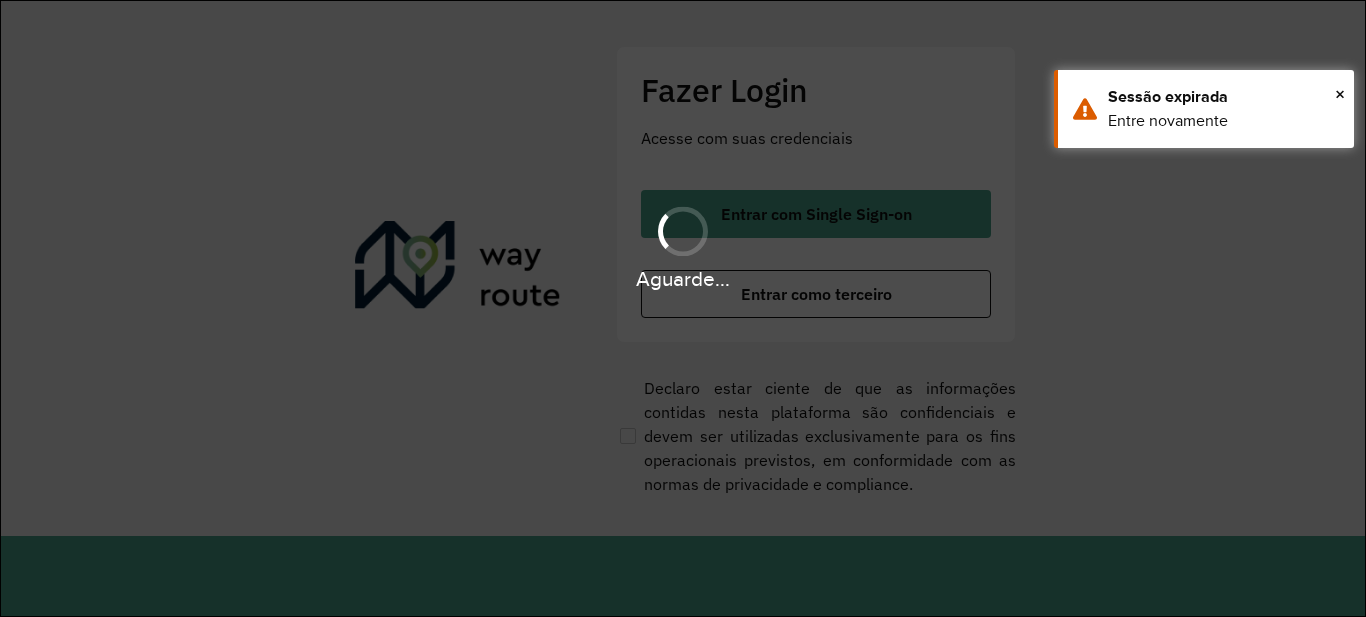 scroll, scrollTop: 0, scrollLeft: 0, axis: both 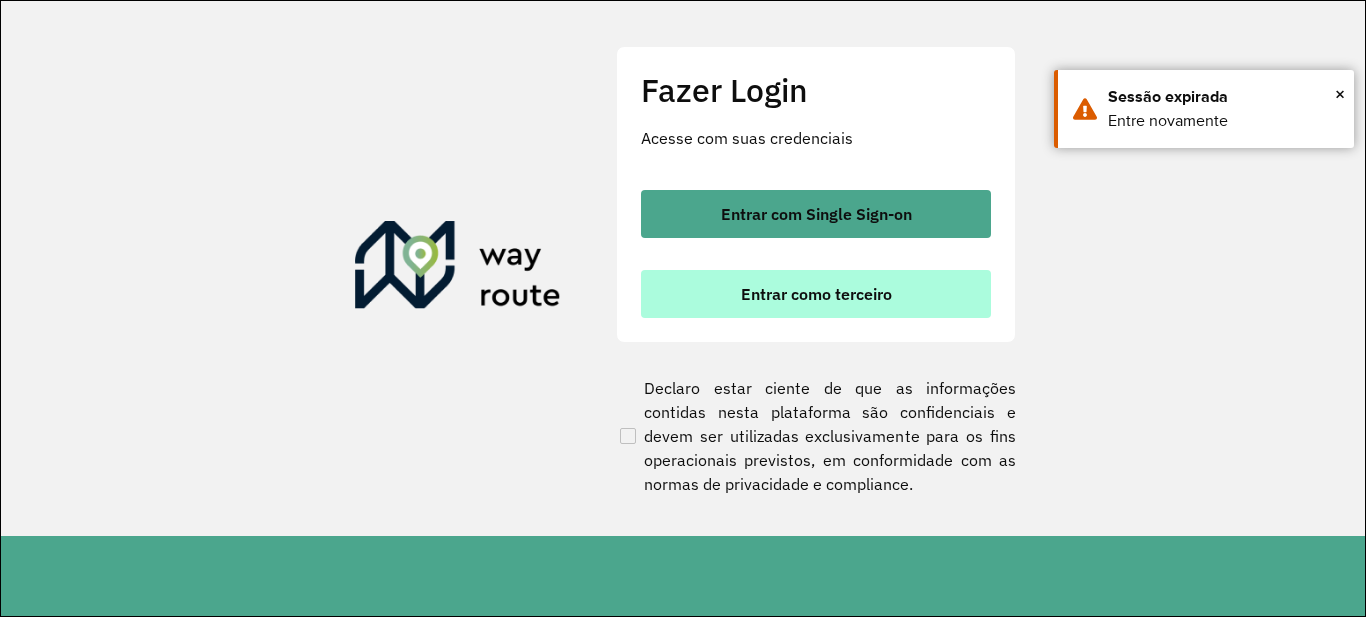 click on "Entrar como terceiro" at bounding box center (816, 294) 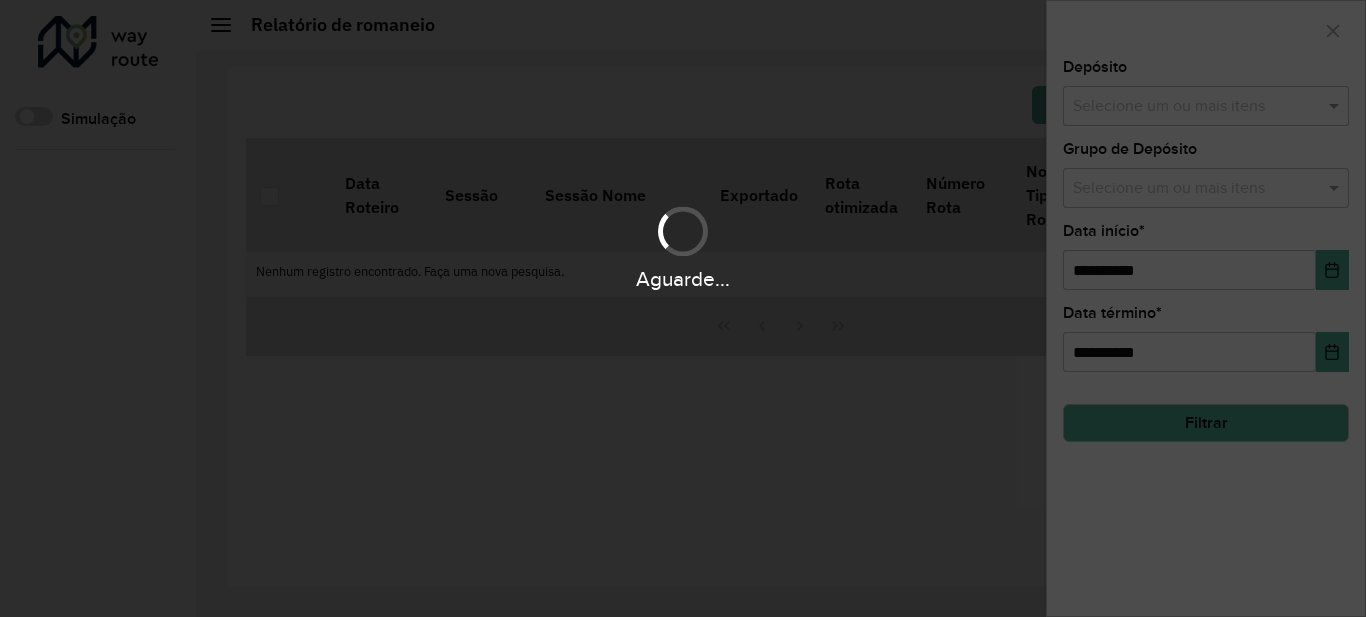 scroll, scrollTop: 0, scrollLeft: 0, axis: both 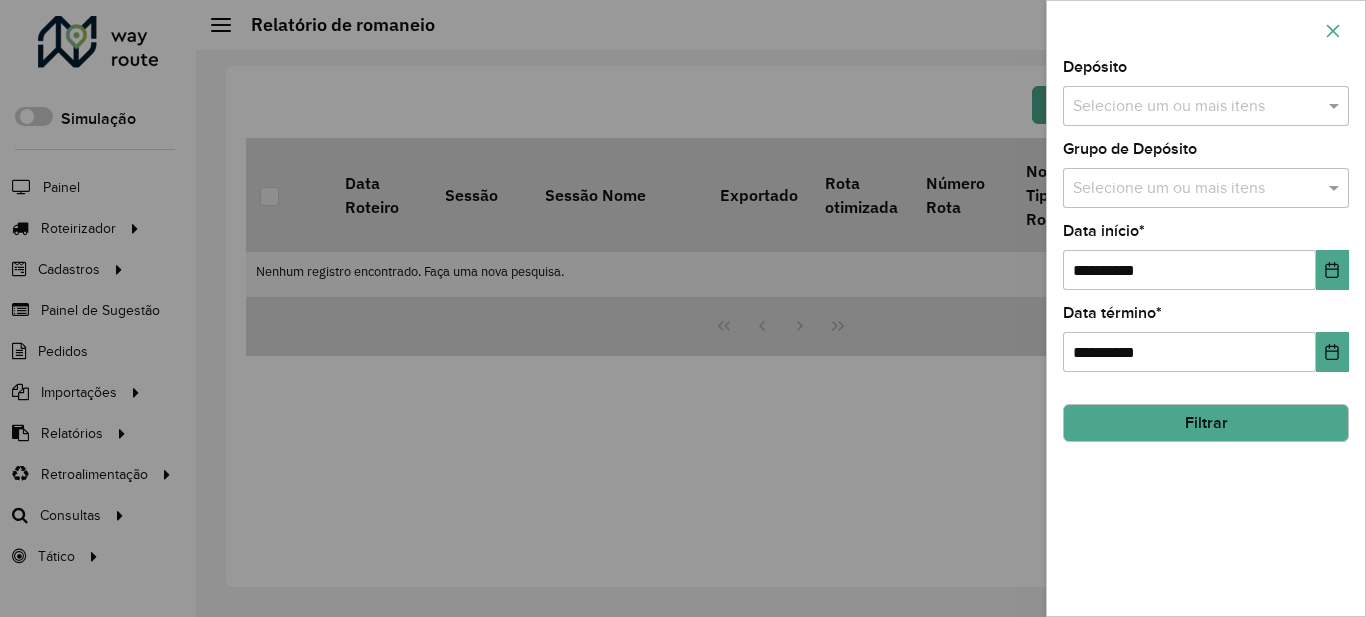 click 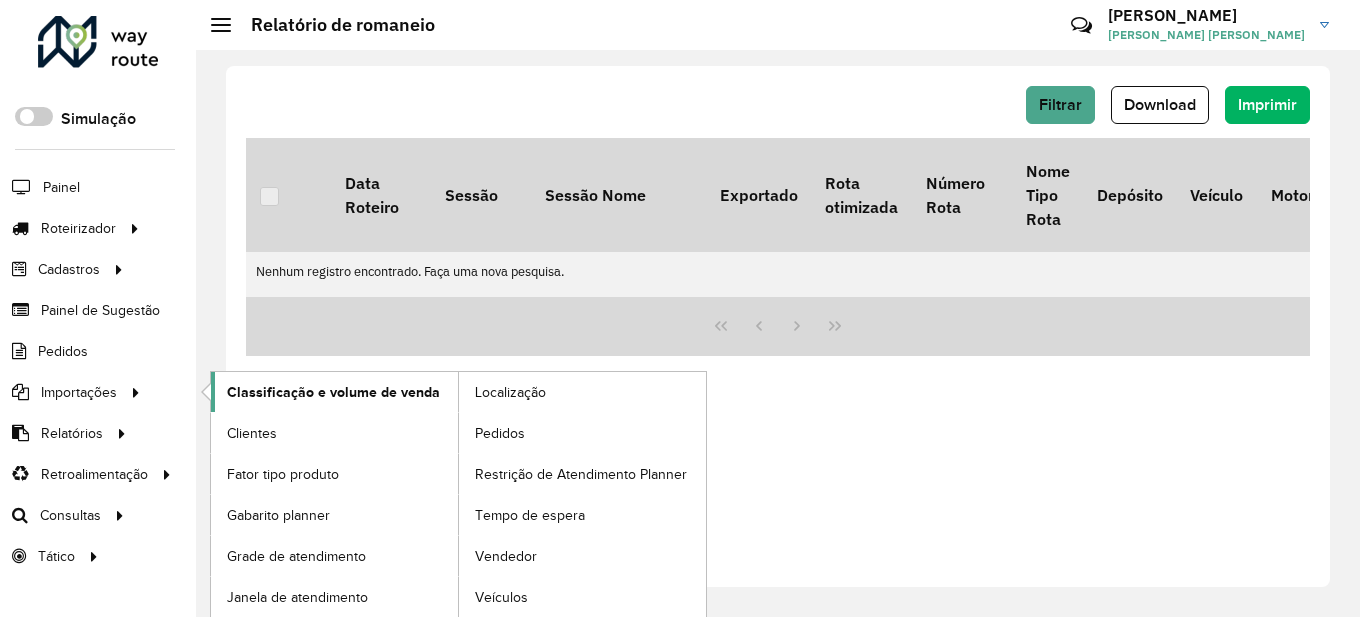 click on "Classificação e volume de venda" 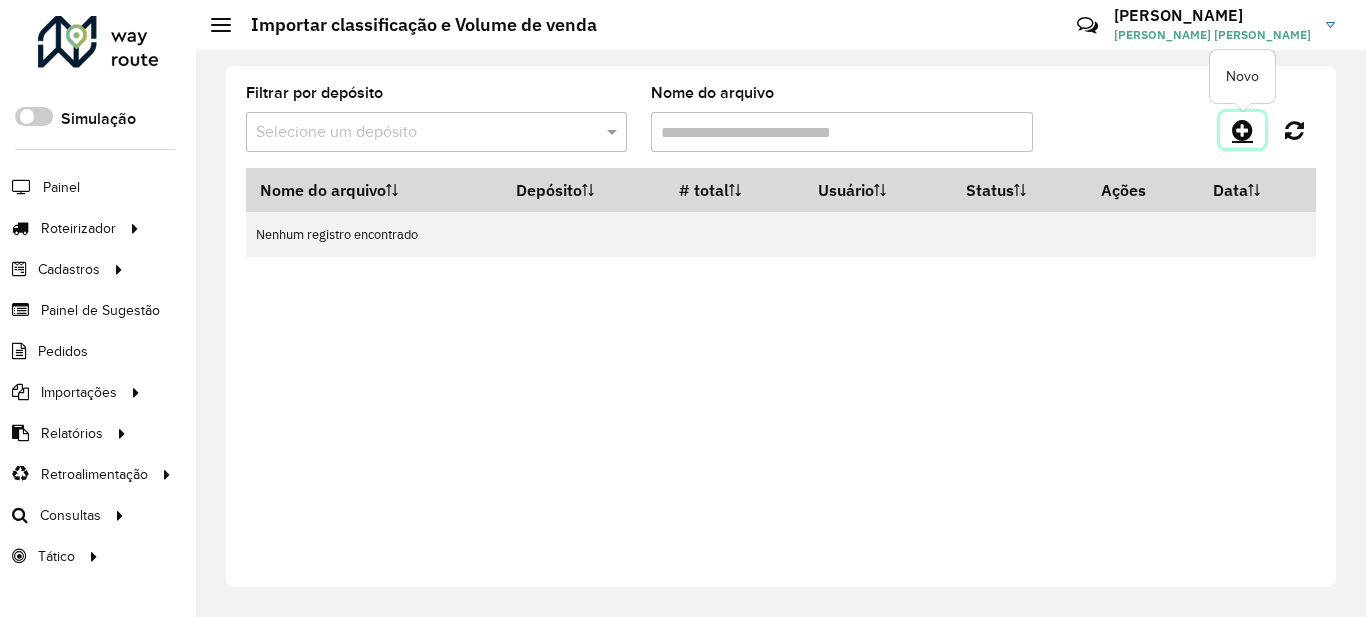 click 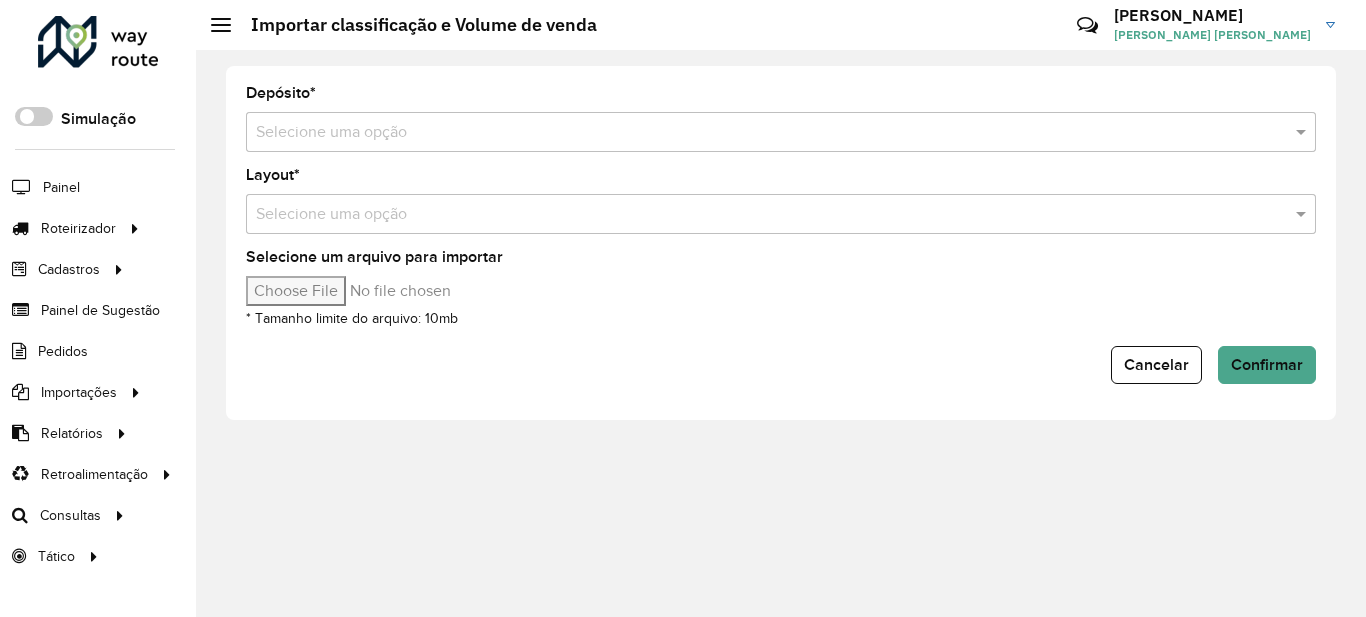 click at bounding box center [761, 133] 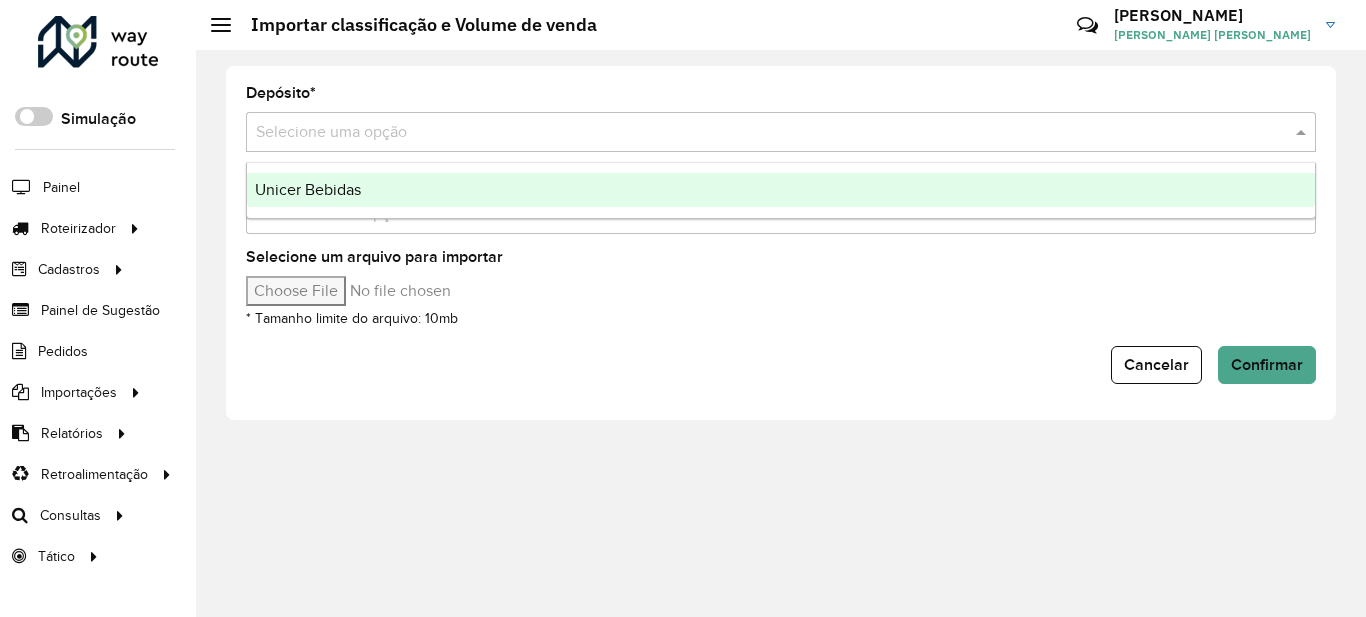 click on "Unicer Bebidas" at bounding box center (308, 189) 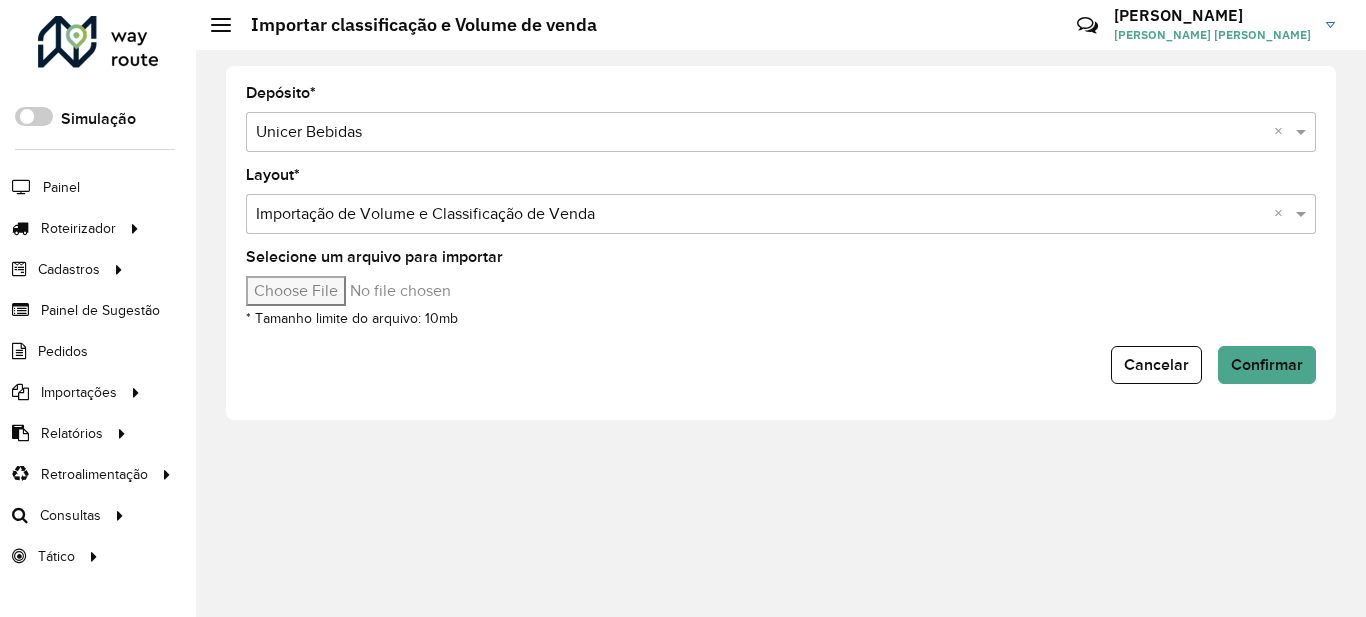 click at bounding box center (761, 215) 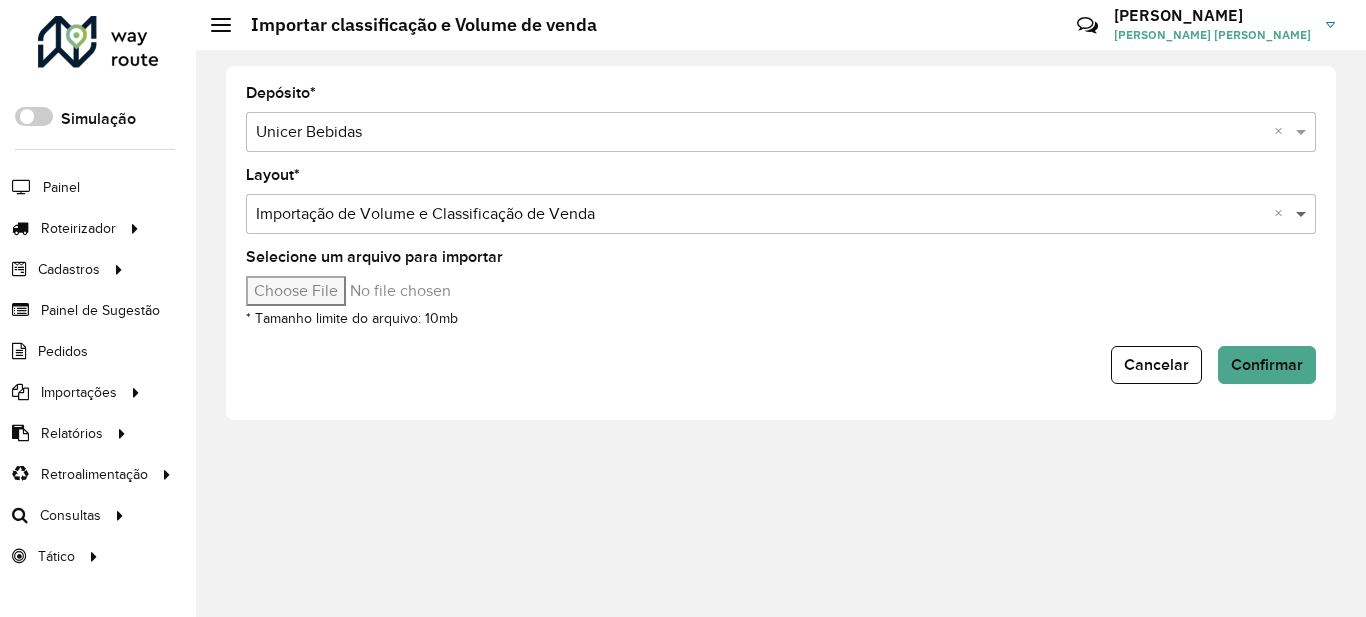 click at bounding box center [1303, 214] 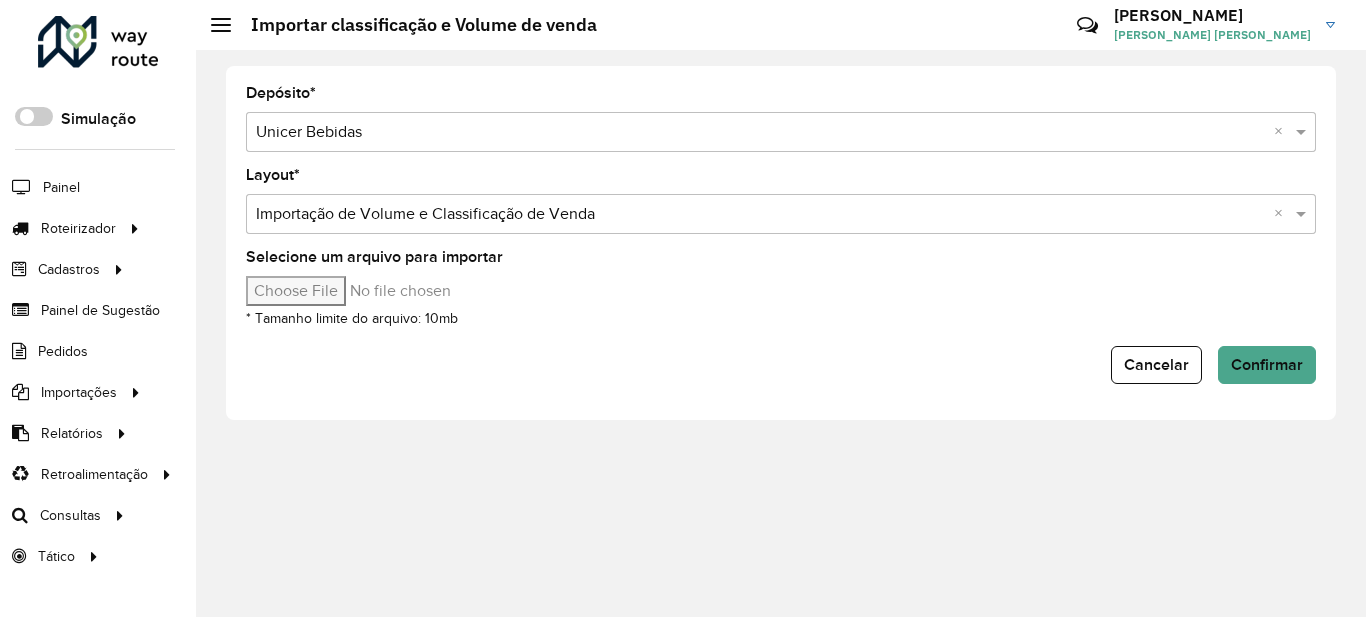 click 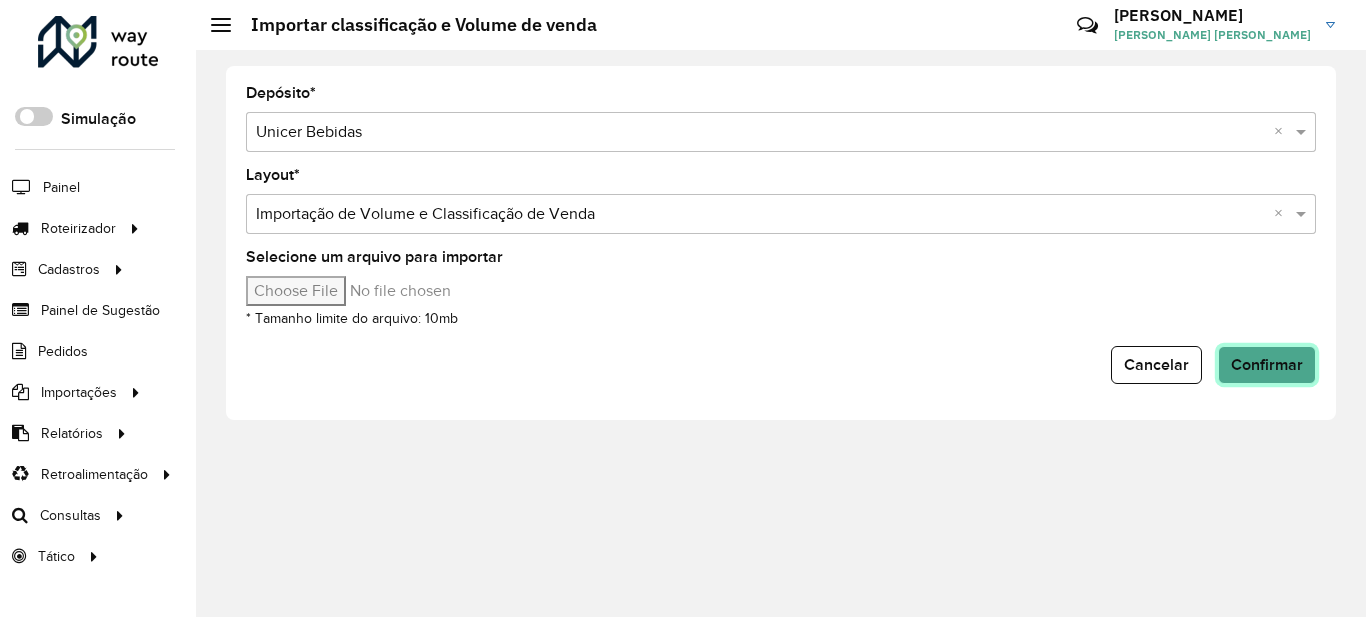 click on "Confirmar" 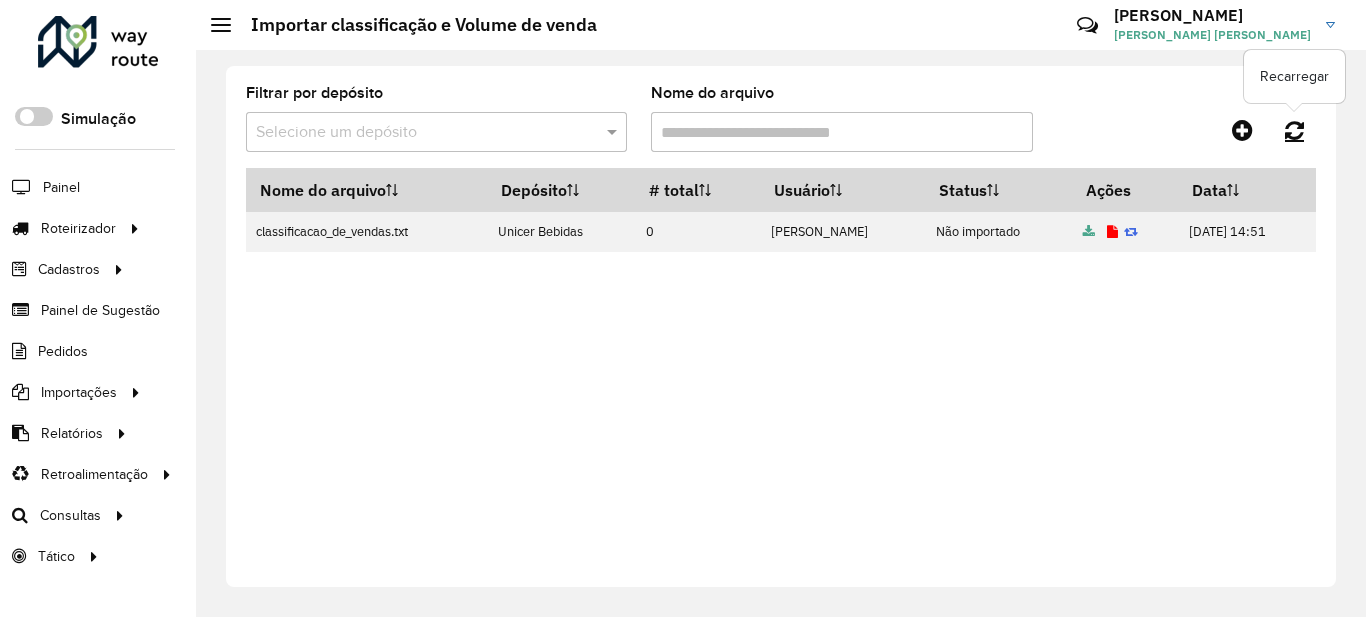 click 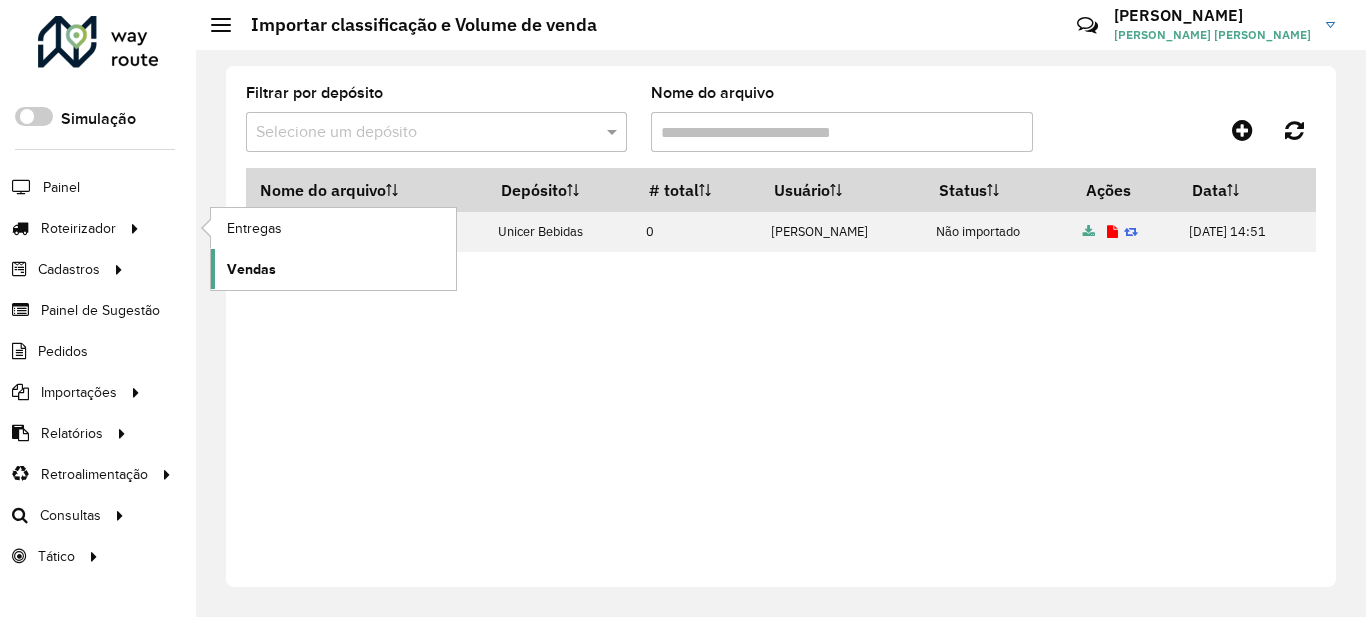 click on "Vendas" 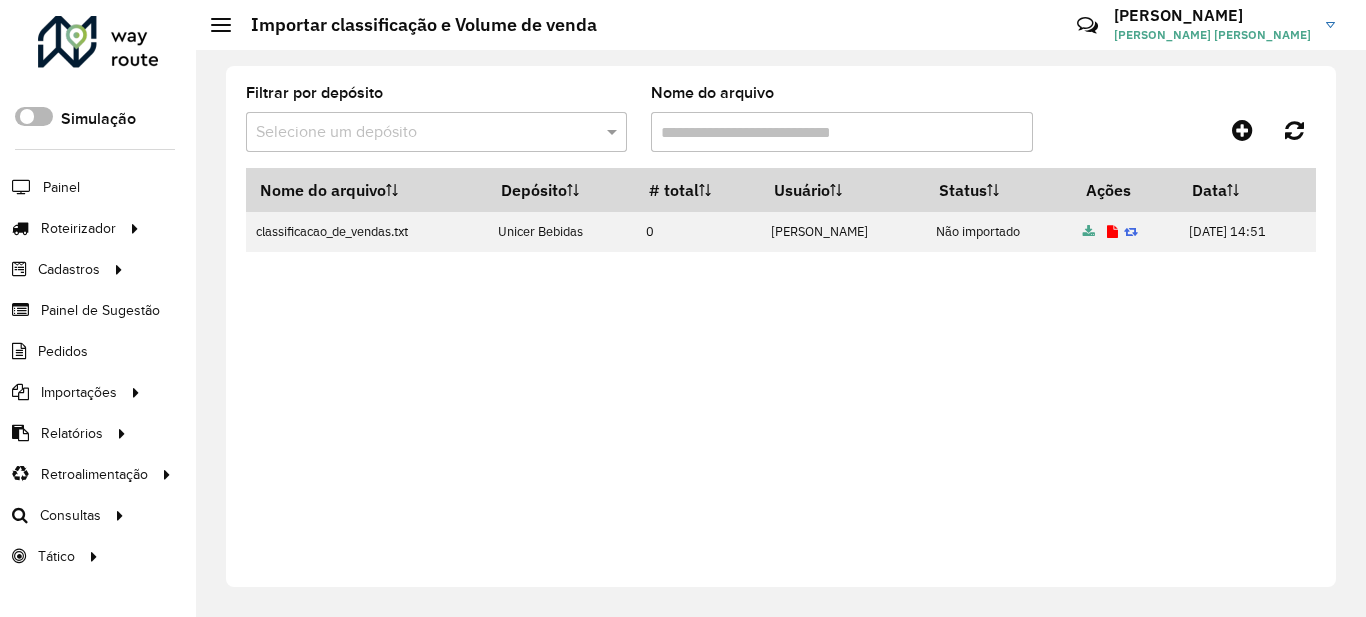 click 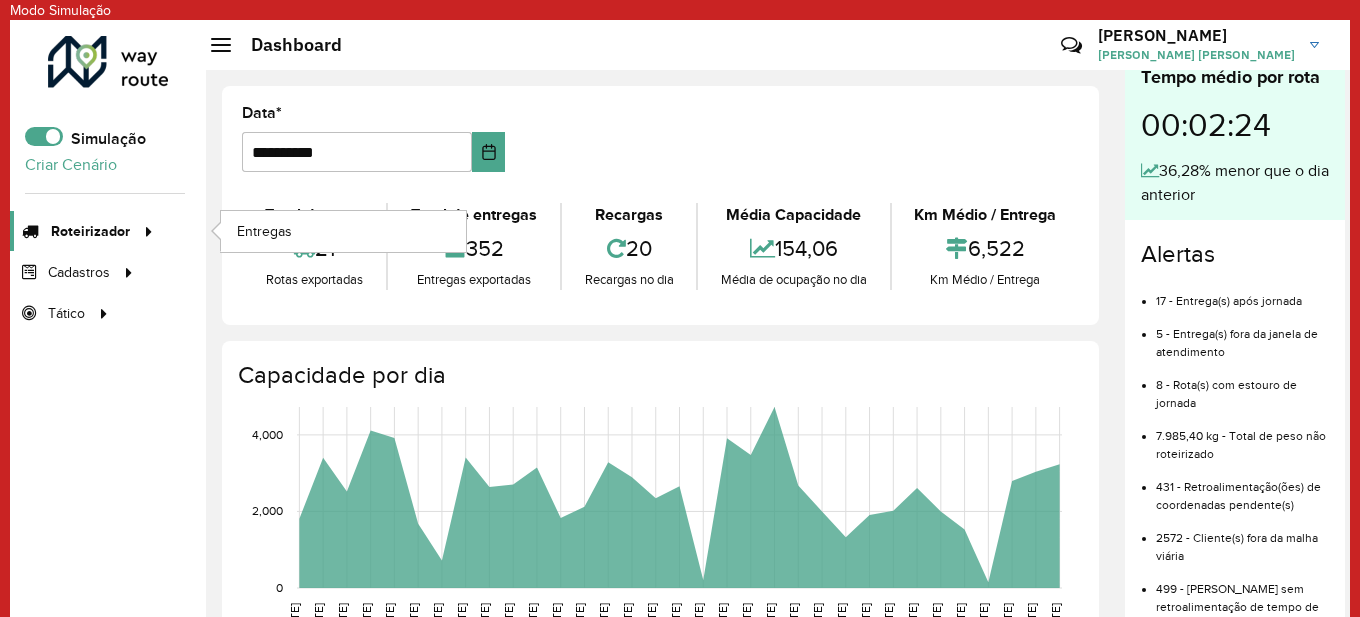 click on "Roteirizador" 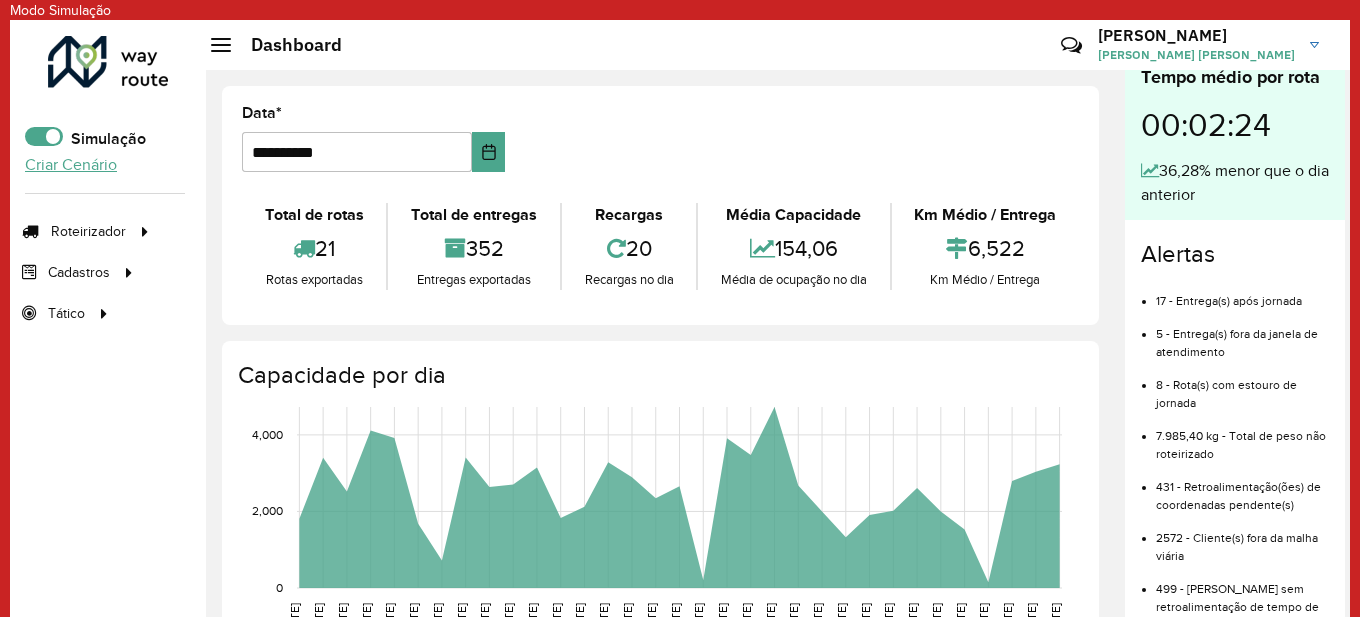 click on "Criar Cenário" 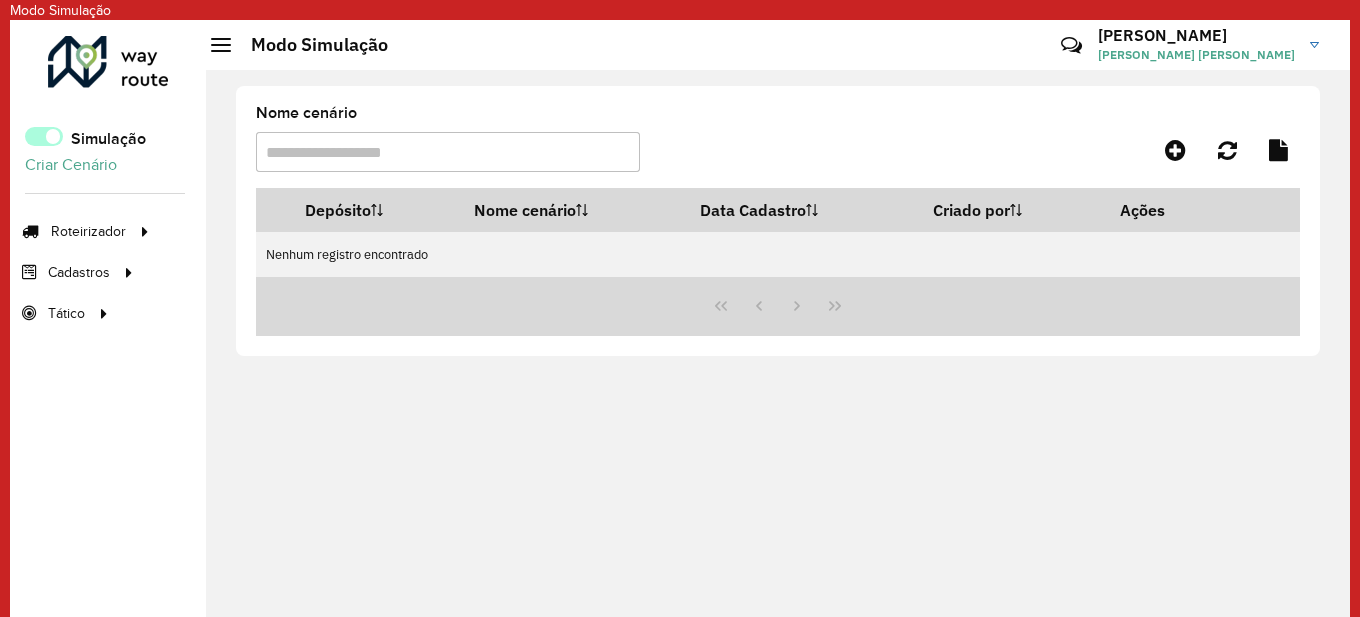 click 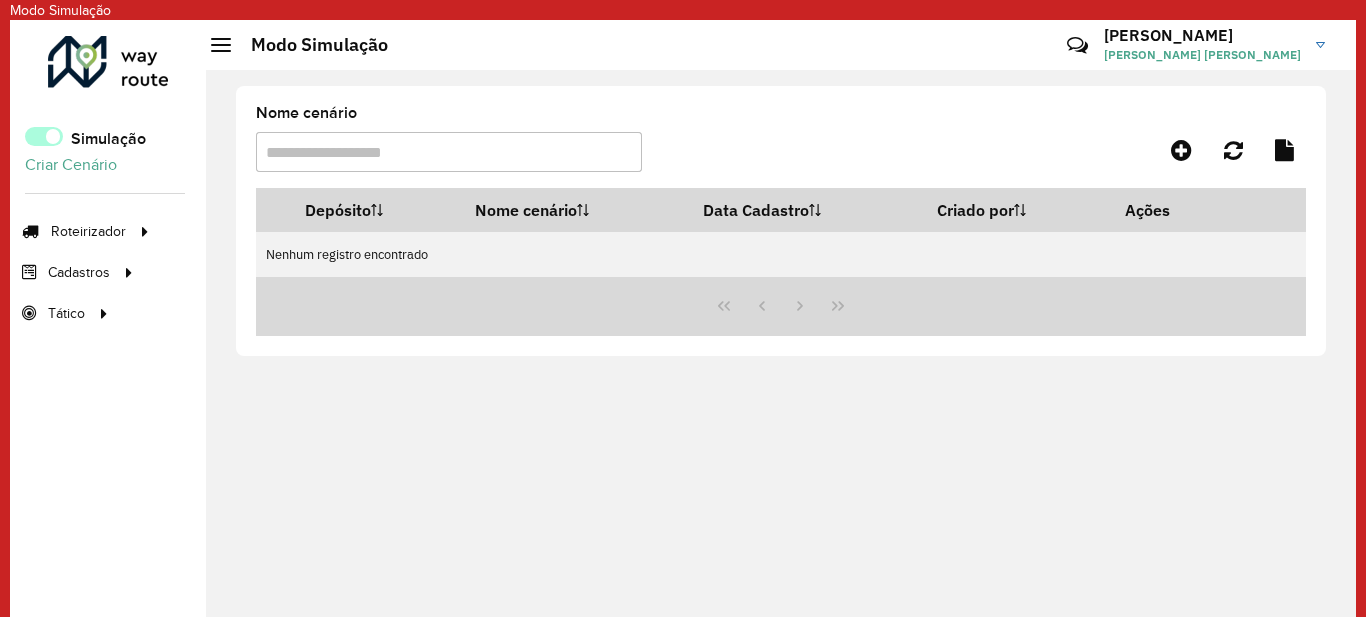 scroll, scrollTop: 12, scrollLeft: 7, axis: both 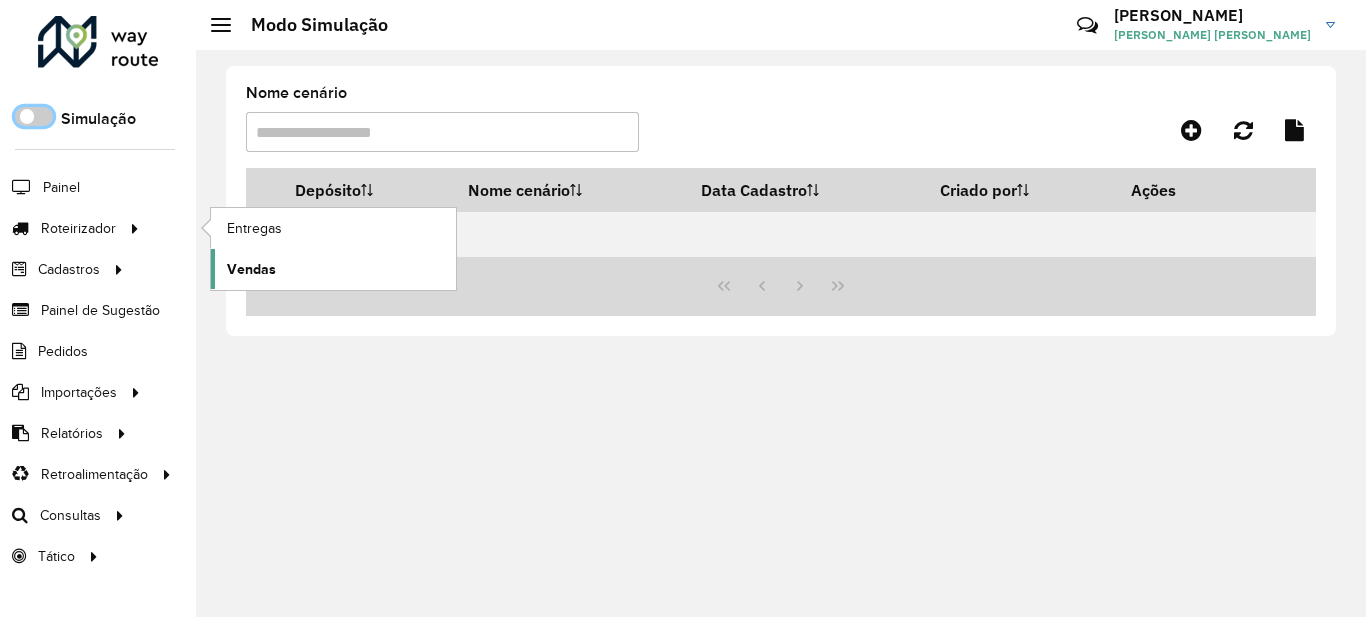 click on "Vendas" 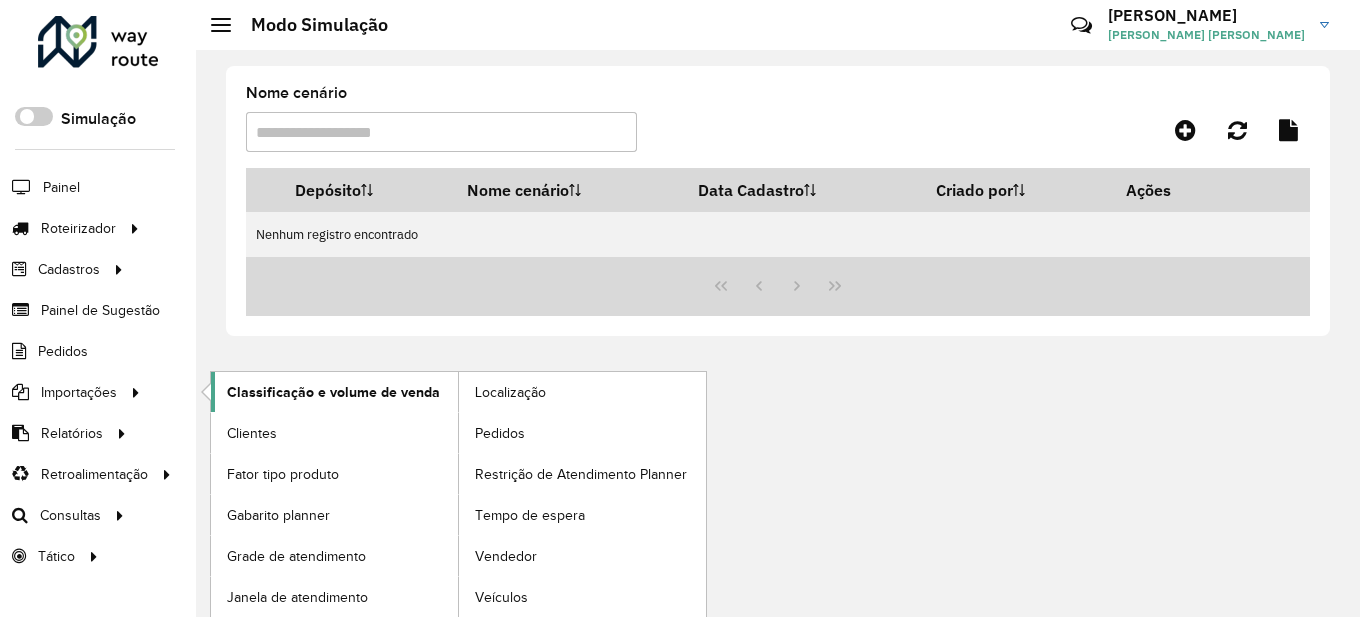 click on "Classificação e volume de venda" 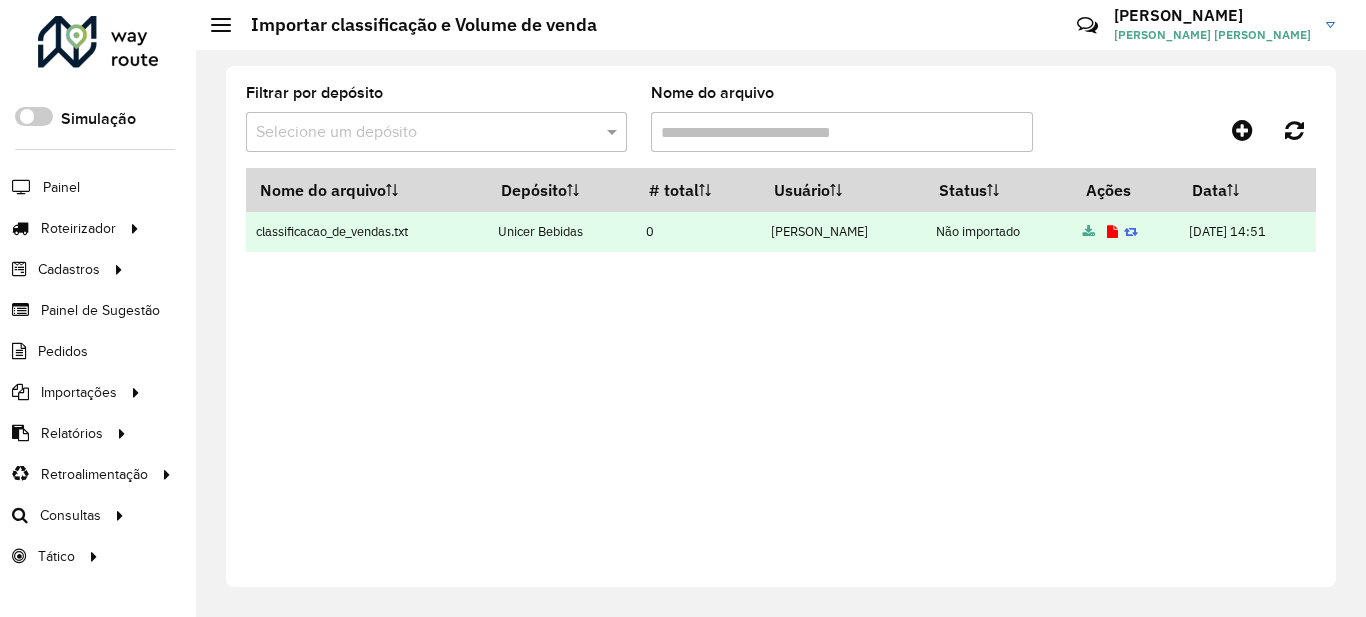 click on "João" at bounding box center [842, 232] 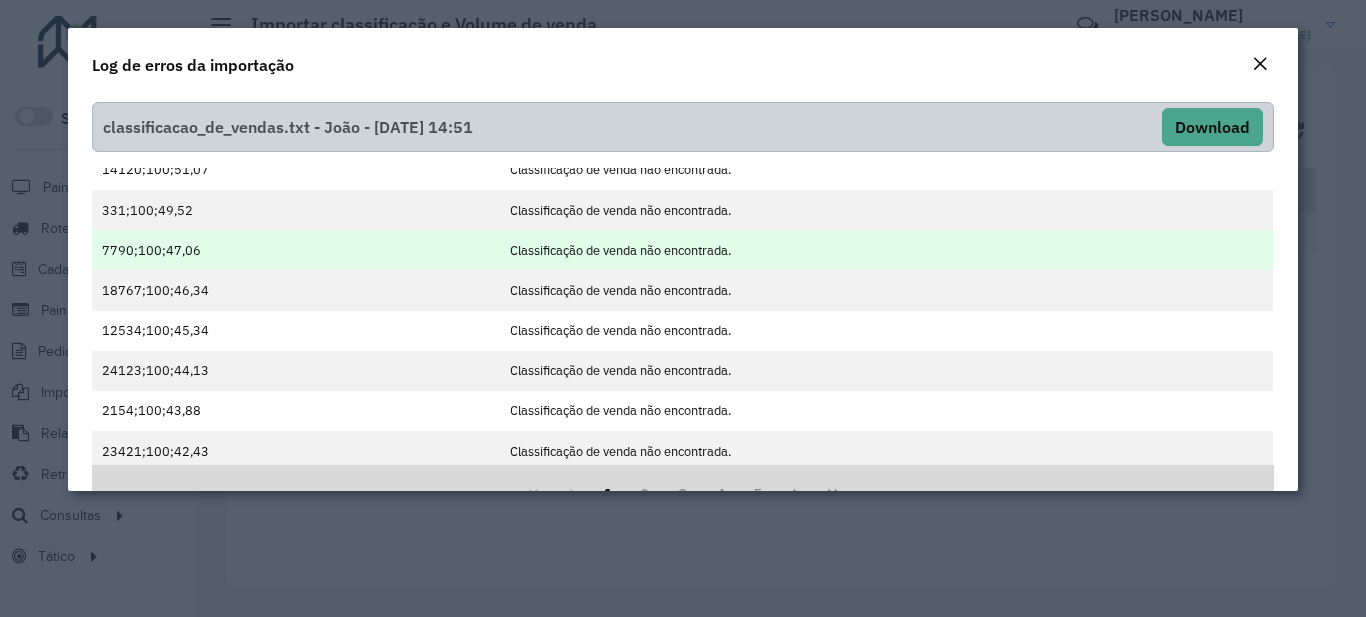 scroll, scrollTop: 551, scrollLeft: 0, axis: vertical 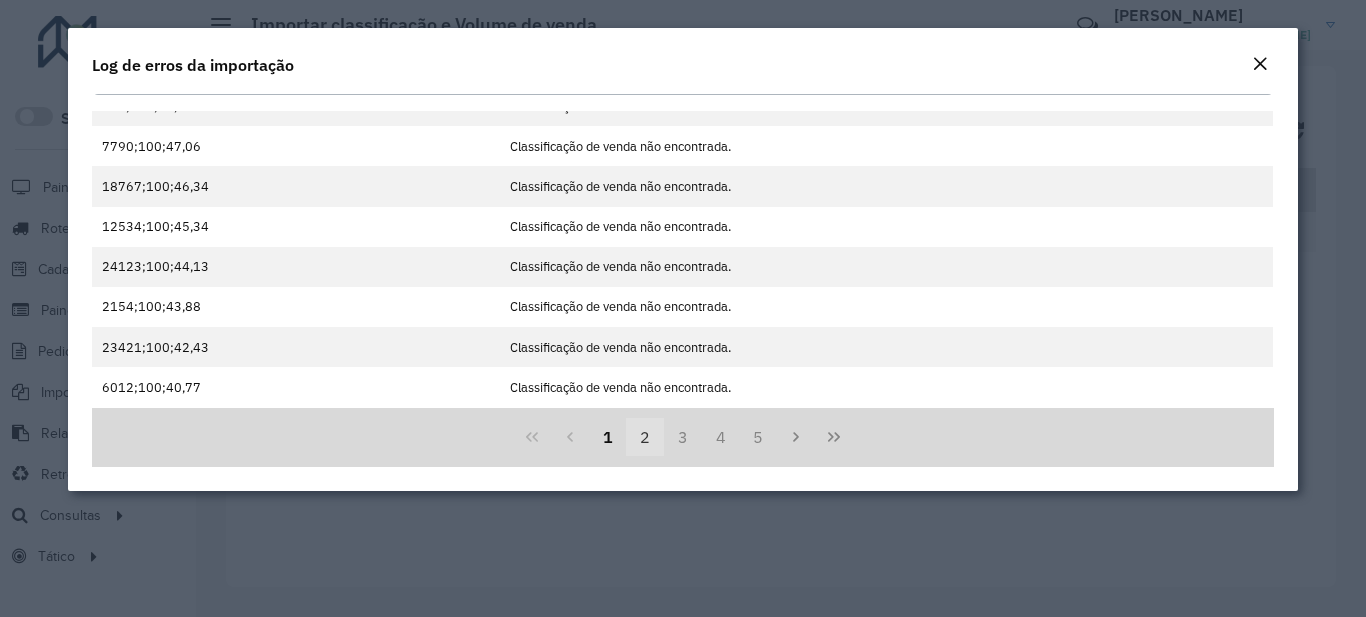 click on "2" at bounding box center (645, 437) 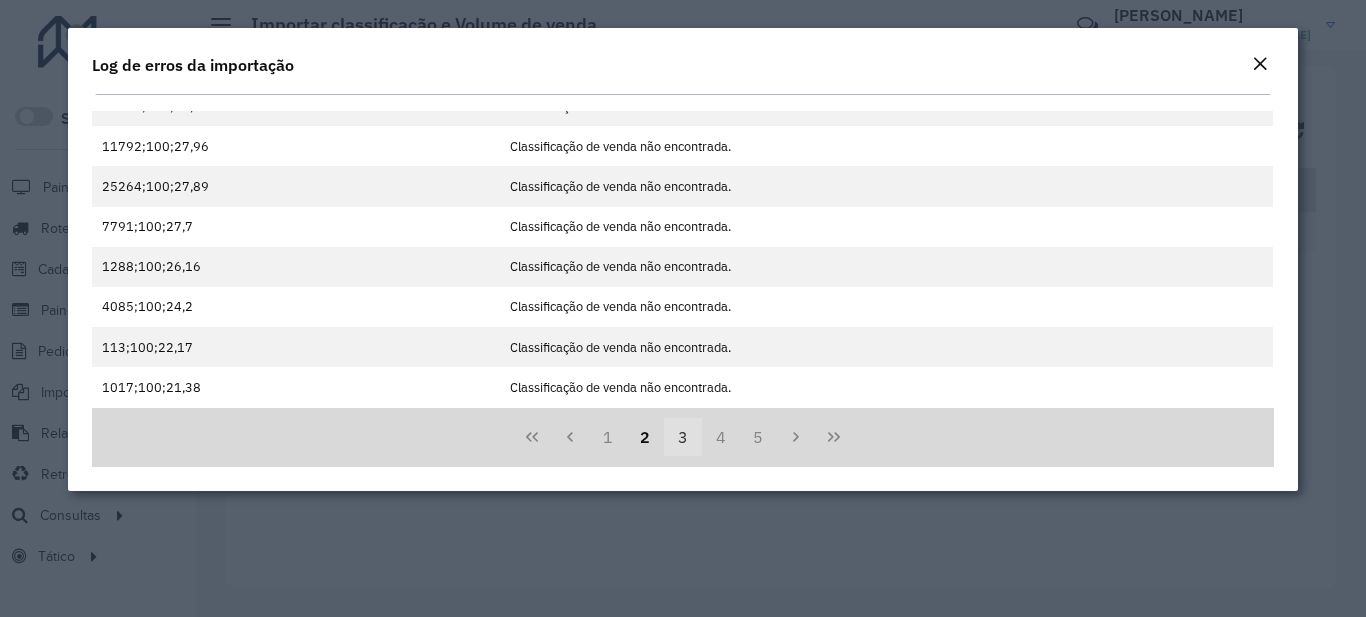 click on "3" at bounding box center [683, 437] 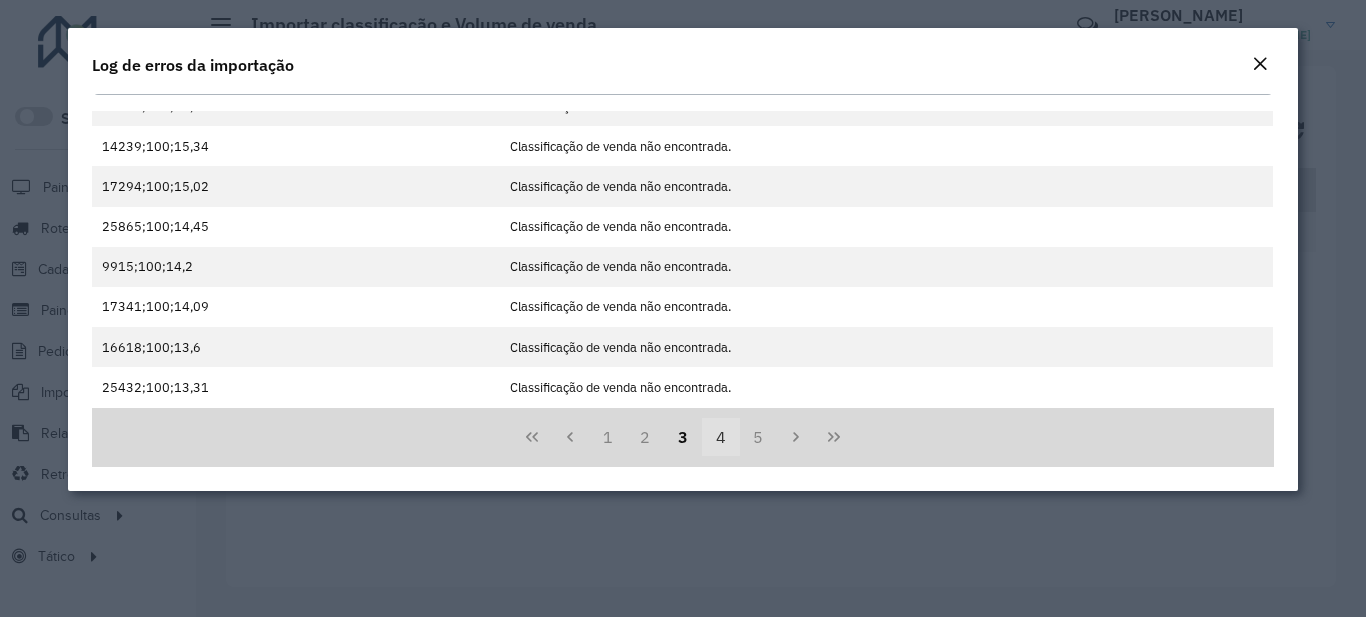 click on "4" at bounding box center [721, 437] 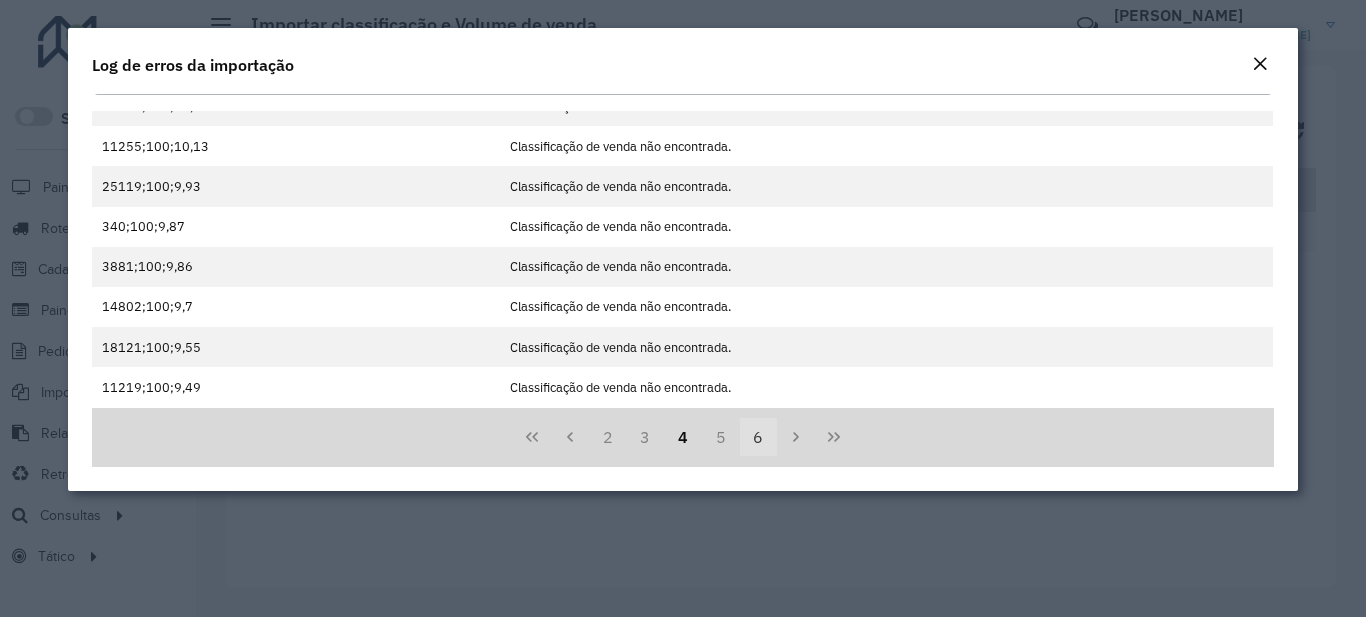 click on "6" at bounding box center (759, 437) 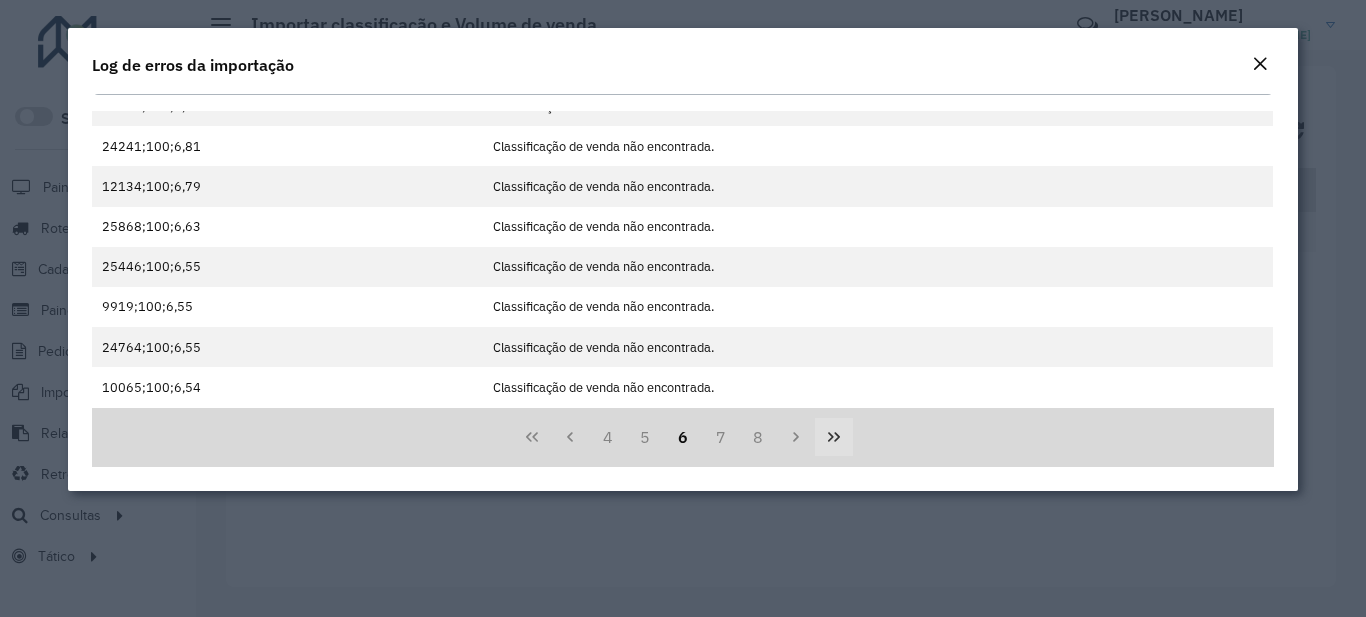 click at bounding box center (834, 437) 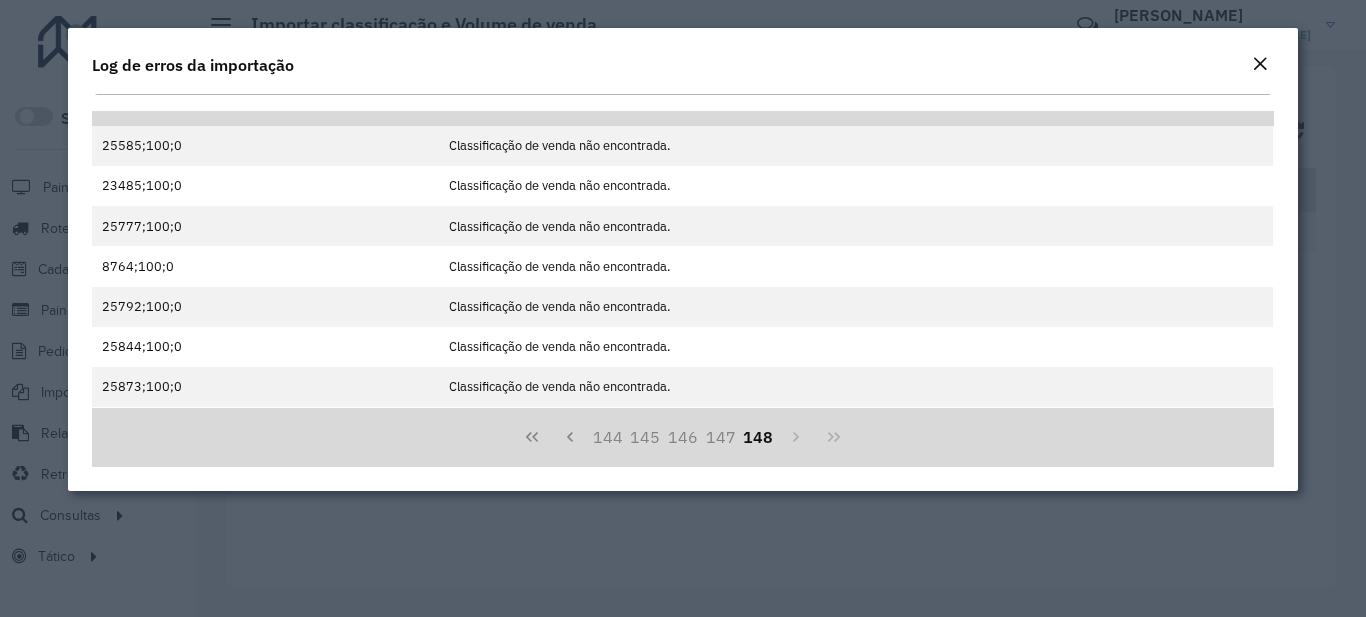 scroll, scrollTop: 29, scrollLeft: 0, axis: vertical 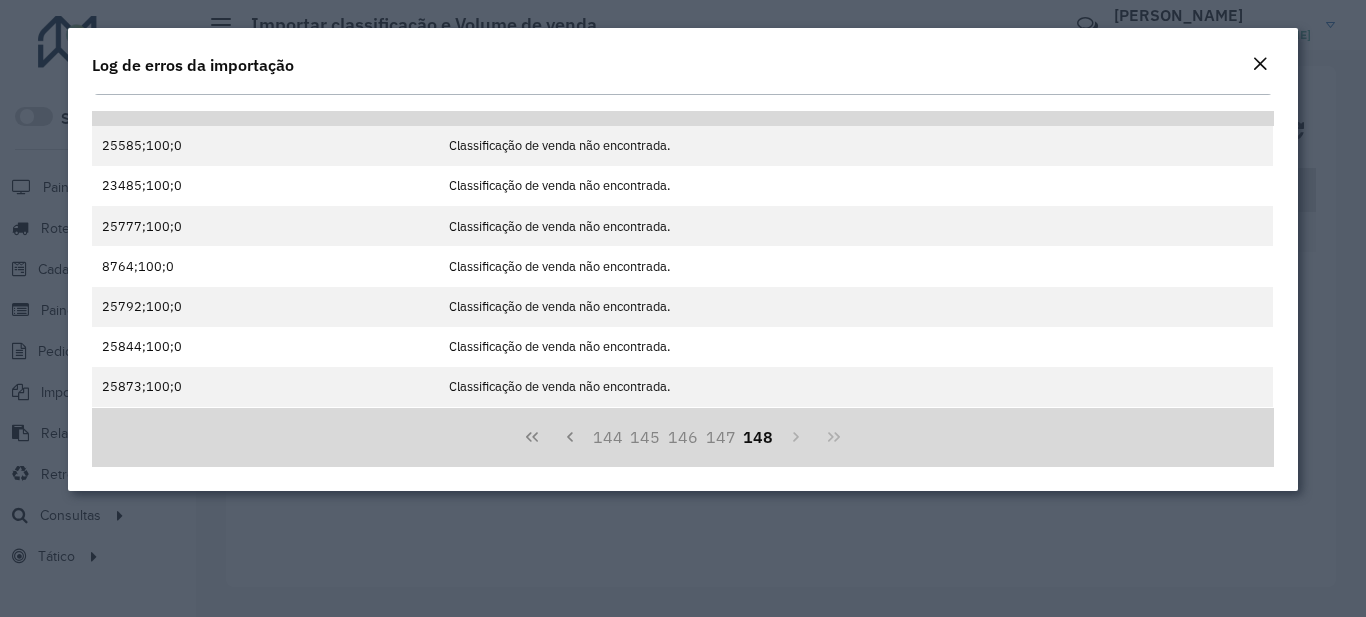 click 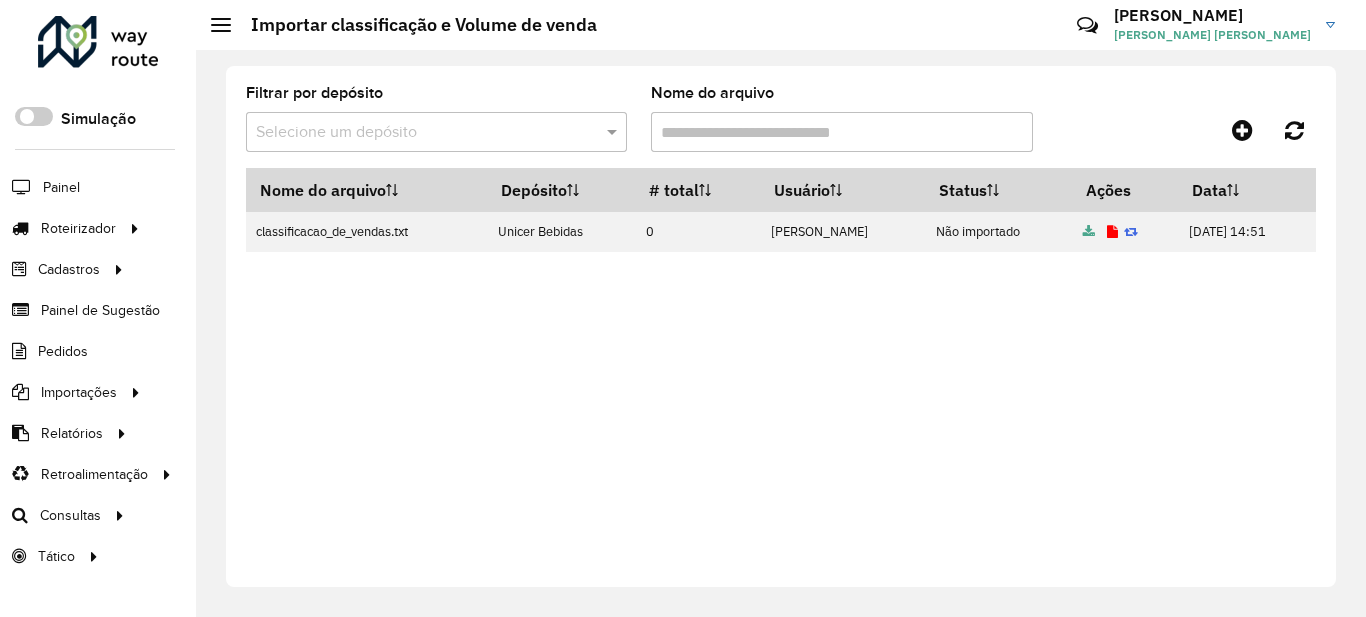 click on "Filtrar por depósito  Selecione um depósito  Nome do arquivo   Nome do arquivo   Depósito   # total   Usuário   Status   Ações   Data   classificacao_de_vendas.txt   Unicer Bebidas   0   João   Não importado            10/07/2025 14:51" 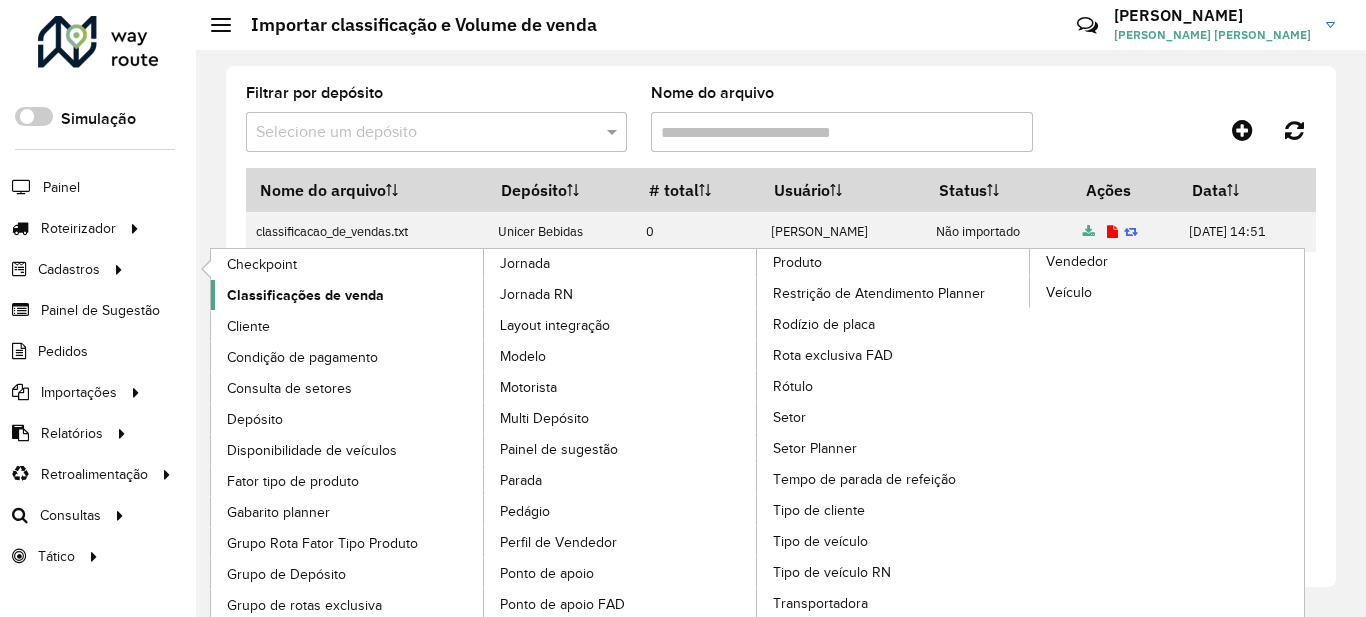 click on "Classificações de venda" 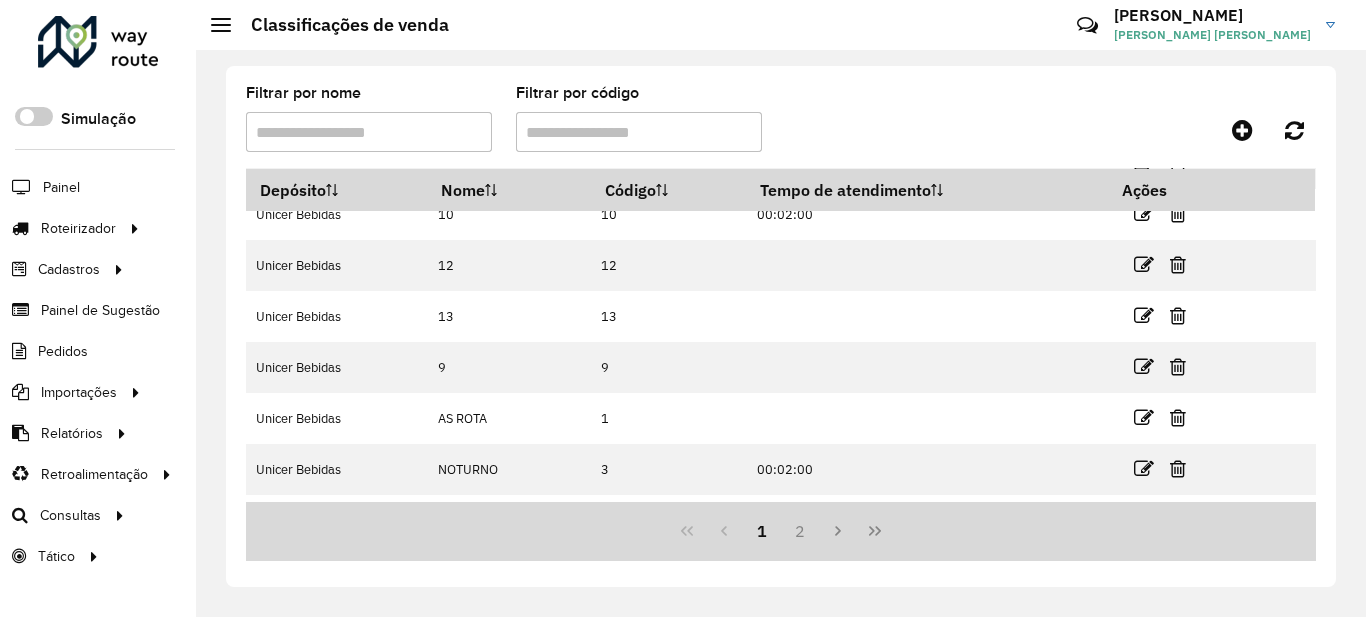 scroll, scrollTop: 0, scrollLeft: 0, axis: both 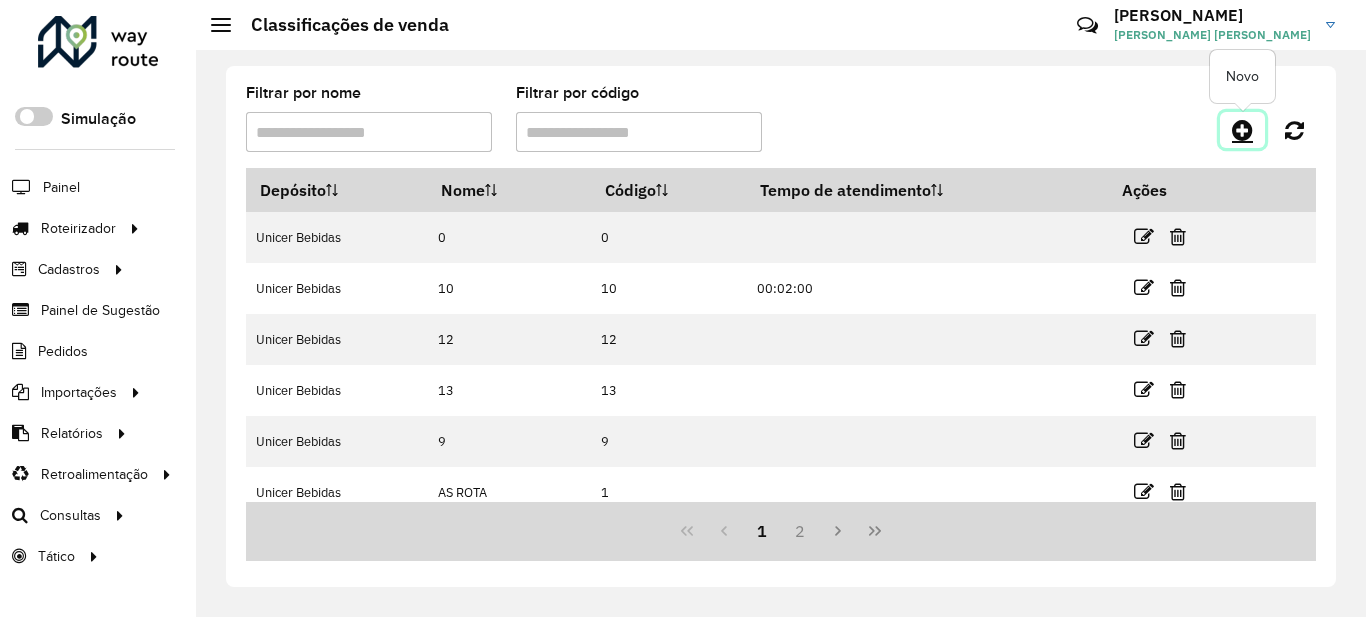click 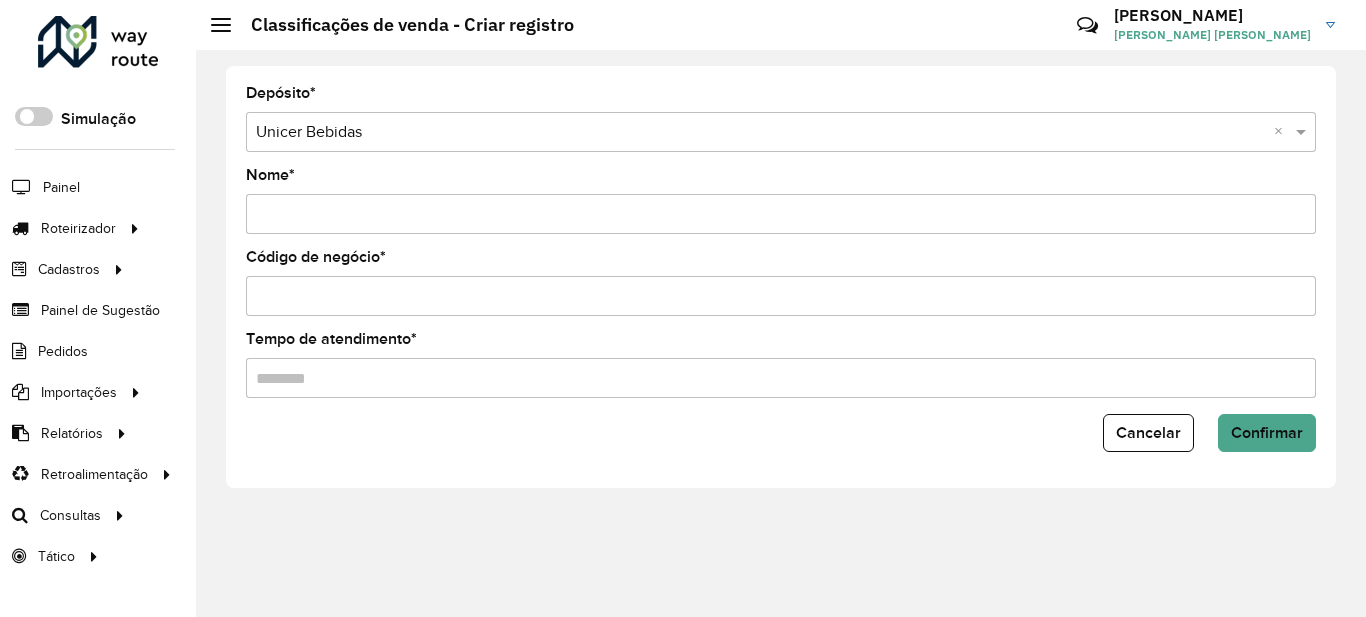 click at bounding box center [761, 133] 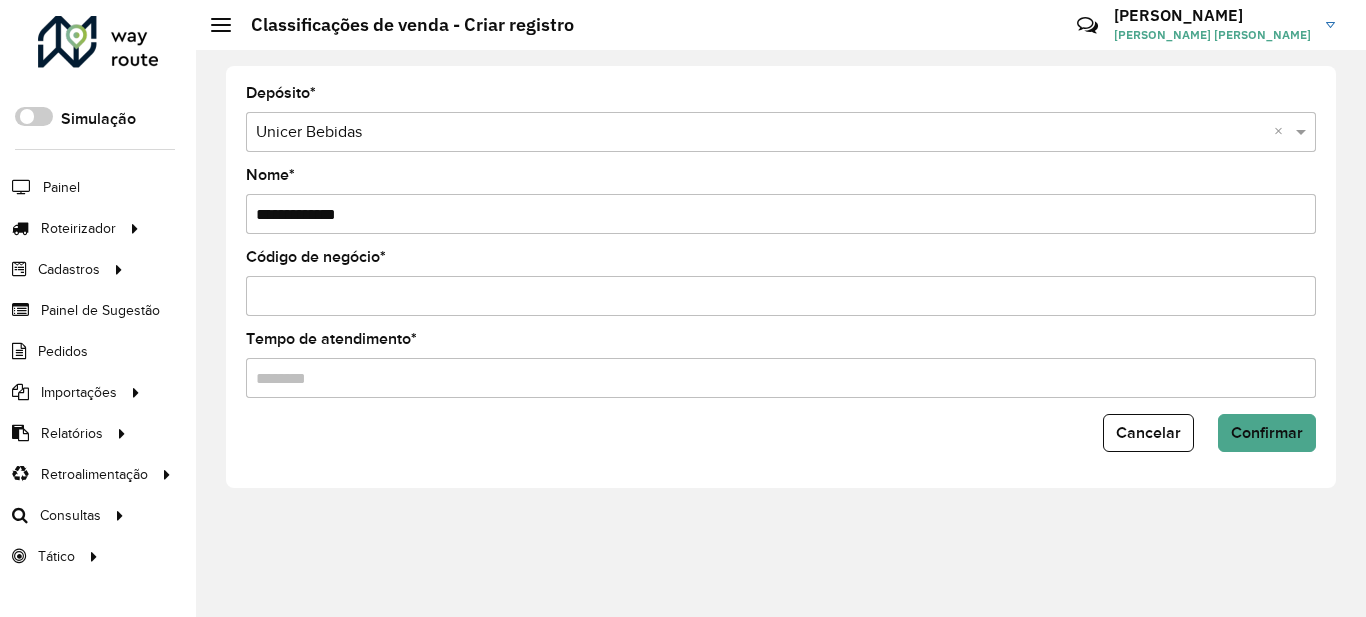 type on "**********" 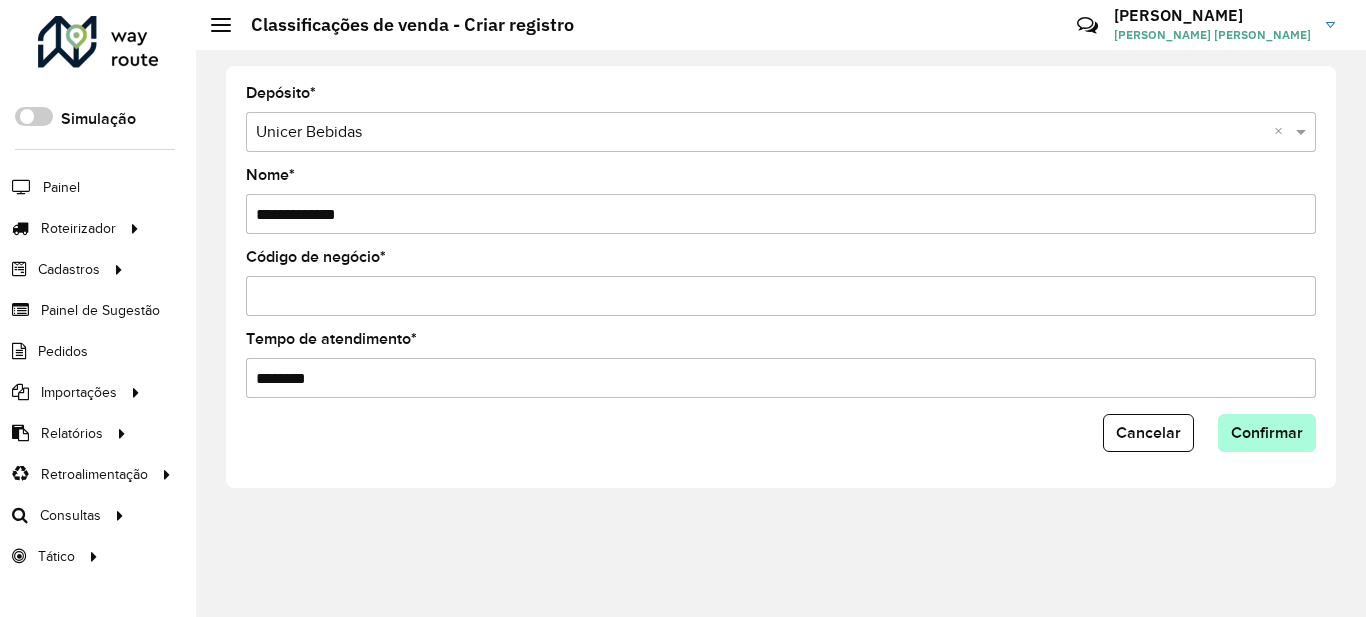 type on "********" 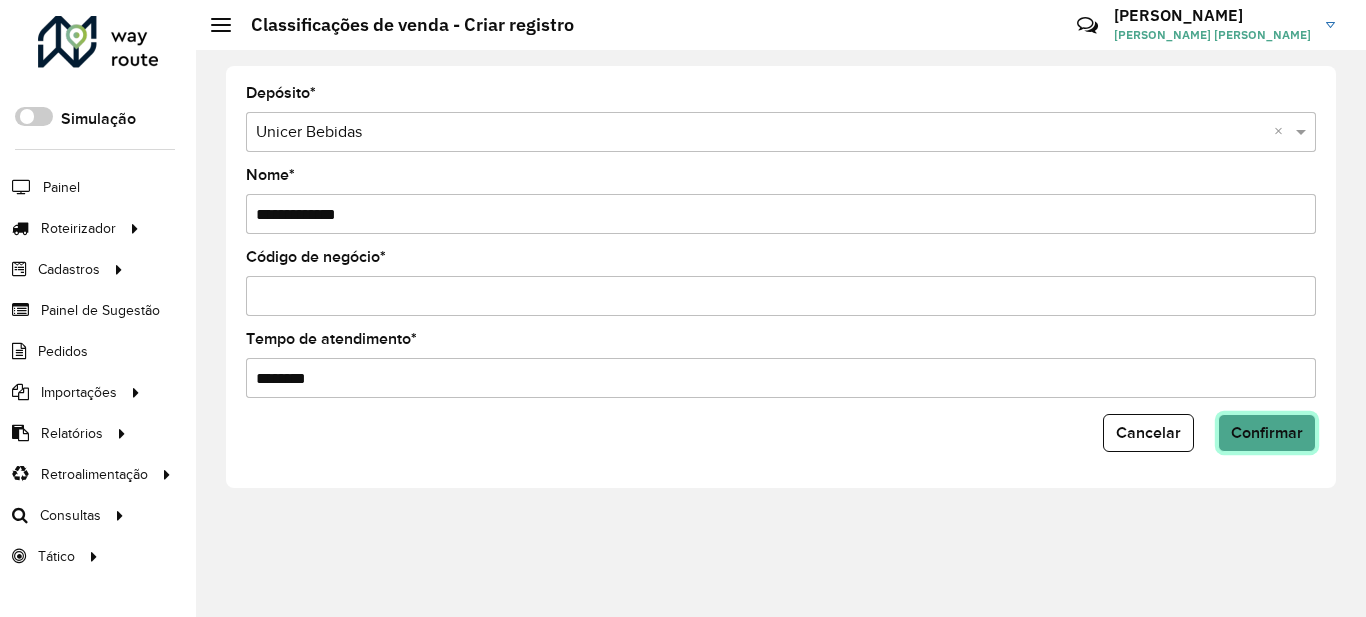 click on "Confirmar" 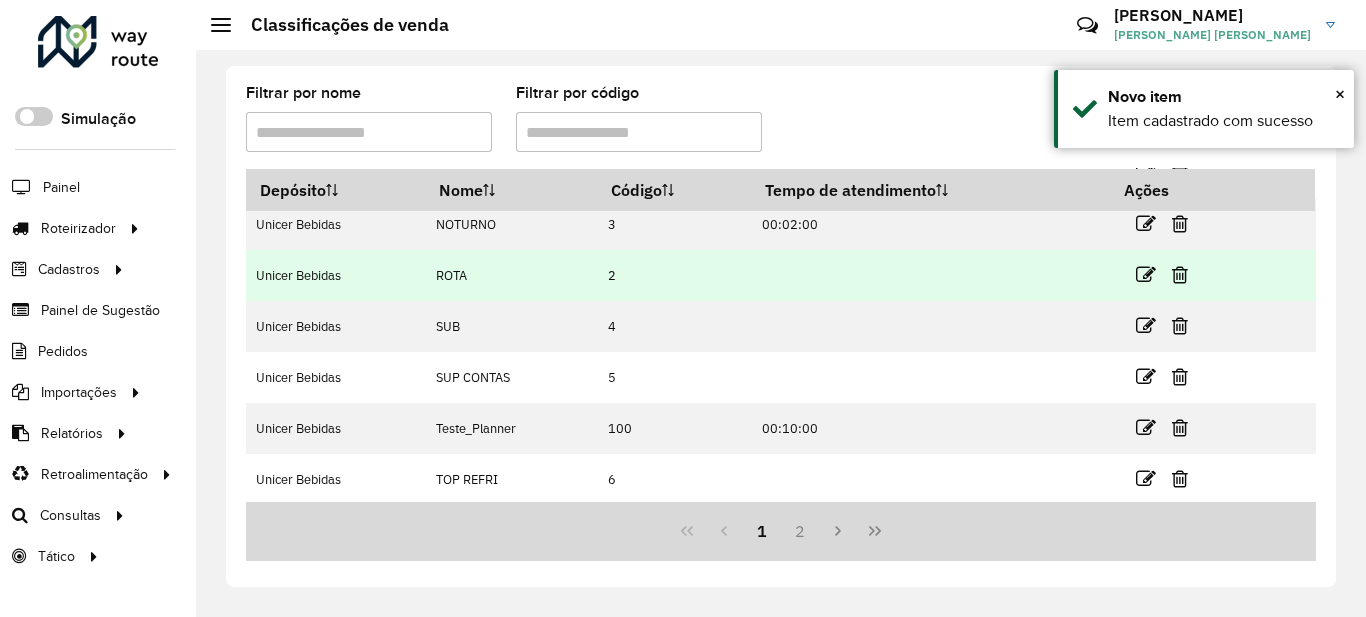 scroll, scrollTop: 322, scrollLeft: 0, axis: vertical 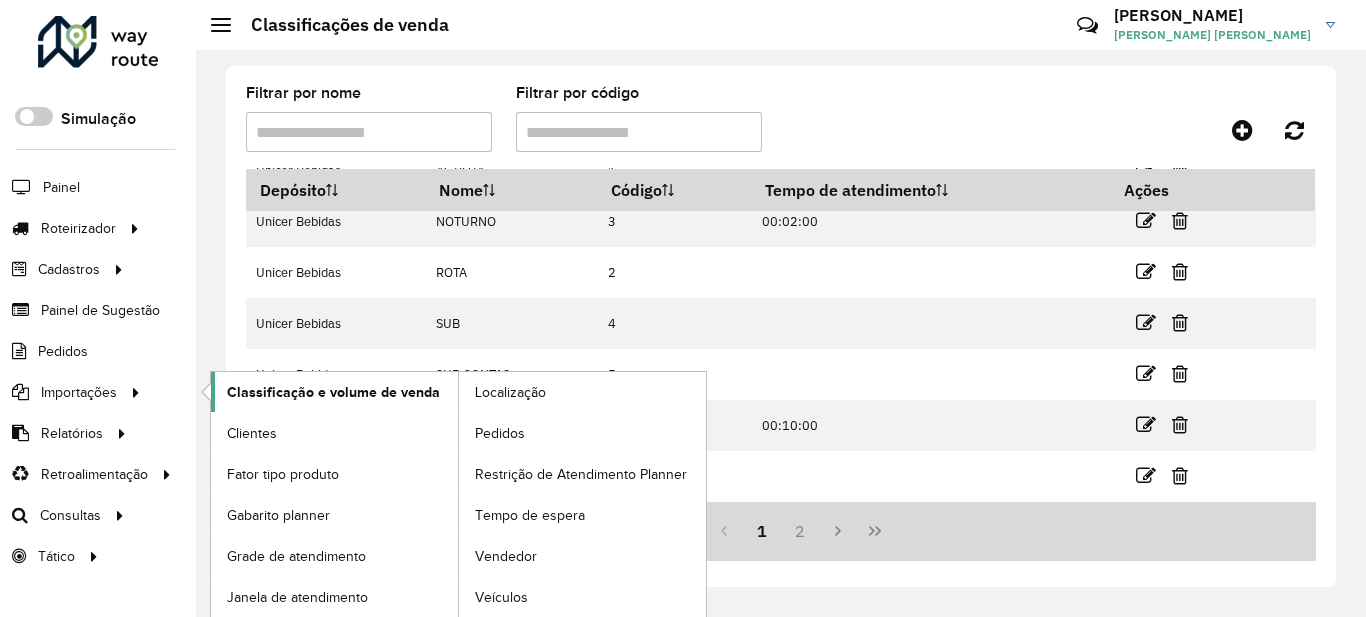click on "Classificação e volume de venda" 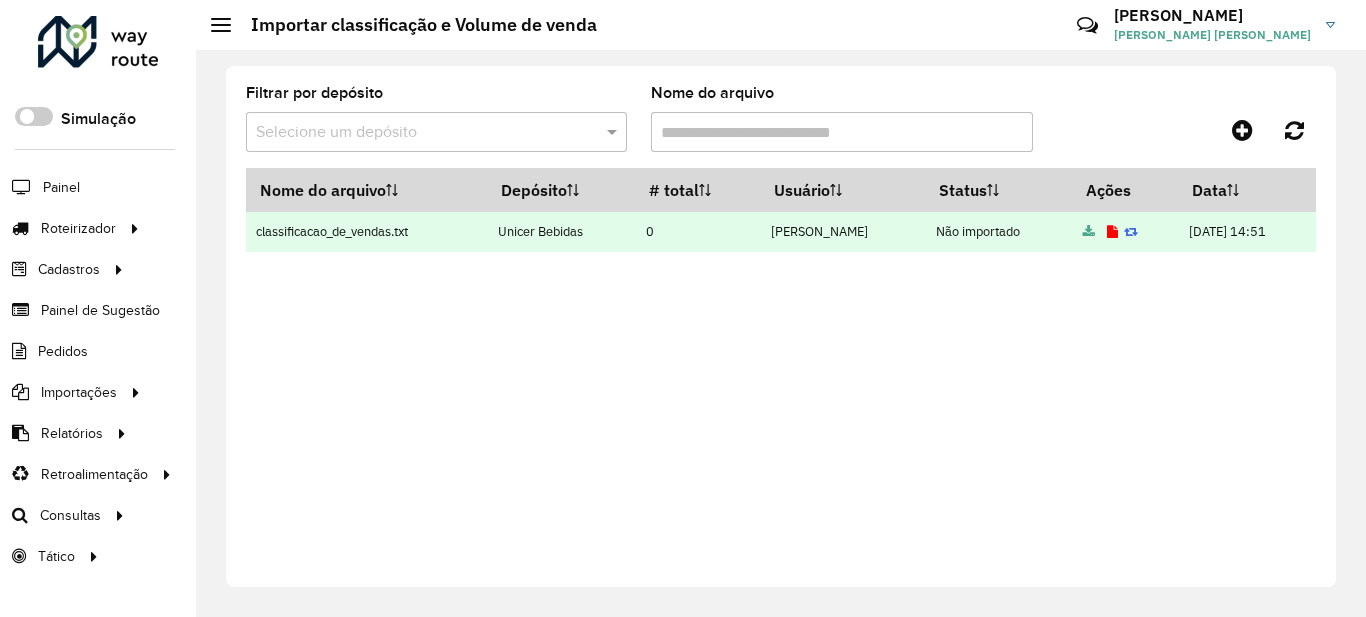 click at bounding box center [1131, 232] 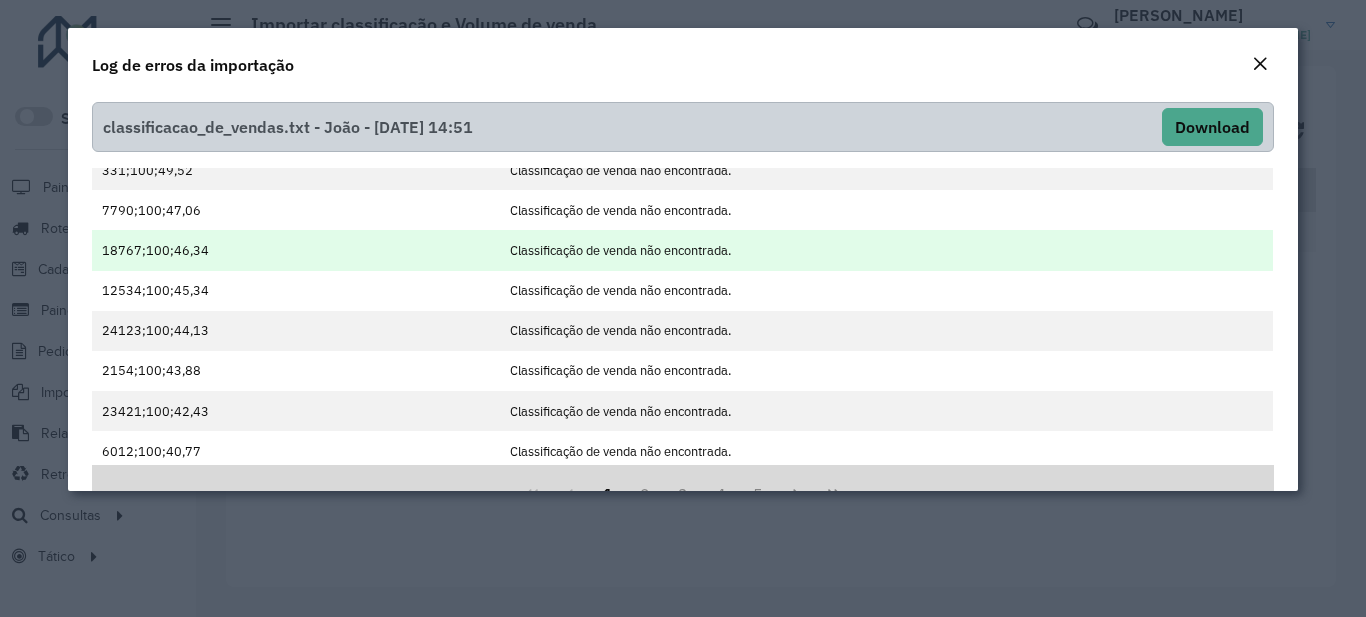 scroll, scrollTop: 551, scrollLeft: 0, axis: vertical 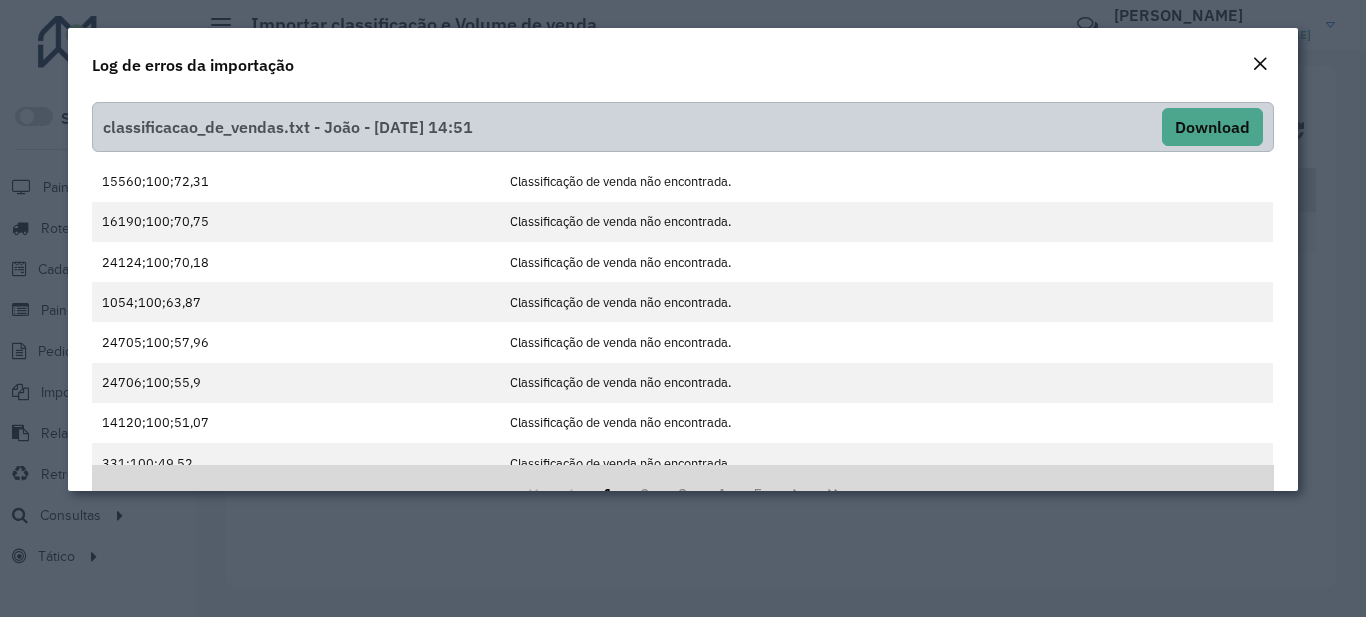 click 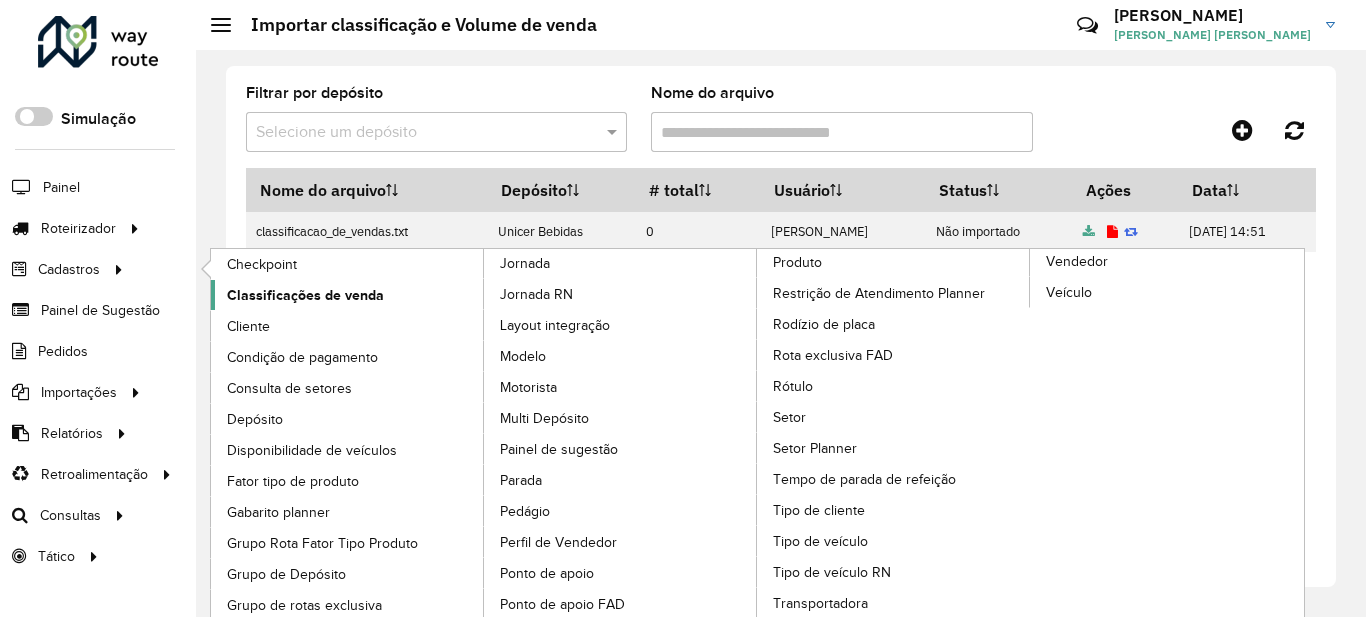 click on "Classificações de venda" 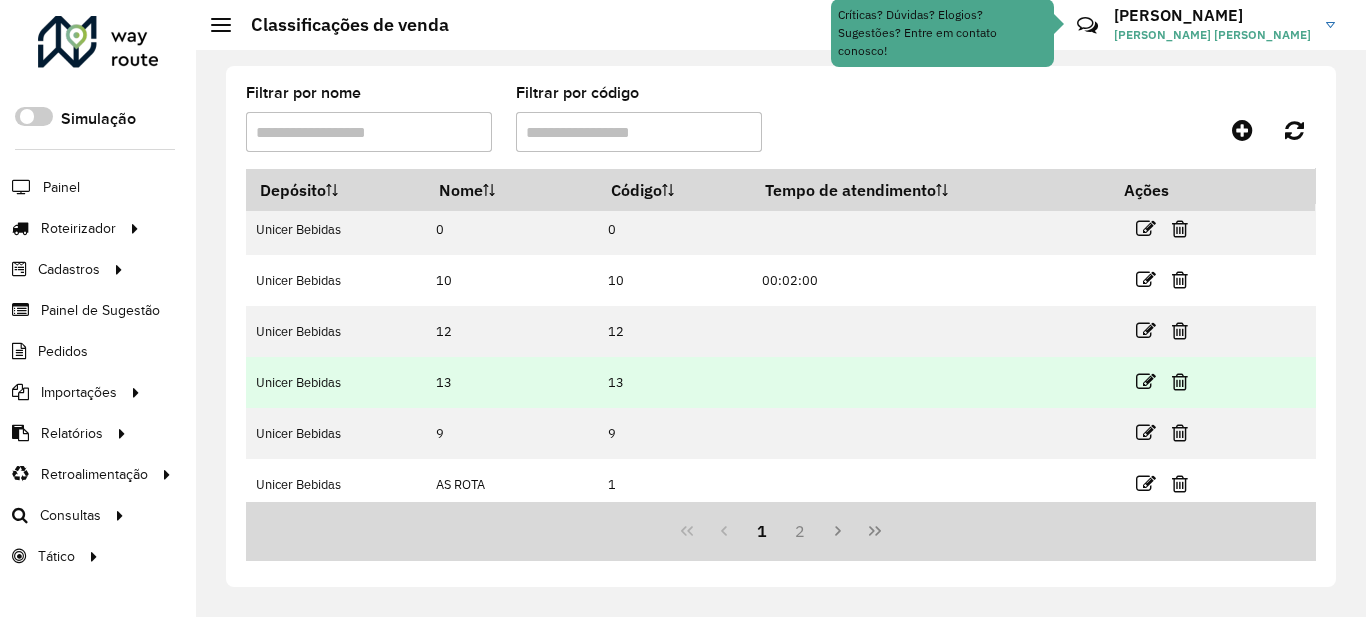 scroll, scrollTop: 0, scrollLeft: 0, axis: both 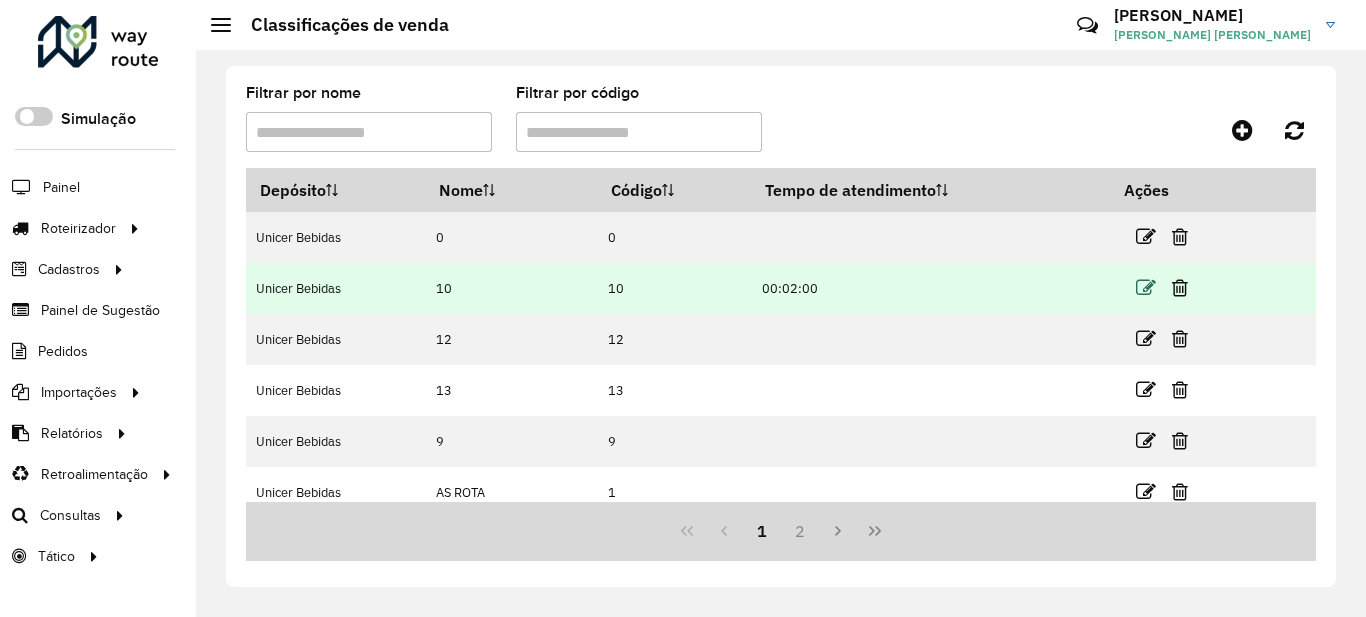 click at bounding box center (1146, 288) 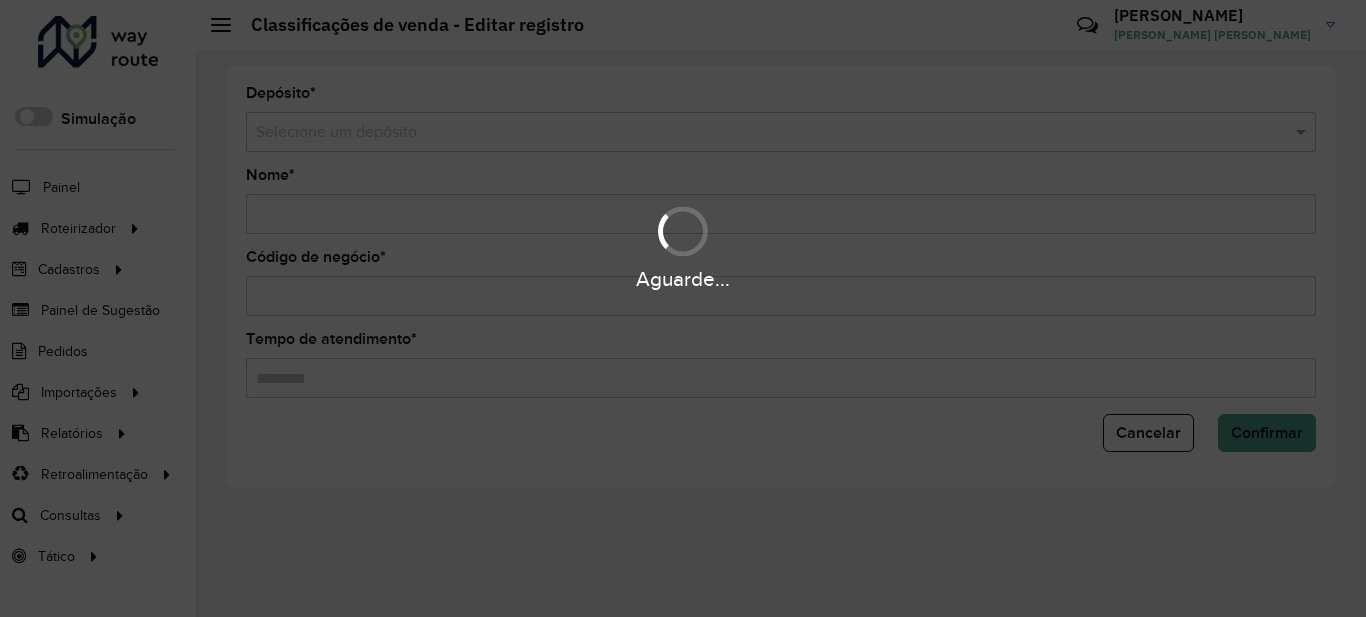 type on "**" 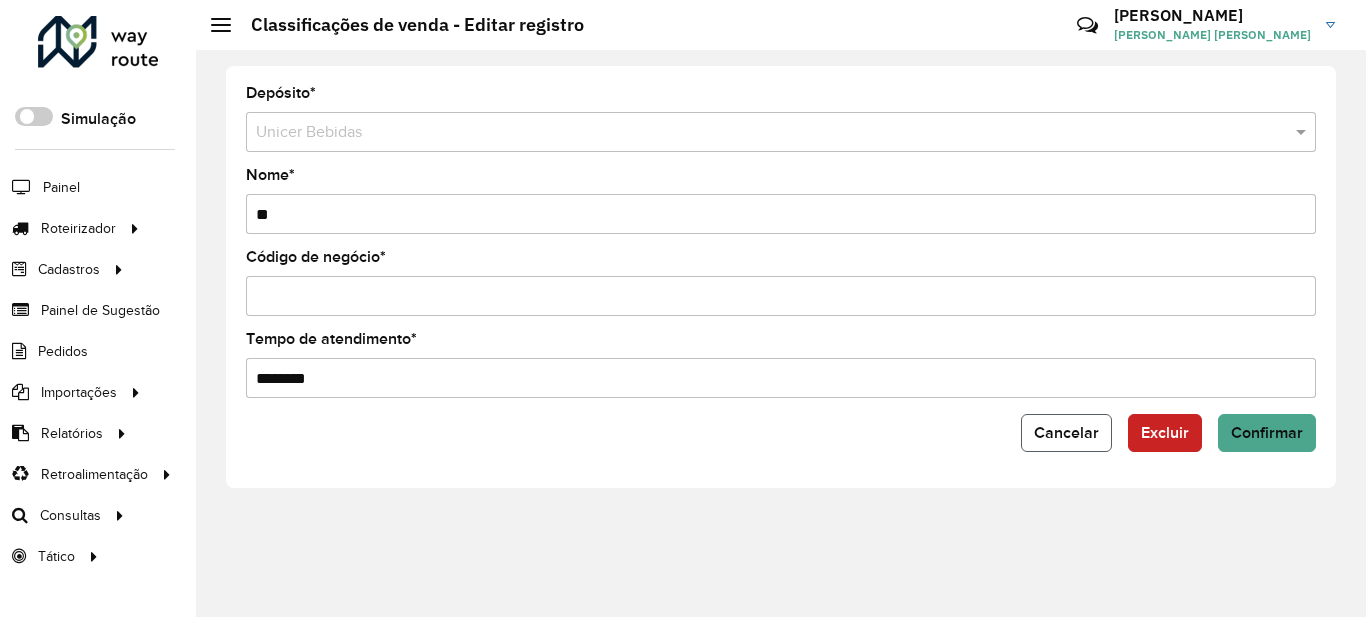 click on "Cancelar" 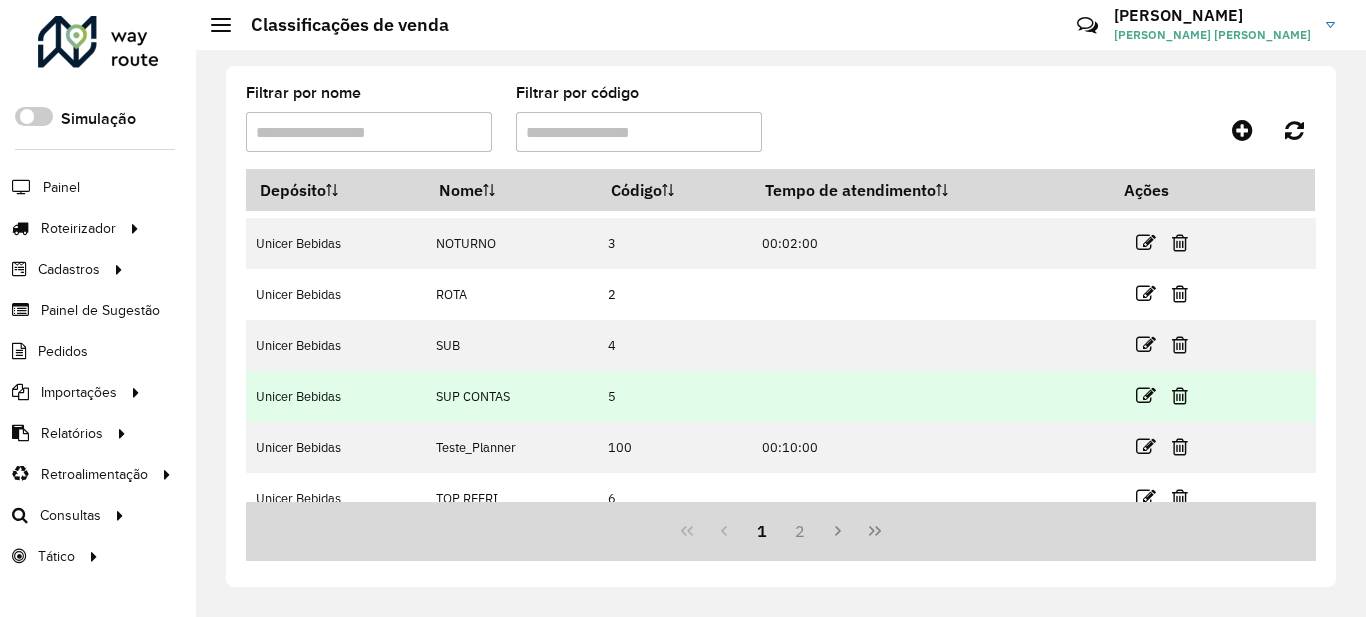 scroll, scrollTop: 322, scrollLeft: 0, axis: vertical 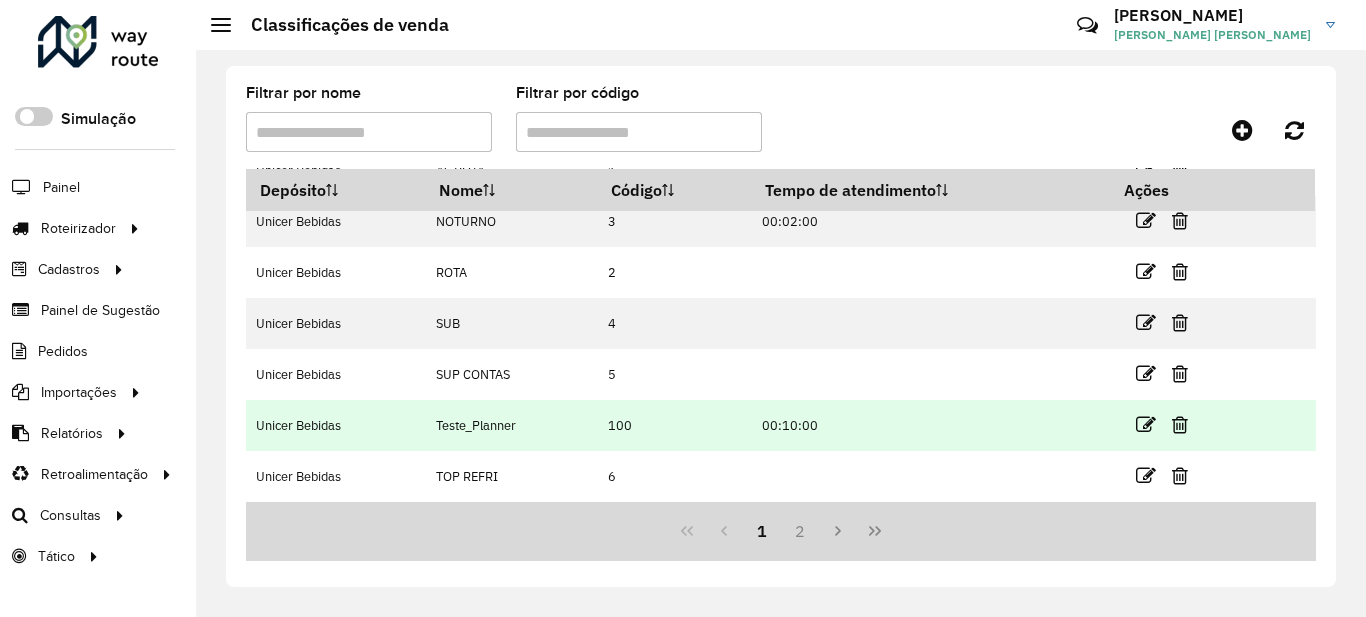 click on "Teste_Planner" at bounding box center (512, 425) 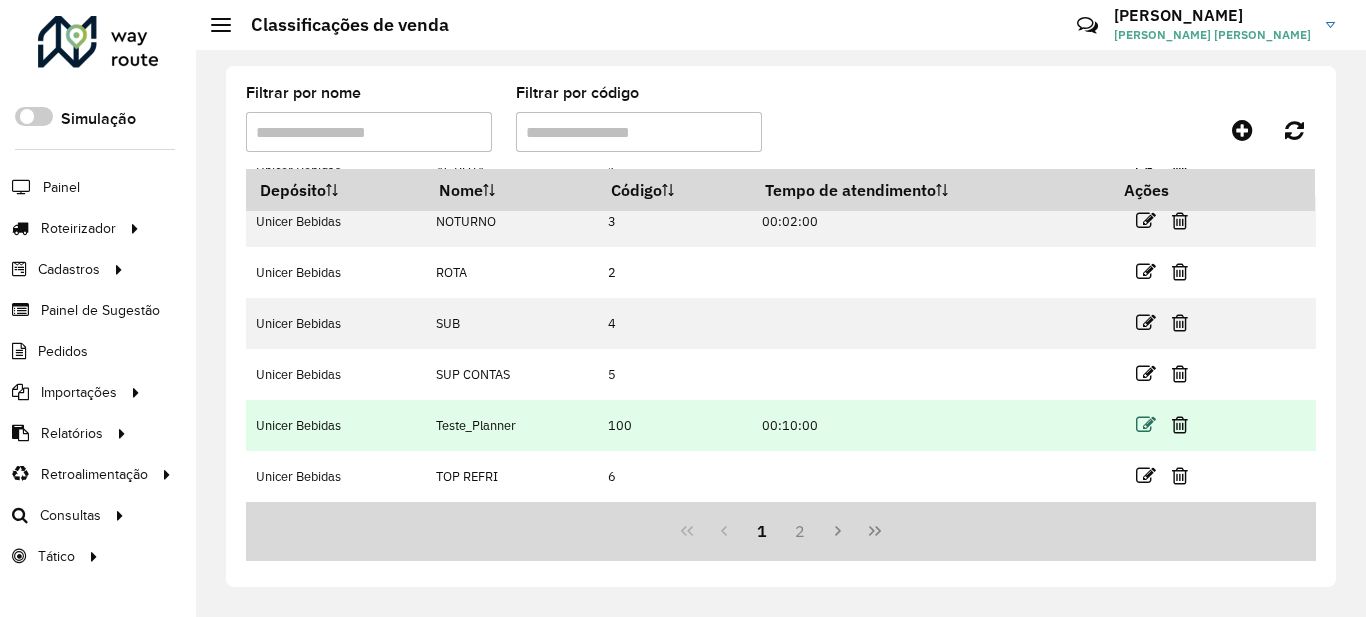 click at bounding box center (1146, 425) 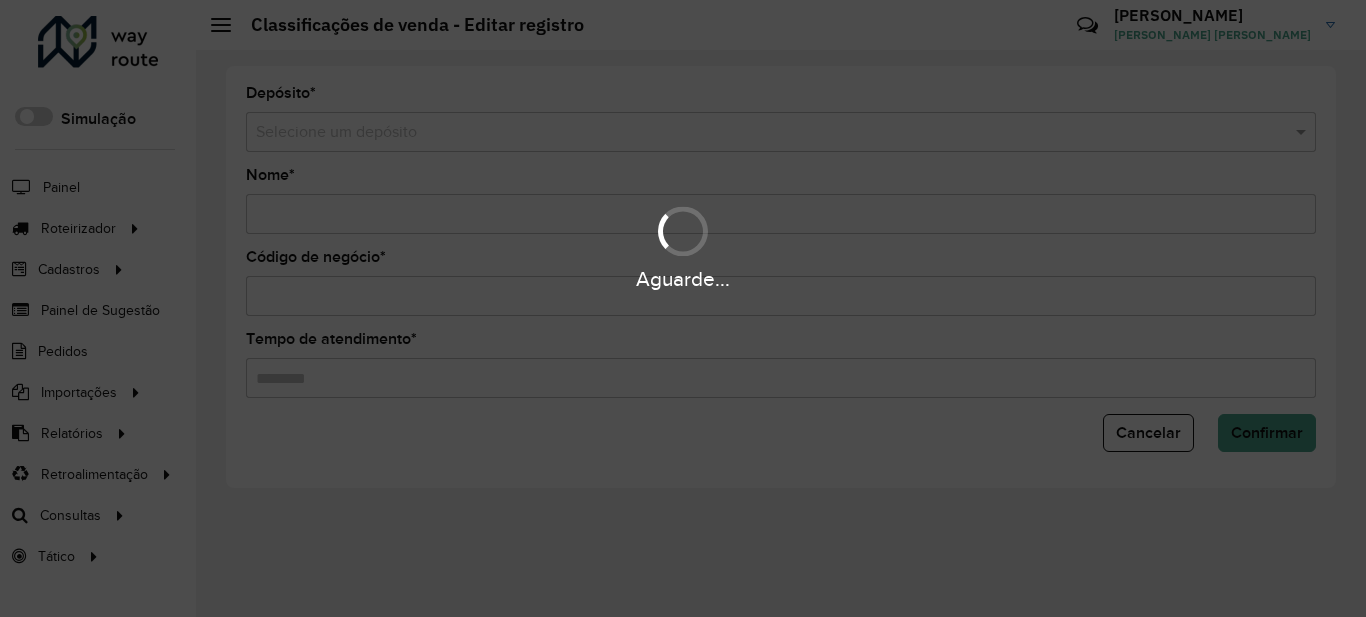 type on "**********" 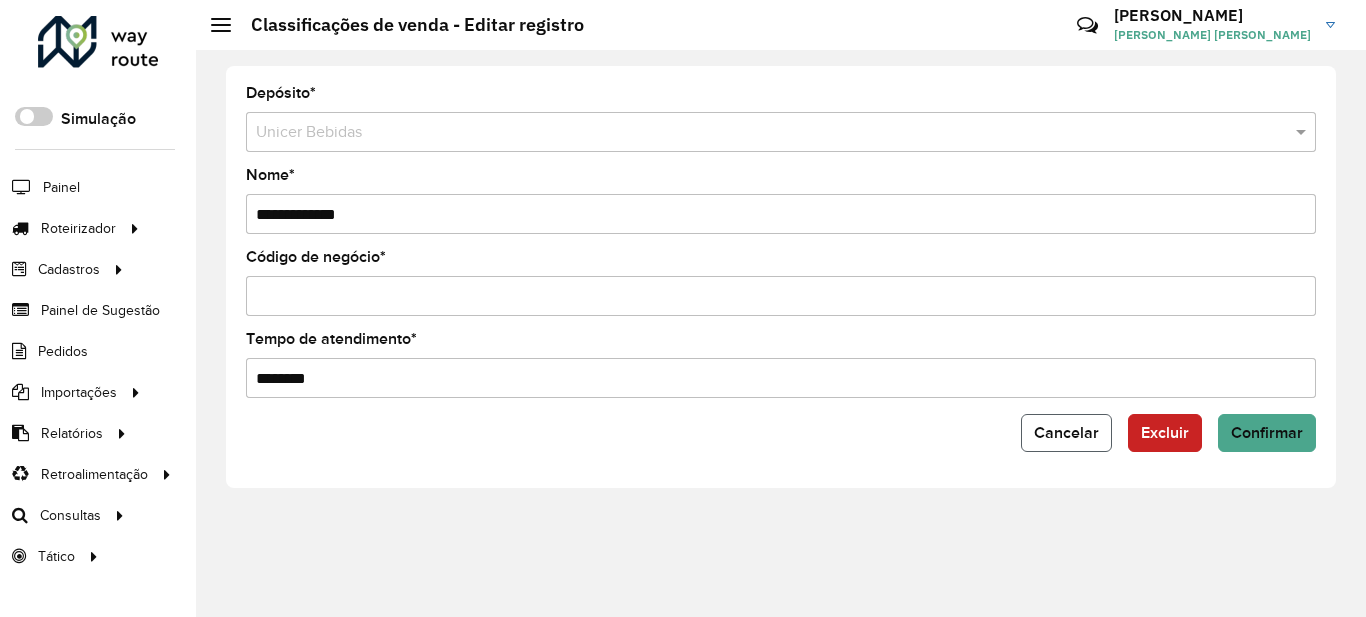 click on "Cancelar" 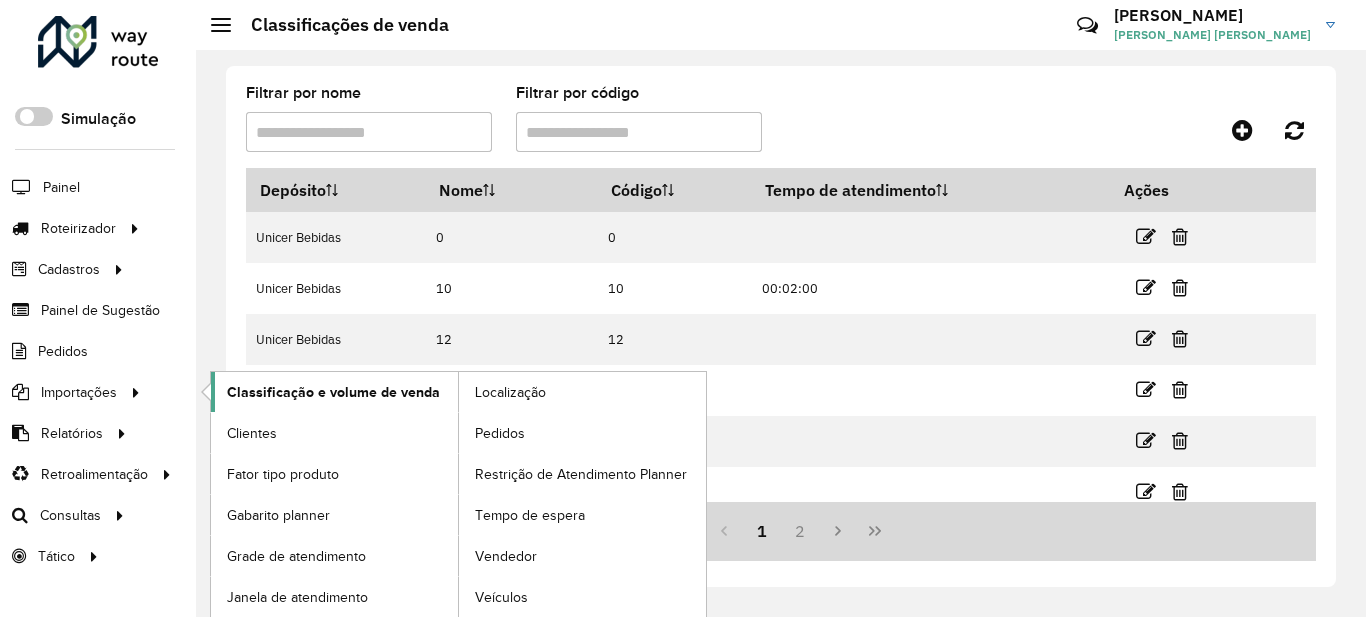 click on "Classificação e volume de venda" 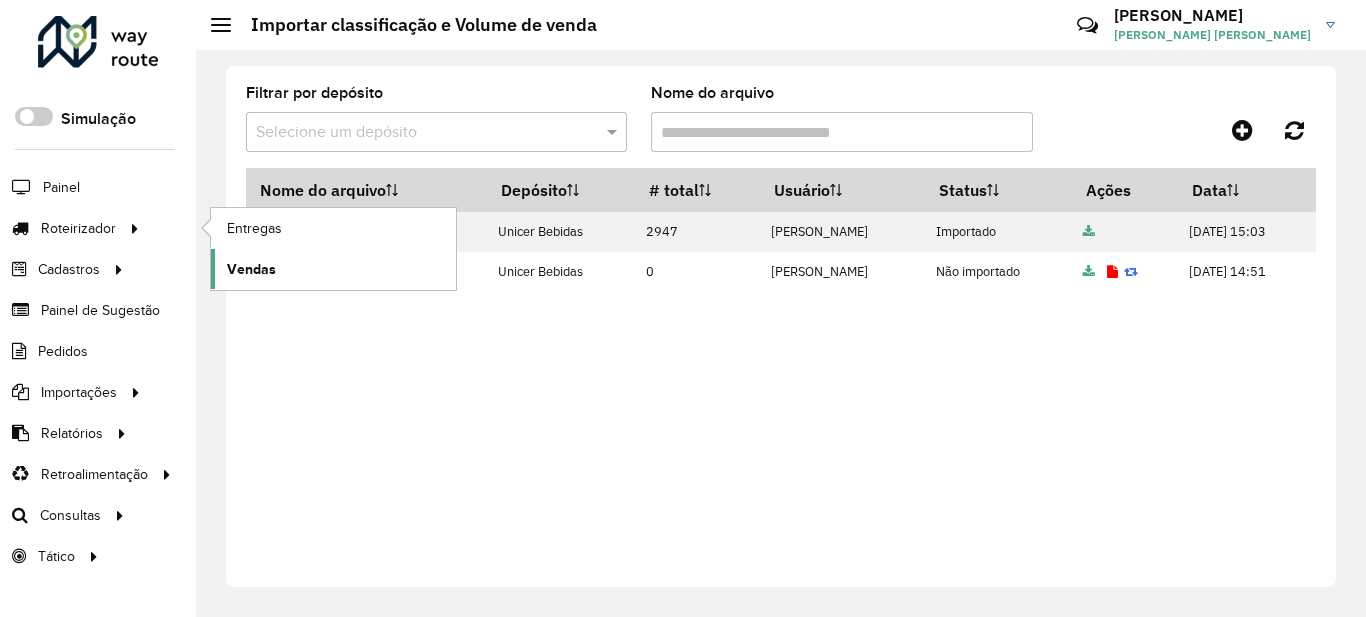 click on "Vendas" 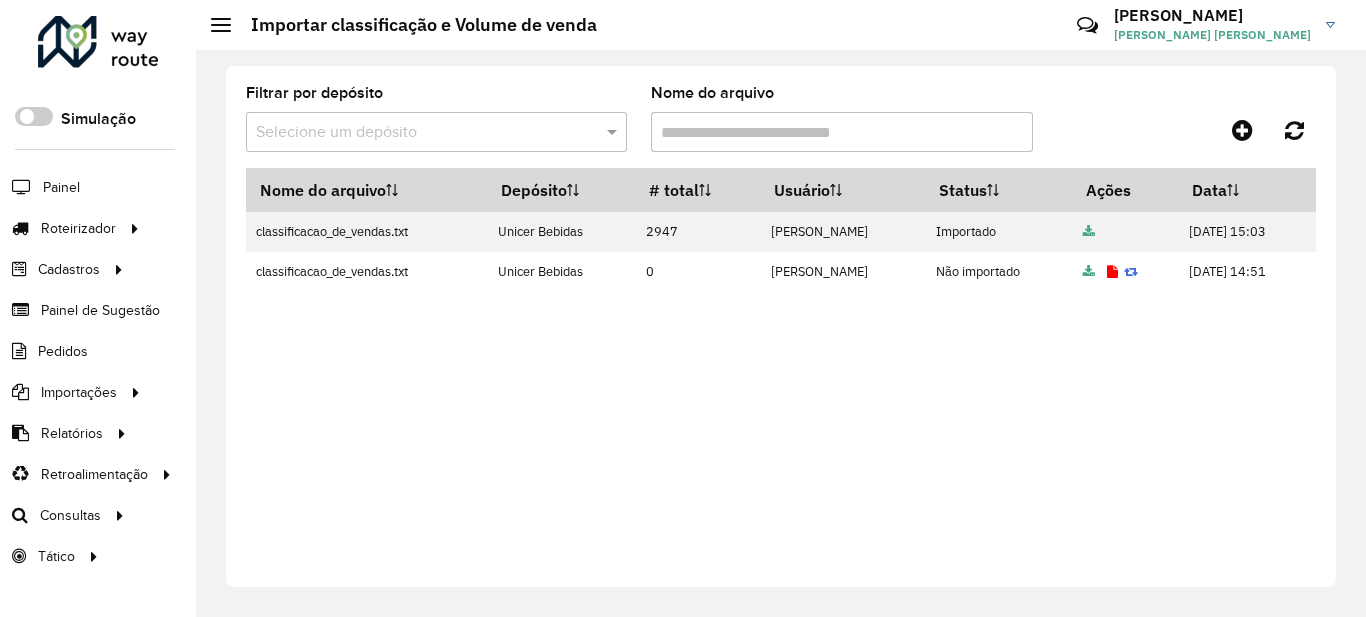 click on "João João João" 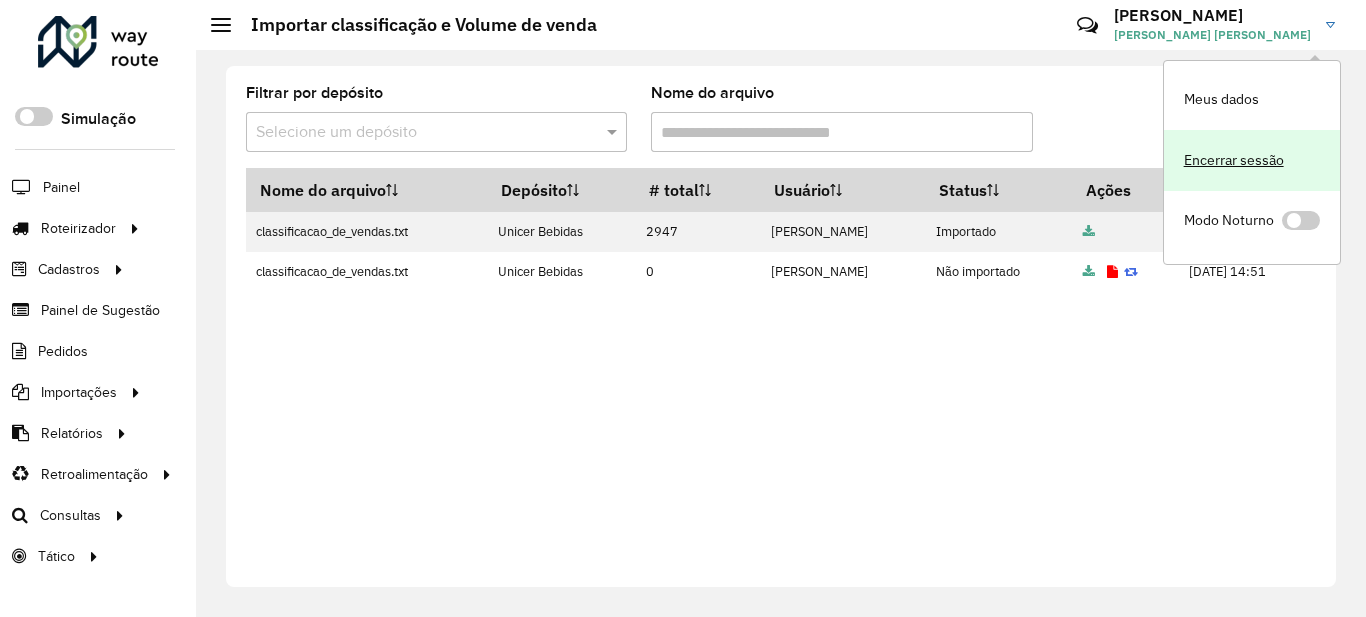 click on "Encerrar sessão" 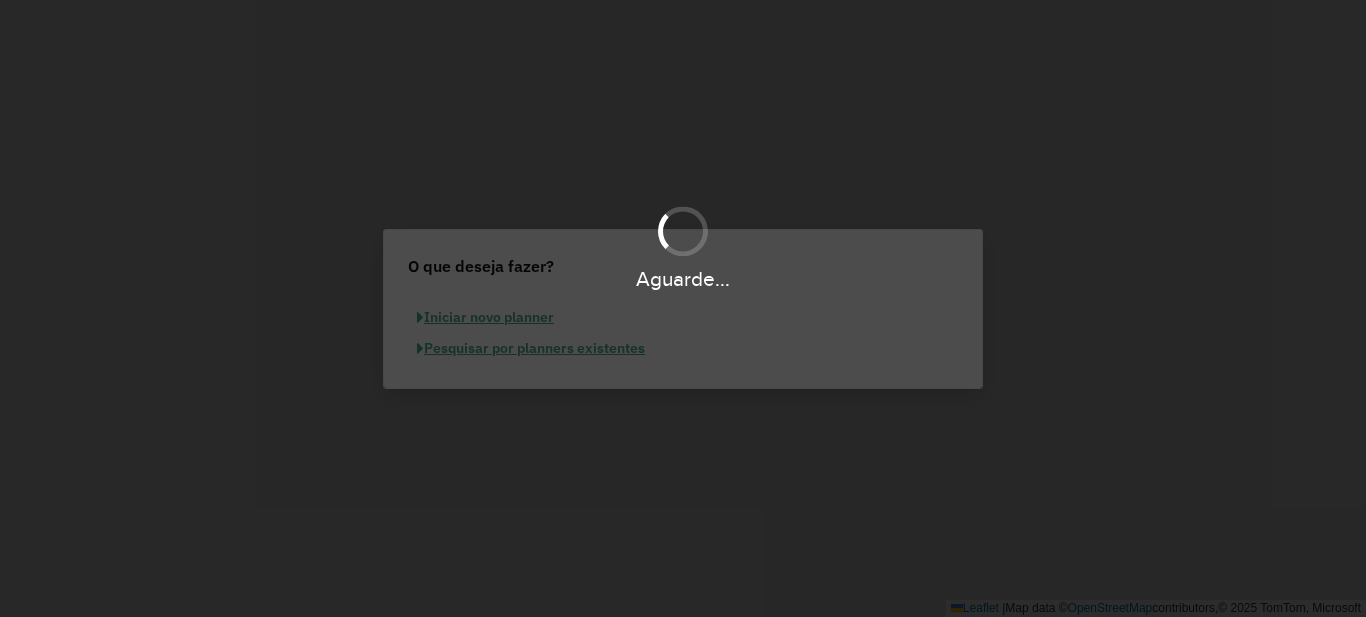 scroll, scrollTop: 0, scrollLeft: 0, axis: both 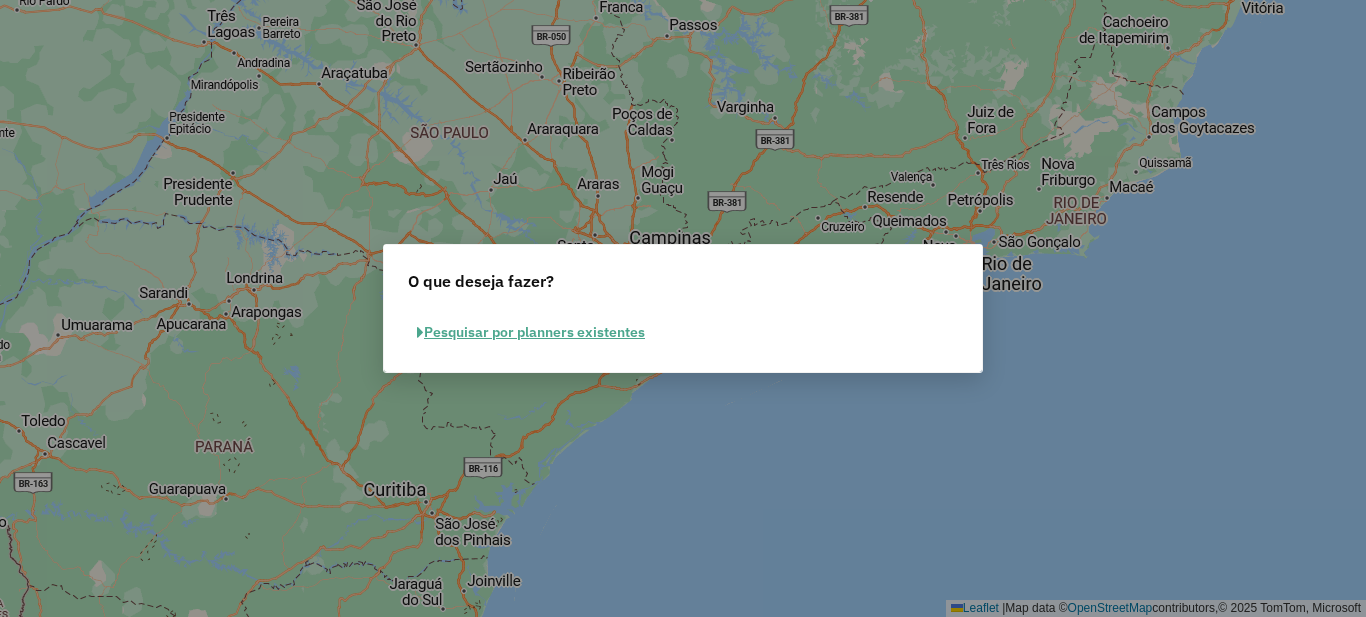 click 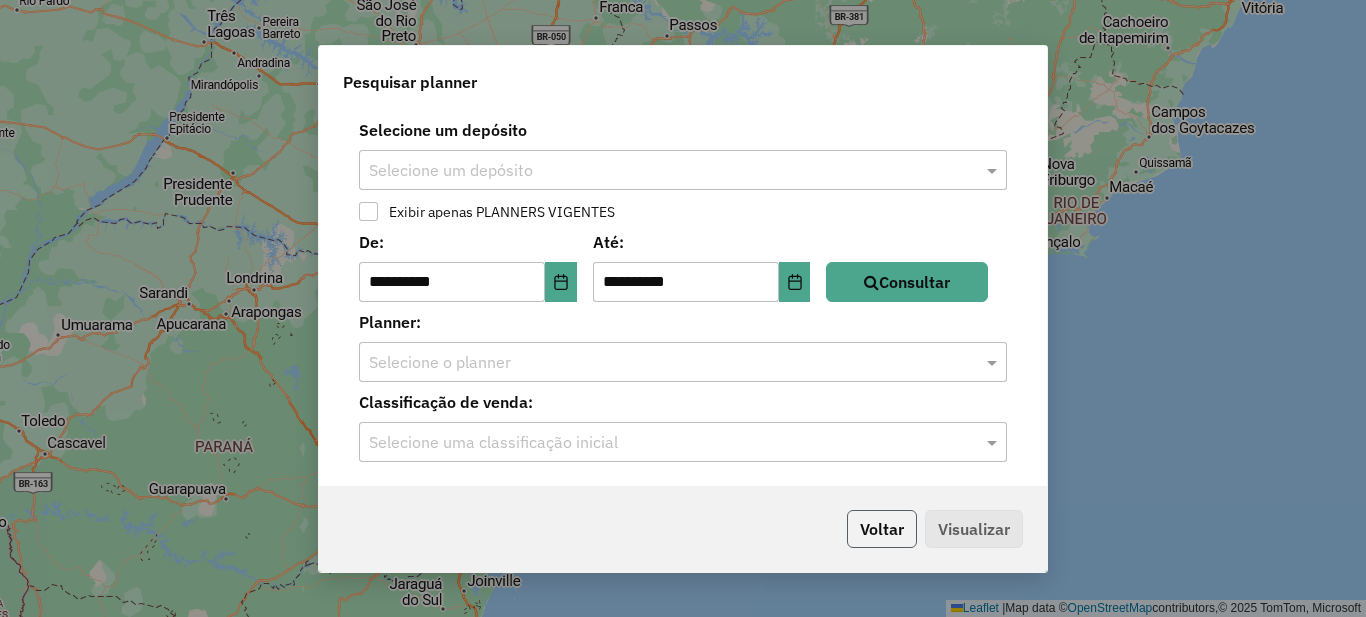 click on "Voltar" 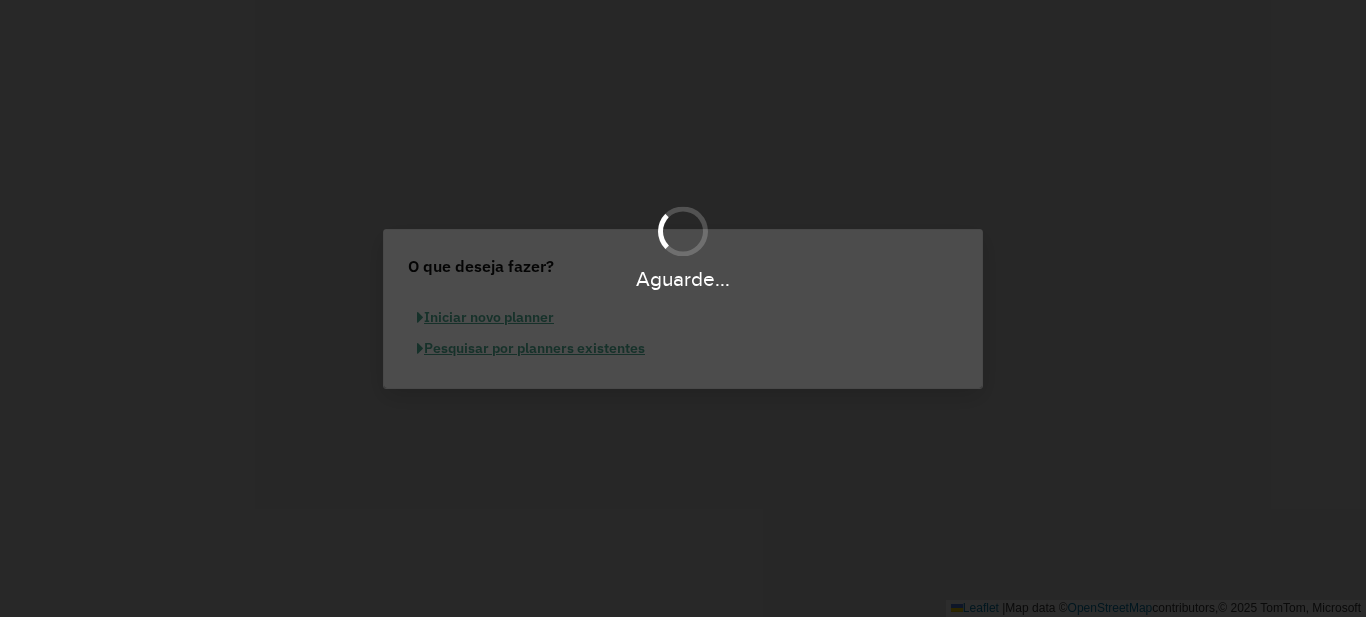 scroll, scrollTop: 0, scrollLeft: 0, axis: both 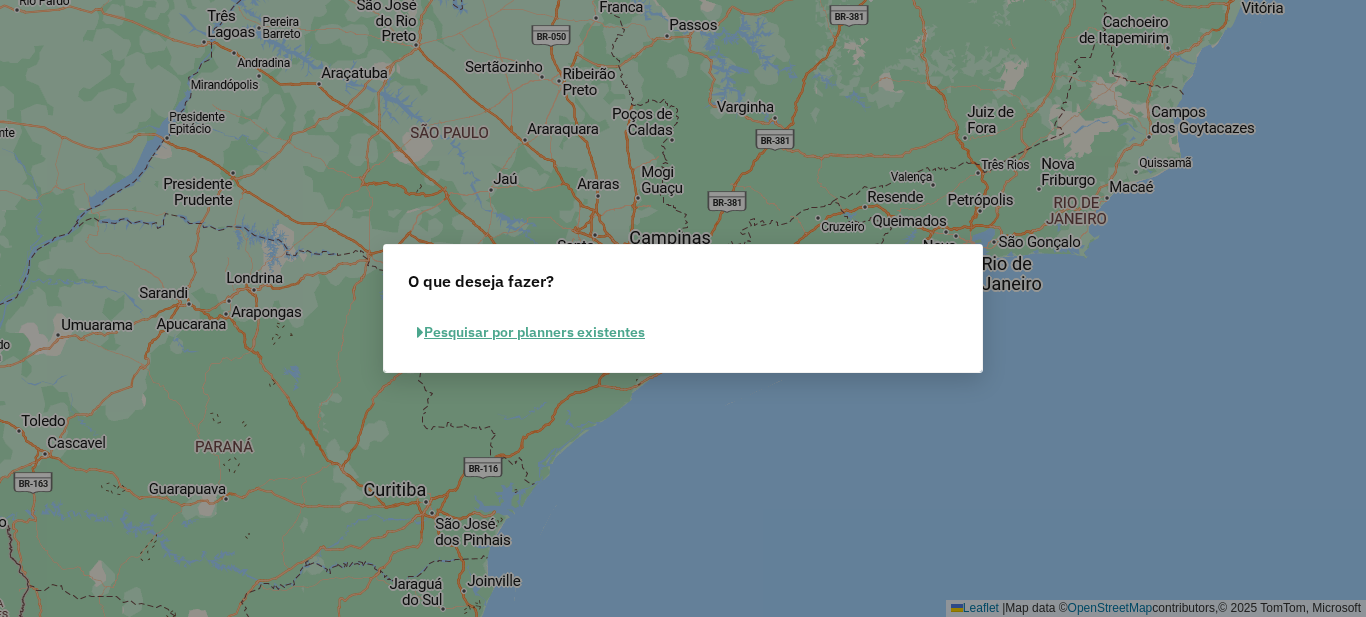click on "O que deseja fazer?" 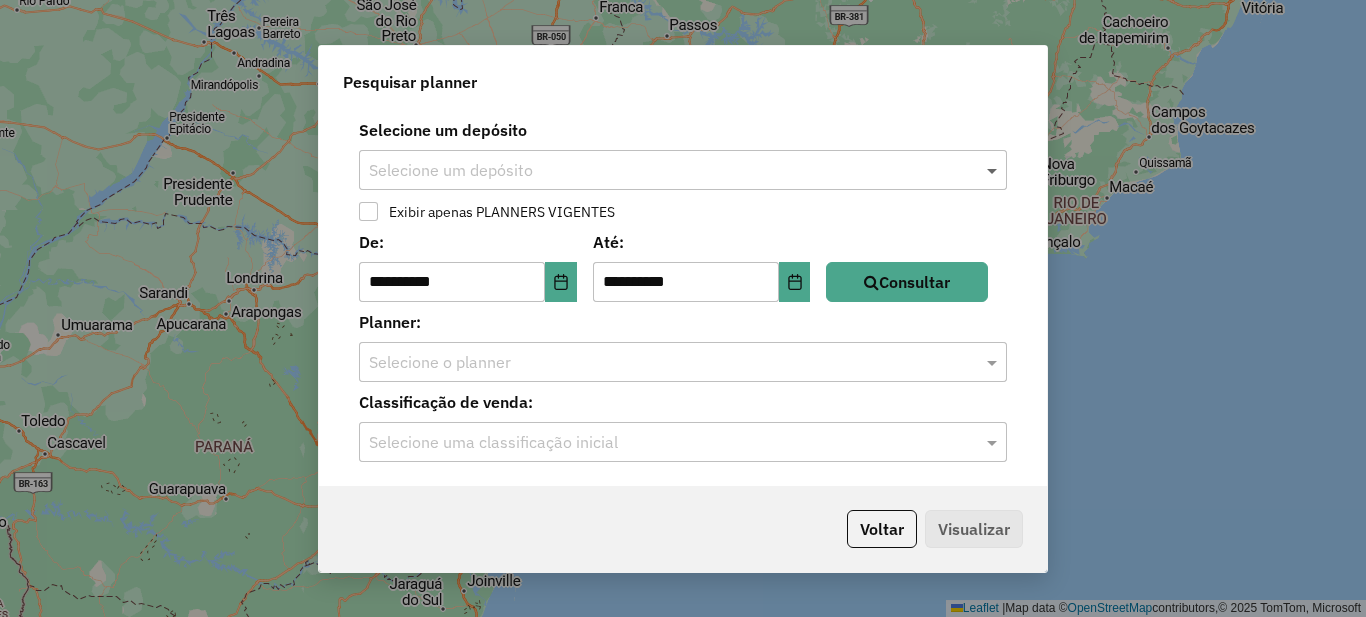 click 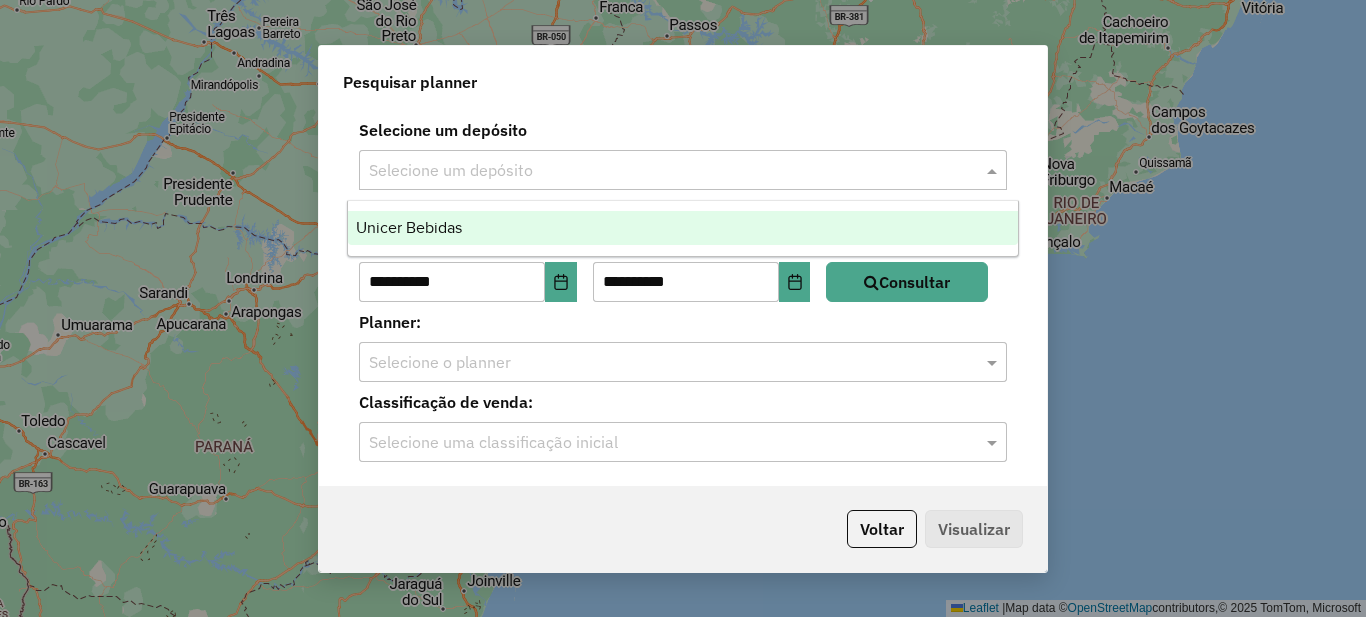 click on "Unicer Bebidas" at bounding box center (683, 228) 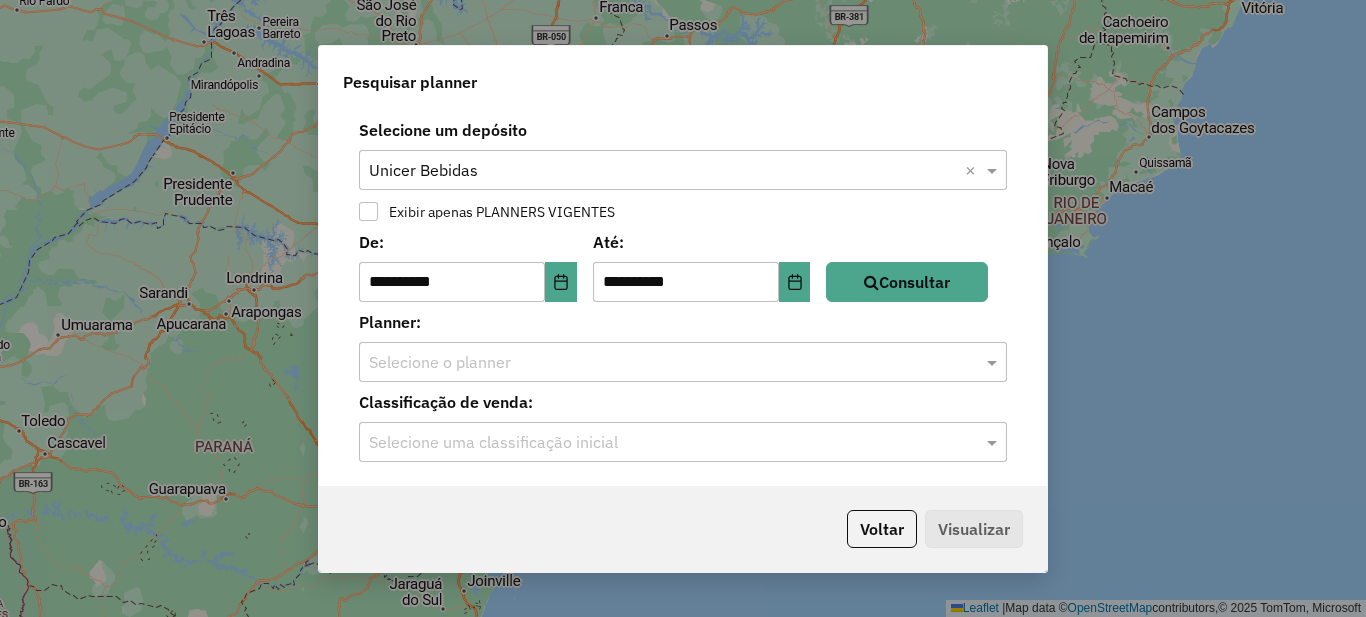 click on "Selecione uma classificação inicial" 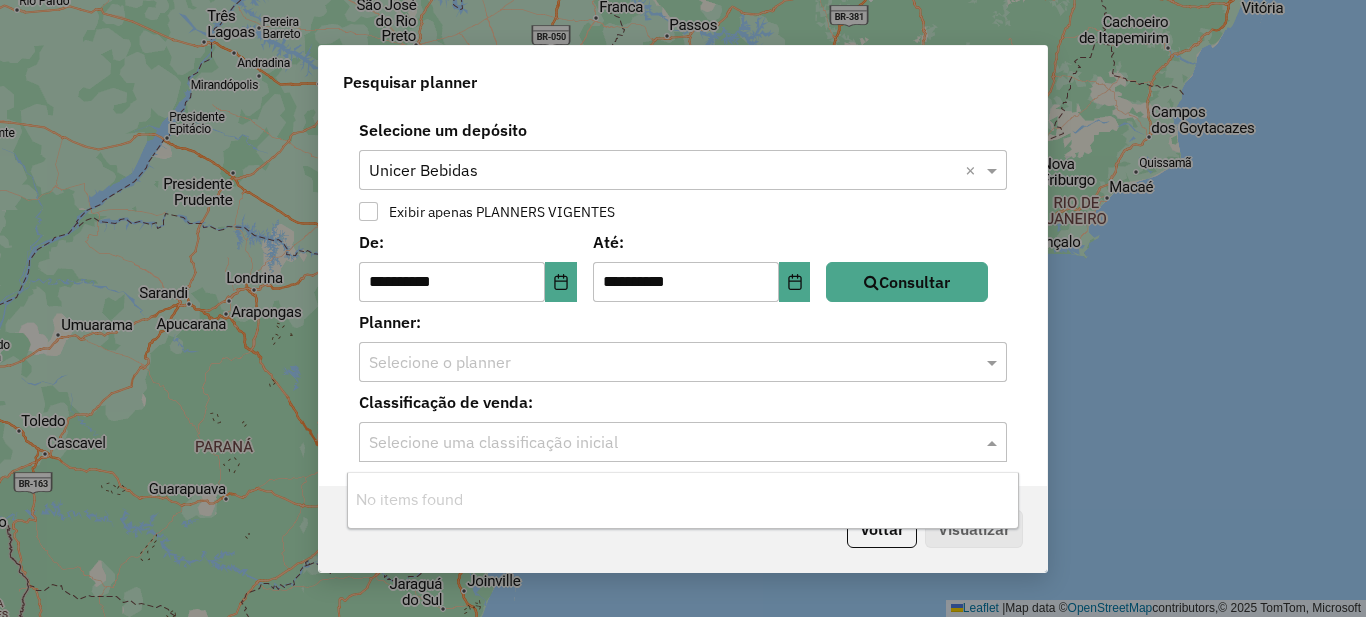 click on "Selecione uma classificação inicial" 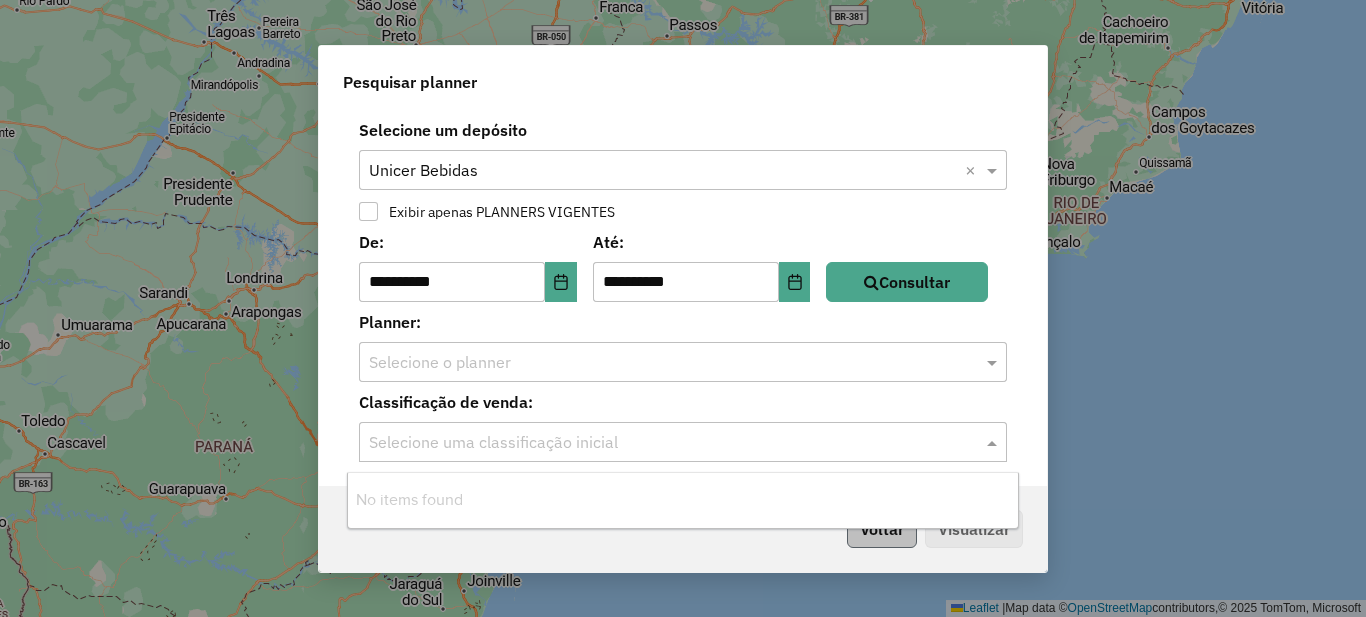 drag, startPoint x: 930, startPoint y: 554, endPoint x: 876, endPoint y: 532, distance: 58.30952 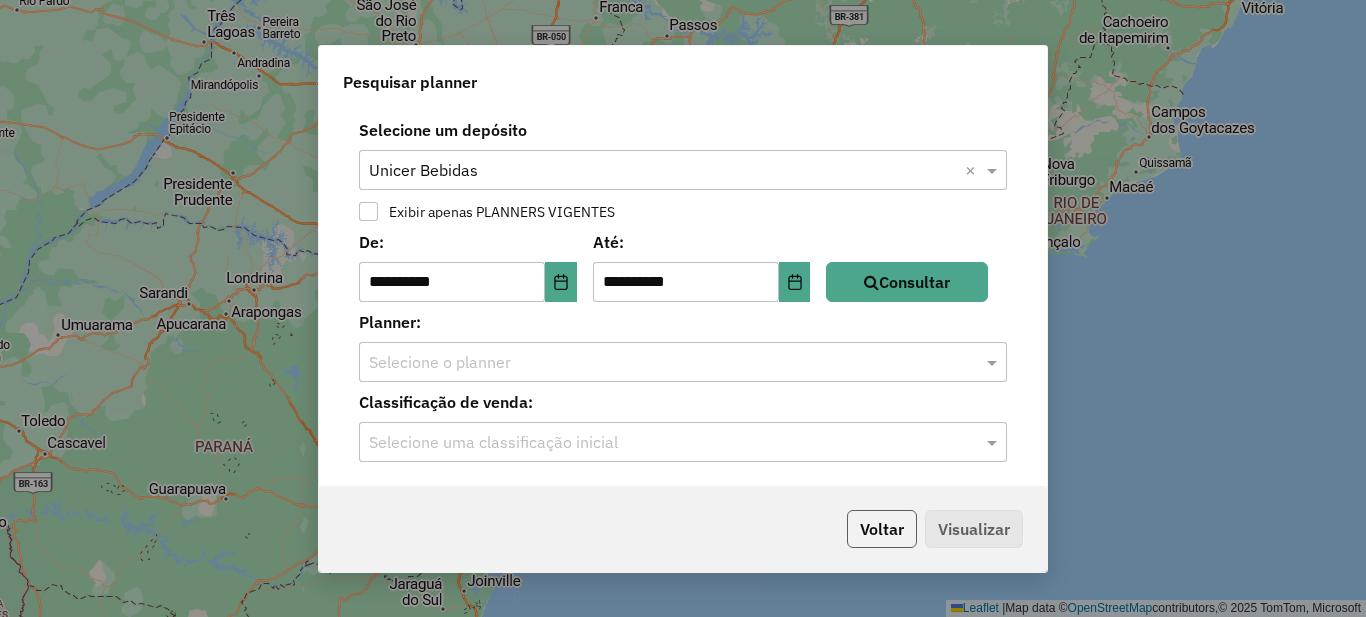click on "Voltar" 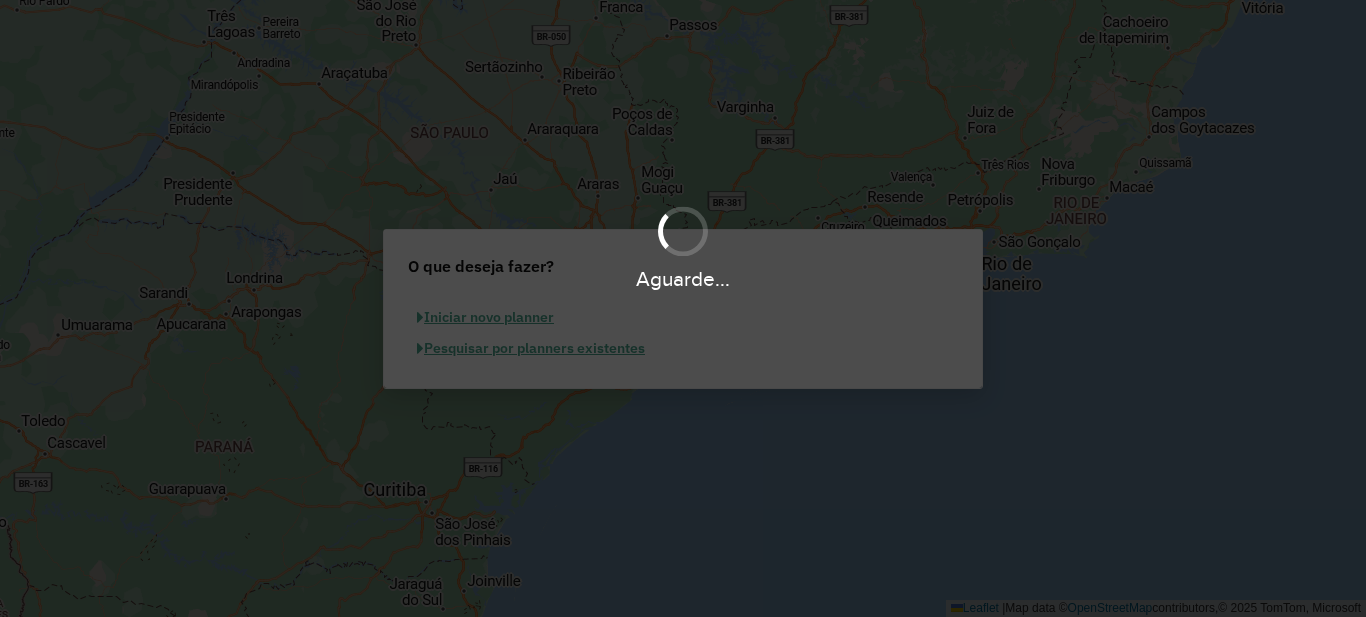 scroll, scrollTop: 0, scrollLeft: 0, axis: both 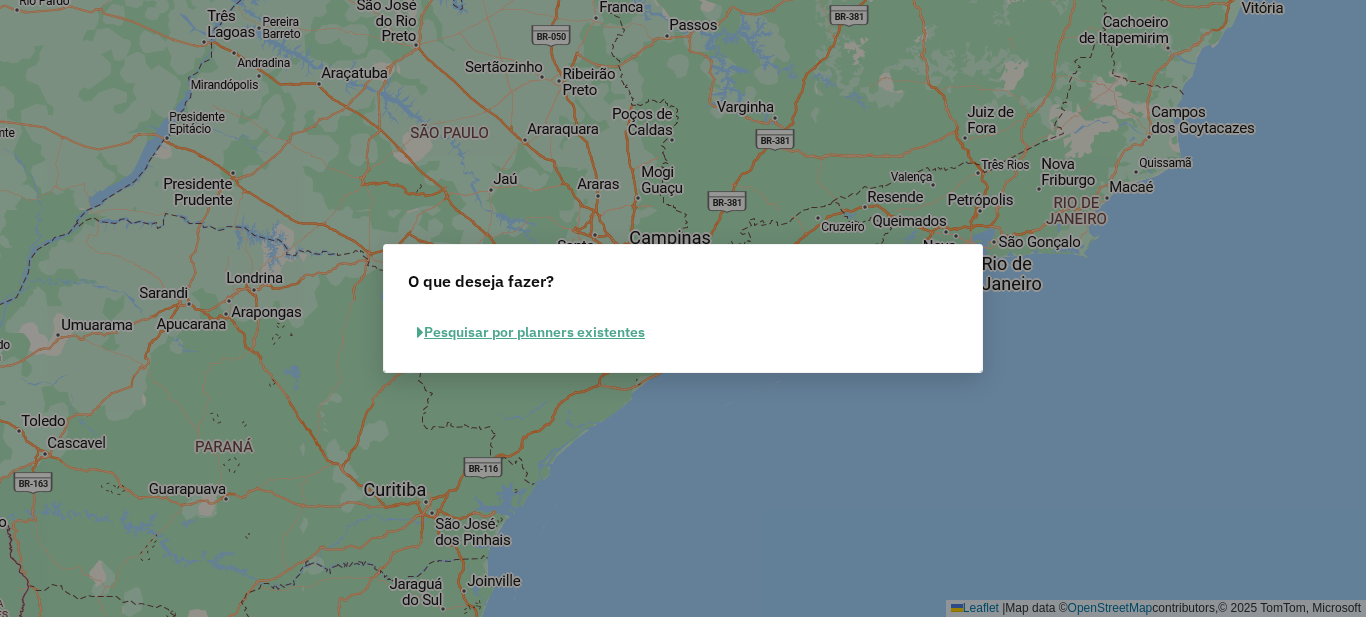 click on "O que deseja fazer?  Pesquisar por planners existentes" 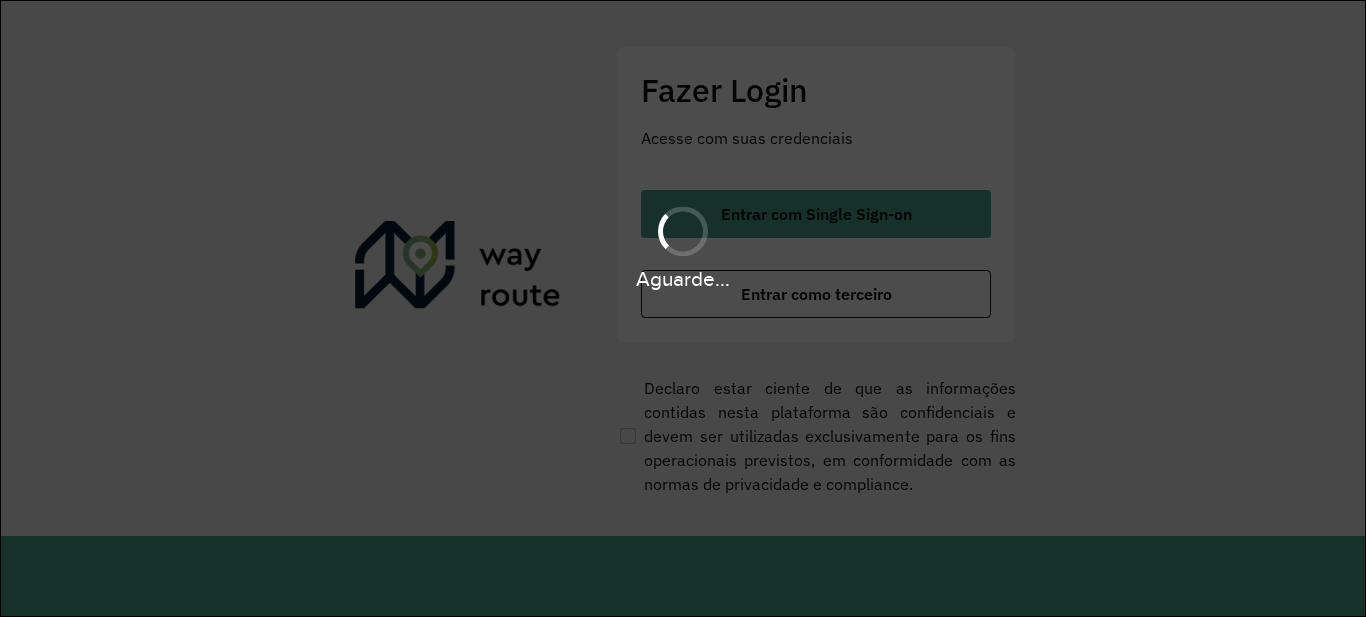 scroll, scrollTop: 0, scrollLeft: 0, axis: both 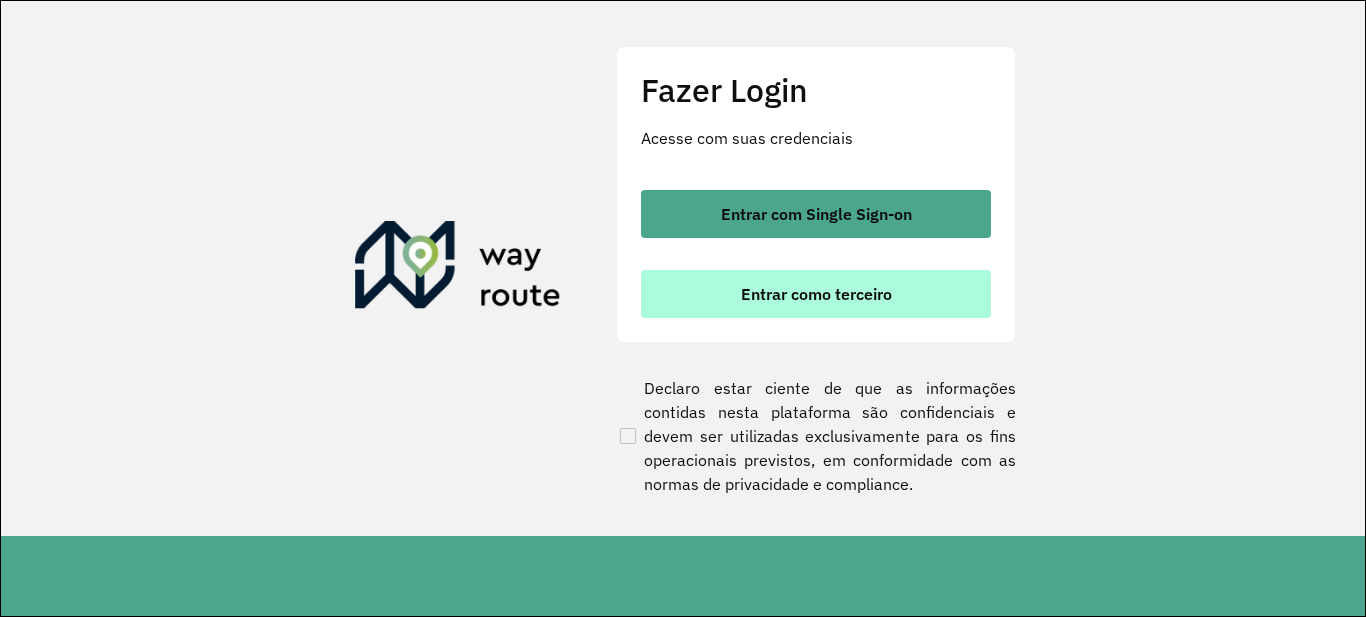click on "Entrar como terceiro" at bounding box center [816, 294] 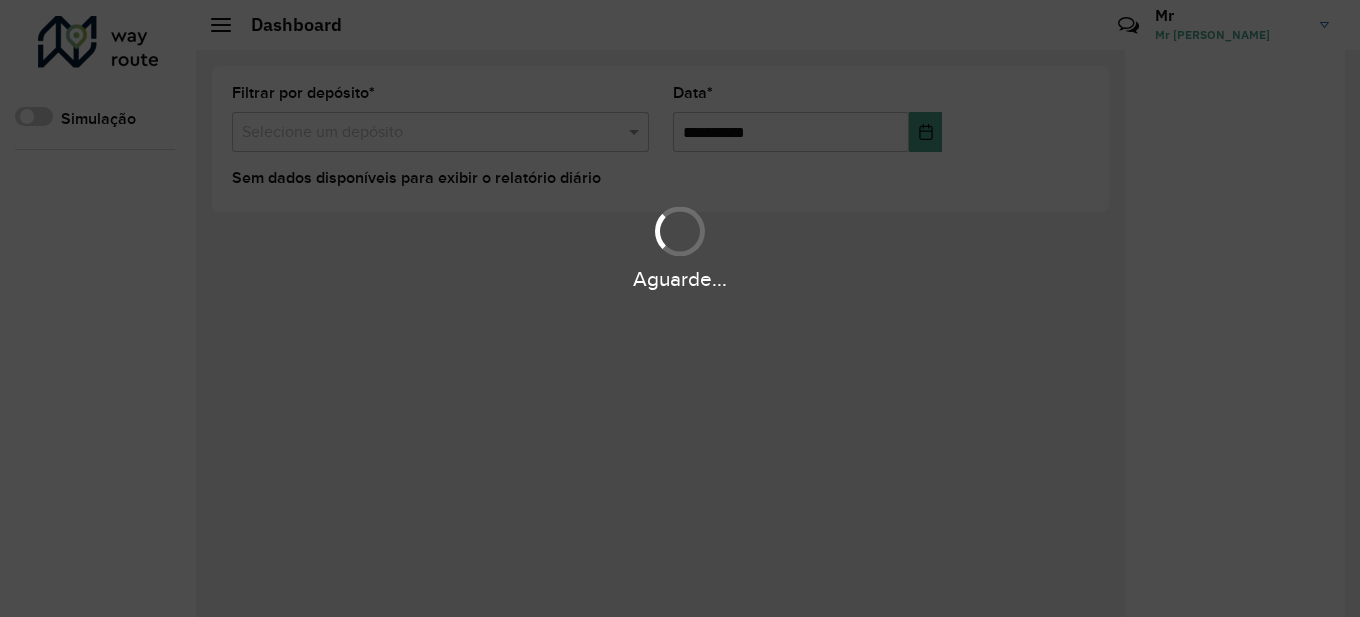 scroll, scrollTop: 0, scrollLeft: 0, axis: both 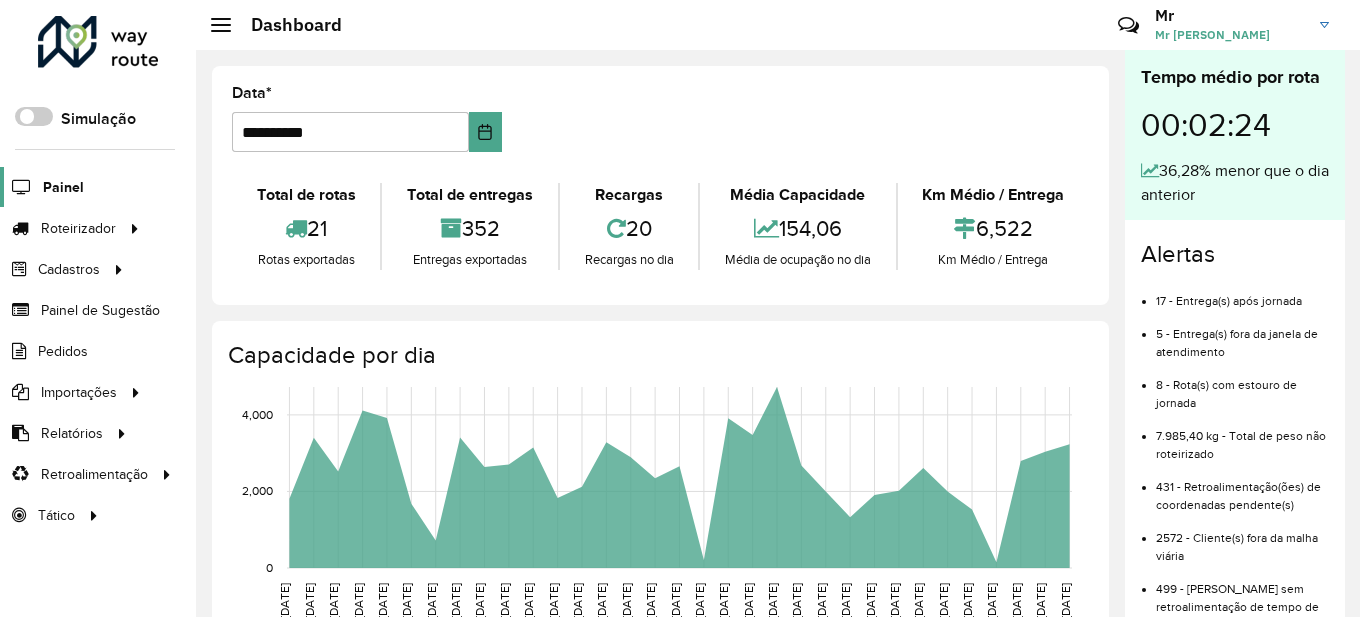 click on "Painel" 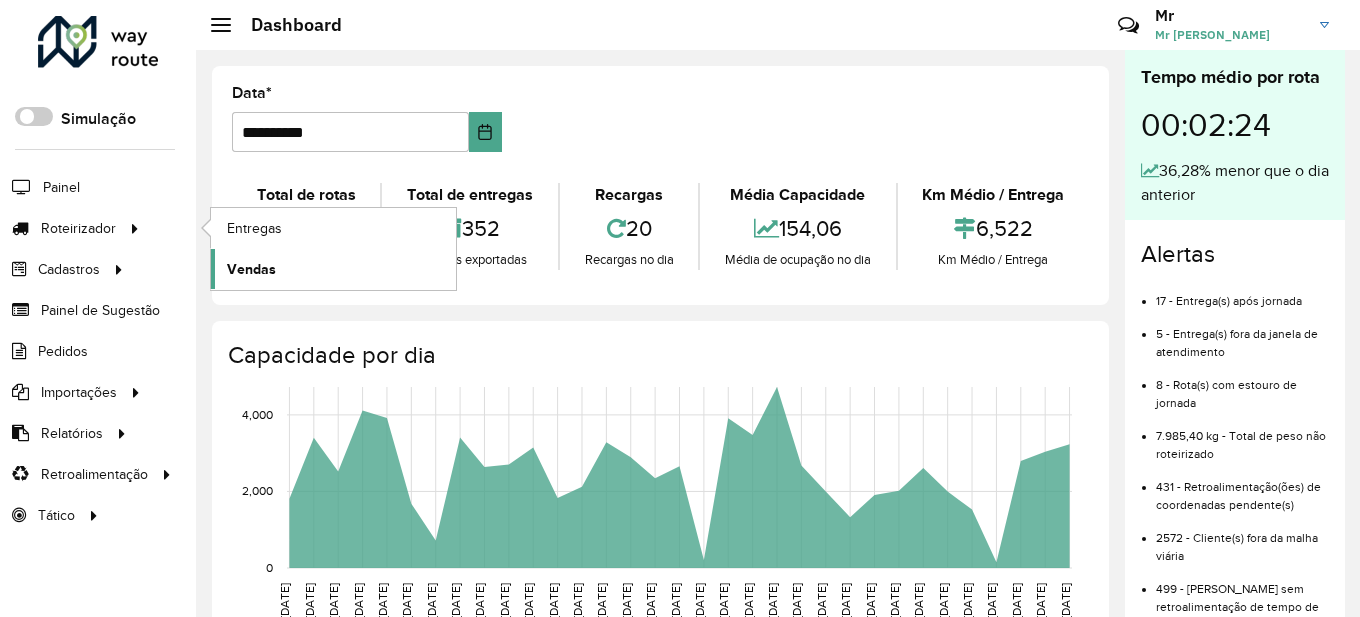click on "Vendas" 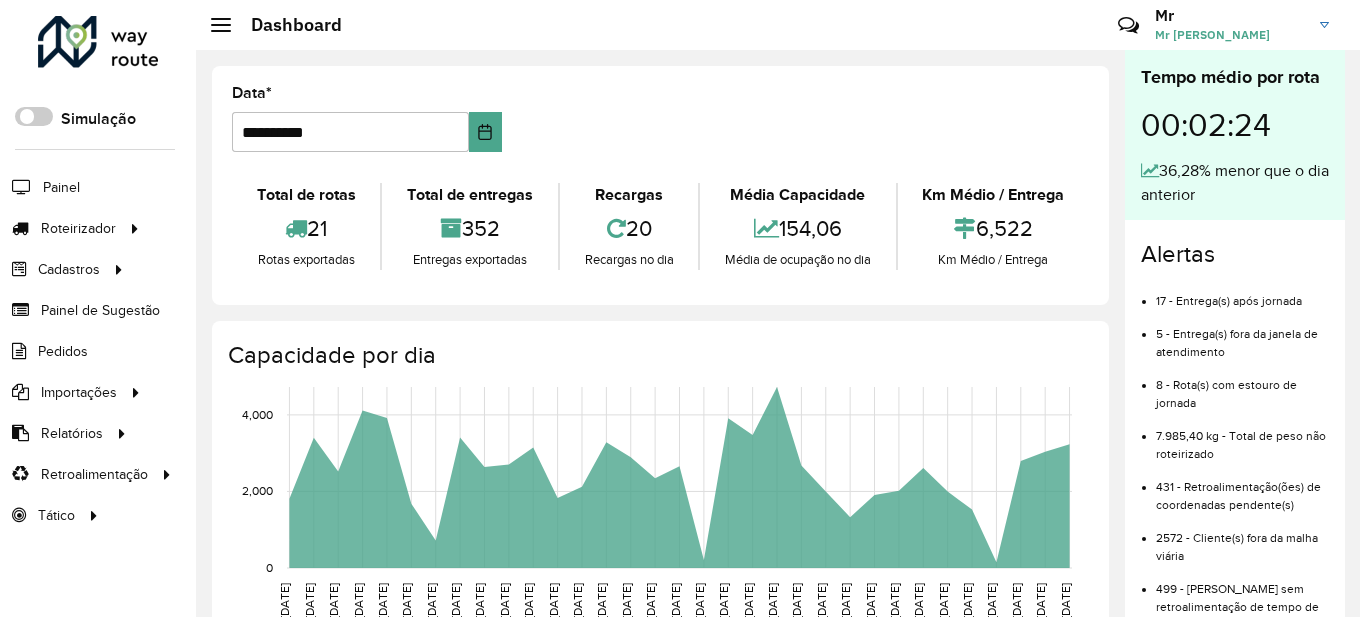 click on "Mr Mr  Roadshow" 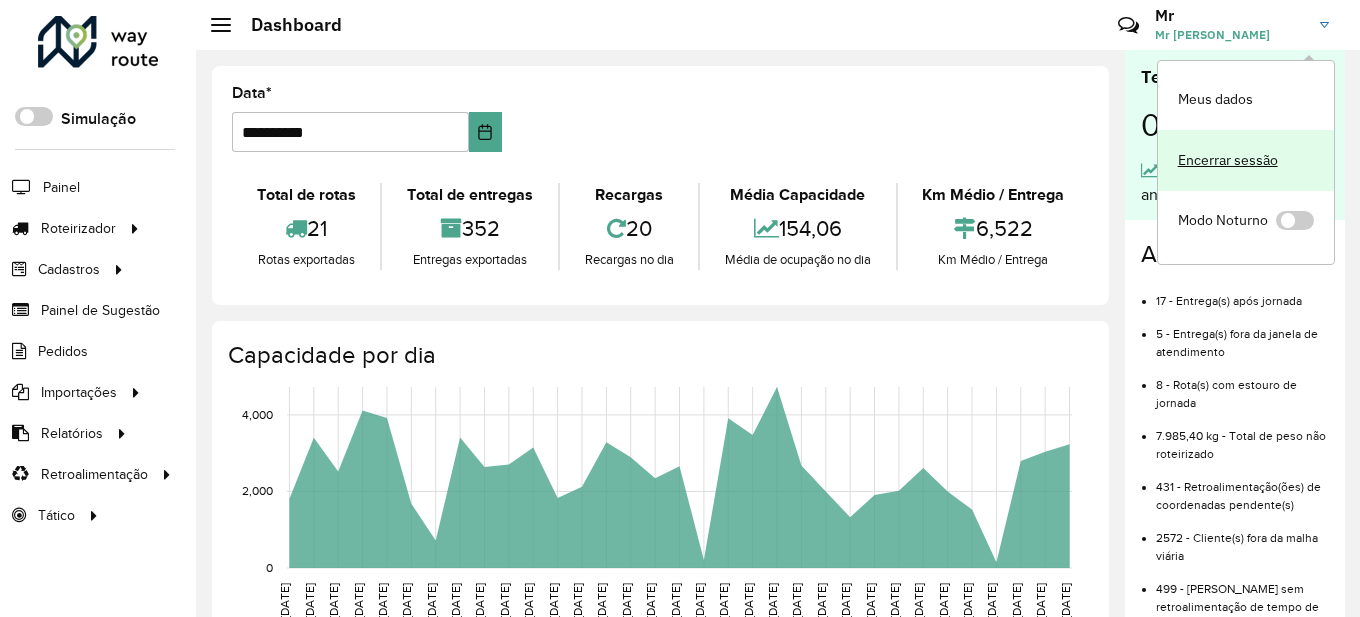 click on "Encerrar sessão" 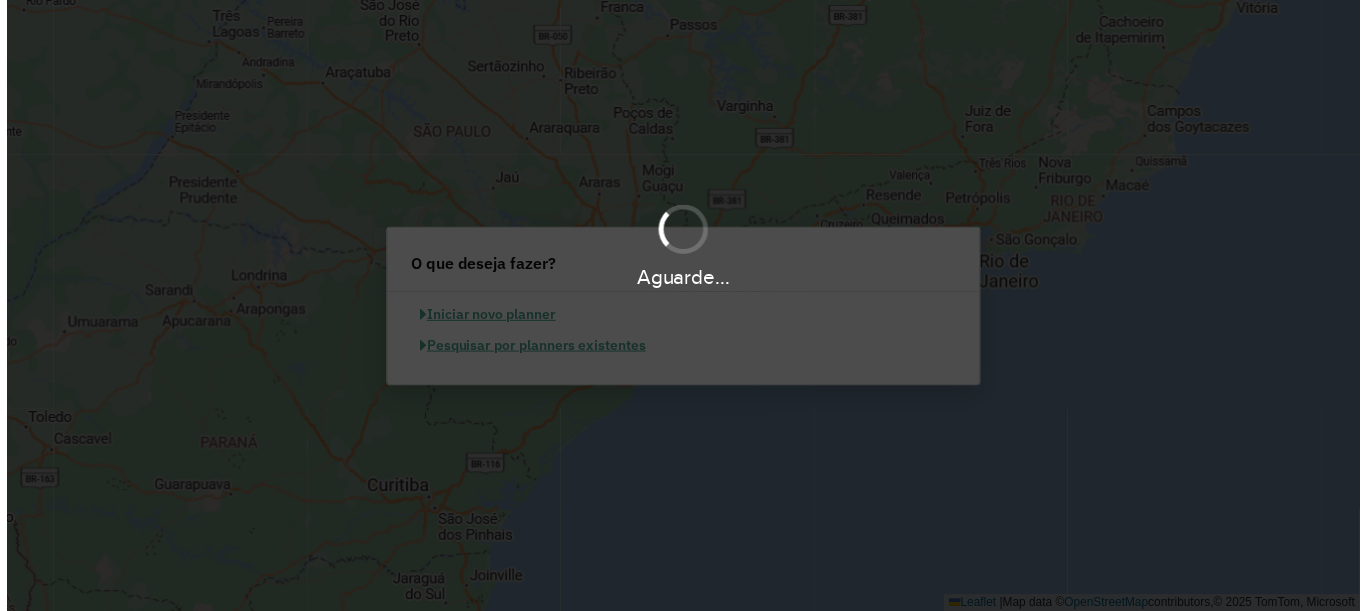 scroll, scrollTop: 0, scrollLeft: 0, axis: both 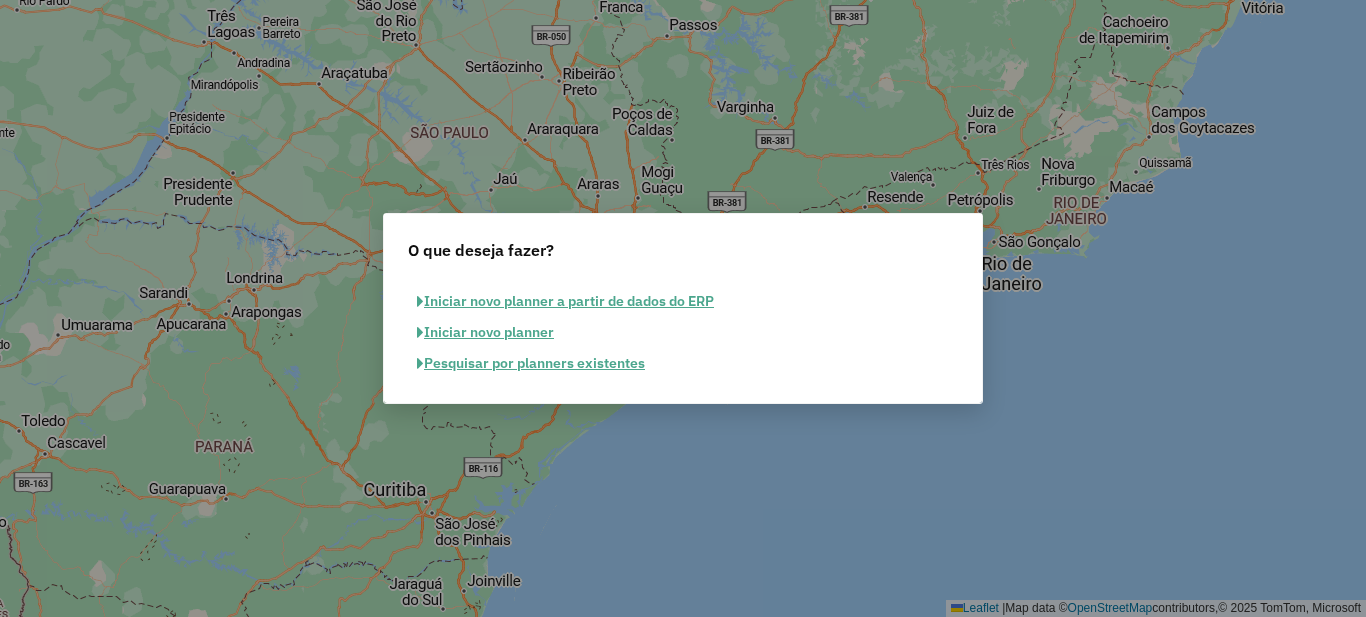 click on "Iniciar novo planner" 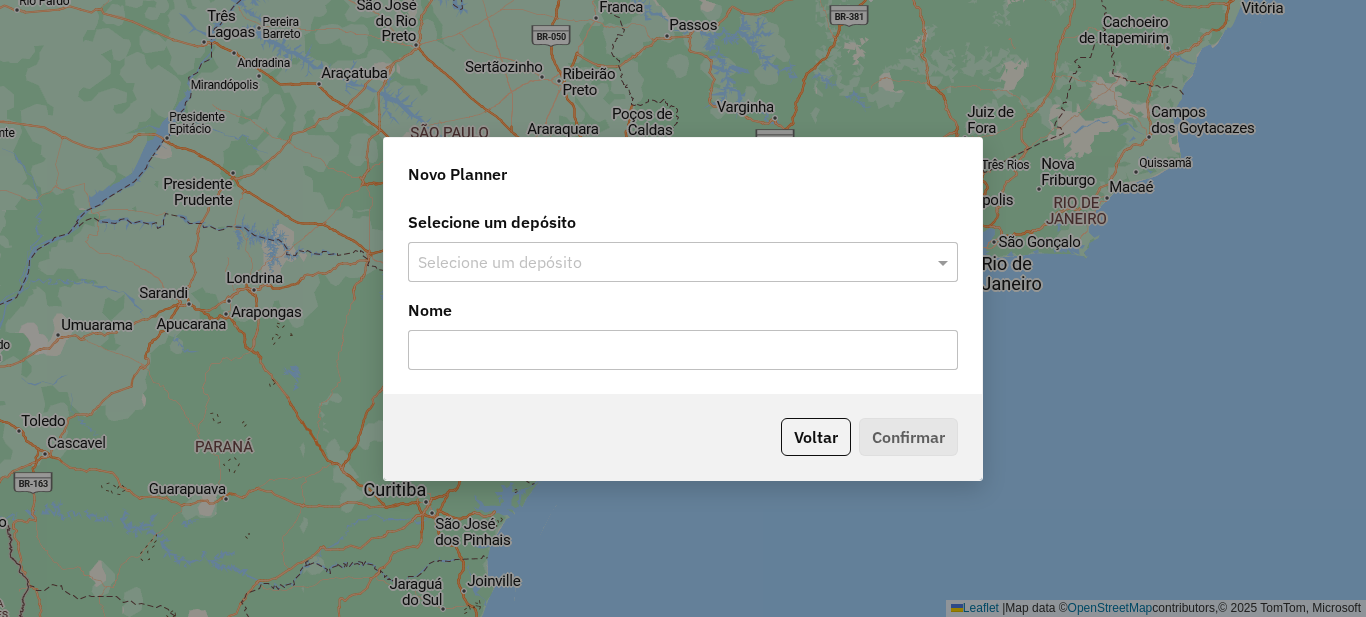 click 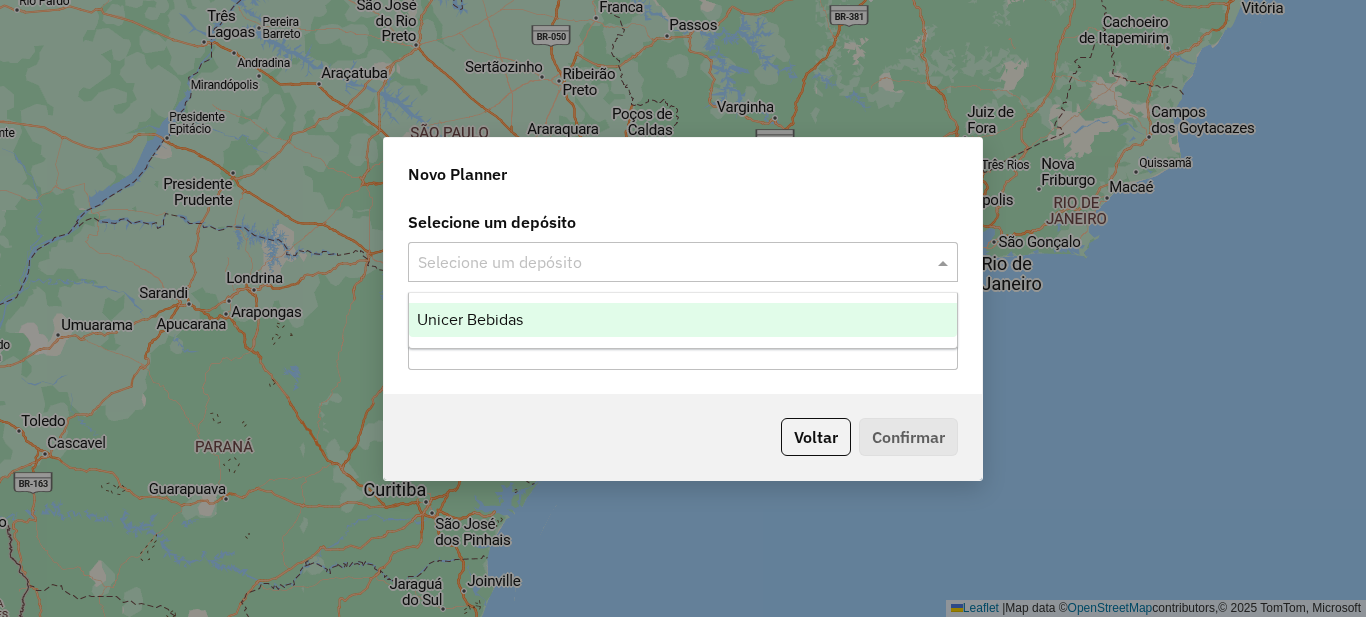 click on "Unicer Bebidas" at bounding box center (683, 320) 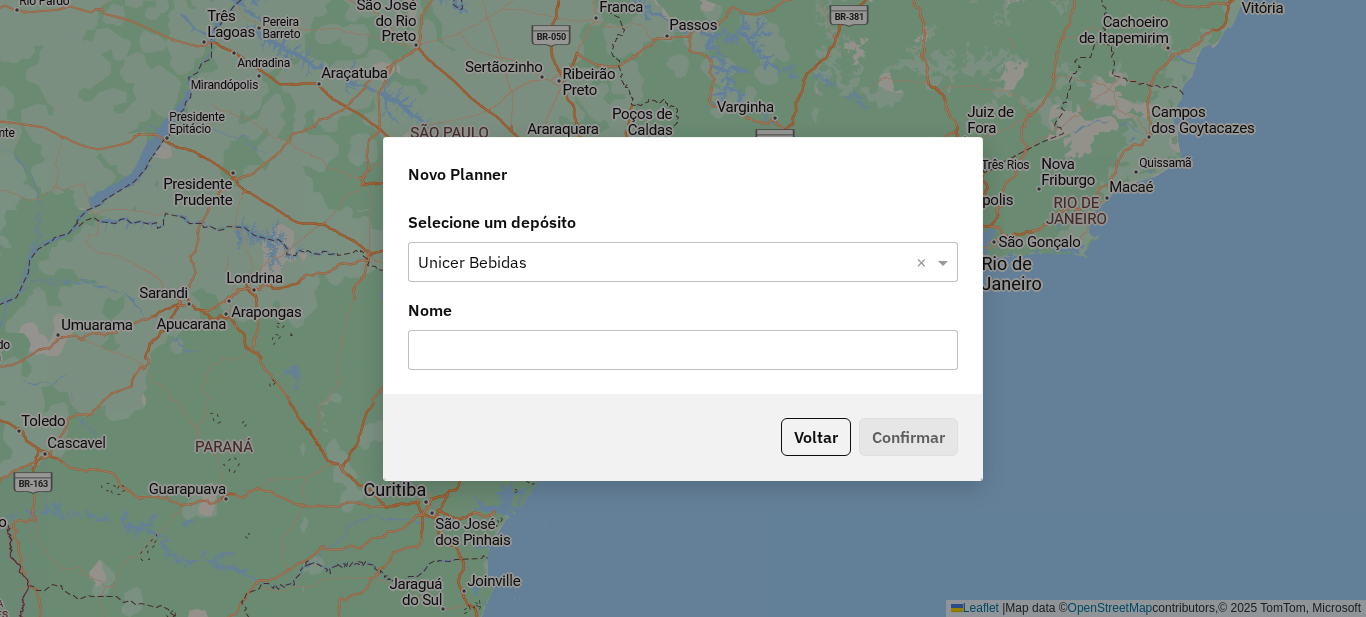 click 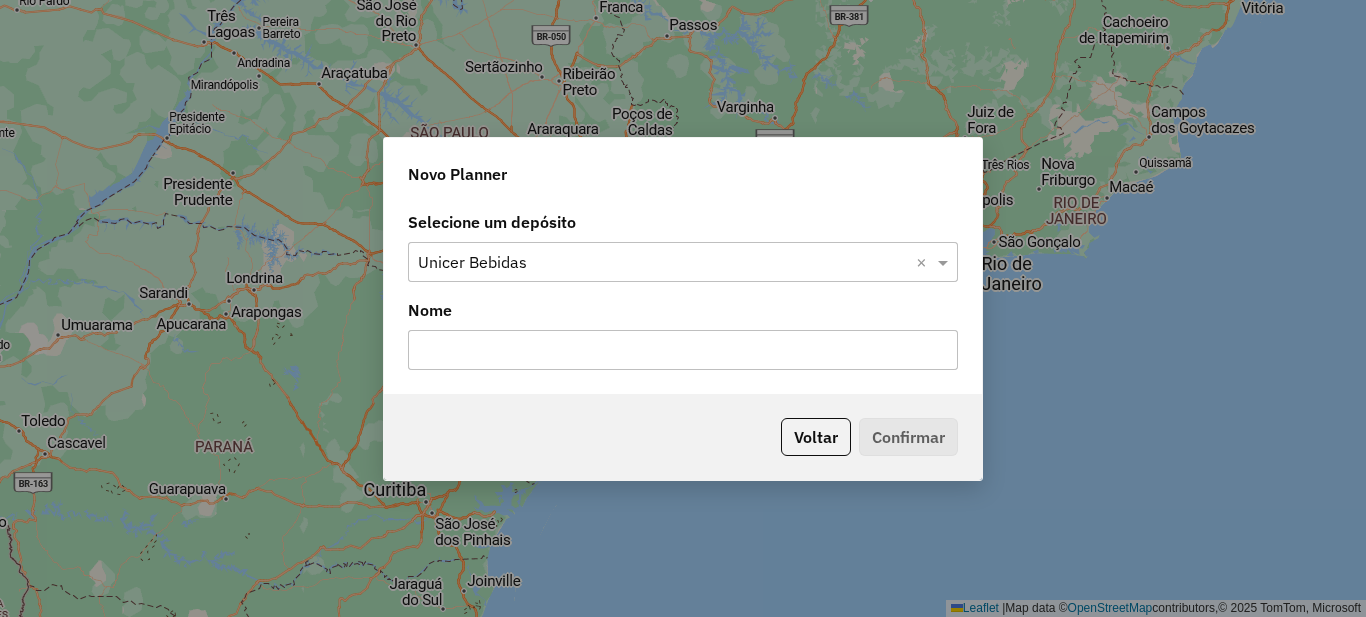 type on "********" 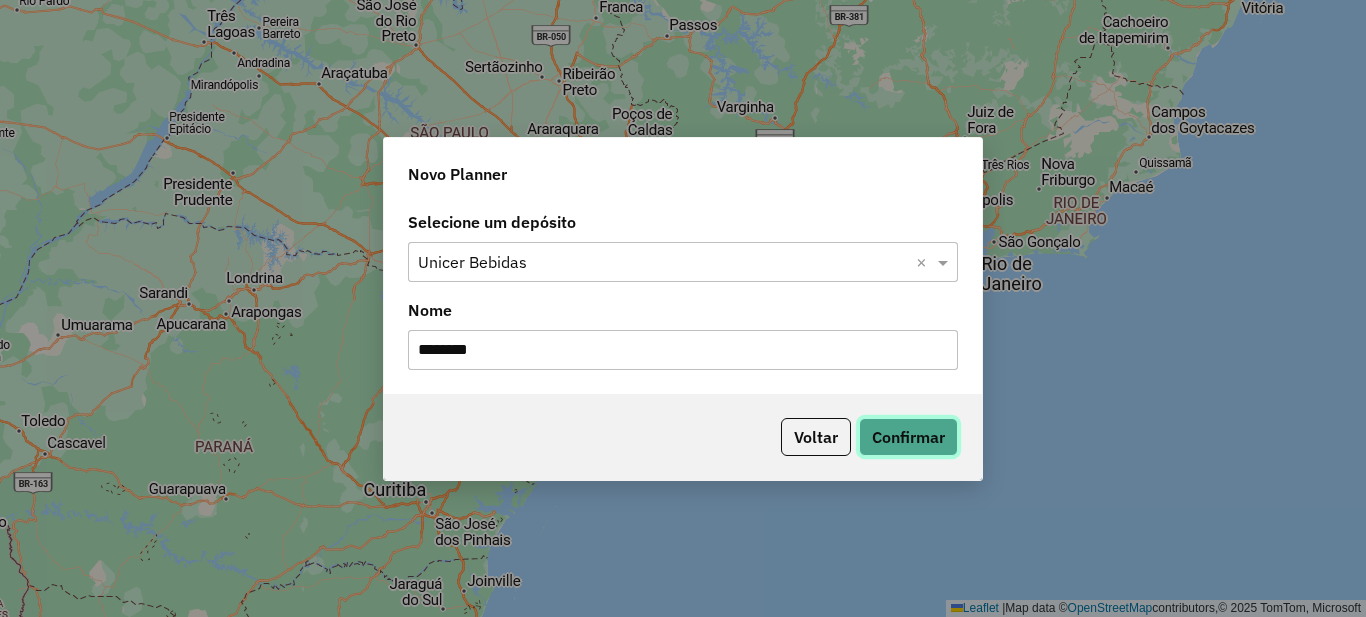 click on "Confirmar" 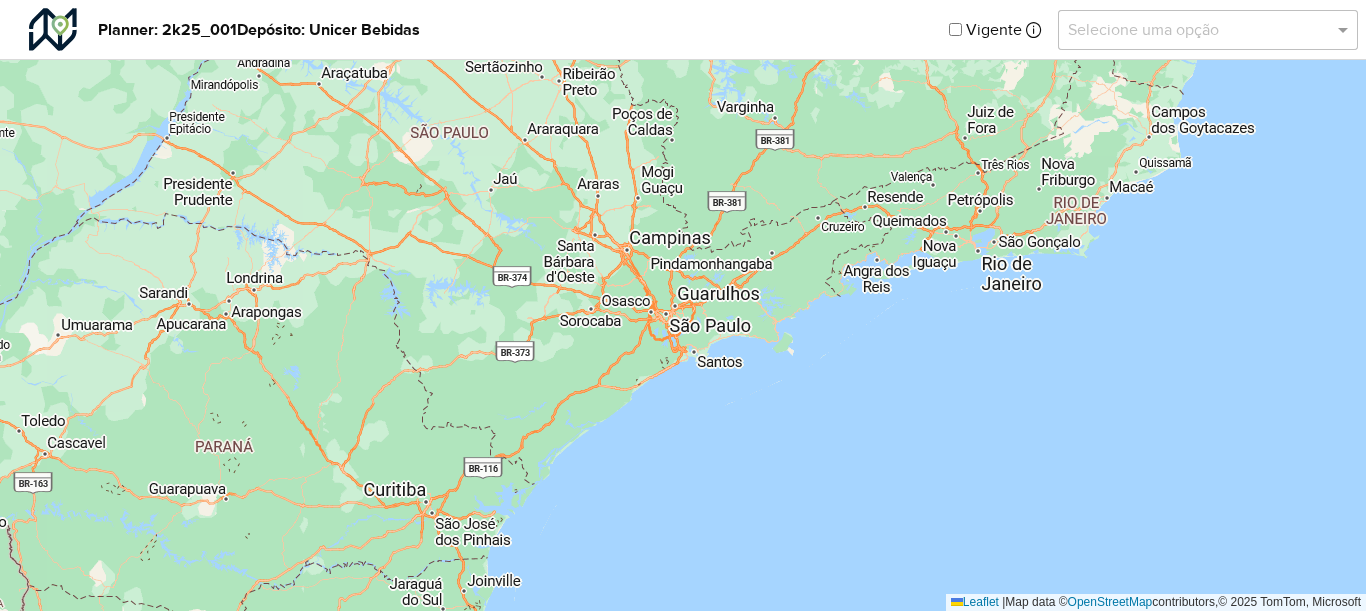 click 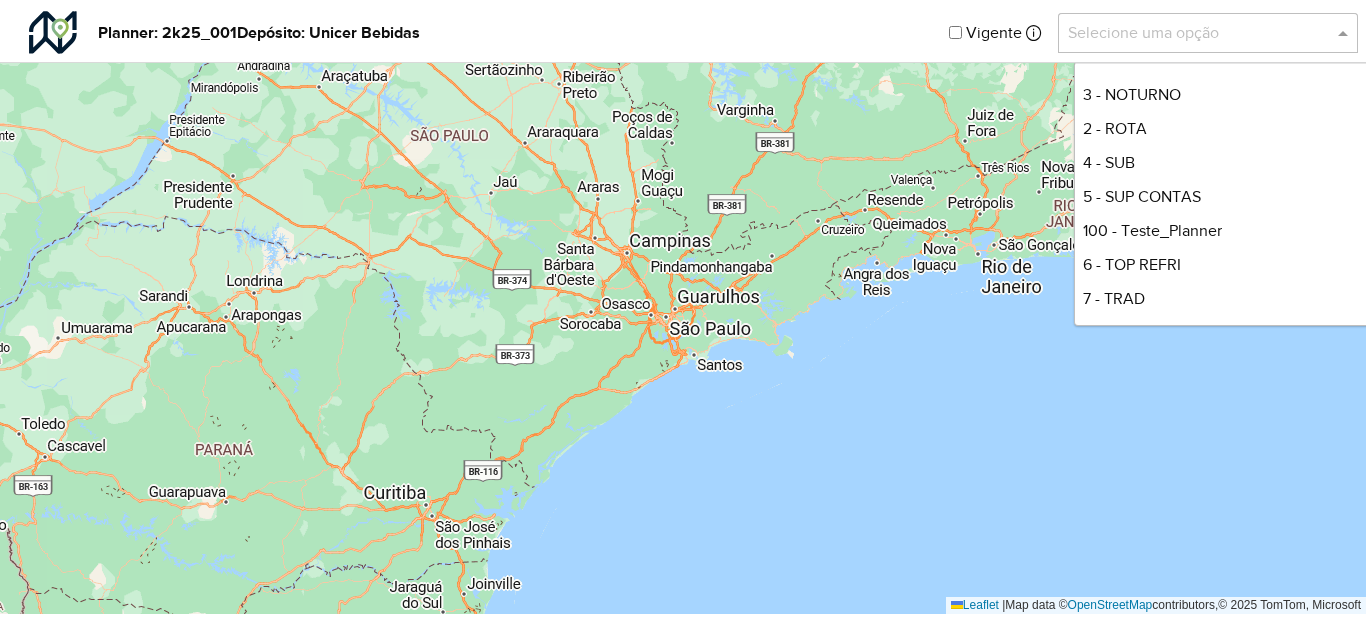scroll, scrollTop: 236, scrollLeft: 0, axis: vertical 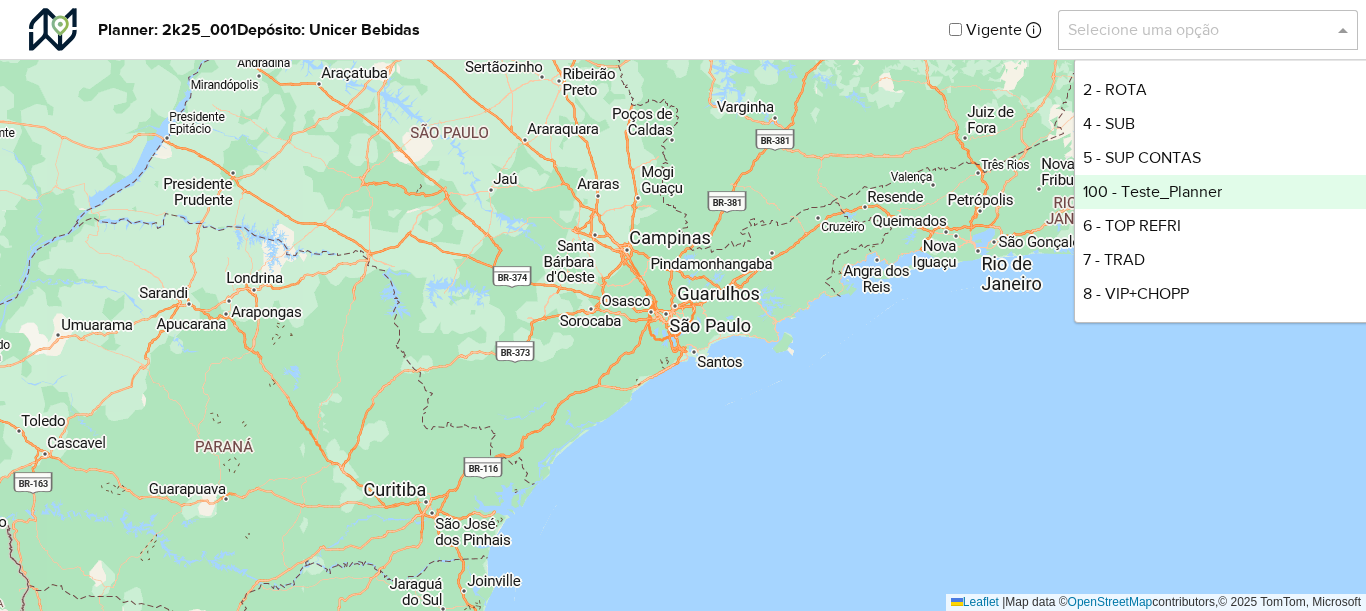 click on "100 - Teste_Planner" at bounding box center (1224, 192) 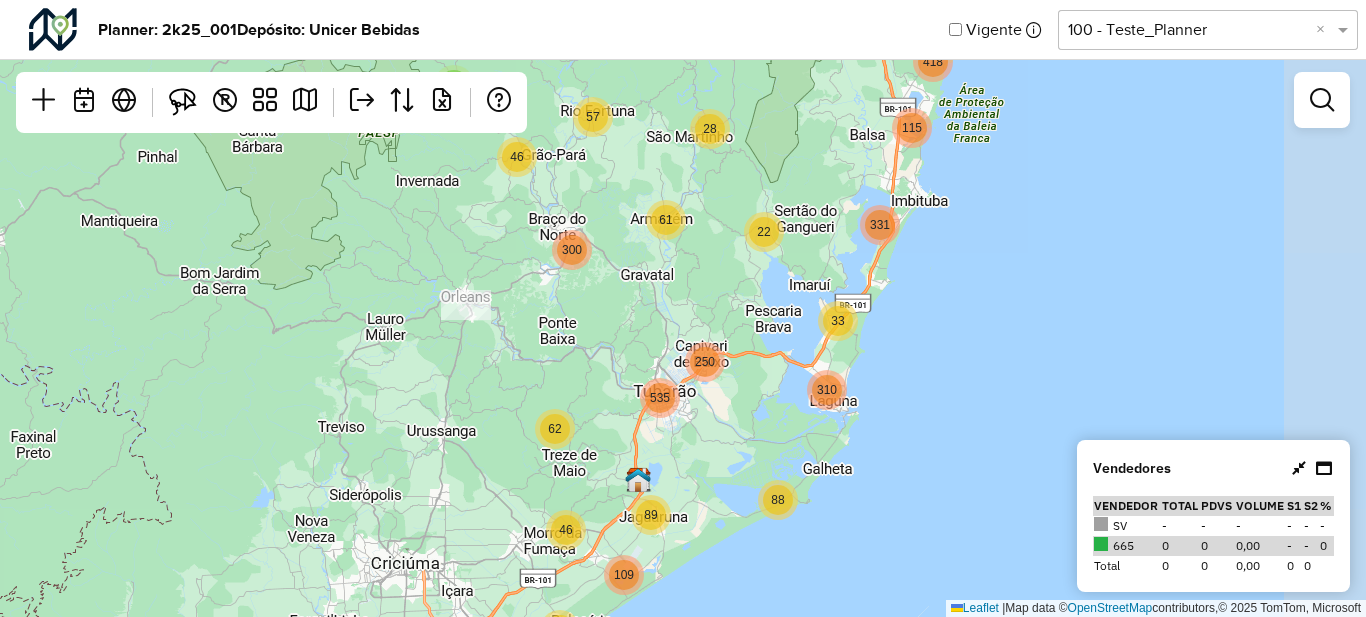 drag, startPoint x: 893, startPoint y: 285, endPoint x: 800, endPoint y: 368, distance: 124.65151 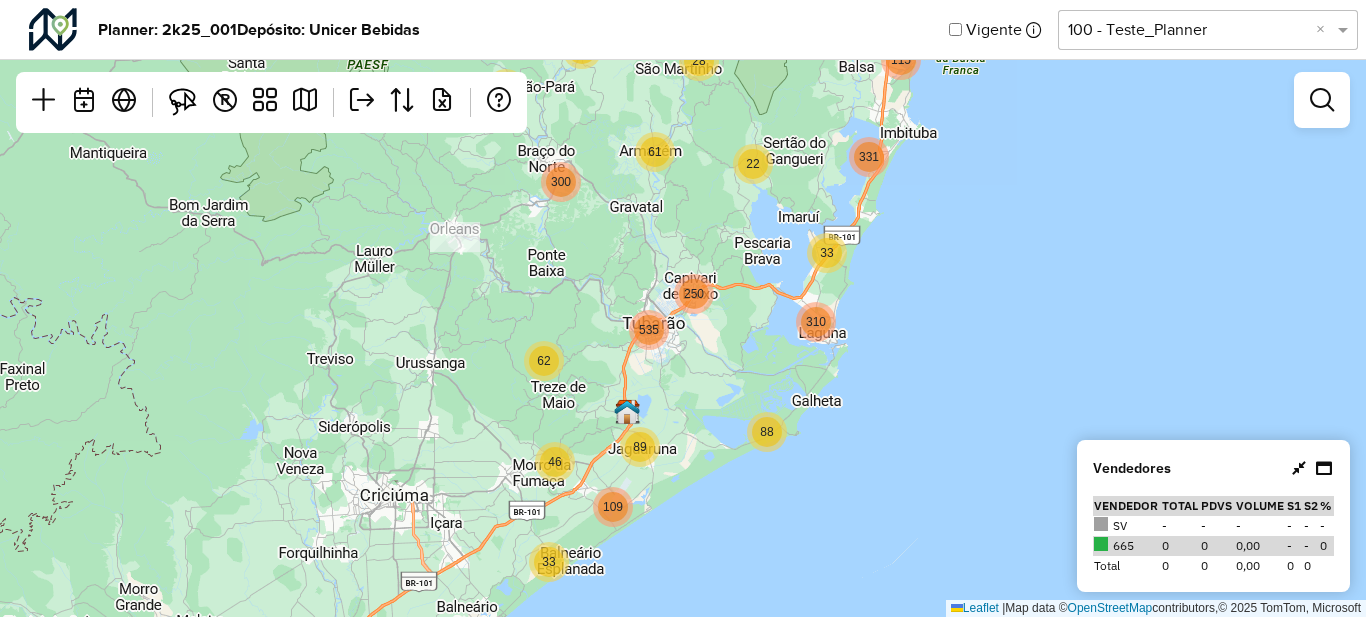 drag, startPoint x: 631, startPoint y: 331, endPoint x: 621, endPoint y: 255, distance: 76.655075 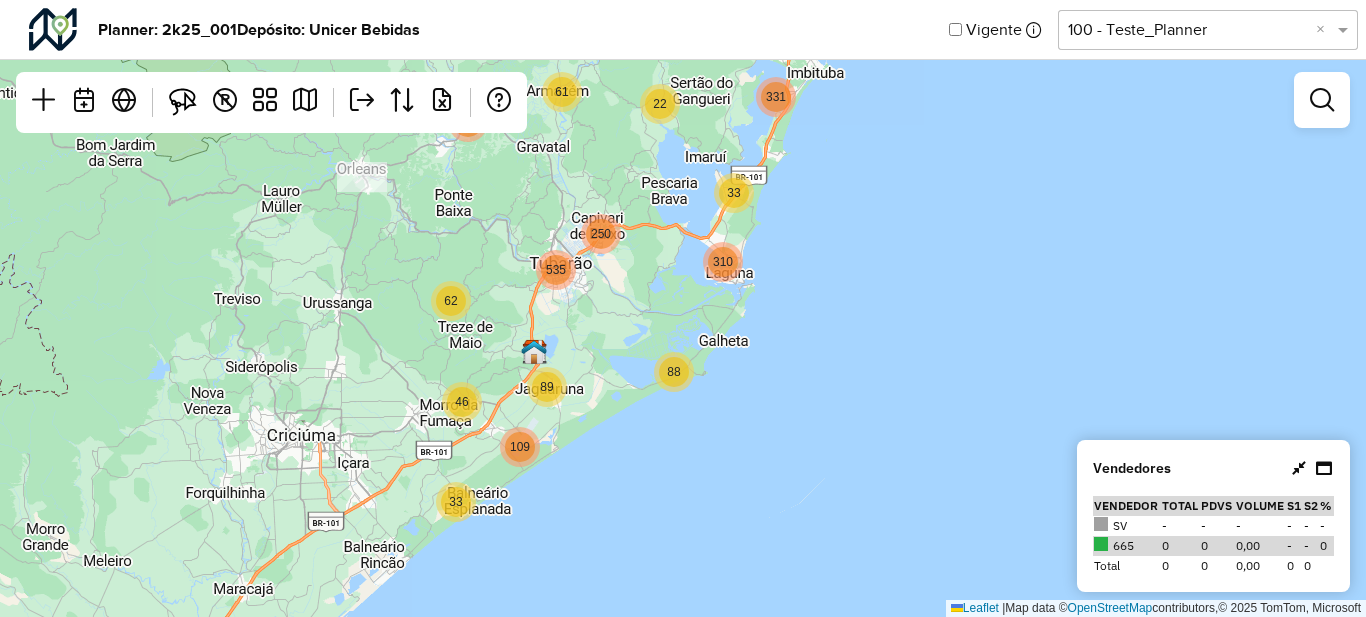 drag, startPoint x: 706, startPoint y: 393, endPoint x: 601, endPoint y: 328, distance: 123.49089 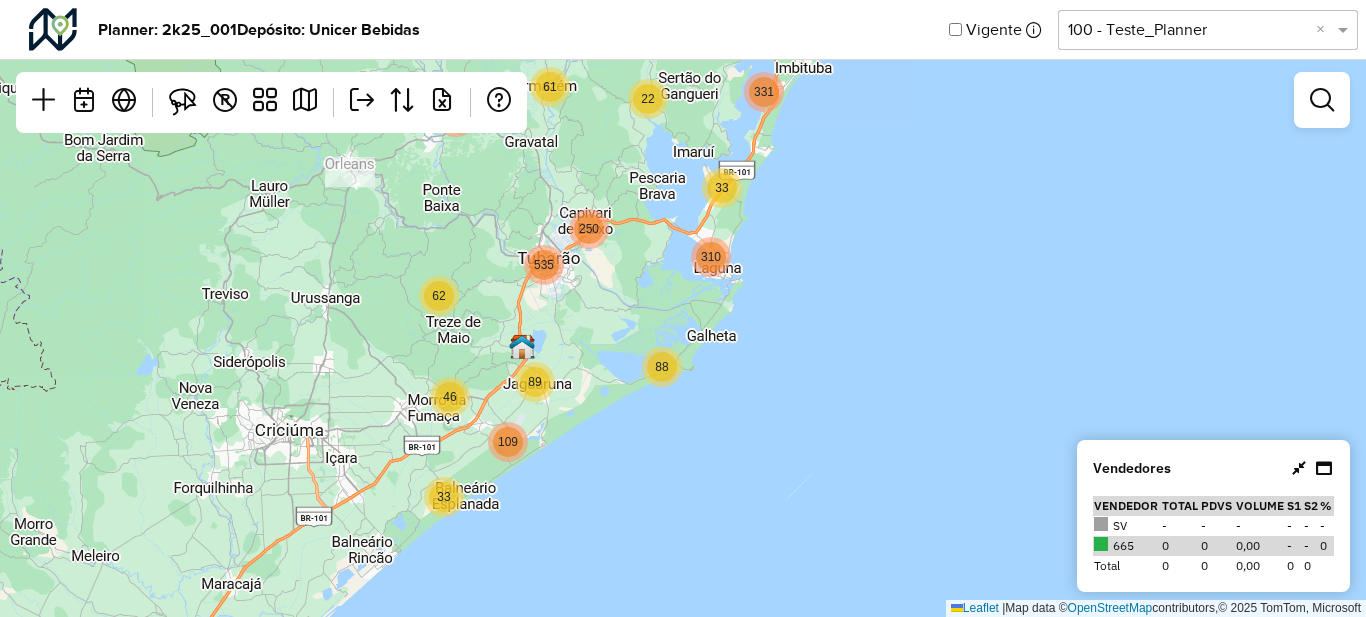 click at bounding box center [1324, 468] 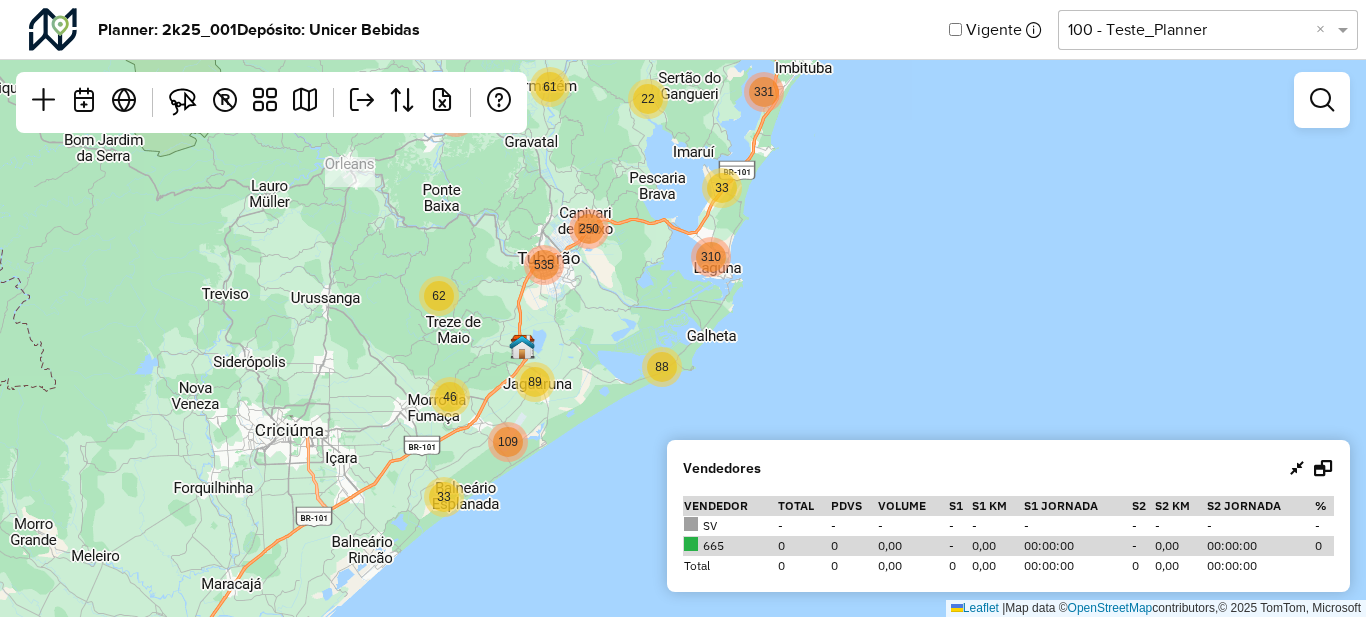 click at bounding box center (691, 544) 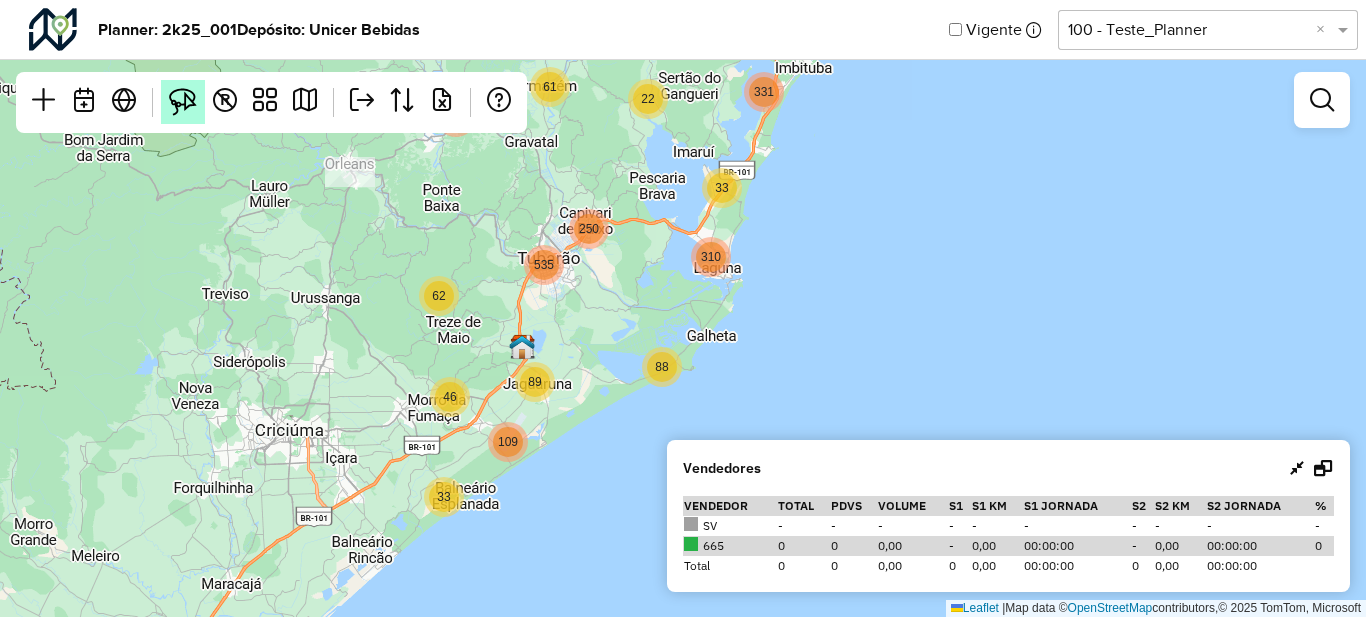 click at bounding box center [183, 102] 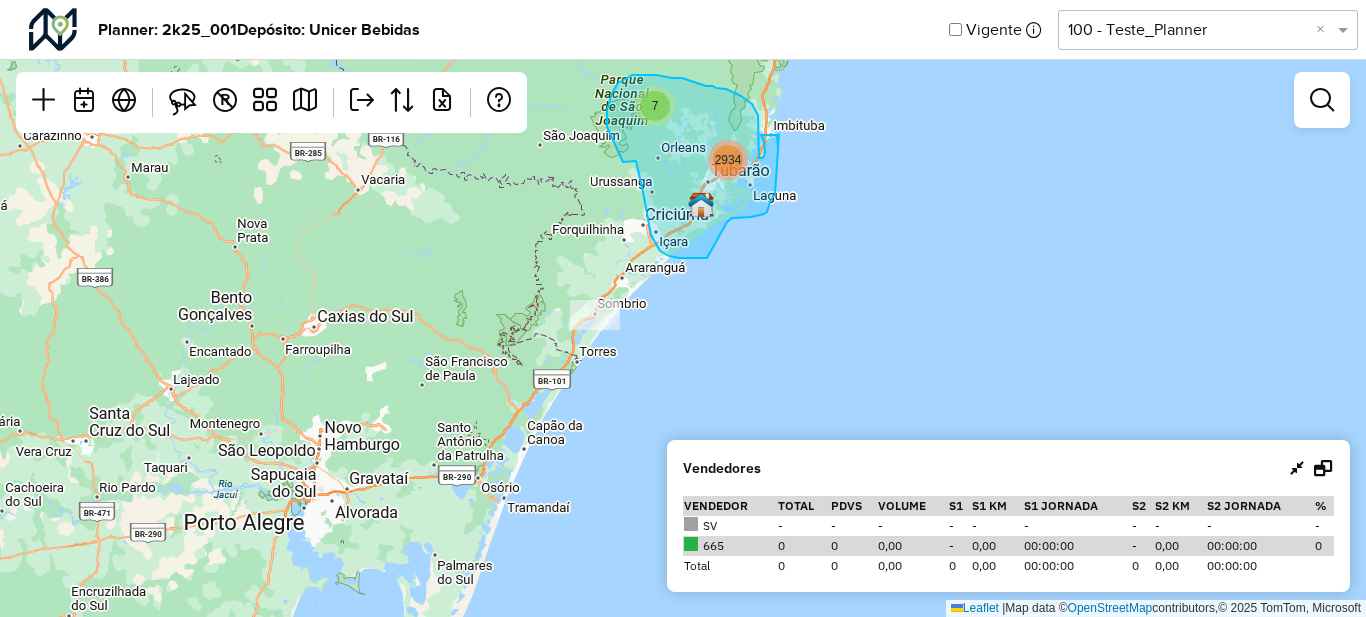 drag, startPoint x: 302, startPoint y: 377, endPoint x: 636, endPoint y: 161, distance: 397.75873 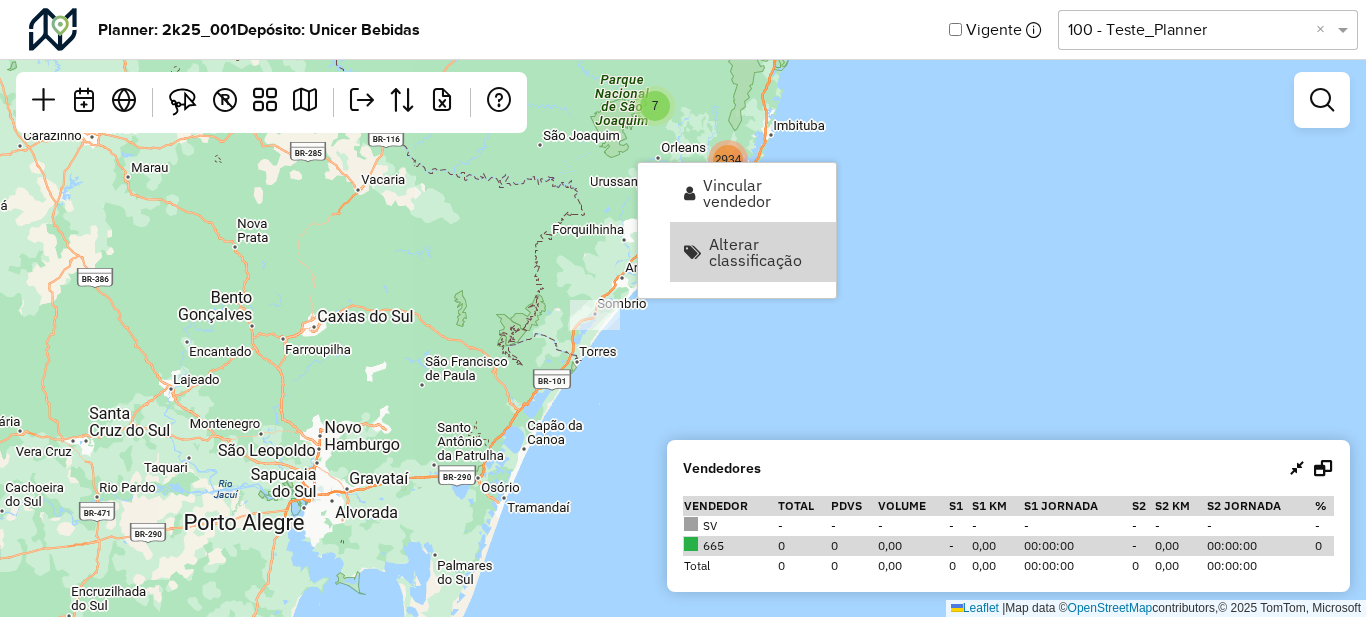 click on "7 2934  Leaflet   |  Map data ©  OpenStreetMap  contributors,© 2025 TomTom, Microsoft" 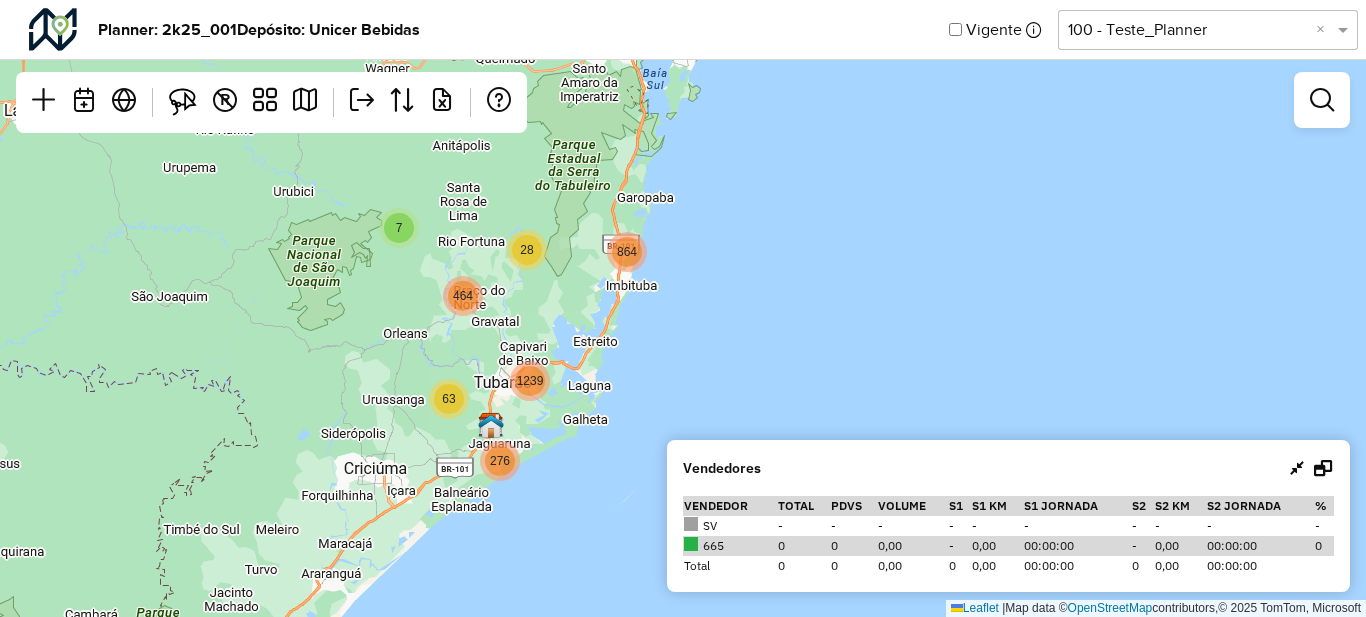 drag, startPoint x: 885, startPoint y: 193, endPoint x: 666, endPoint y: 324, distance: 255.19012 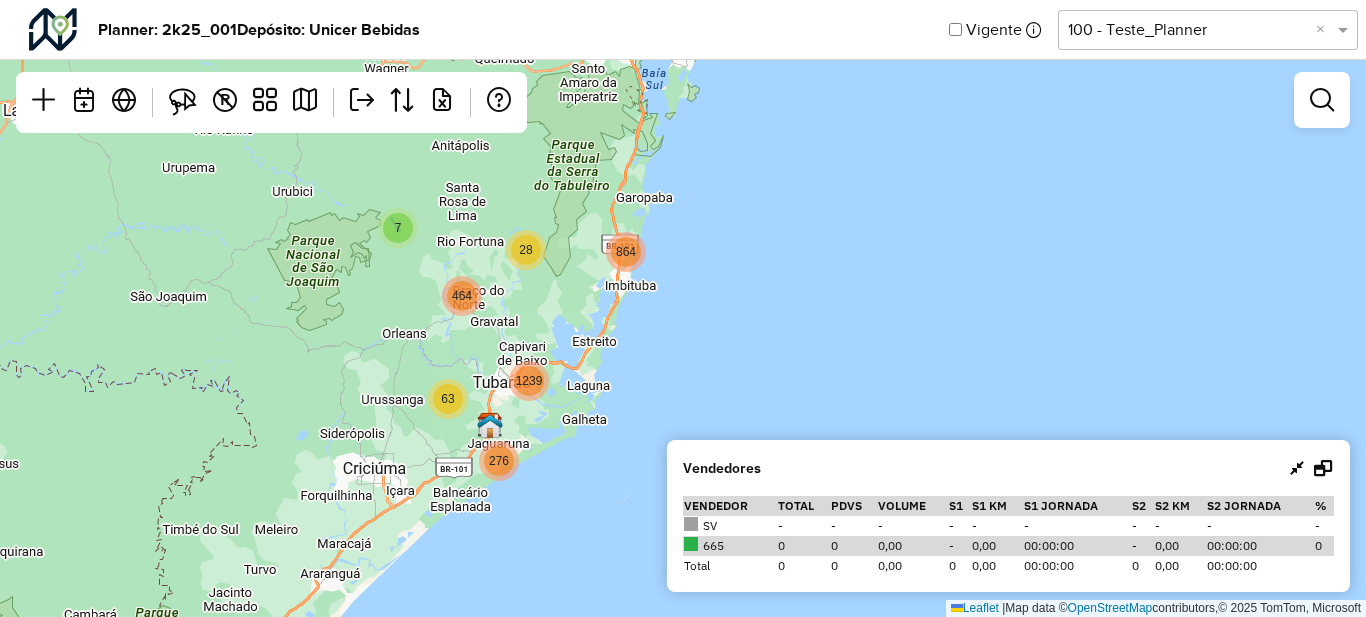 click on "7" 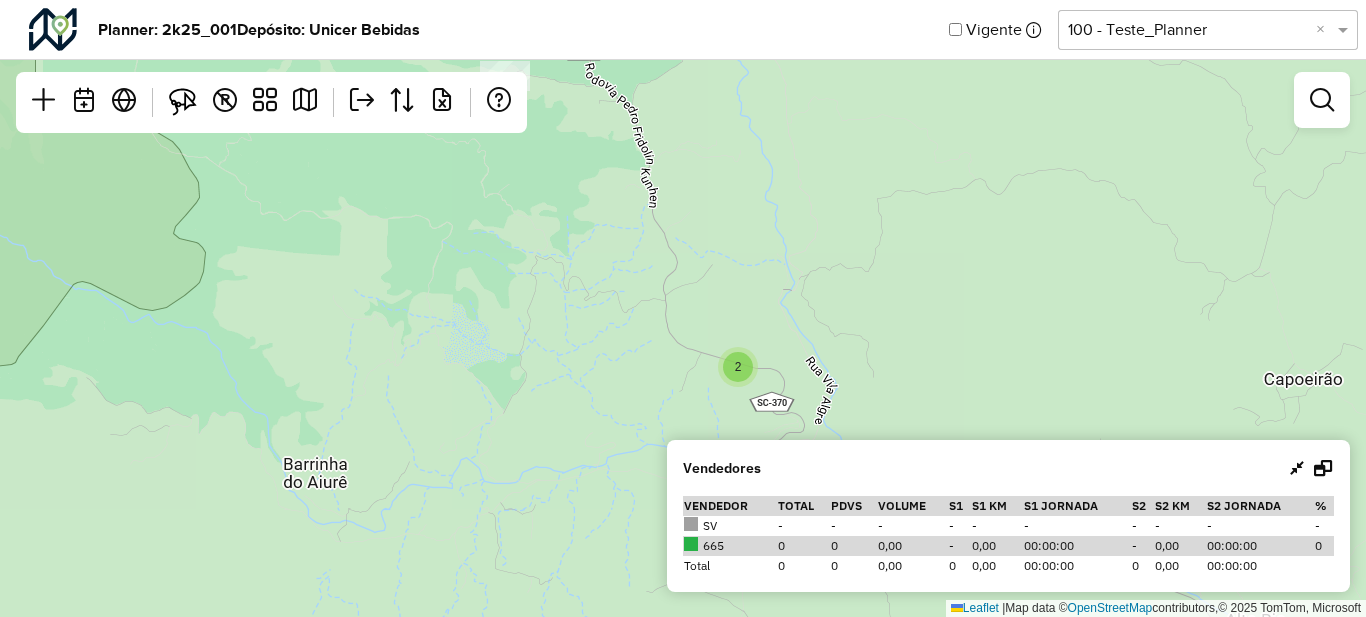 drag, startPoint x: 794, startPoint y: 355, endPoint x: 605, endPoint y: 207, distance: 240.05208 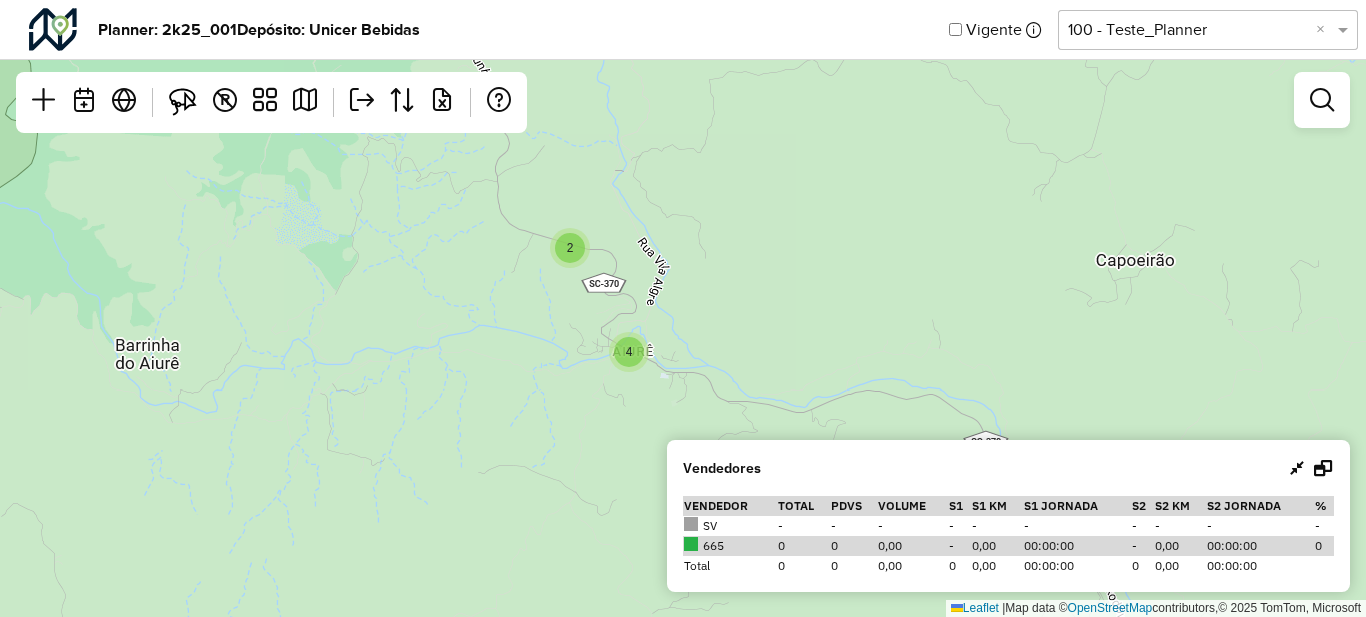 click on "2" 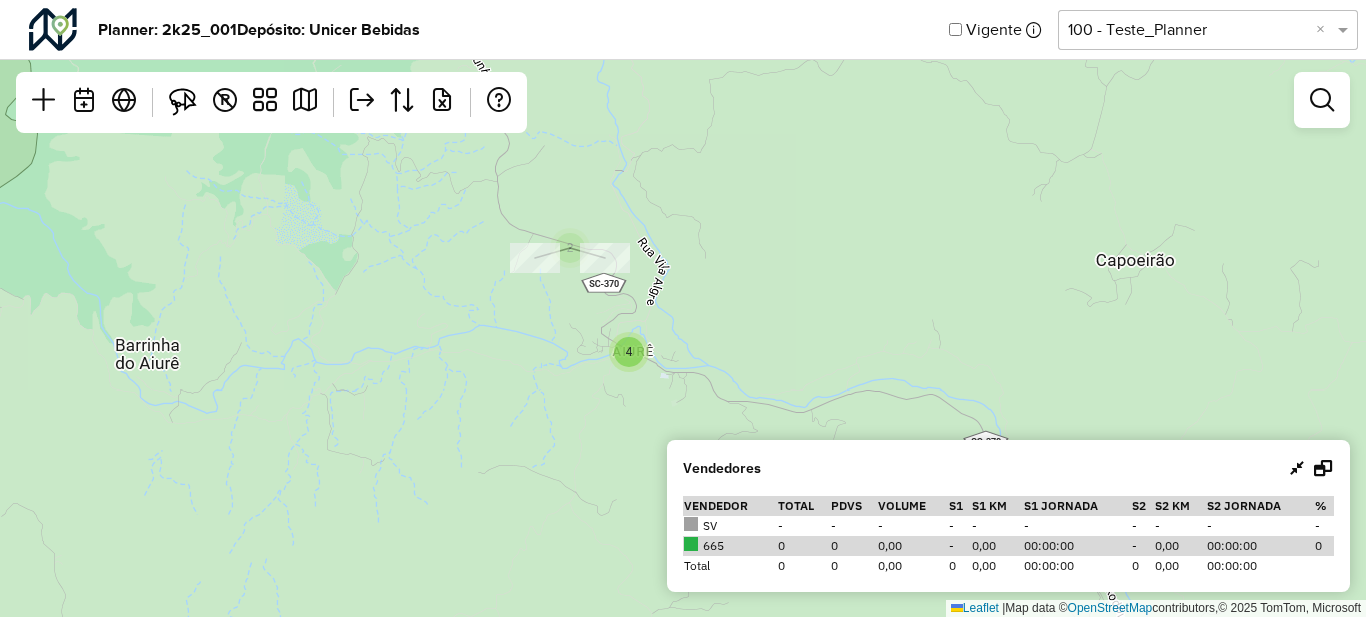 click on "2 4 8 2 2  Leaflet   |  Map data ©  OpenStreetMap  contributors,© 2025 TomTom, Microsoft" 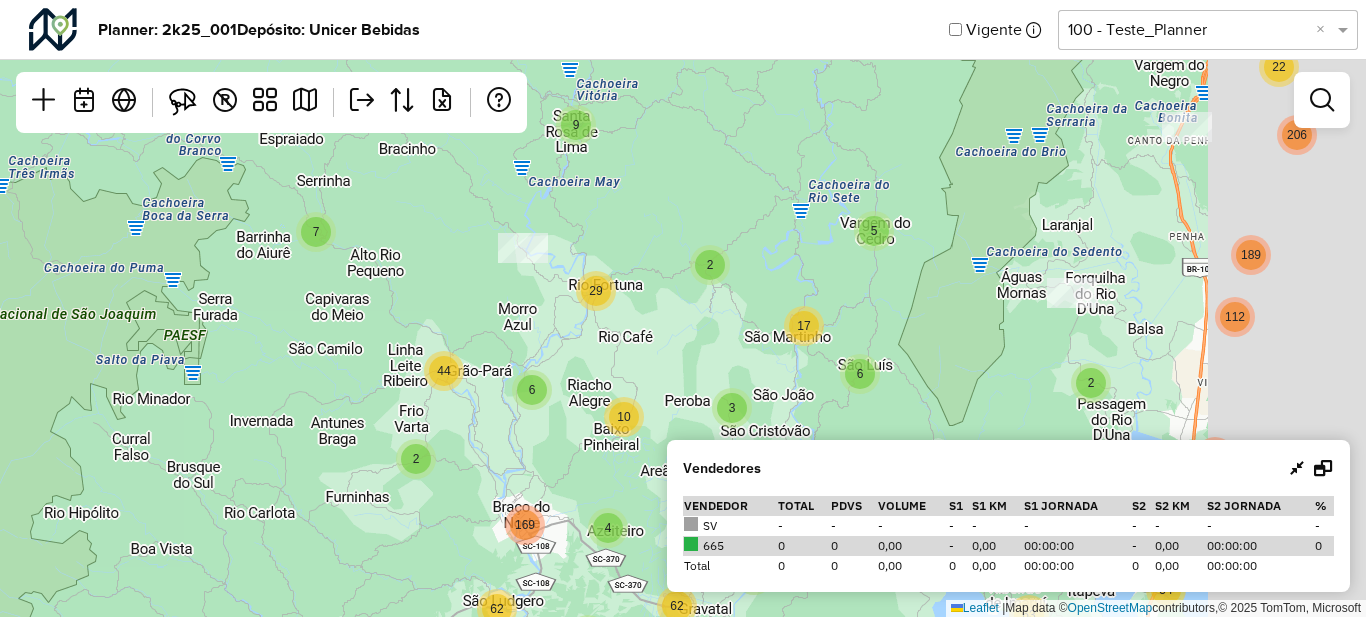 drag, startPoint x: 1022, startPoint y: 271, endPoint x: 504, endPoint y: 242, distance: 518.81116 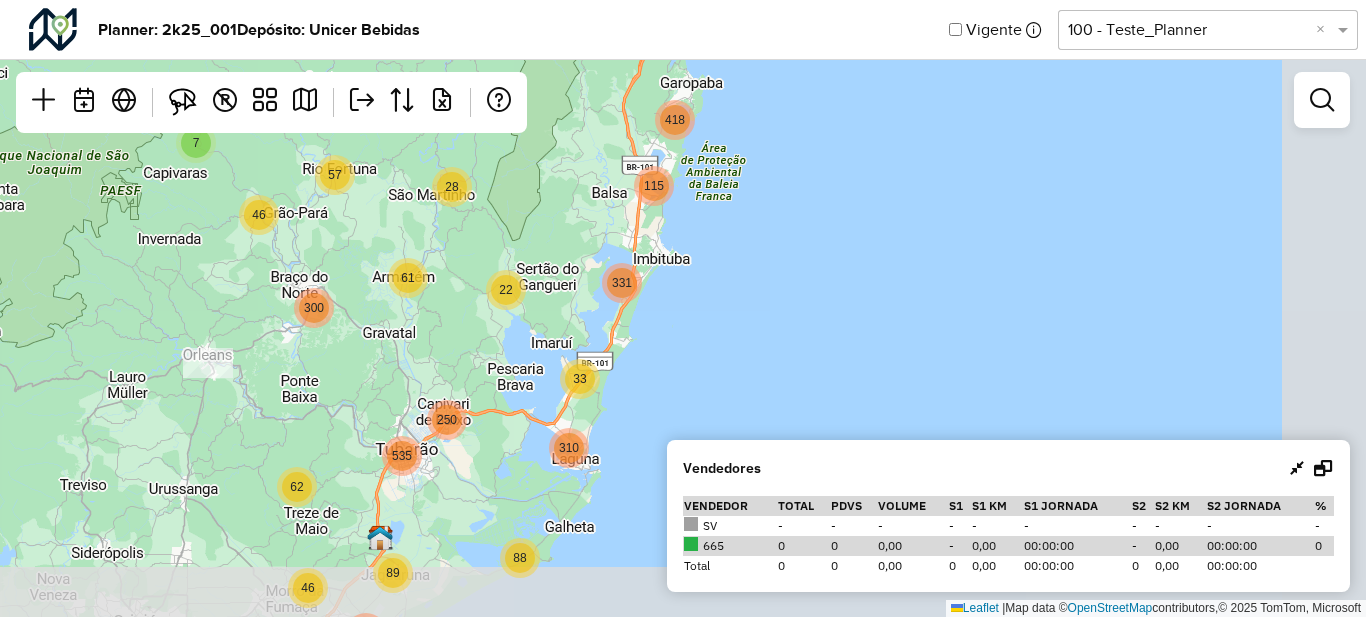 drag, startPoint x: 955, startPoint y: 329, endPoint x: 819, endPoint y: 237, distance: 164.195 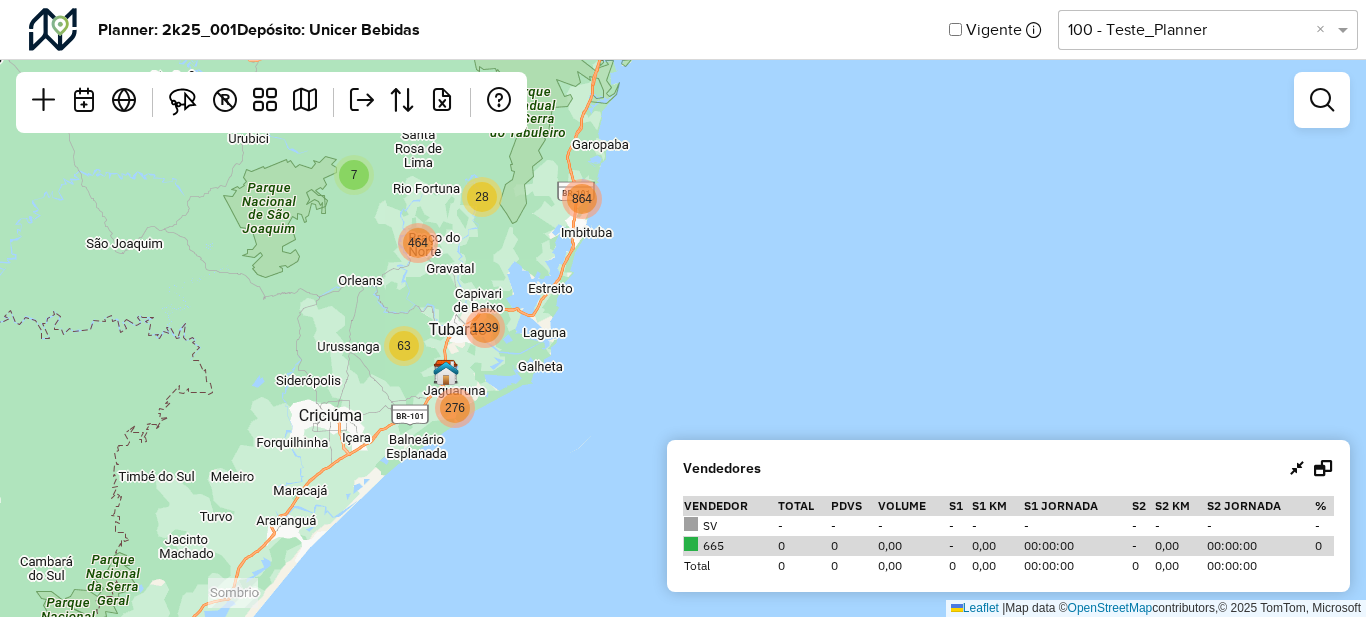 drag, startPoint x: 794, startPoint y: 261, endPoint x: 710, endPoint y: 276, distance: 85.32877 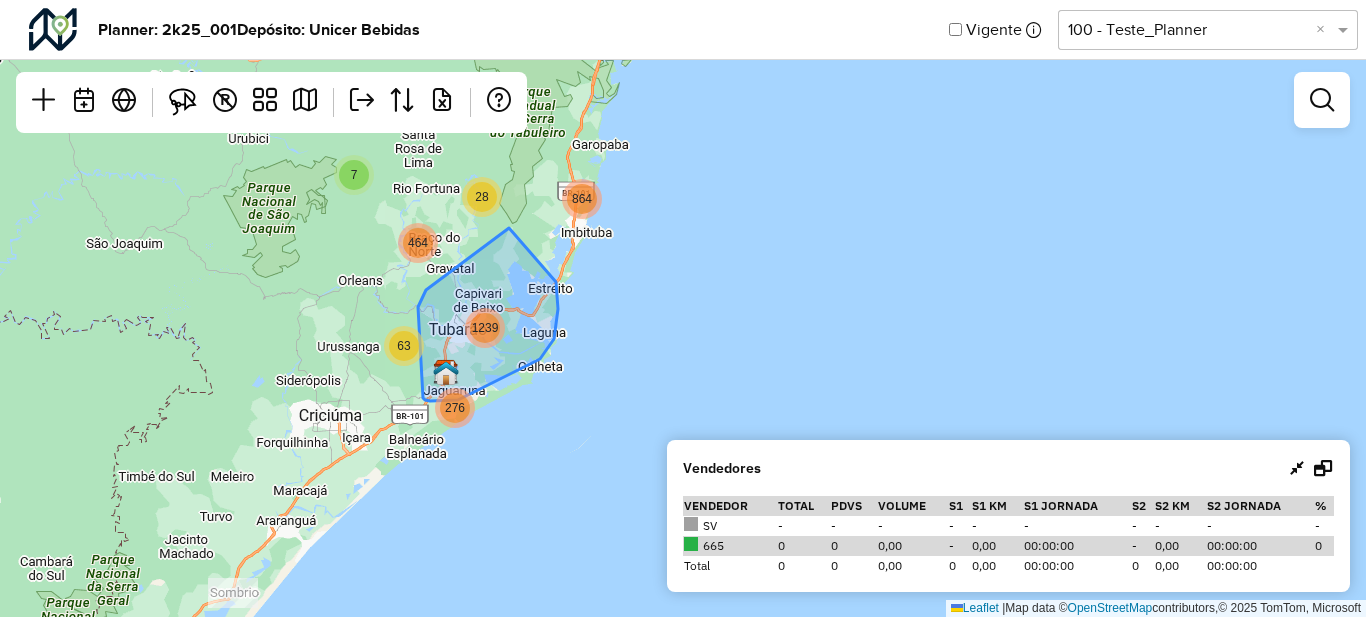 click on "1239" 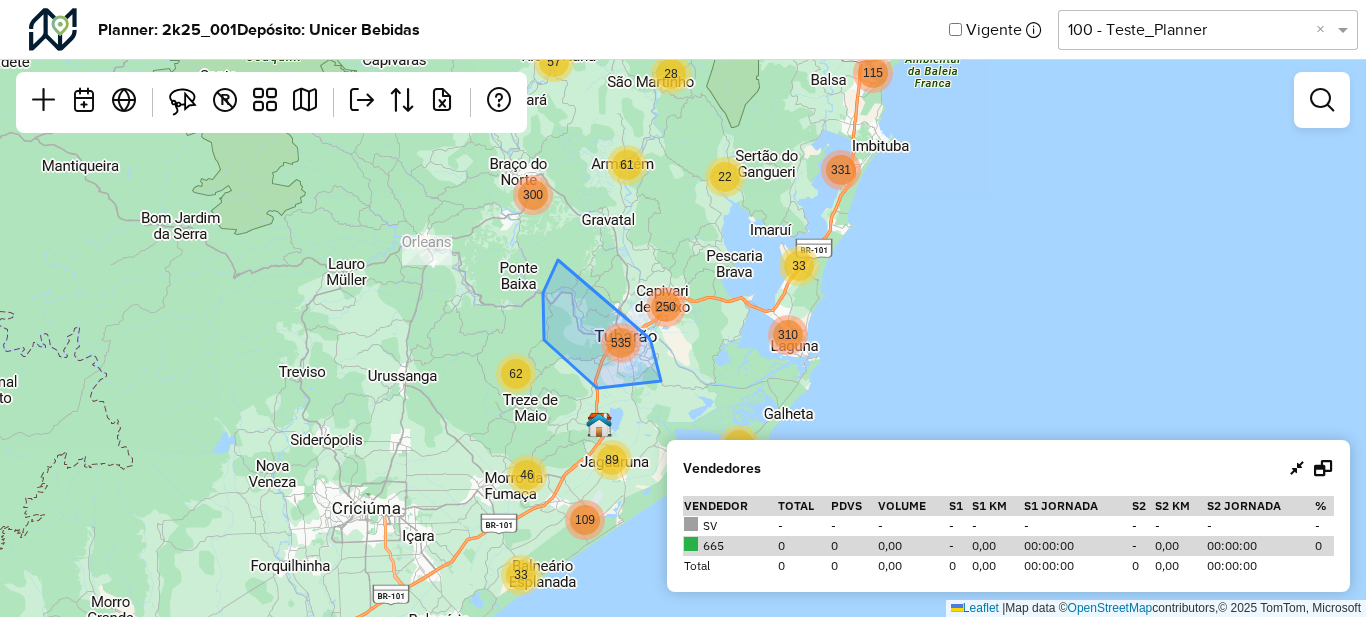 click on "535" 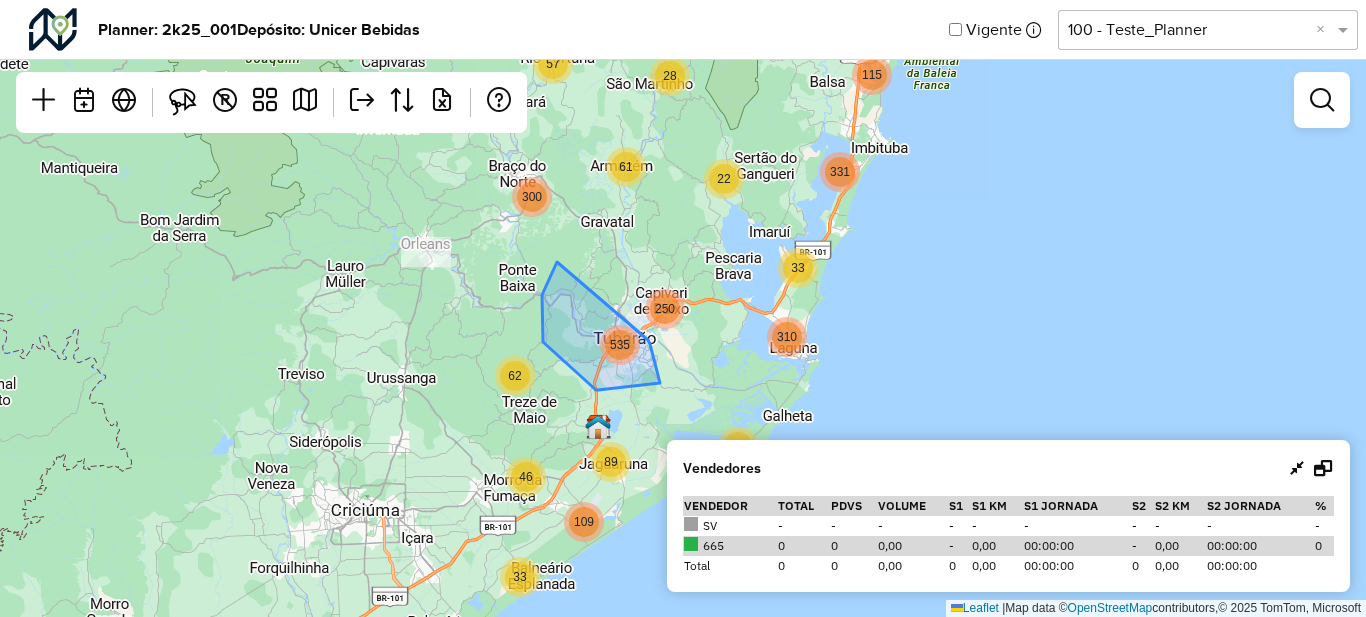 click on "535" 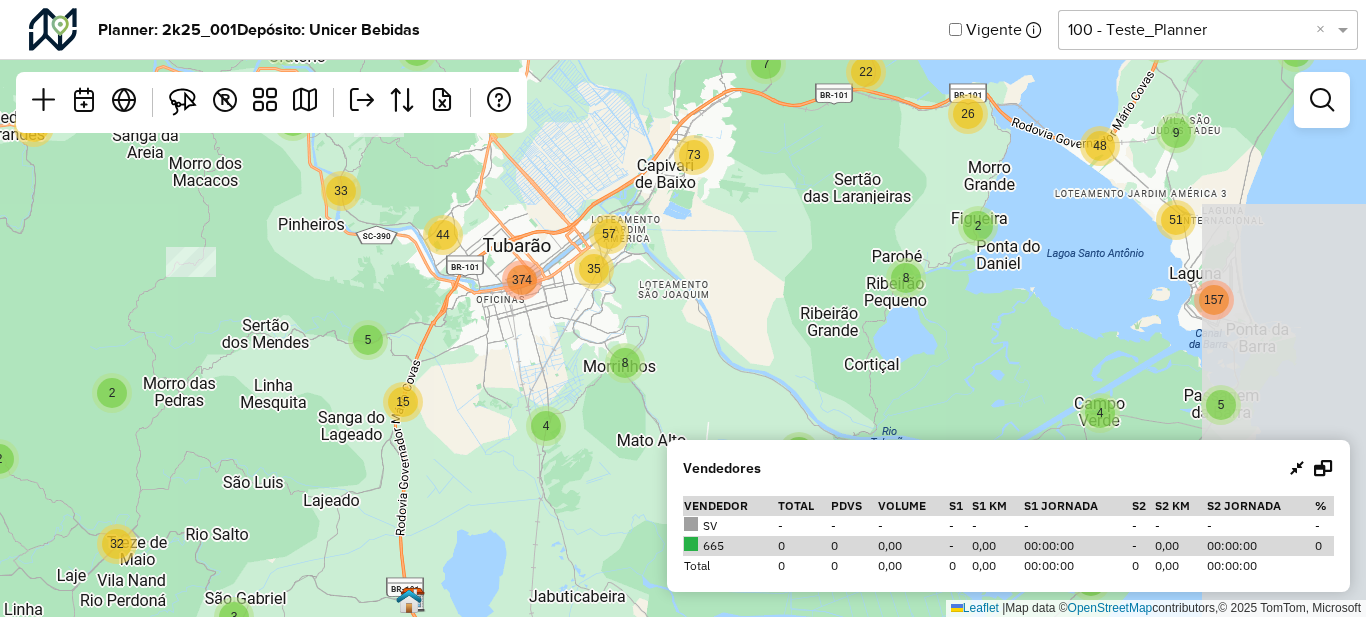 drag, startPoint x: 751, startPoint y: 345, endPoint x: 483, endPoint y: 228, distance: 292.42606 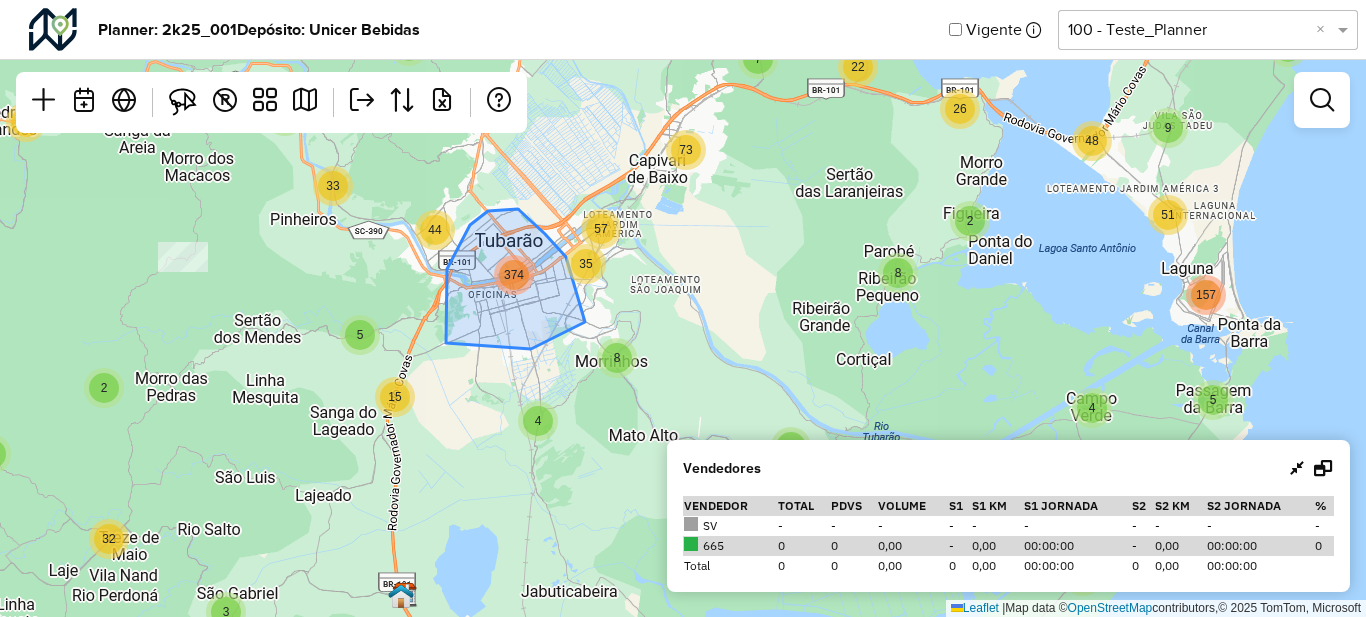 click on "374" 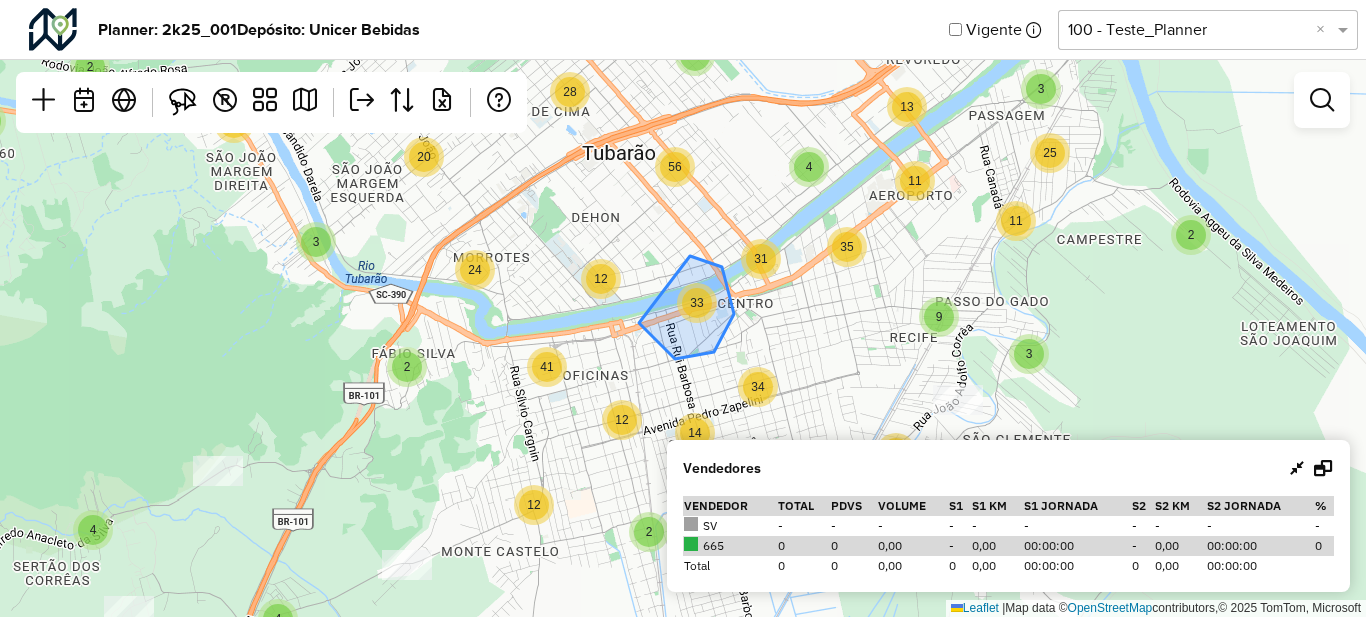 click on "33" 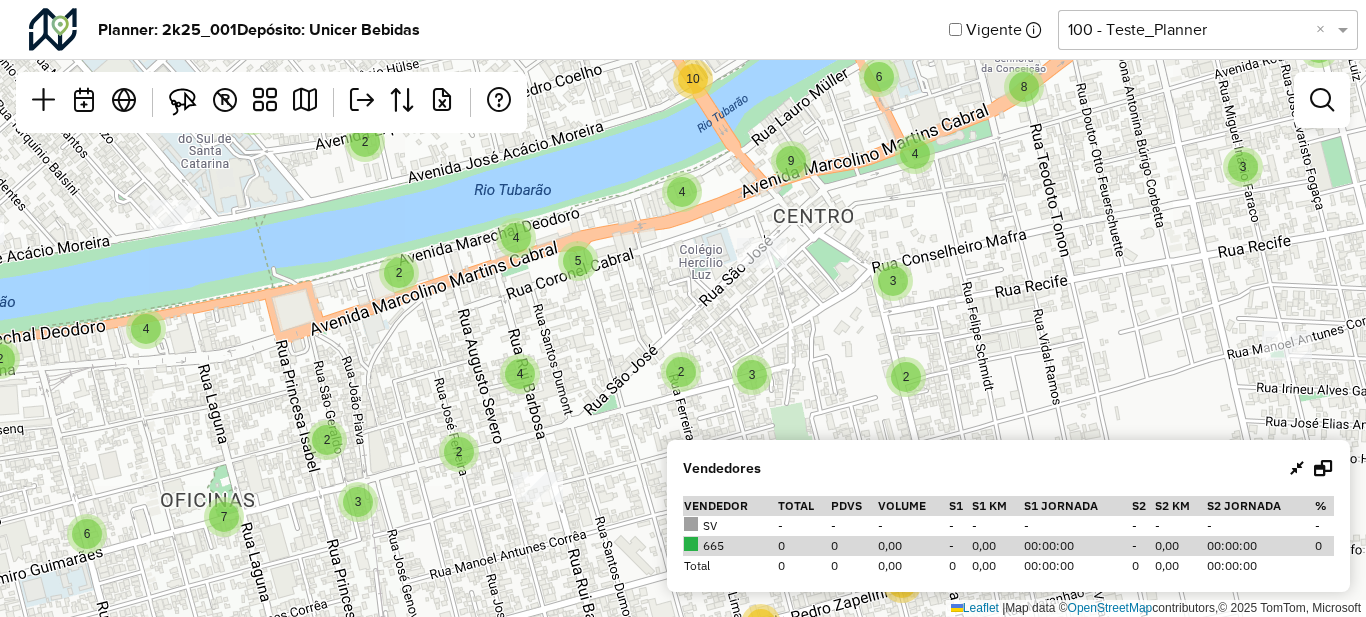 drag, startPoint x: 733, startPoint y: 311, endPoint x: 624, endPoint y: 229, distance: 136.40015 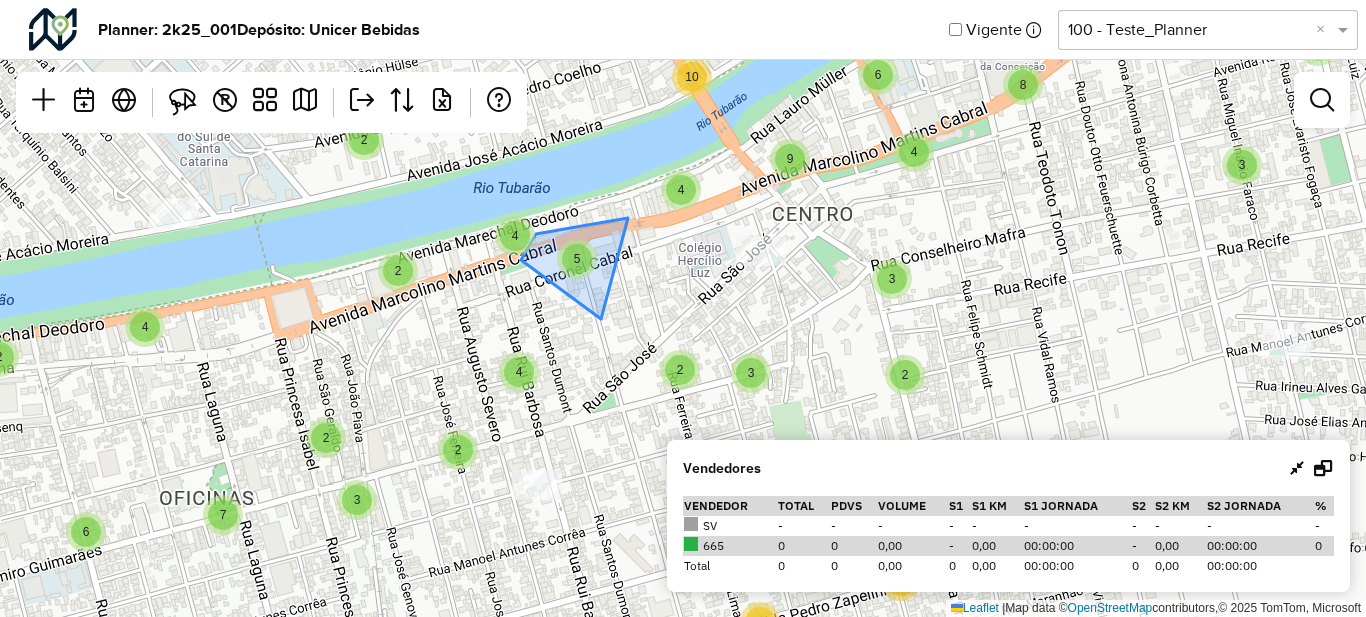 click on "5" 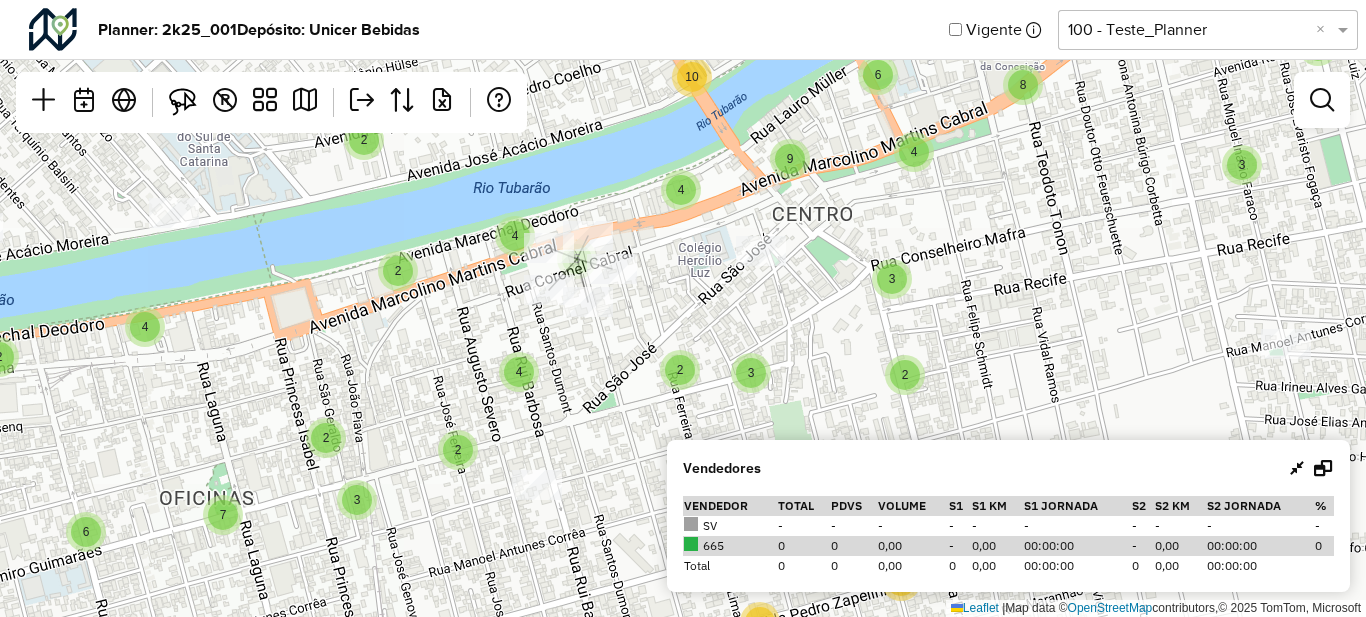 click on "2 6 2 3 4 4 2 2 2 2 3 2 2 2 2 6 9 3 3 2 4 9 8 5 2 4 3 3 3 2 10 13 3 2 3 3 4 4 6 9 3 3 2 11 2 13 9 2 11 2 2 2 2 2 3 4 2 2 2 6 3 4 4 2 3 3 4 2 4 3 7 6 2 10 4 2 4 5 4 2 4 4 3 2 2 2 2 3 3 4 3 3 2 3 2 2 2 2 3 2 5 3 3  Leaflet   |  Map data ©  OpenStreetMap  contributors,© 2025 TomTom, Microsoft" 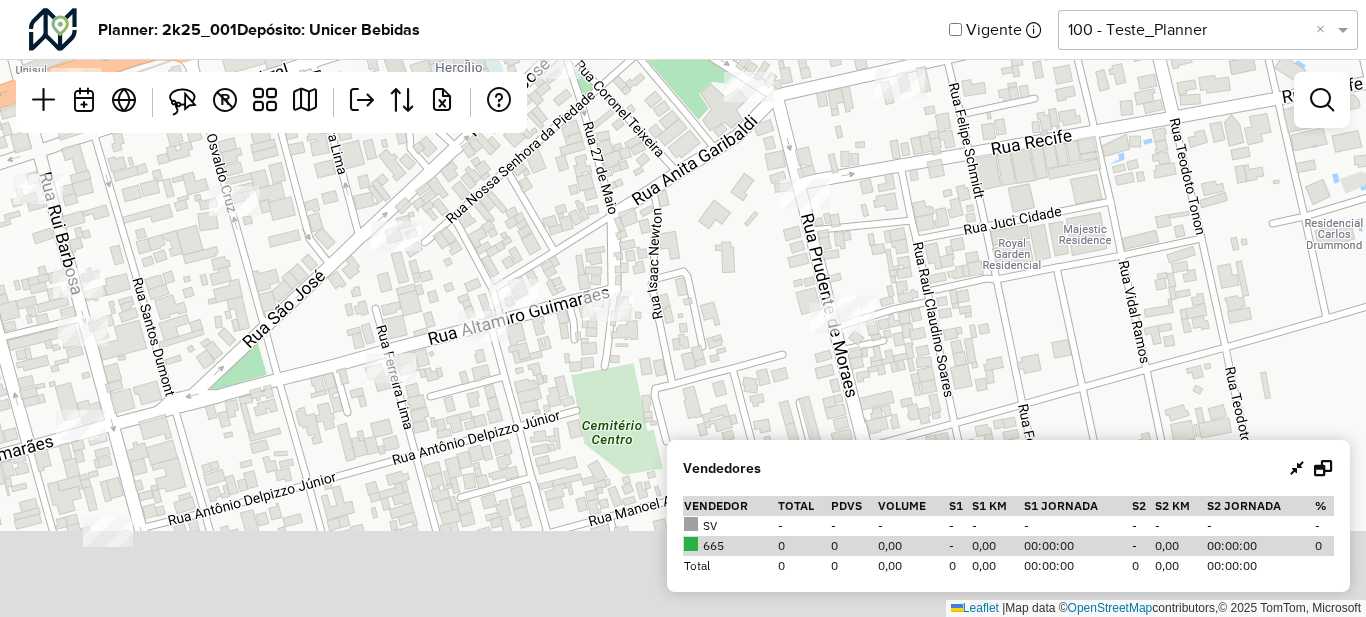 drag, startPoint x: 1026, startPoint y: 316, endPoint x: 699, endPoint y: 126, distance: 378.19174 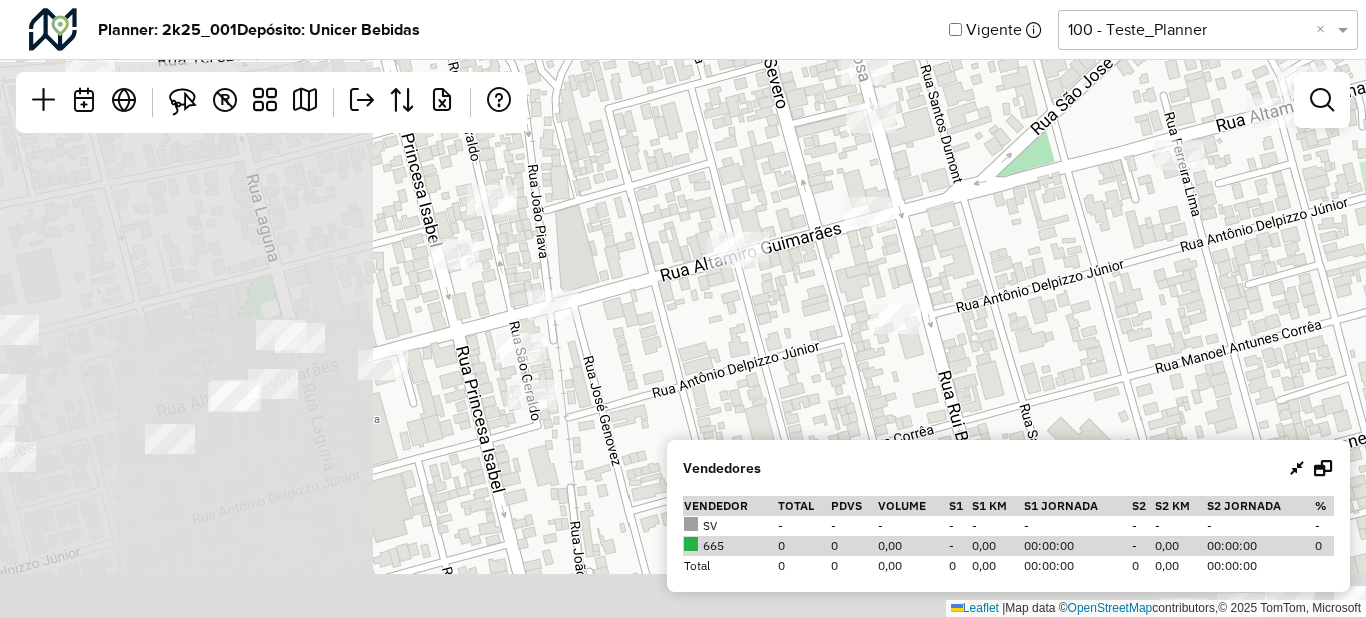 drag, startPoint x: 568, startPoint y: 348, endPoint x: 1329, endPoint y: 154, distance: 785.3388 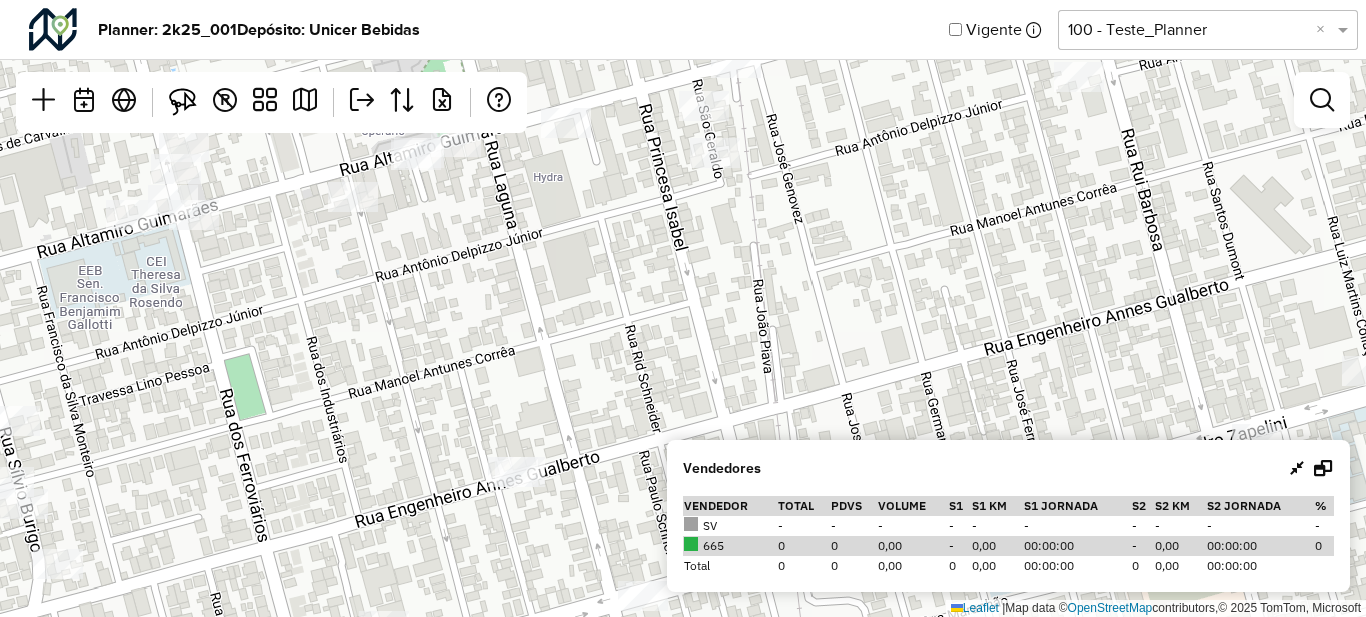 drag, startPoint x: 349, startPoint y: 492, endPoint x: 530, endPoint y: 254, distance: 299.00668 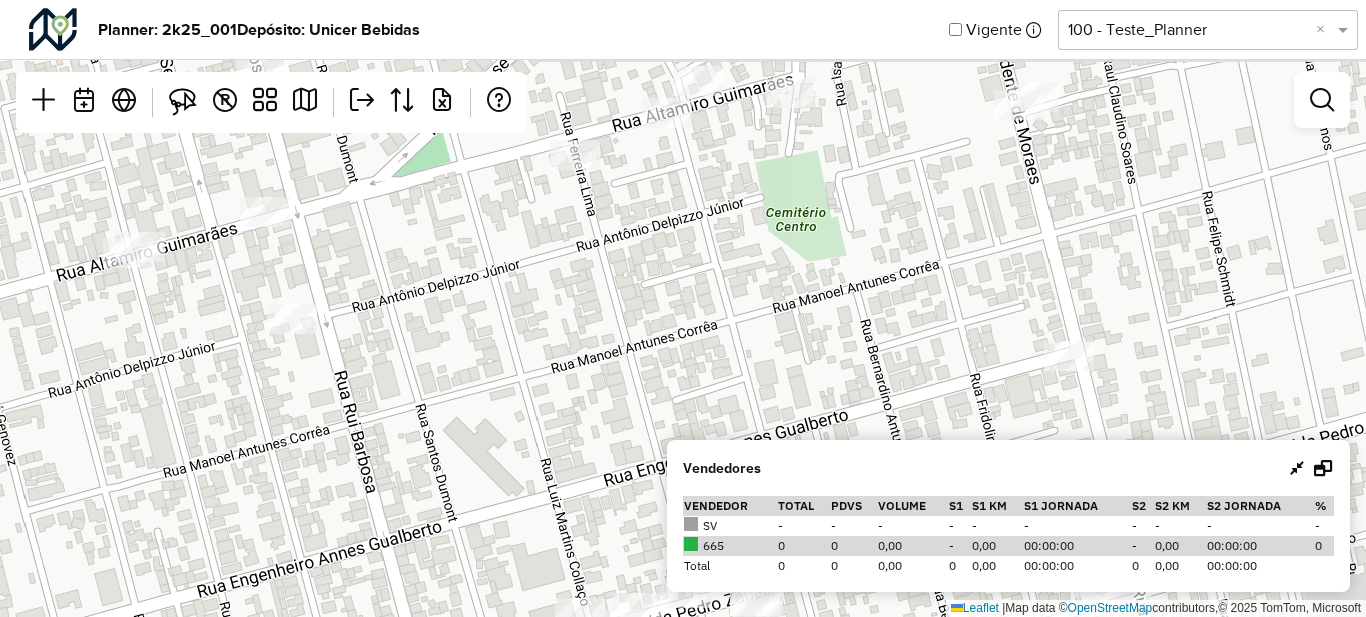 drag, startPoint x: 1089, startPoint y: 174, endPoint x: 309, endPoint y: 425, distance: 819.3906 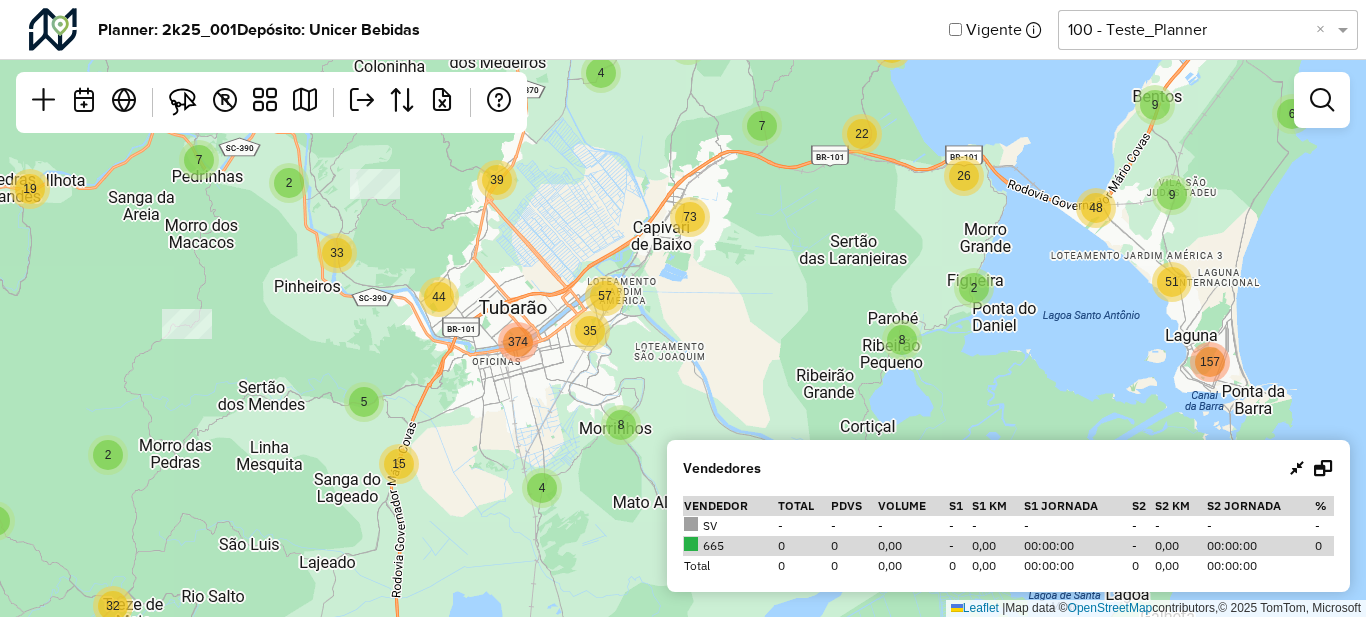drag, startPoint x: 811, startPoint y: 312, endPoint x: 610, endPoint y: 391, distance: 215.96759 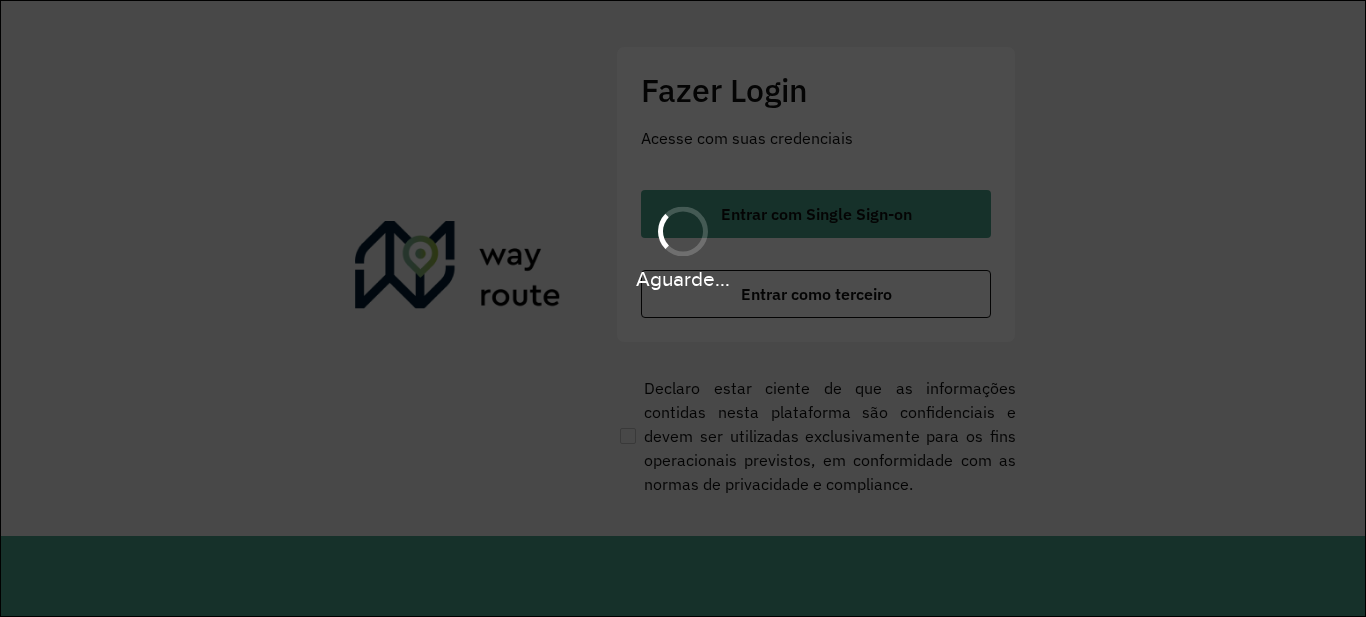 scroll, scrollTop: 0, scrollLeft: 0, axis: both 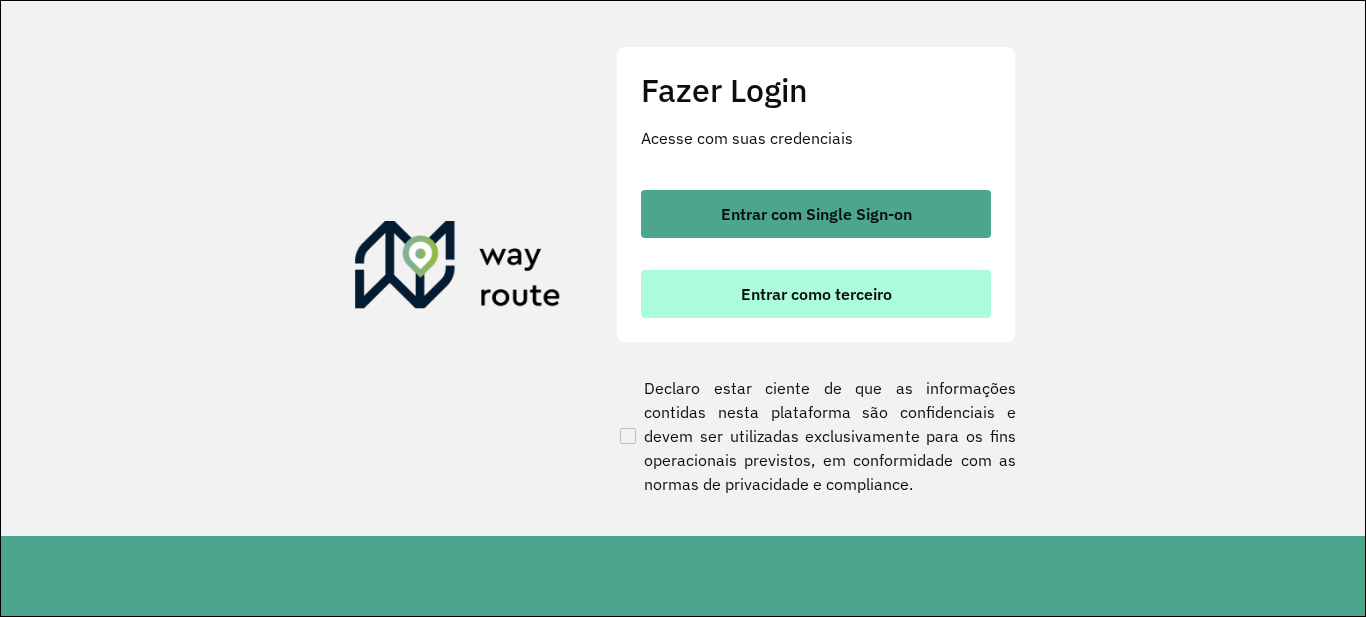 click on "Entrar como terceiro" at bounding box center (816, 294) 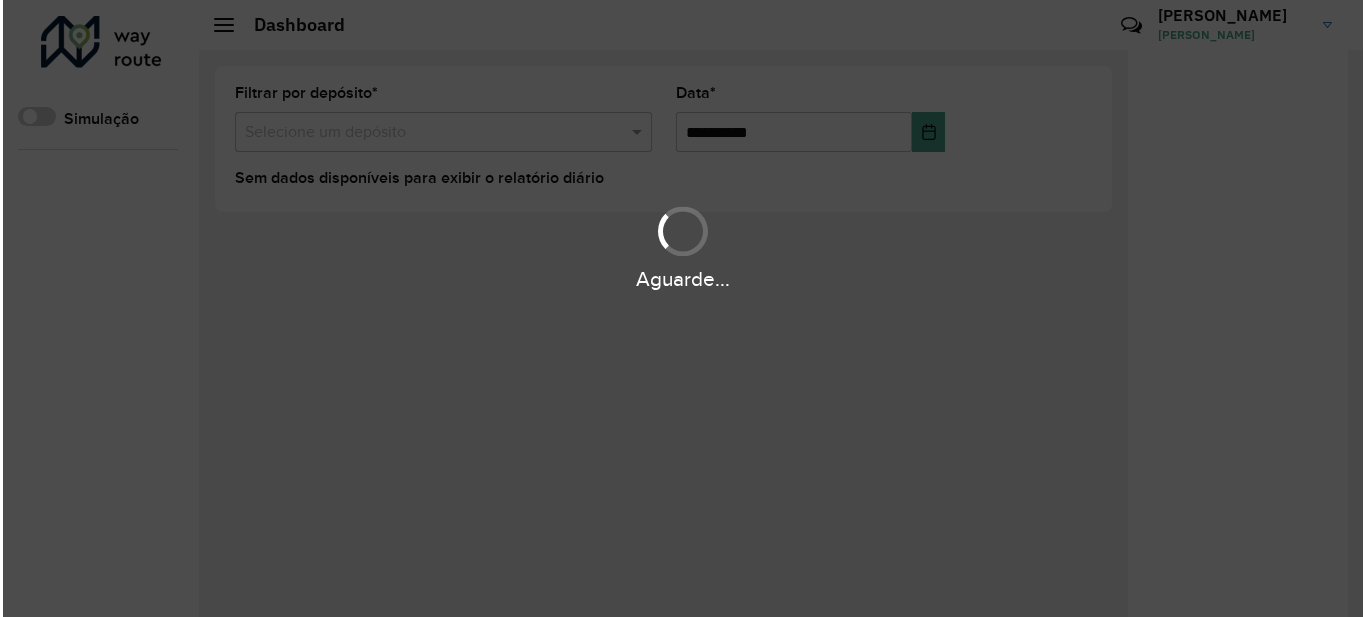 scroll, scrollTop: 0, scrollLeft: 0, axis: both 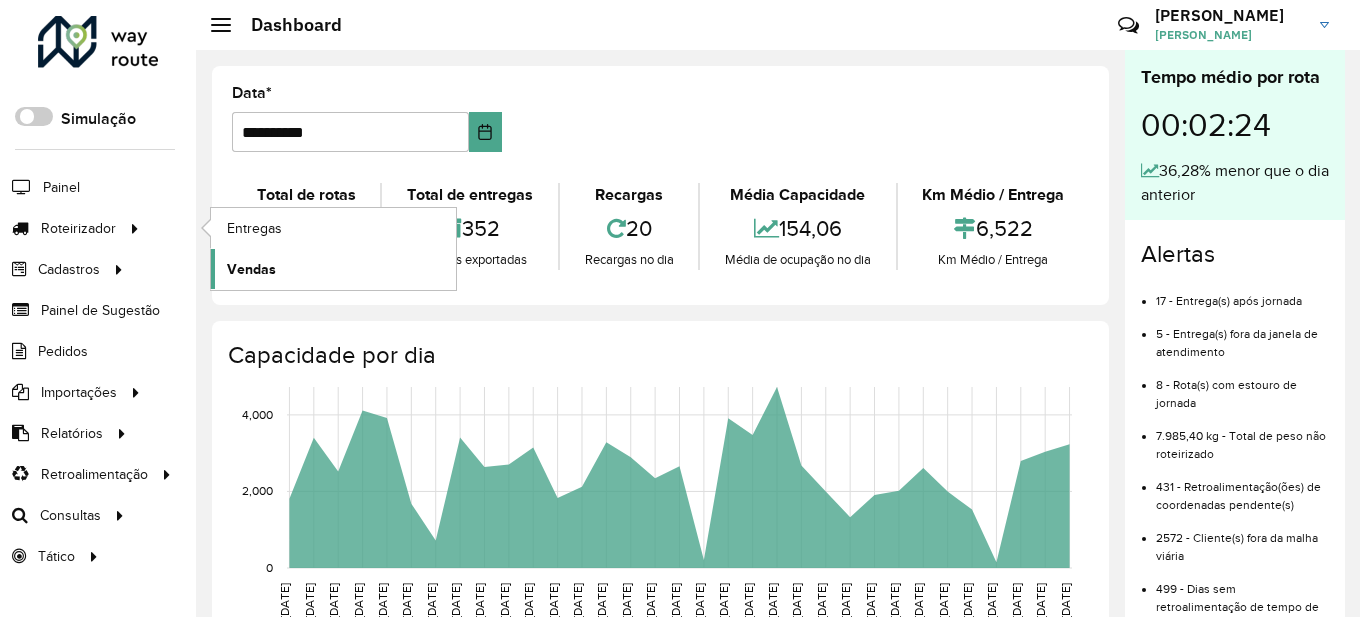 click on "Vendas" 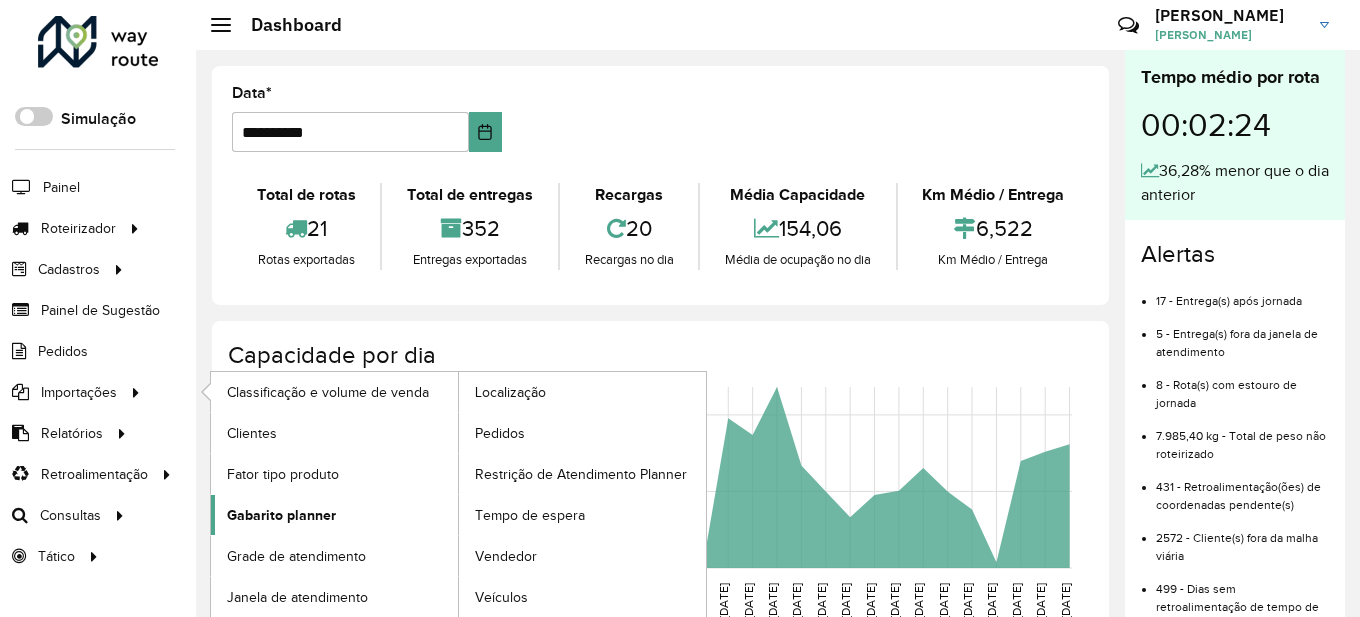 click on "Gabarito planner" 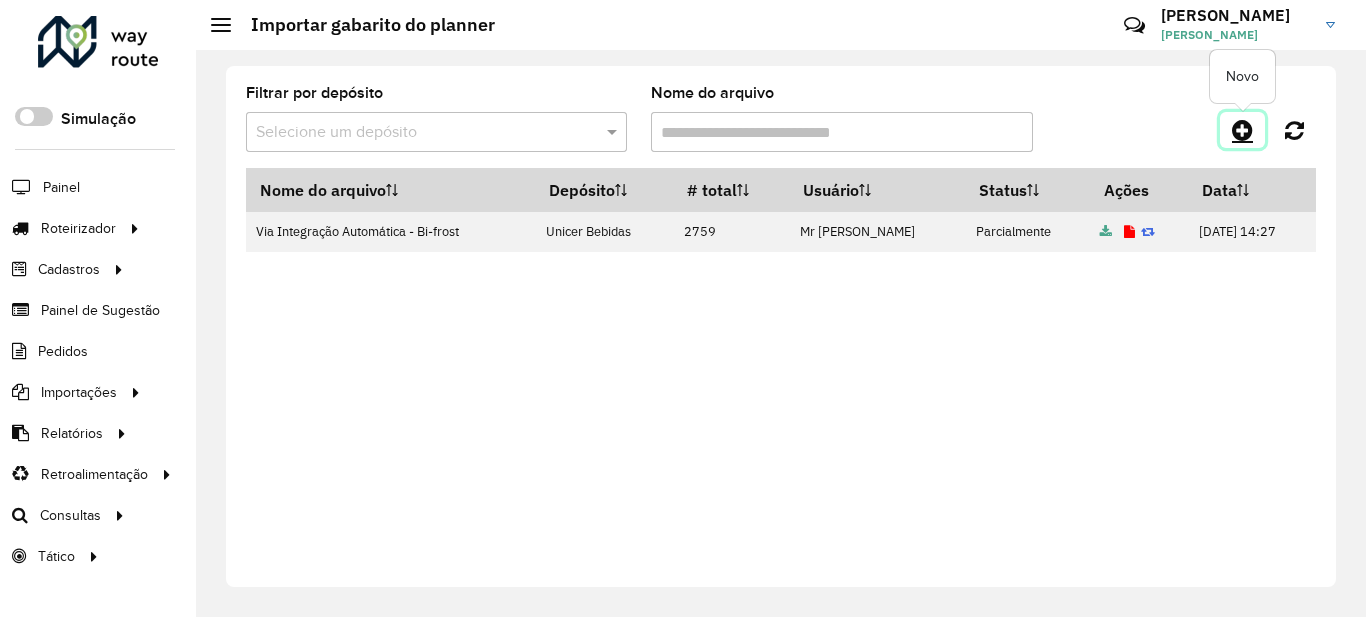 click 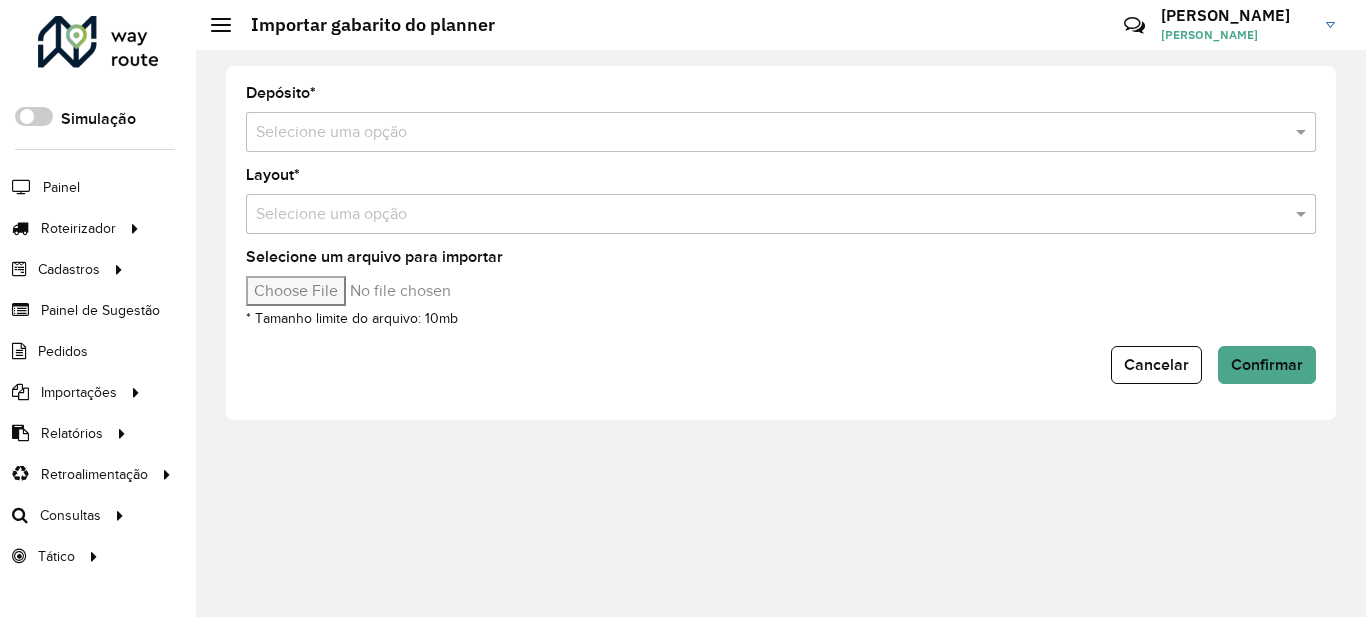 click on "Selecione uma opção" at bounding box center [781, 132] 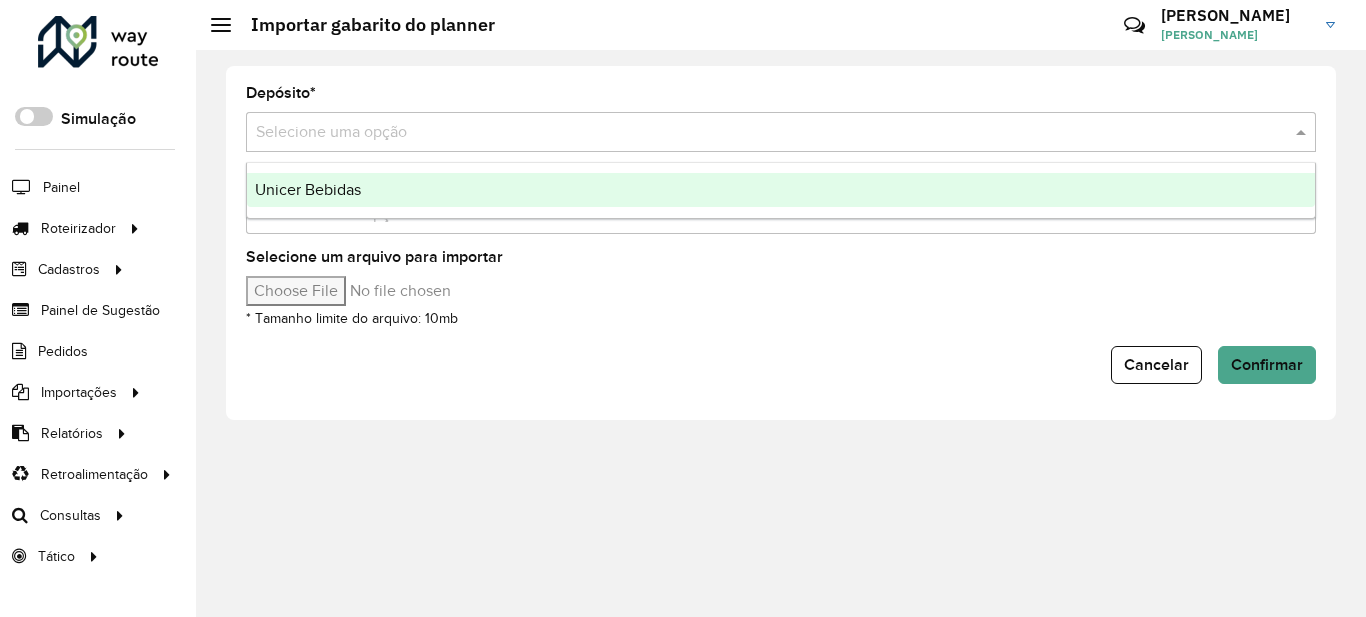 click on "Unicer Bebidas" at bounding box center (781, 190) 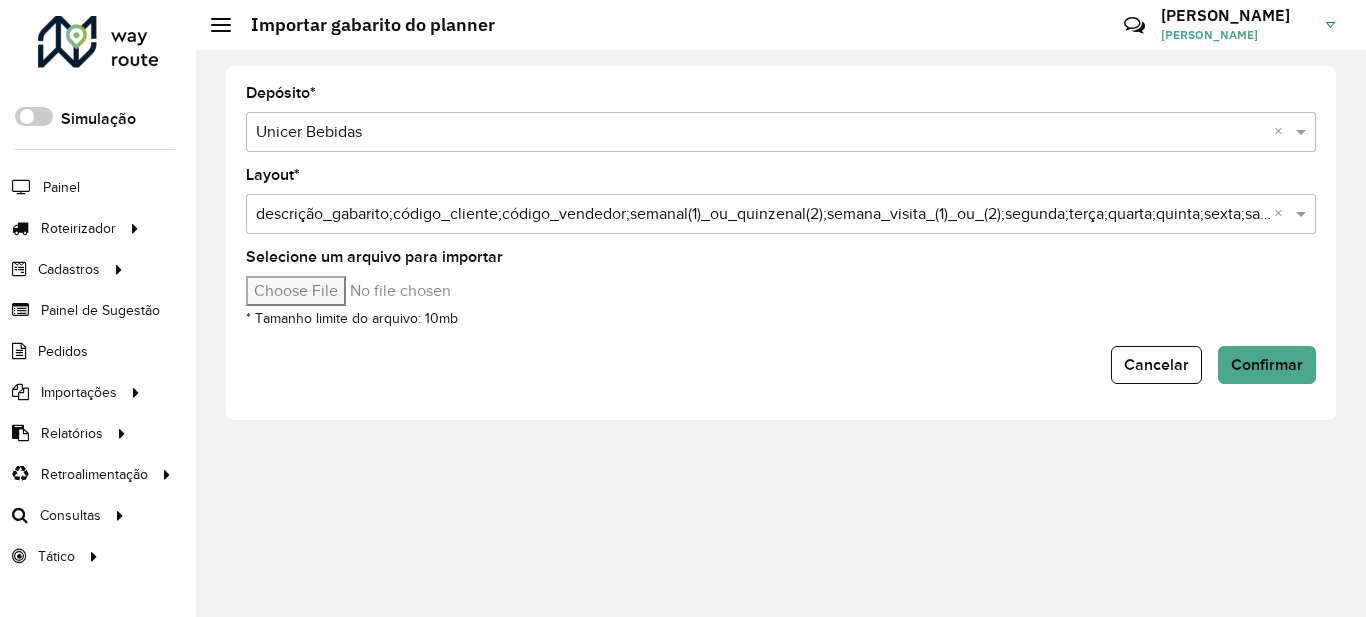 click at bounding box center [761, 215] 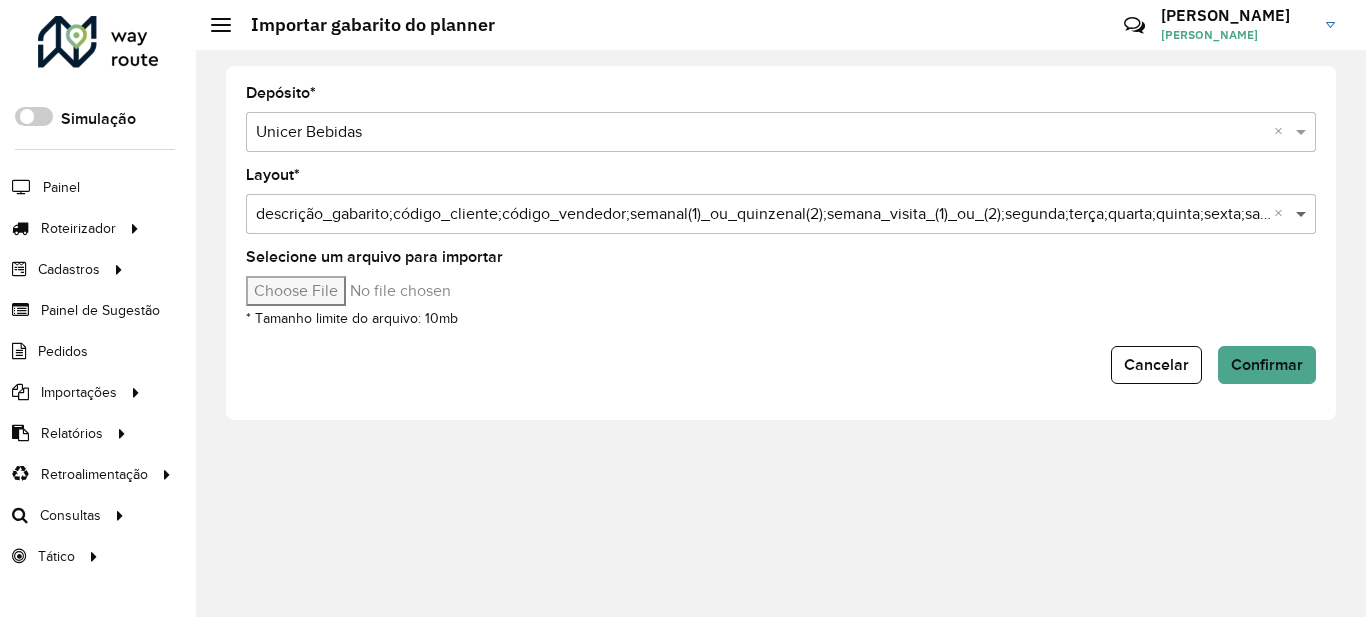click at bounding box center [1303, 214] 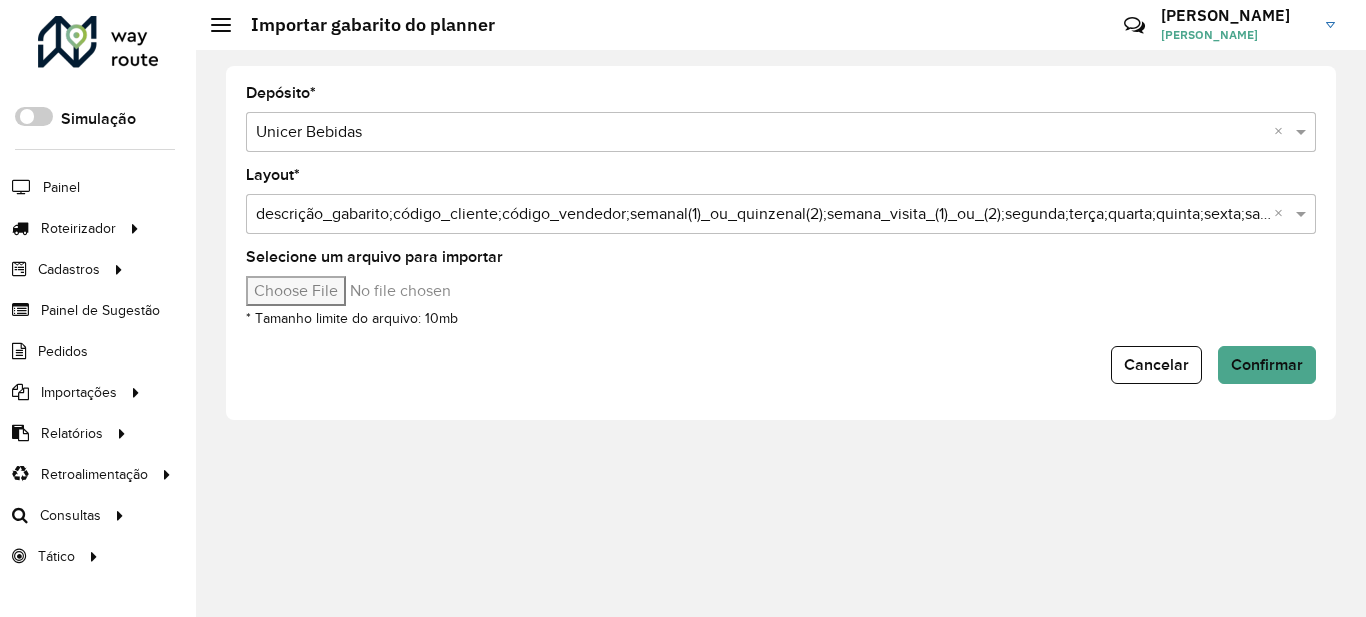 click at bounding box center (761, 215) 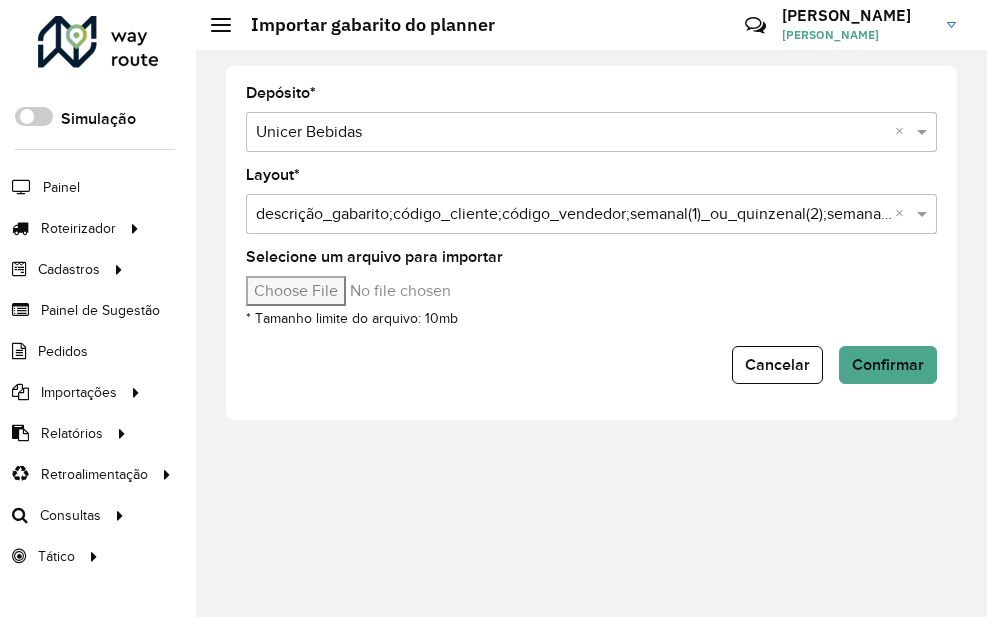 drag, startPoint x: 360, startPoint y: 214, endPoint x: 603, endPoint y: 213, distance: 243.00206 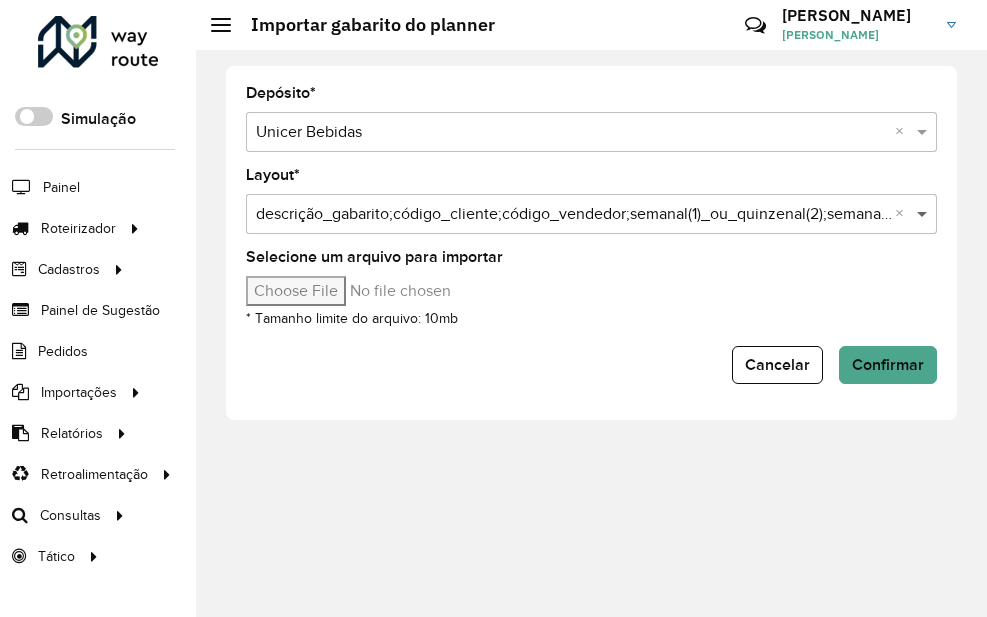 drag, startPoint x: 603, startPoint y: 213, endPoint x: 921, endPoint y: 213, distance: 318 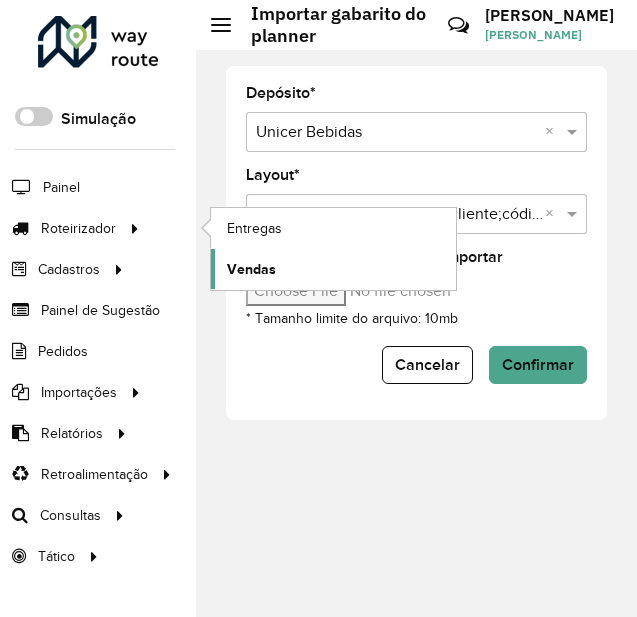 click on "Vendas" 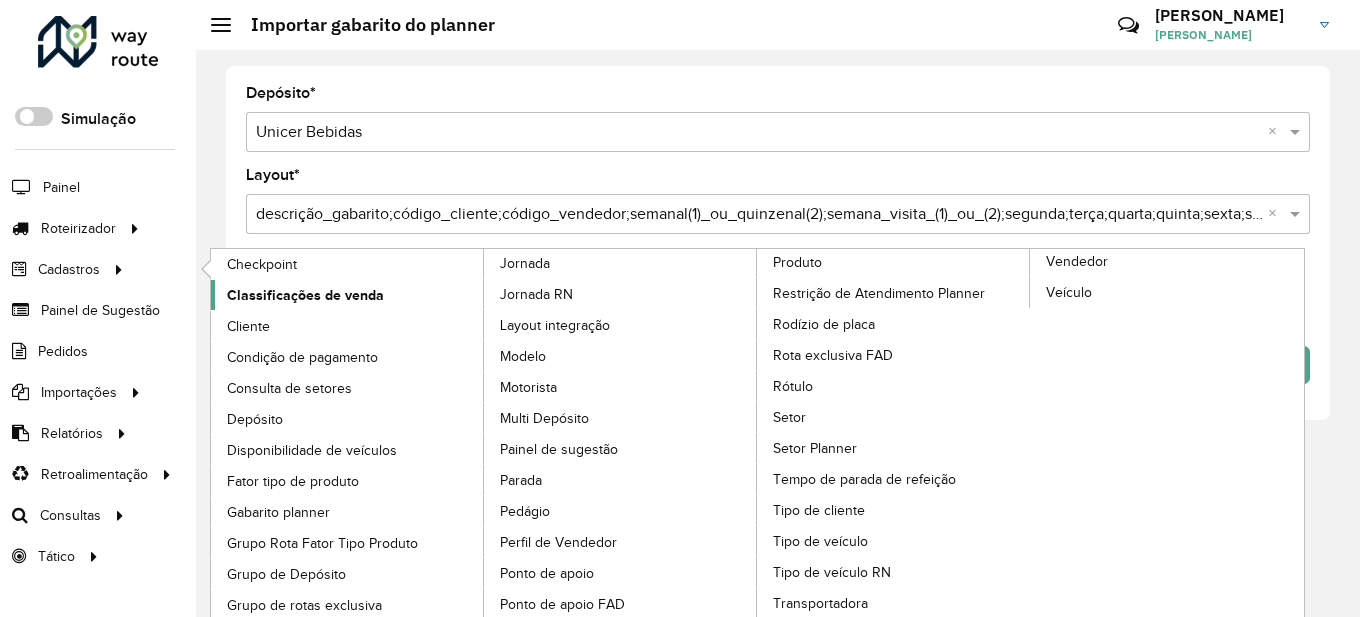 click on "Classificações de venda" 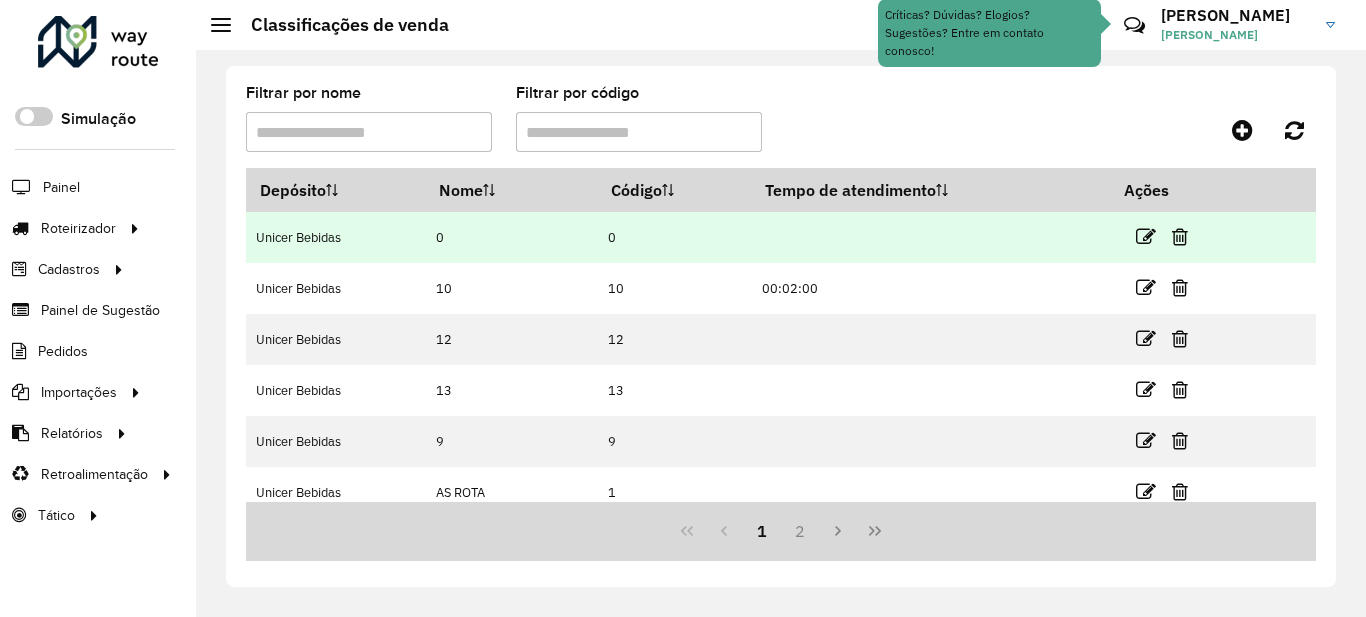 click on "Unicer Bebidas" at bounding box center (336, 237) 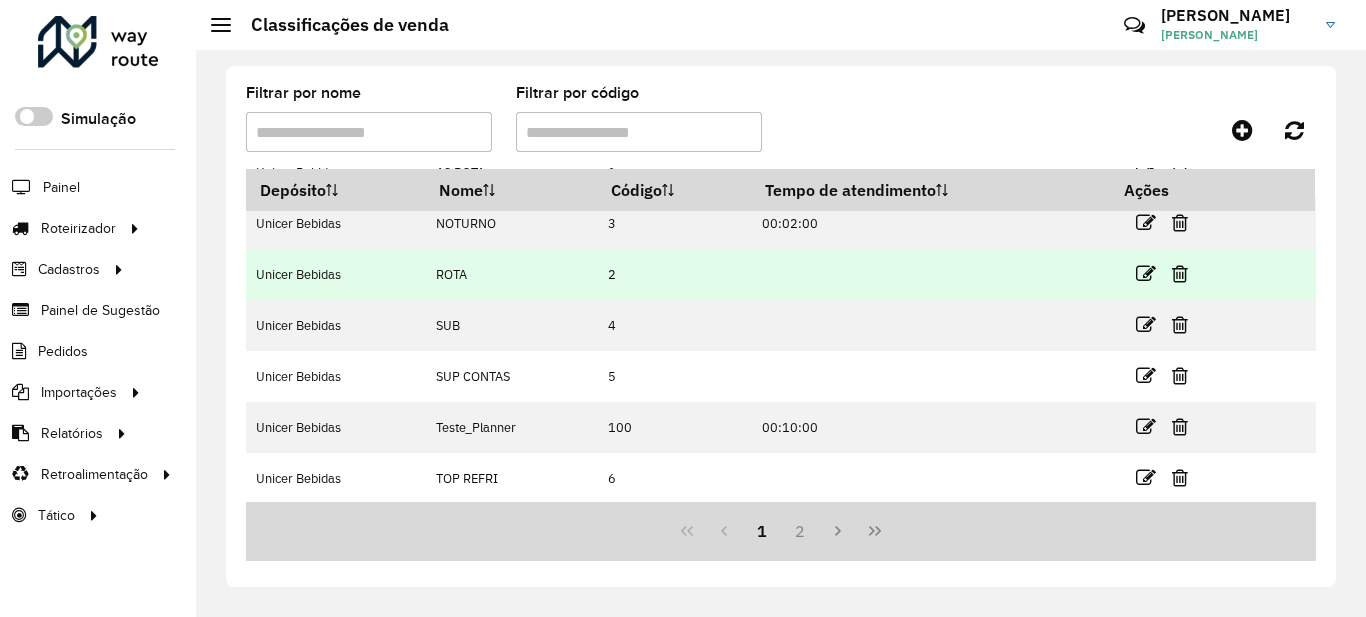 scroll, scrollTop: 322, scrollLeft: 0, axis: vertical 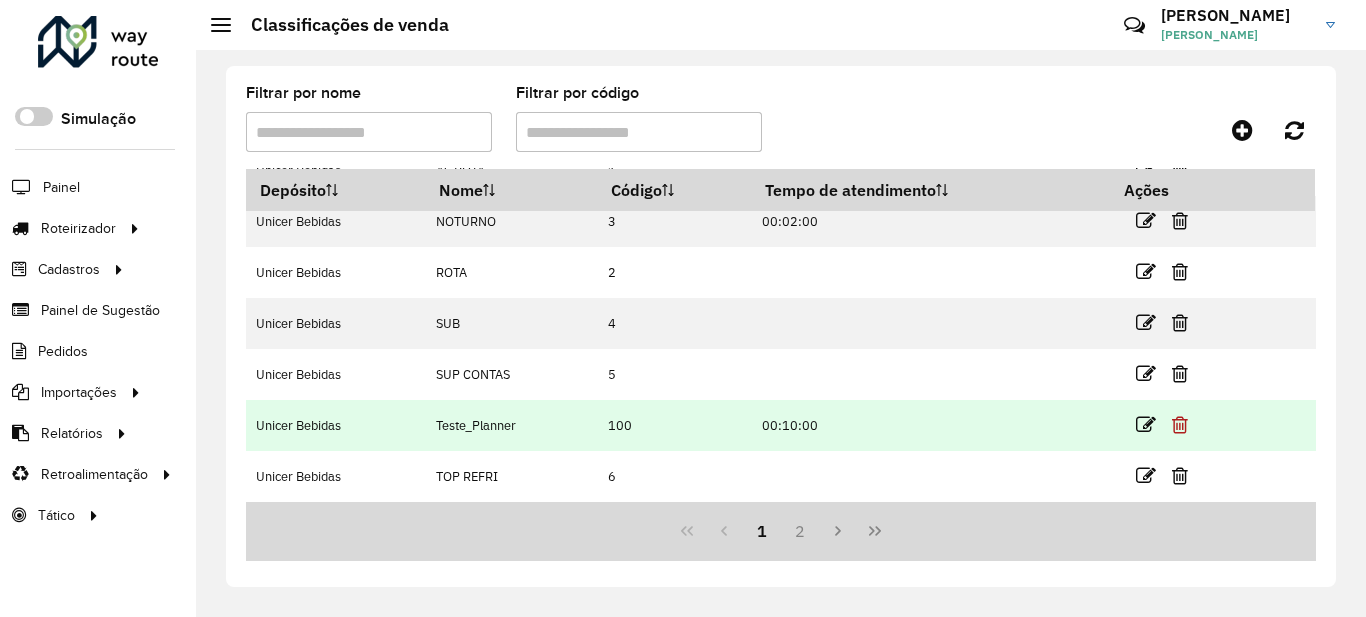 click at bounding box center (1180, 425) 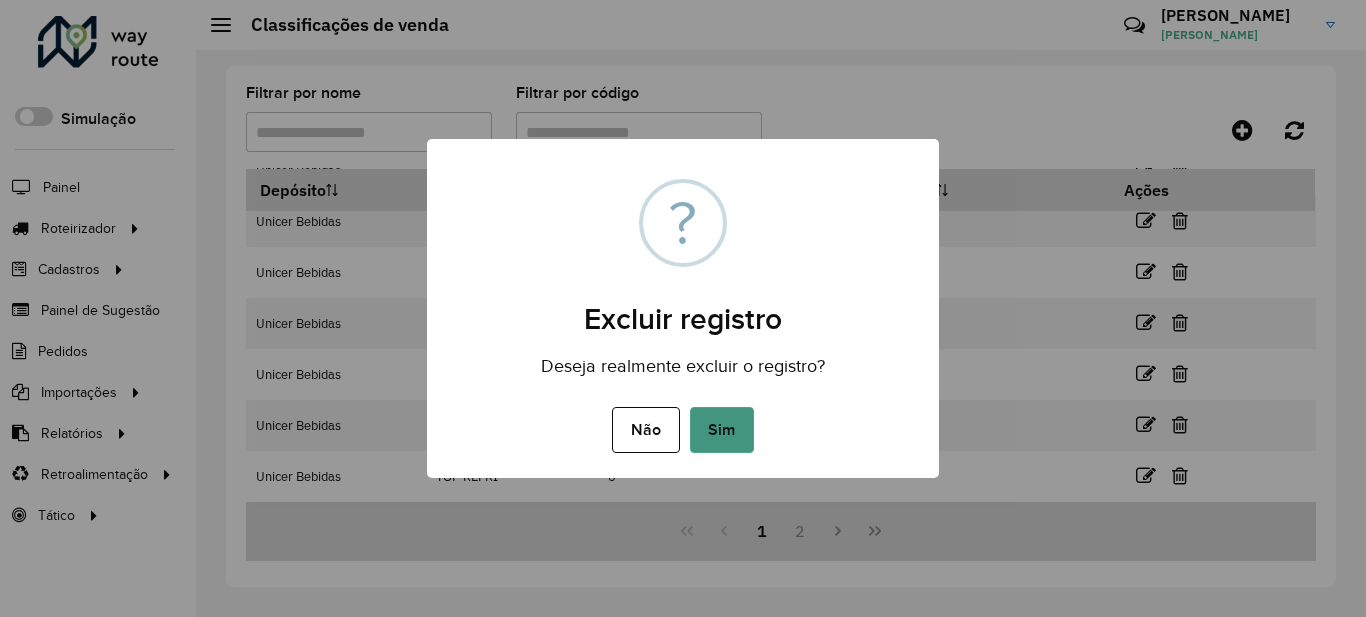 click on "Sim" at bounding box center (722, 430) 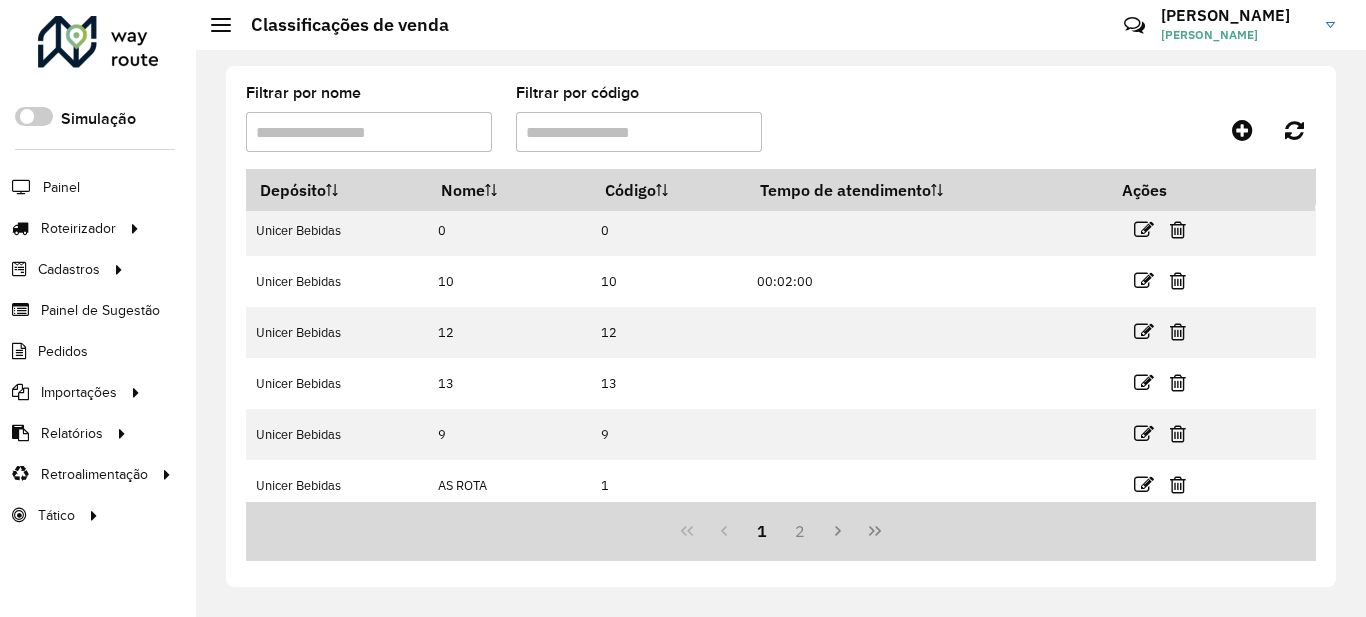 scroll, scrollTop: 0, scrollLeft: 0, axis: both 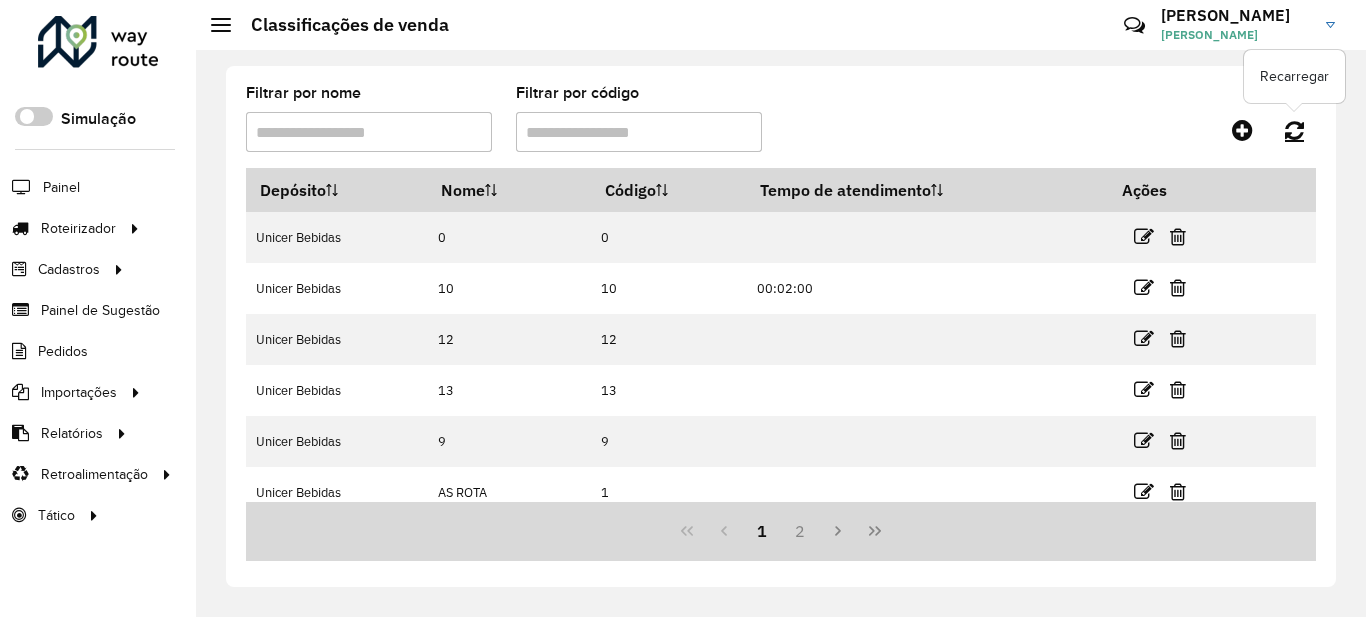 click 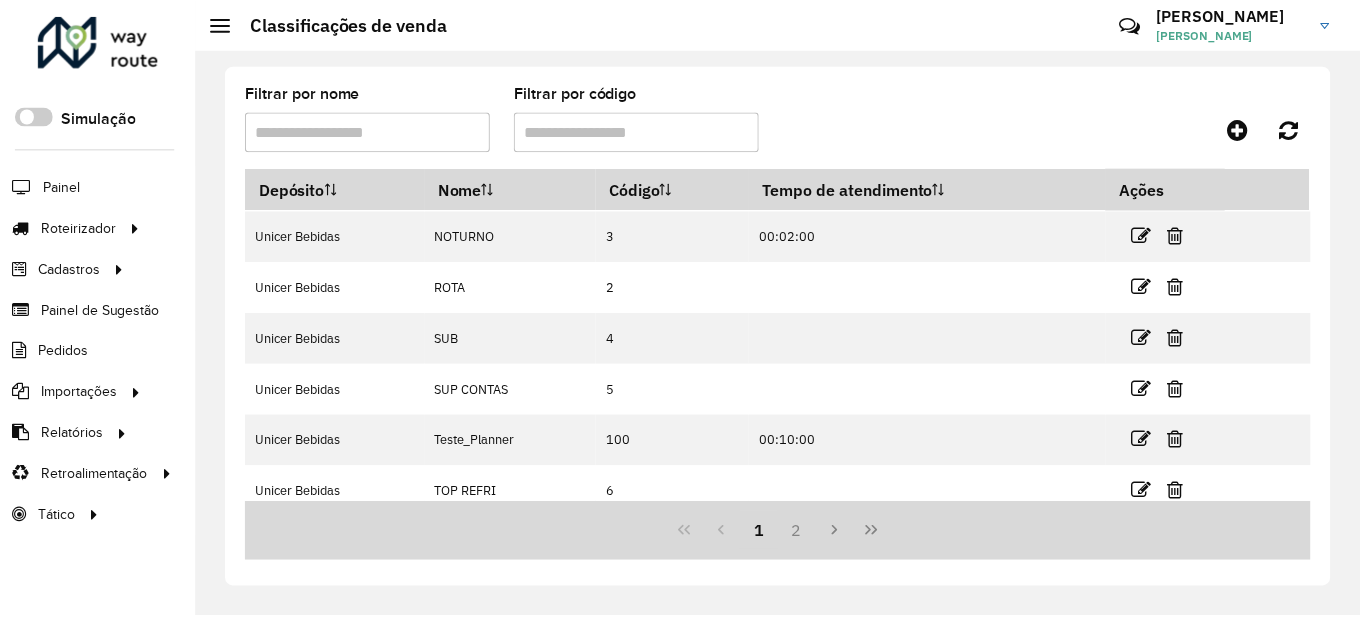 scroll, scrollTop: 322, scrollLeft: 0, axis: vertical 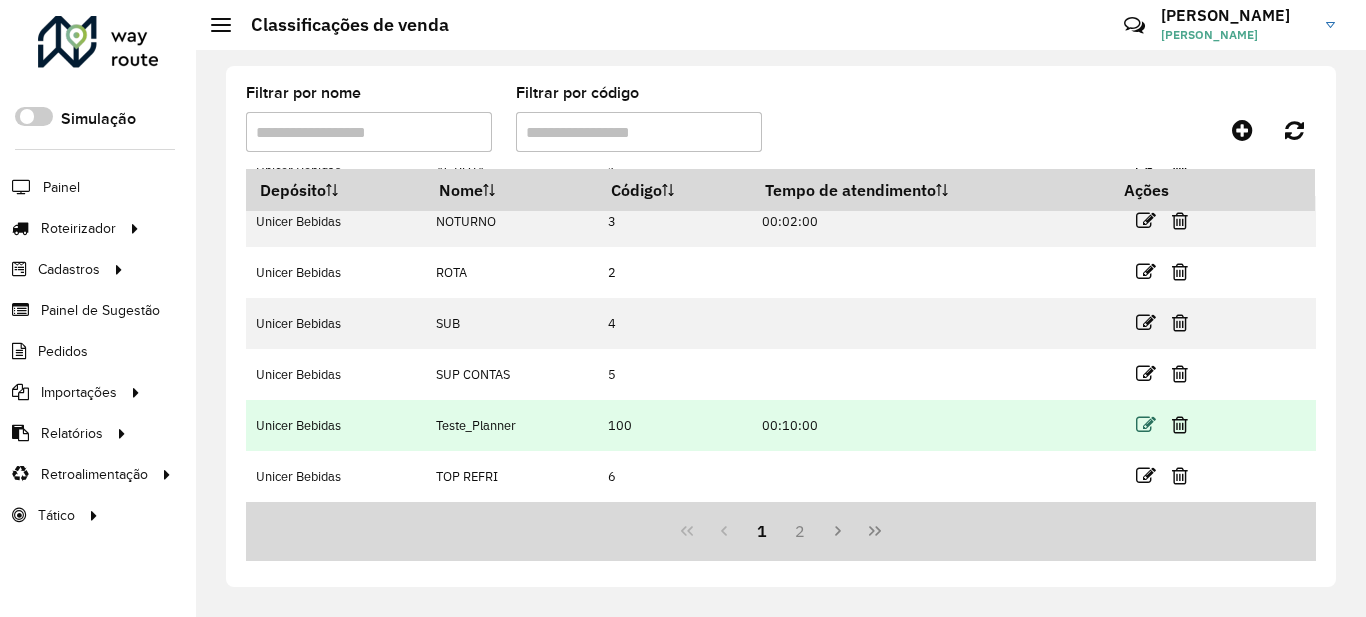 click at bounding box center (1146, 425) 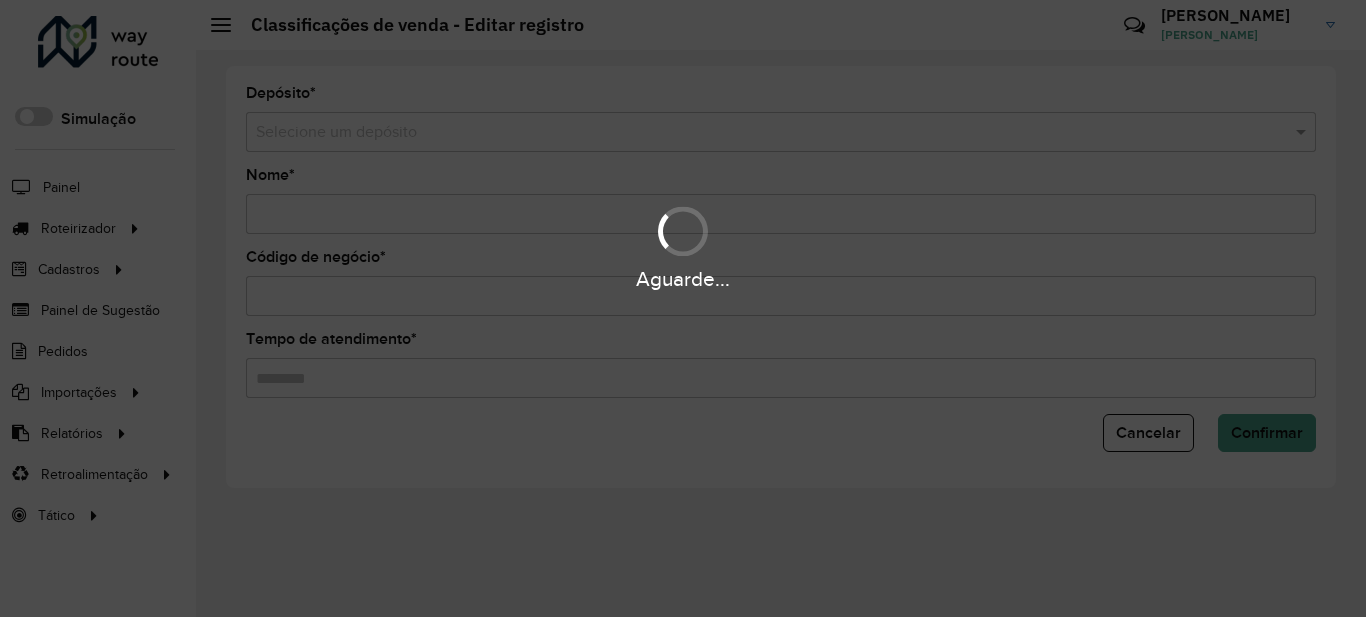 type on "**********" 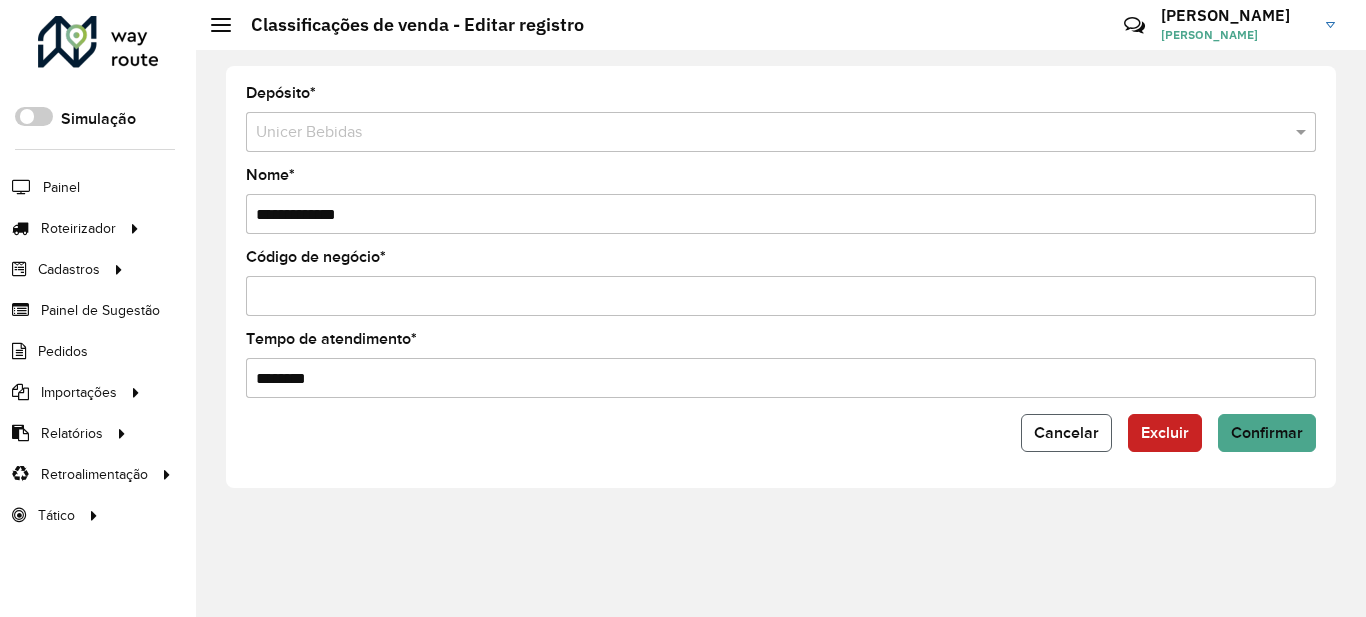 click on "Cancelar" 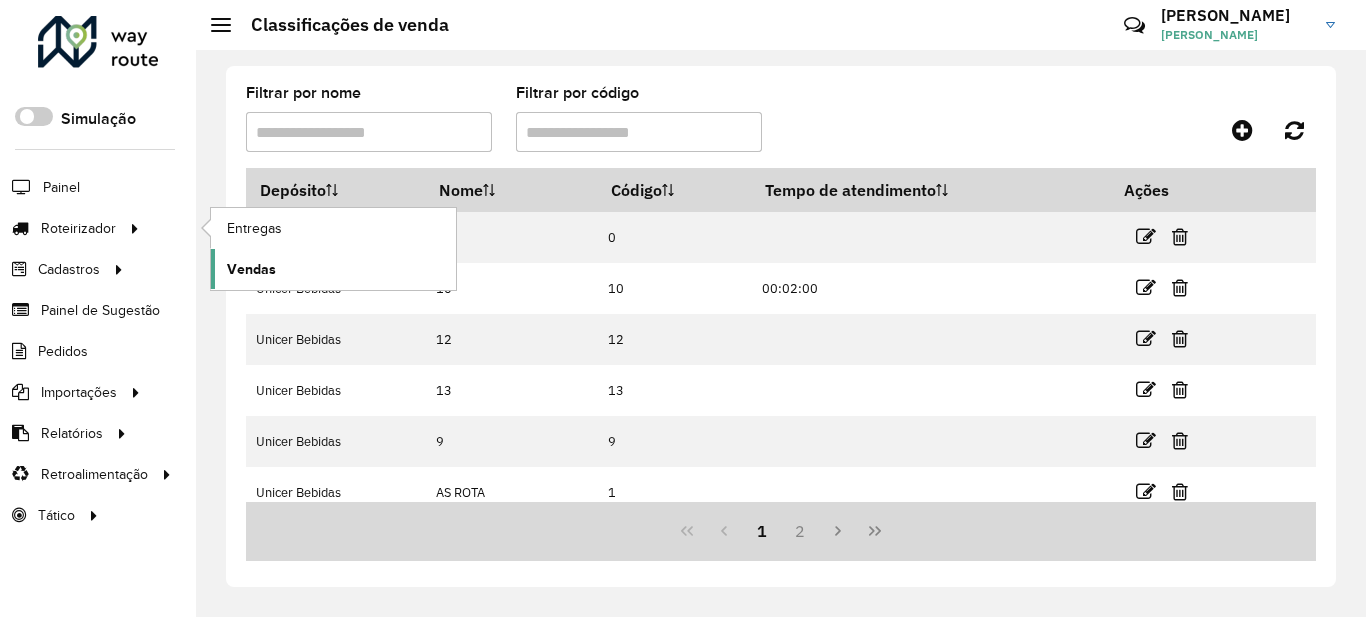 click on "Vendas" 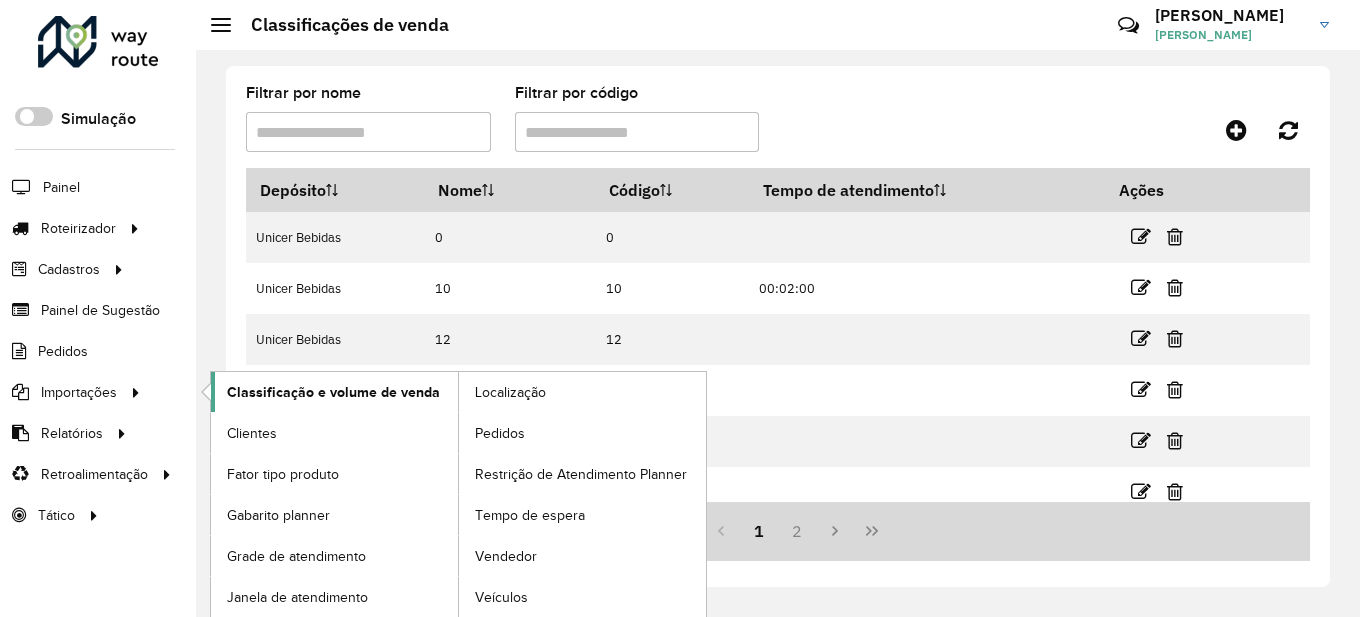 click on "Classificação e volume de venda" 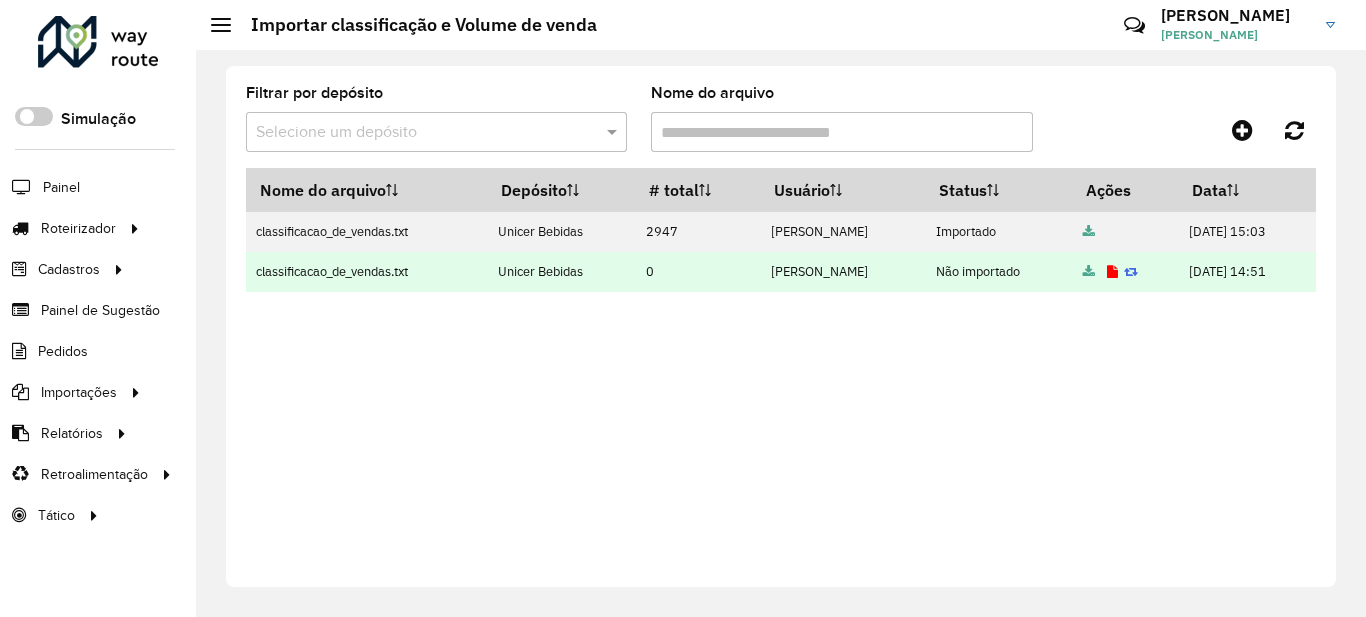 click on "Não importado" at bounding box center [998, 272] 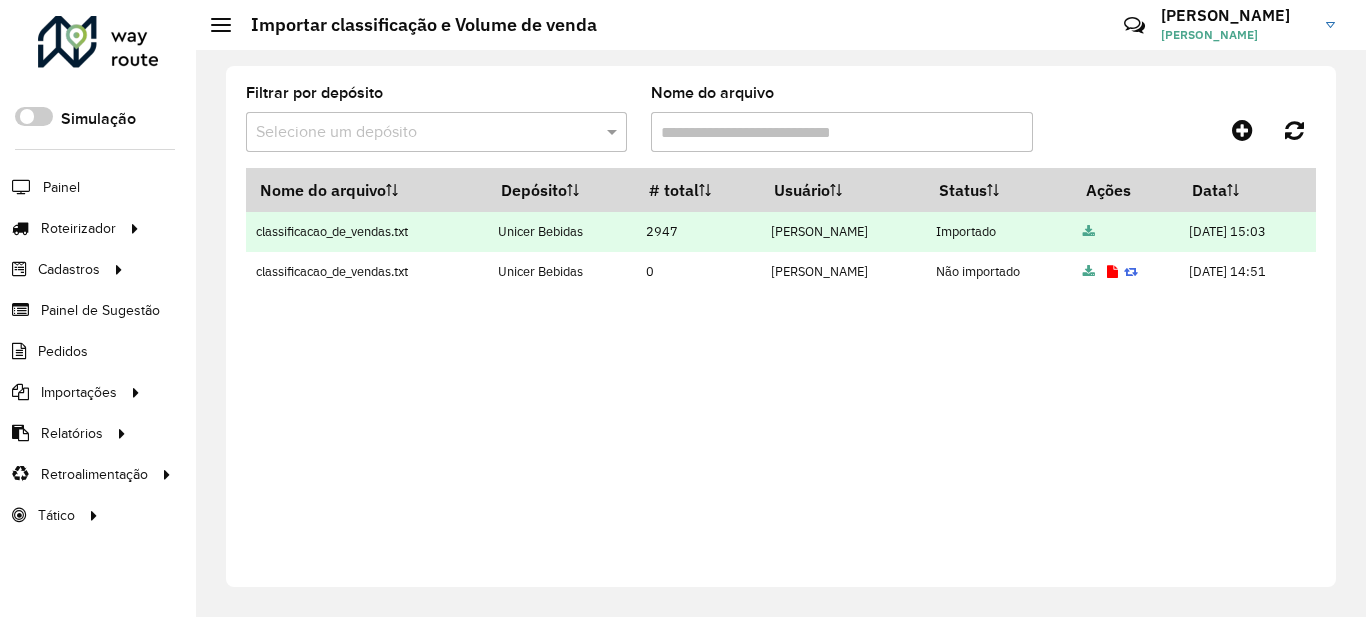 click on "João" at bounding box center (842, 232) 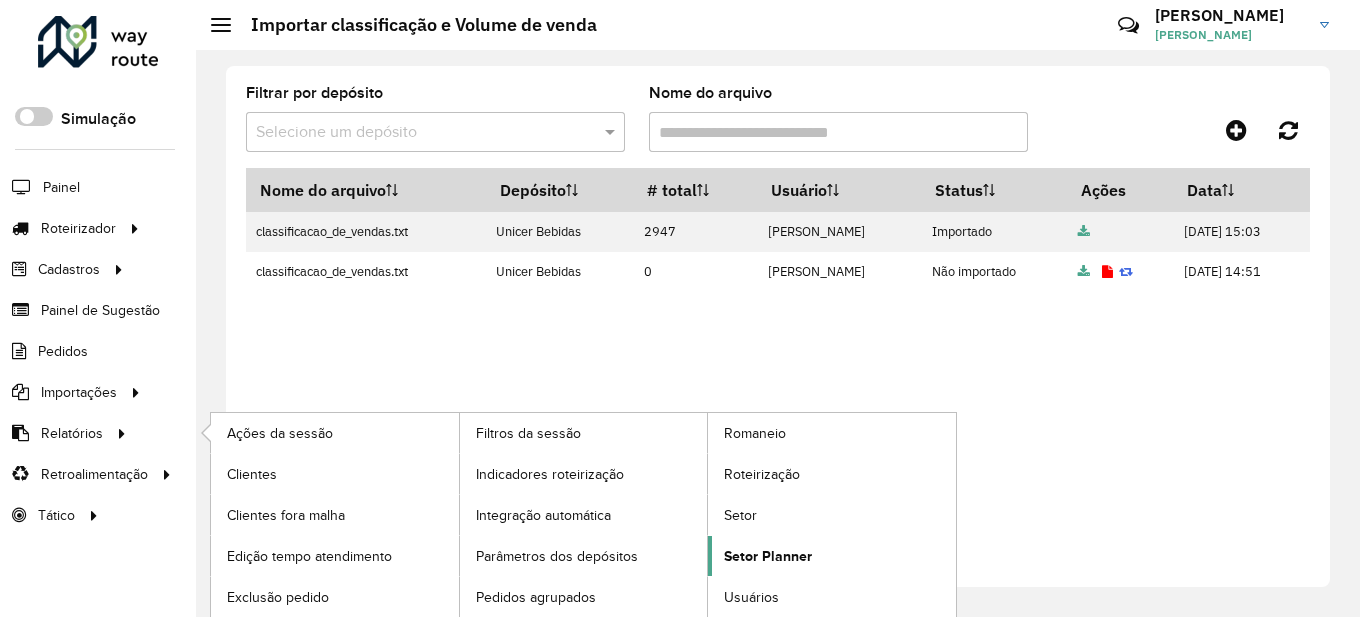 click on "Setor Planner" 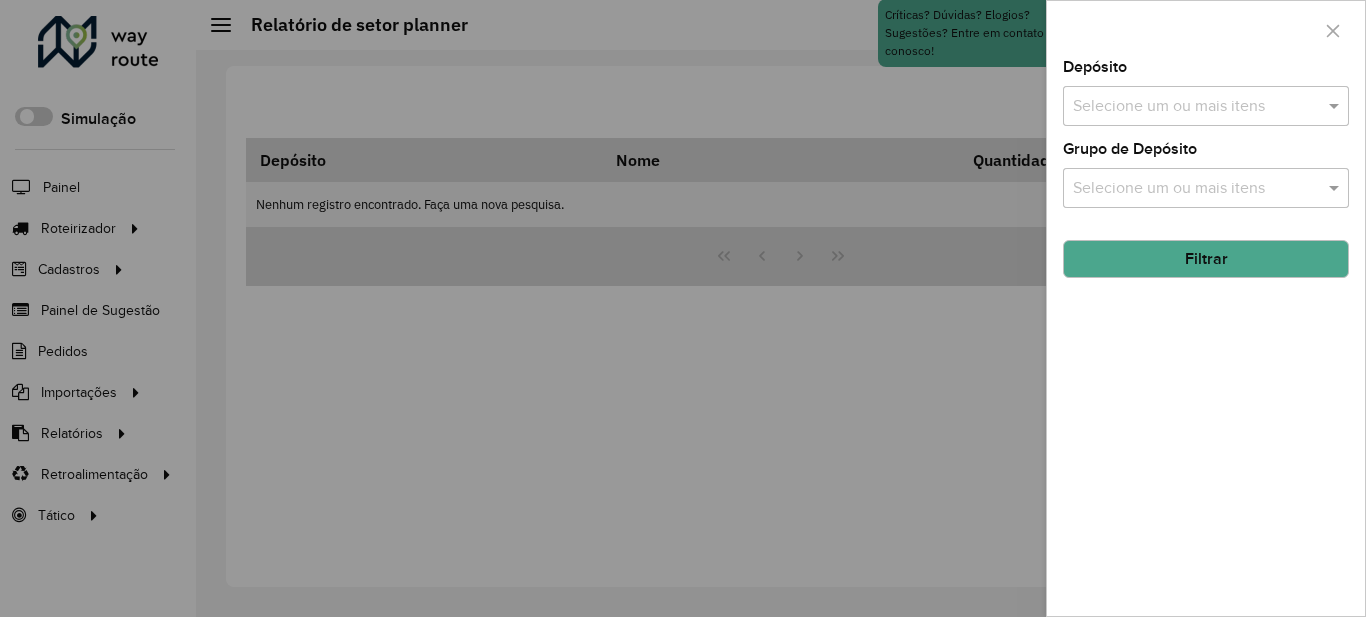 click on "Depósito  Selecione um ou mais itens" 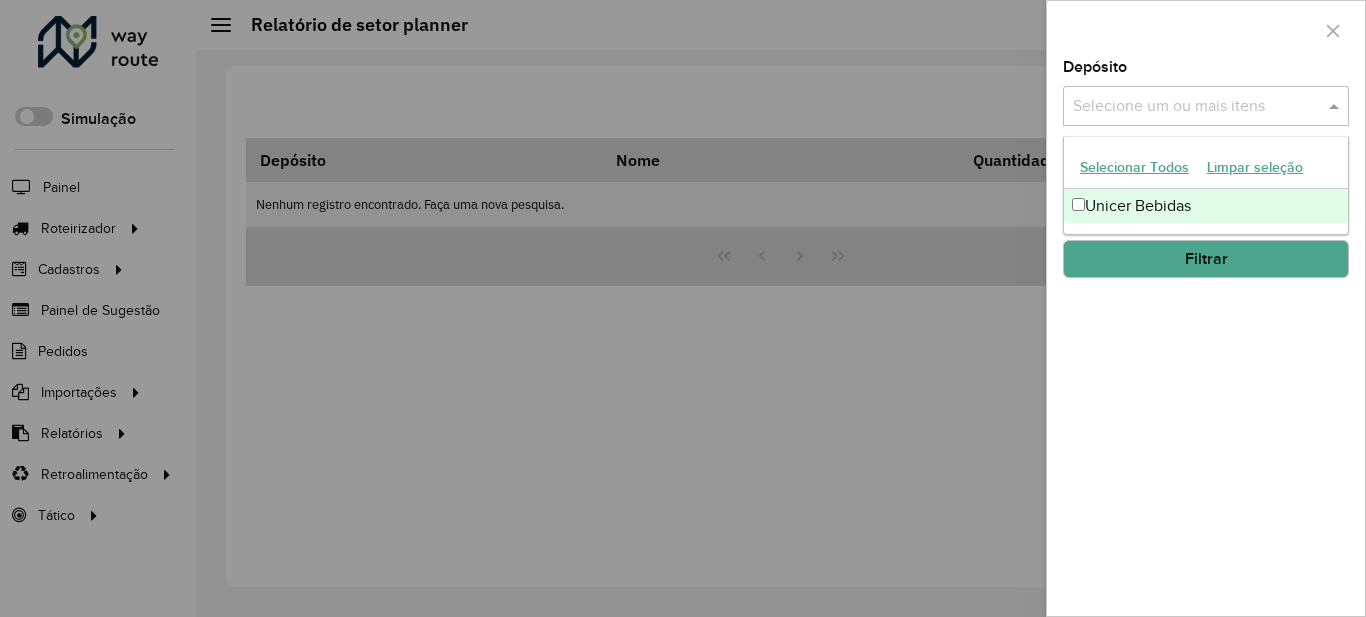 click on "Unicer Bebidas" at bounding box center (1206, 206) 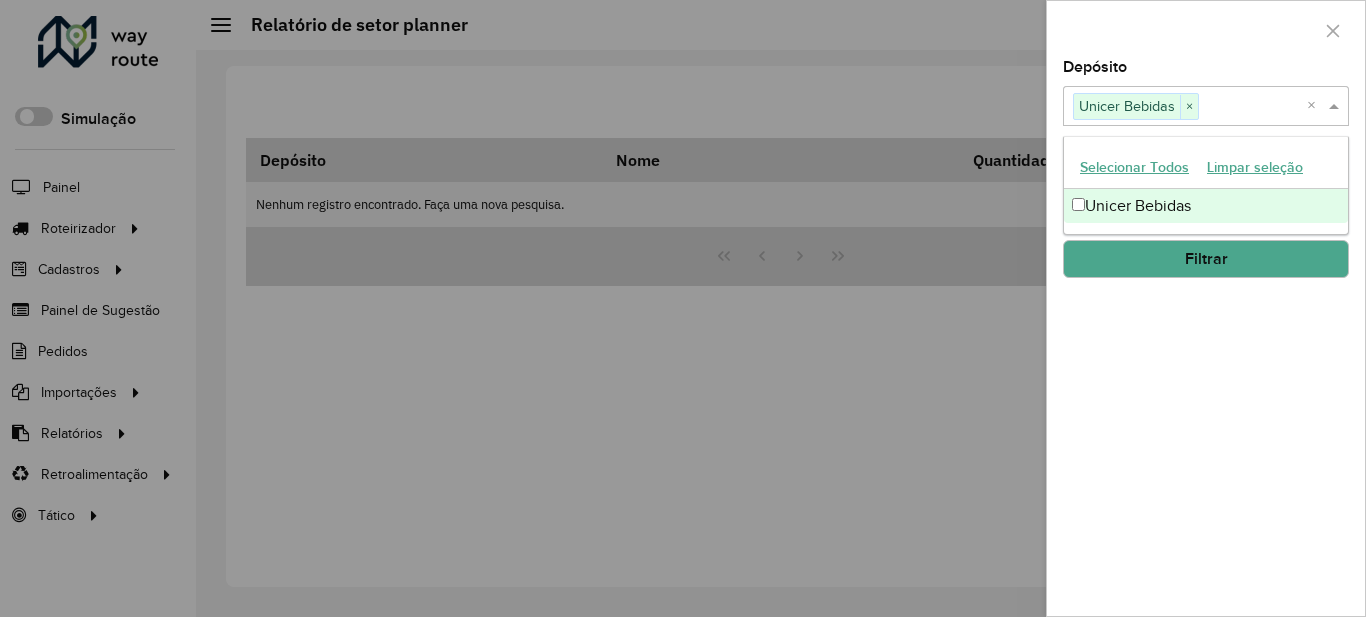 click on "Depósito  Selecione um ou mais itens Unicer Bebidas × ×  Grupo de Depósito  Selecione um ou mais itens Filtrar" 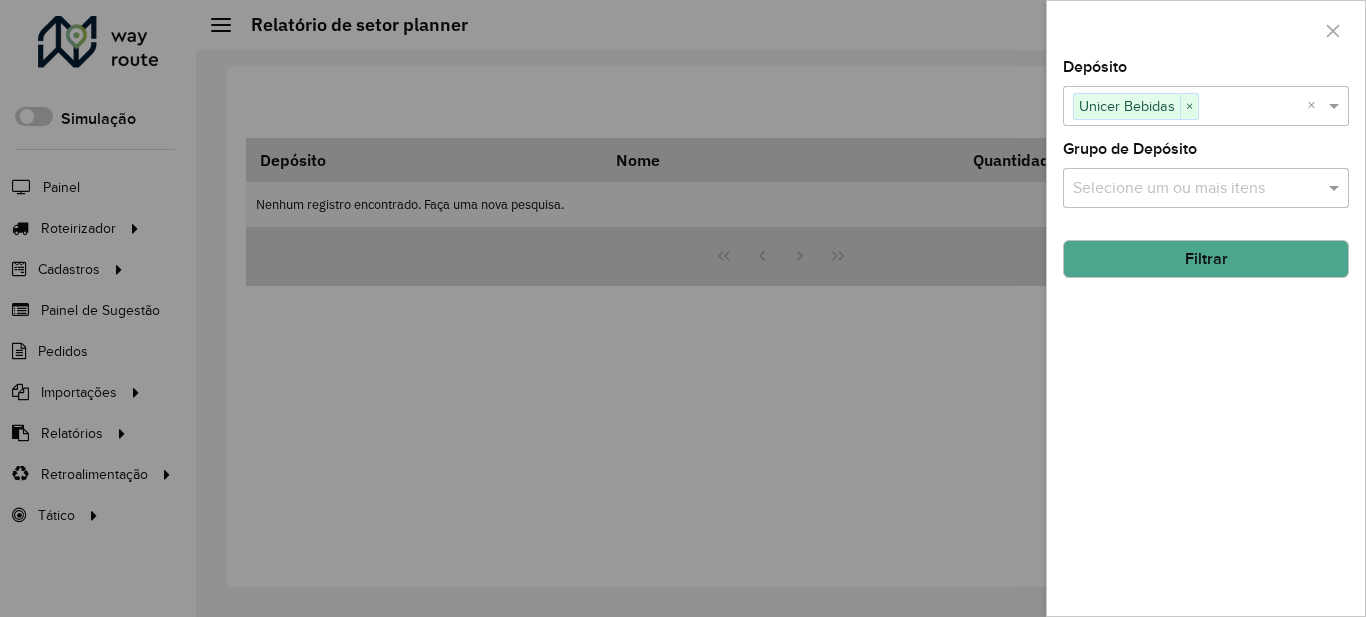 click at bounding box center (1196, 189) 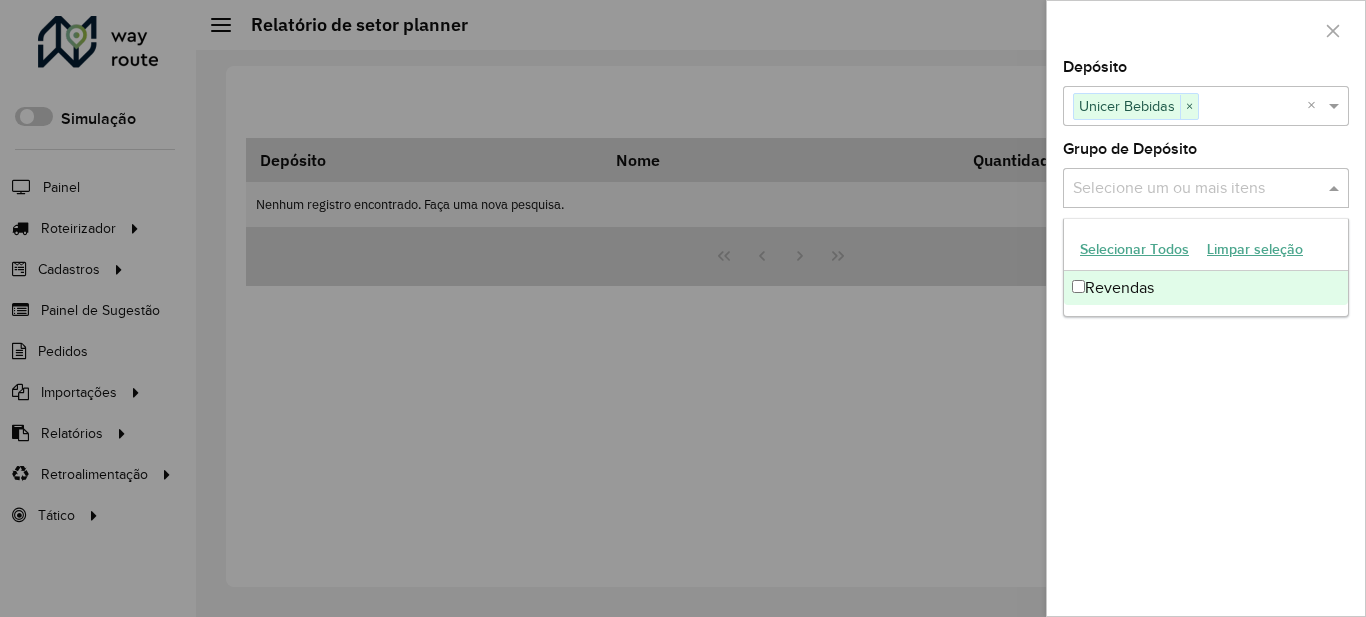 click on "Revendas" at bounding box center (1206, 288) 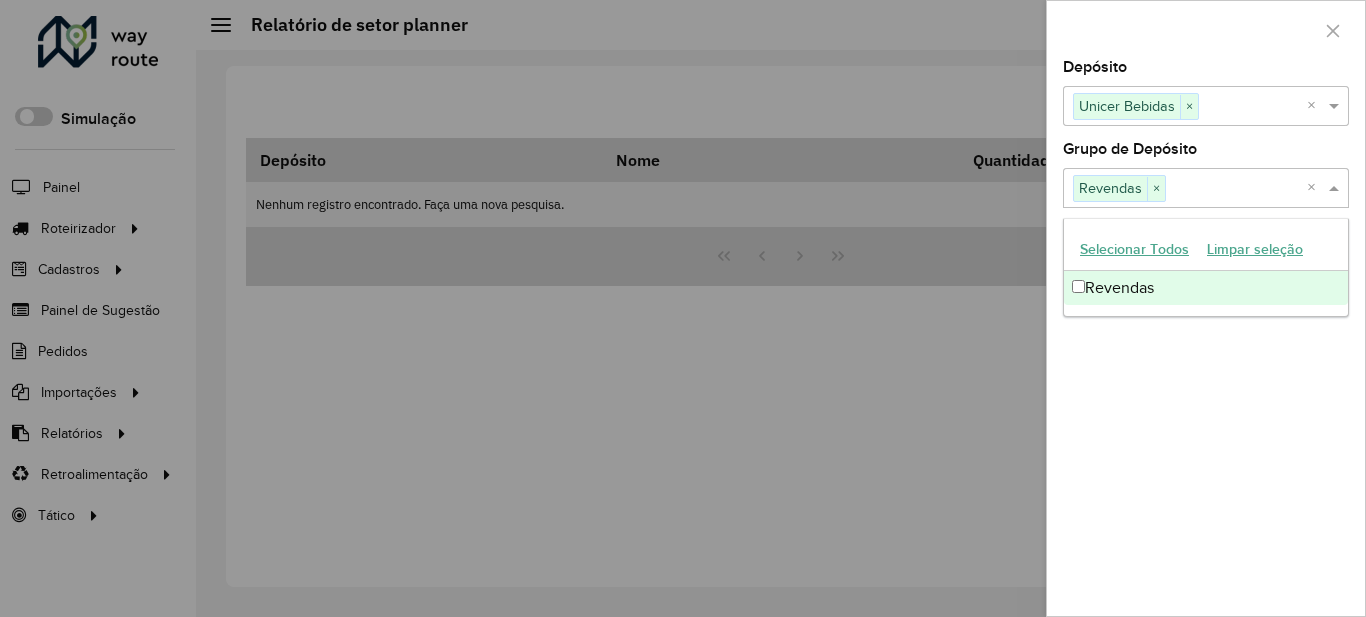 click on "Depósito  Selecione um ou mais itens Unicer Bebidas × ×  Grupo de Depósito  Selecione um ou mais itens Revendas × × Filtrar" 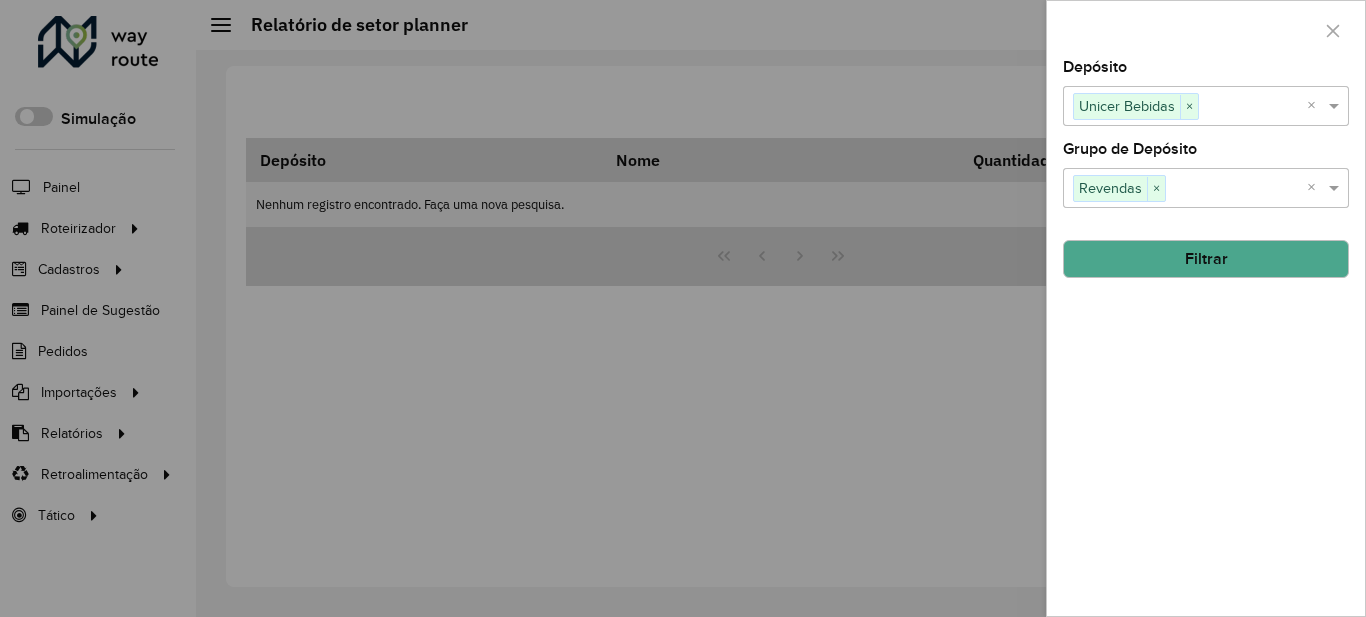 click on "Filtrar" 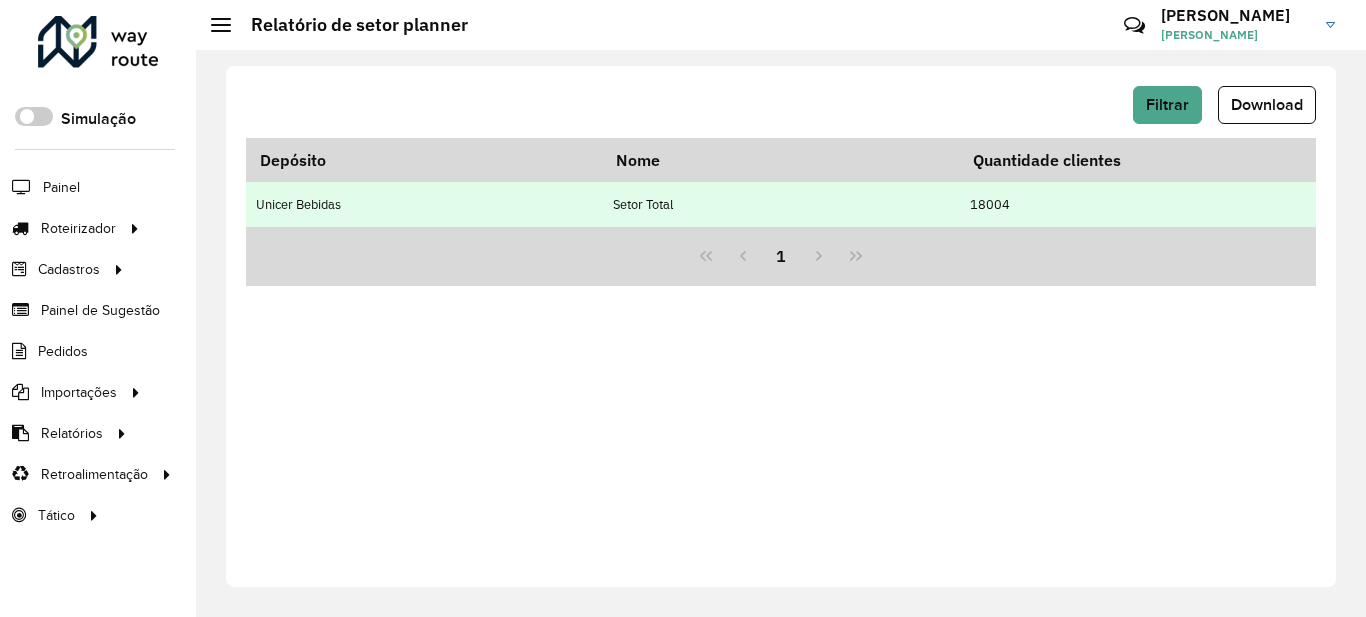 click on "Setor Total" at bounding box center [781, 204] 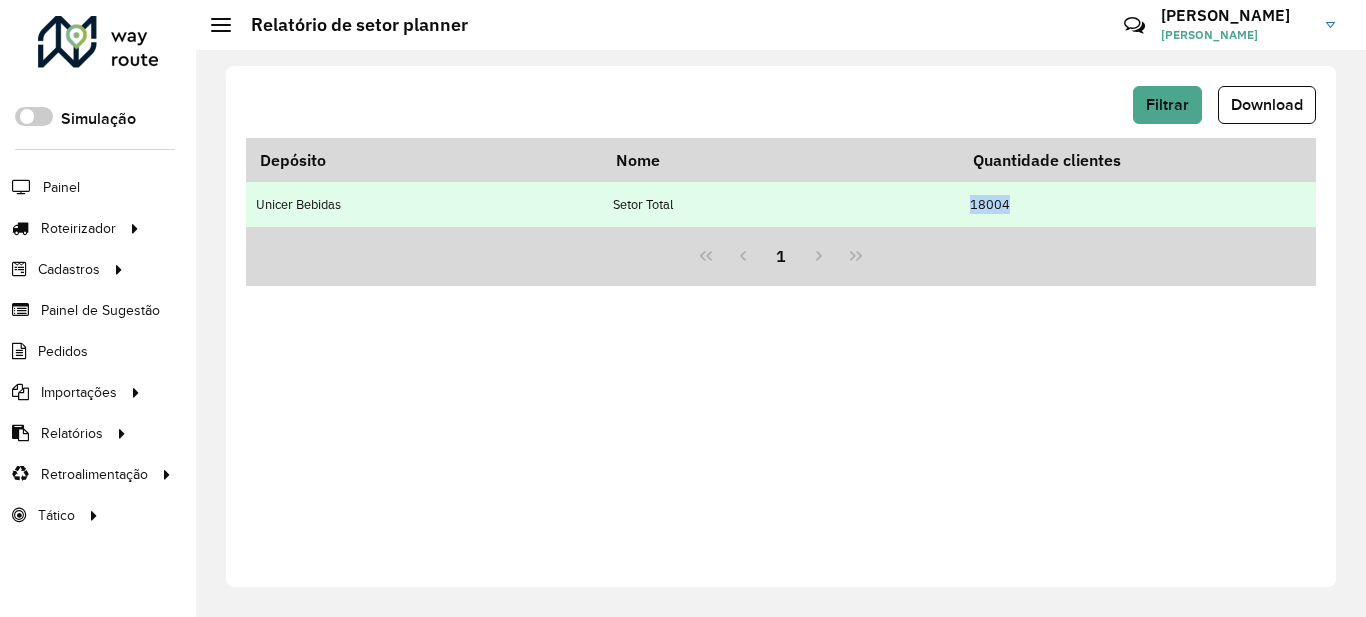 click on "18004" at bounding box center (1137, 204) 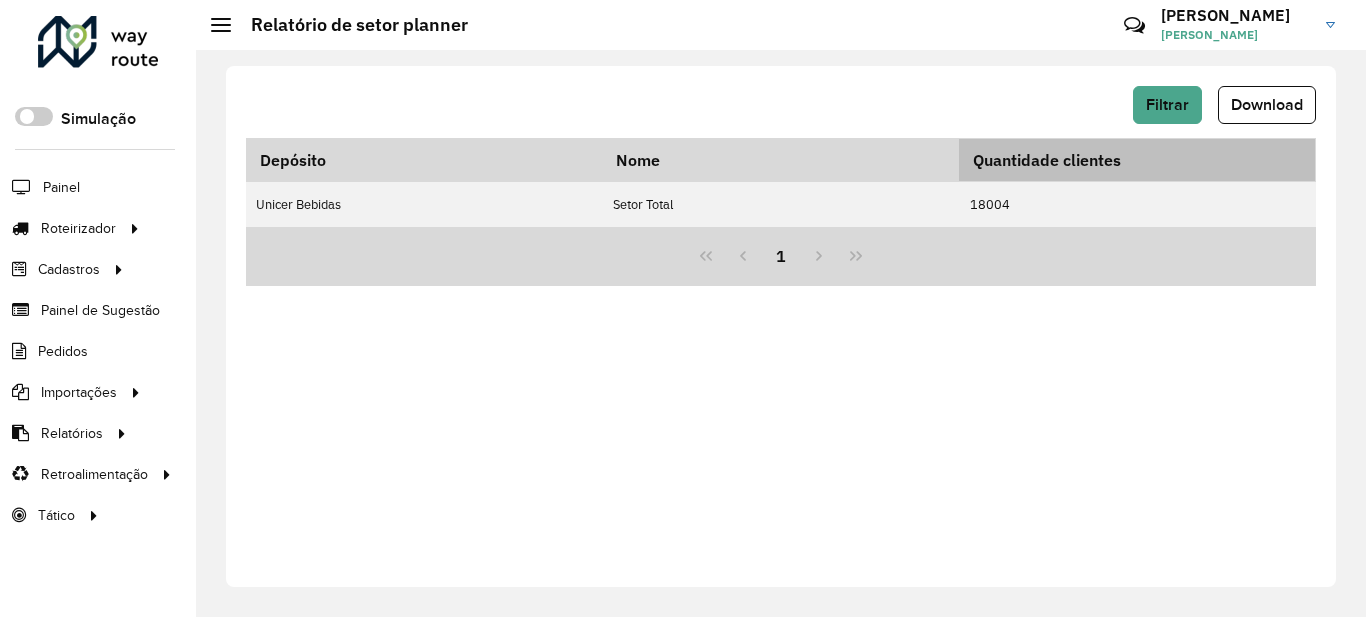 click on "Quantidade clientes" at bounding box center [1137, 160] 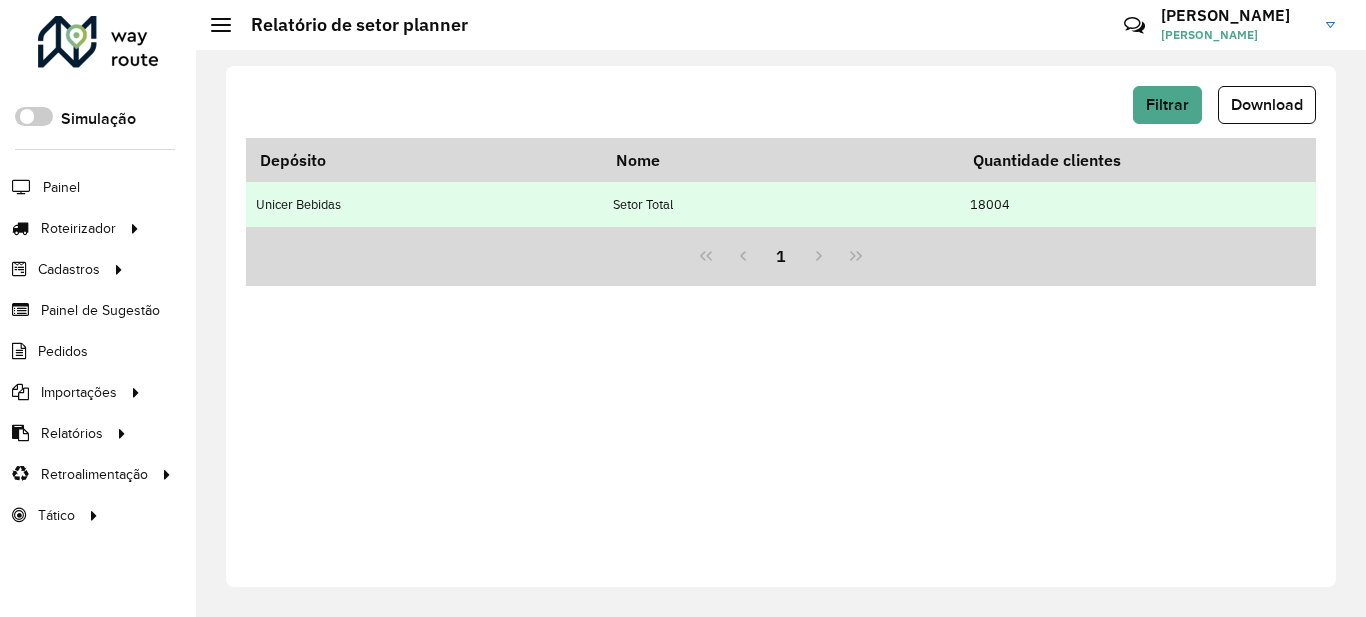 drag, startPoint x: 814, startPoint y: 209, endPoint x: 799, endPoint y: 196, distance: 19.849434 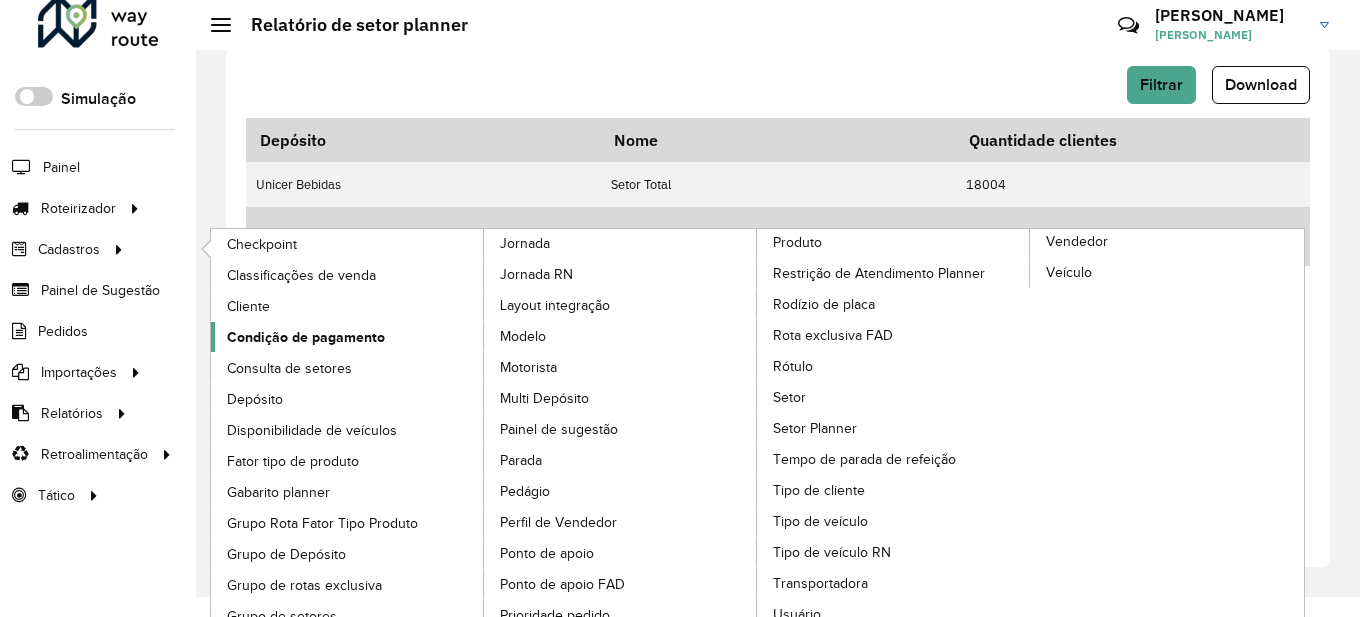 scroll, scrollTop: 37, scrollLeft: 0, axis: vertical 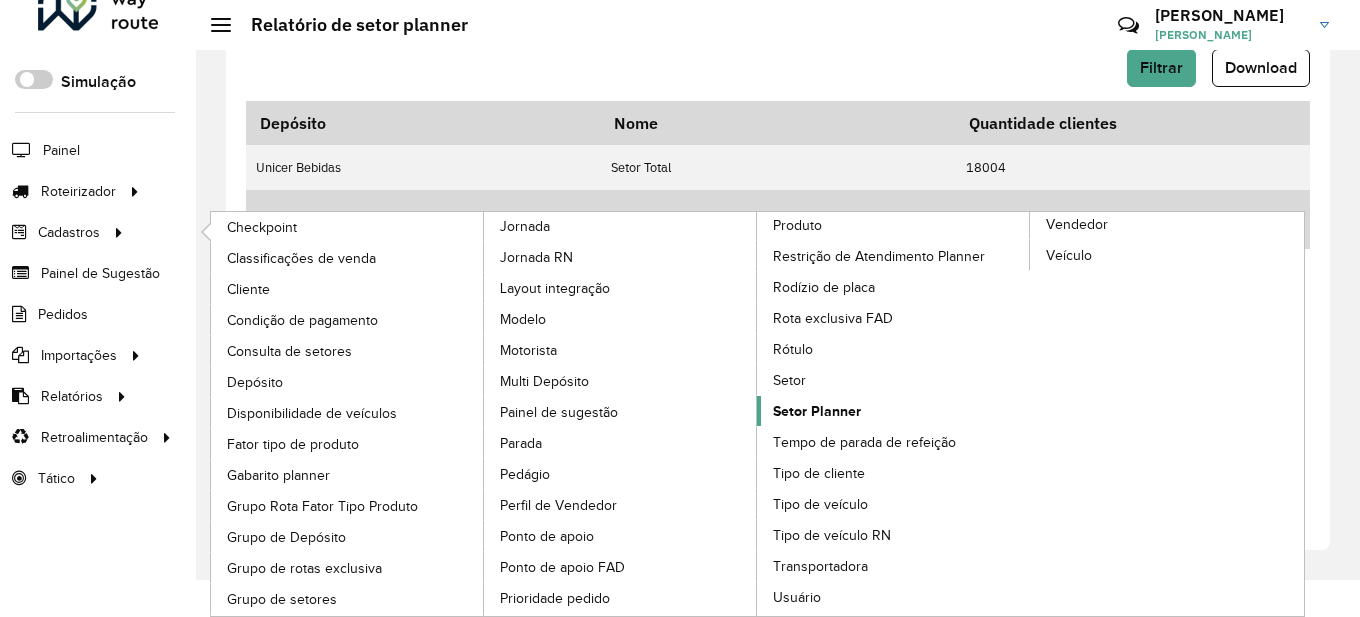 click on "Setor Planner" 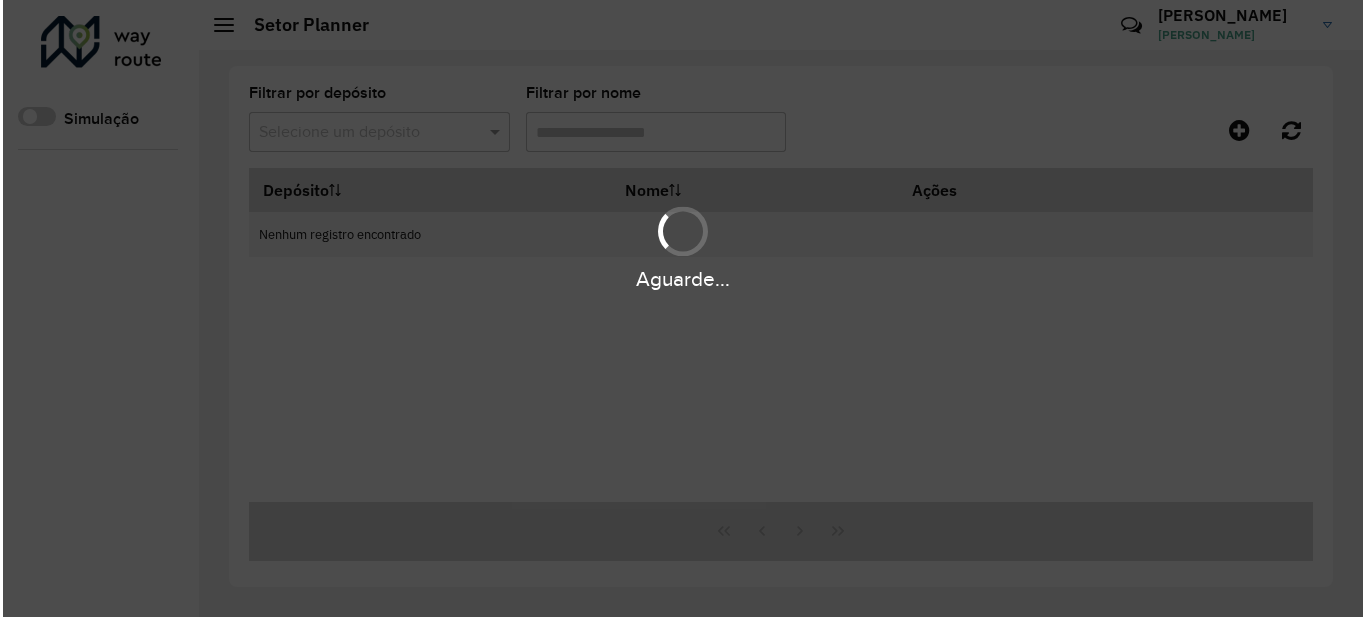 scroll, scrollTop: 0, scrollLeft: 0, axis: both 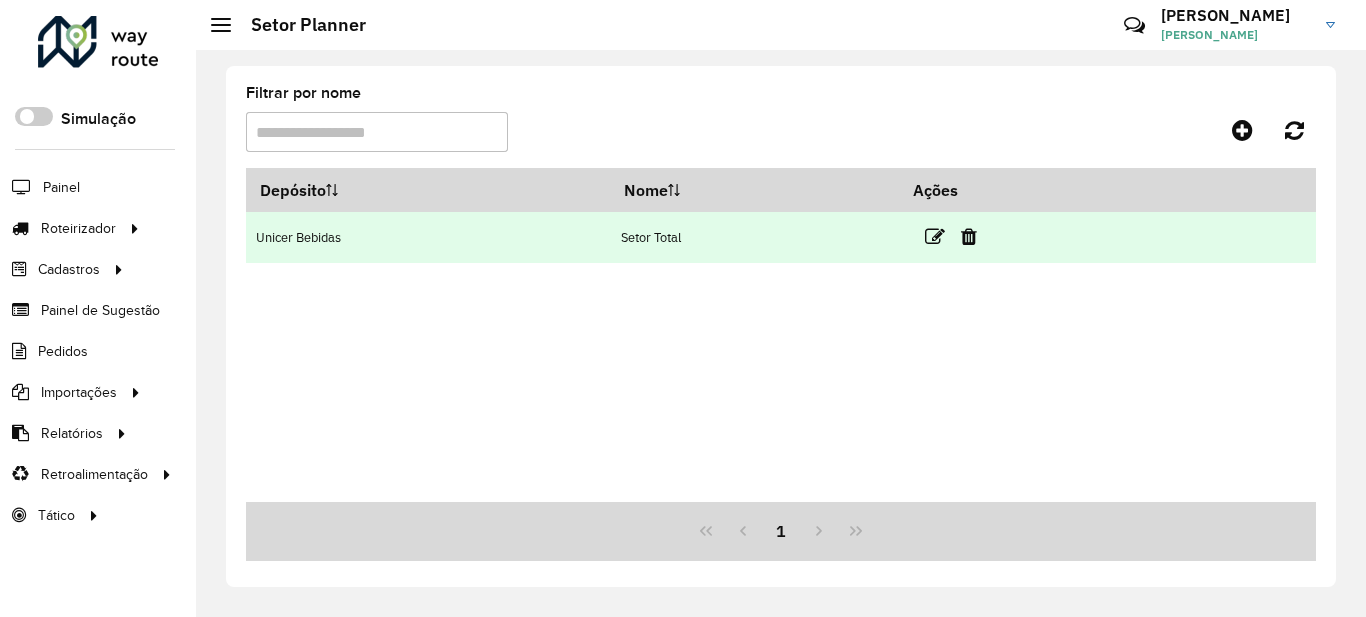 click on "Unicer Bebidas" at bounding box center (428, 237) 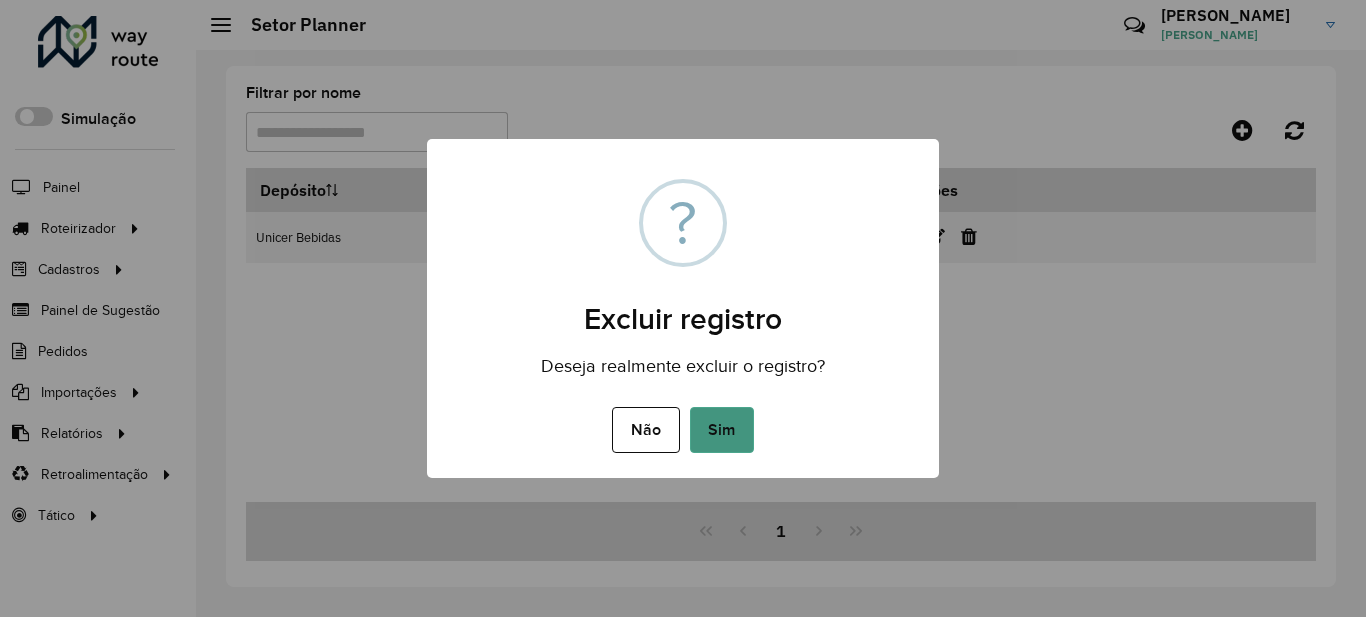 click on "Sim" at bounding box center [722, 430] 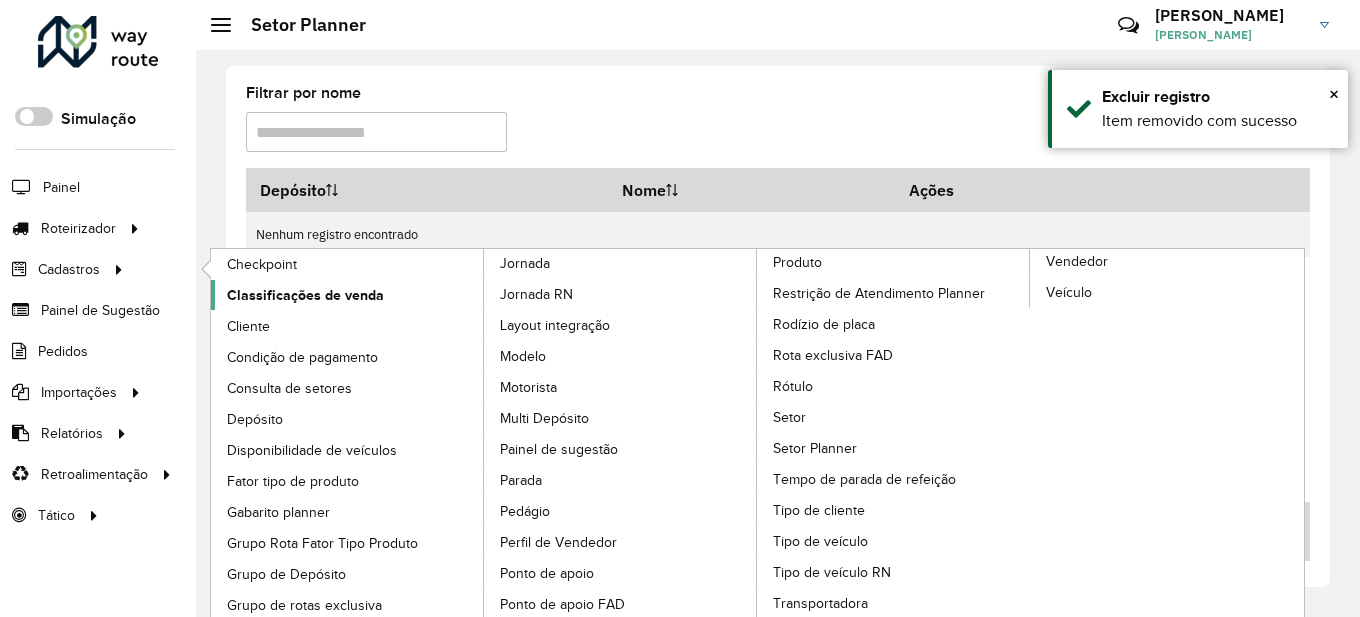 click on "Classificações de venda" 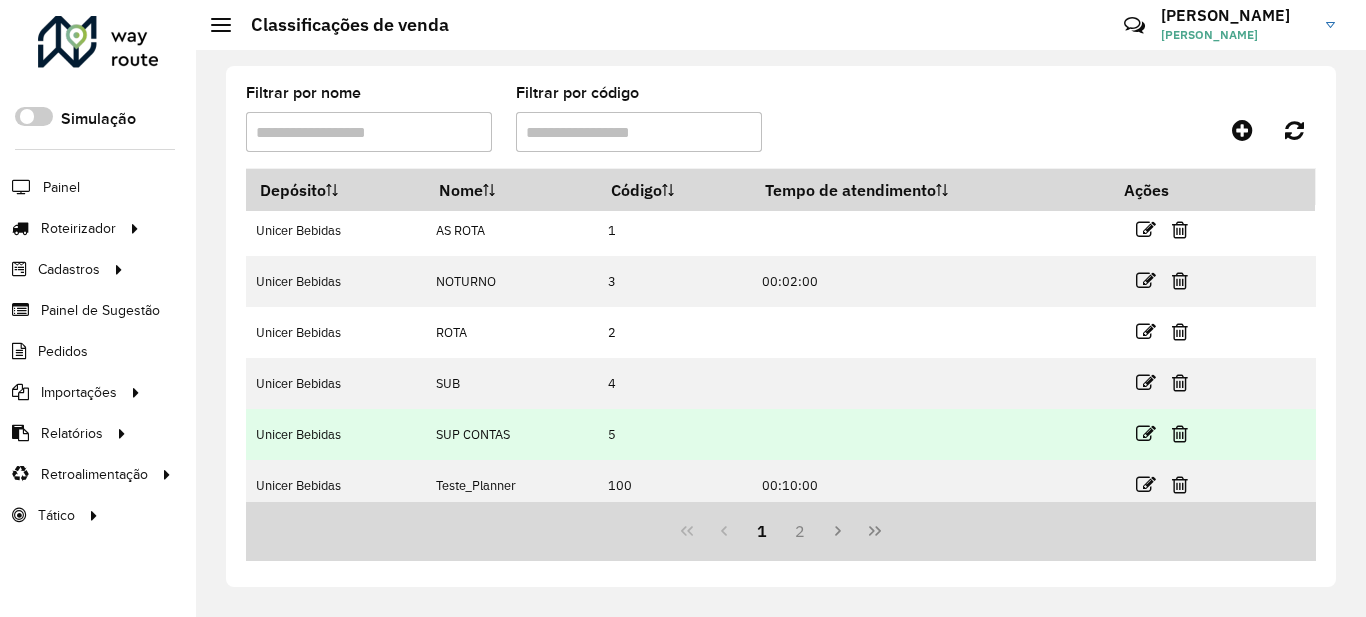 scroll, scrollTop: 322, scrollLeft: 0, axis: vertical 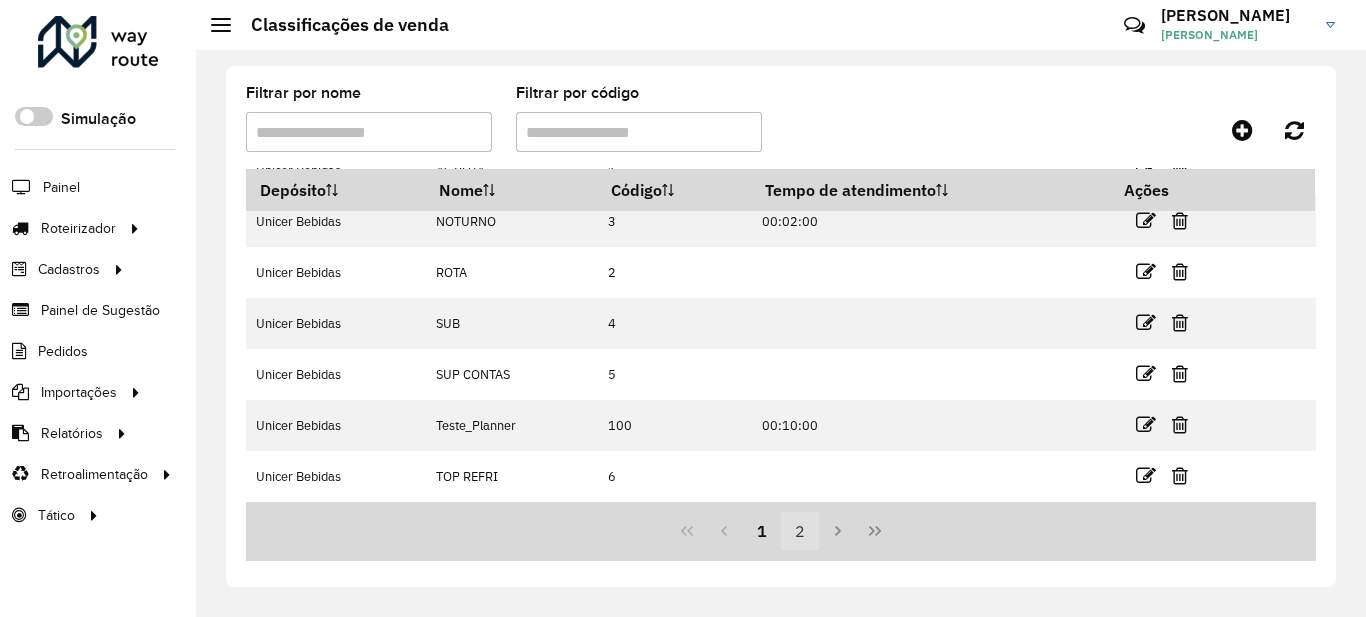 click on "2" at bounding box center (800, 531) 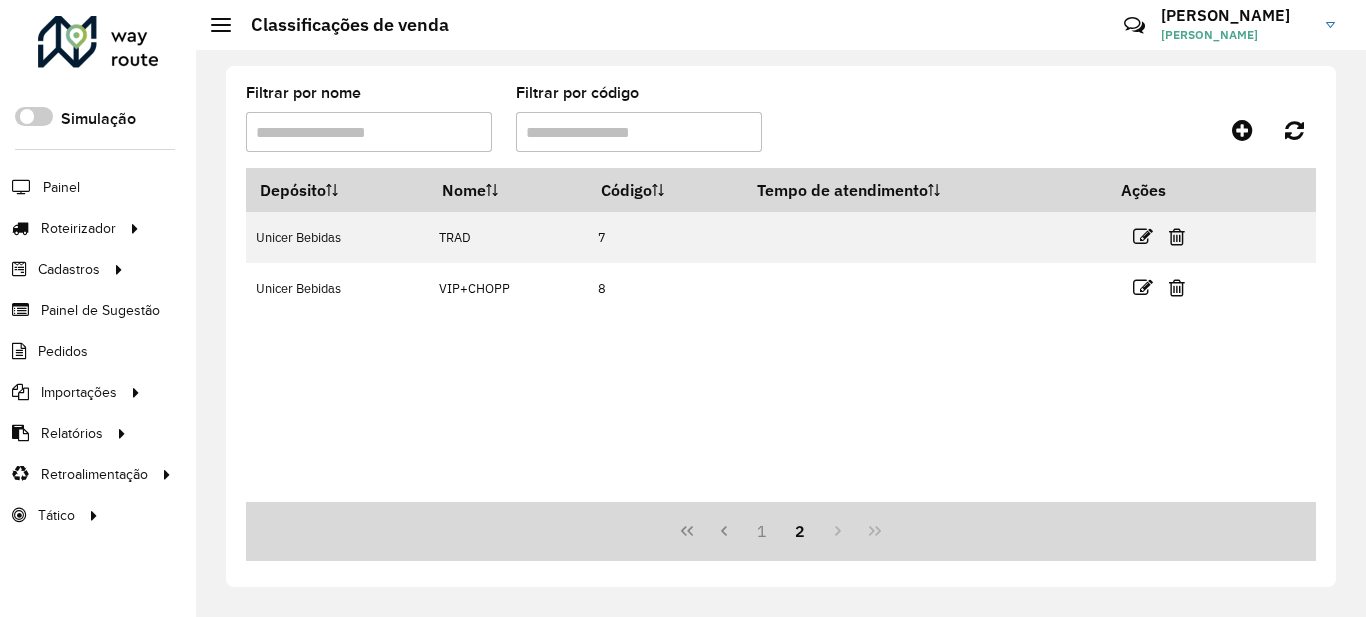scroll, scrollTop: 0, scrollLeft: 0, axis: both 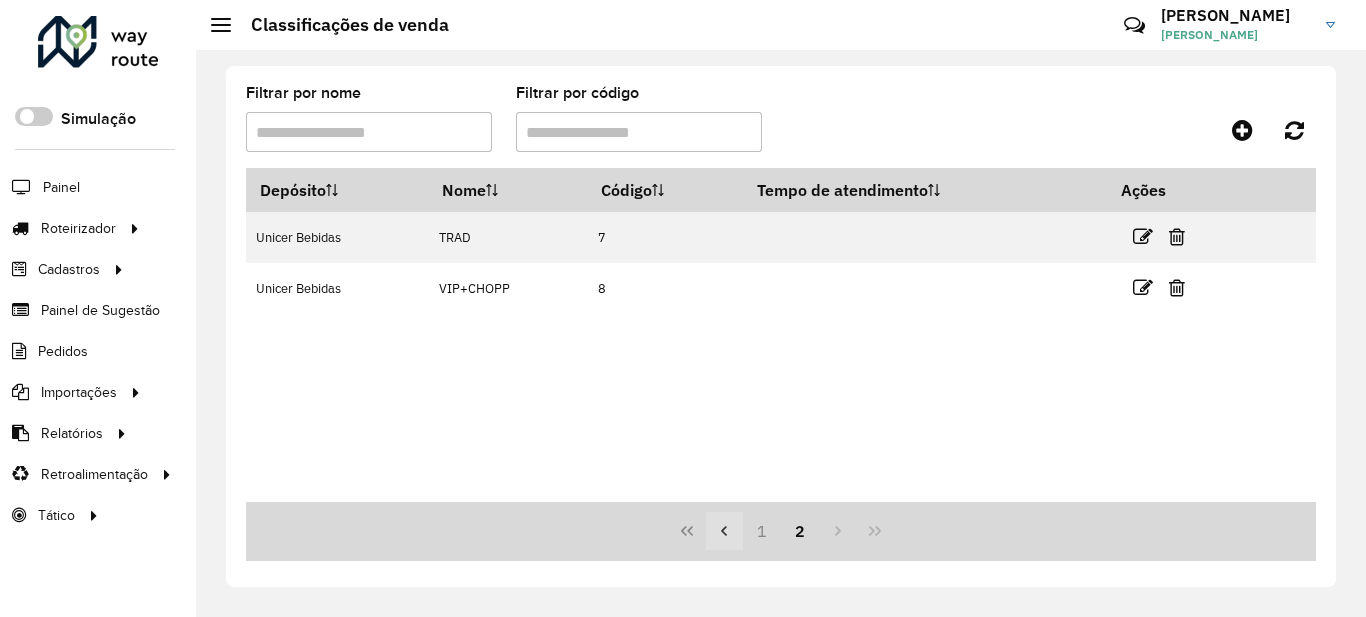 click 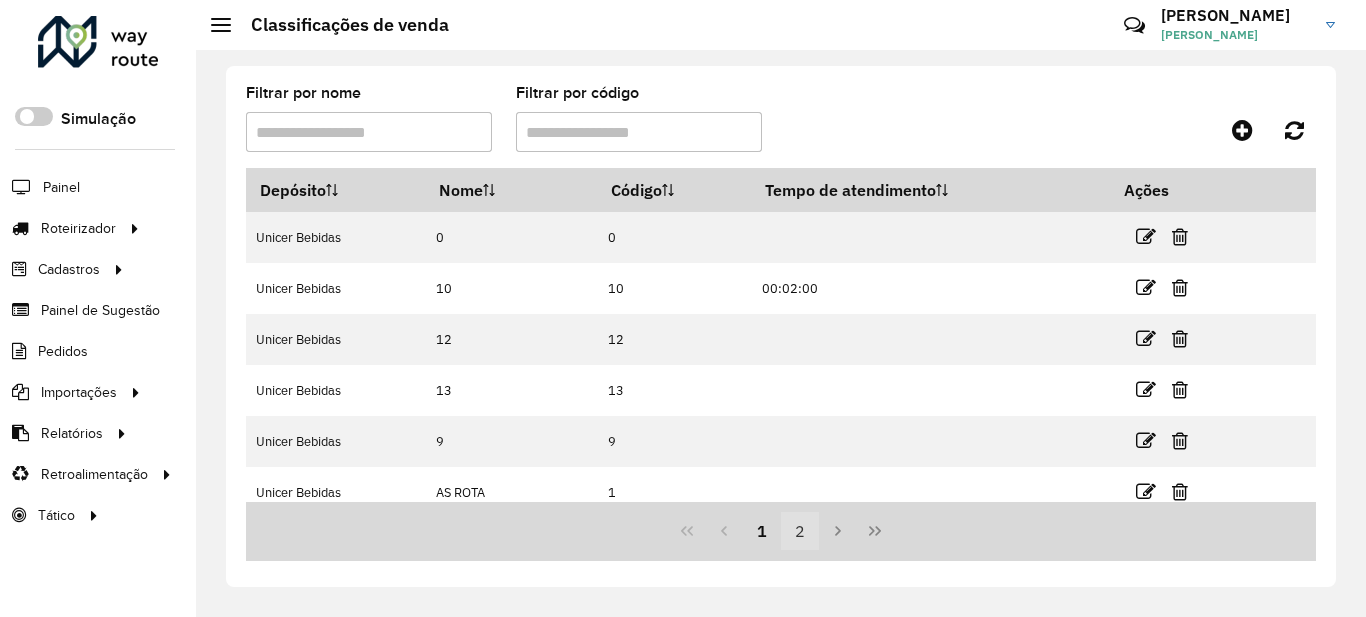drag, startPoint x: 775, startPoint y: 535, endPoint x: 793, endPoint y: 536, distance: 18.027756 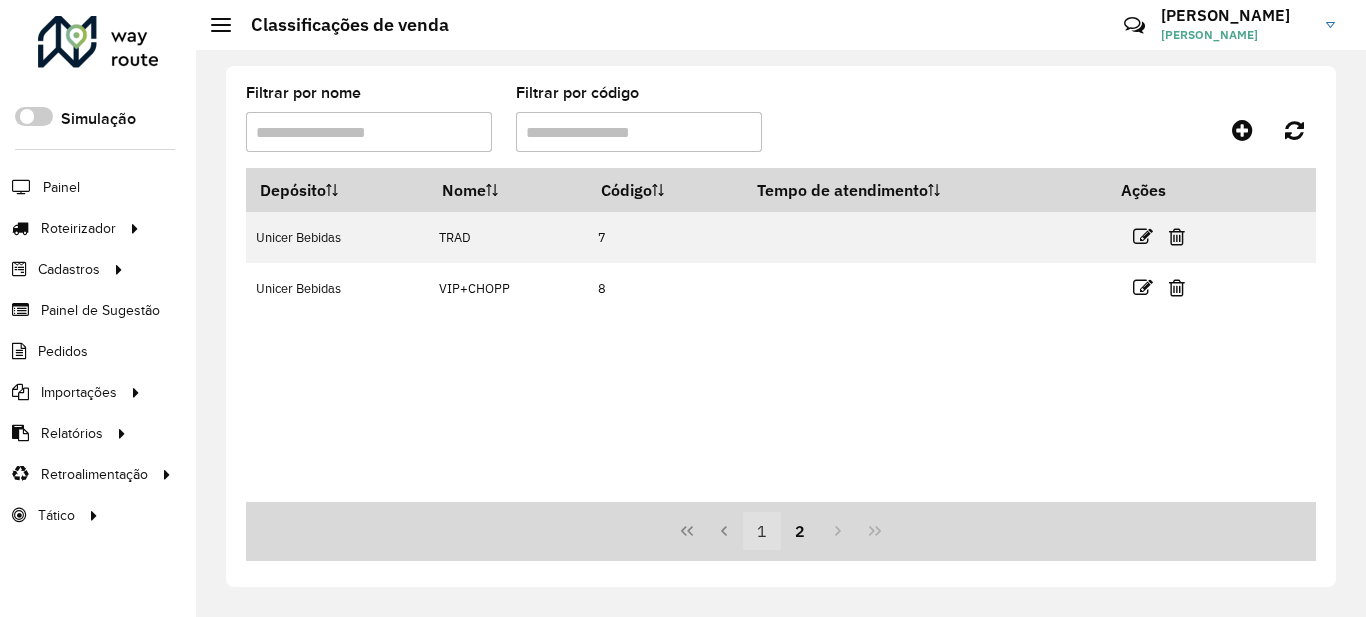 click on "1" at bounding box center (762, 531) 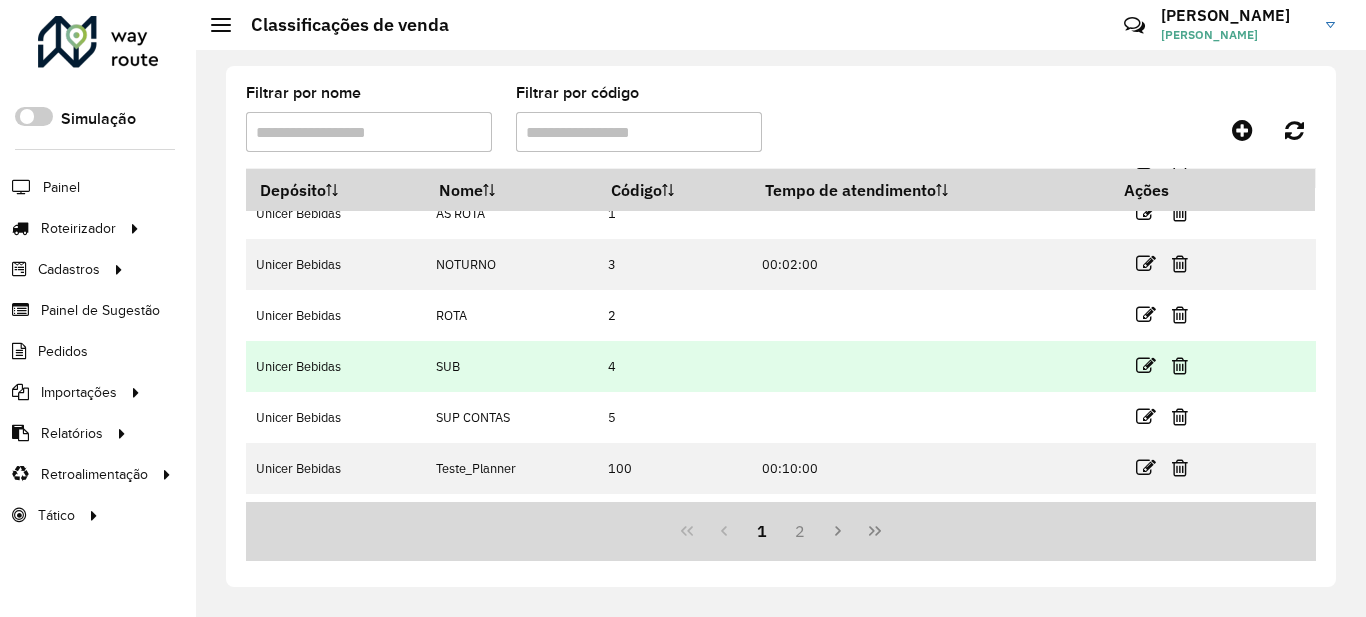 scroll, scrollTop: 322, scrollLeft: 0, axis: vertical 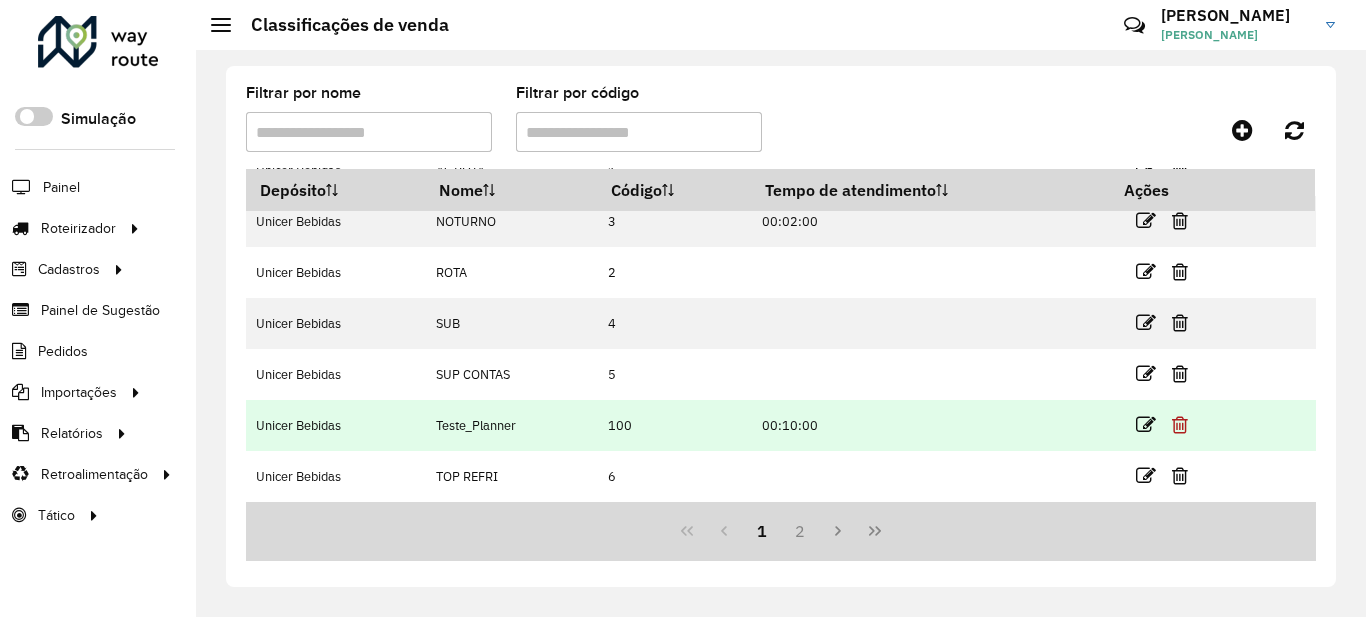 click at bounding box center (1180, 425) 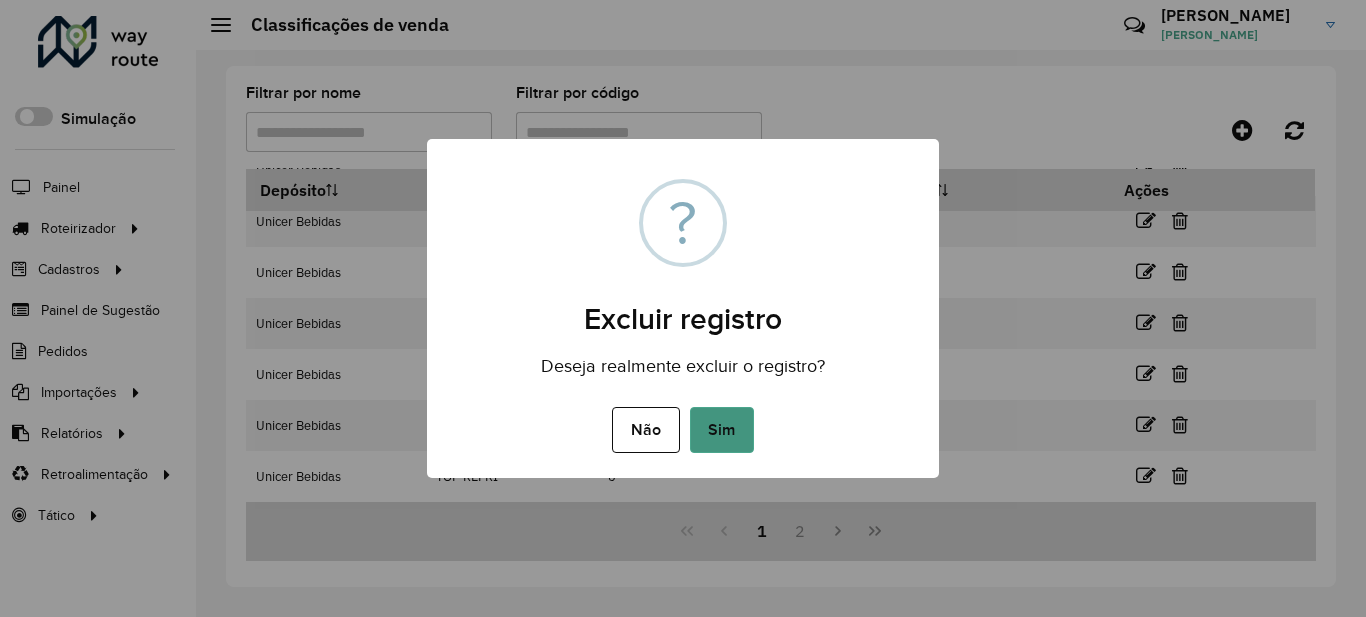 click on "Sim" at bounding box center (722, 430) 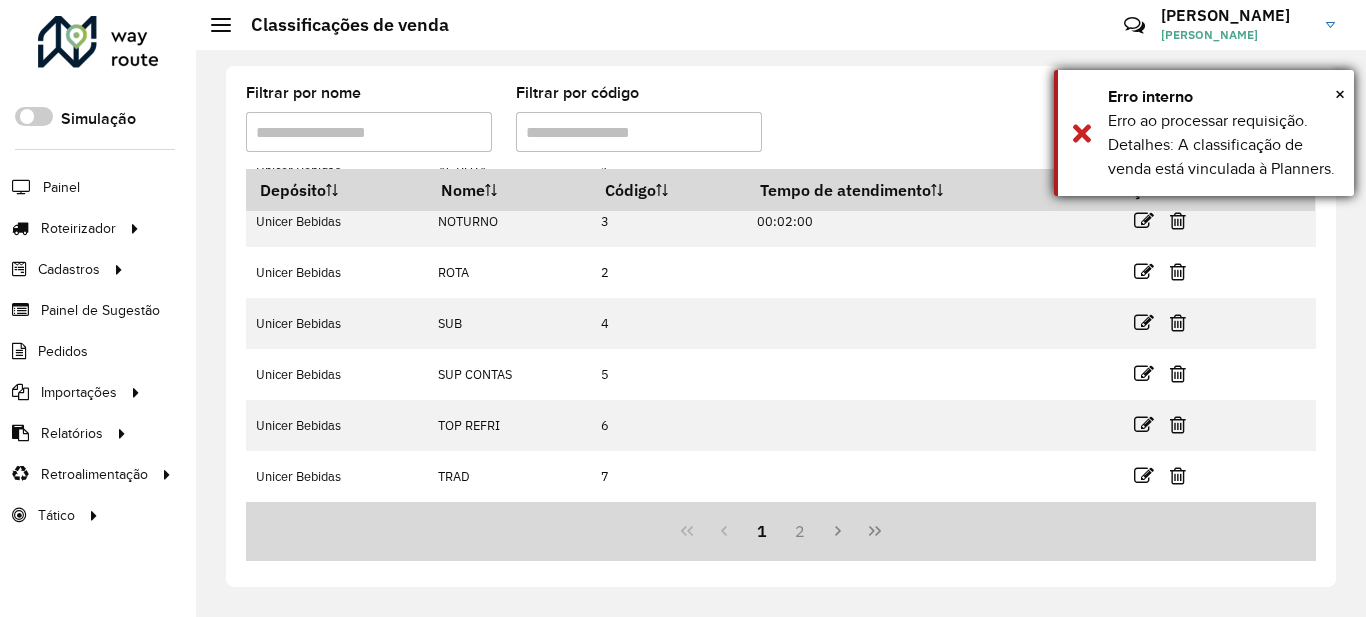 click on "Erro ao processar requisição. Detalhes: A classificação de venda está vinculada à Planners." at bounding box center [1223, 145] 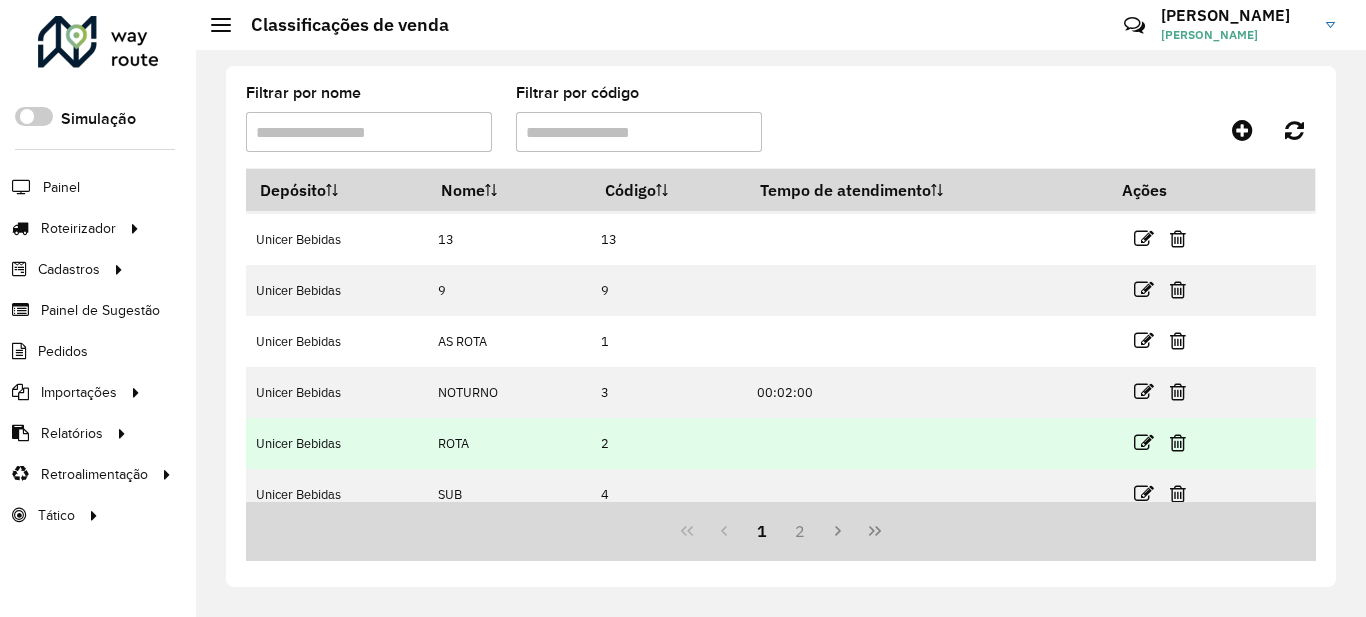 scroll, scrollTop: 322, scrollLeft: 0, axis: vertical 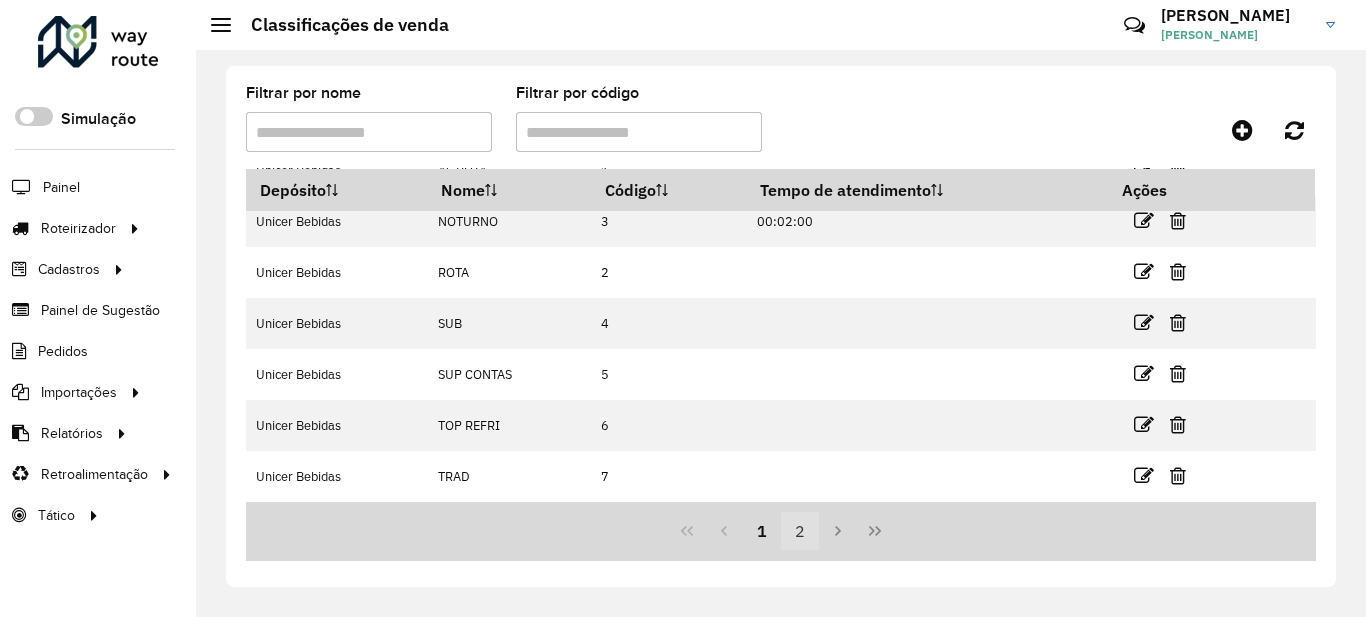 click on "2" at bounding box center [800, 531] 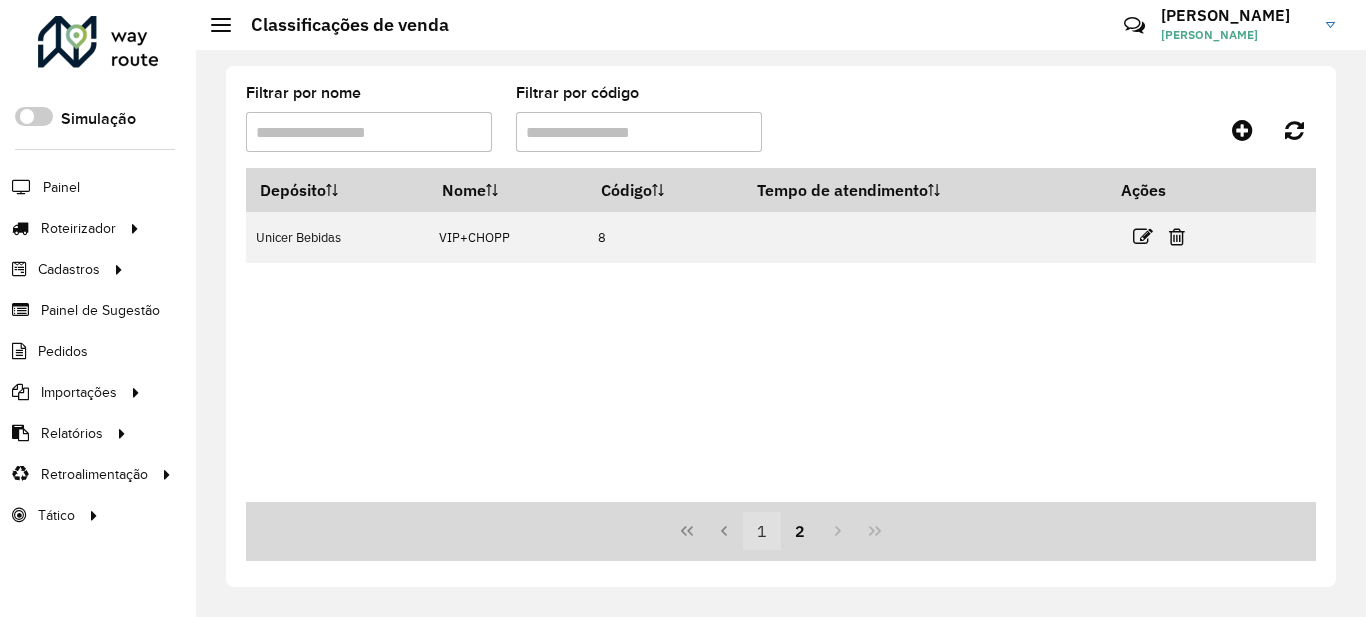 click on "1" at bounding box center [762, 531] 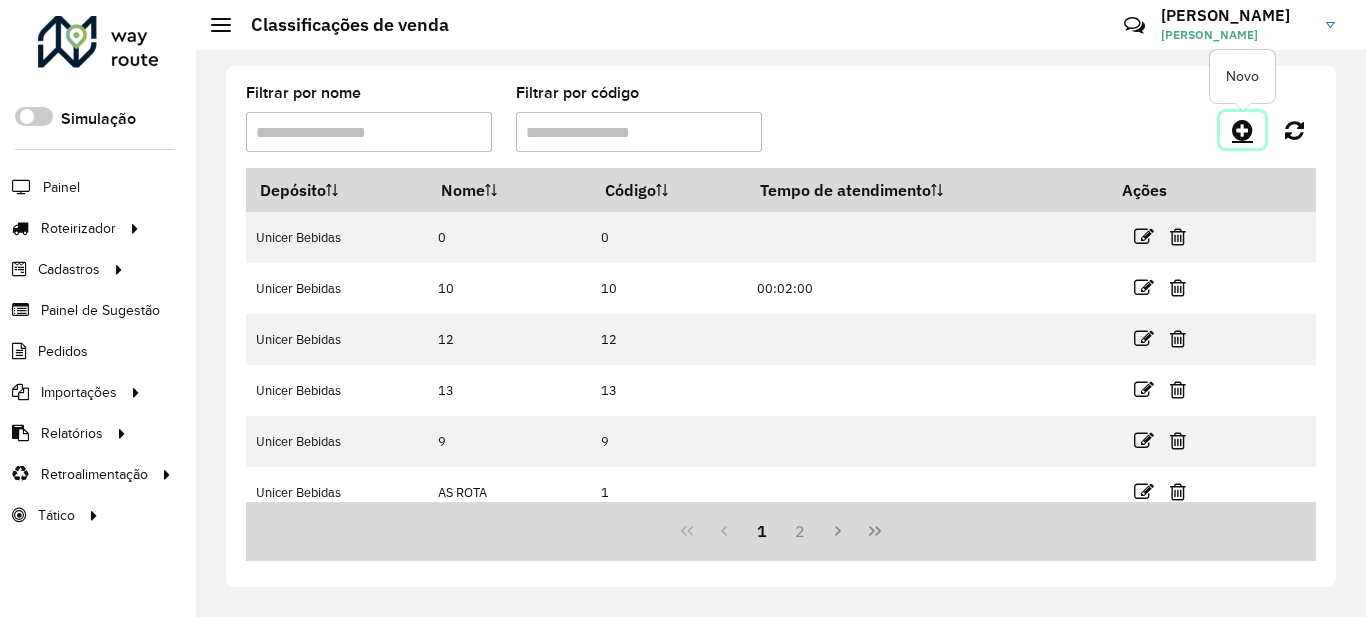 click 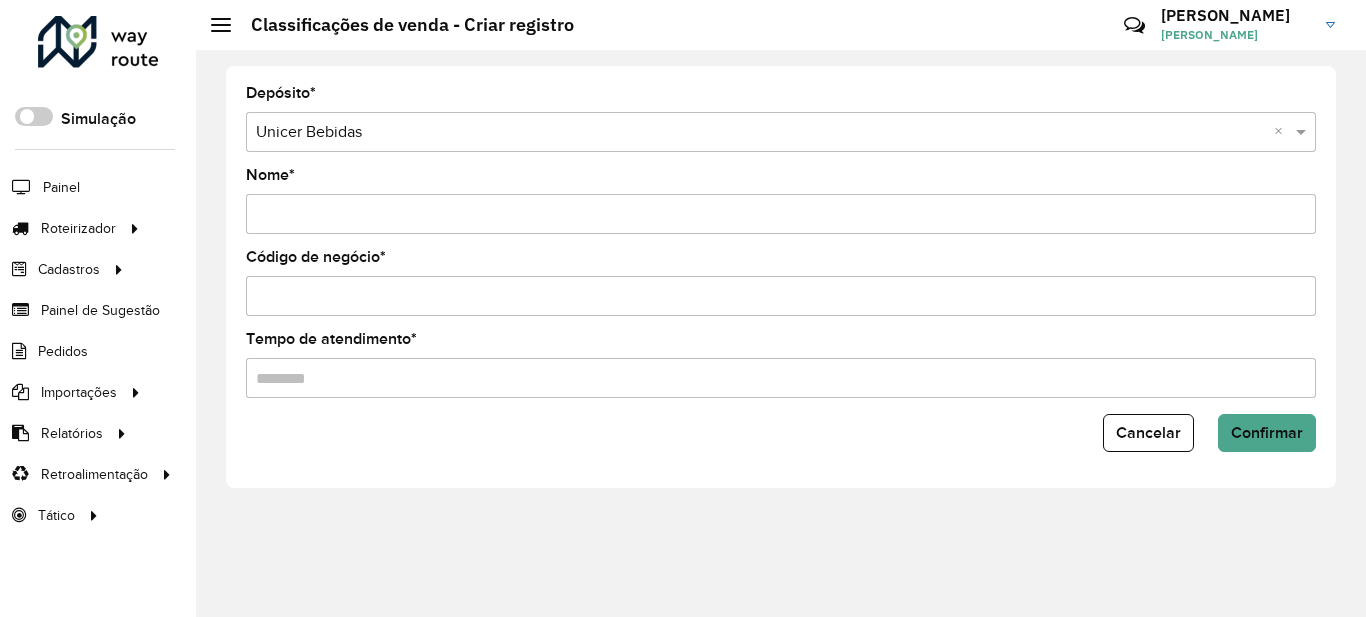 click on "Nome  *" at bounding box center (781, 214) 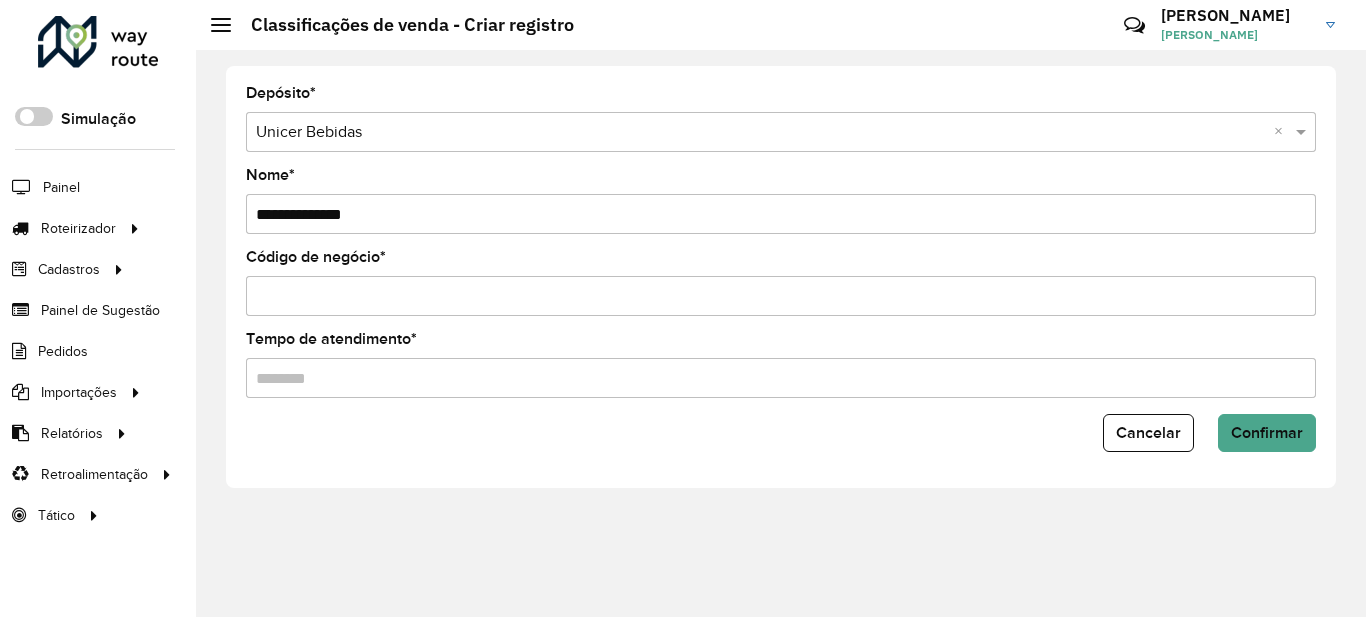 type on "**********" 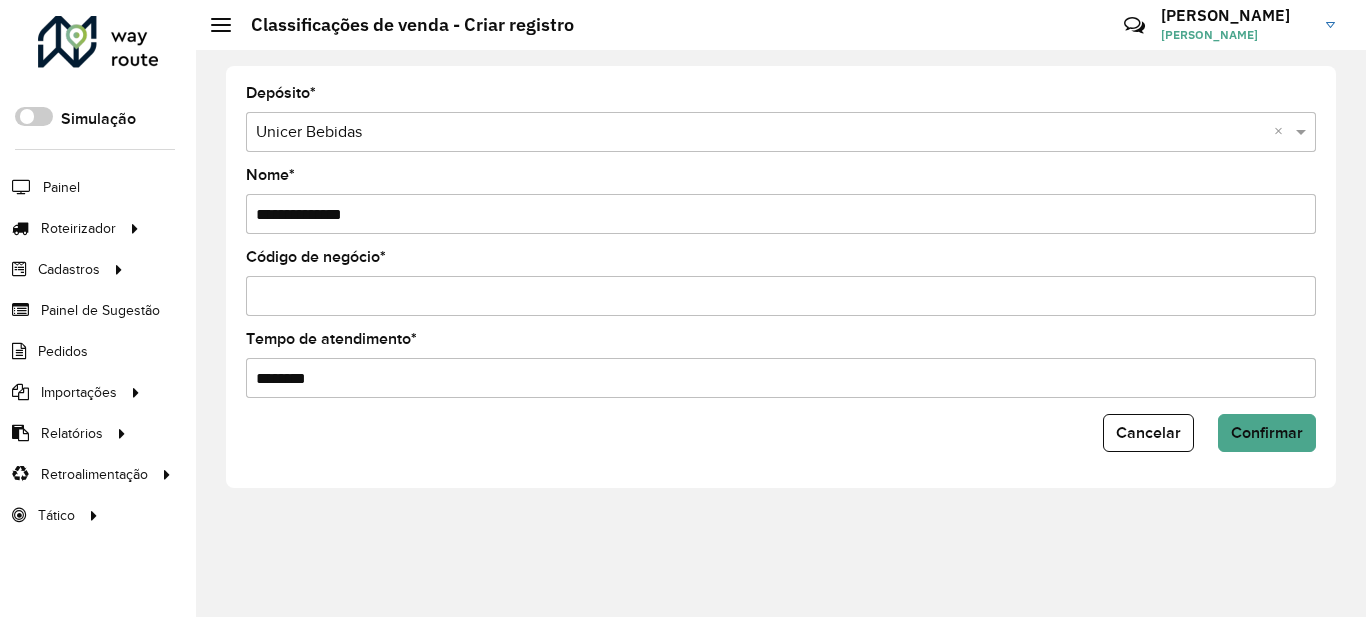 click on "Tempo de atendimento  *" at bounding box center (781, 378) 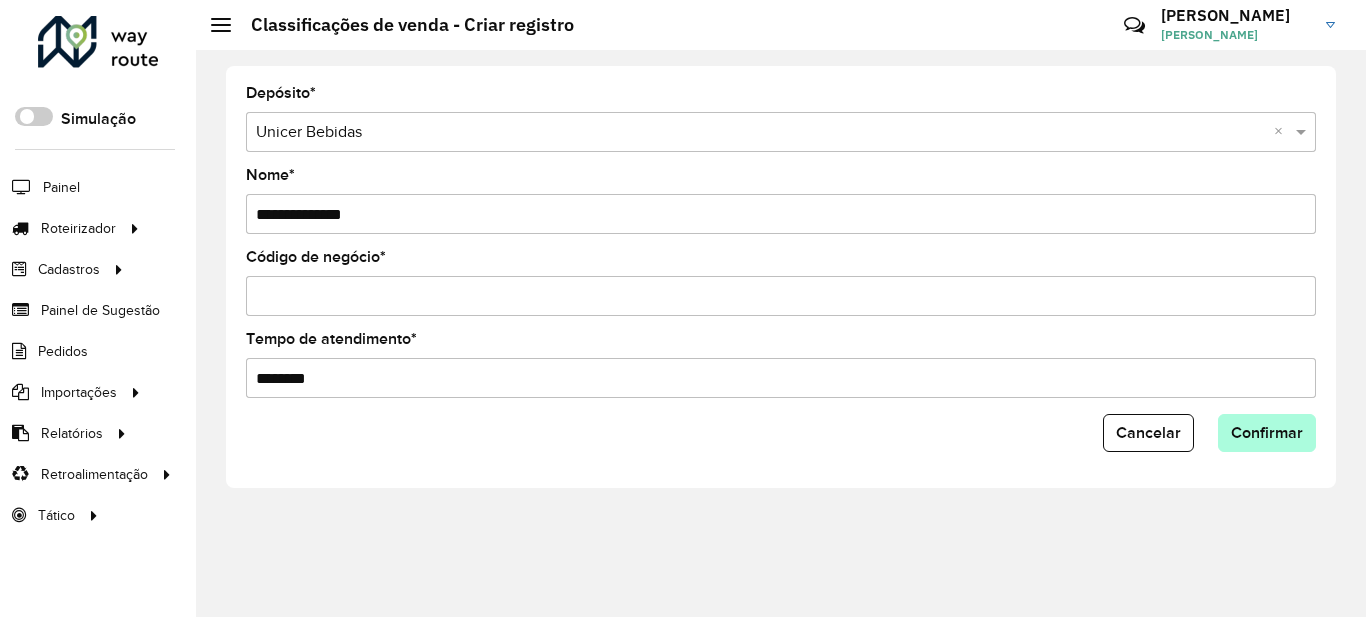 type on "********" 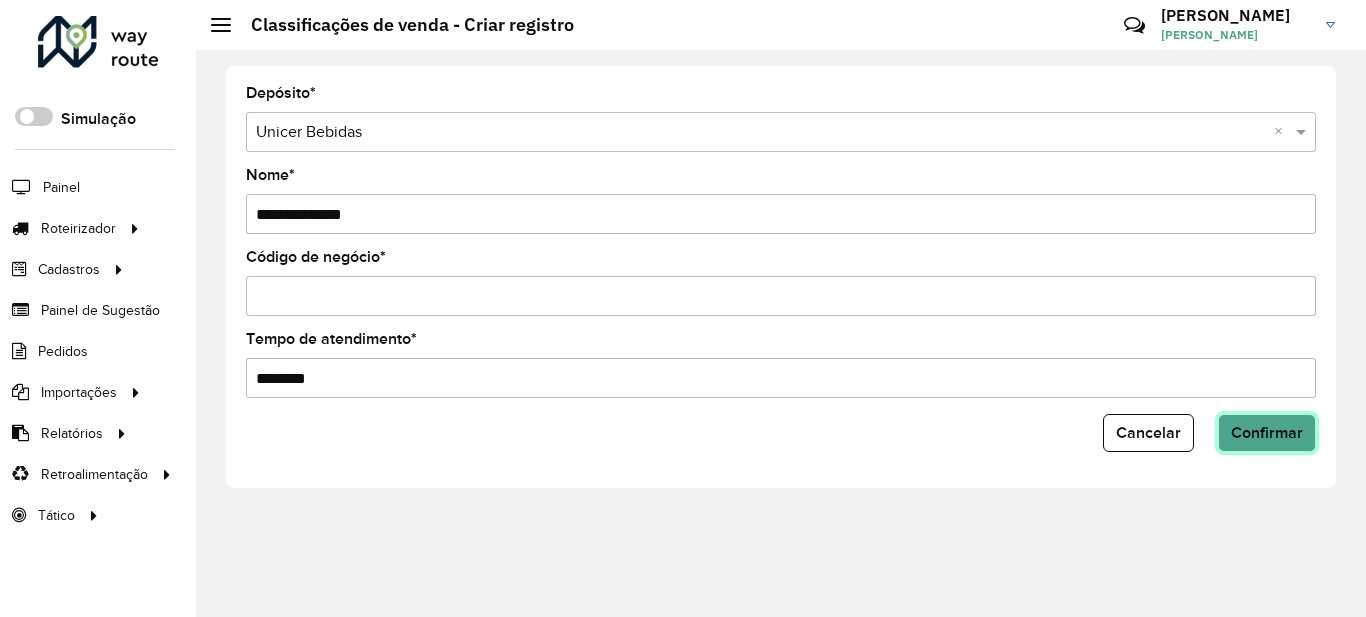 click on "Confirmar" 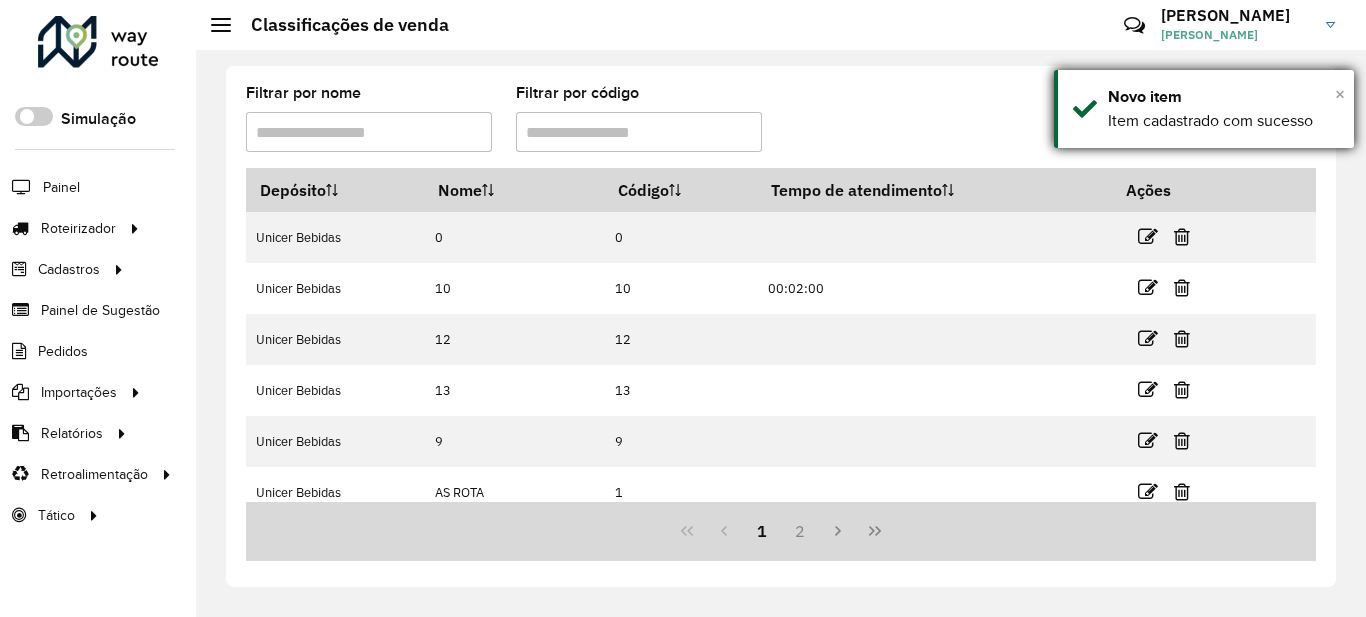click on "×" at bounding box center [1340, 94] 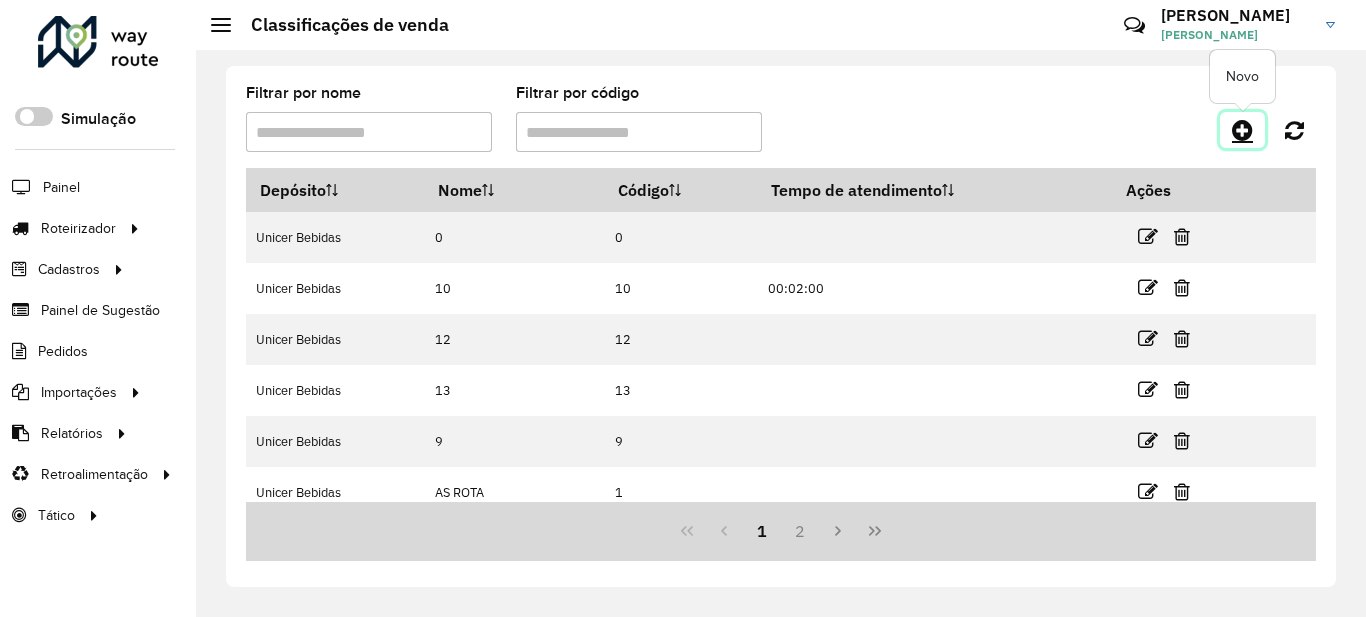 click 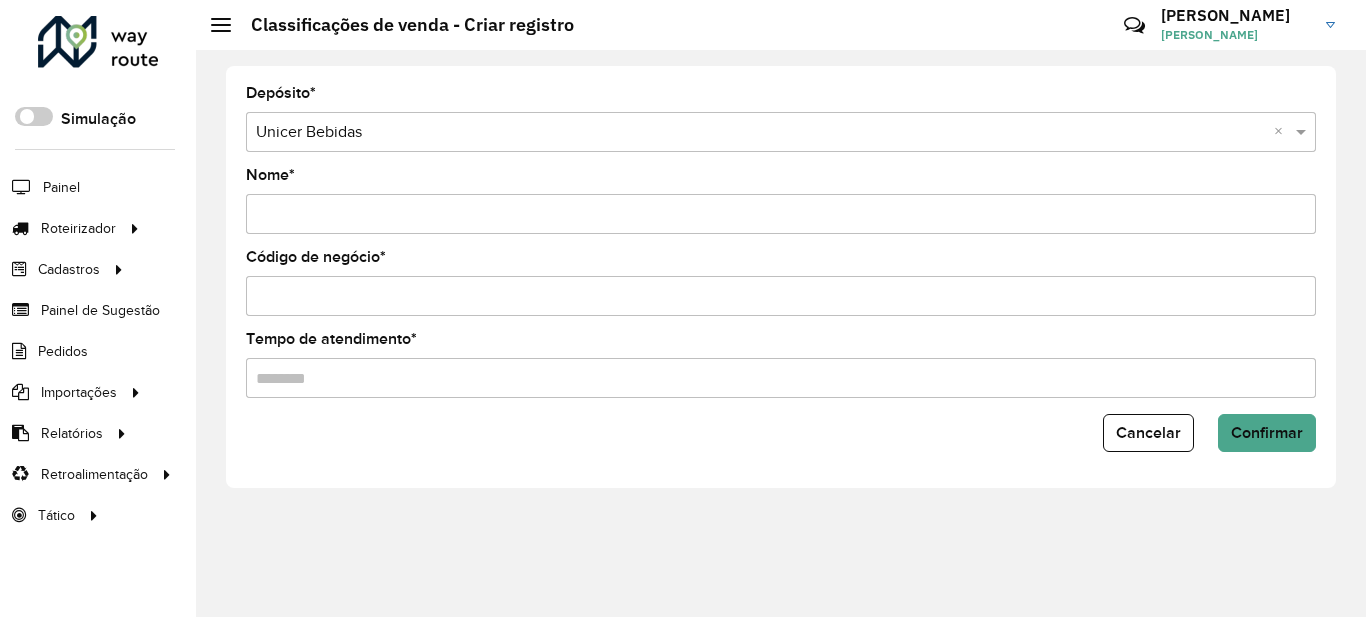 click on "Nome  *" at bounding box center (781, 214) 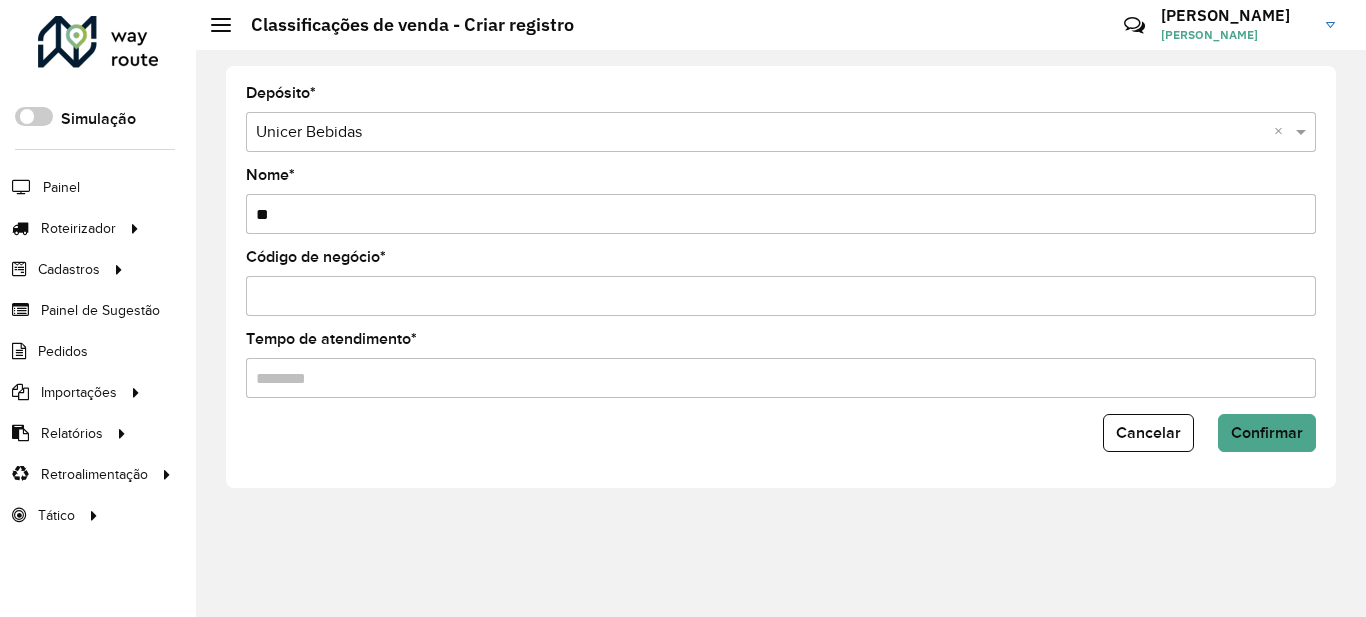 type on "*" 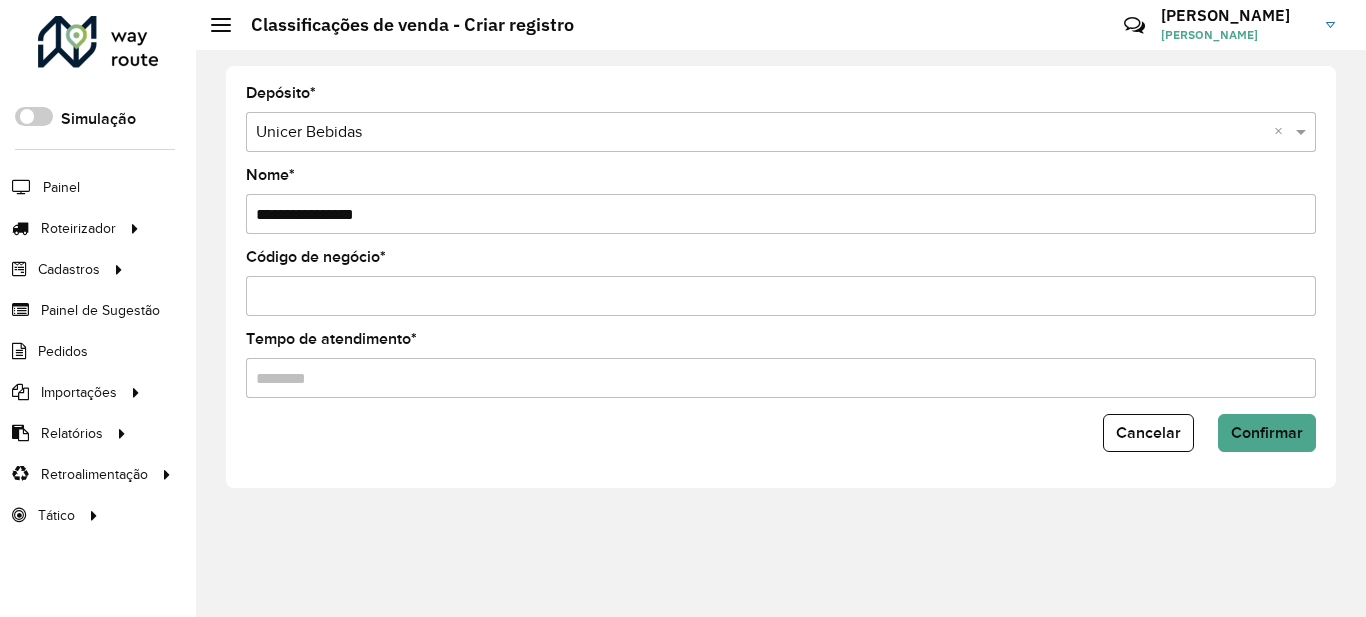 type on "**********" 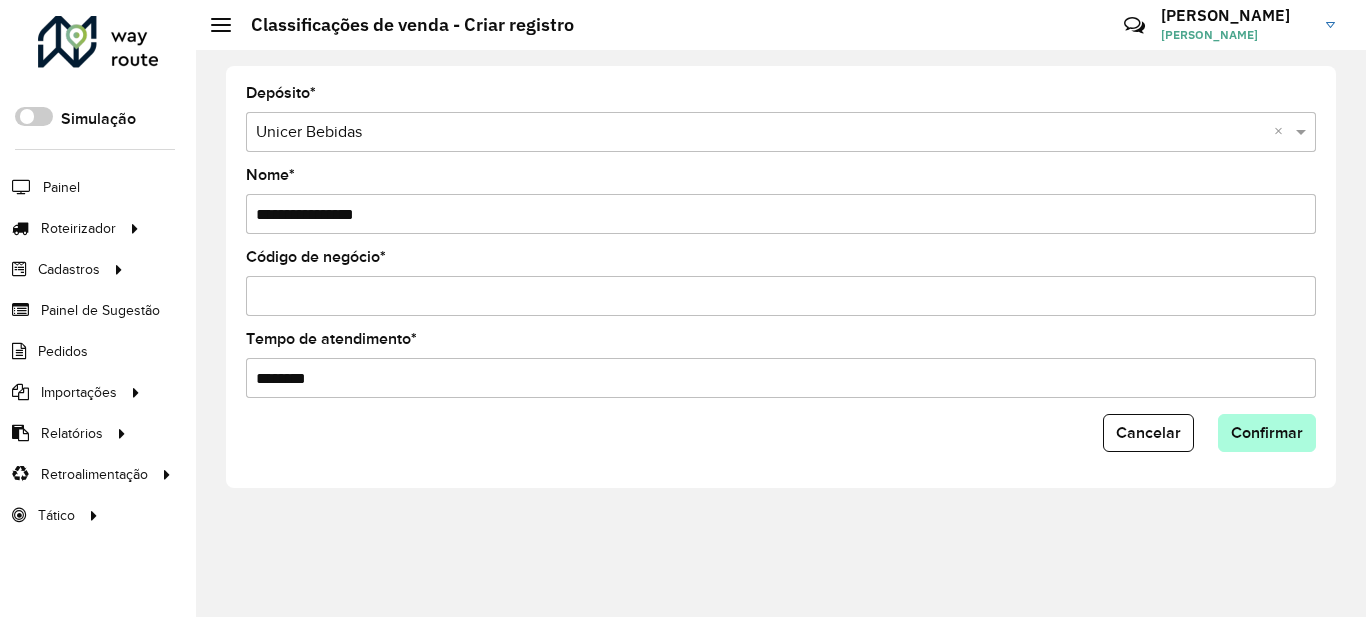 type on "********" 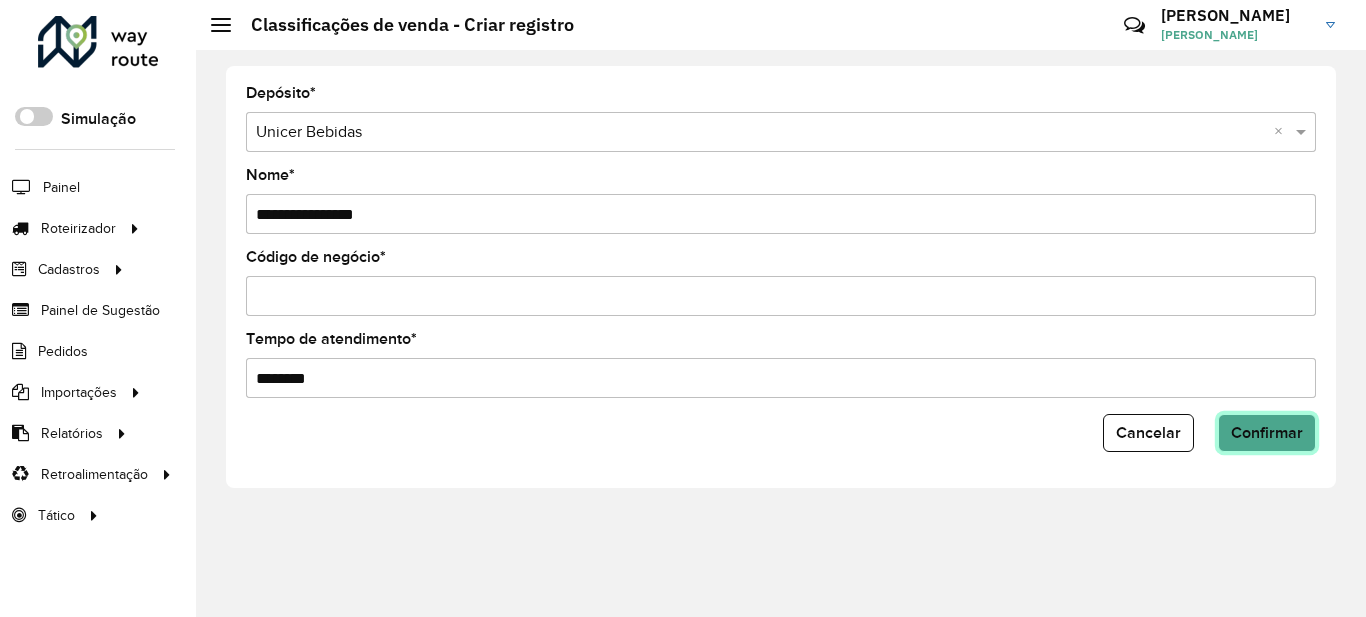 click on "Confirmar" 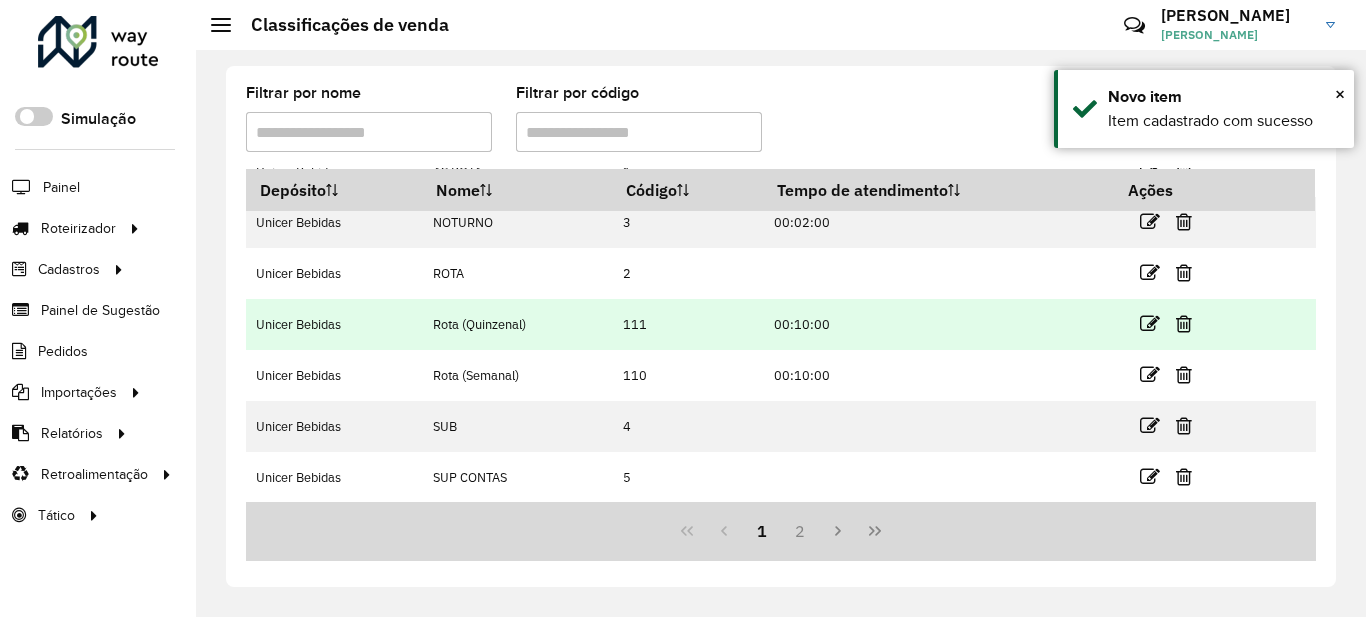 scroll, scrollTop: 322, scrollLeft: 0, axis: vertical 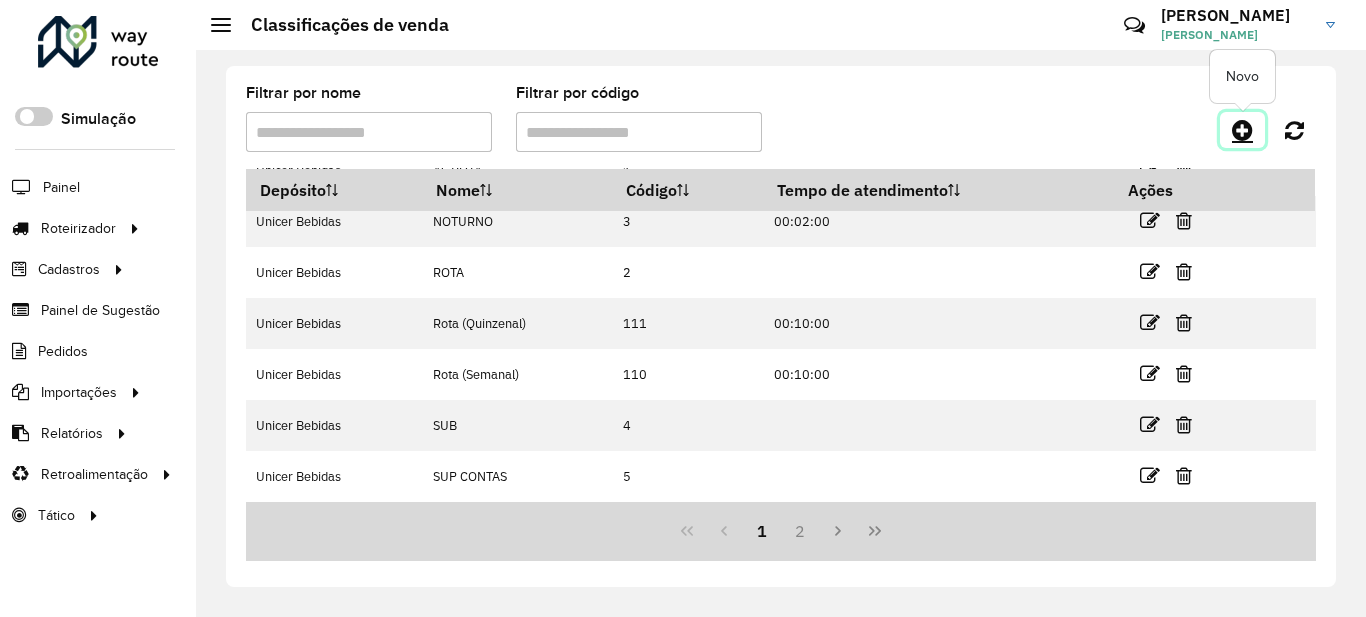 click 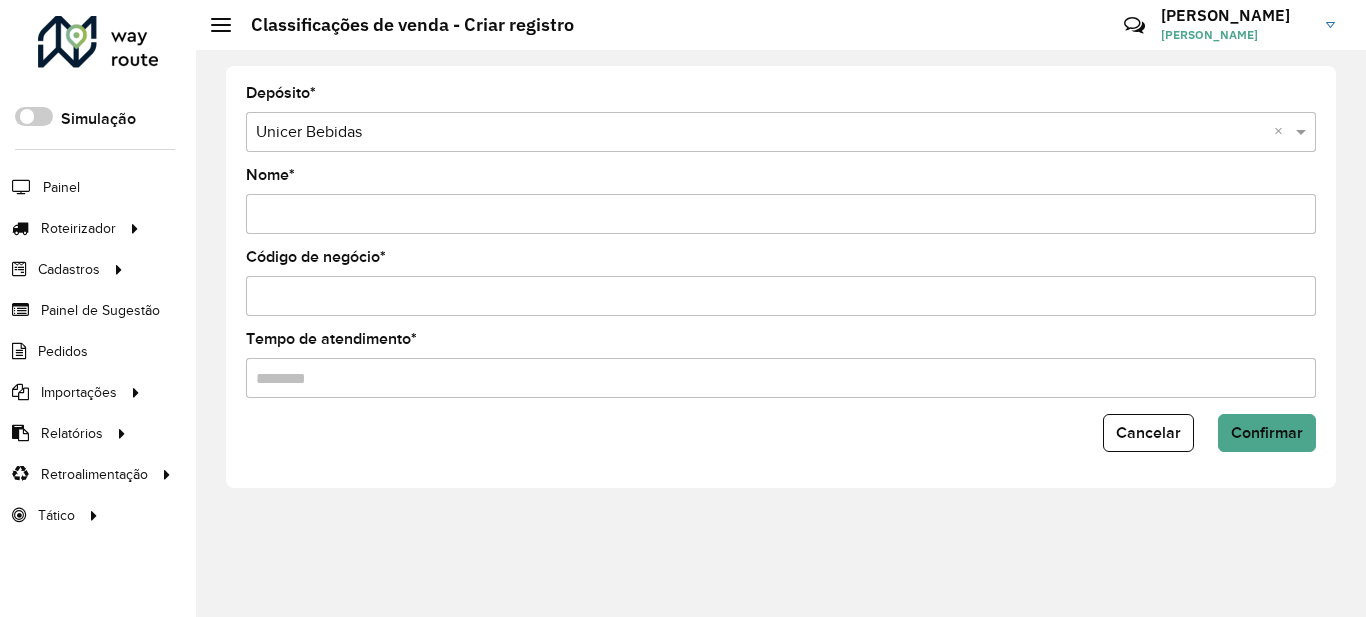 click on "Nome  *" at bounding box center [781, 214] 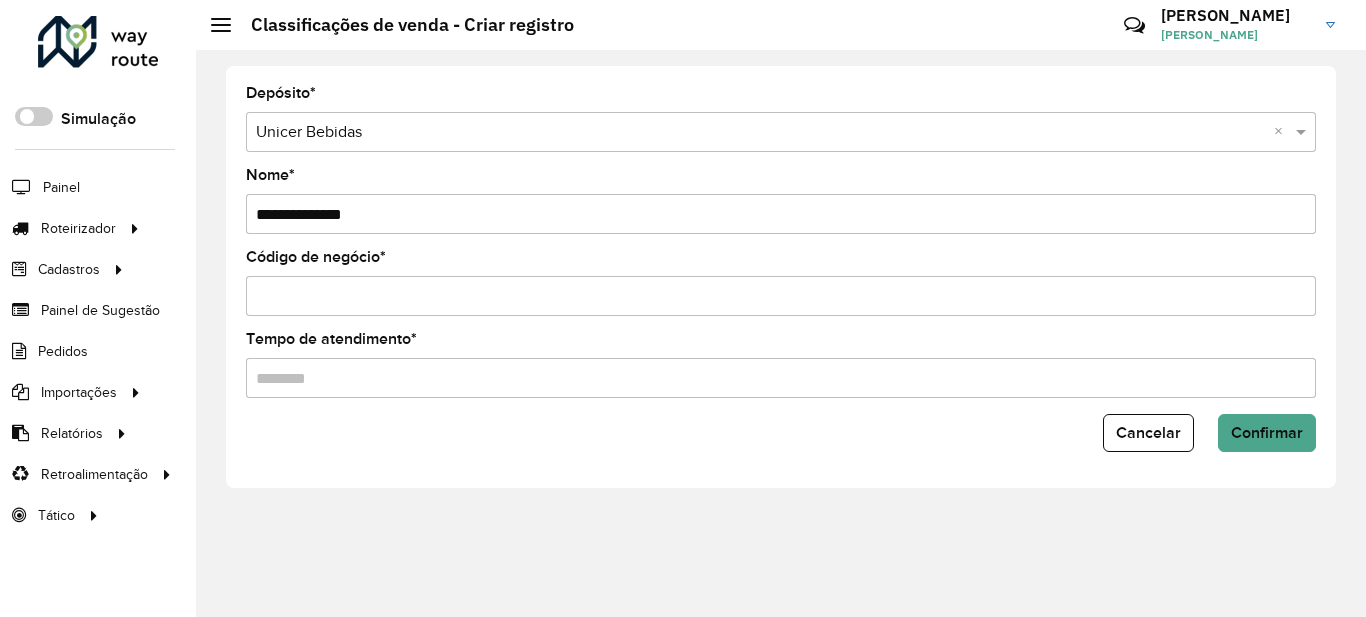 type on "**********" 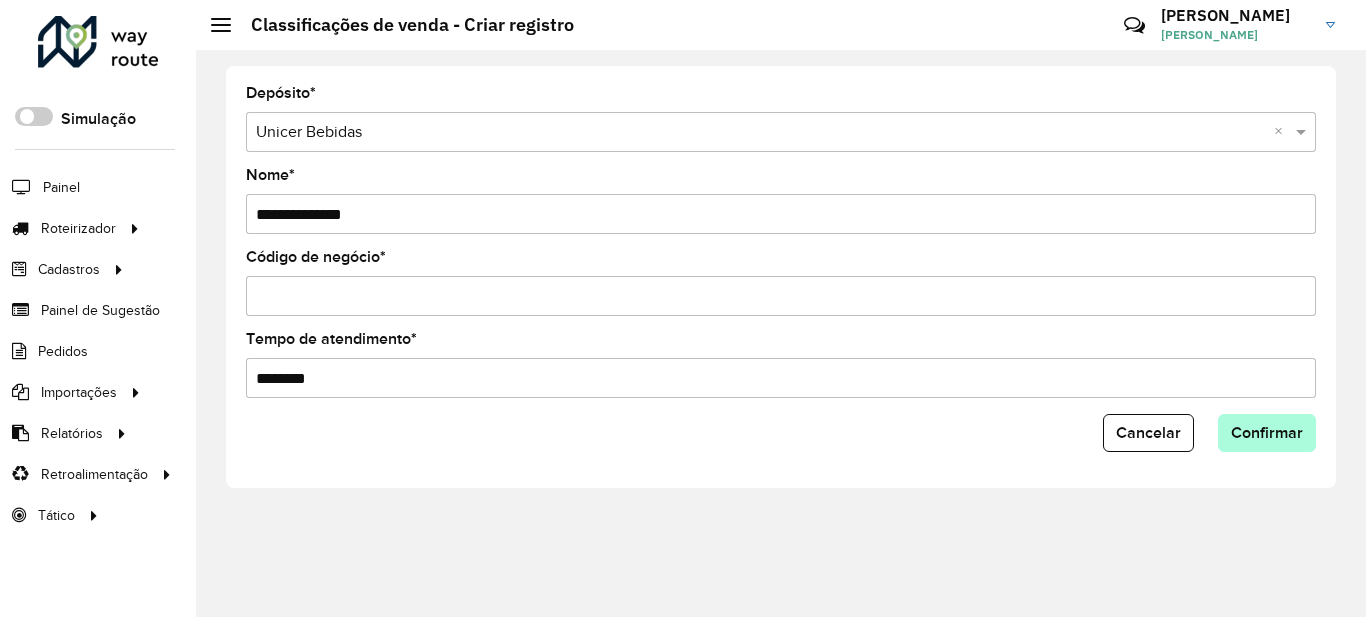 type on "********" 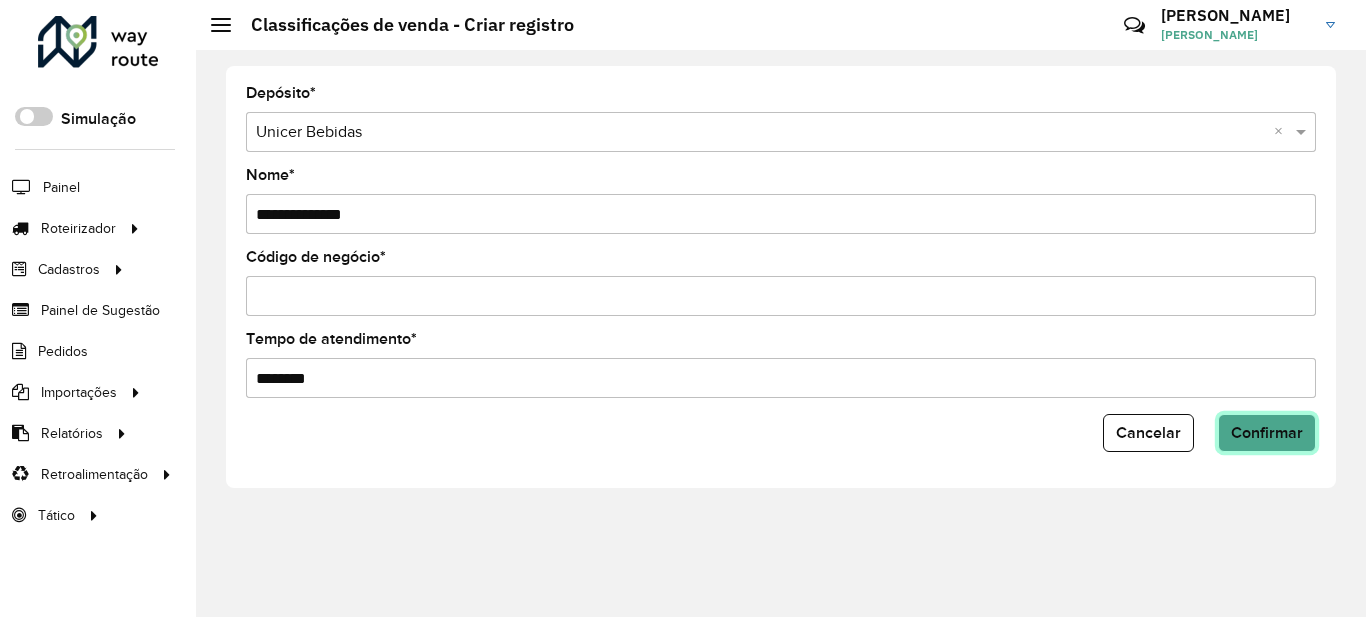 click on "Confirmar" 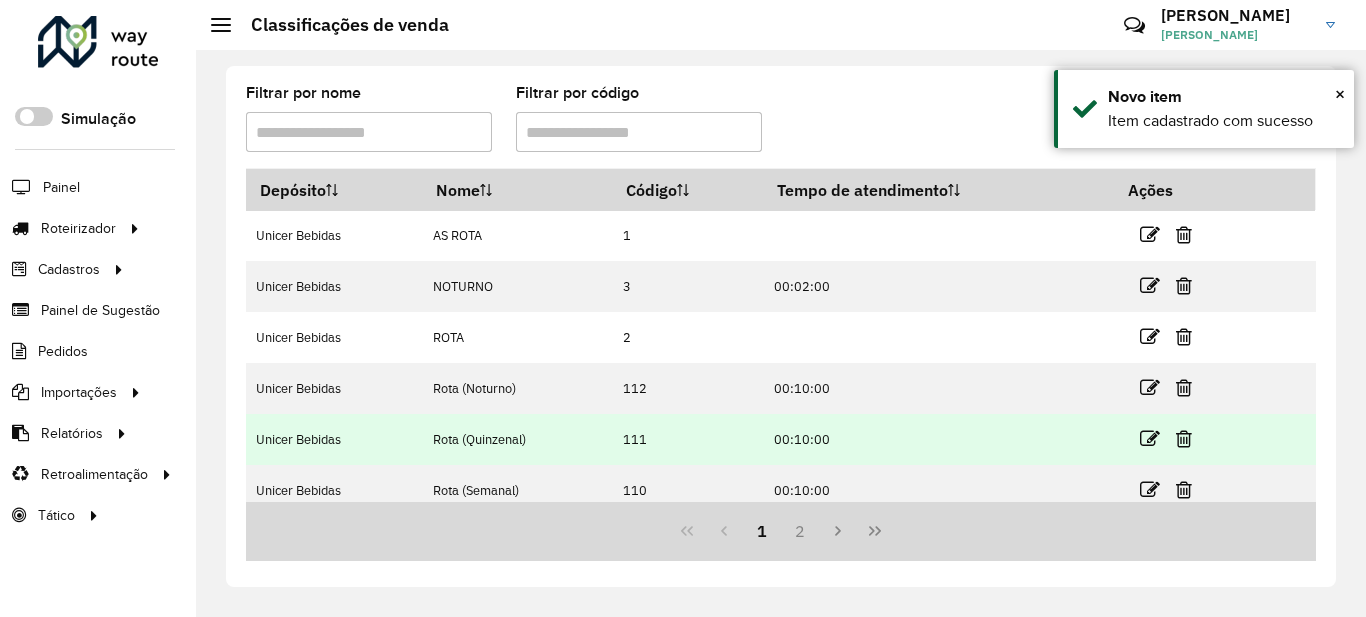 scroll, scrollTop: 322, scrollLeft: 0, axis: vertical 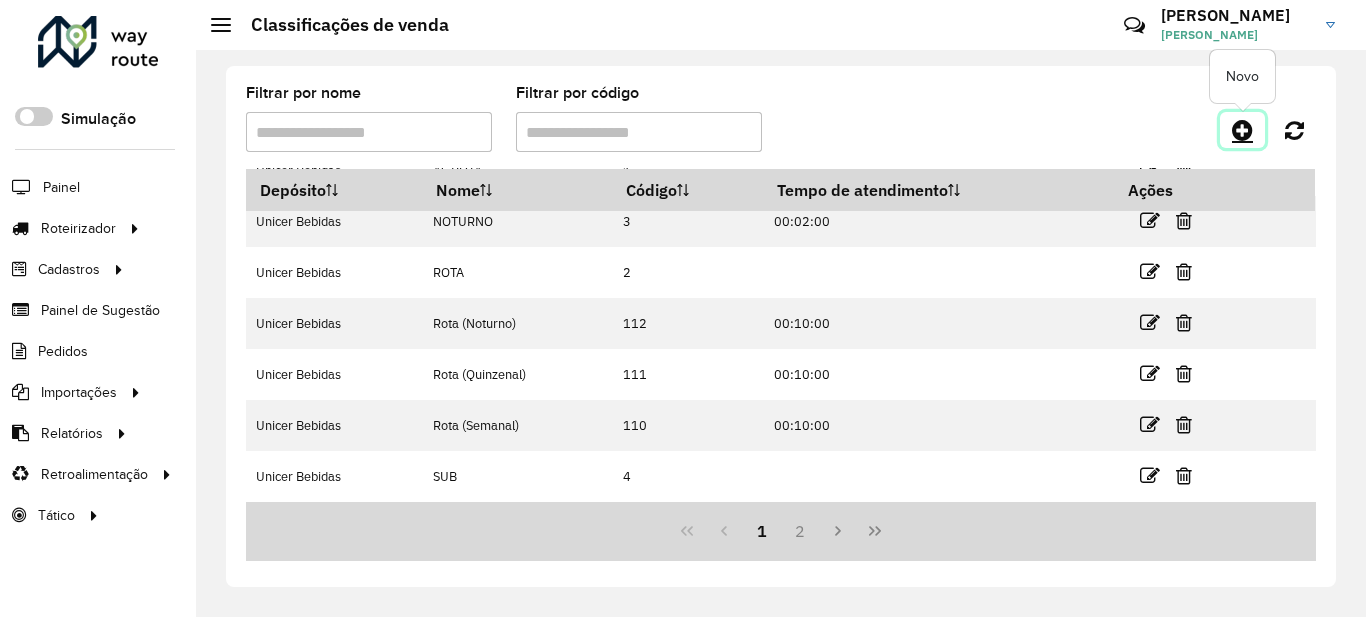click 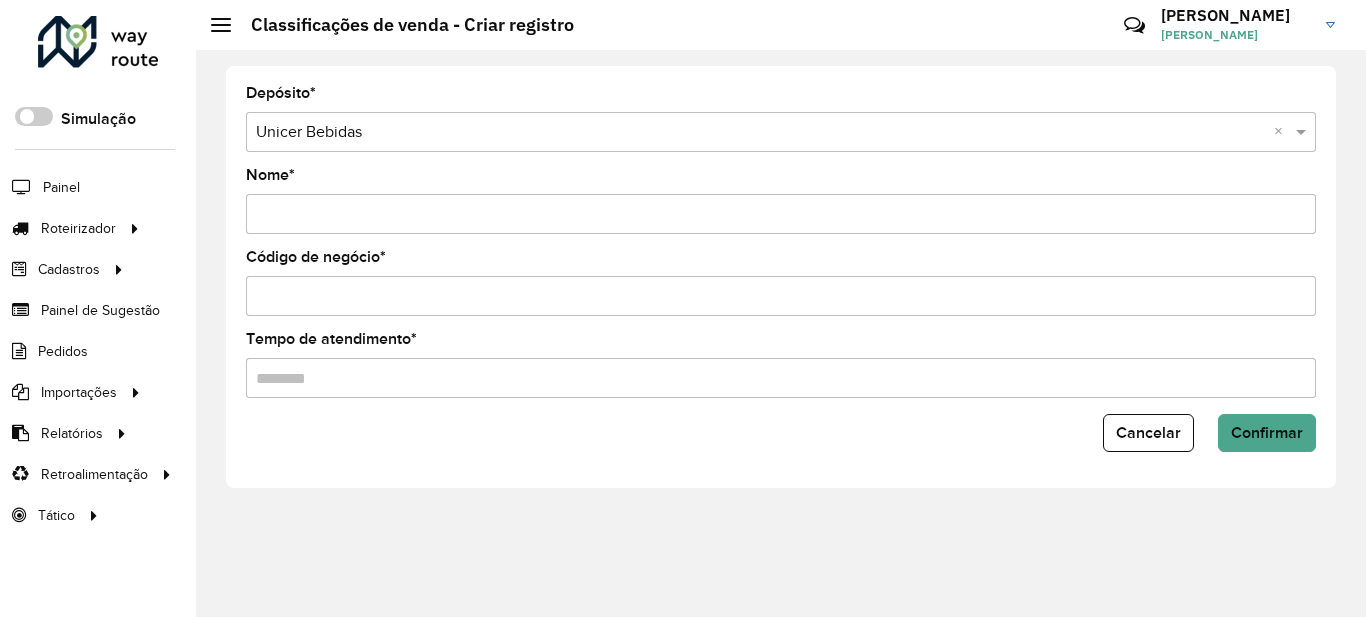 click on "Nome  *" at bounding box center [781, 214] 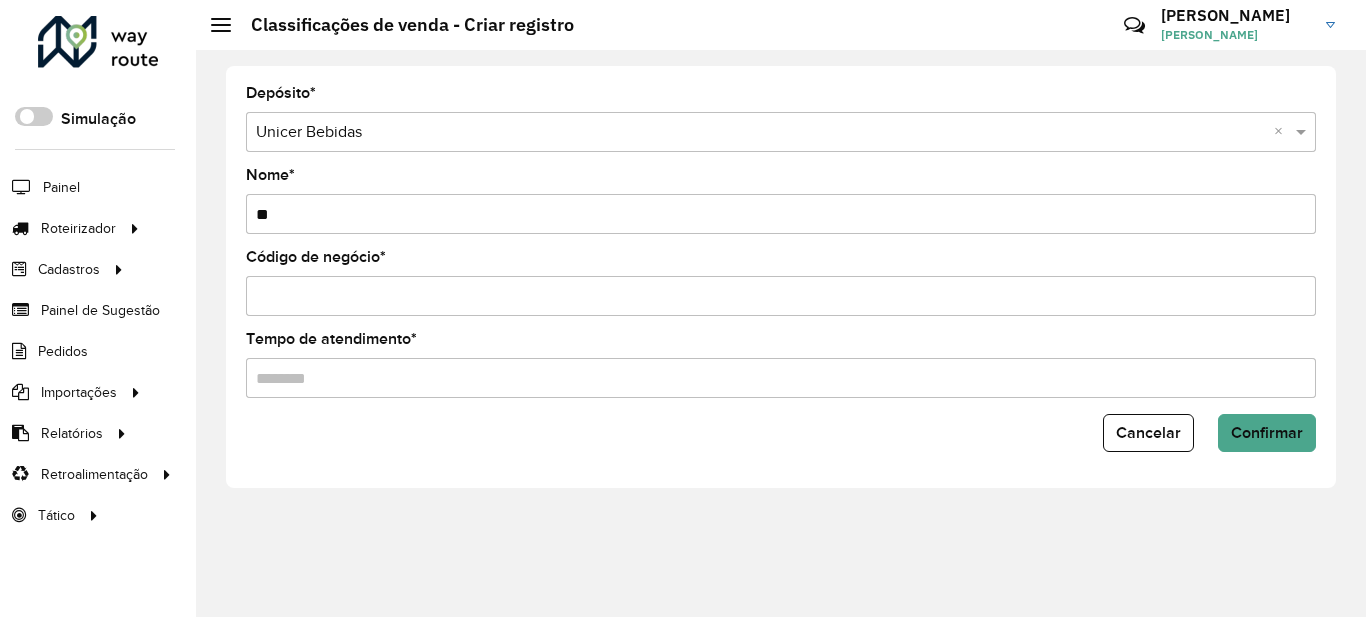 type on "*" 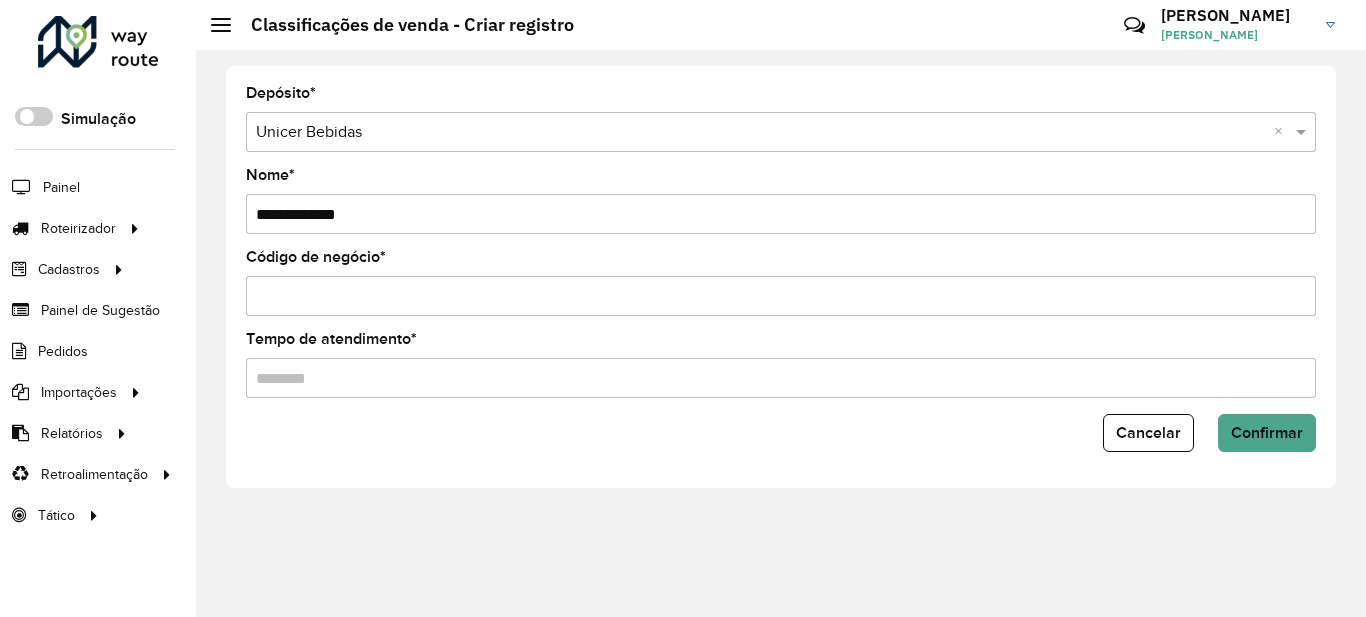 type on "**********" 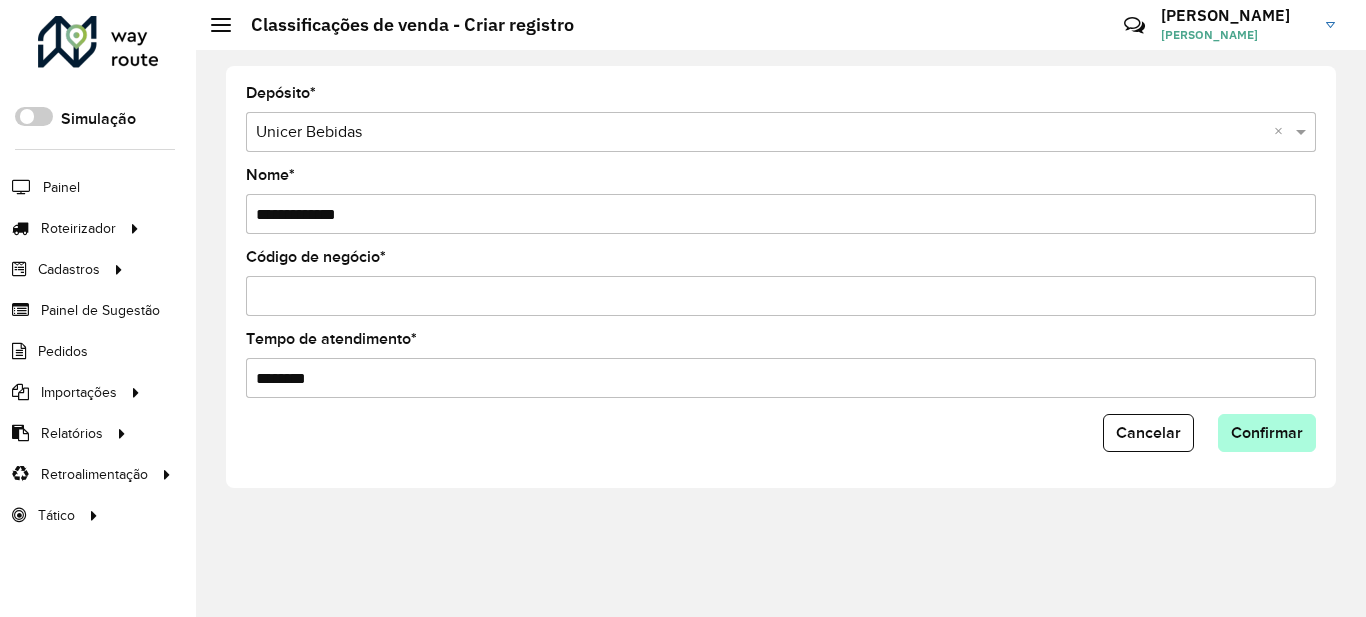 type on "********" 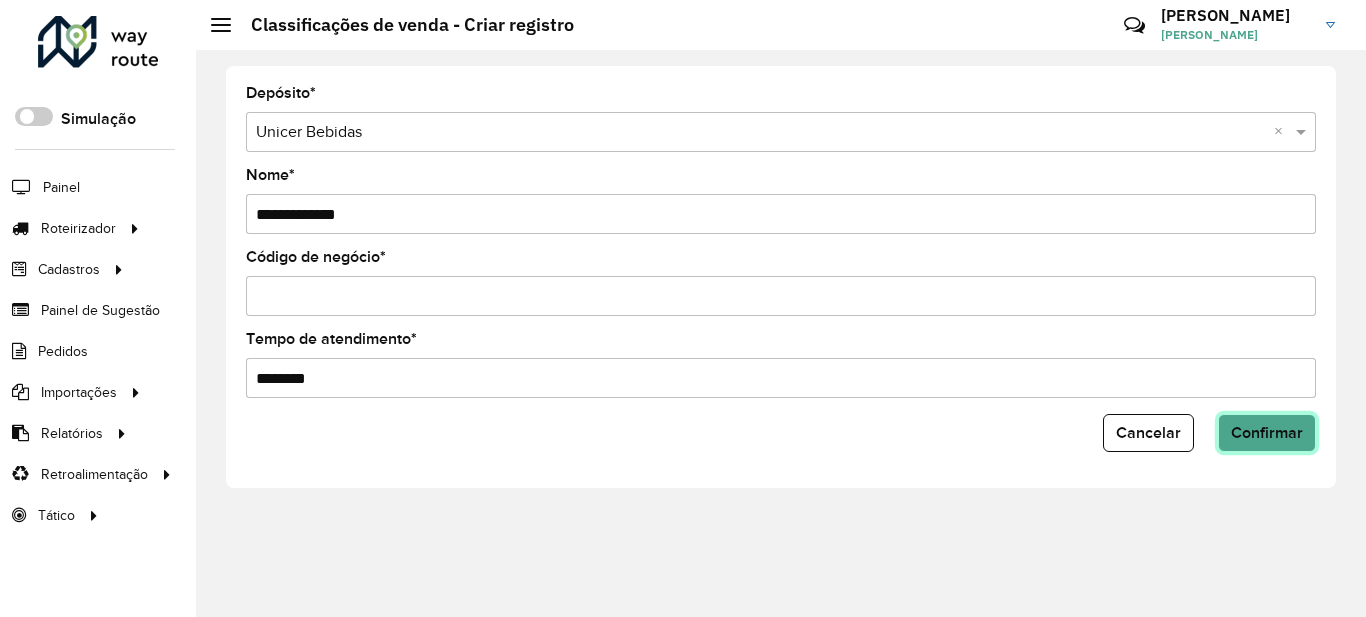 click on "Confirmar" 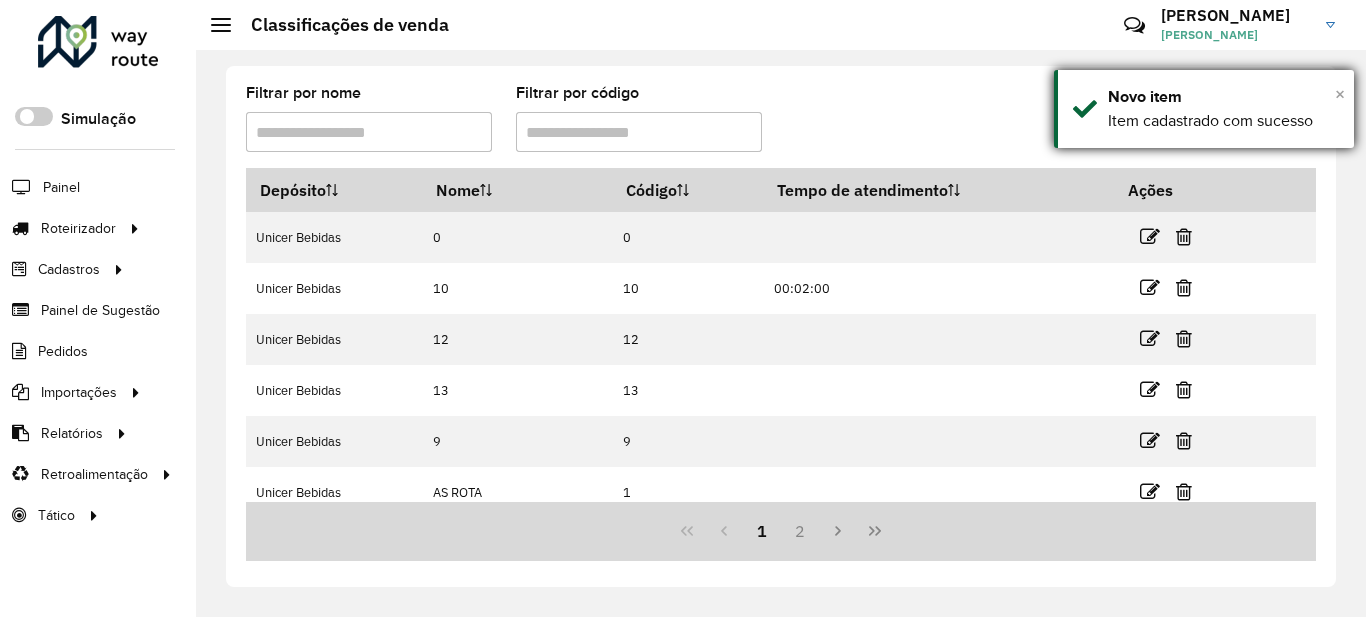 click on "×" at bounding box center (1340, 94) 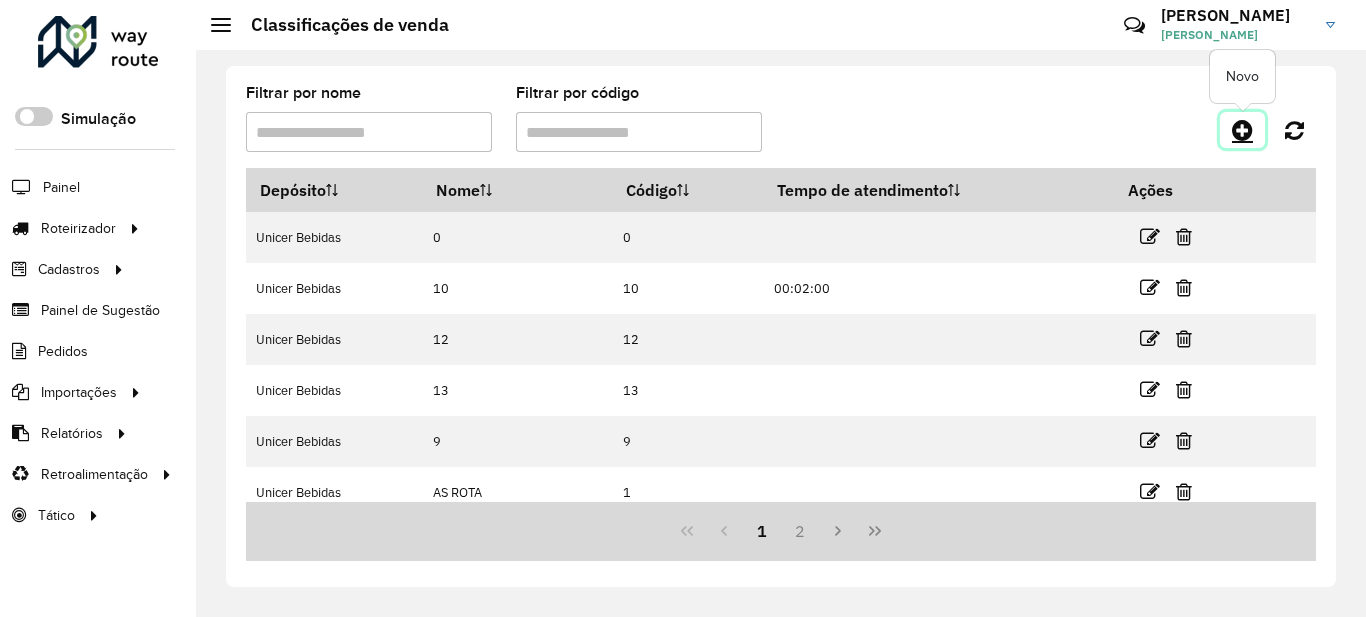 click 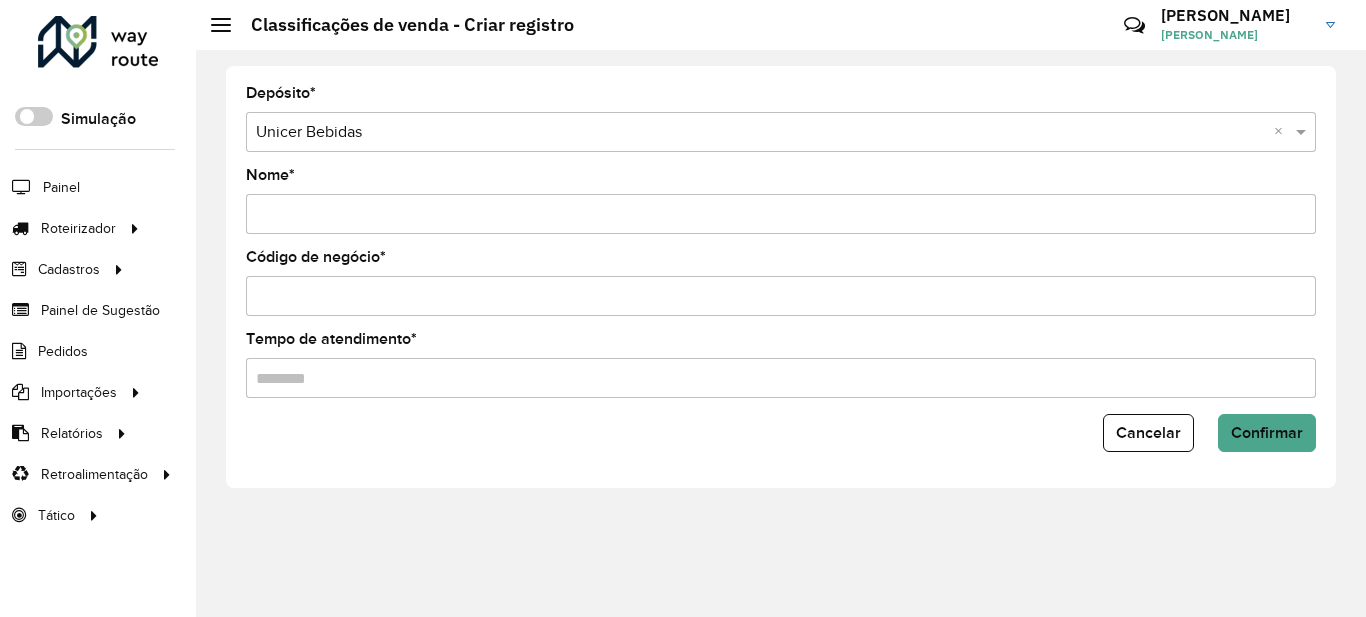 click on "Nome  *" at bounding box center (781, 214) 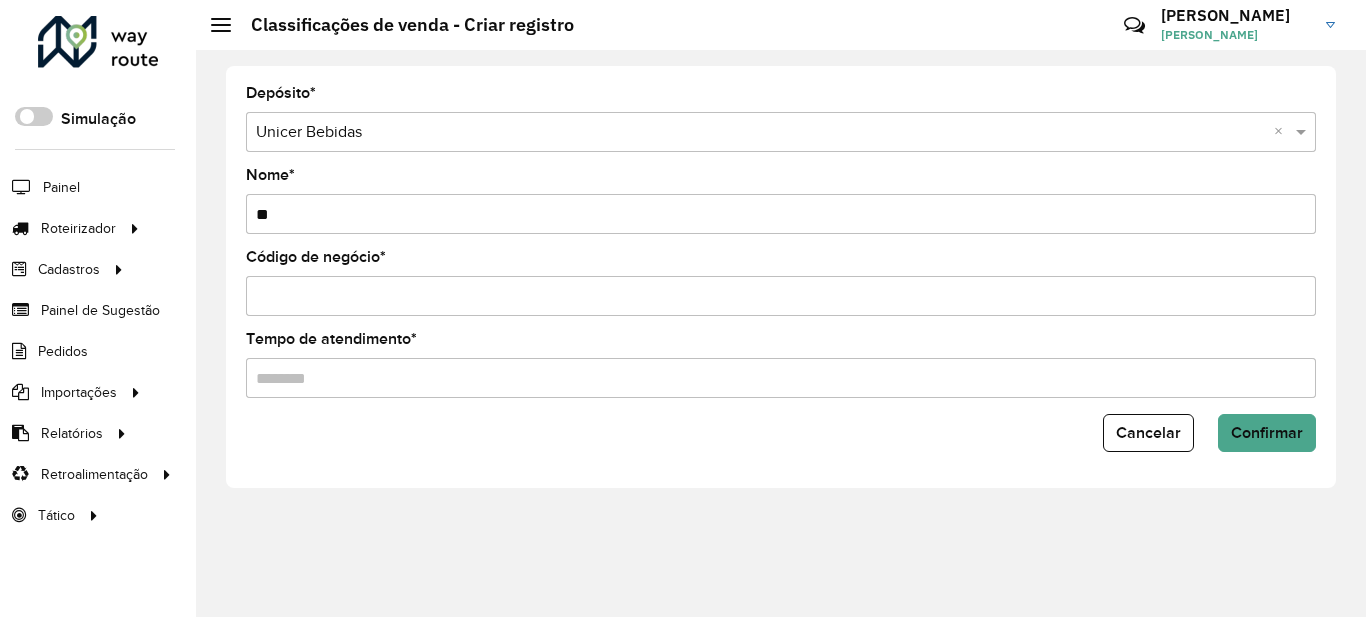 type on "*" 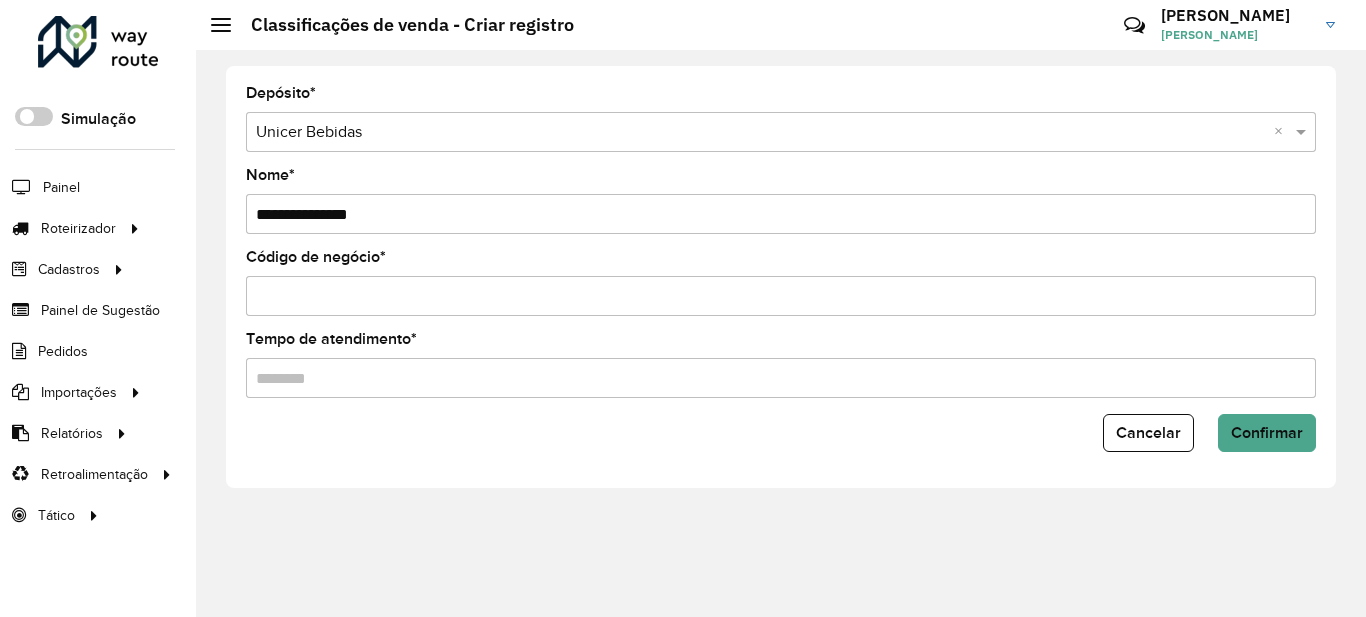 type on "**********" 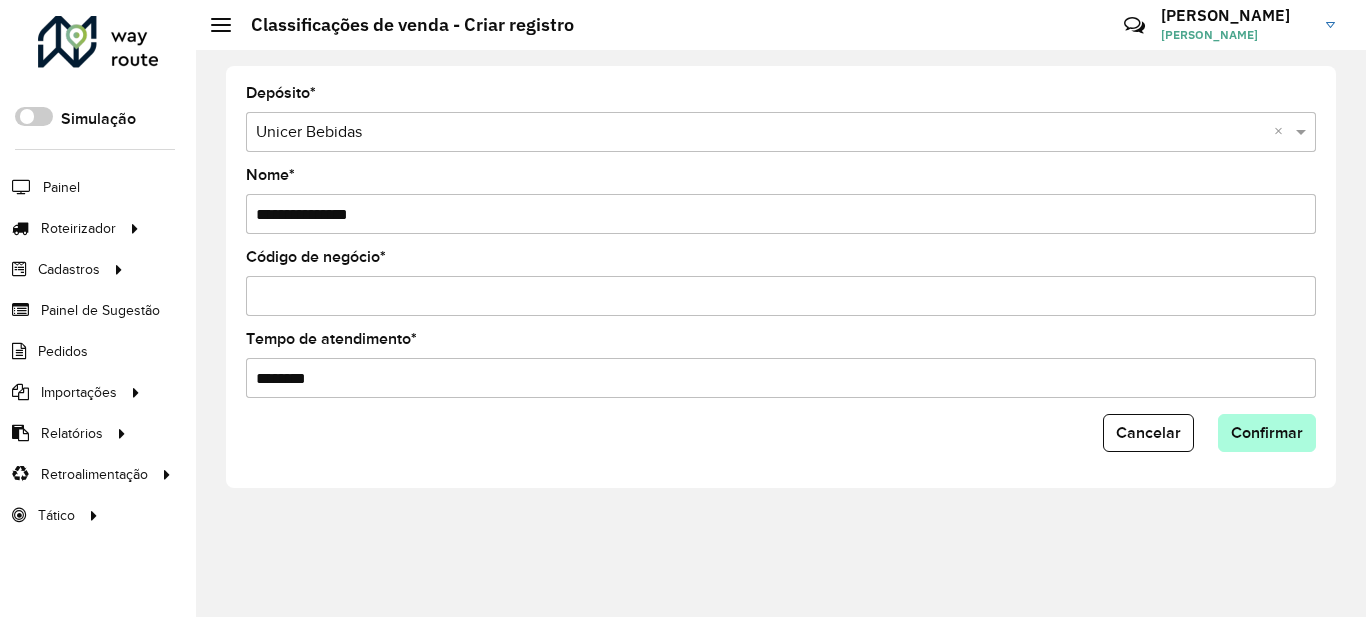 type on "********" 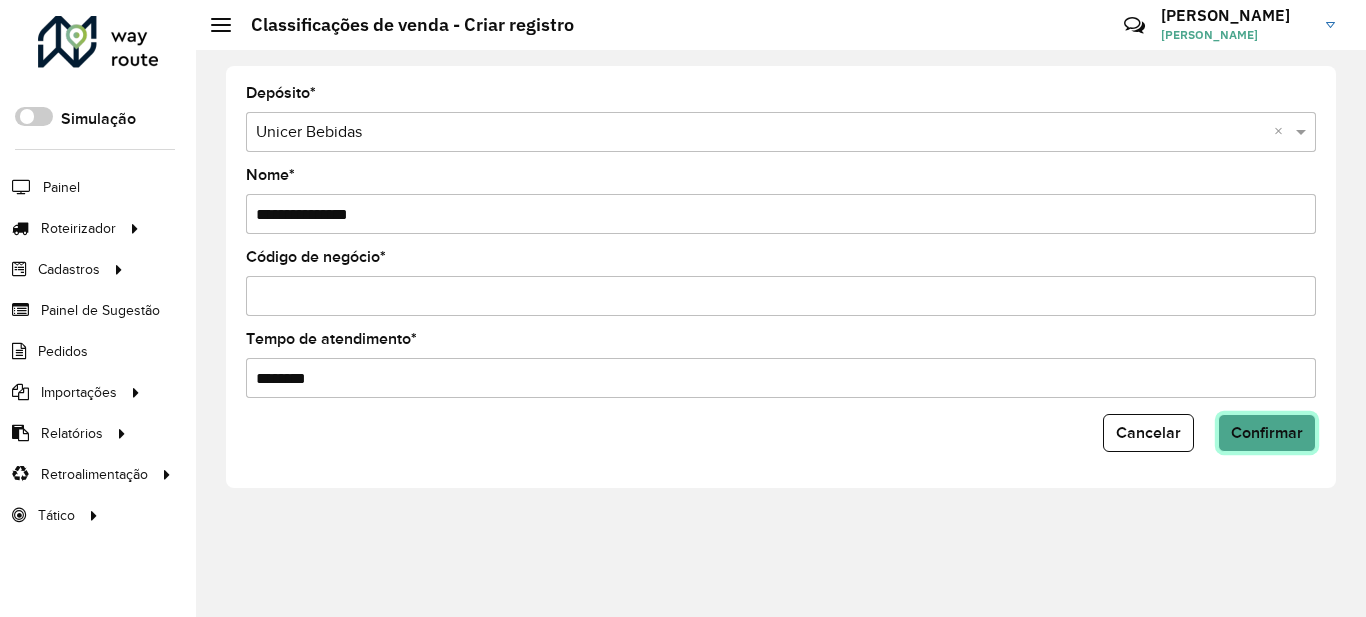 click on "Confirmar" 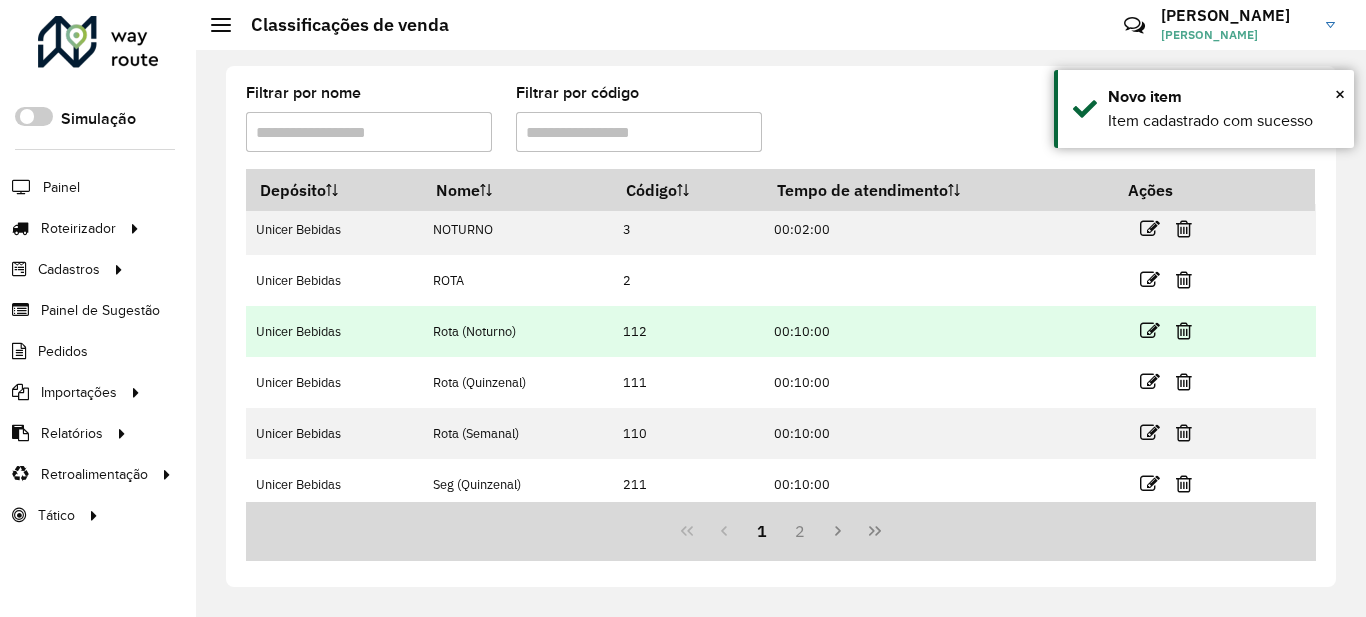 scroll, scrollTop: 322, scrollLeft: 0, axis: vertical 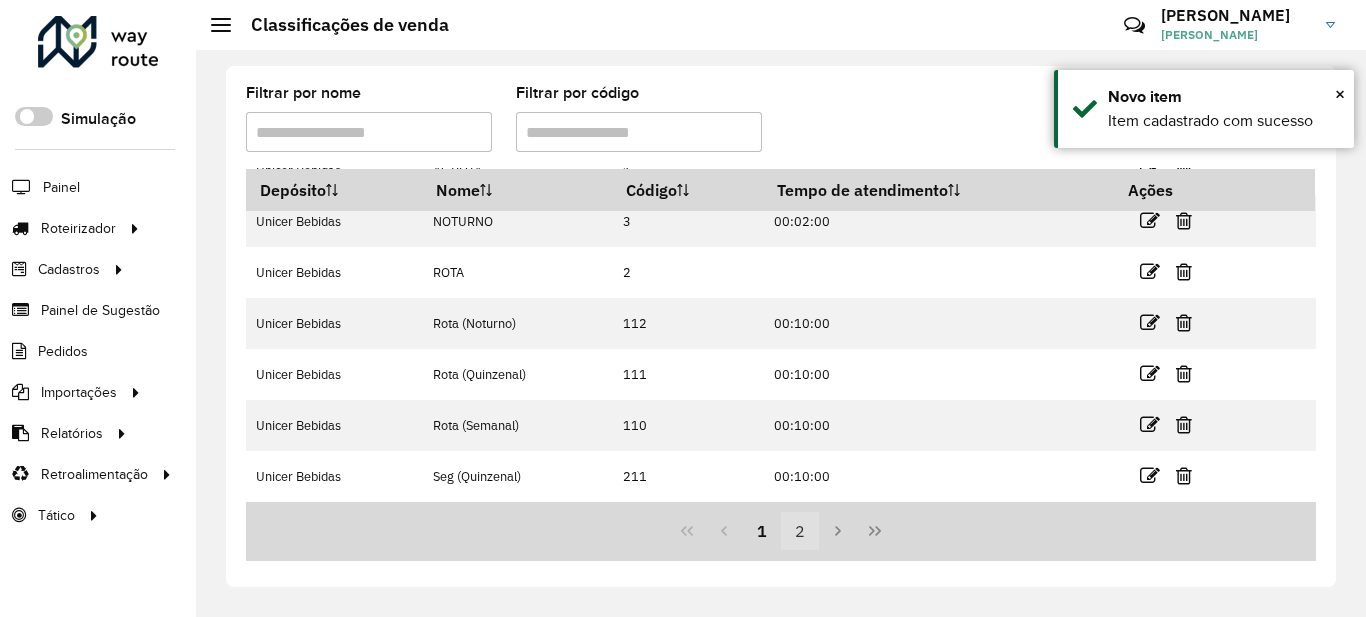 click on "2" at bounding box center [800, 531] 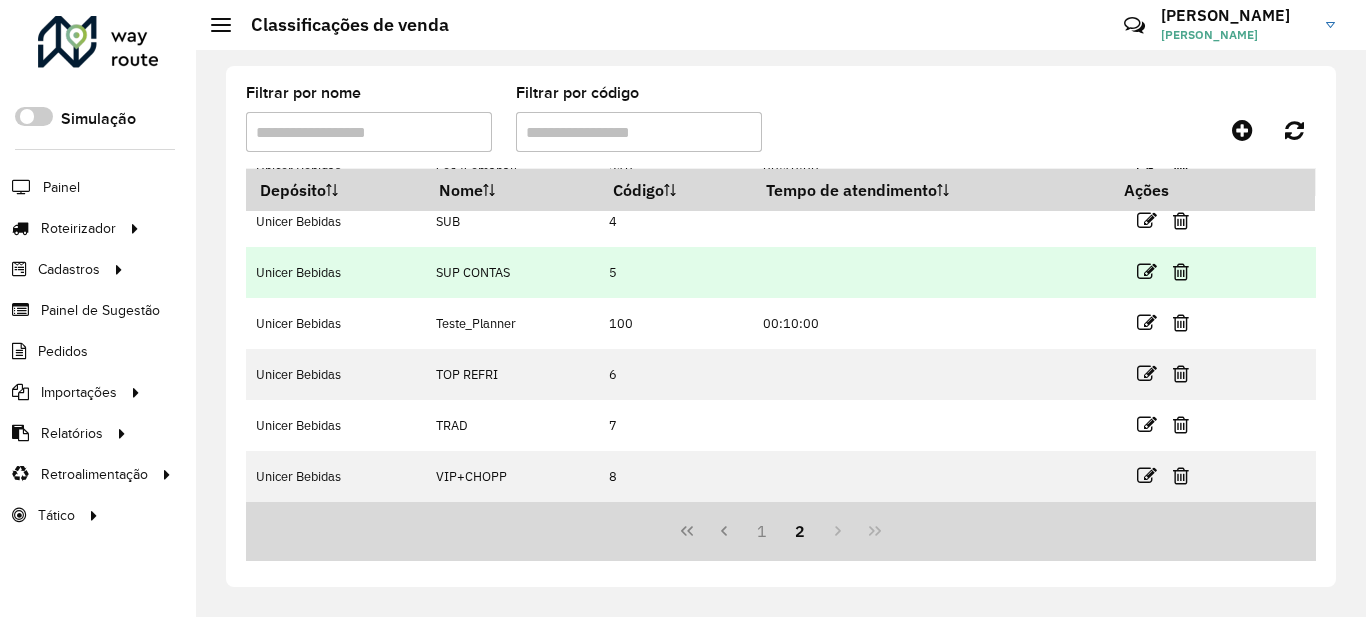 scroll, scrollTop: 0, scrollLeft: 0, axis: both 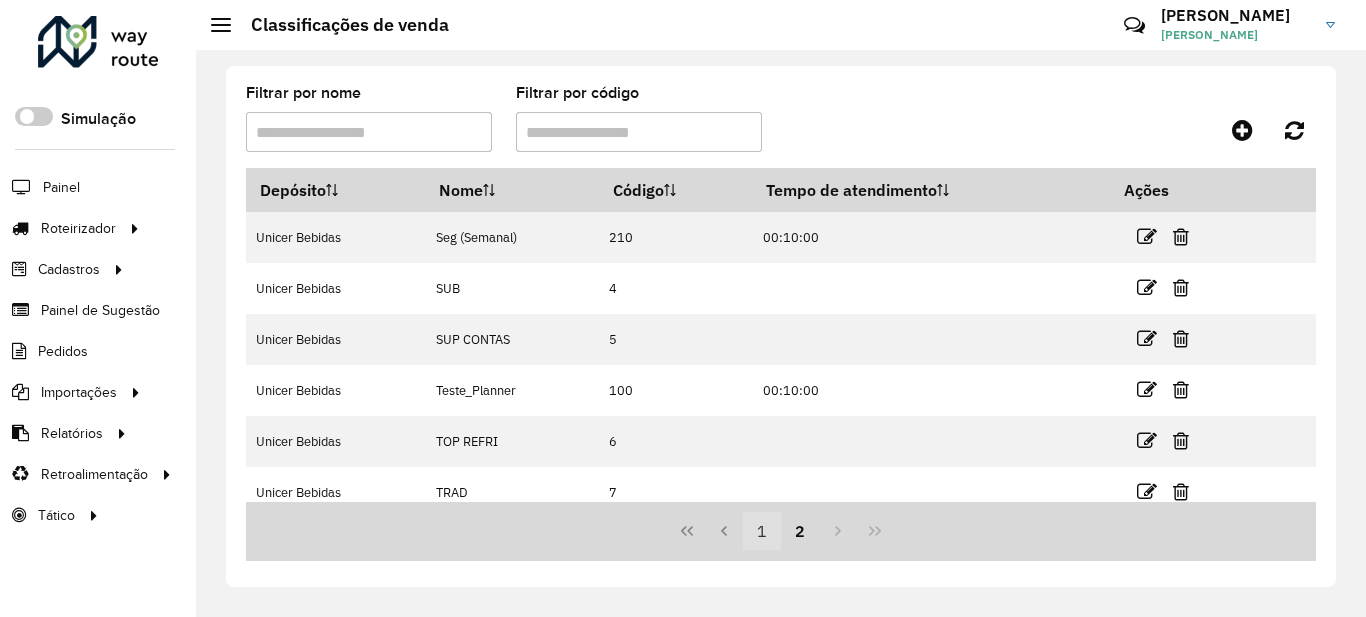 click on "1" at bounding box center (762, 531) 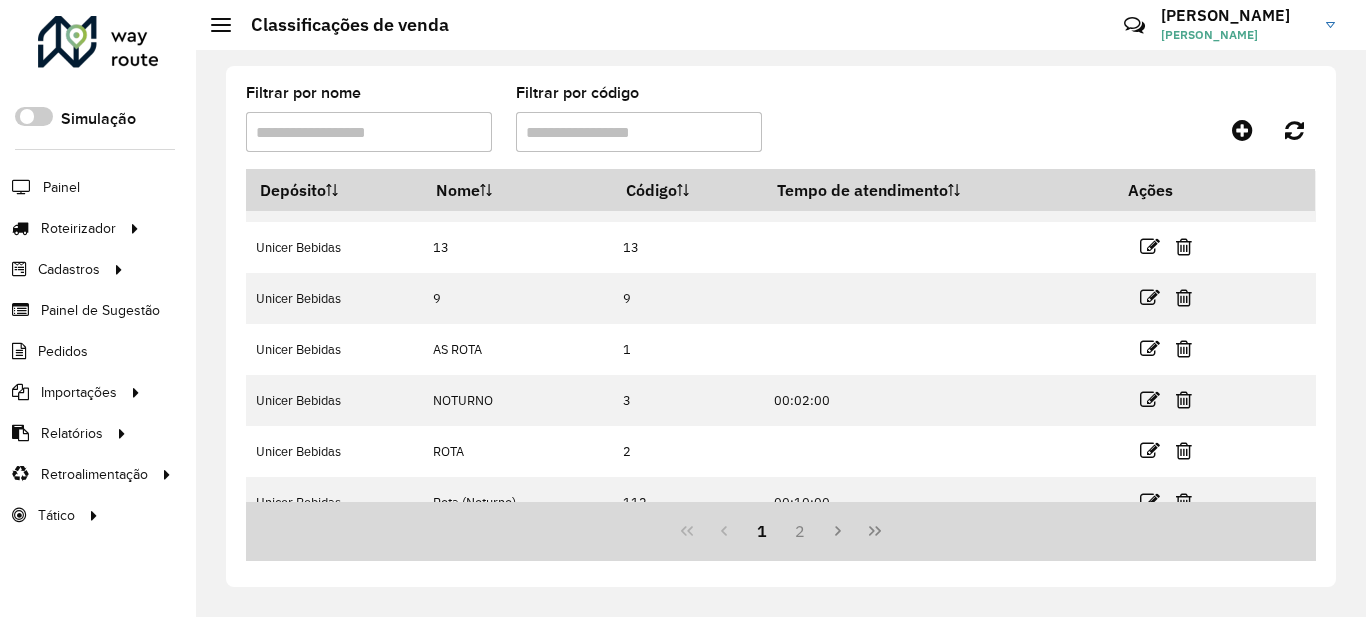 scroll, scrollTop: 322, scrollLeft: 0, axis: vertical 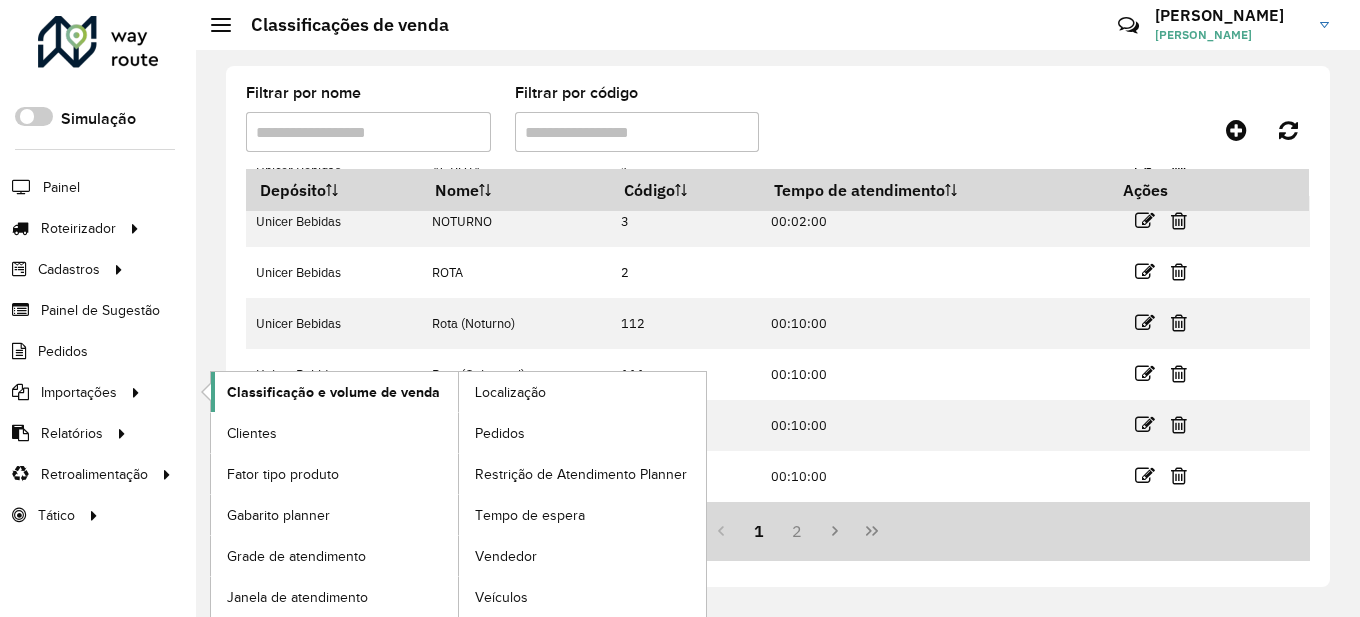 click on "Classificação e volume de venda" 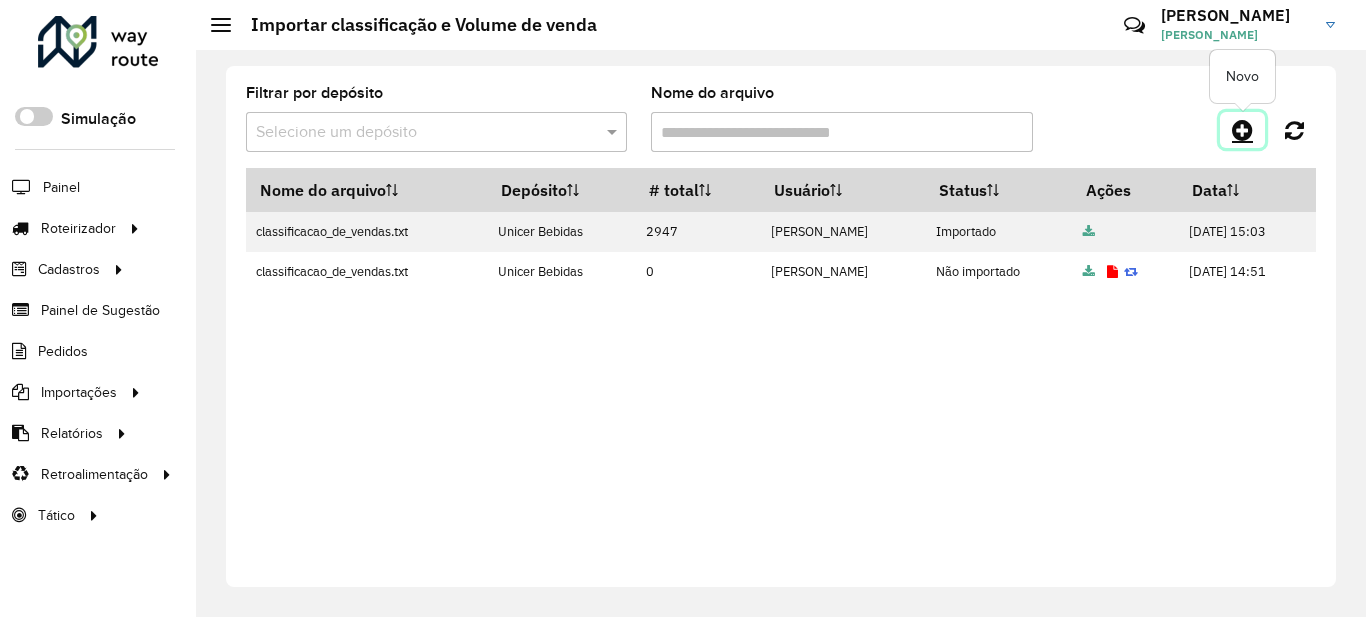 click 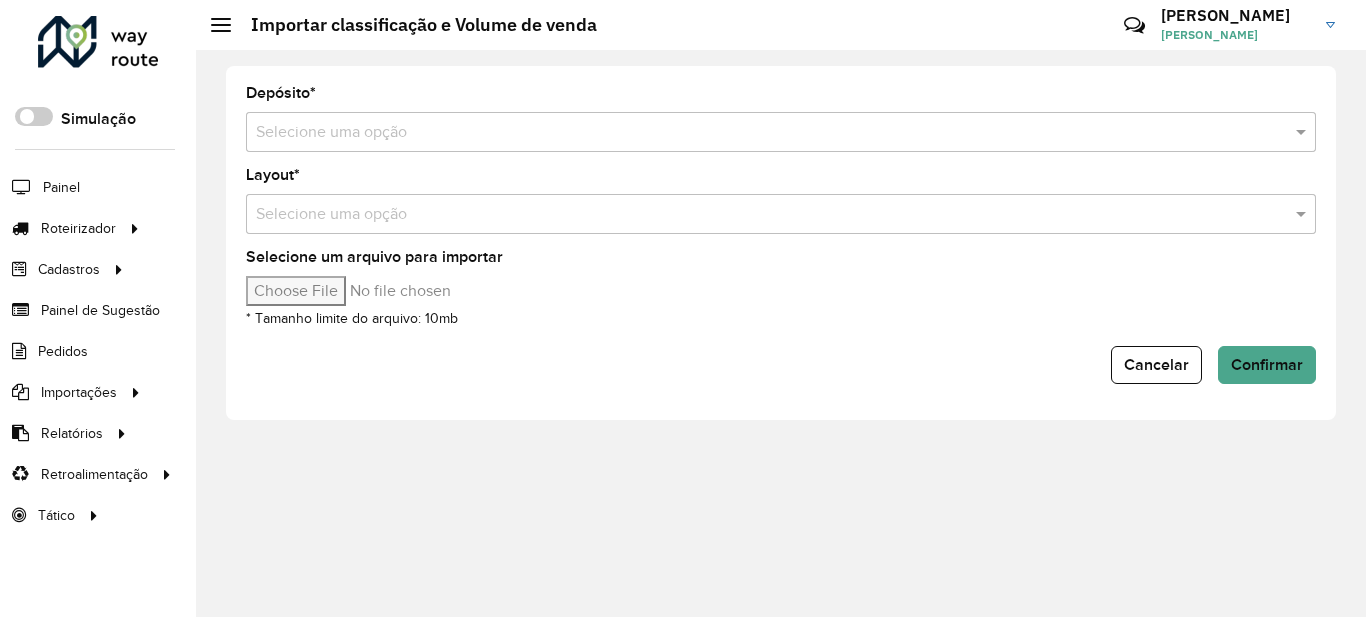 click at bounding box center (761, 133) 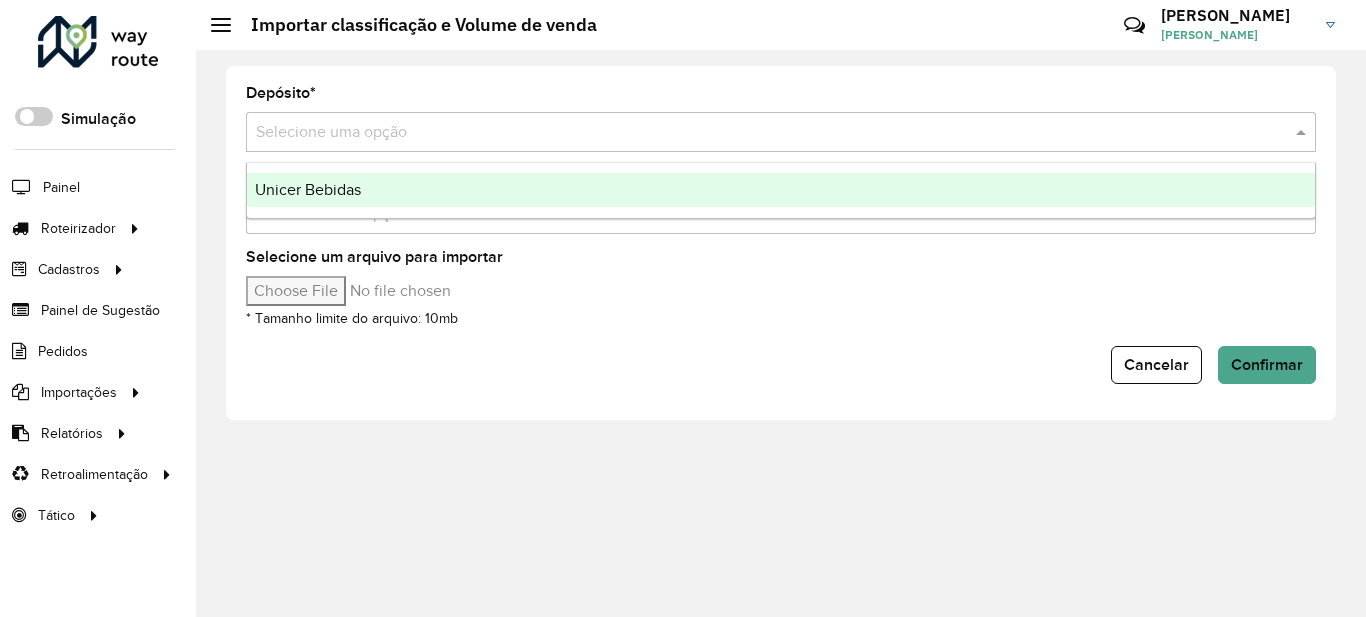 click on "Unicer Bebidas" at bounding box center (781, 190) 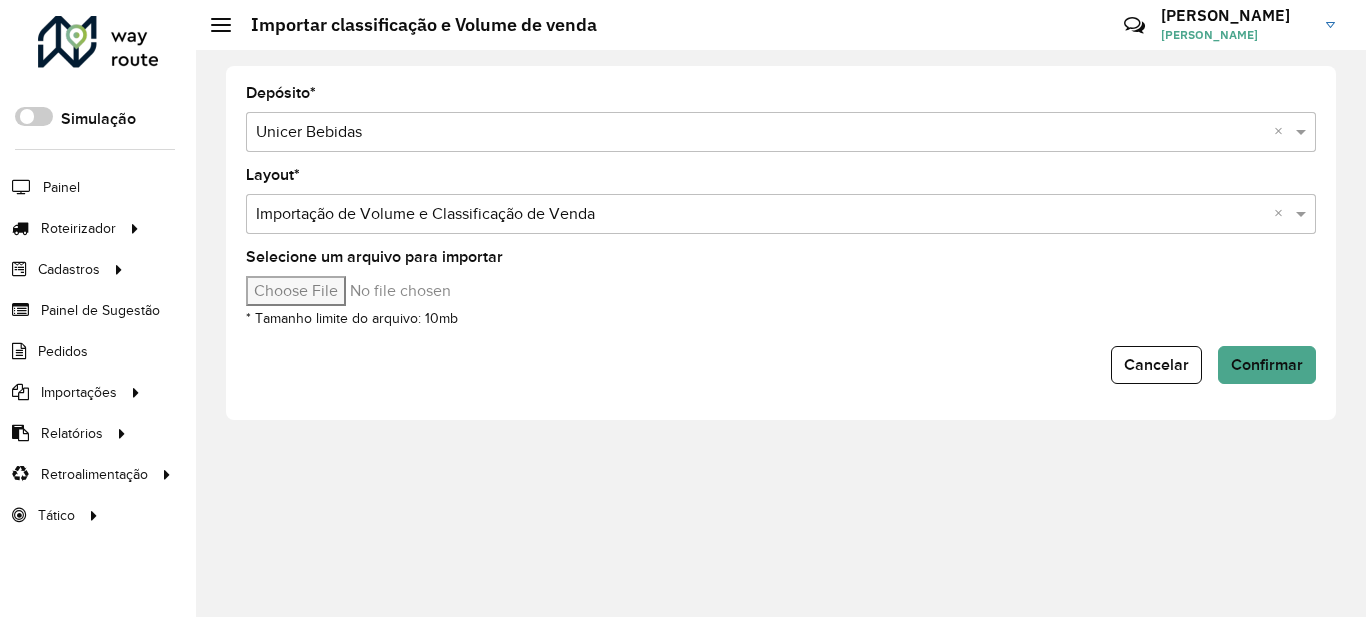 click on "Selecione um arquivo para importar" at bounding box center (416, 291) 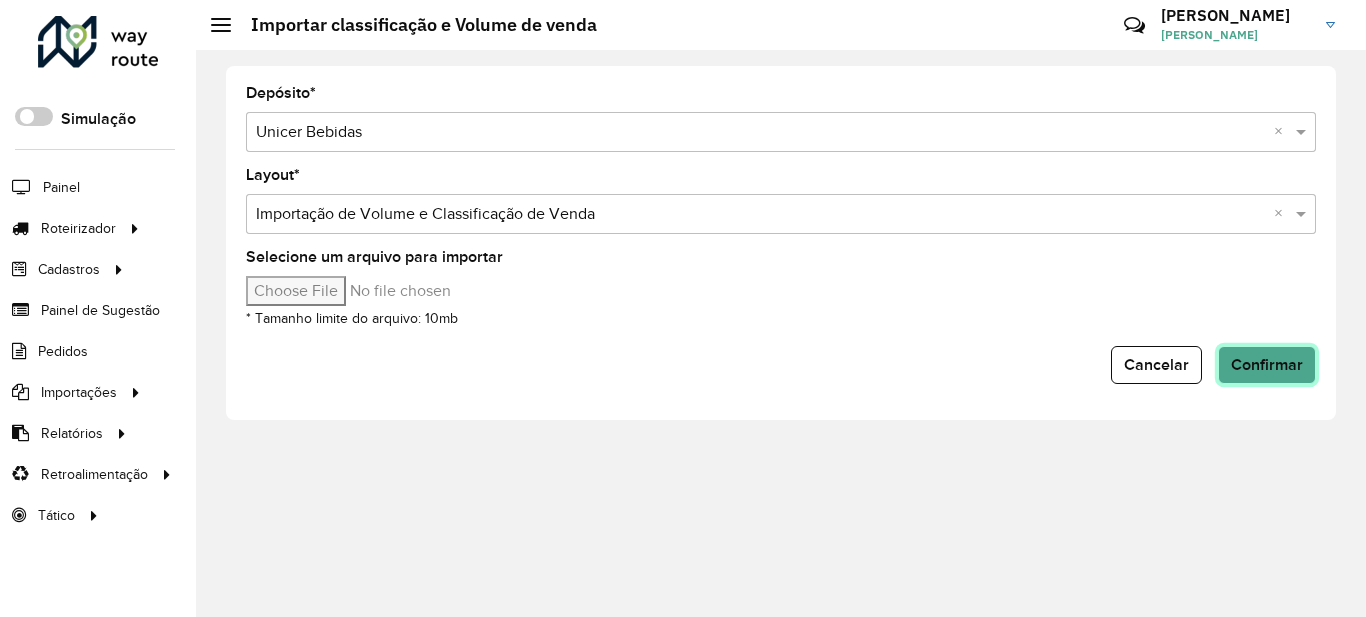 click on "Confirmar" 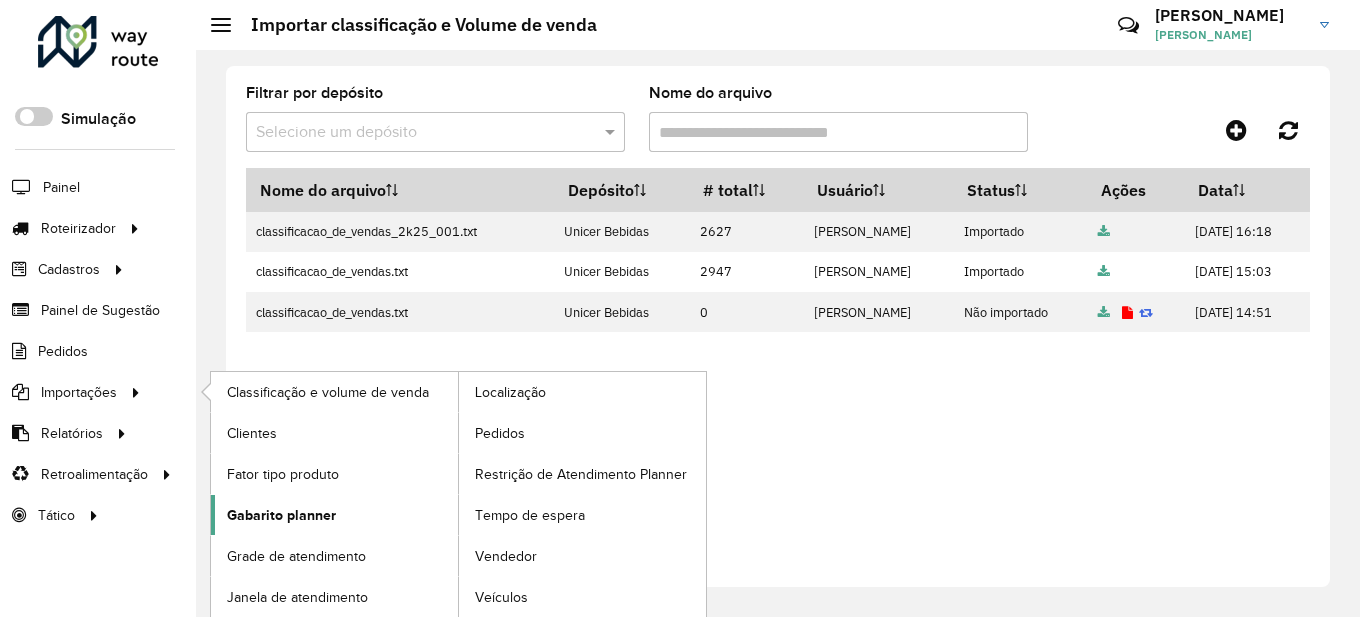 click on "Gabarito planner" 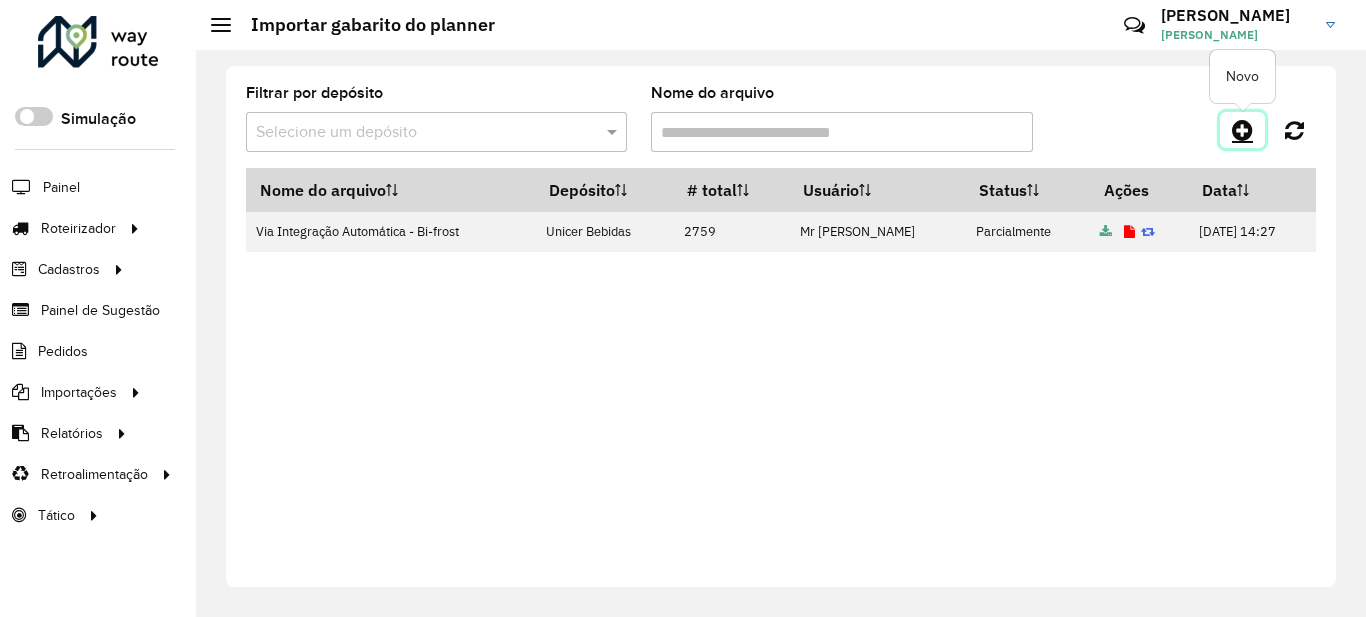 click 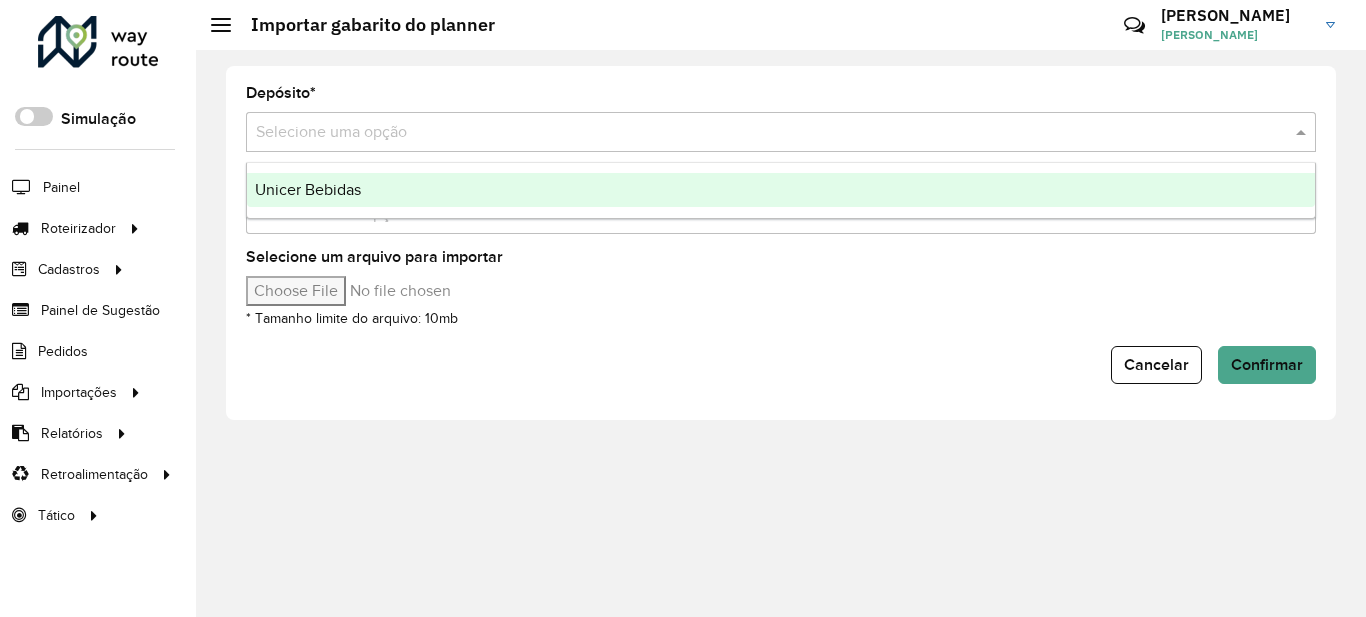 click at bounding box center (761, 133) 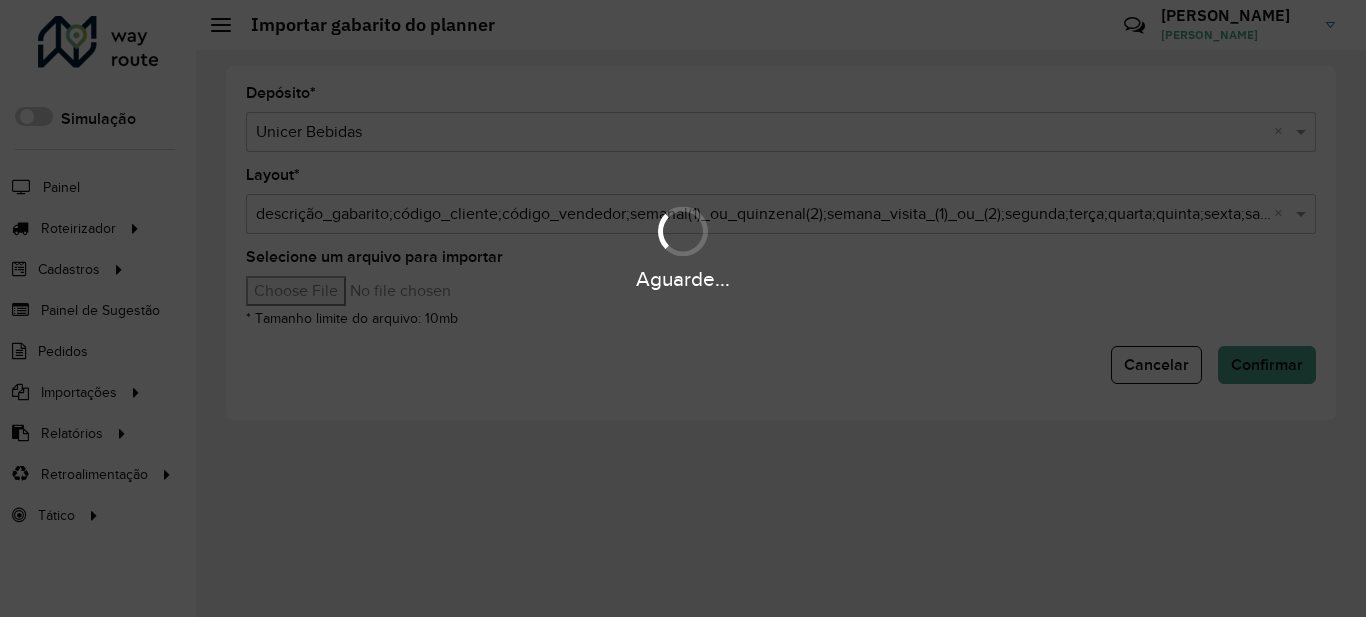 click on "Aguarde..." at bounding box center (683, 246) 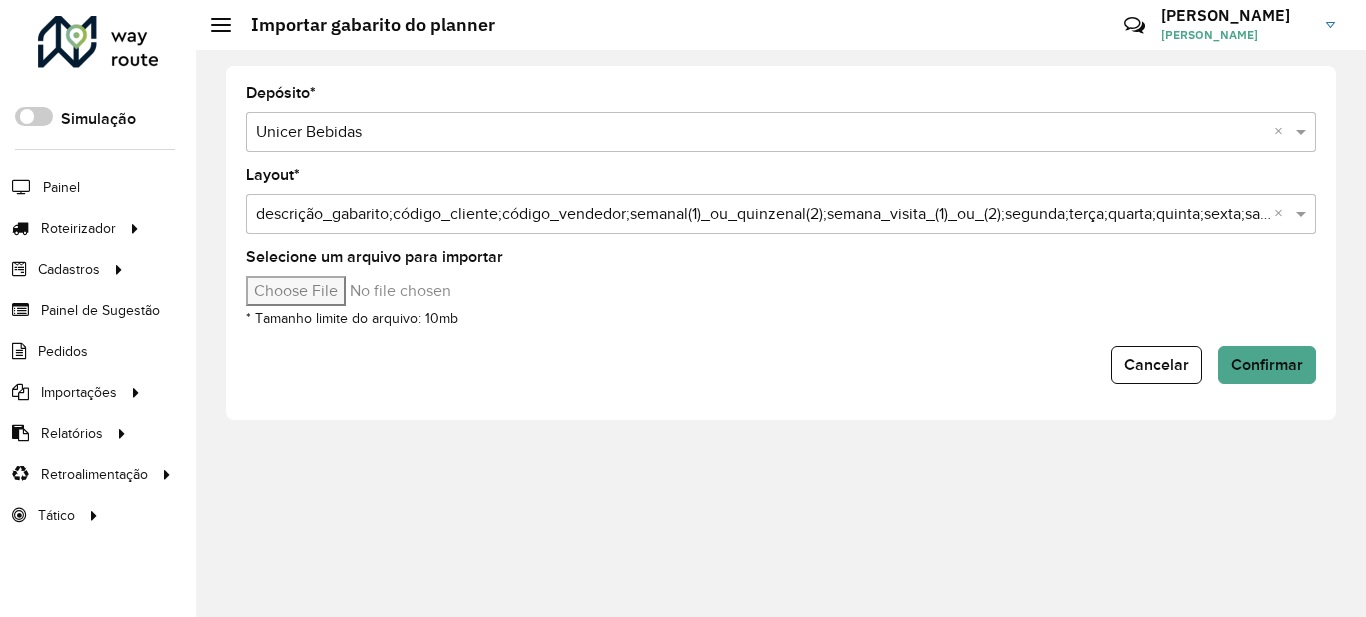 click on "Selecione um arquivo para importar" at bounding box center (416, 291) 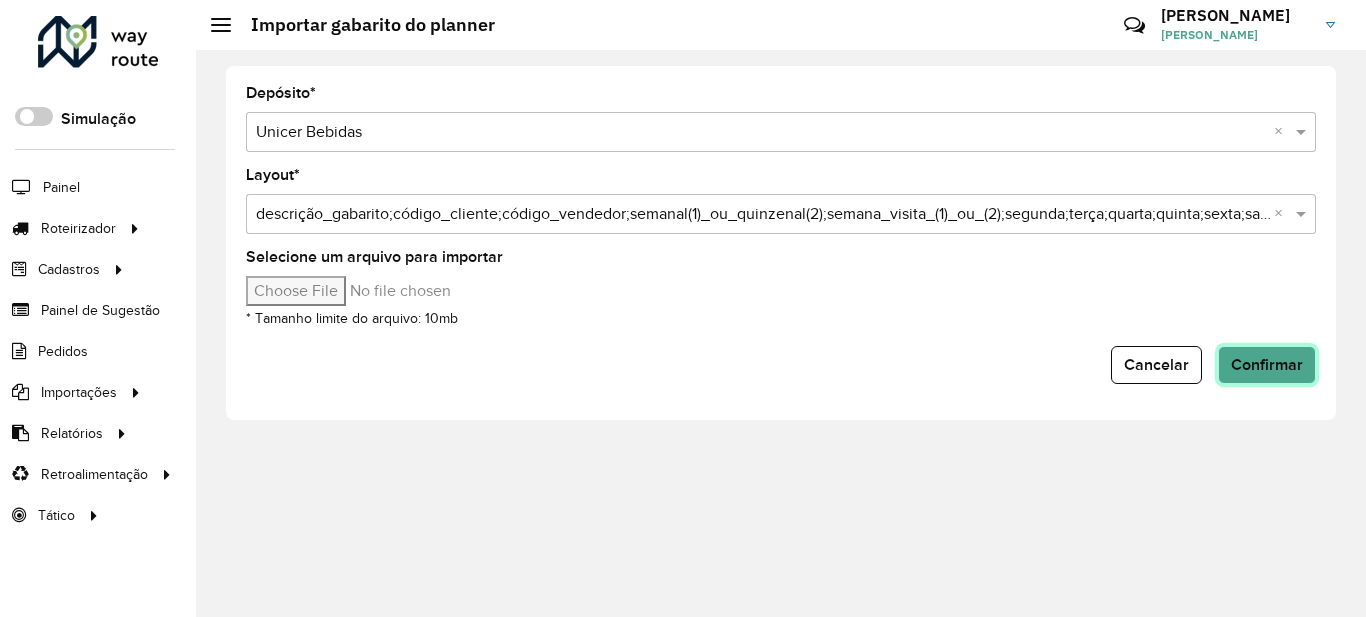 click on "Confirmar" 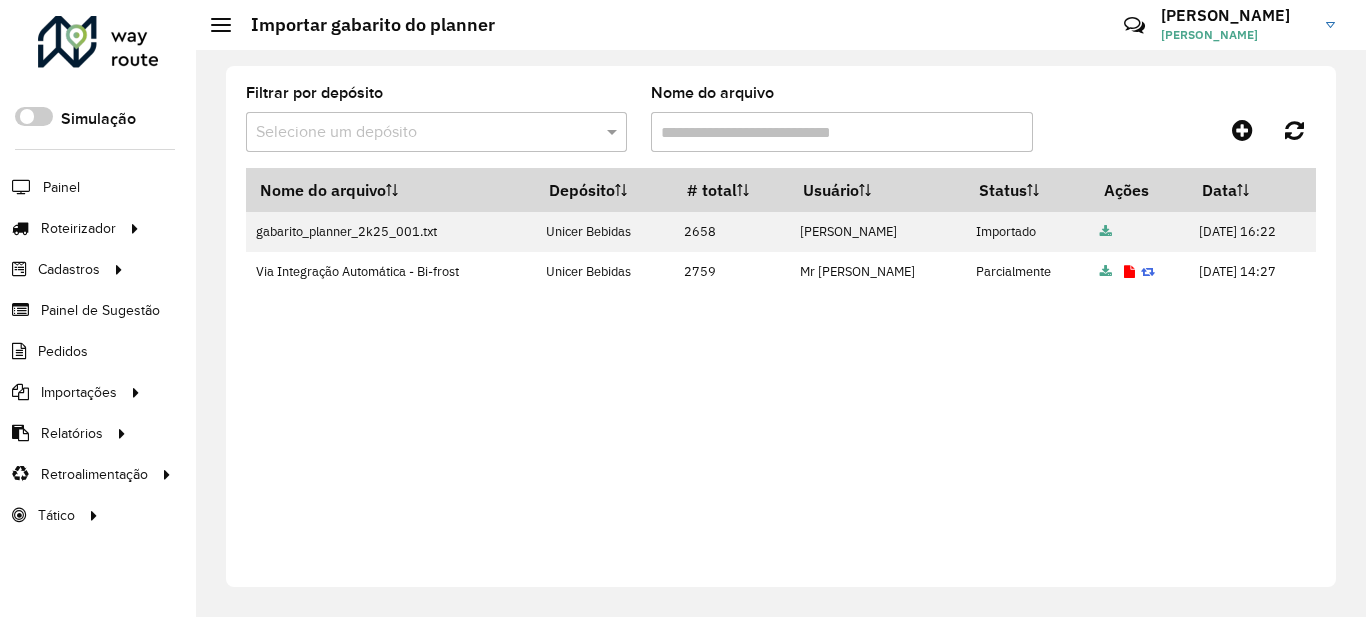 click on "Nome do arquivo   Depósito   # total   Usuário   Status   Ações   Data   gabarito_planner_2k25_001.txt   Unicer Bebidas   2658   João   Importado            10/07/2025 16:22   Via Integração Automática - Bi-frost   Unicer Bebidas   2759   Mr Roadshow   Parcialmente            09/07/2025 14:27" at bounding box center (781, 364) 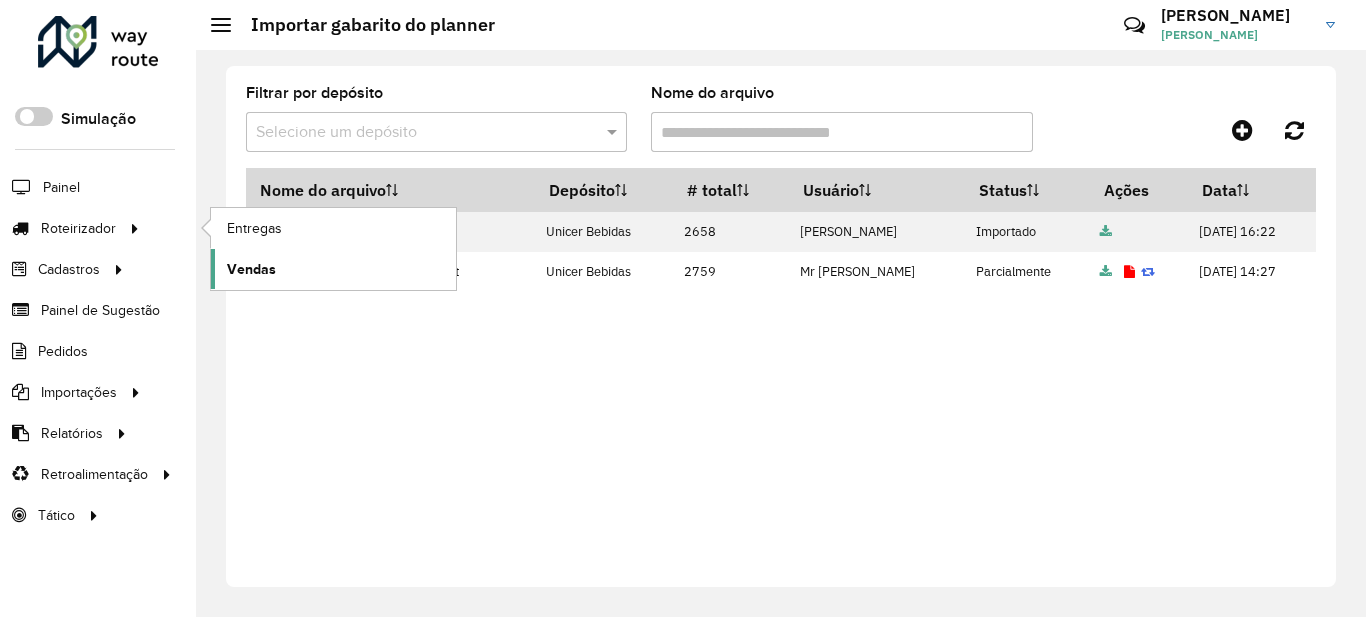 click on "Vendas" 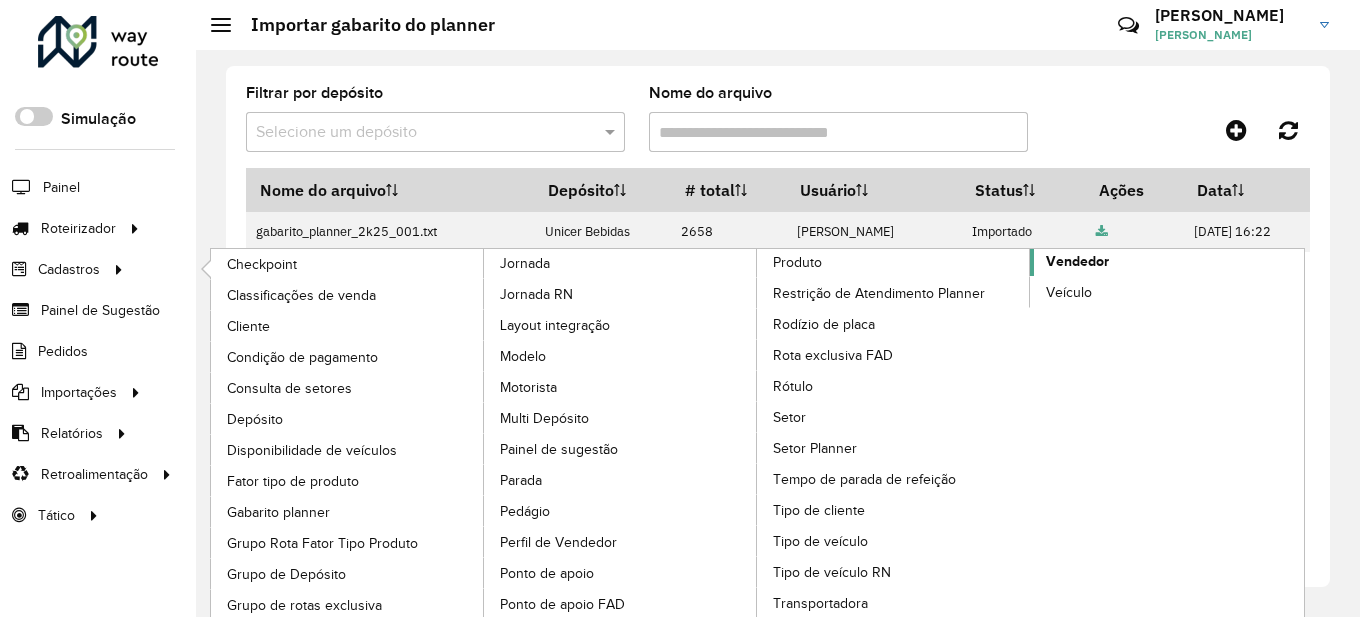 click on "Vendedor" 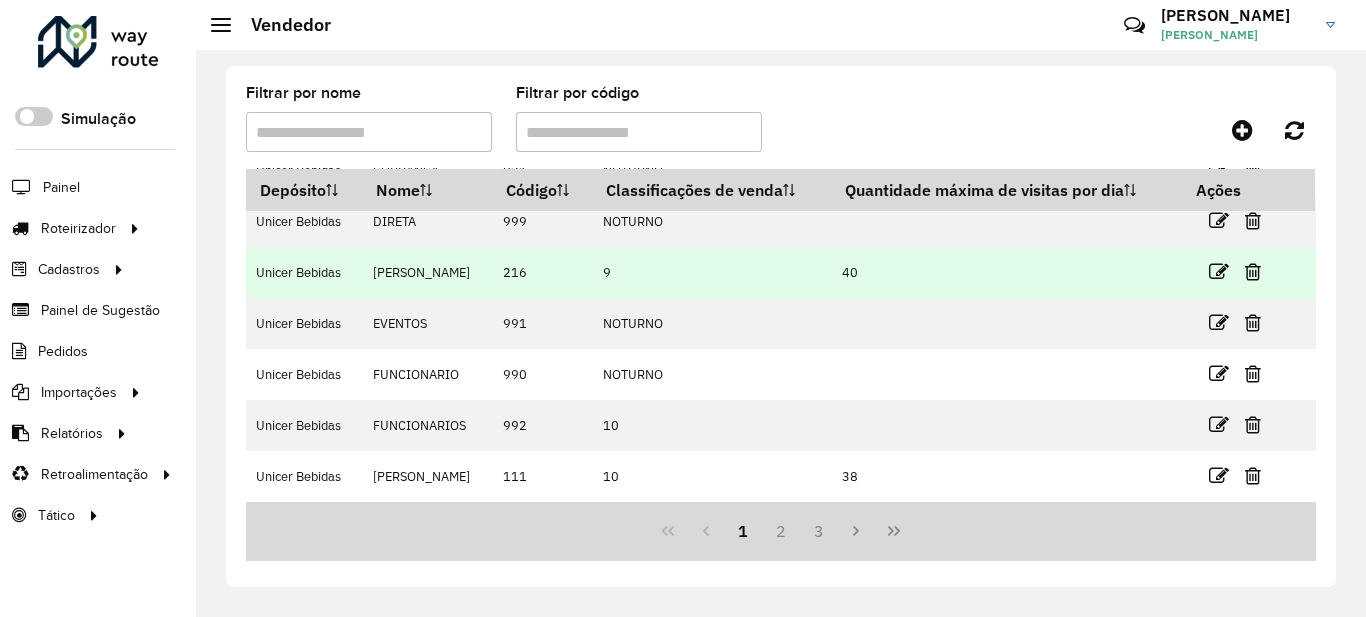 scroll, scrollTop: 447, scrollLeft: 0, axis: vertical 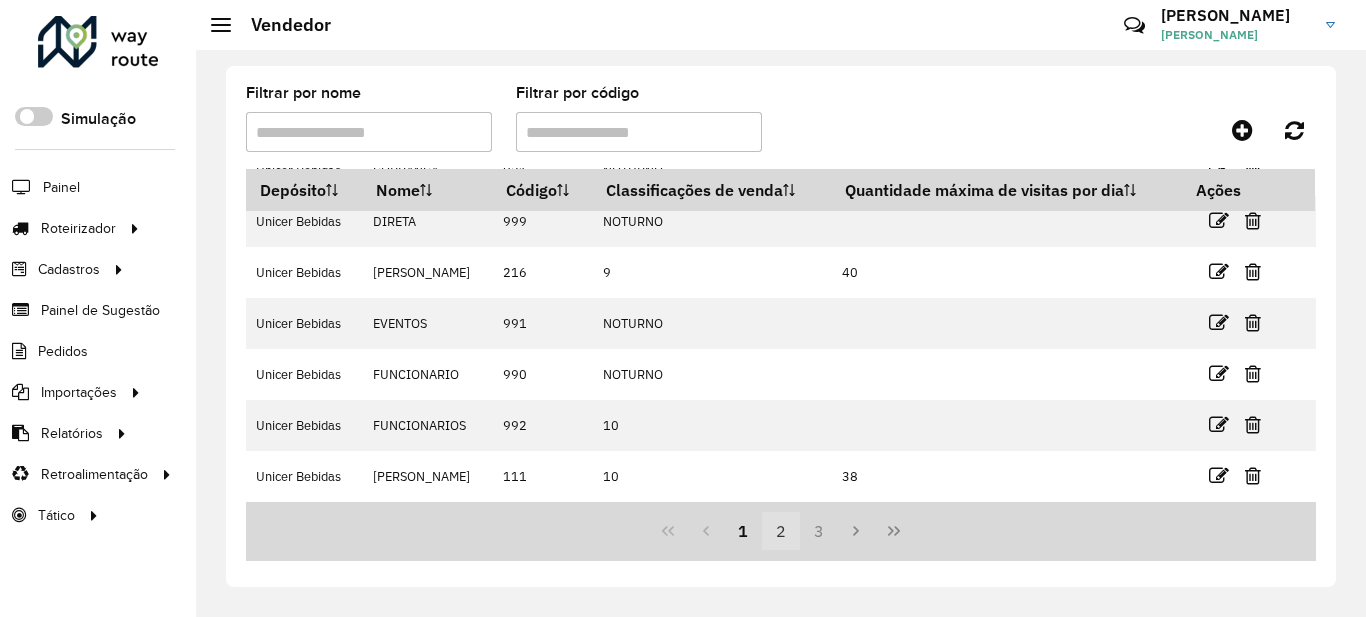 click on "2" at bounding box center (781, 531) 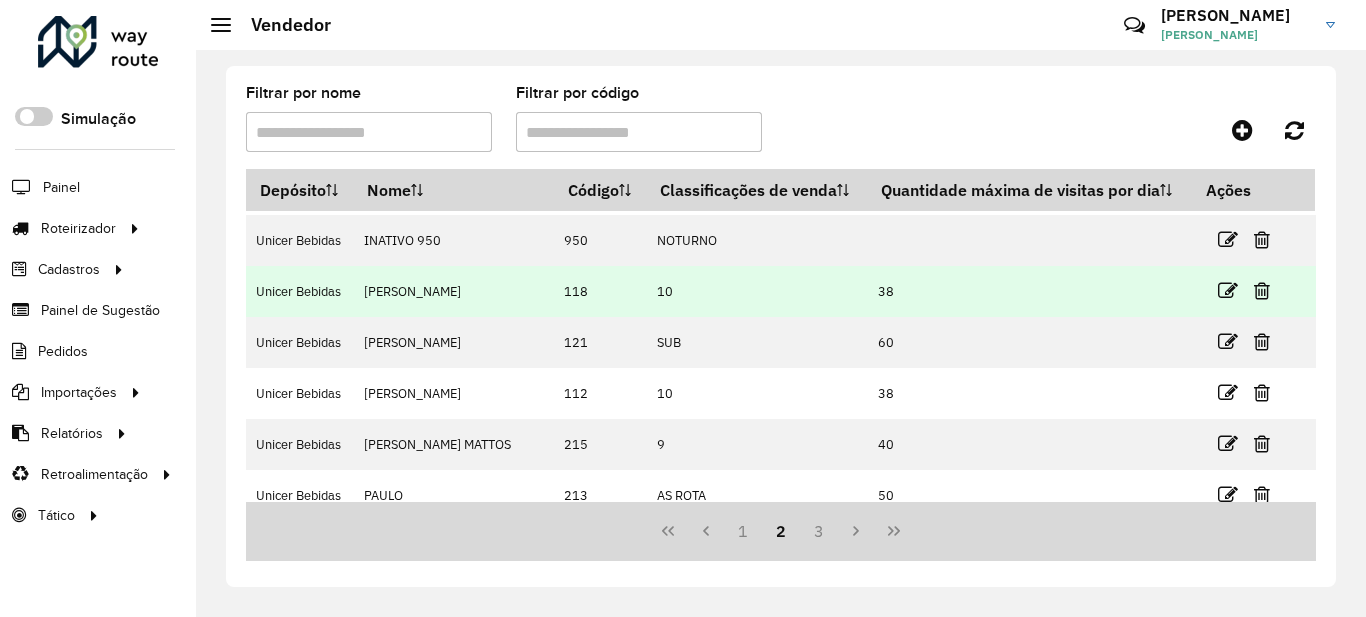 scroll, scrollTop: 100, scrollLeft: 0, axis: vertical 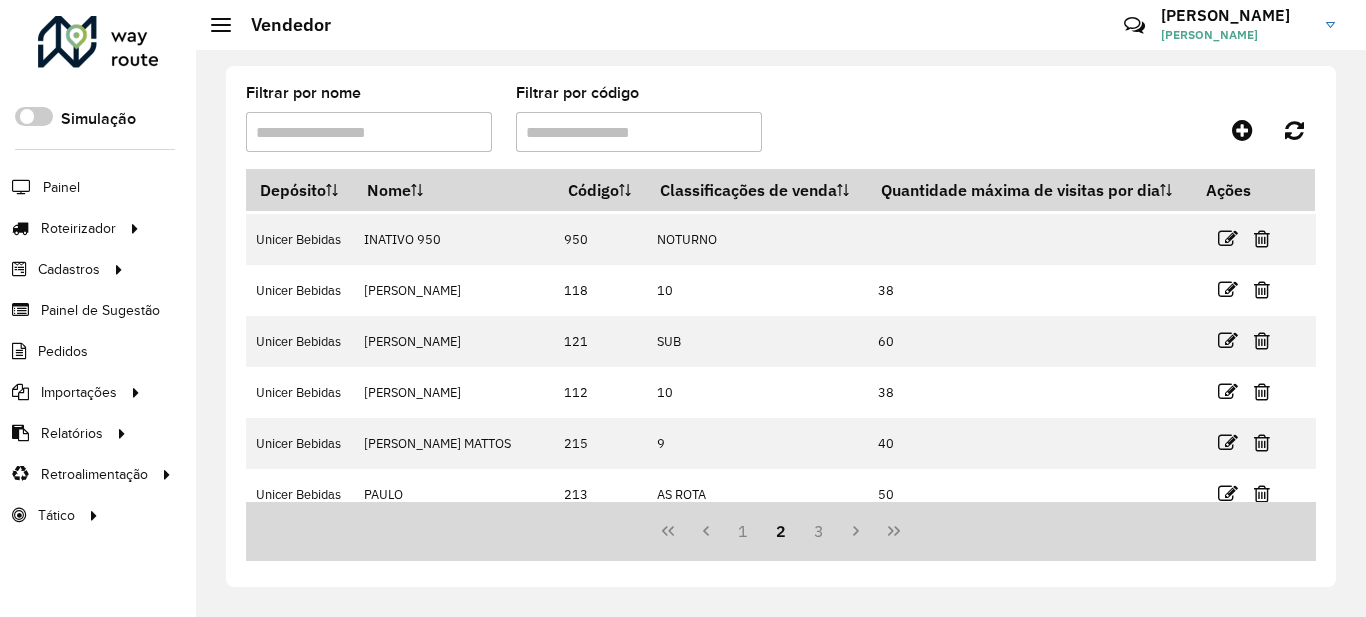 click on "Filtrar por nome" at bounding box center (369, 132) 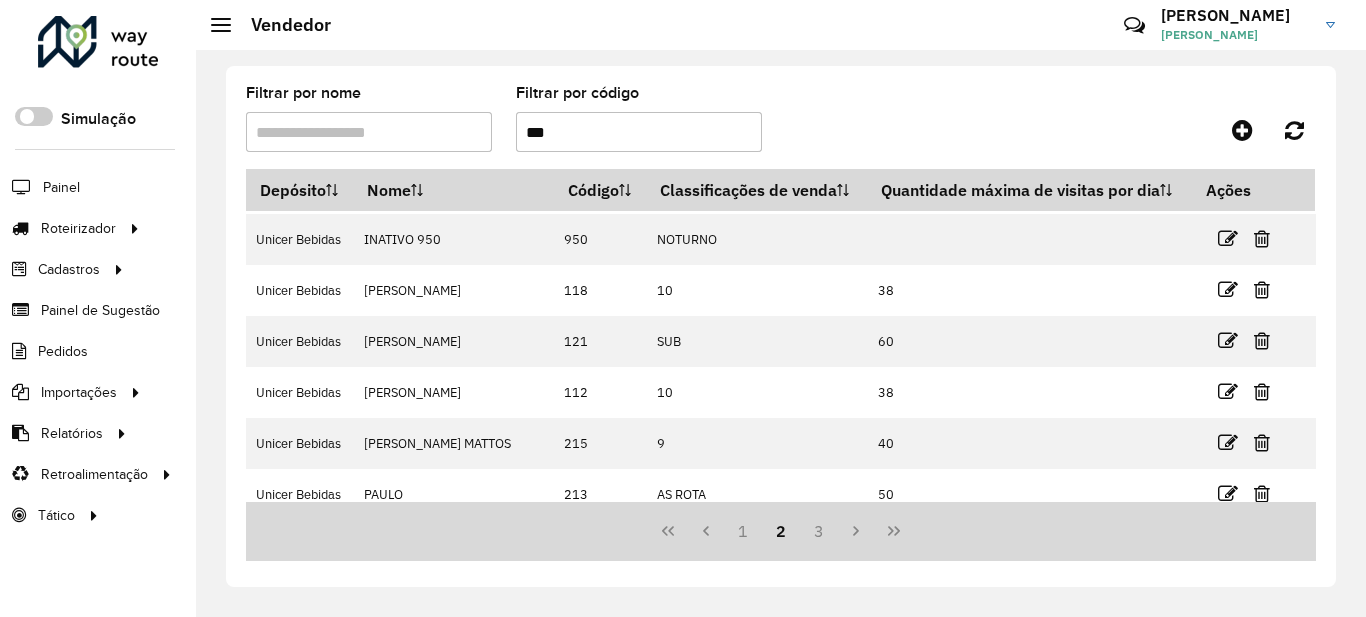 type on "***" 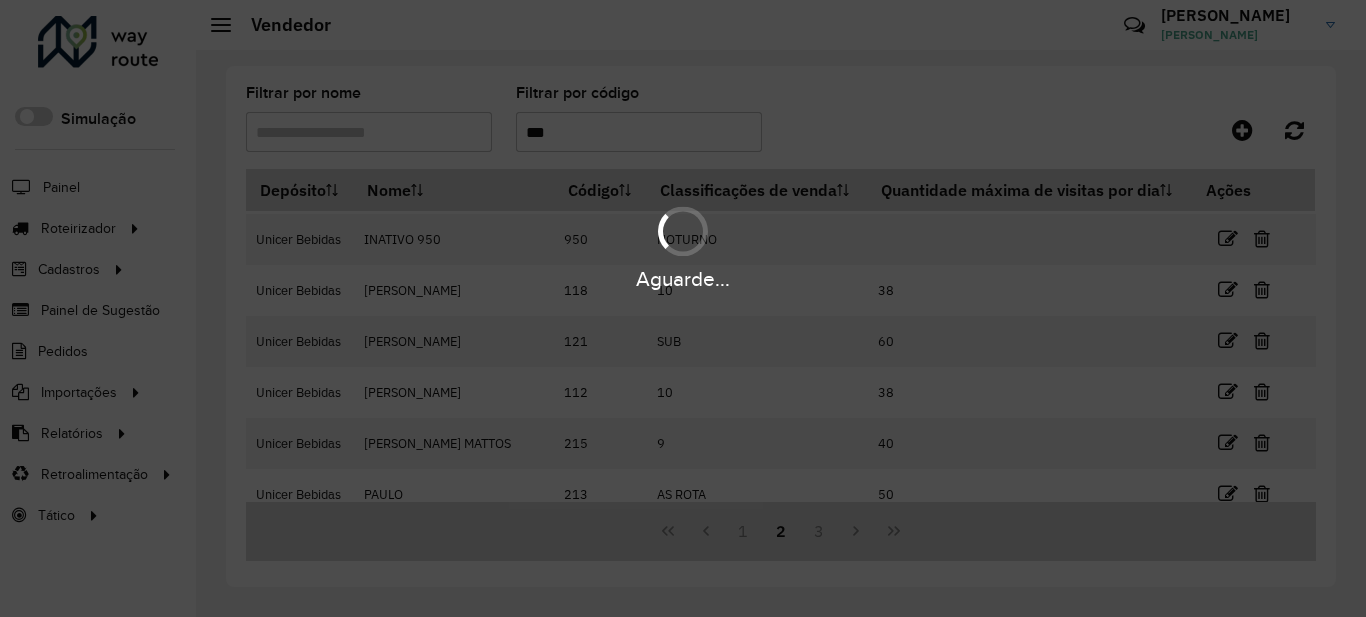 scroll, scrollTop: 0, scrollLeft: 0, axis: both 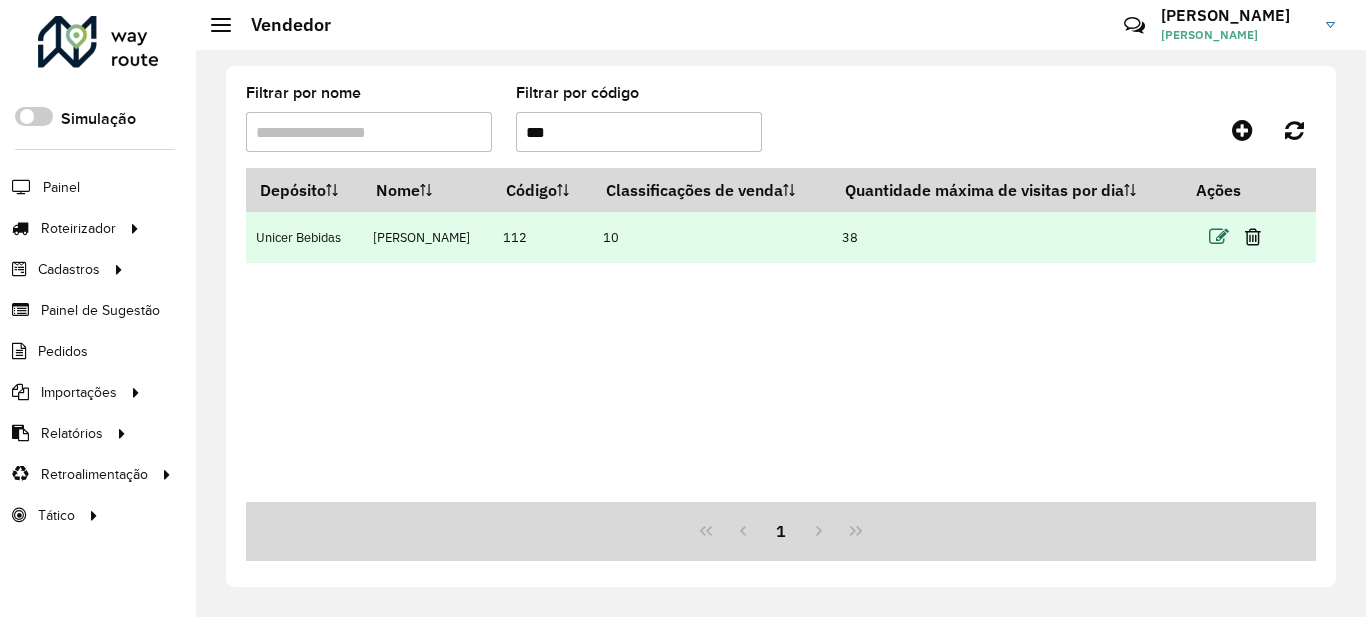 click at bounding box center (1219, 237) 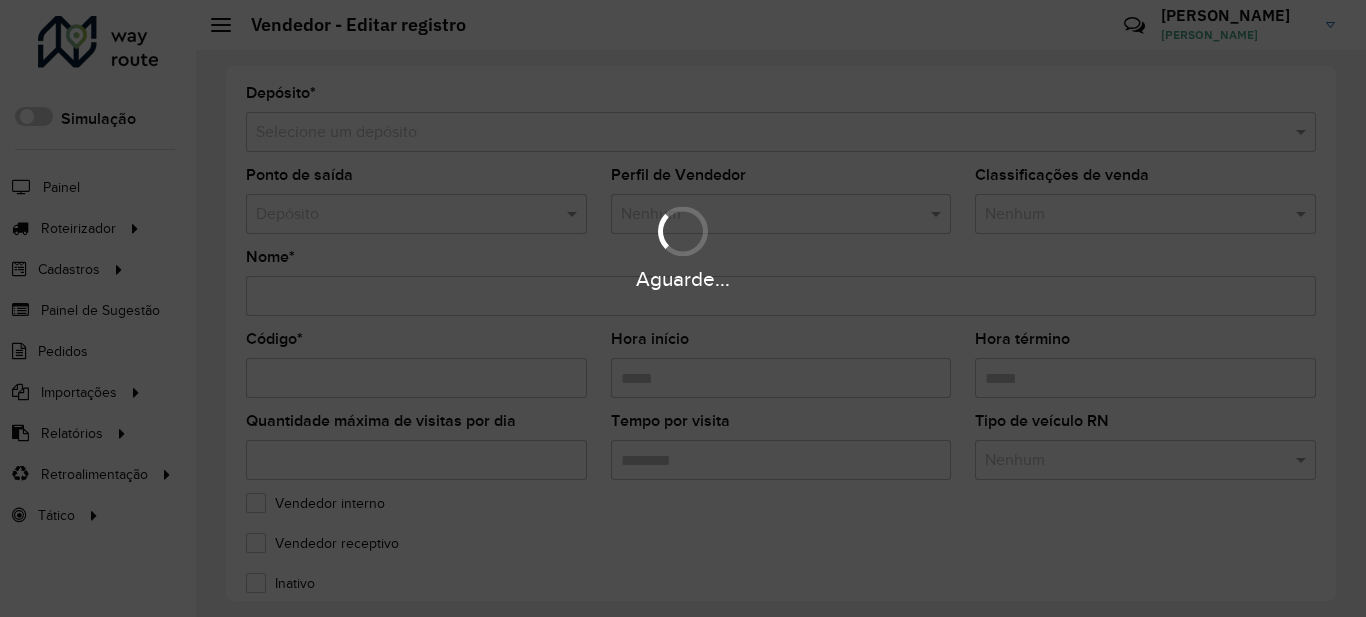 type on "**********" 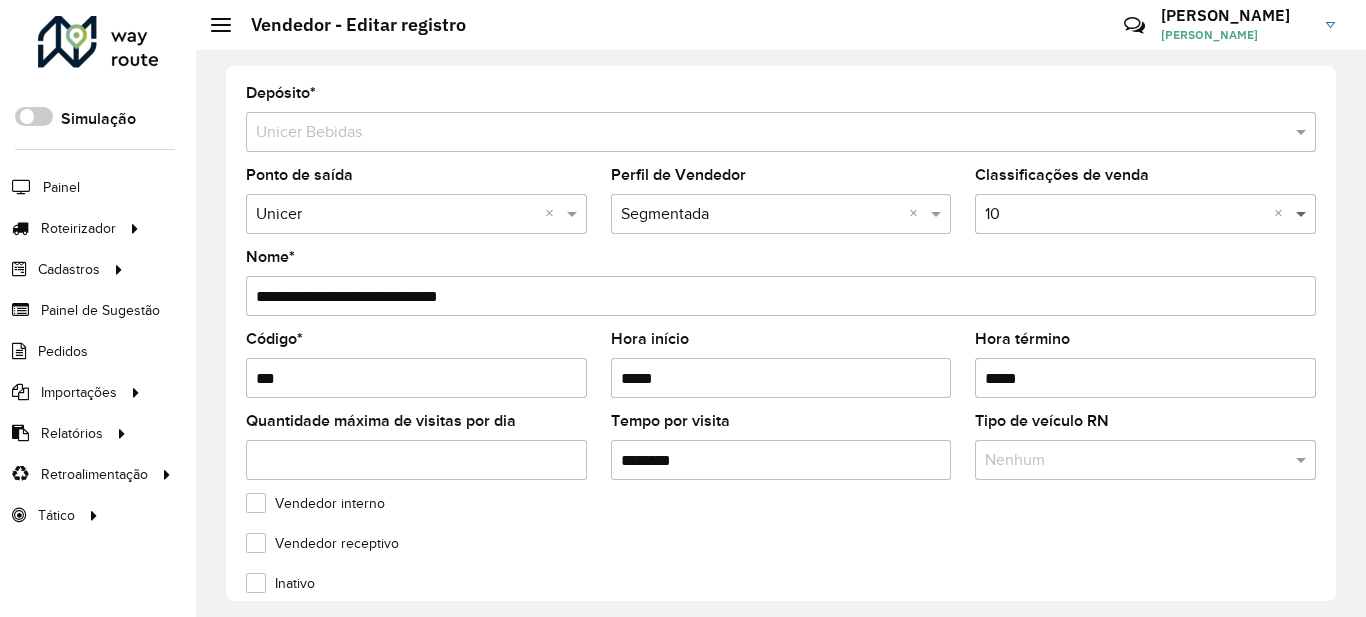 click at bounding box center [1303, 214] 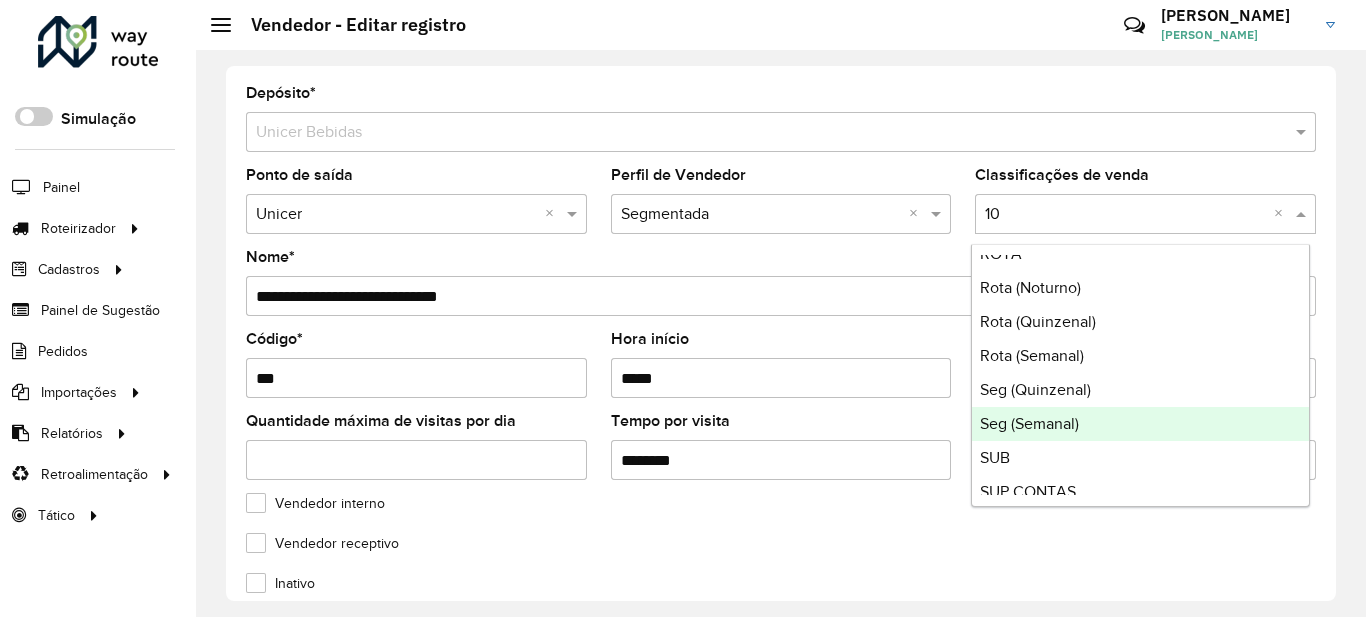 scroll, scrollTop: 200, scrollLeft: 0, axis: vertical 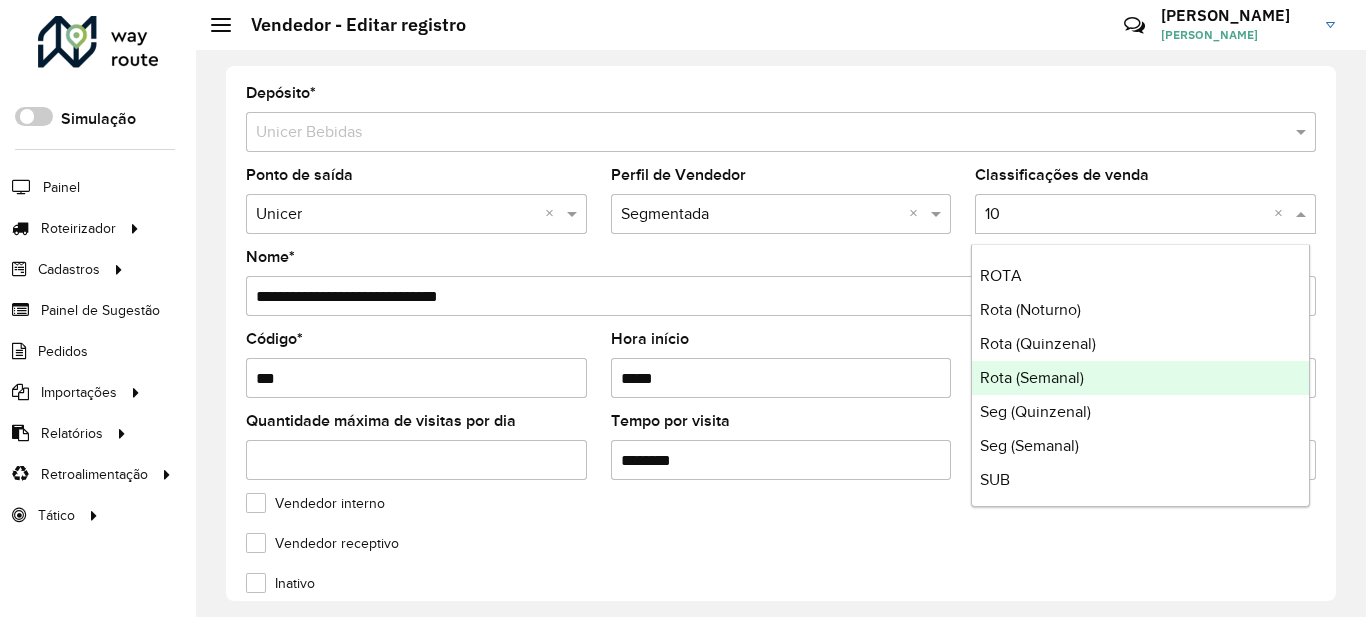 click on "Rota (Semanal)" at bounding box center [1032, 377] 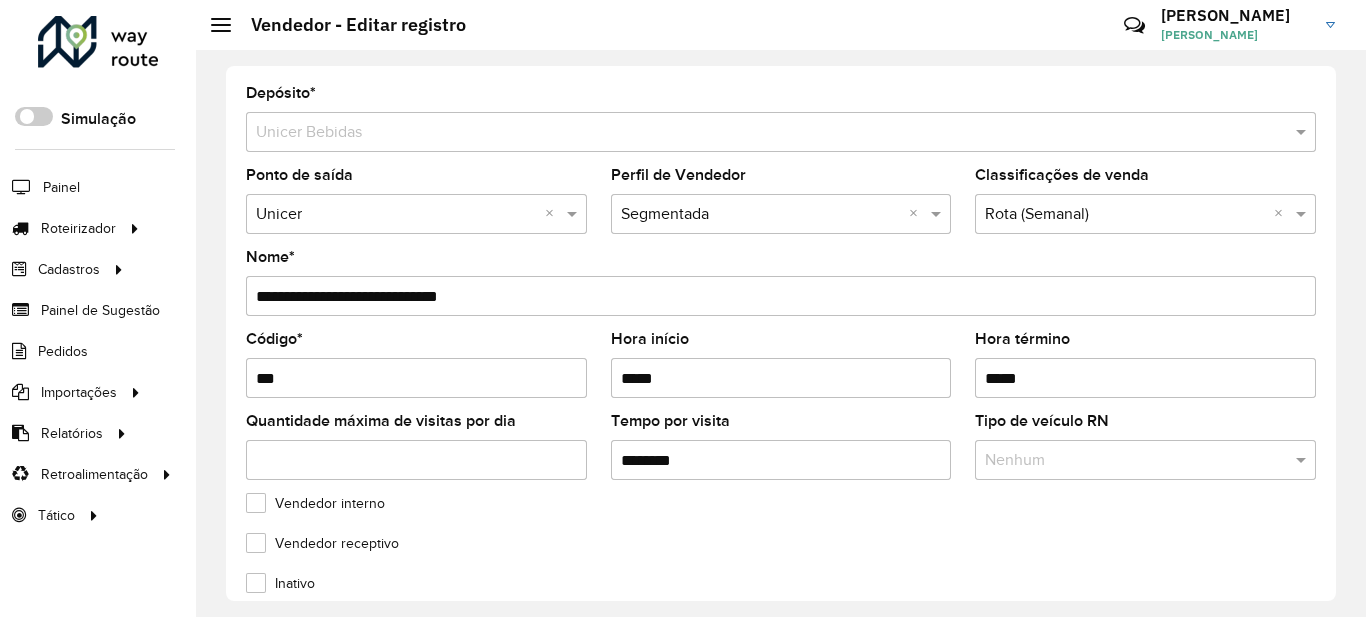scroll, scrollTop: 89, scrollLeft: 0, axis: vertical 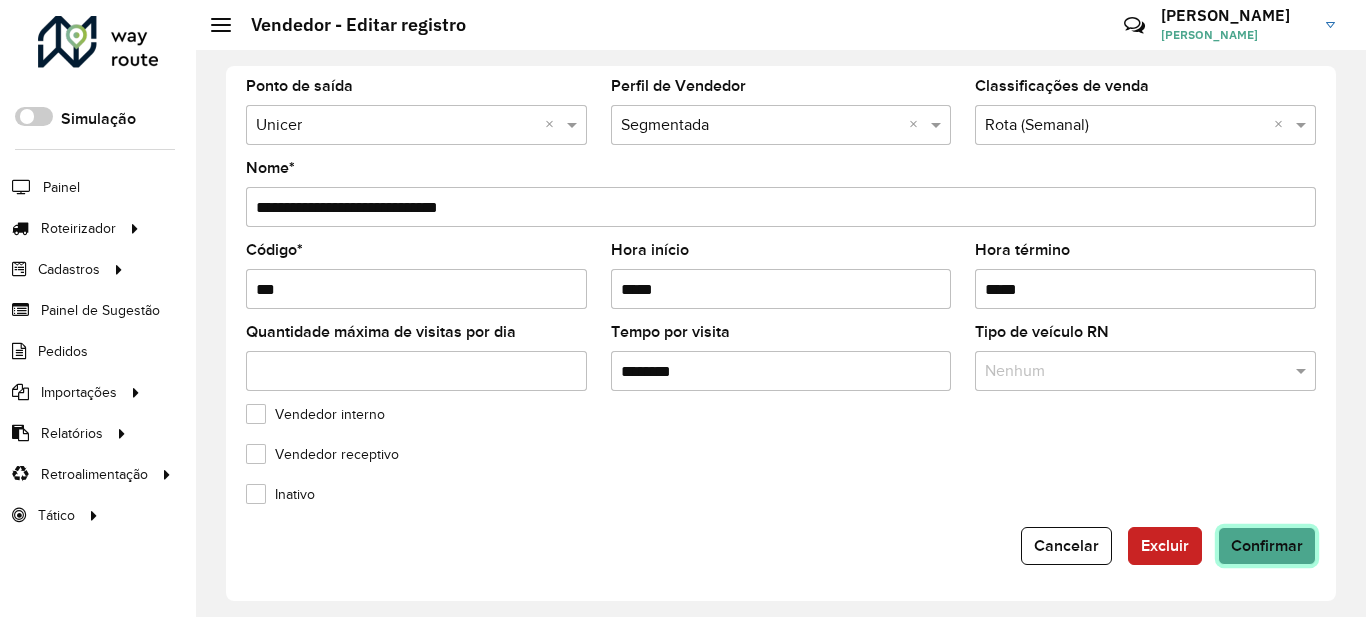 click on "Confirmar" 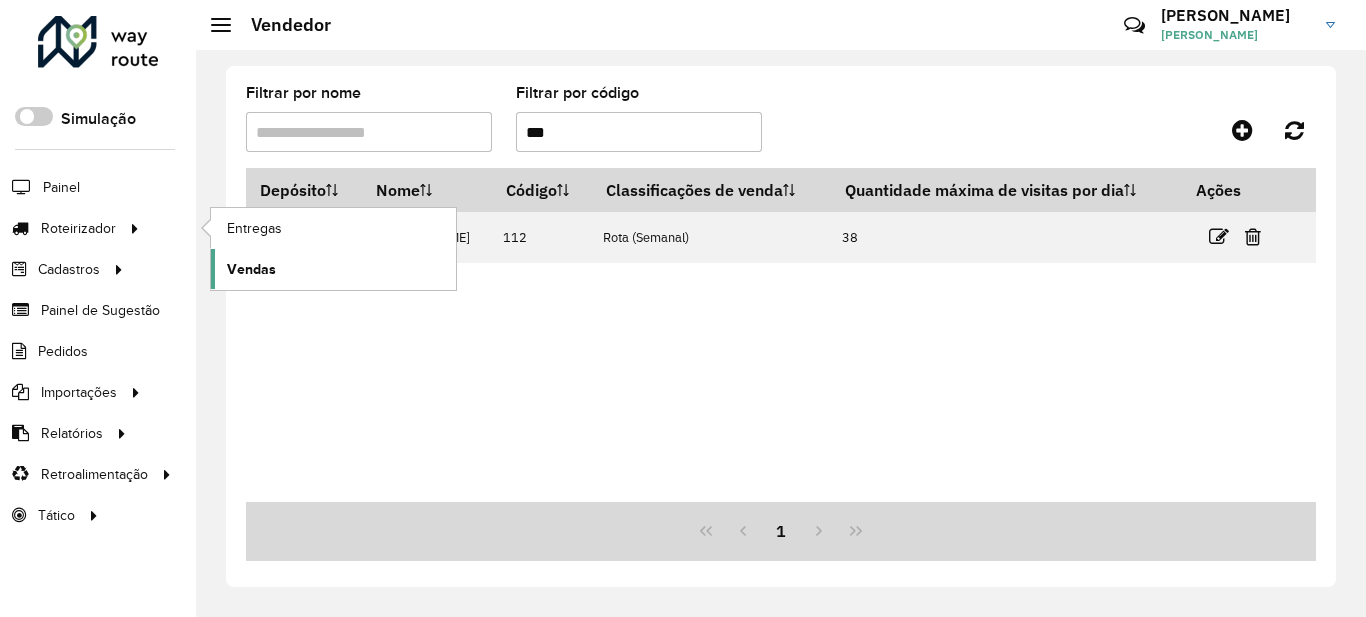 click on "Vendas" 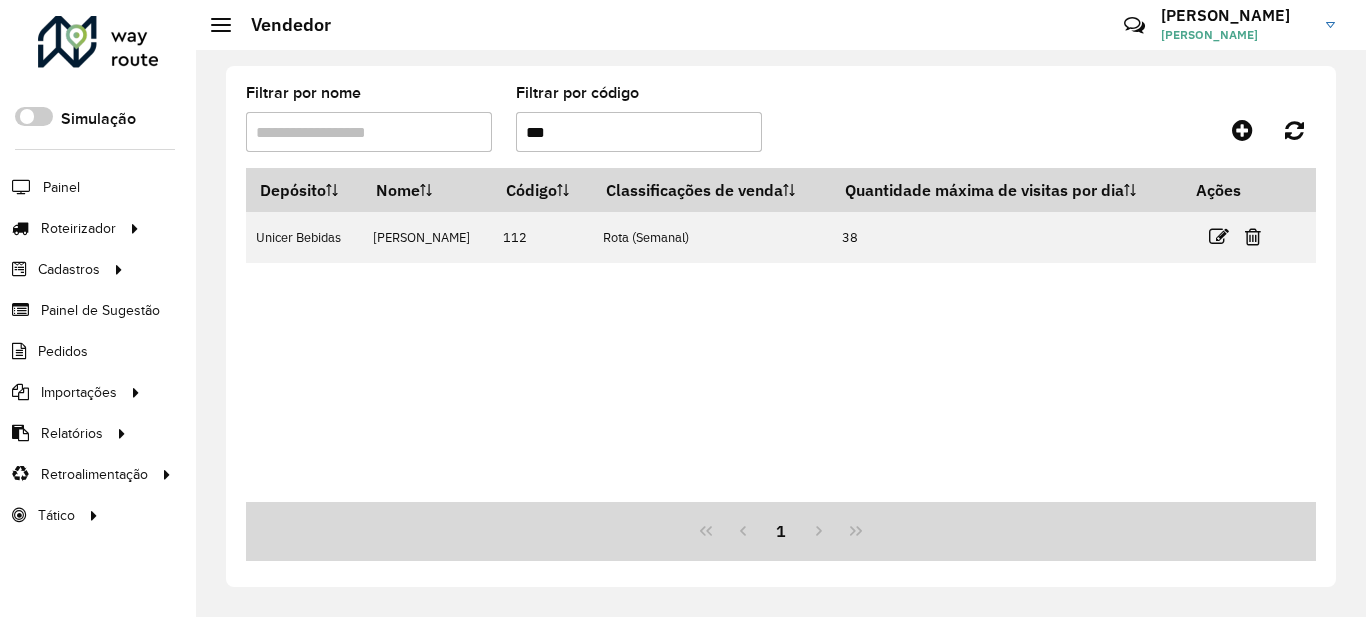 click on "***" at bounding box center [639, 132] 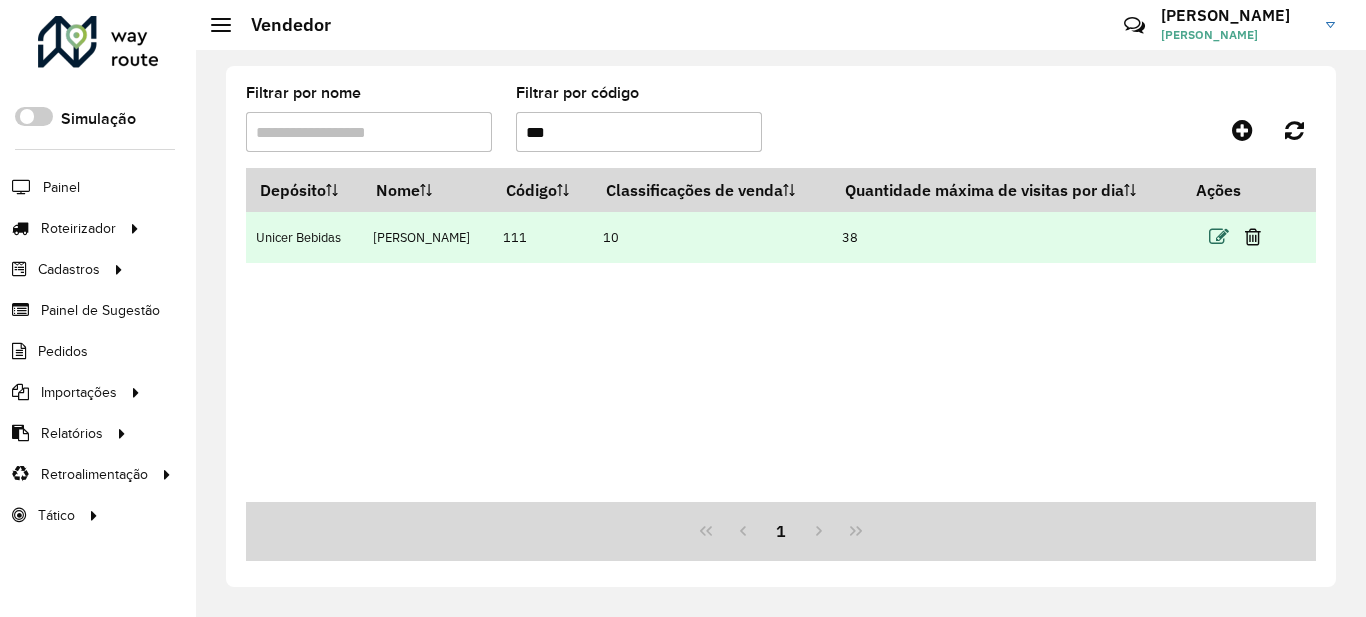 click at bounding box center [1219, 237] 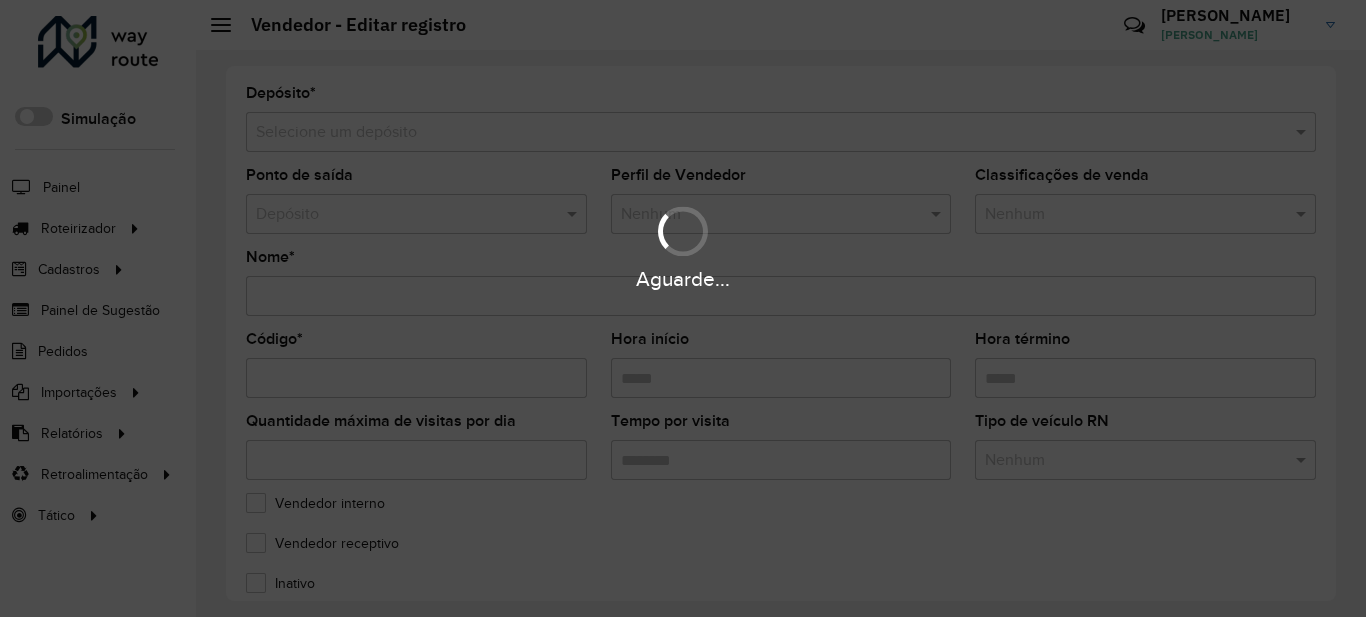 type on "**********" 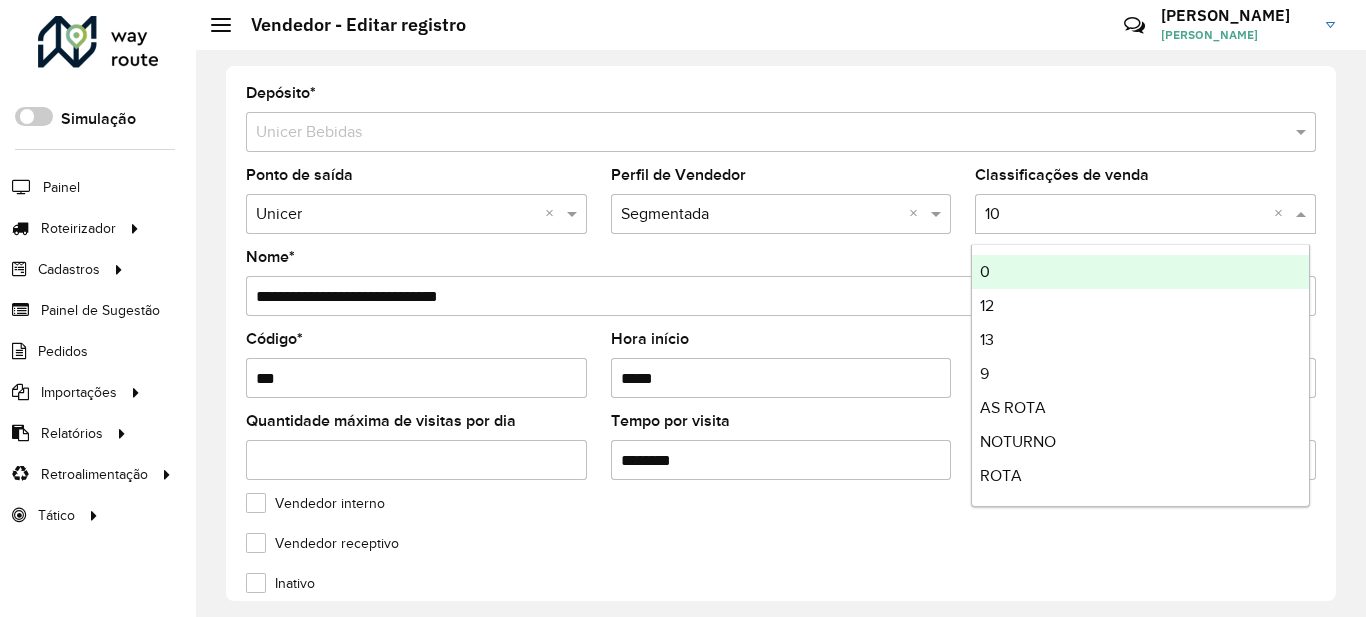 click at bounding box center [1303, 214] 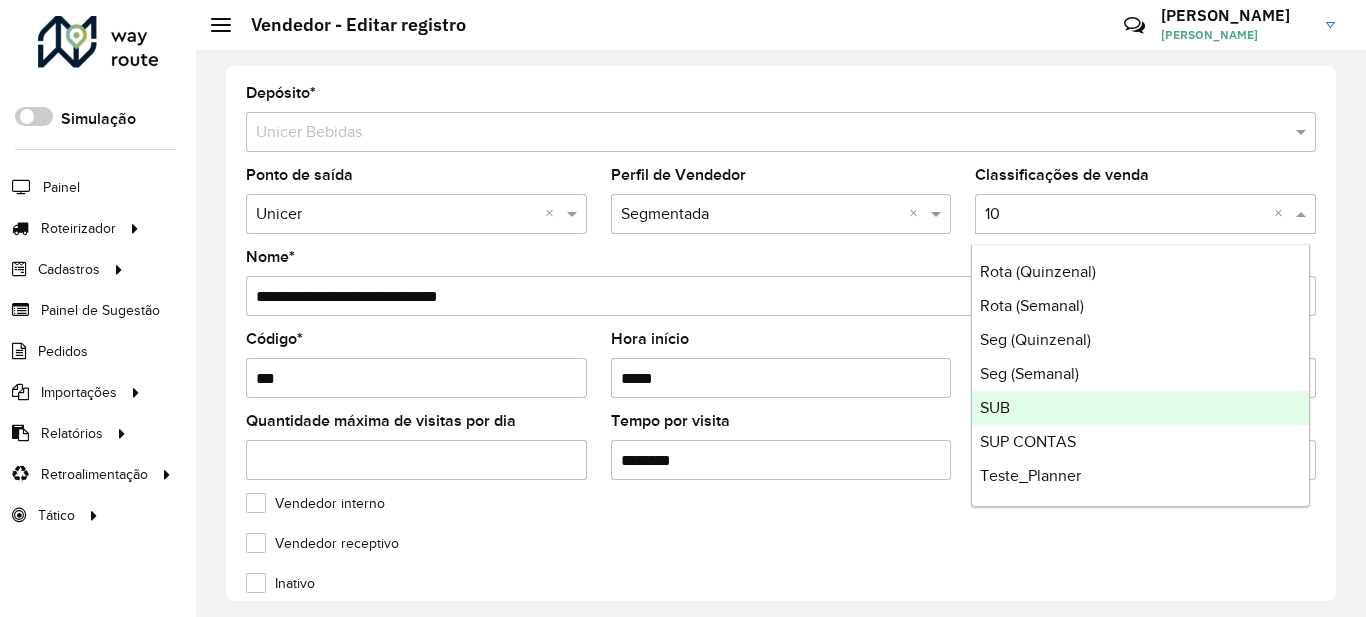scroll, scrollTop: 172, scrollLeft: 0, axis: vertical 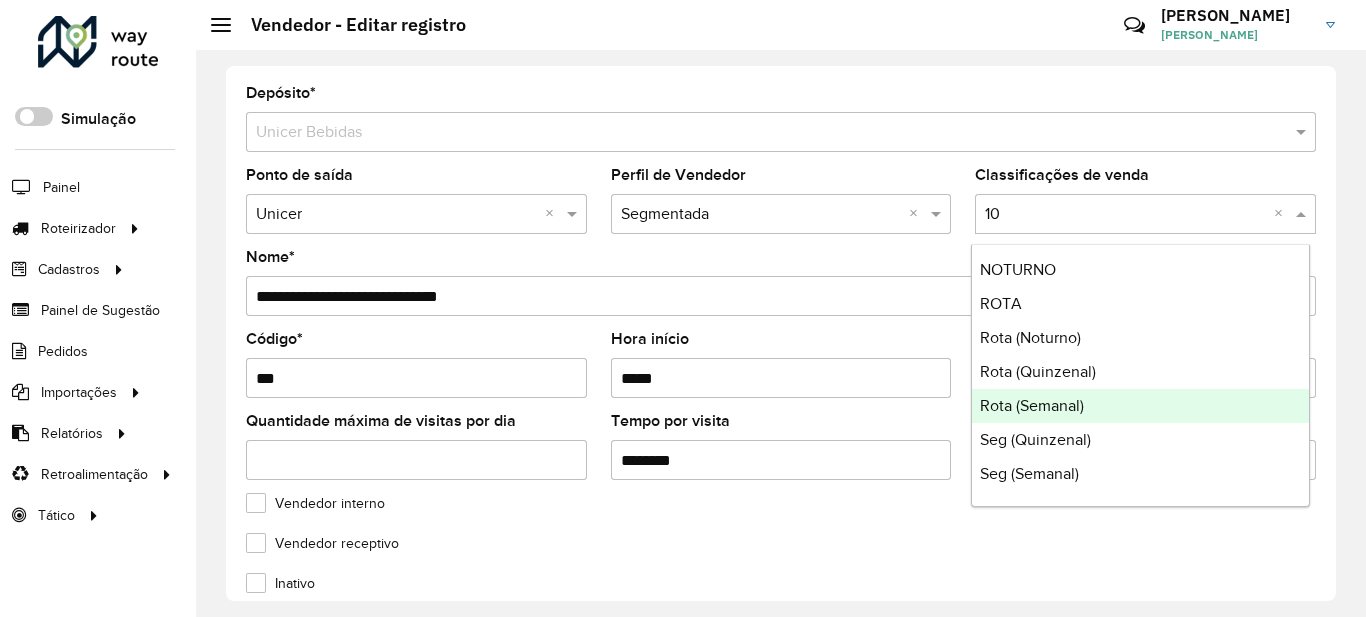 click on "Rota (Semanal)" at bounding box center [1032, 405] 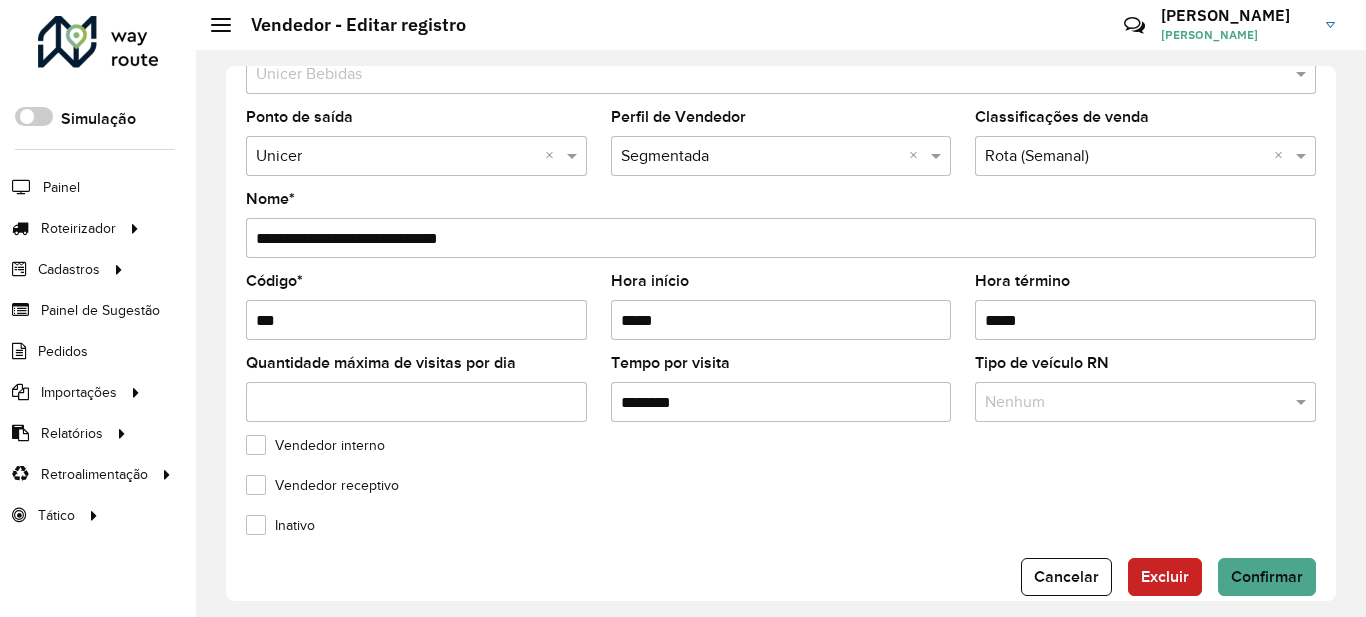 scroll, scrollTop: 89, scrollLeft: 0, axis: vertical 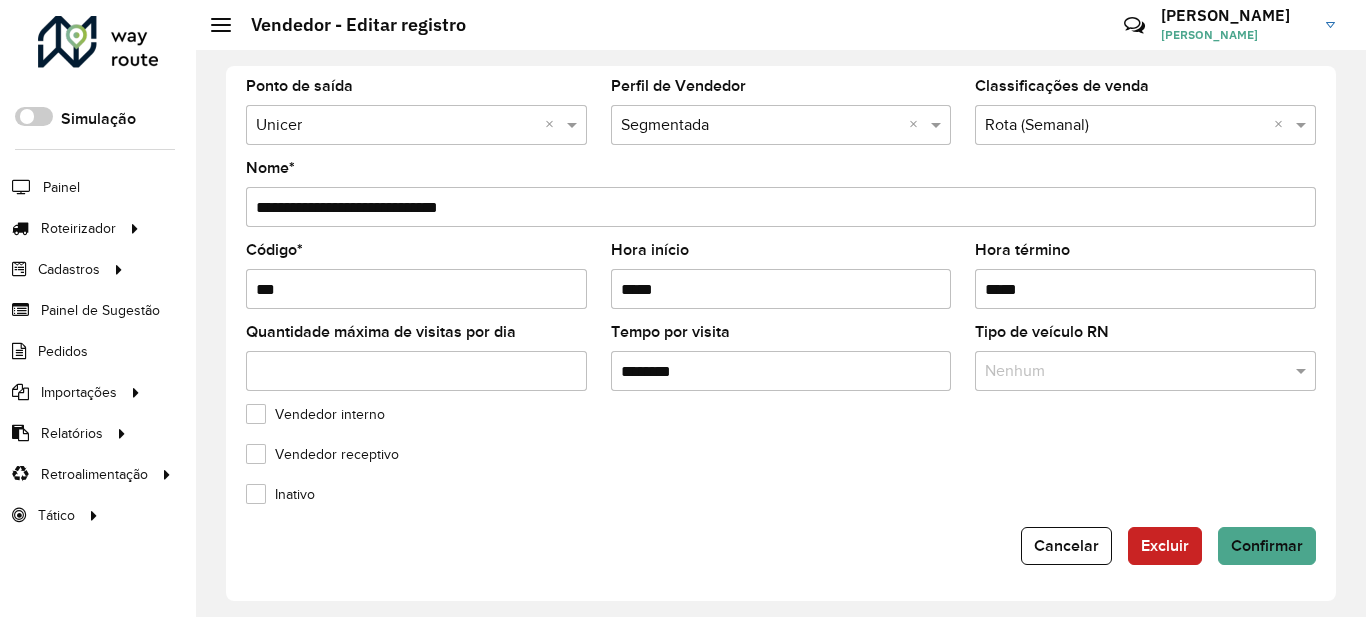 click at bounding box center (1125, 372) 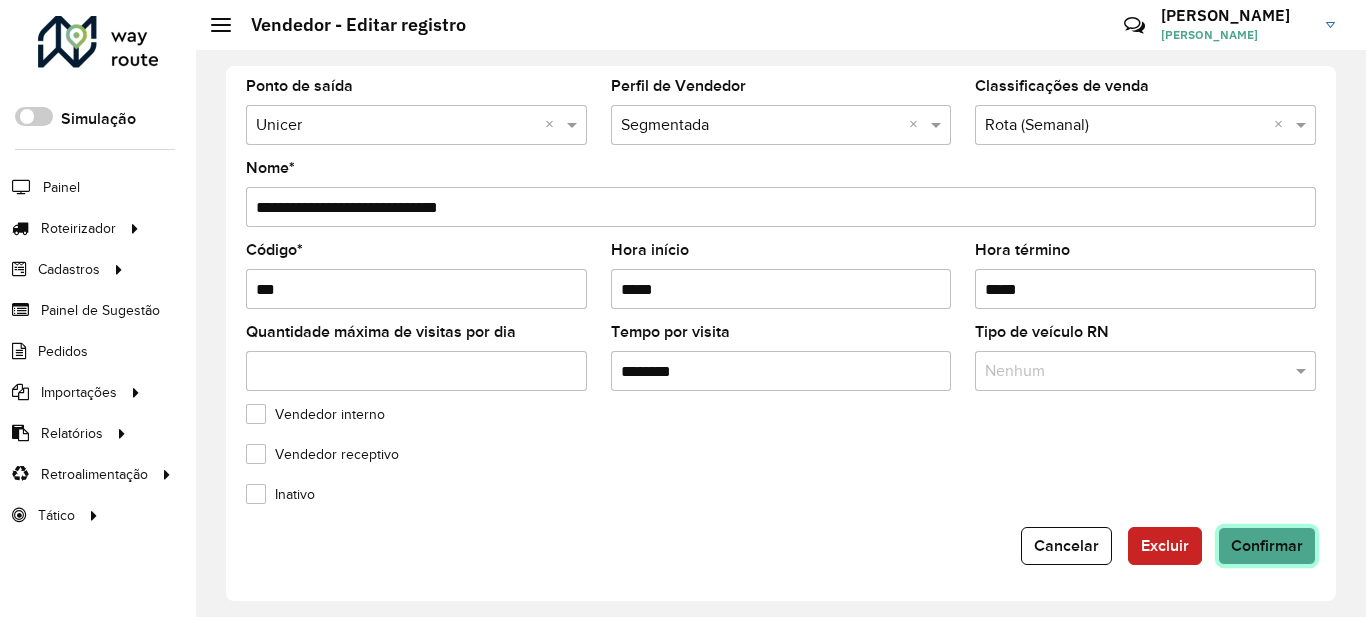 click on "Confirmar" 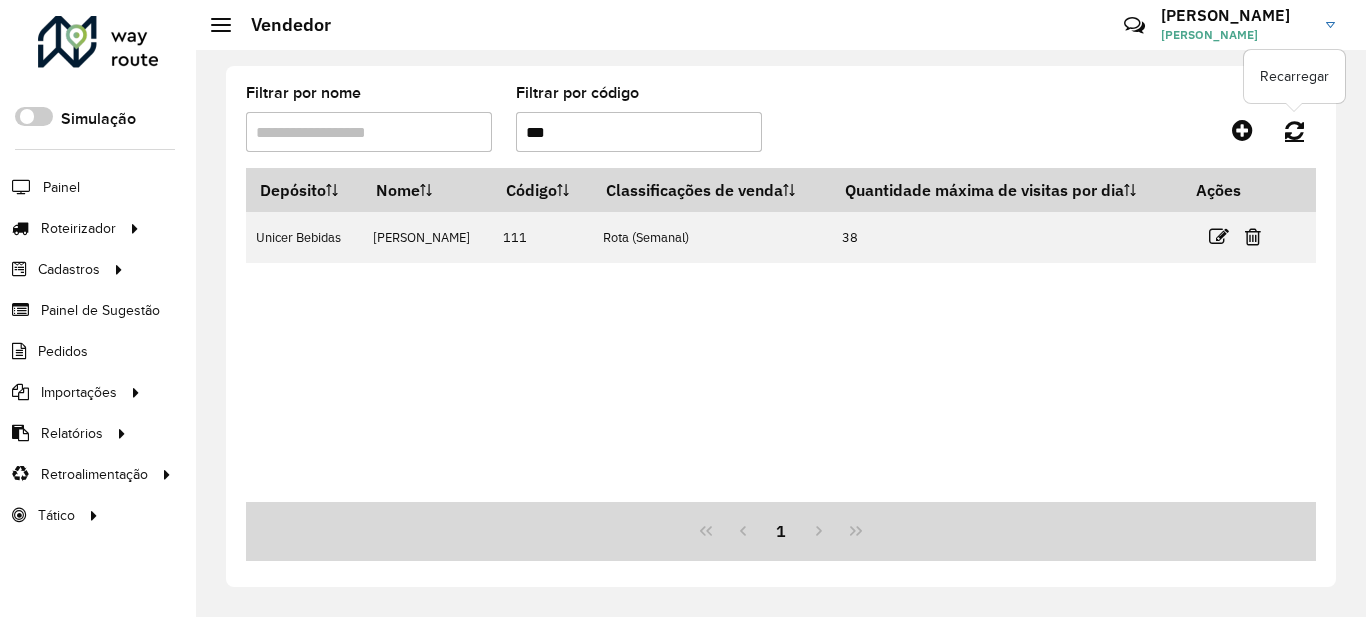 click 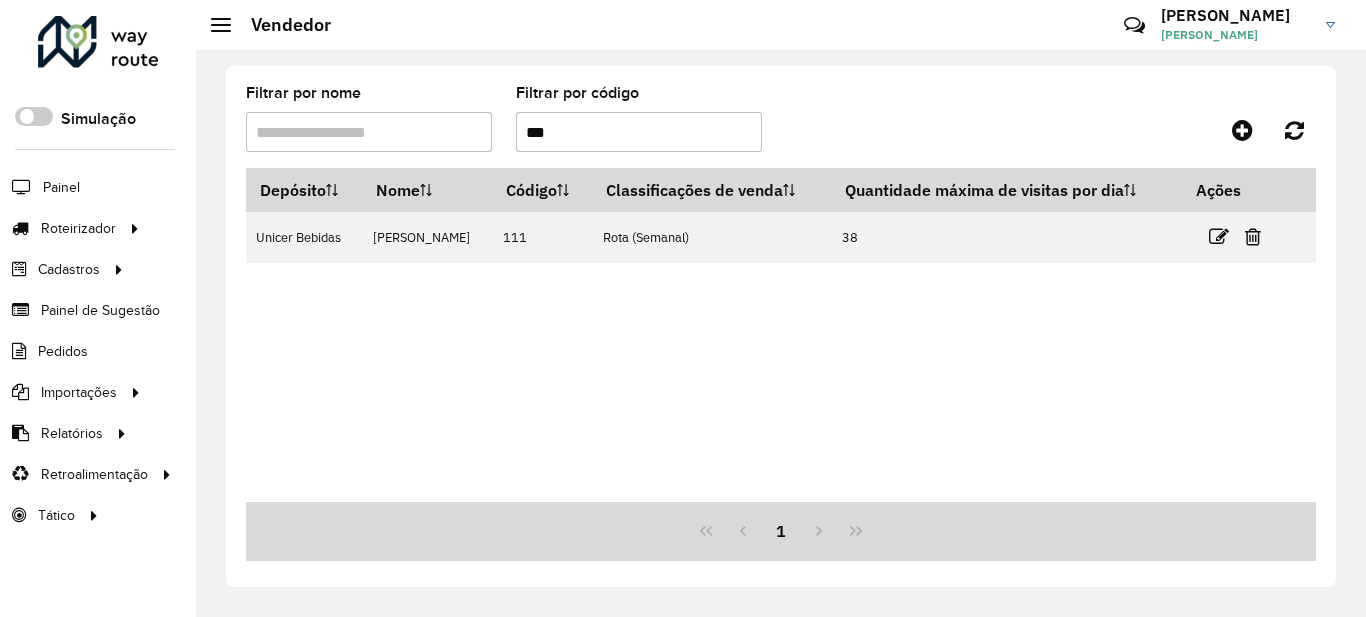 click on "***" at bounding box center [639, 132] 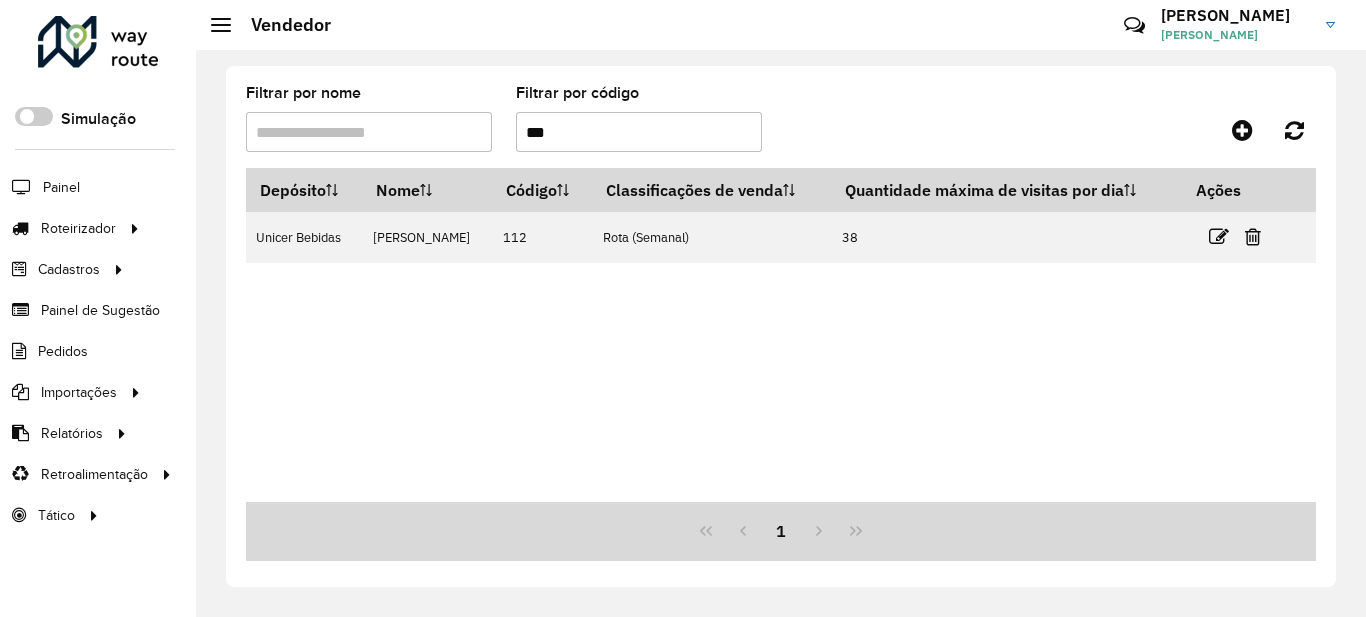 click on "***" at bounding box center [639, 132] 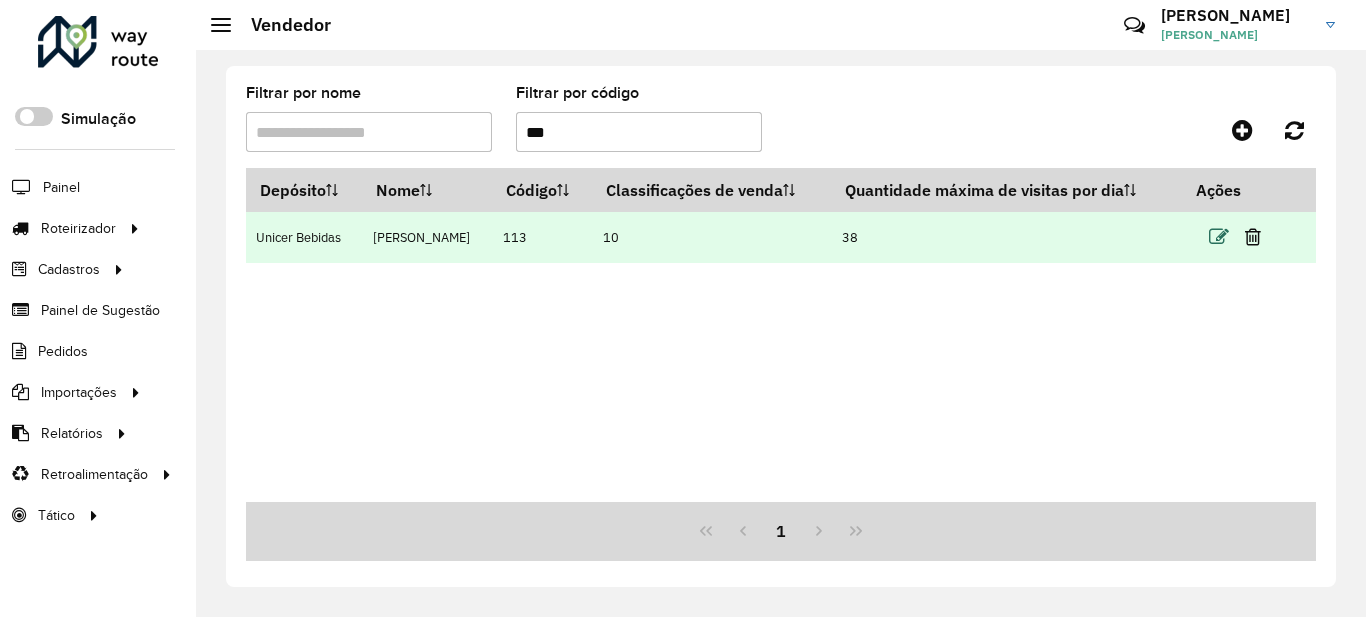 click at bounding box center (1219, 237) 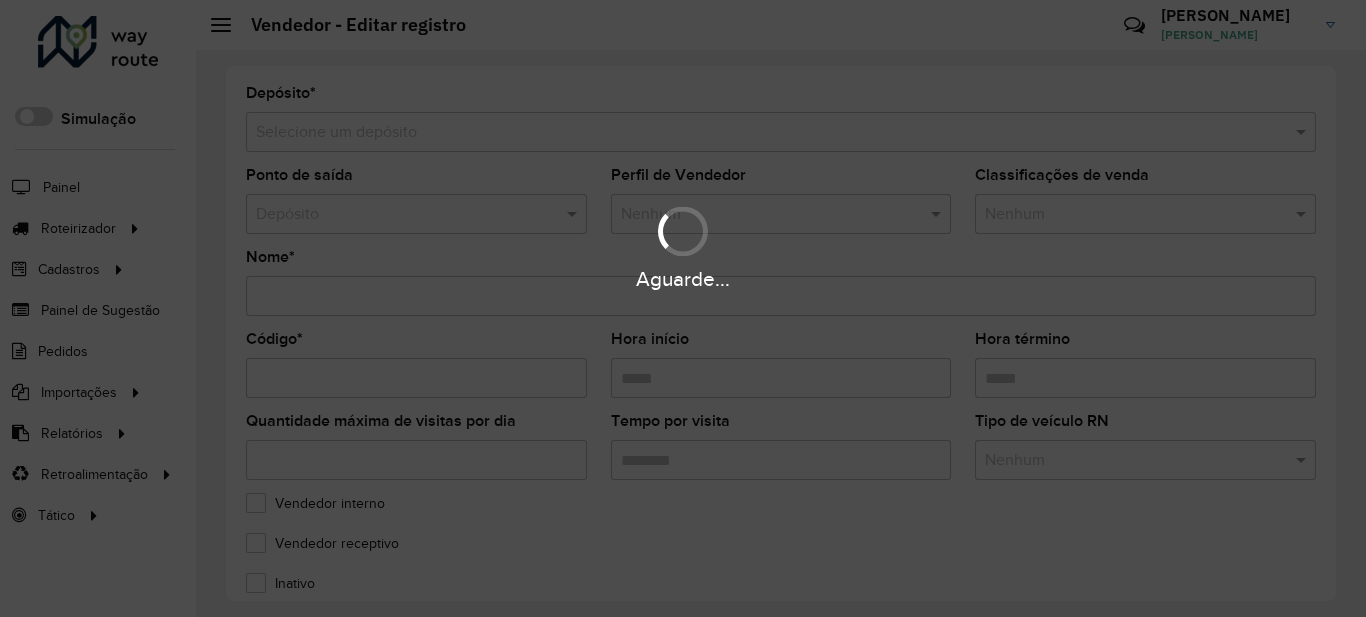 type on "**********" 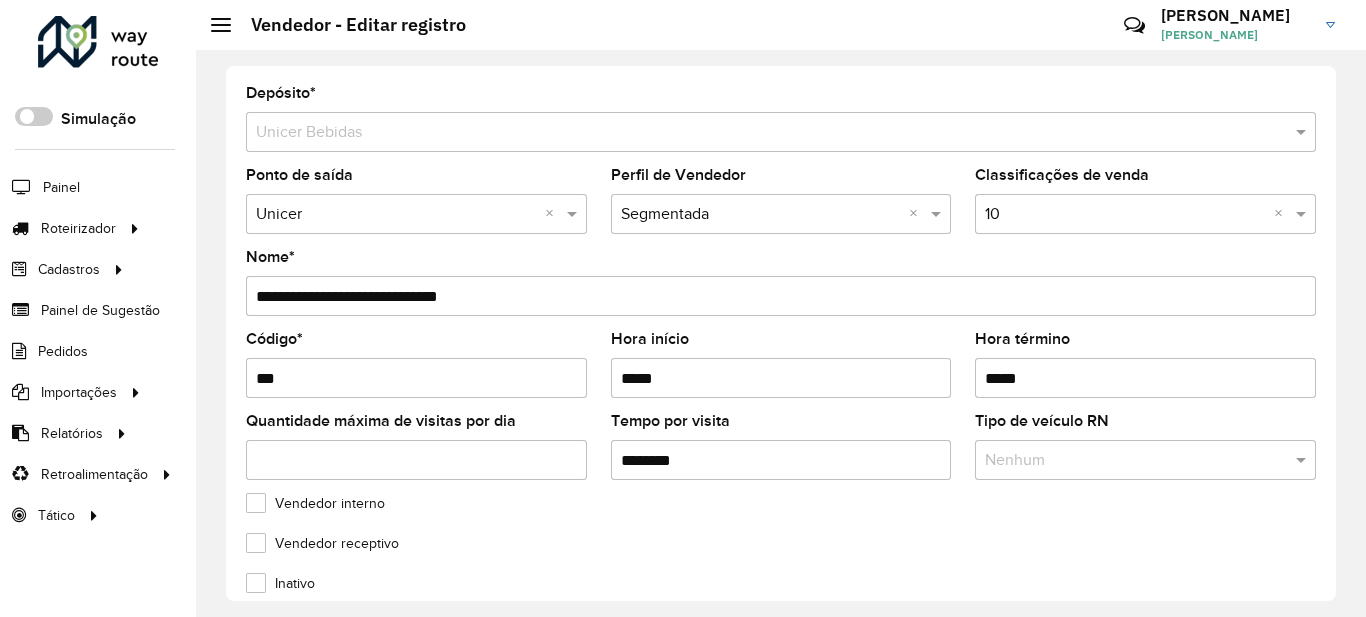 click at bounding box center [1125, 215] 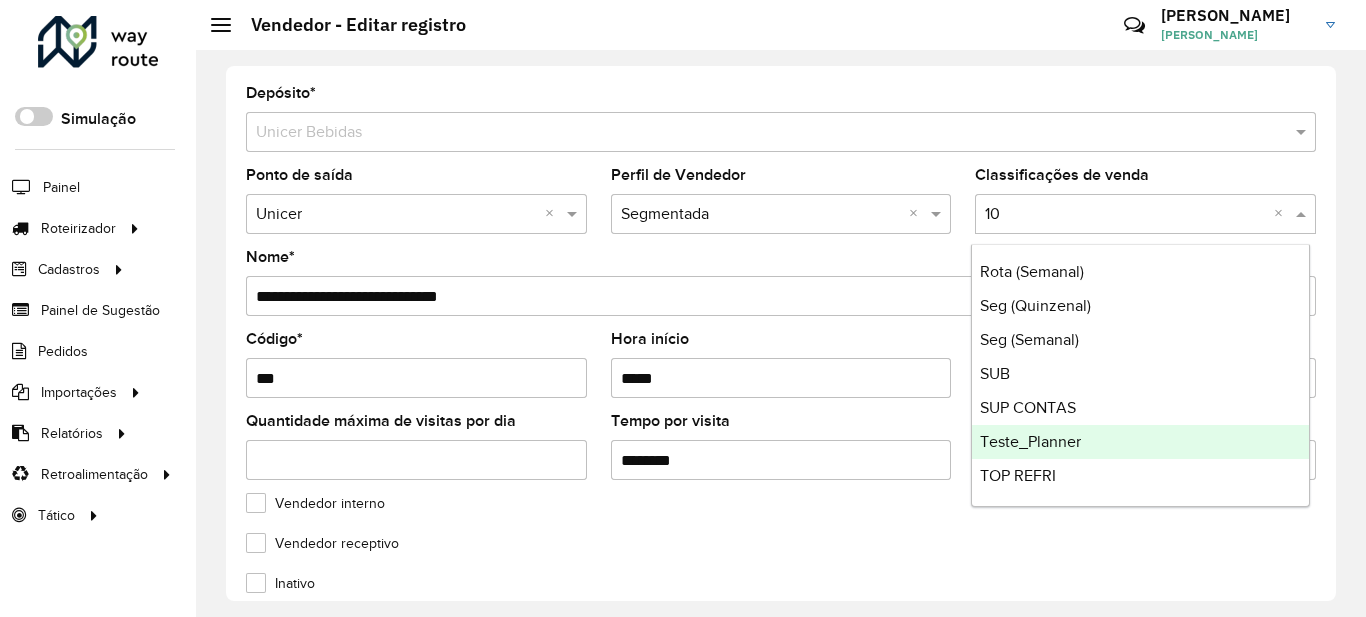 scroll, scrollTop: 272, scrollLeft: 0, axis: vertical 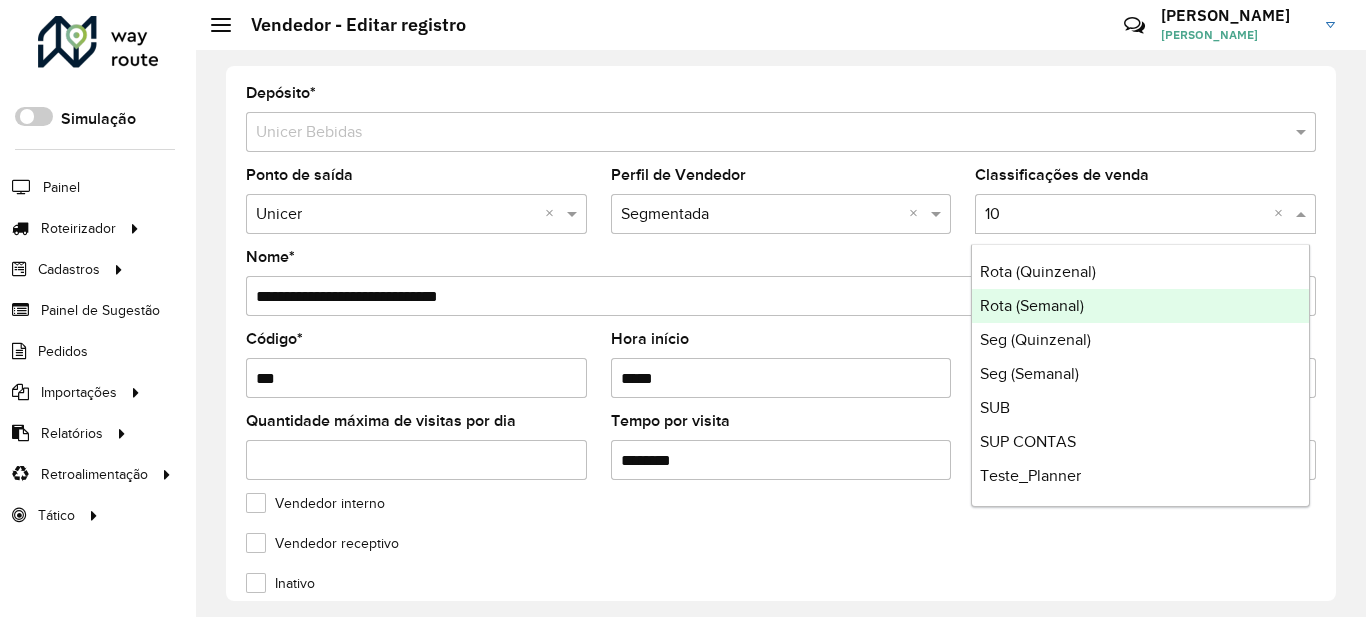 click on "Rota (Semanal)" at bounding box center [1032, 305] 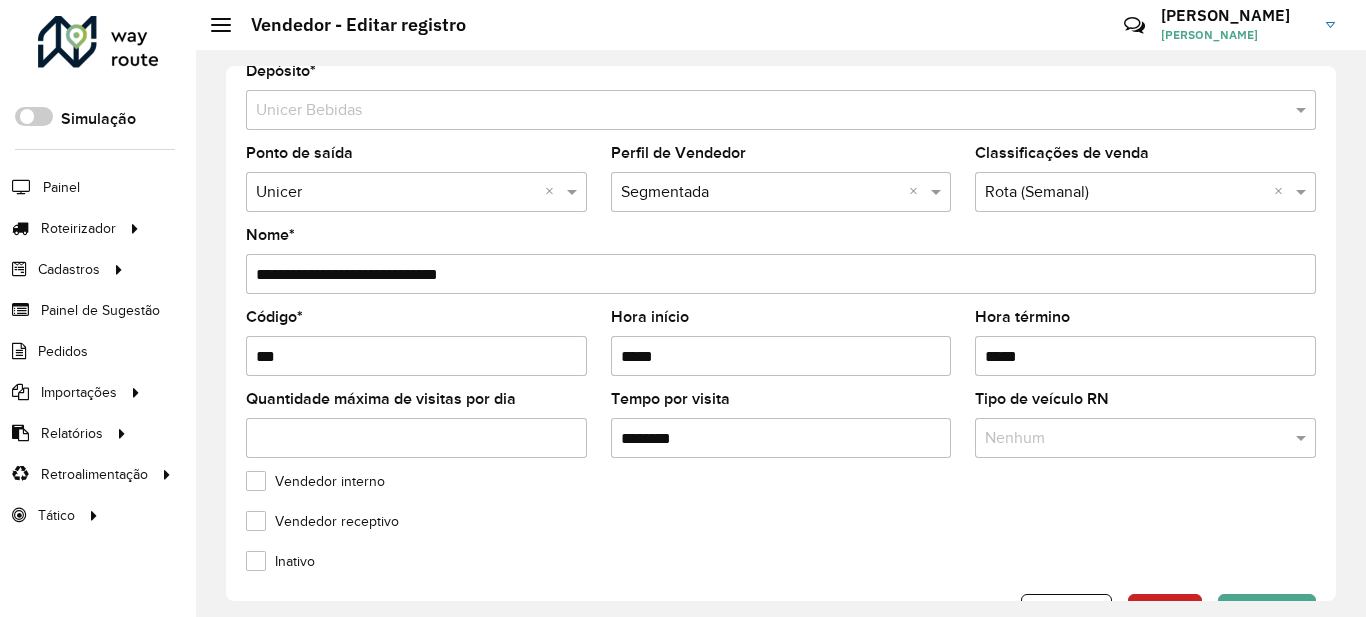 scroll, scrollTop: 89, scrollLeft: 0, axis: vertical 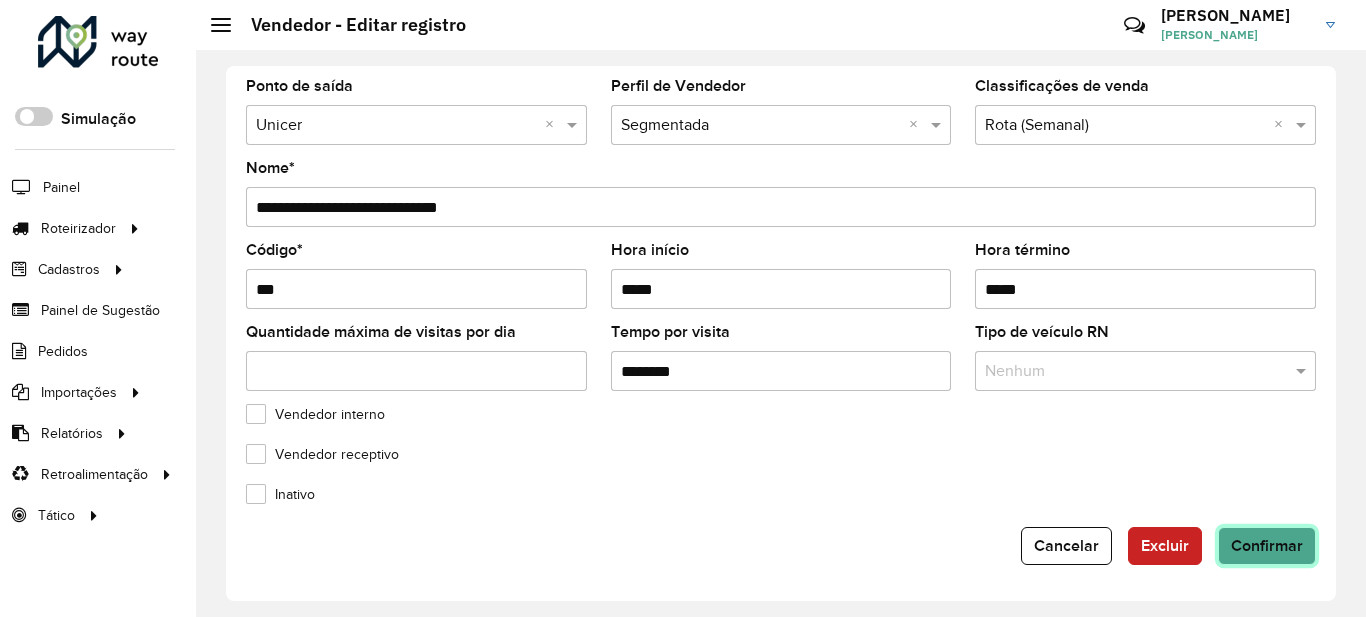 click on "Confirmar" 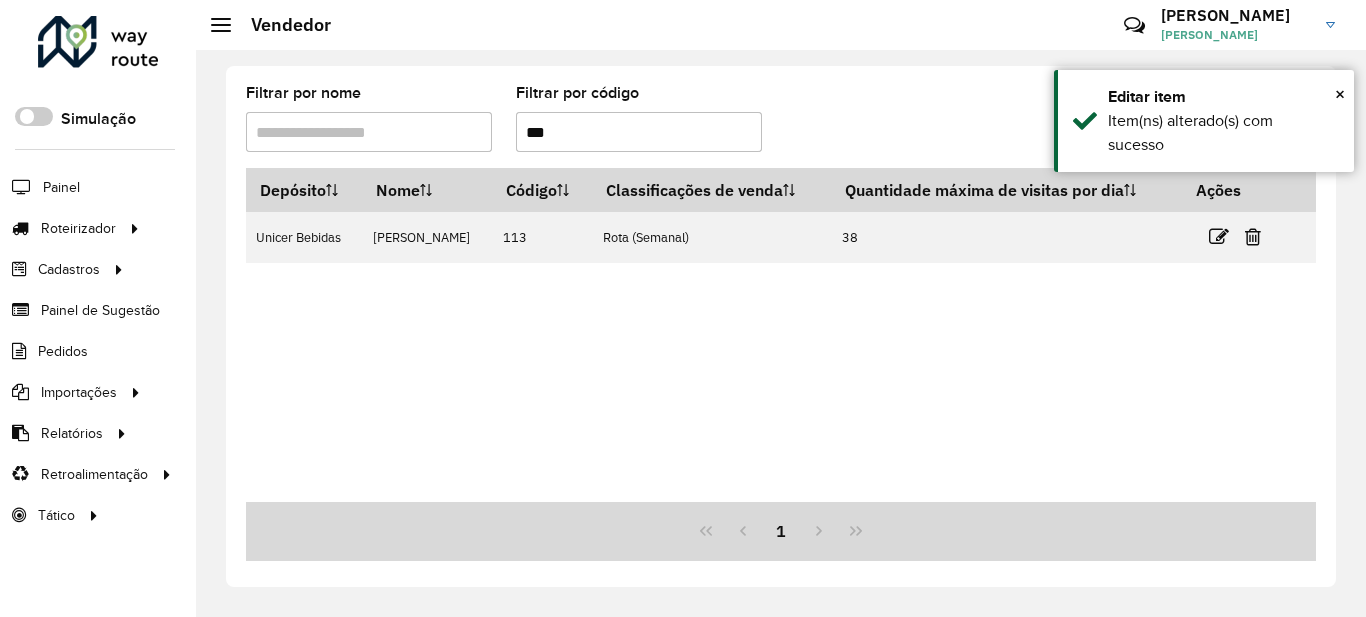 click on "***" at bounding box center [639, 132] 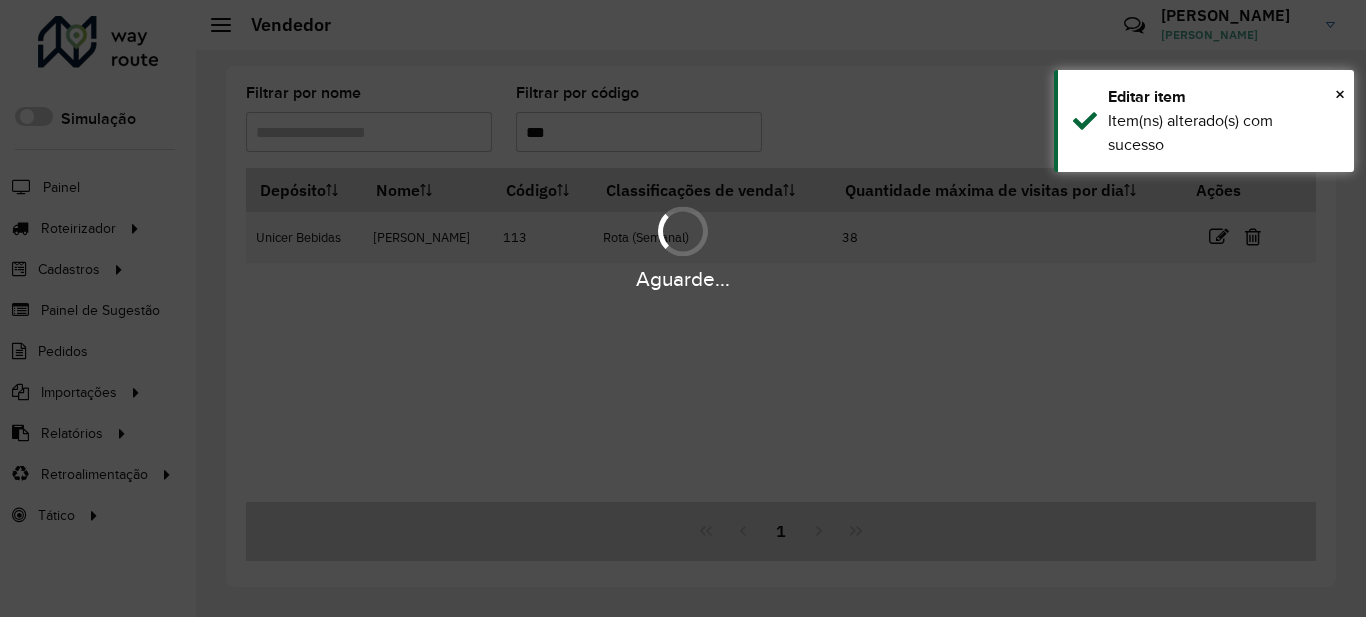 type on "***" 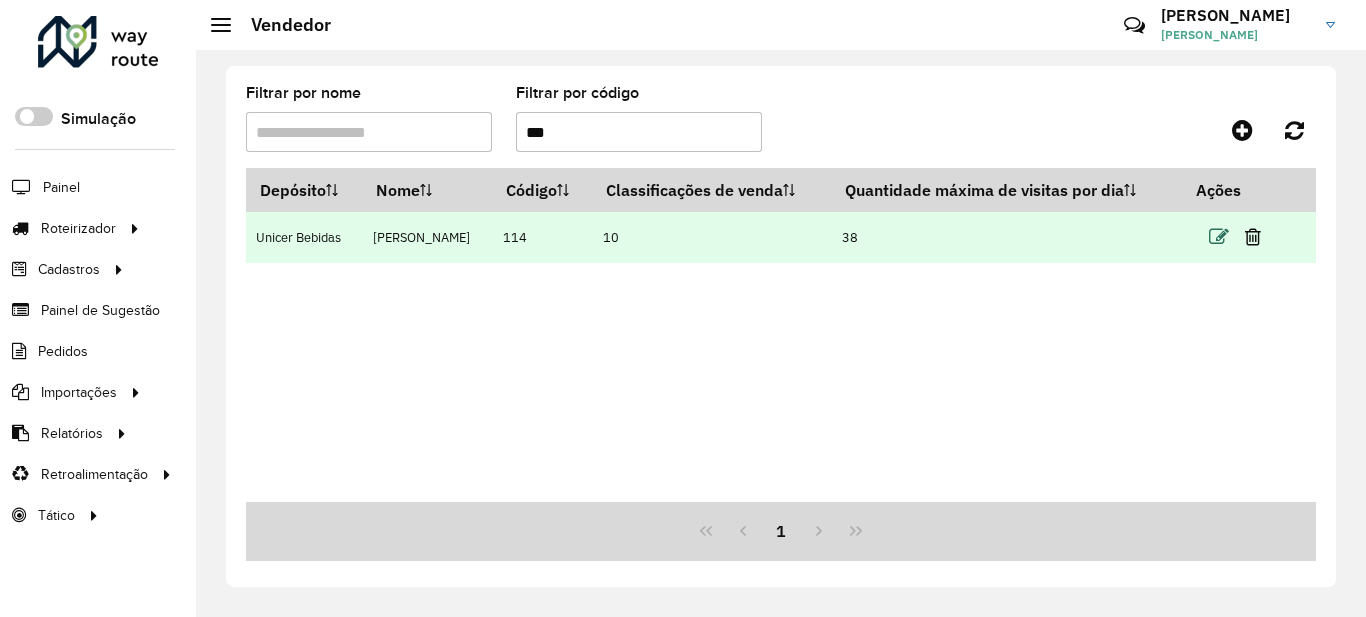 click at bounding box center (1219, 237) 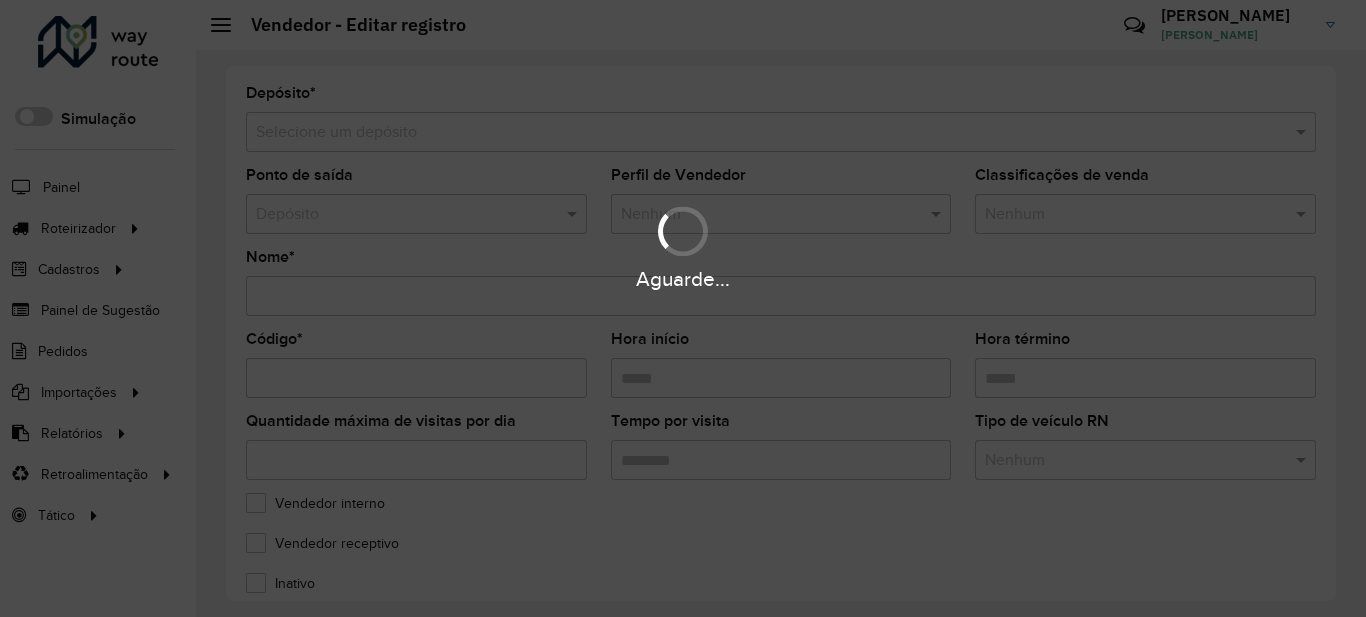 type on "**********" 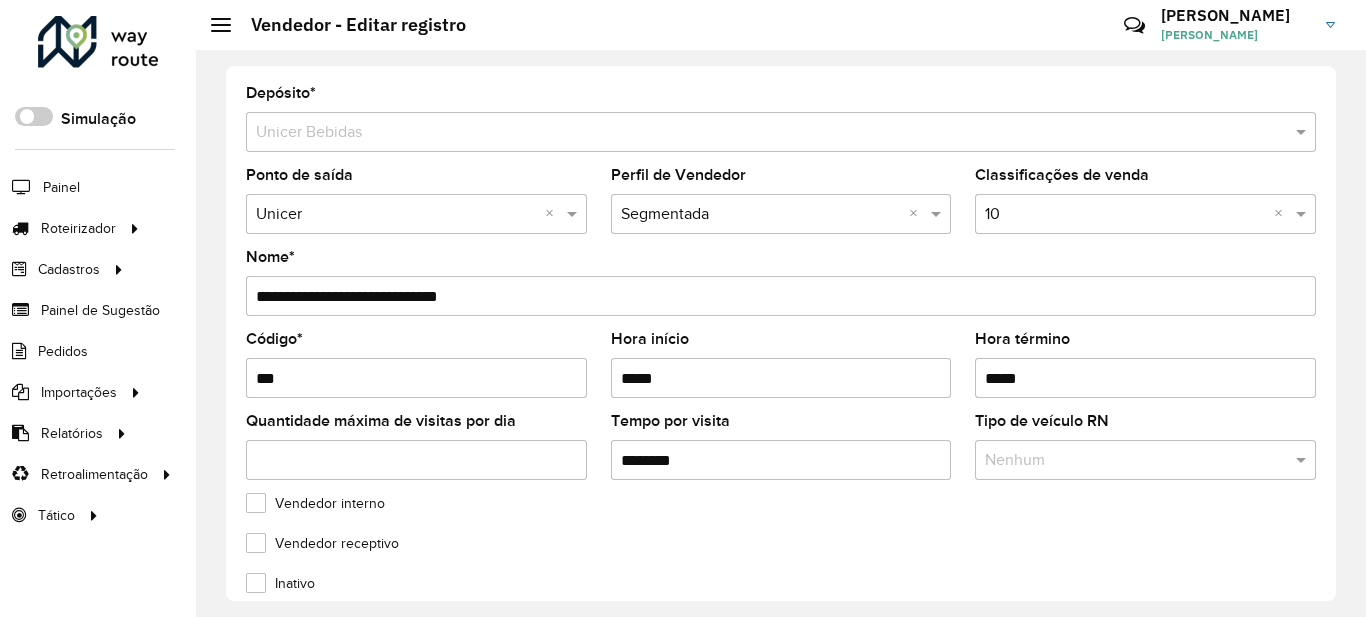 click at bounding box center [1125, 215] 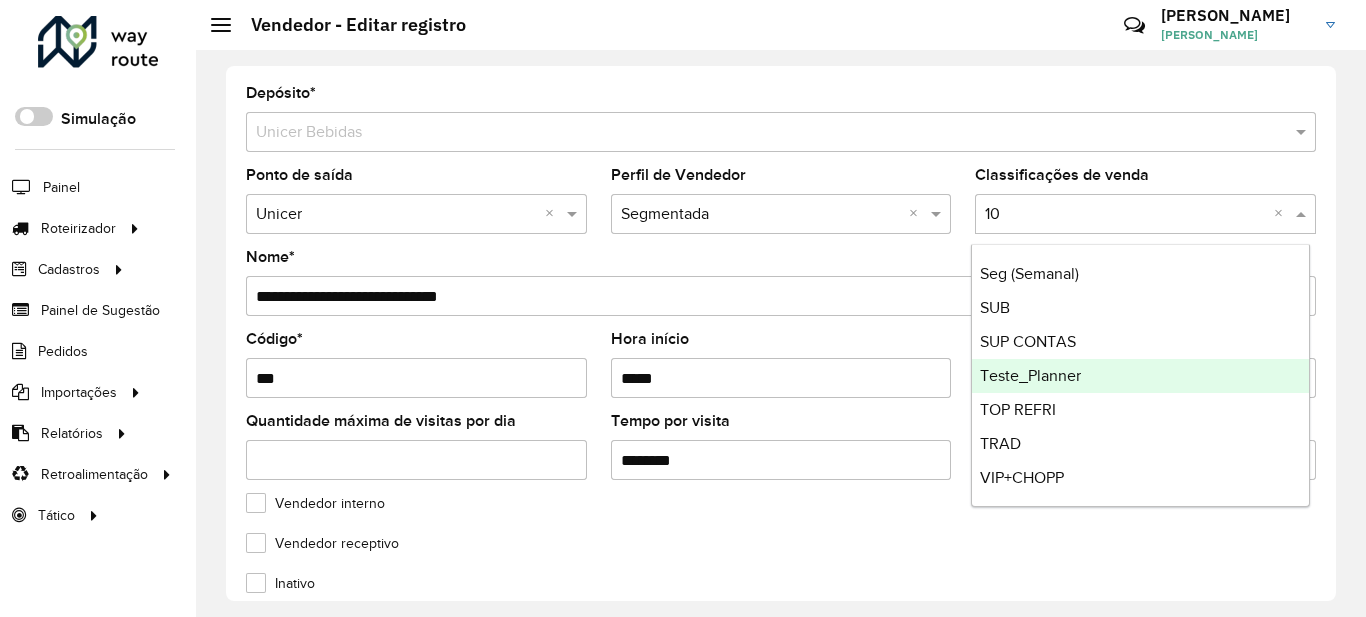 scroll, scrollTop: 272, scrollLeft: 0, axis: vertical 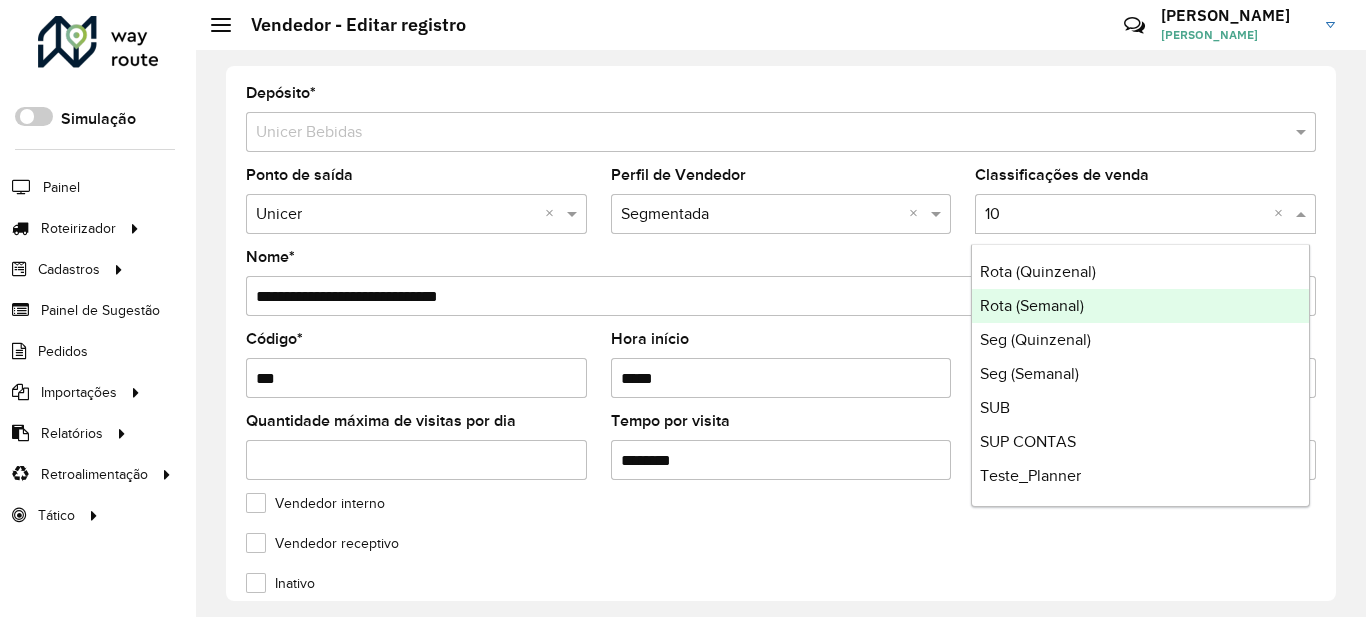 click on "Rota (Semanal)" at bounding box center [1032, 305] 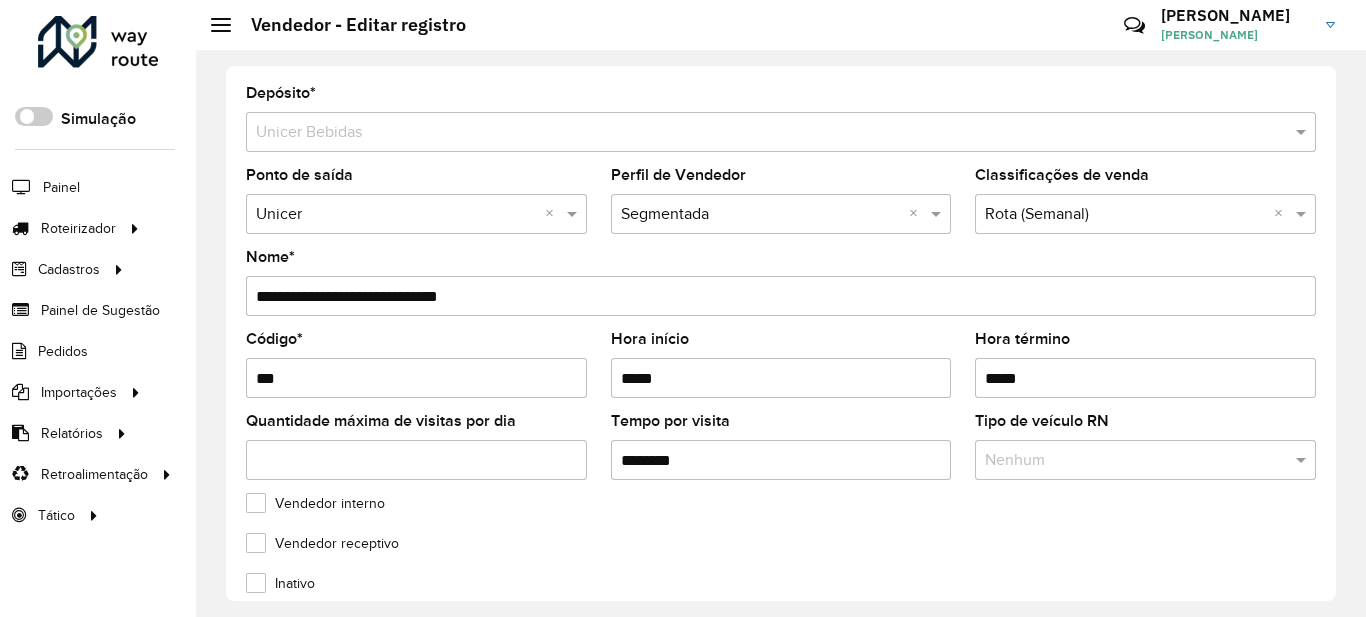 click on "Tipo de veículo RN  Nenhum" 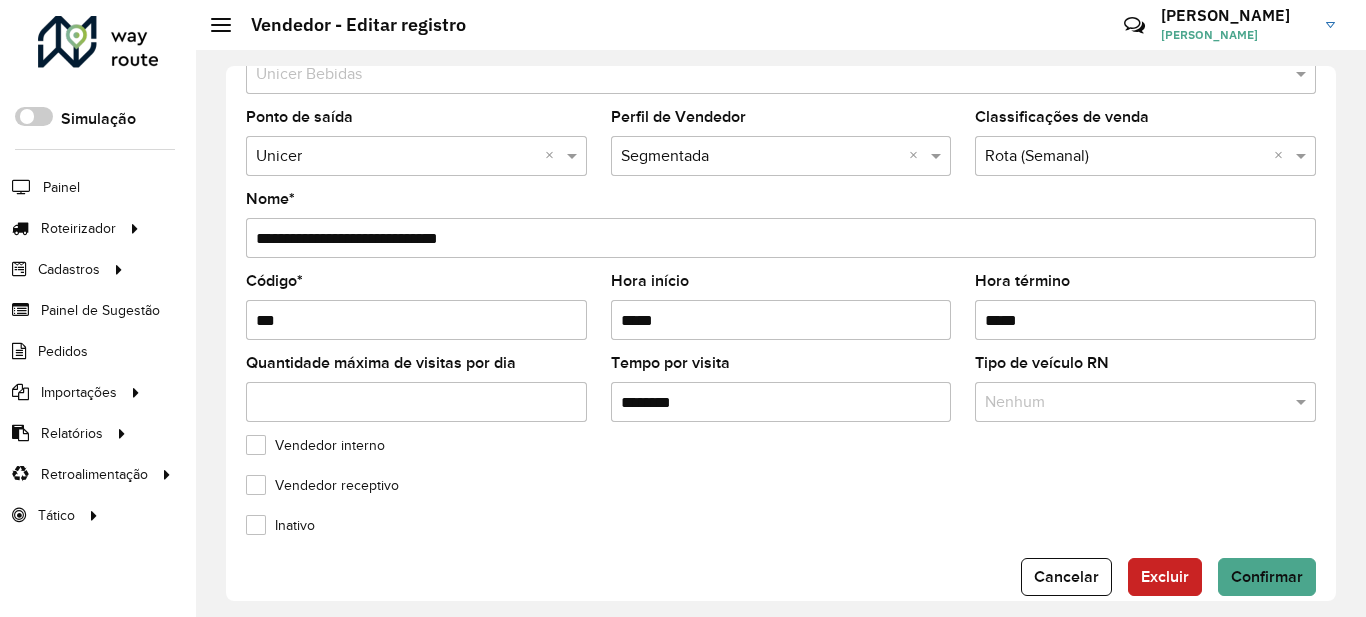 scroll, scrollTop: 89, scrollLeft: 0, axis: vertical 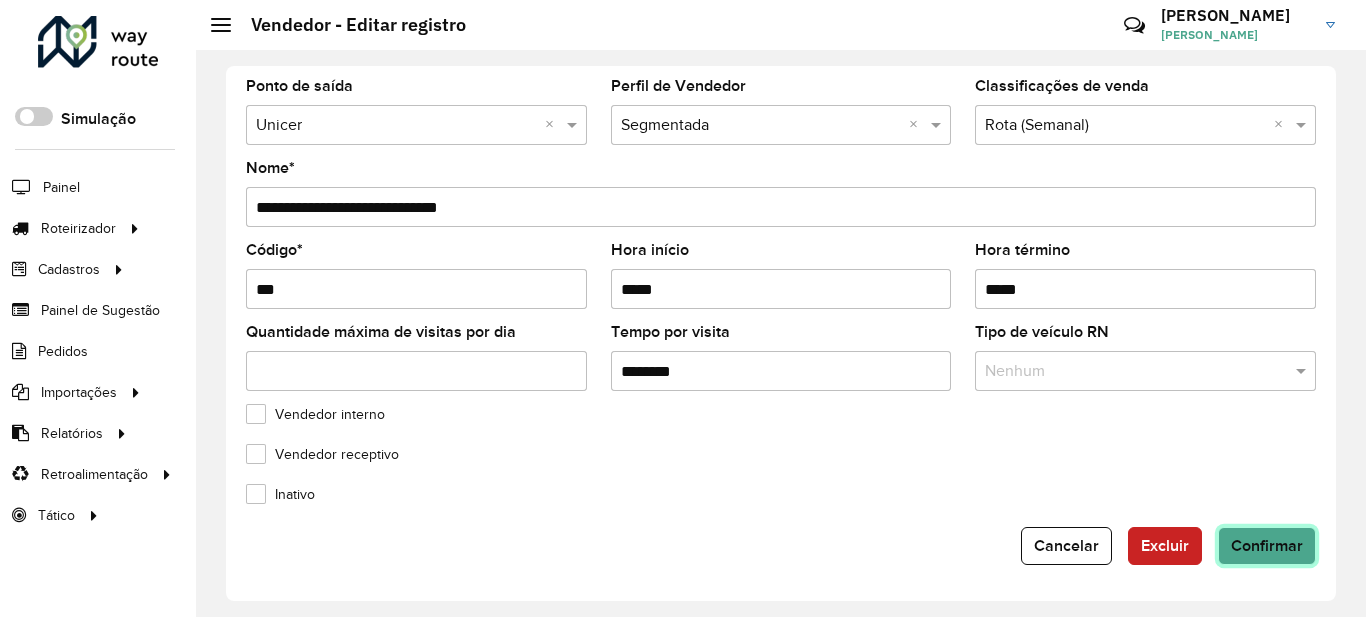 click on "Confirmar" 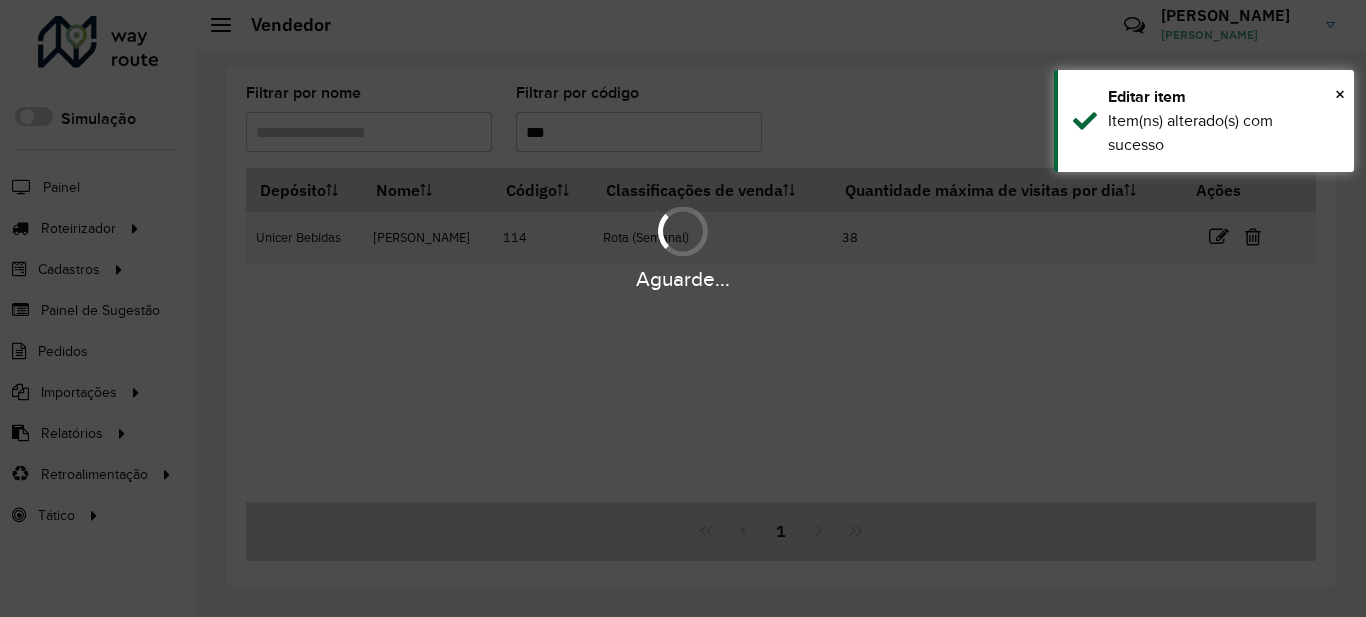 click on "Aguarde..." at bounding box center (683, 308) 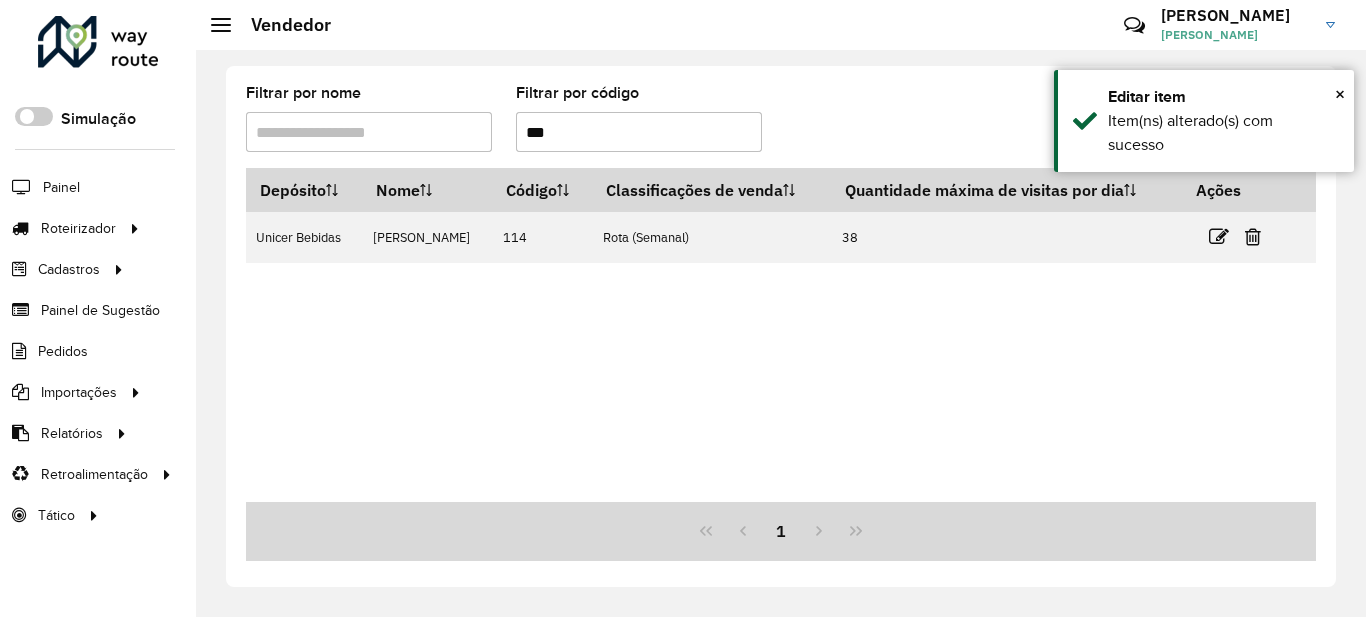click on "***" at bounding box center (639, 132) 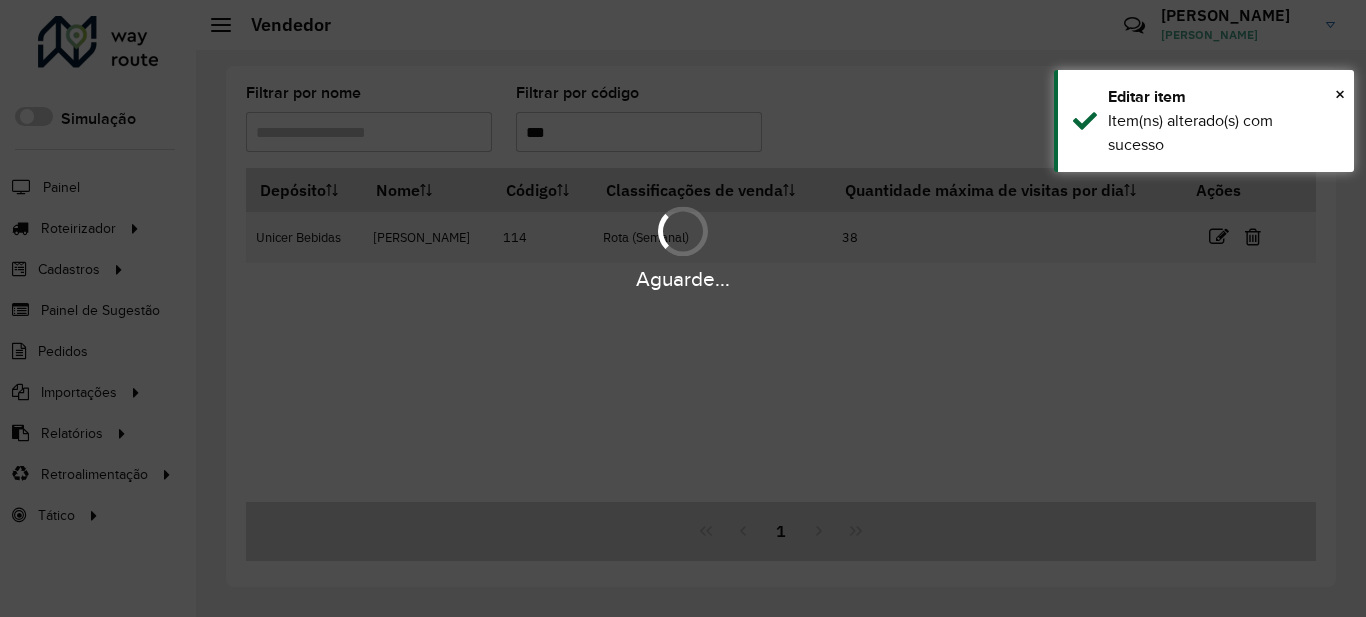 type on "***" 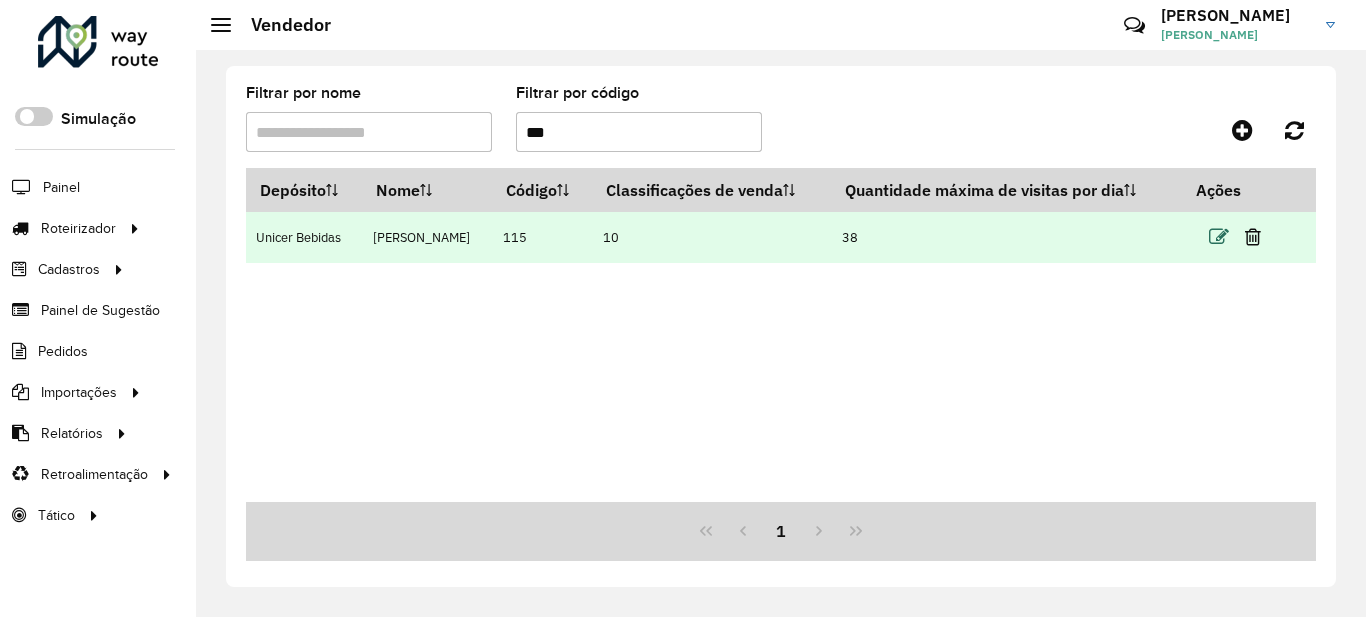 click at bounding box center [1219, 237] 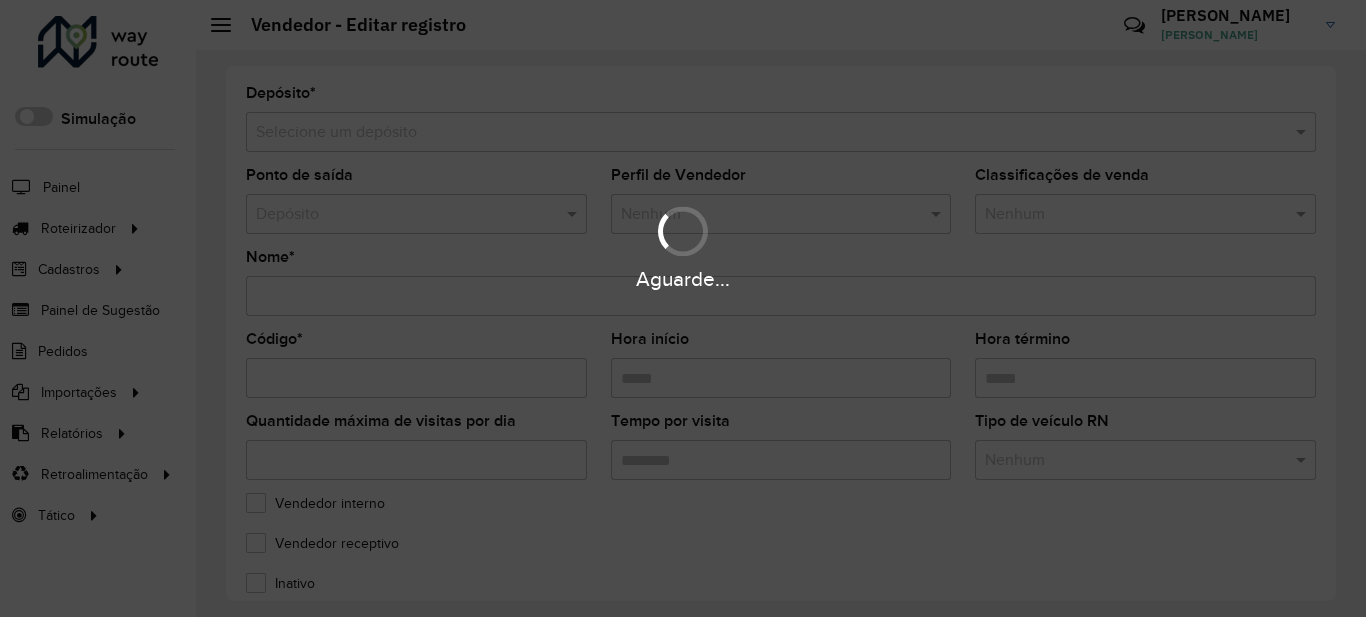type on "**********" 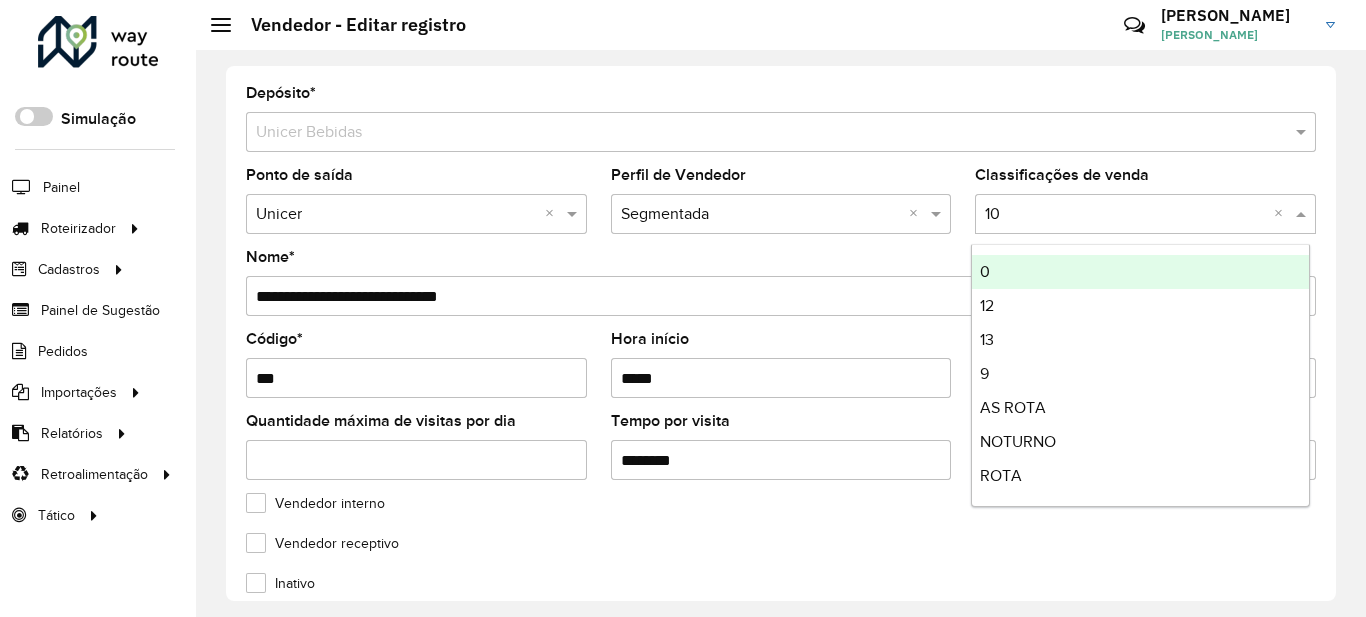 click at bounding box center (1125, 215) 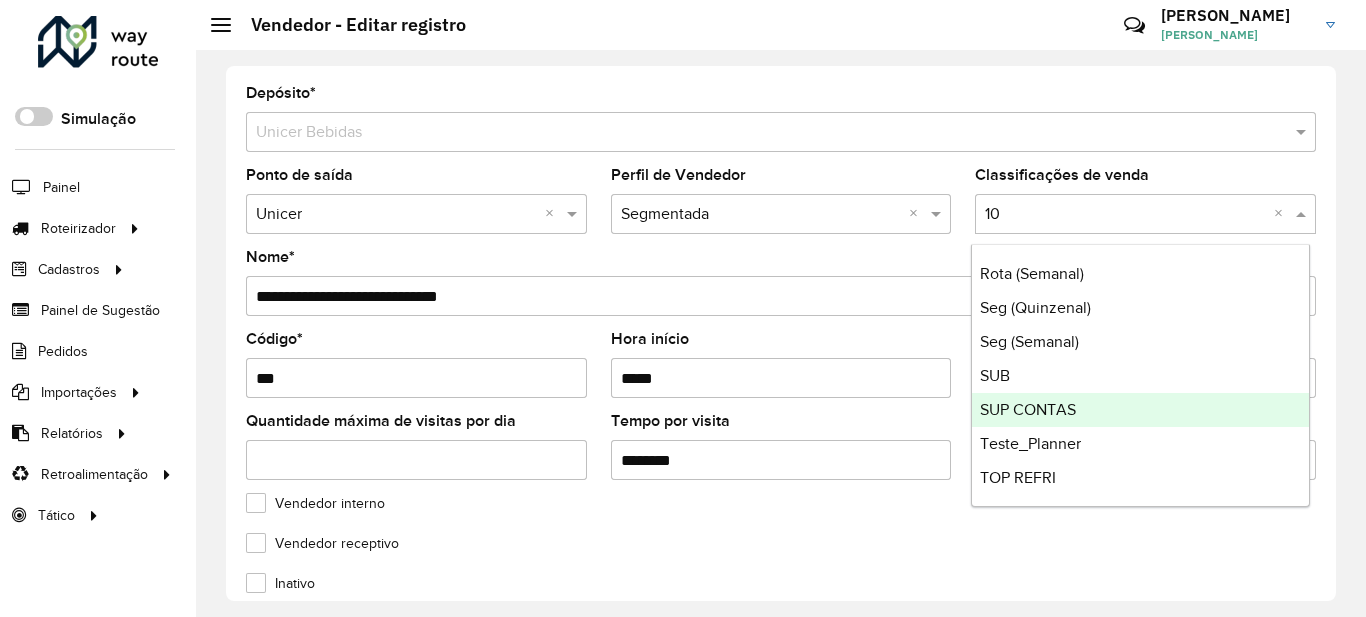 scroll, scrollTop: 272, scrollLeft: 0, axis: vertical 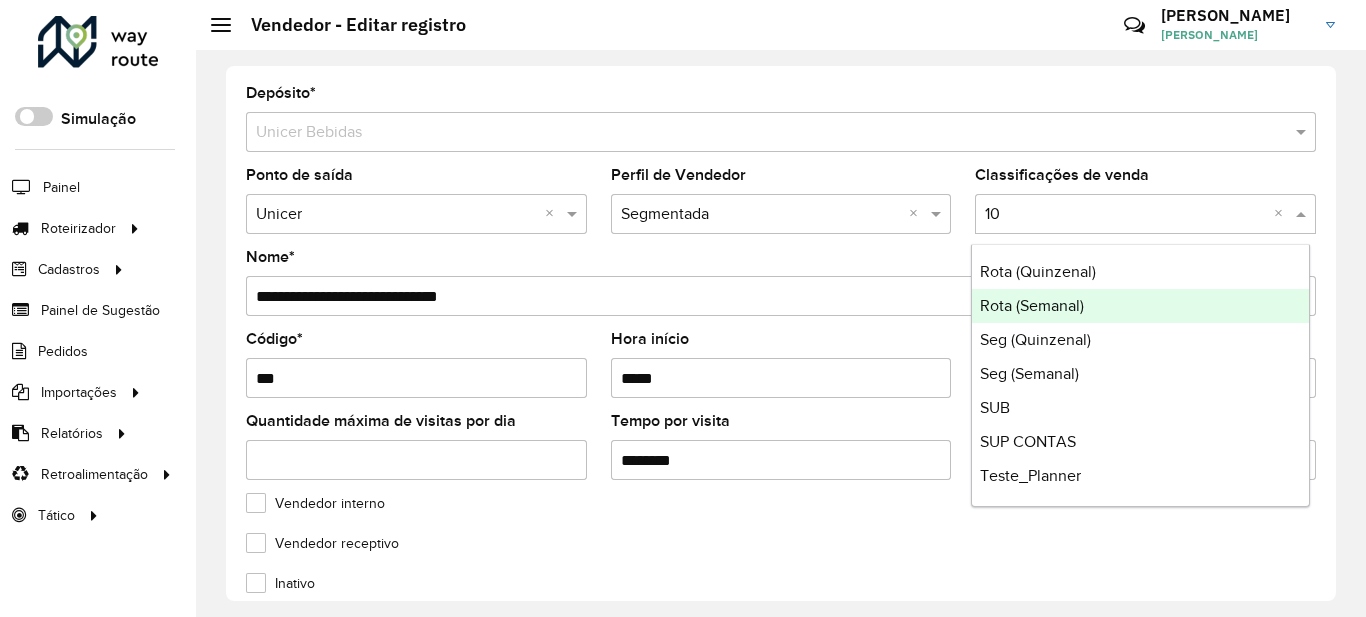 click on "Rota (Semanal)" at bounding box center [1032, 305] 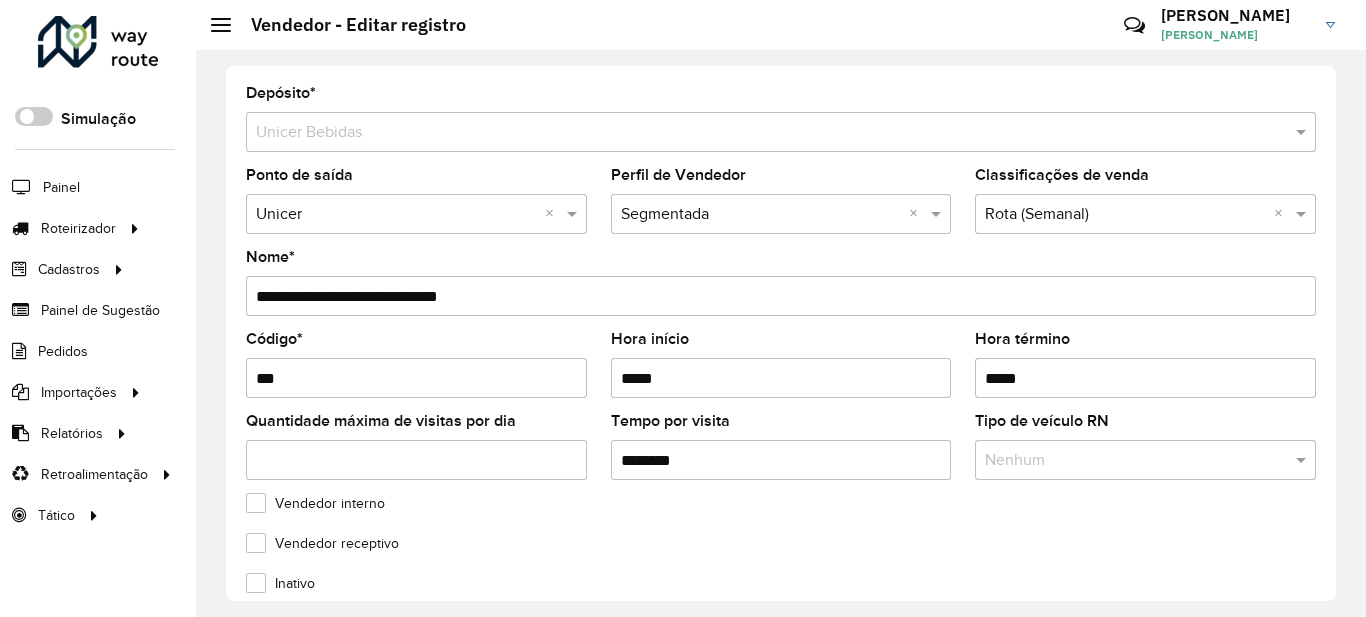 drag, startPoint x: 1208, startPoint y: 536, endPoint x: 1198, endPoint y: 528, distance: 12.806249 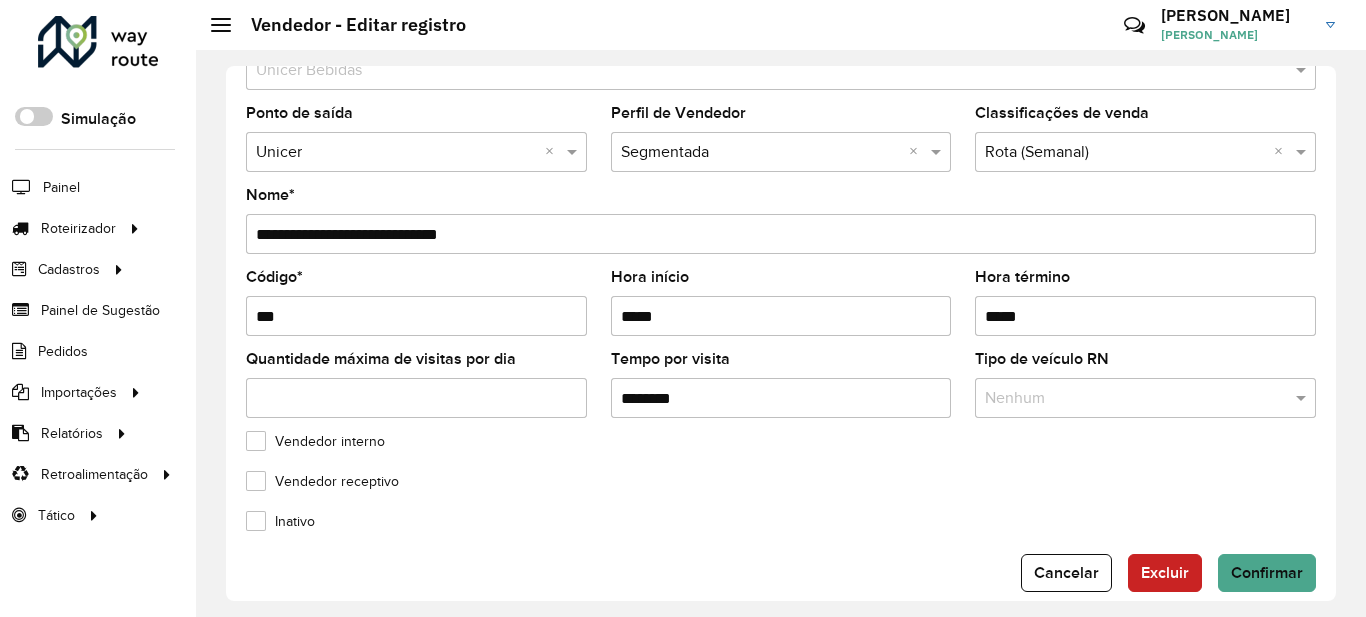 scroll, scrollTop: 89, scrollLeft: 0, axis: vertical 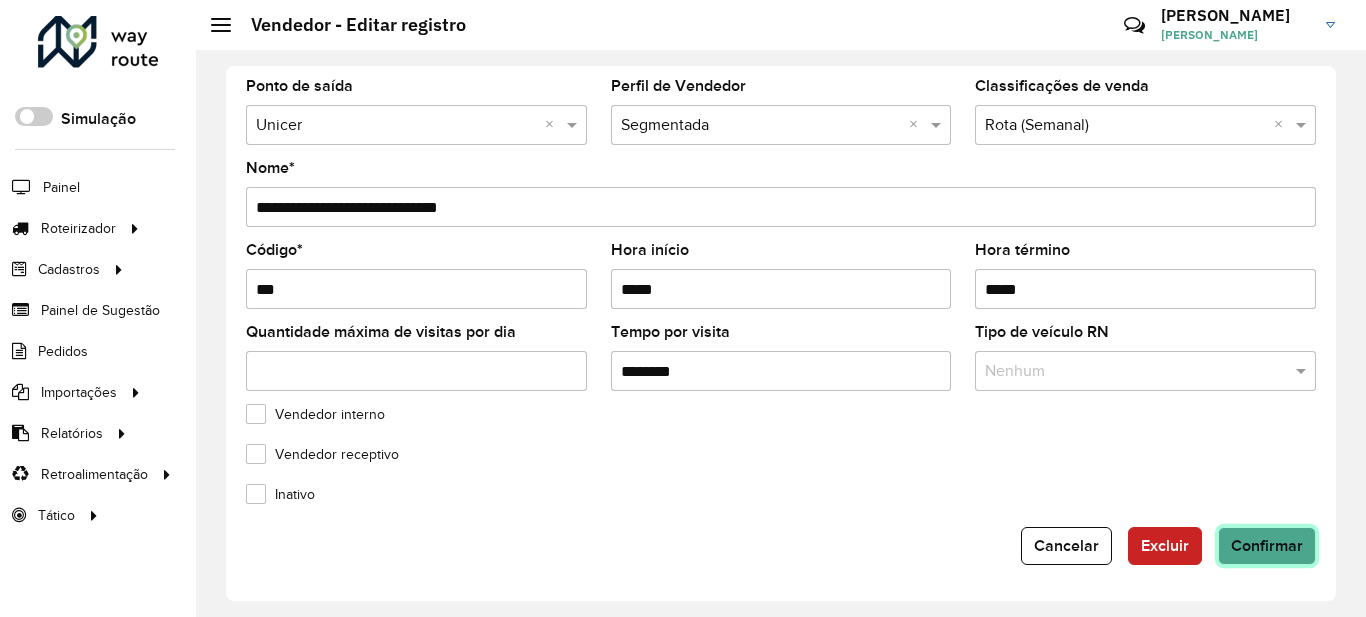 click on "Confirmar" 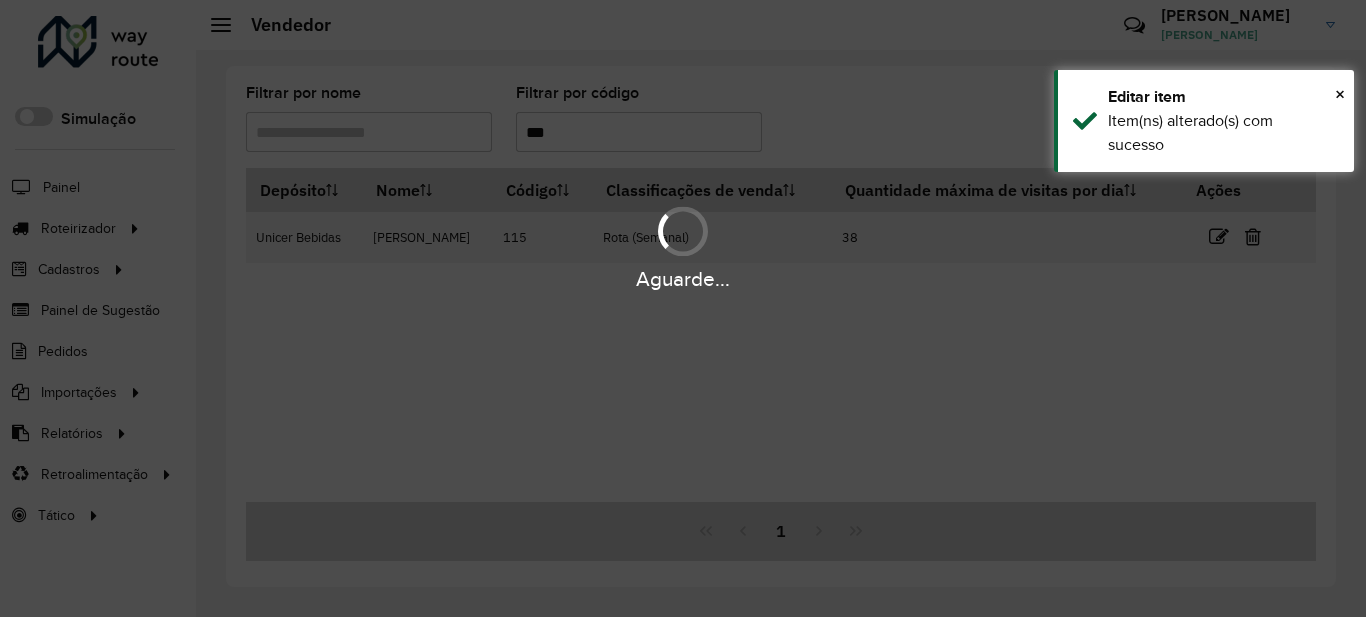 click on "Aguarde...  Pop-up bloqueado!  Seu navegador bloqueou automáticamente a abertura de uma nova janela.   Acesse as configurações e adicione o endereço do sistema a lista de permissão.   Fechar  Roteirizador AmbevTech Simulação Painel Roteirizador Entregas Vendas Cadastros Checkpoint Classificações de venda Cliente Condição de pagamento Consulta de setores Depósito Disponibilidade de veículos Fator tipo de produto Gabarito planner Grupo Rota Fator Tipo Produto Grupo de Depósito Grupo de rotas exclusiva Grupo de setores Jornada Jornada RN Layout integração Modelo Motorista Multi Depósito Painel de sugestão Parada Pedágio Perfil de Vendedor Ponto de apoio Ponto de apoio FAD Prioridade pedido Produto Restrição de Atendimento Planner Rodízio de placa Rota exclusiva FAD Rótulo Setor Setor Planner Tempo de parada de refeição Tipo de cliente Tipo de veículo Tipo de veículo RN Transportadora Usuário Vendedor Veículo Painel de Sugestão Pedidos Importações Classificação e volume de venda" at bounding box center (683, 308) 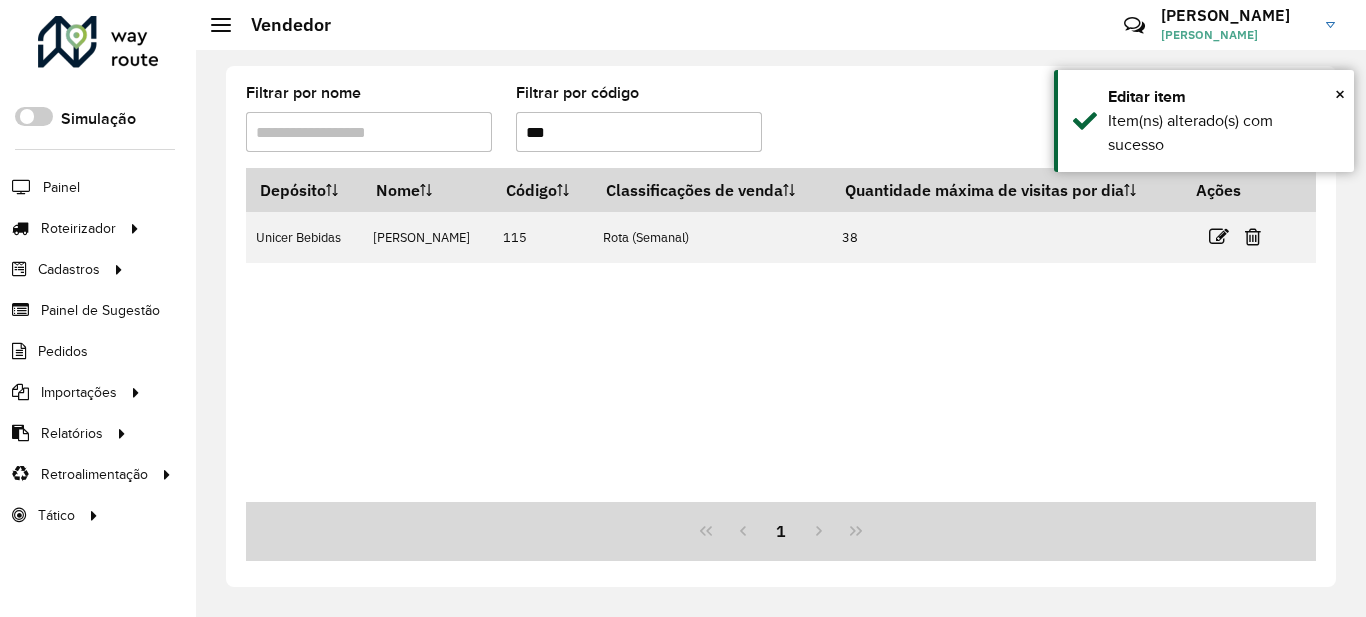 click on "***" at bounding box center (639, 132) 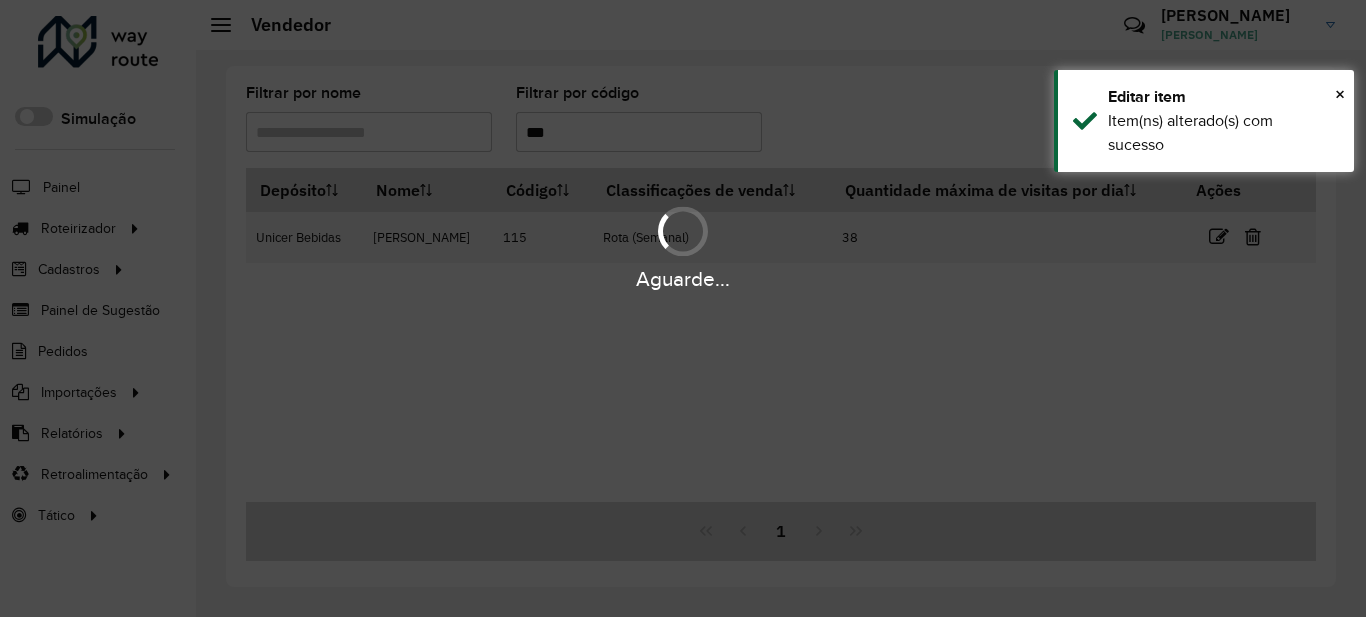 type on "***" 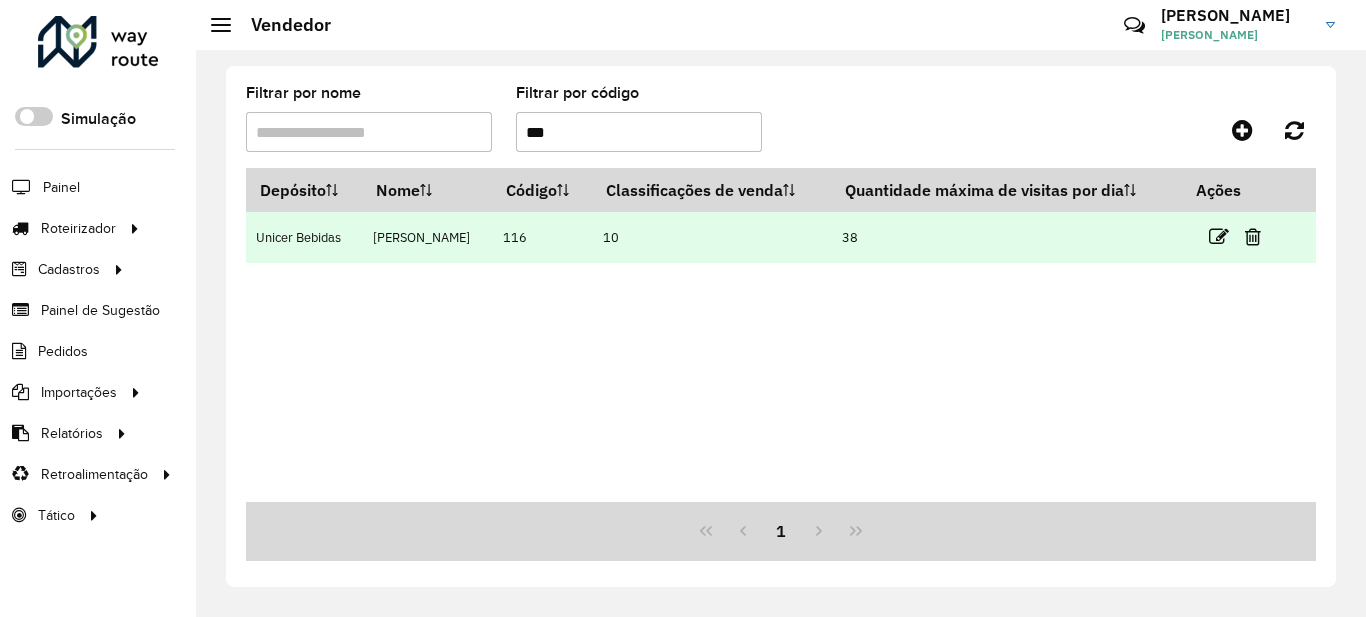click on "10" at bounding box center (711, 237) 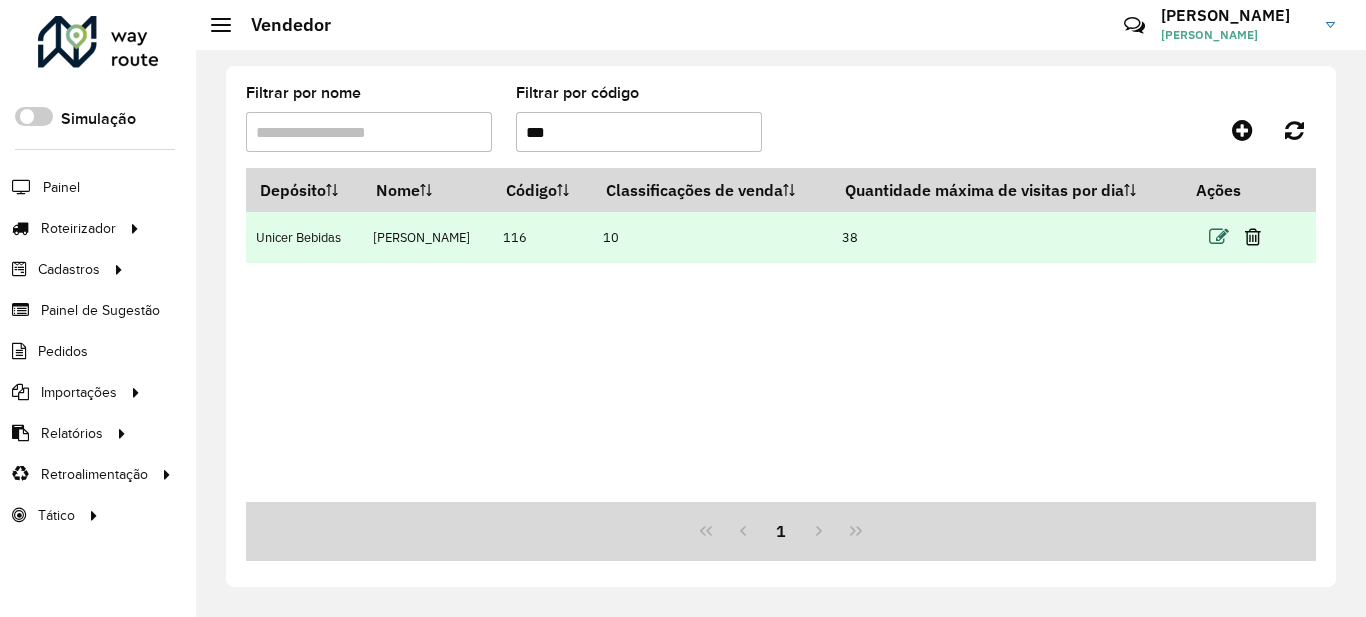 click at bounding box center [1219, 237] 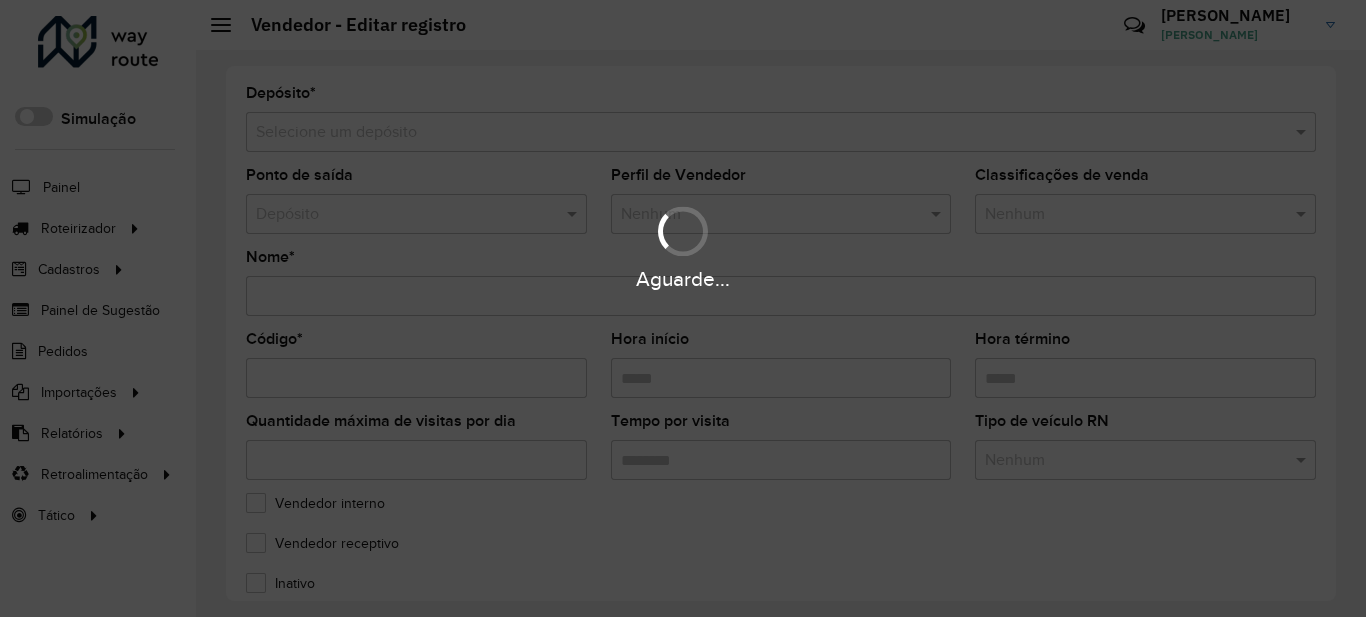 type on "**********" 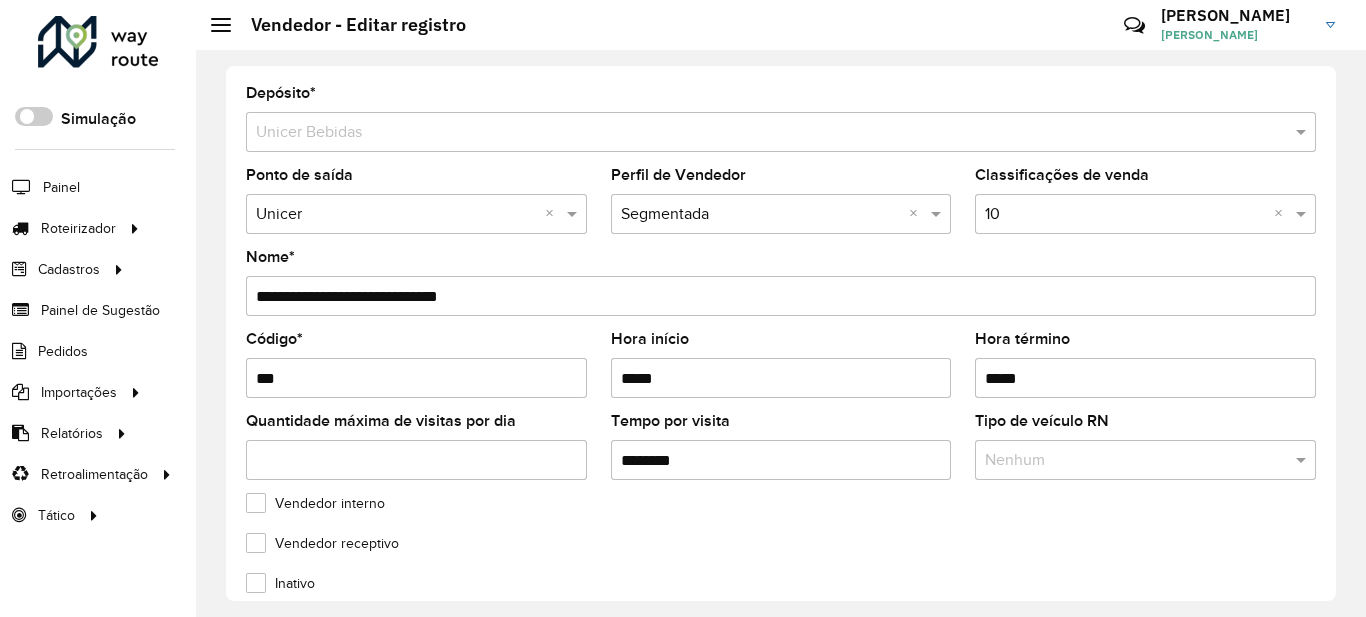 click at bounding box center [1125, 215] 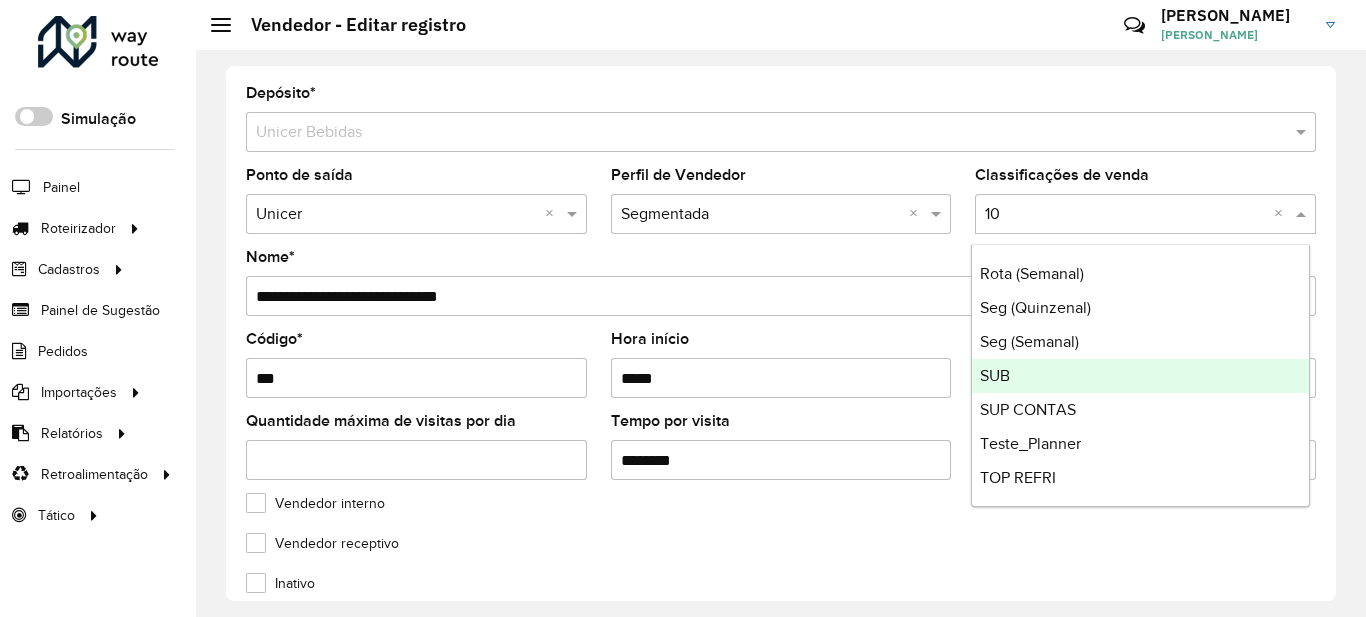scroll, scrollTop: 272, scrollLeft: 0, axis: vertical 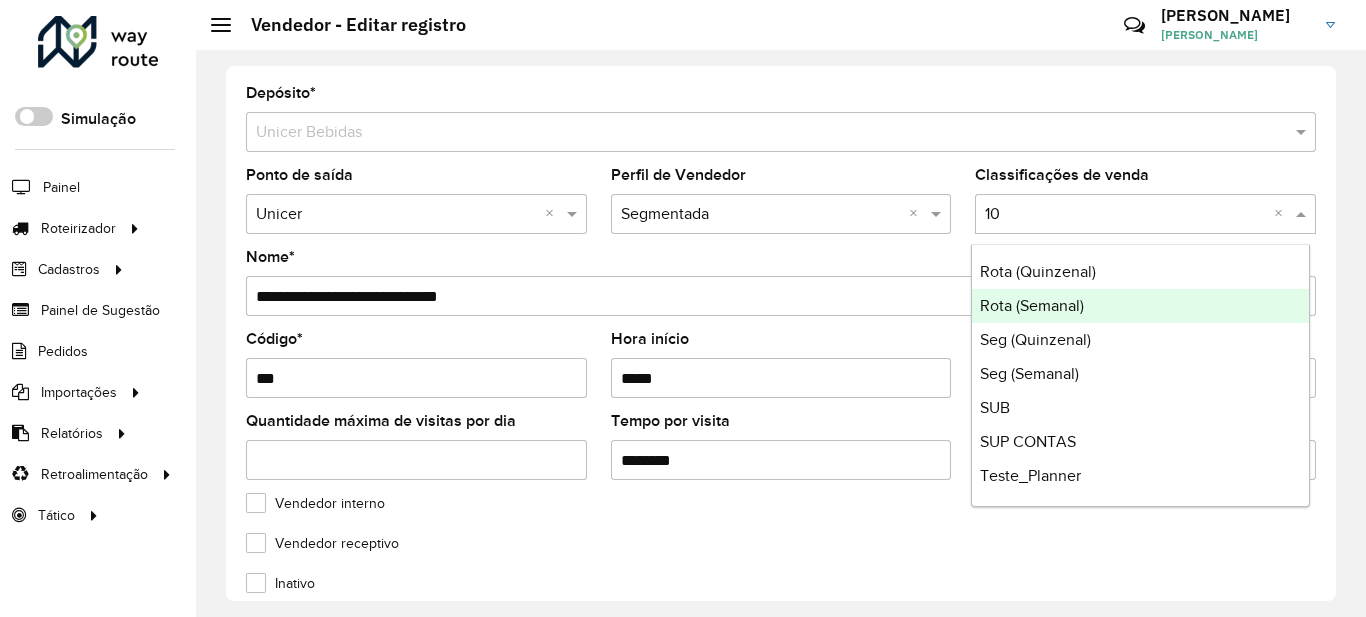 click on "Rota (Semanal)" at bounding box center (1032, 305) 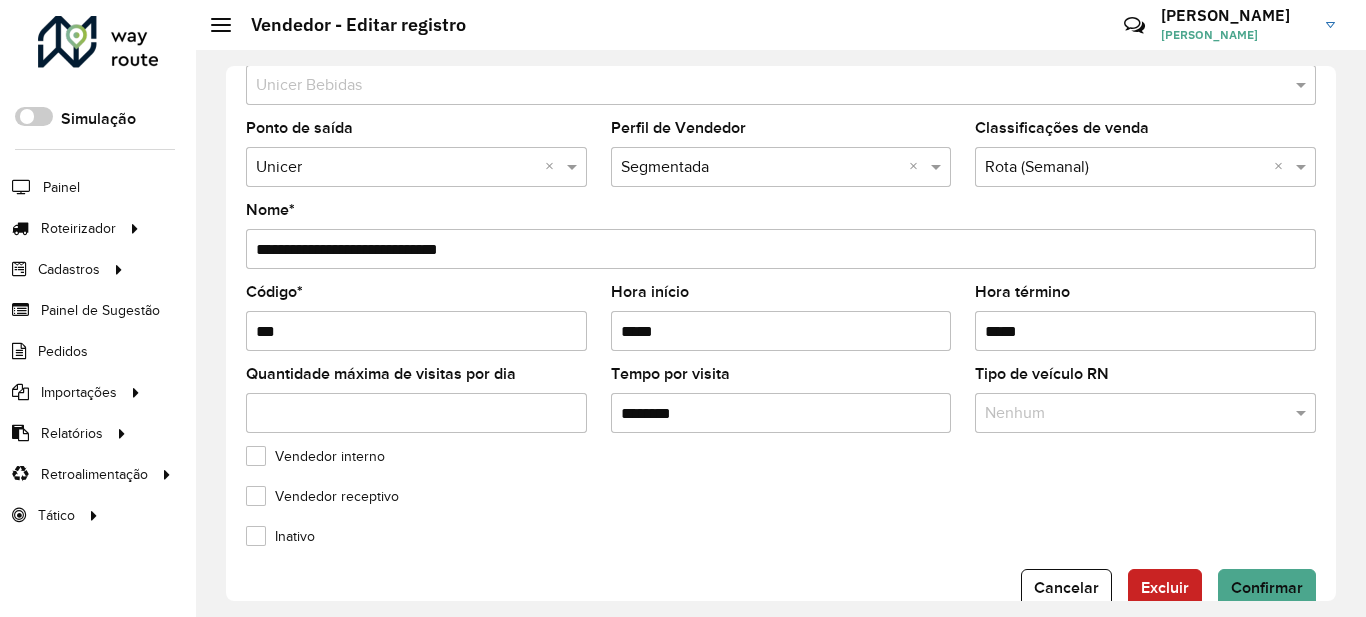 scroll, scrollTop: 89, scrollLeft: 0, axis: vertical 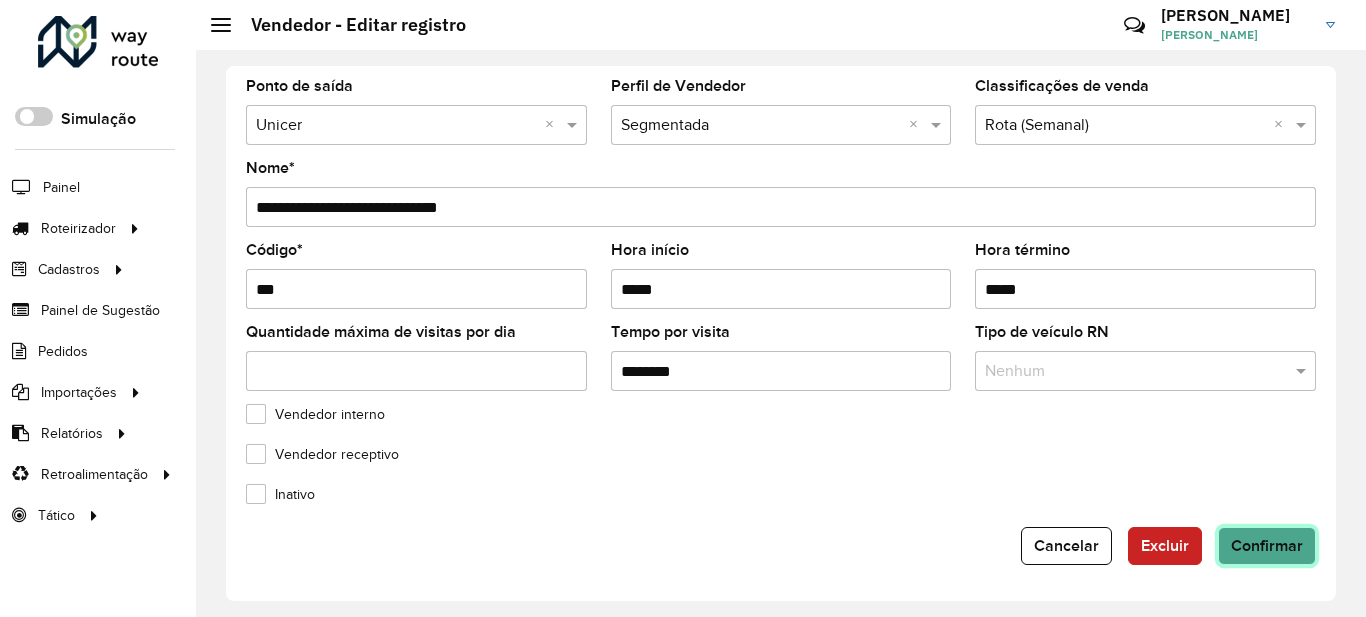 click on "Confirmar" 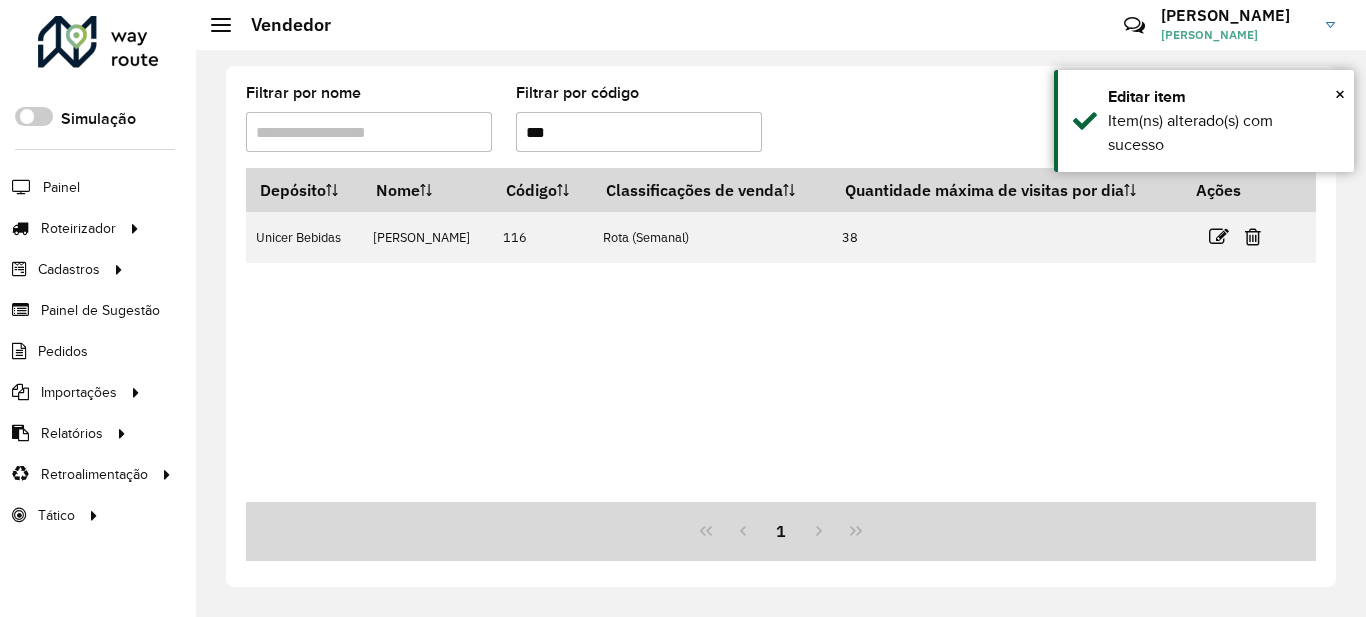 click on "***" at bounding box center [639, 132] 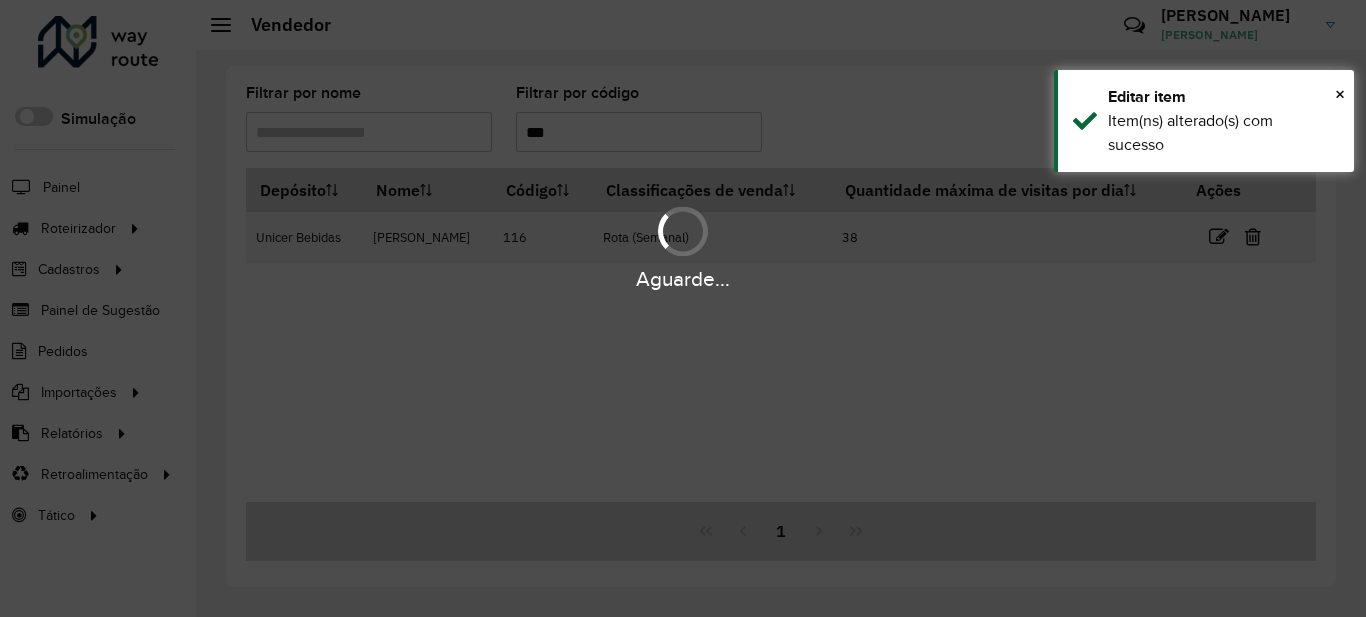 type on "***" 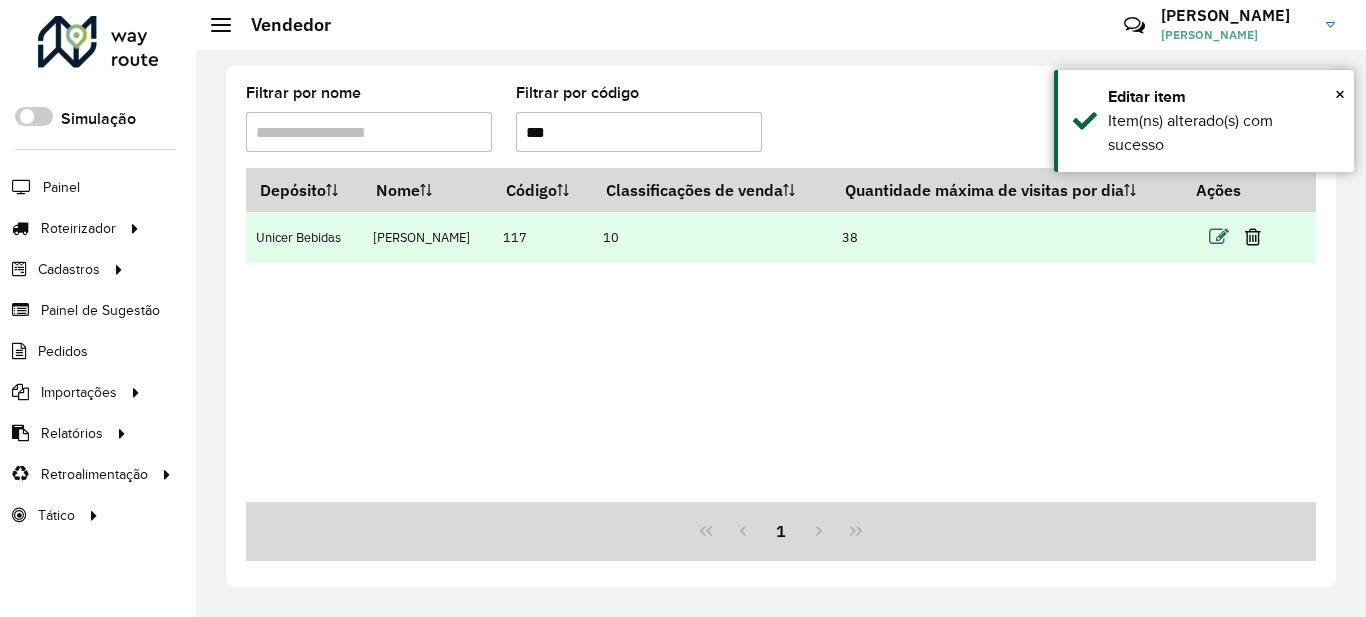 click at bounding box center [1219, 237] 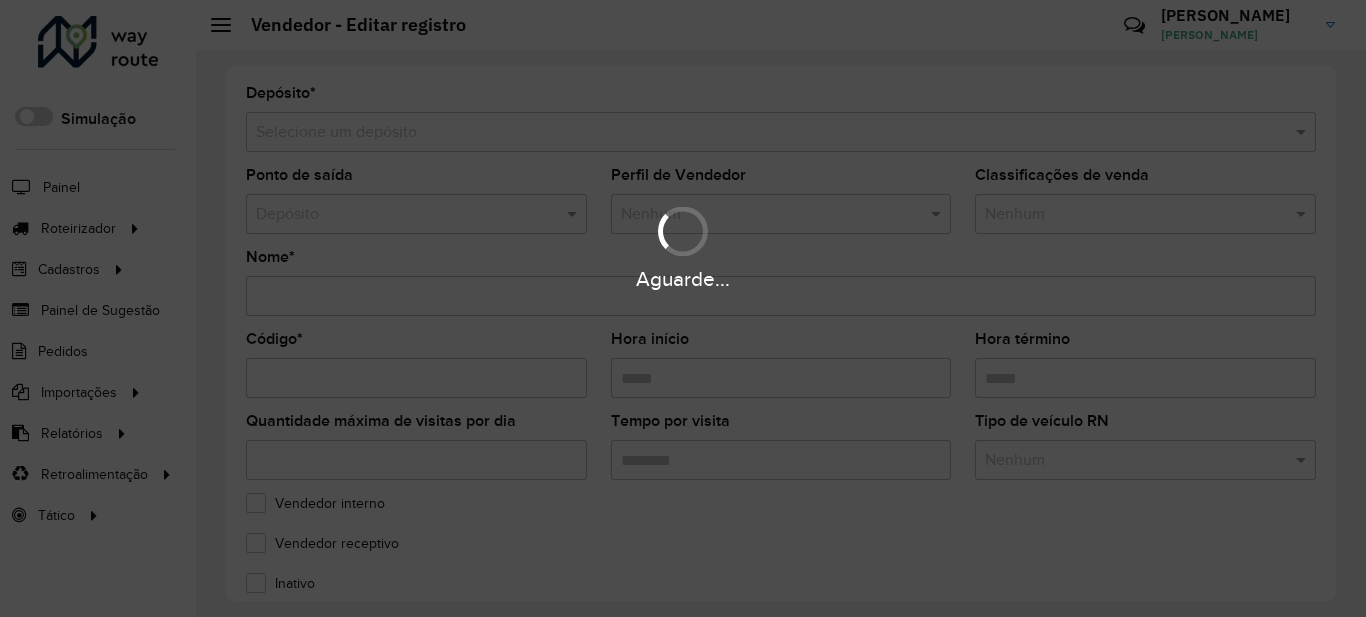 type on "**********" 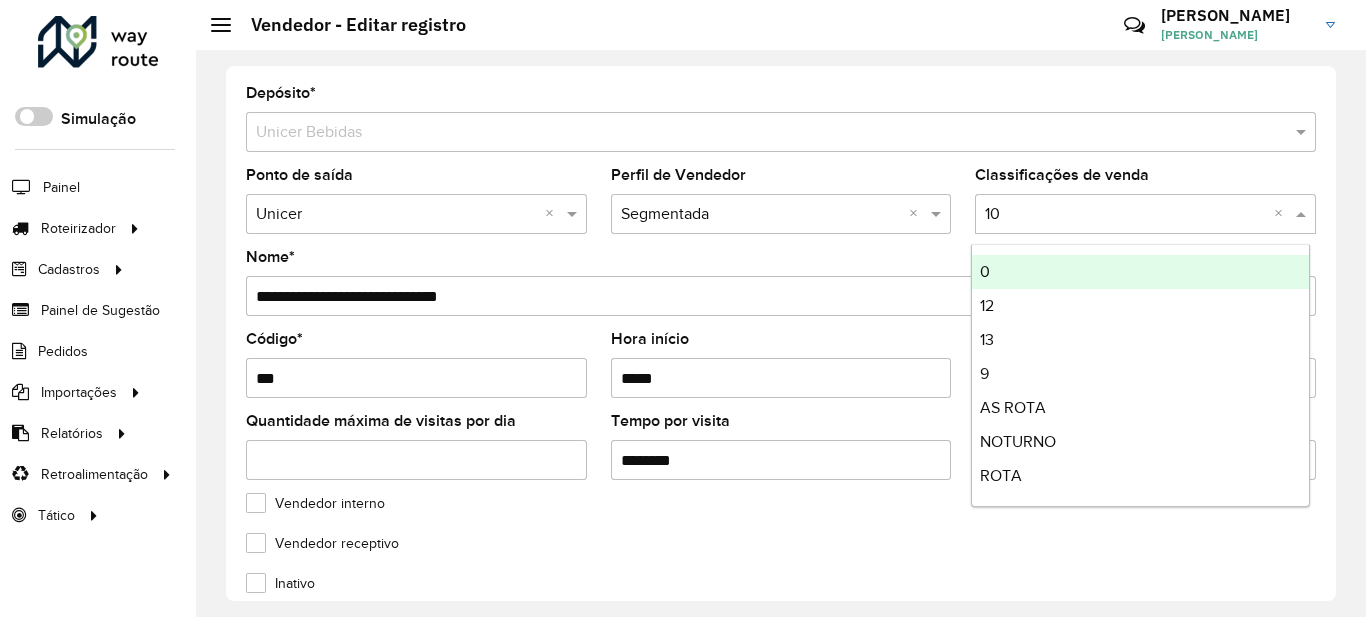 click at bounding box center [1125, 215] 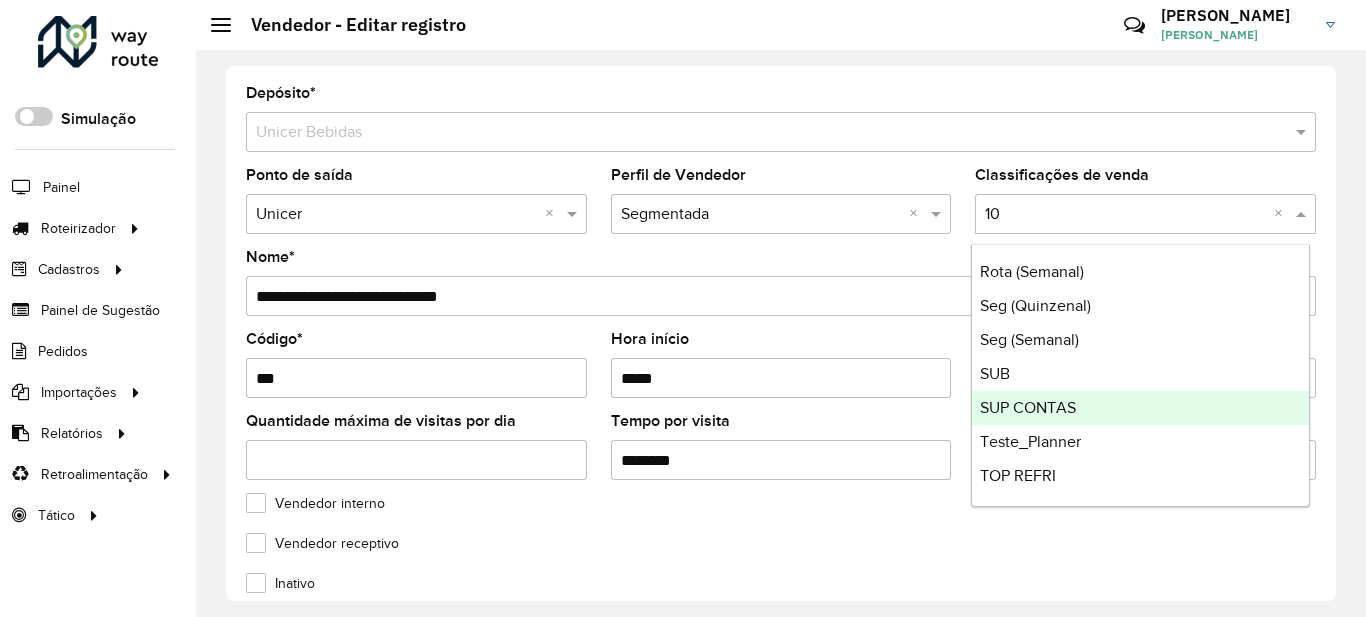 scroll, scrollTop: 272, scrollLeft: 0, axis: vertical 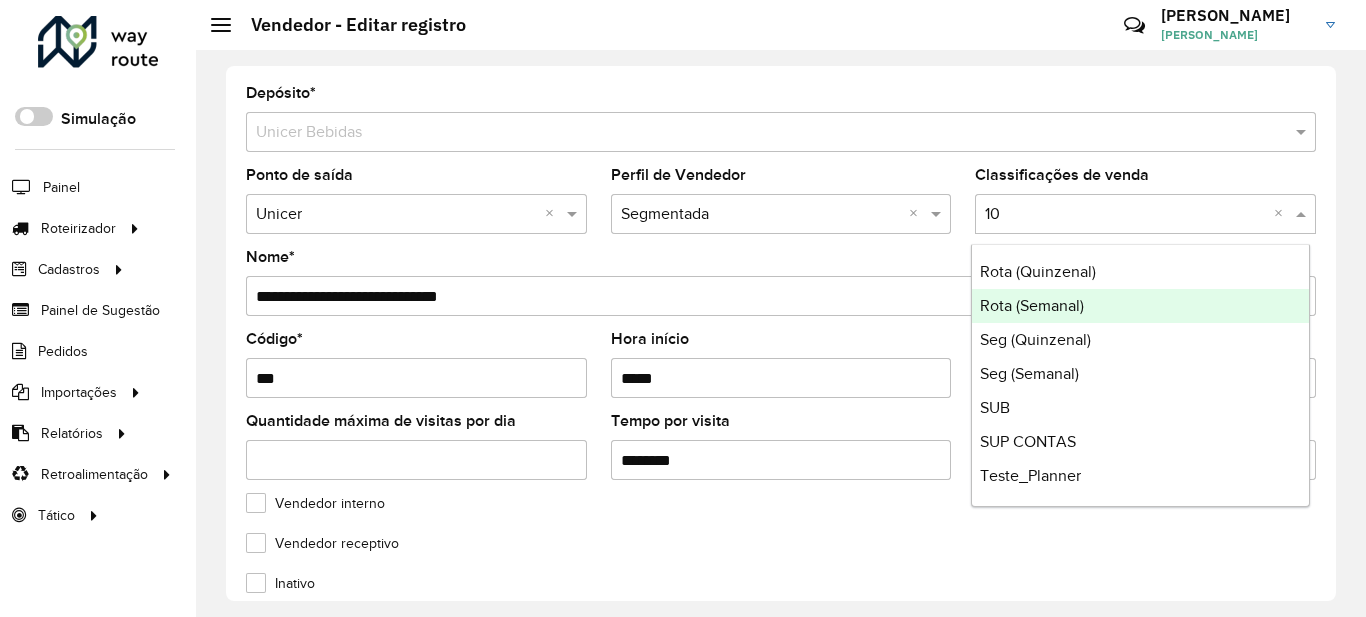 click on "Rota (Semanal)" at bounding box center (1032, 305) 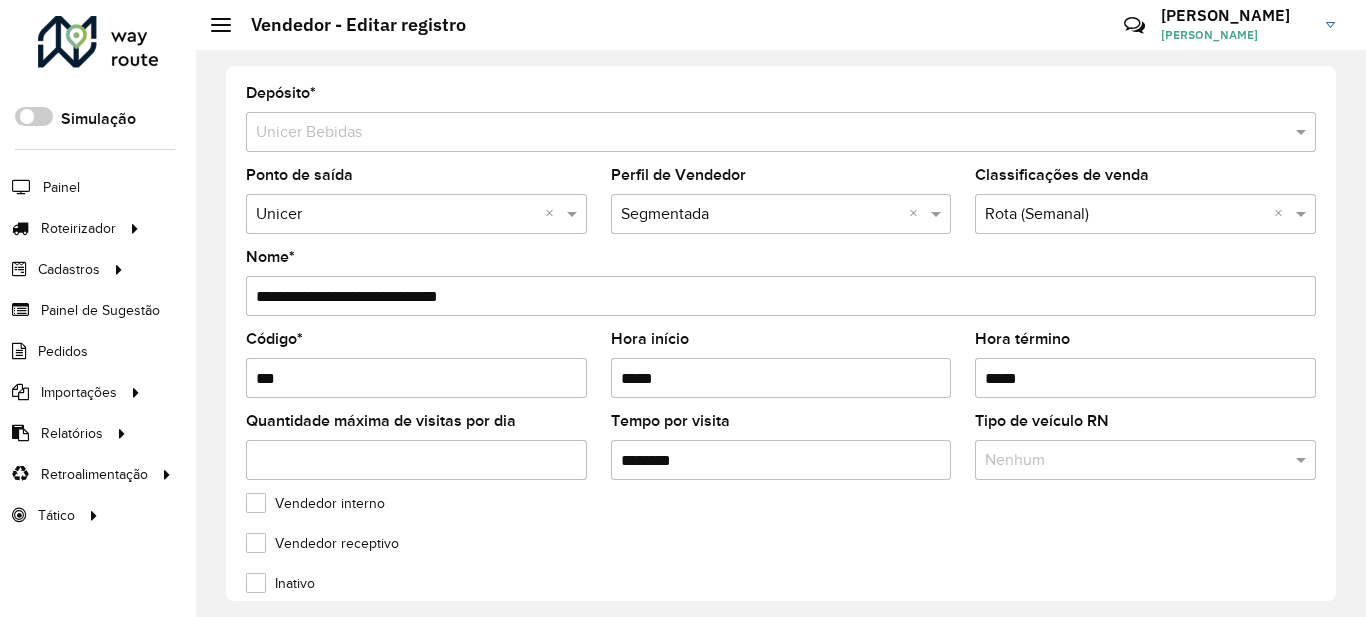 click on "Vendedor interno" 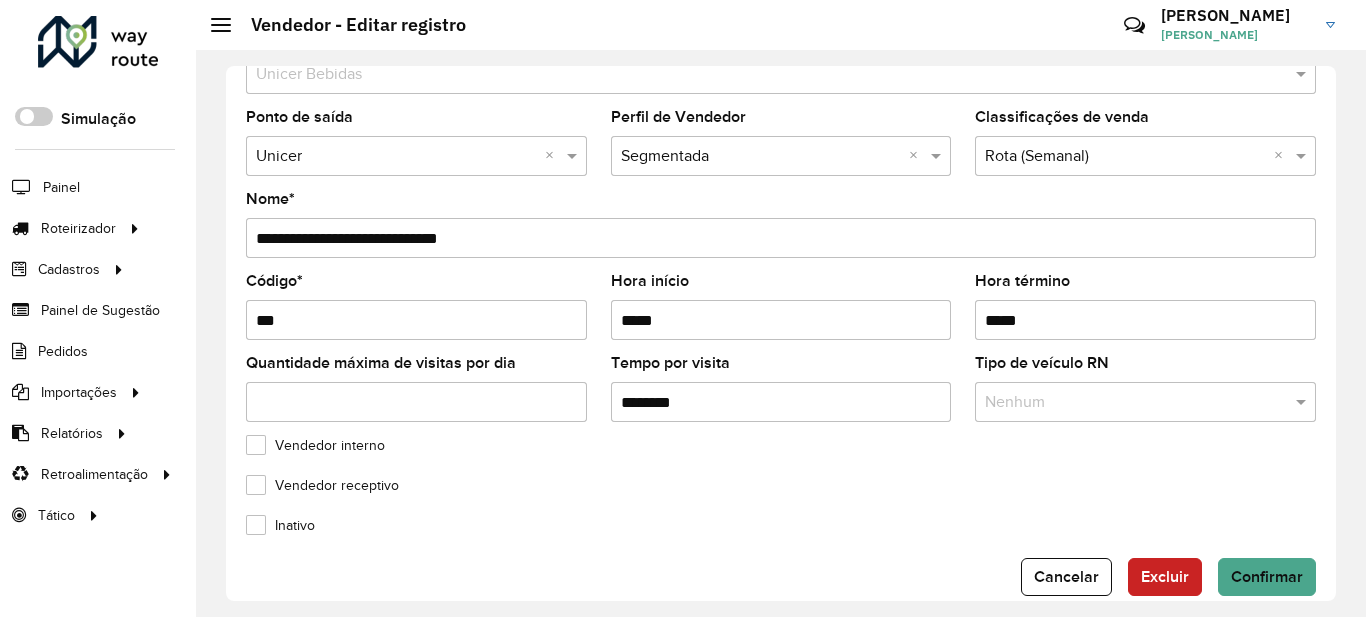 scroll, scrollTop: 89, scrollLeft: 0, axis: vertical 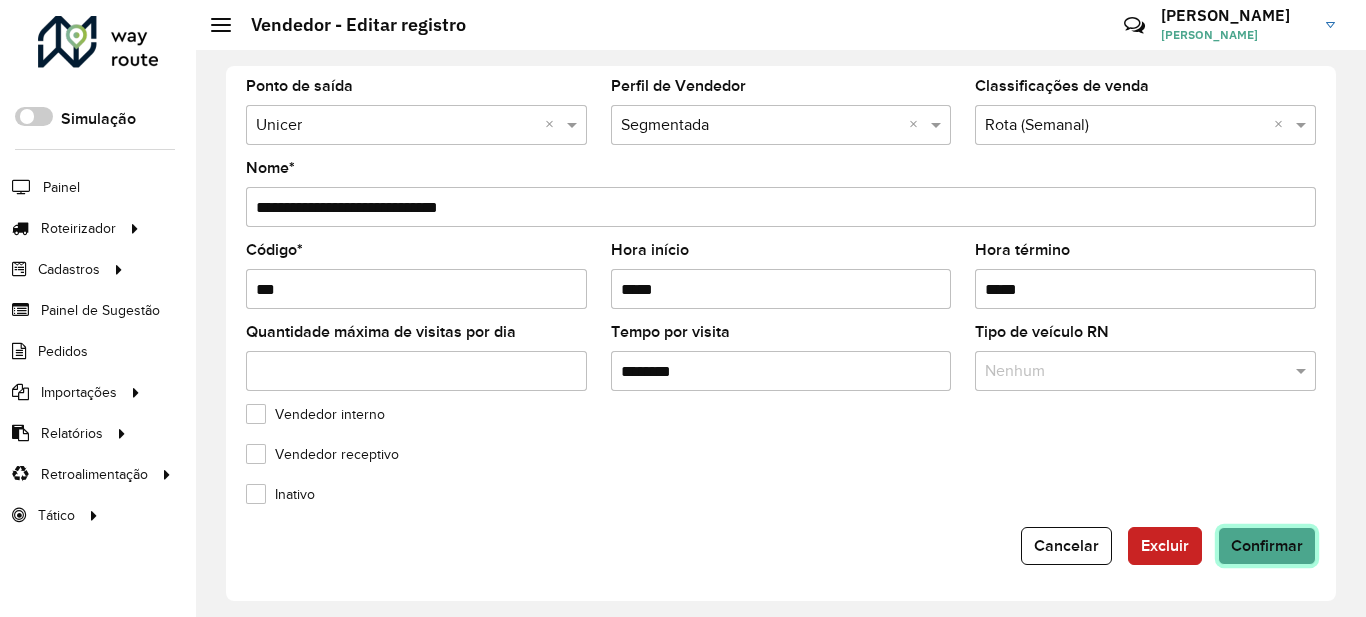 click on "Confirmar" 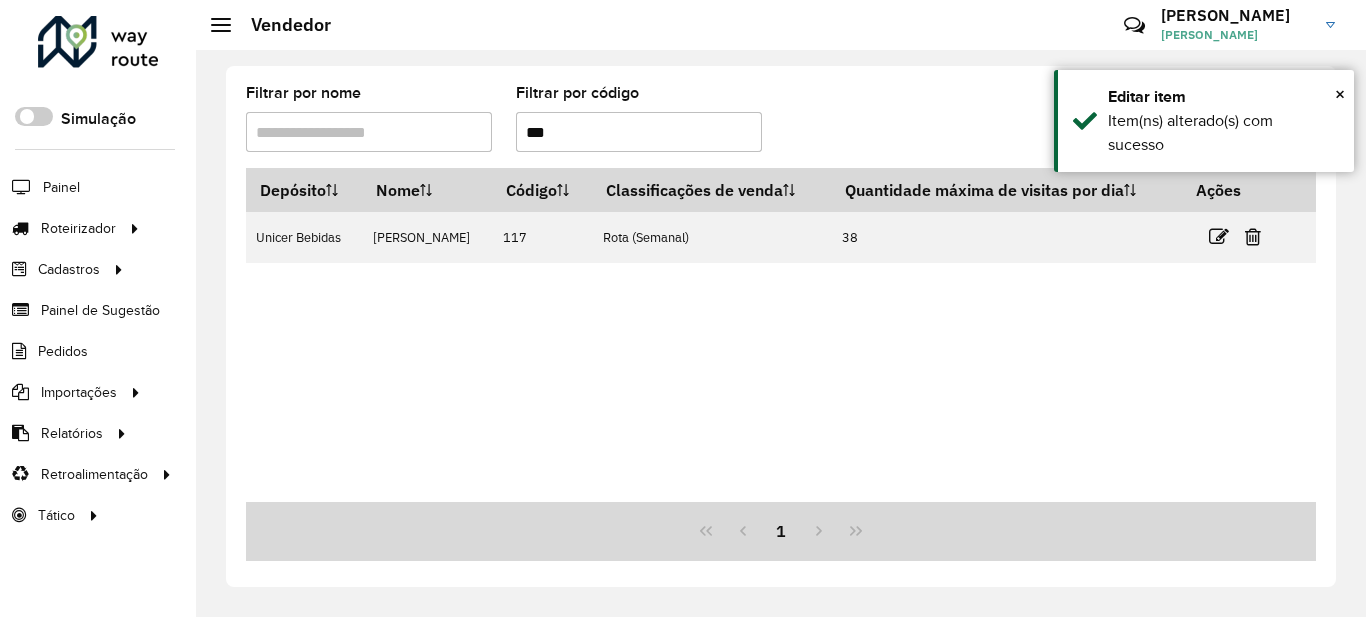 click on "***" at bounding box center [639, 132] 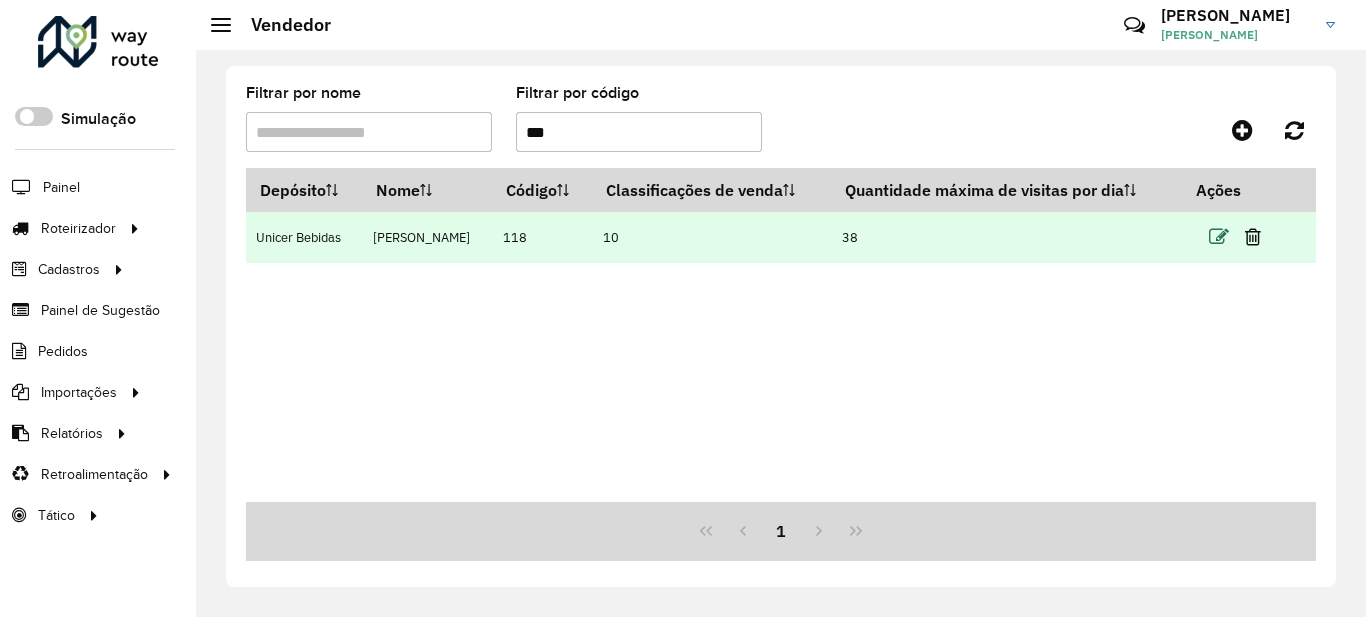 click at bounding box center [1219, 237] 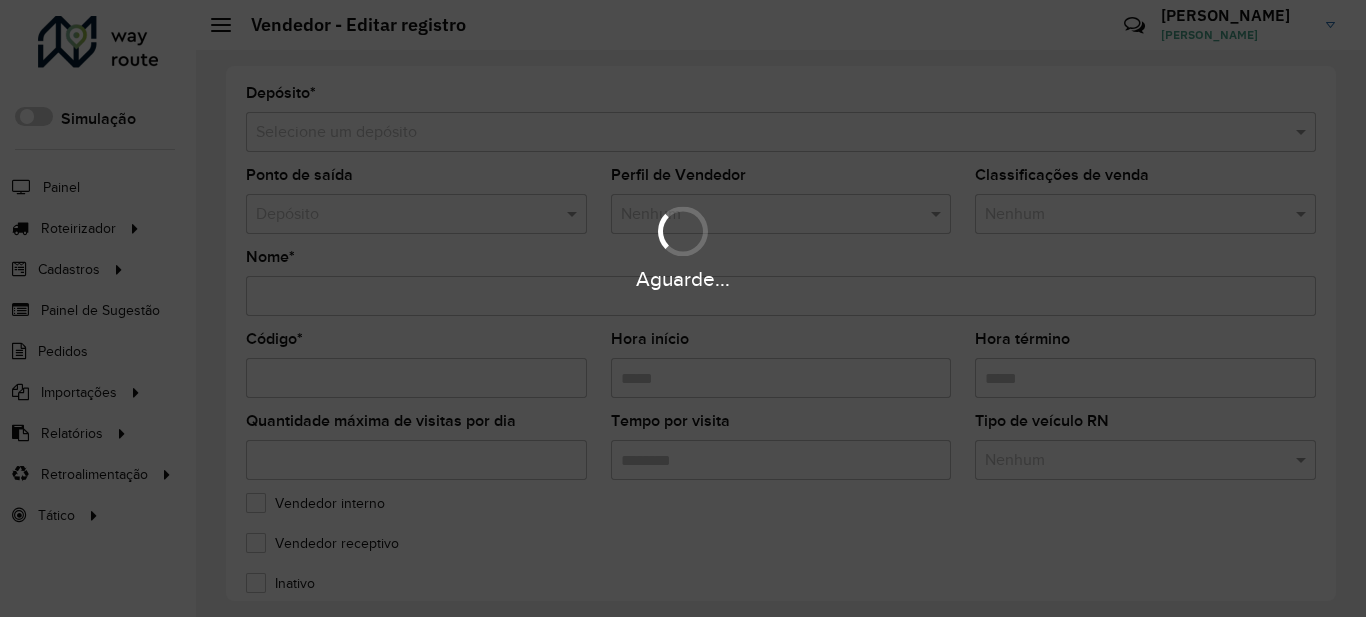type on "**********" 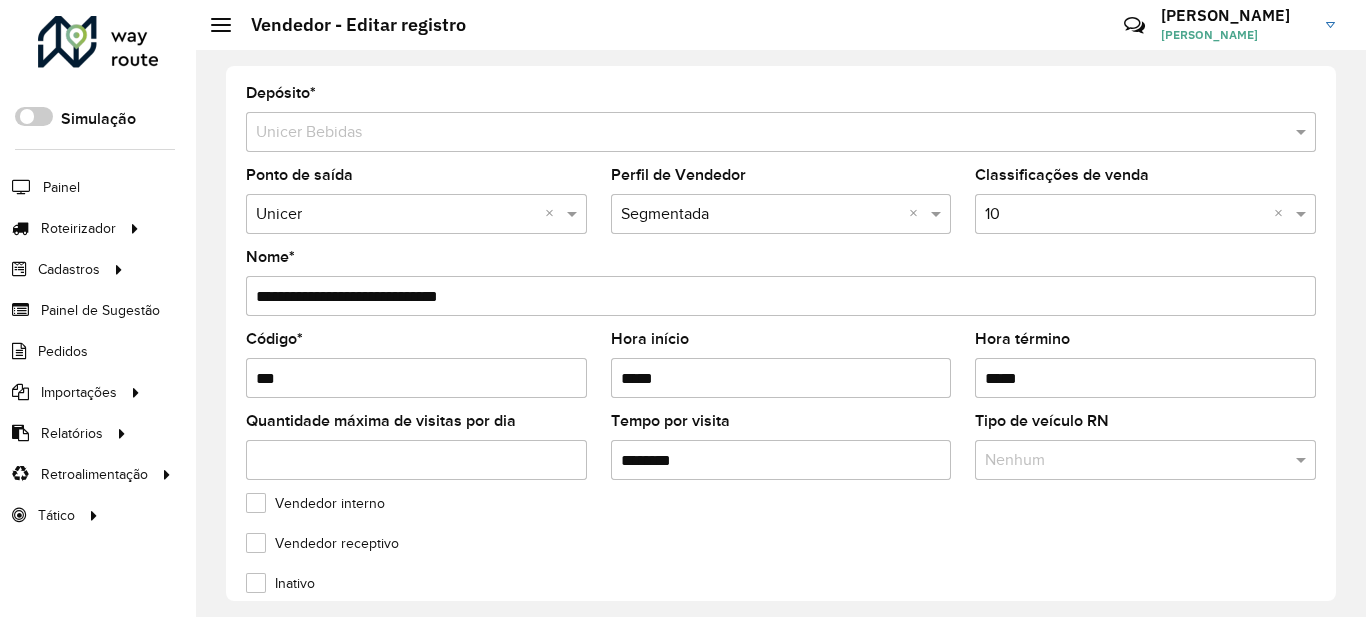 click at bounding box center (1125, 215) 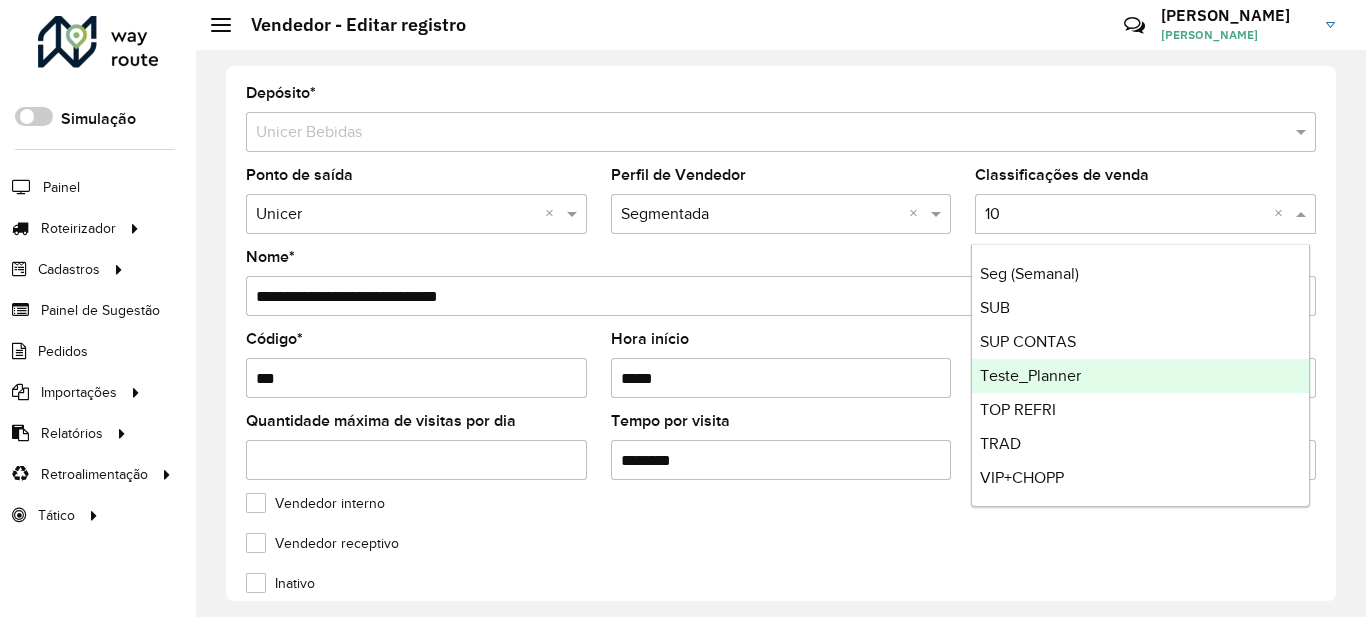 scroll, scrollTop: 272, scrollLeft: 0, axis: vertical 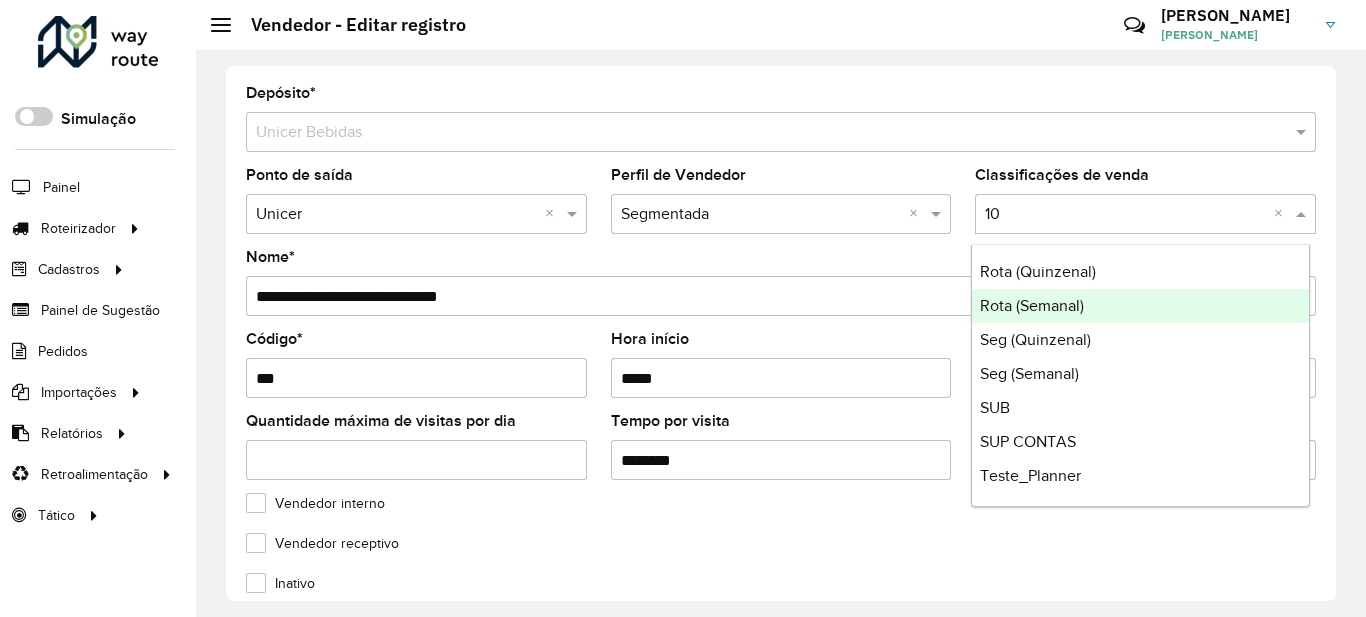 click on "Rota (Semanal)" at bounding box center [1032, 305] 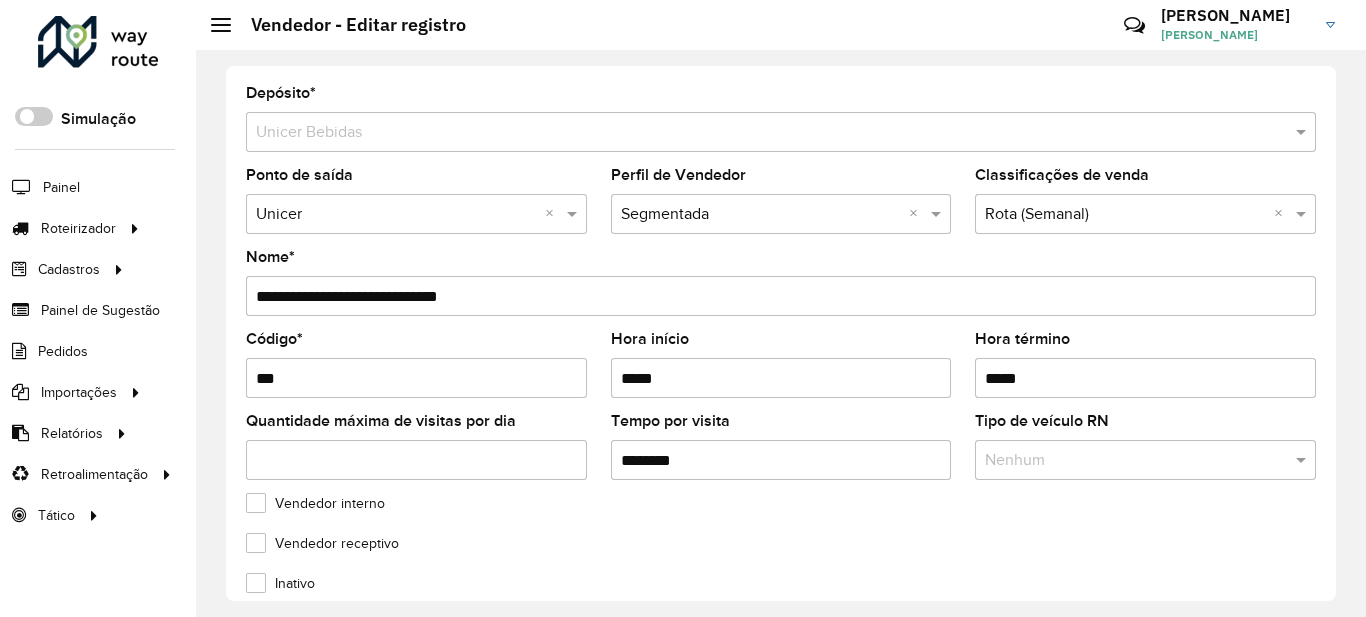 click on "**********" 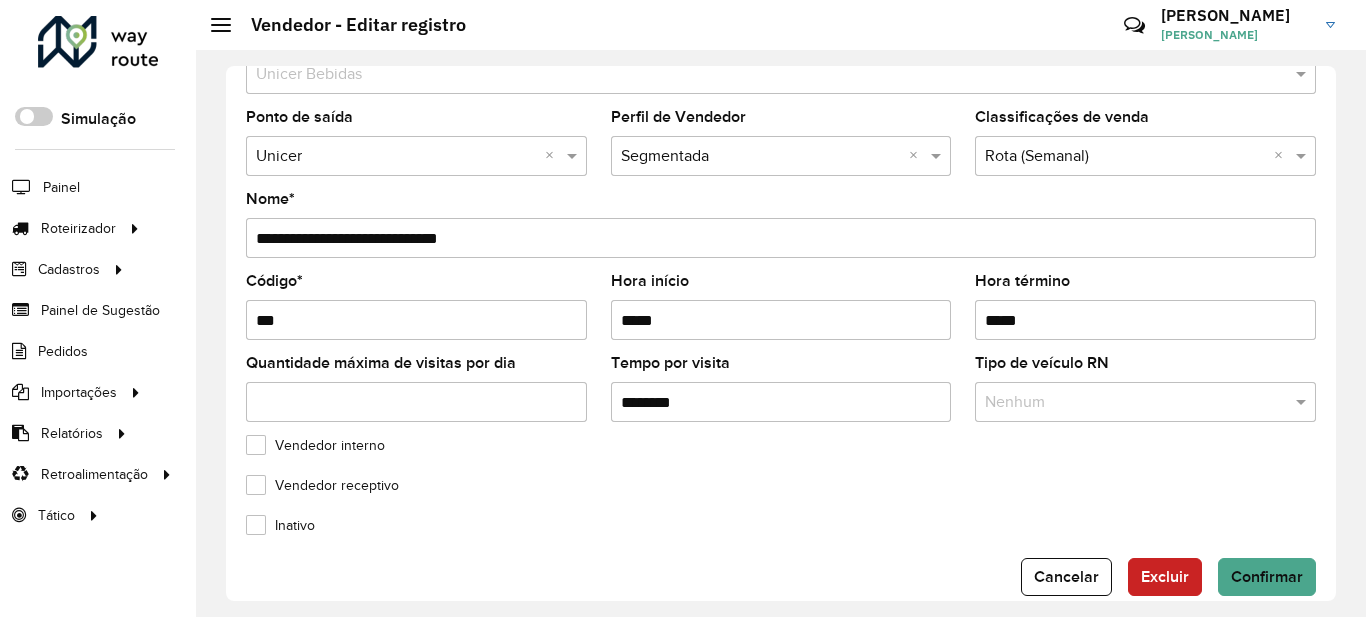scroll, scrollTop: 89, scrollLeft: 0, axis: vertical 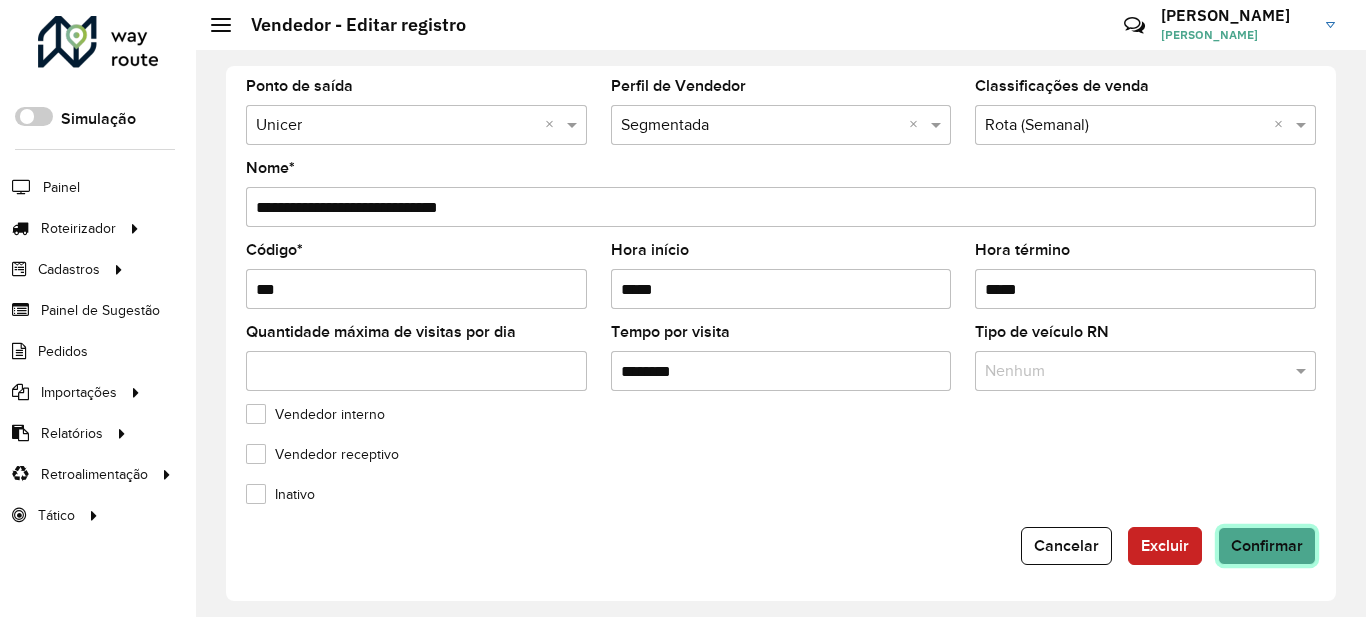 click on "Confirmar" 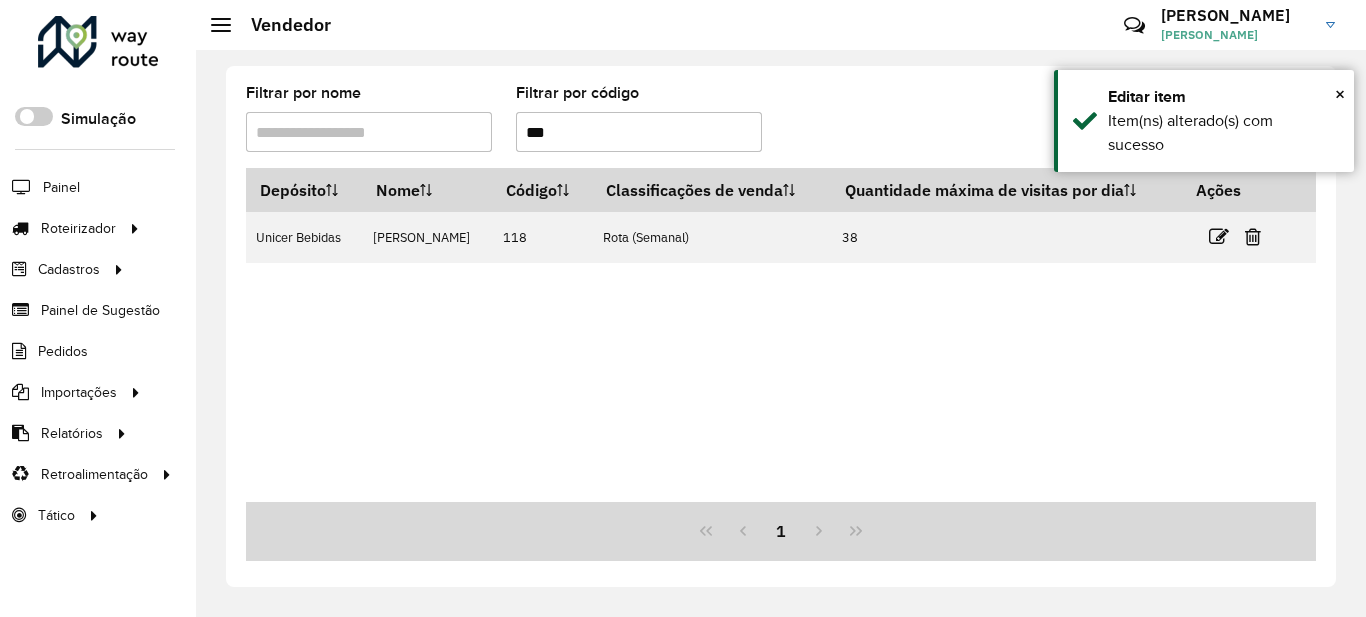 click on "***" at bounding box center [639, 132] 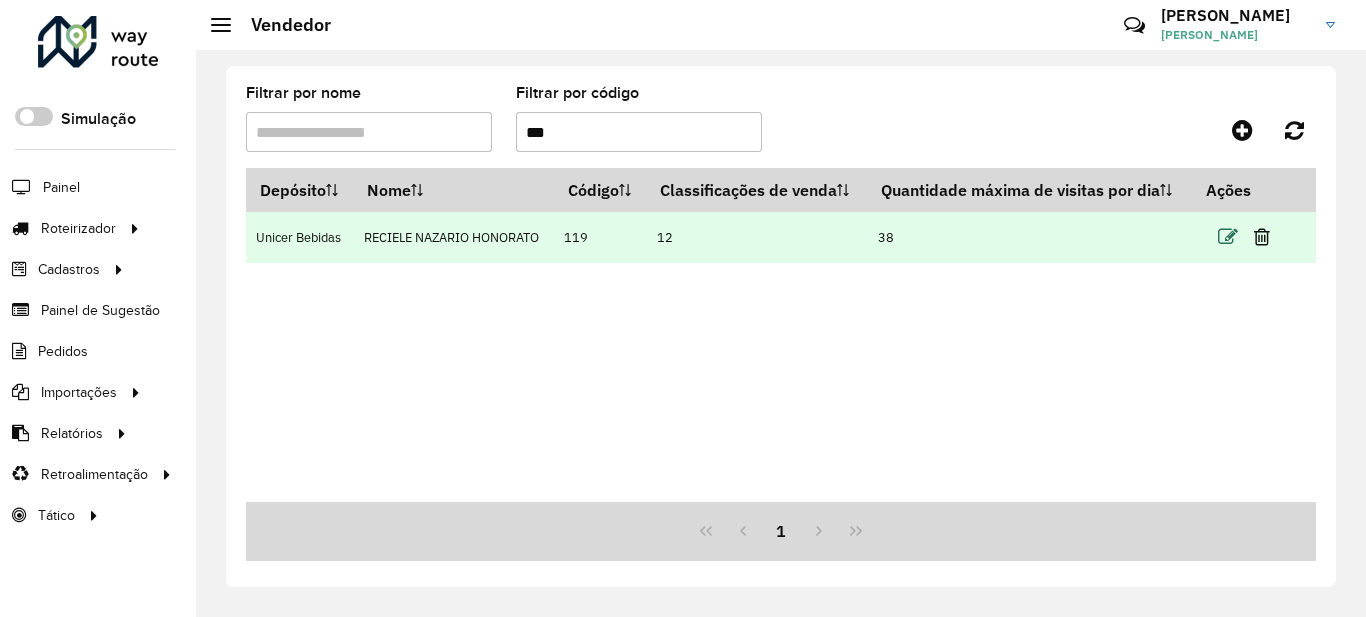 click at bounding box center (1228, 237) 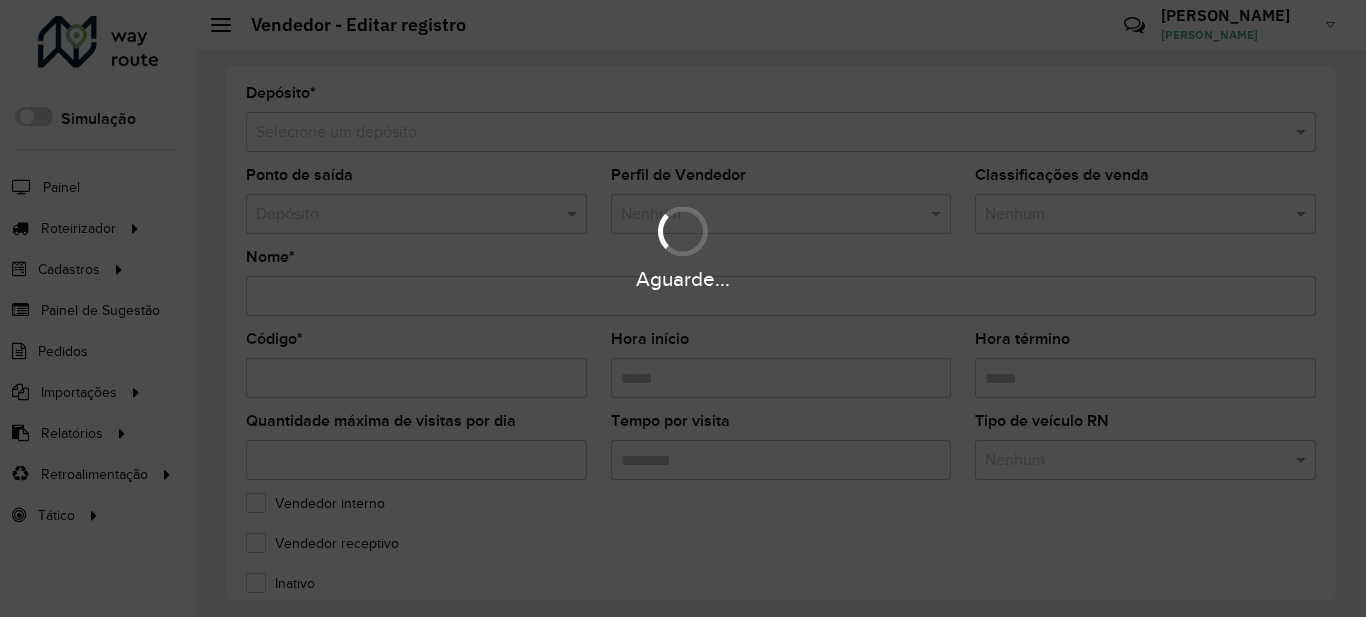 type on "**********" 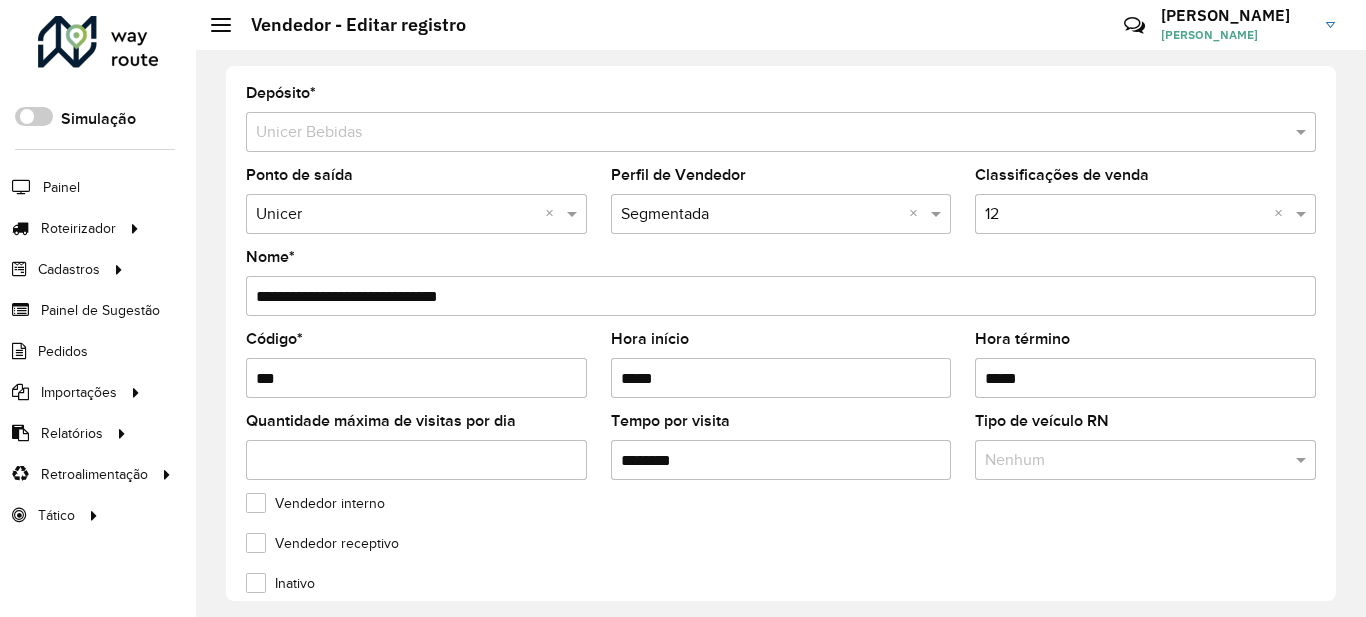 click at bounding box center (1125, 215) 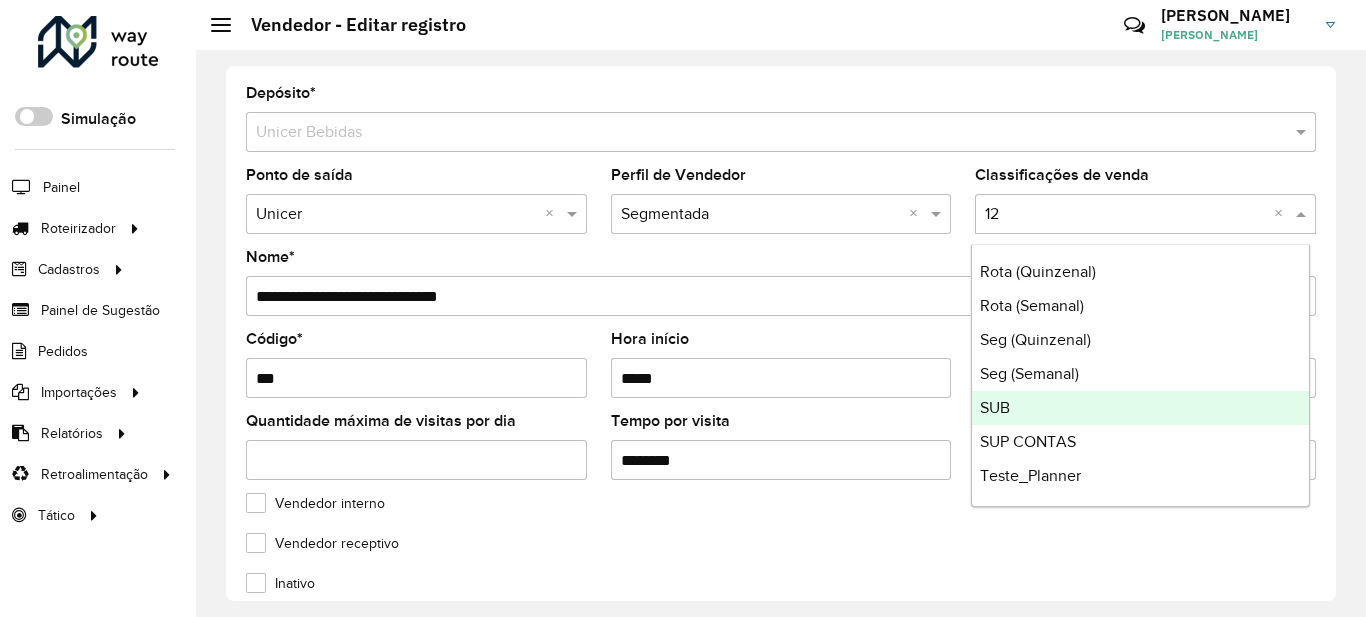 scroll, scrollTop: 172, scrollLeft: 0, axis: vertical 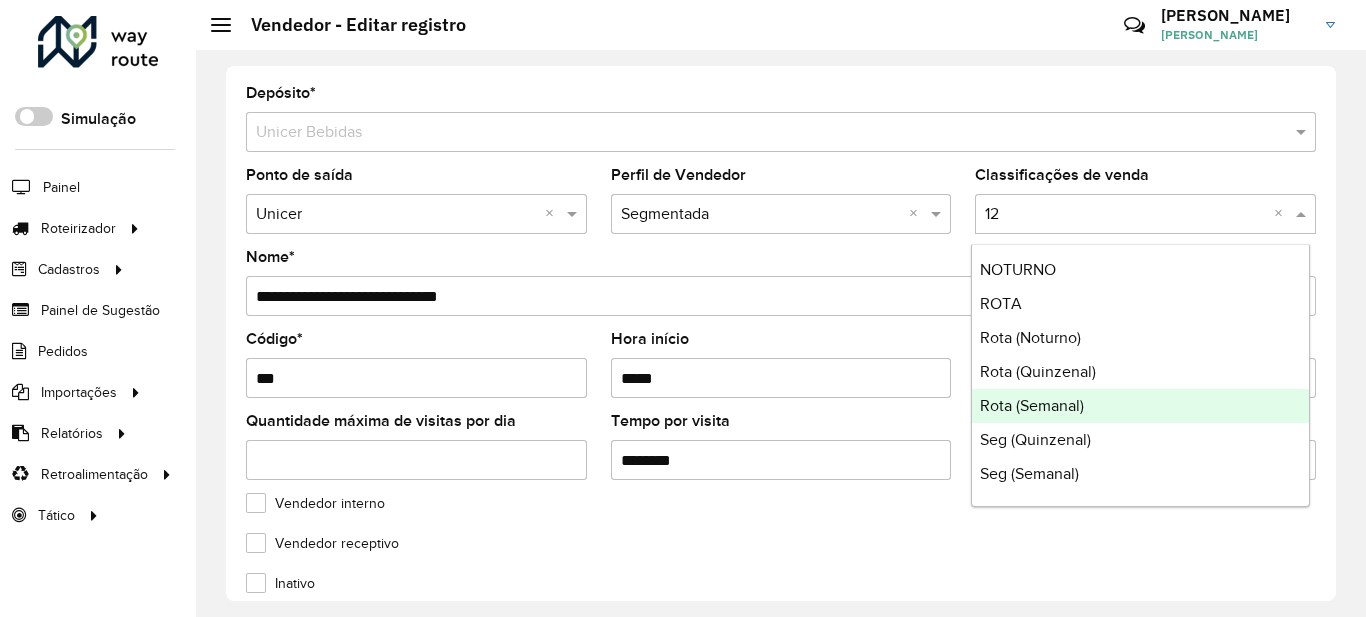 click on "Rota (Semanal)" at bounding box center [1140, 406] 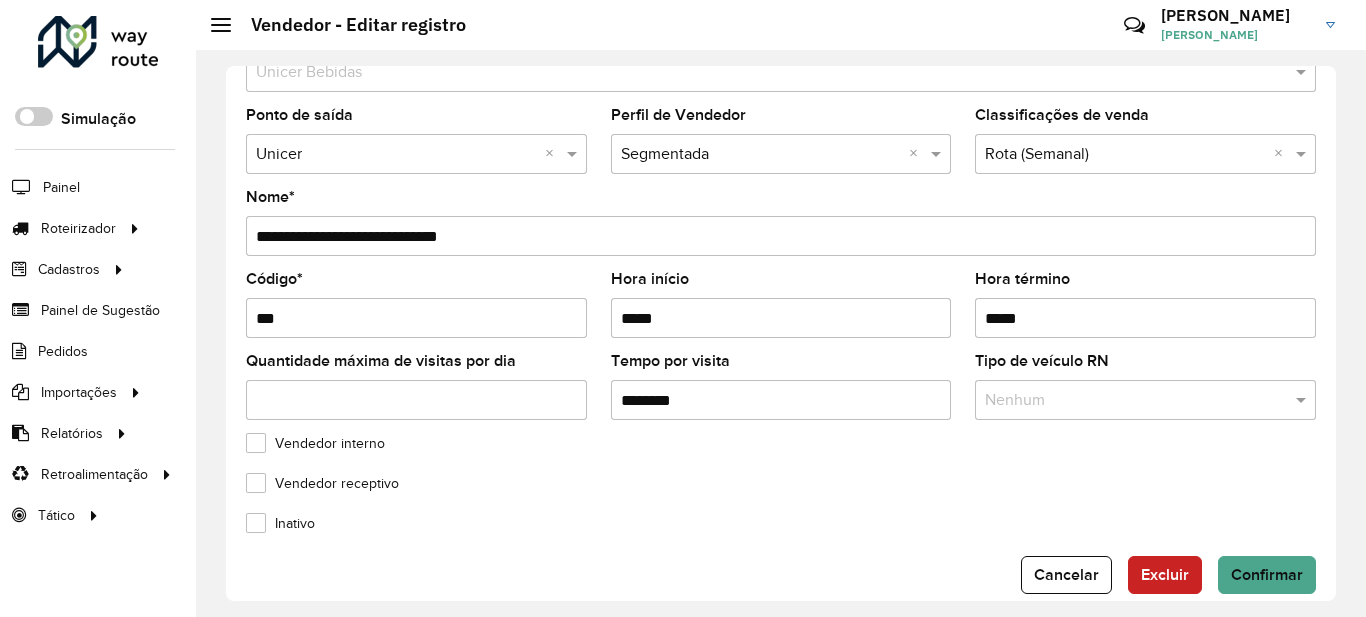 scroll, scrollTop: 89, scrollLeft: 0, axis: vertical 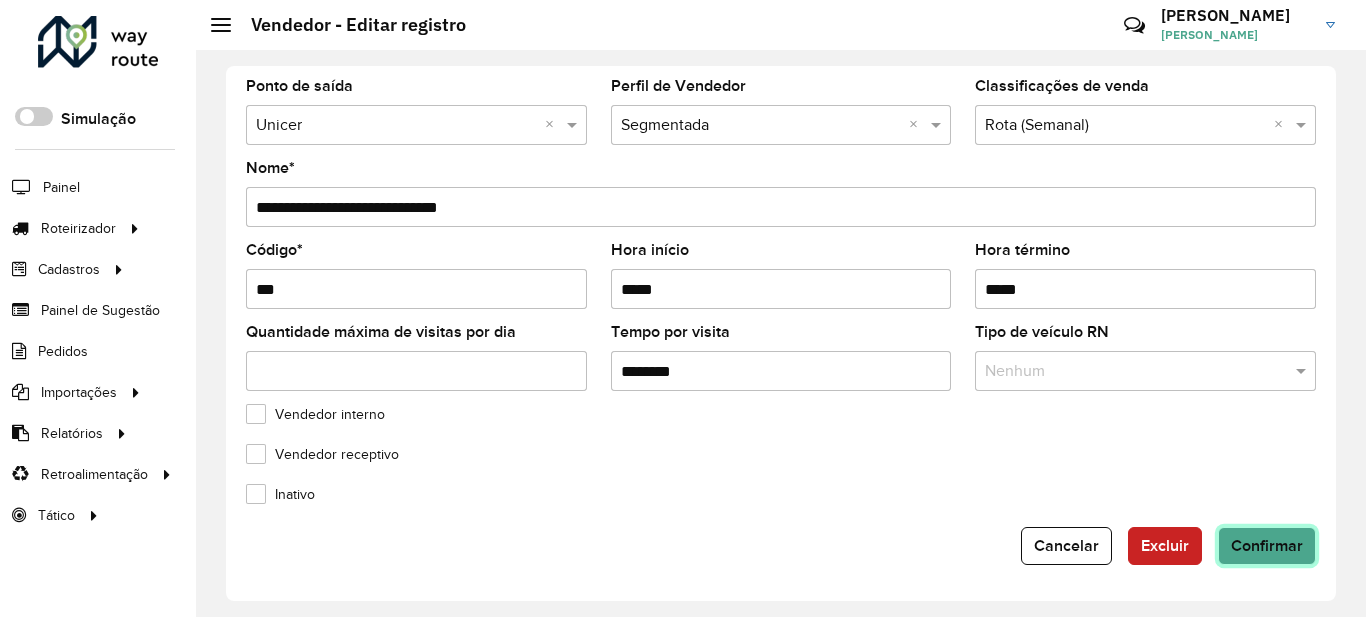 click on "Confirmar" 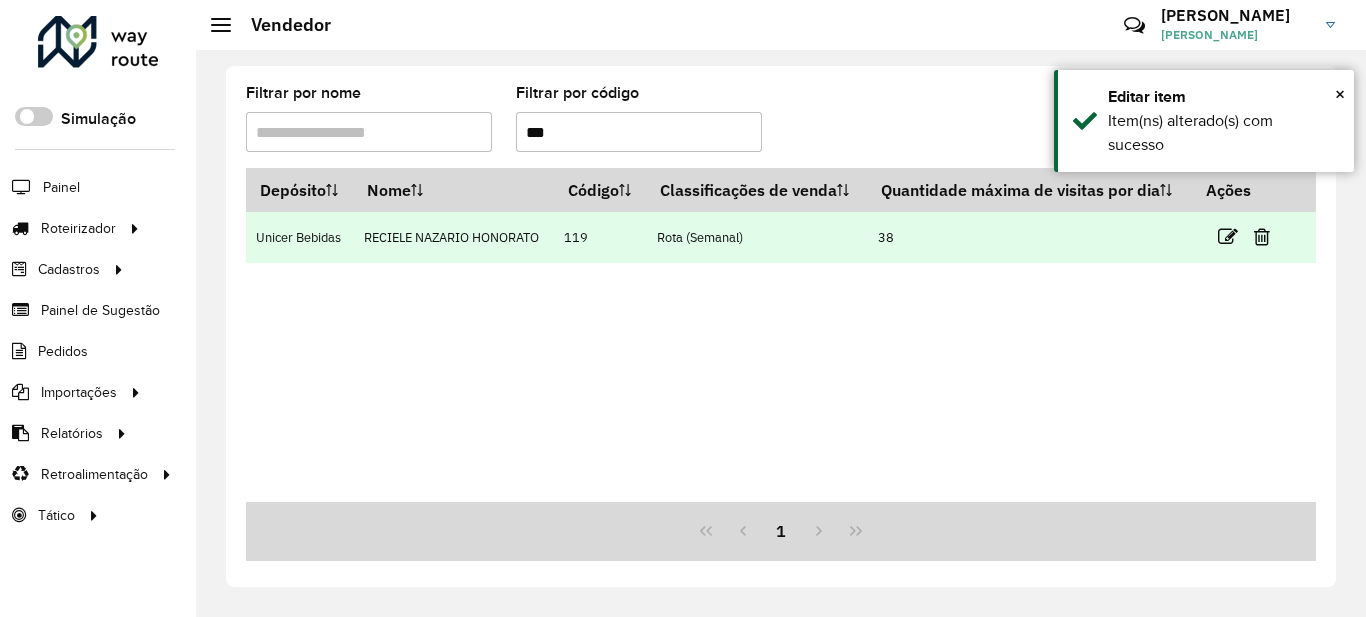 click on "119" at bounding box center (600, 237) 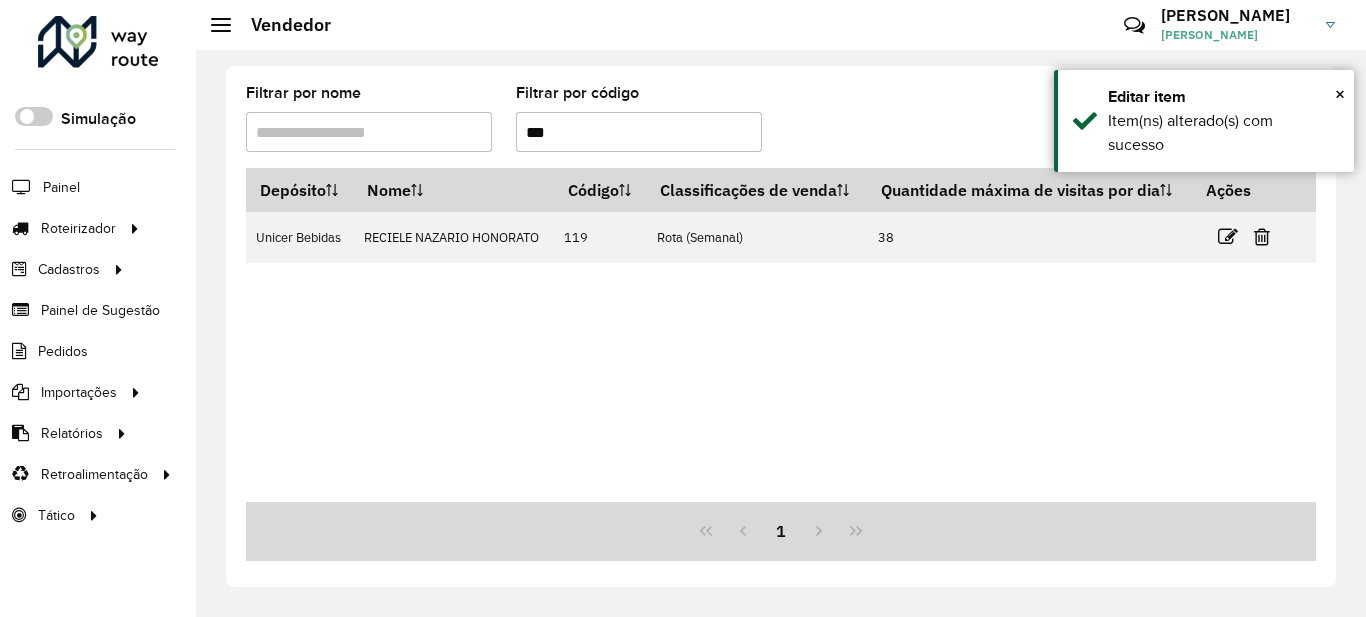 click on "***" at bounding box center [639, 132] 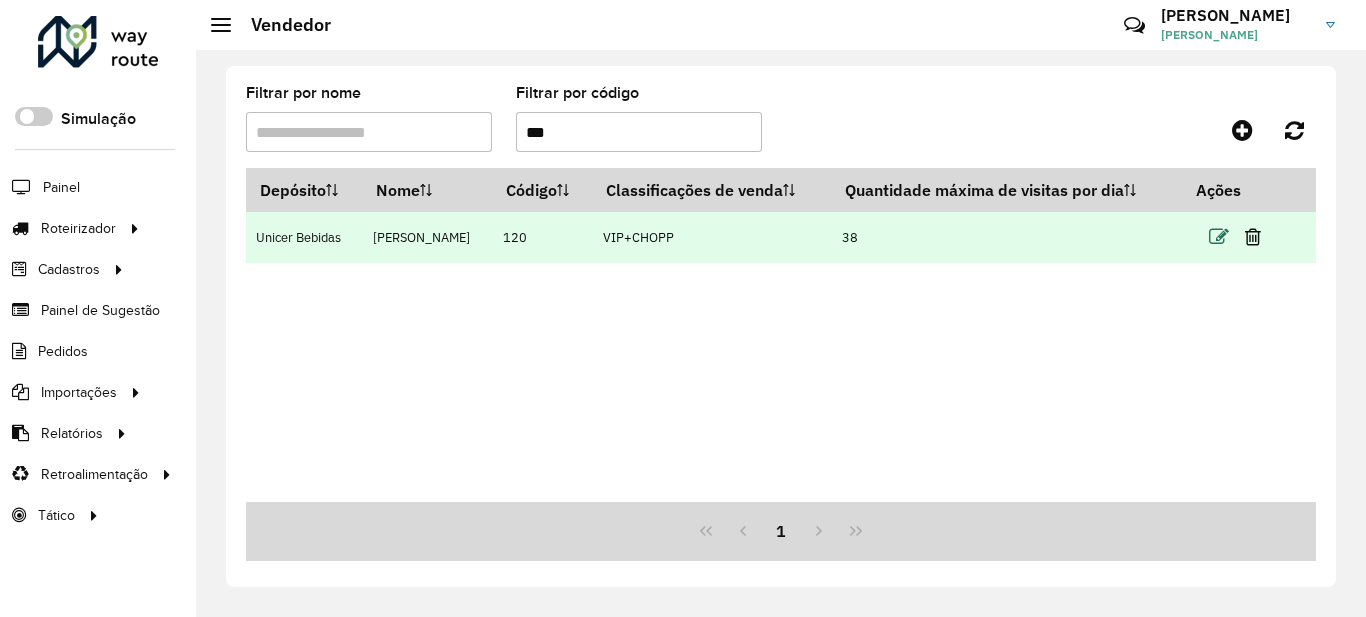click at bounding box center (1219, 237) 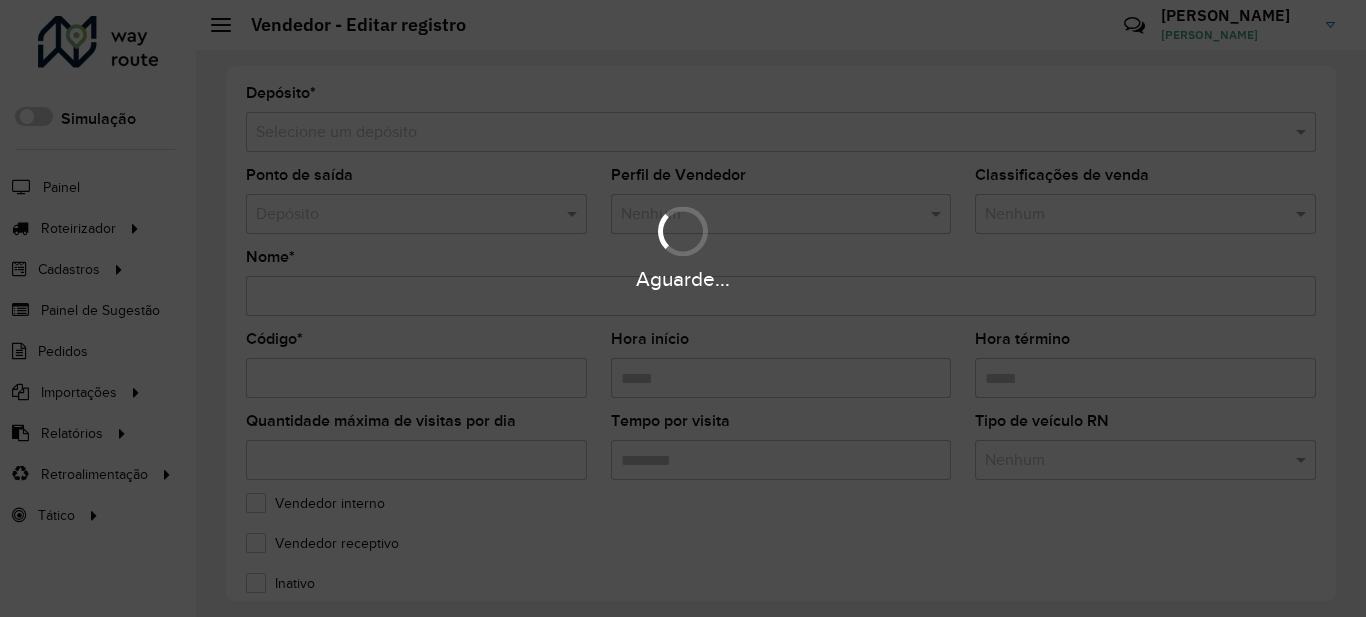 type on "**********" 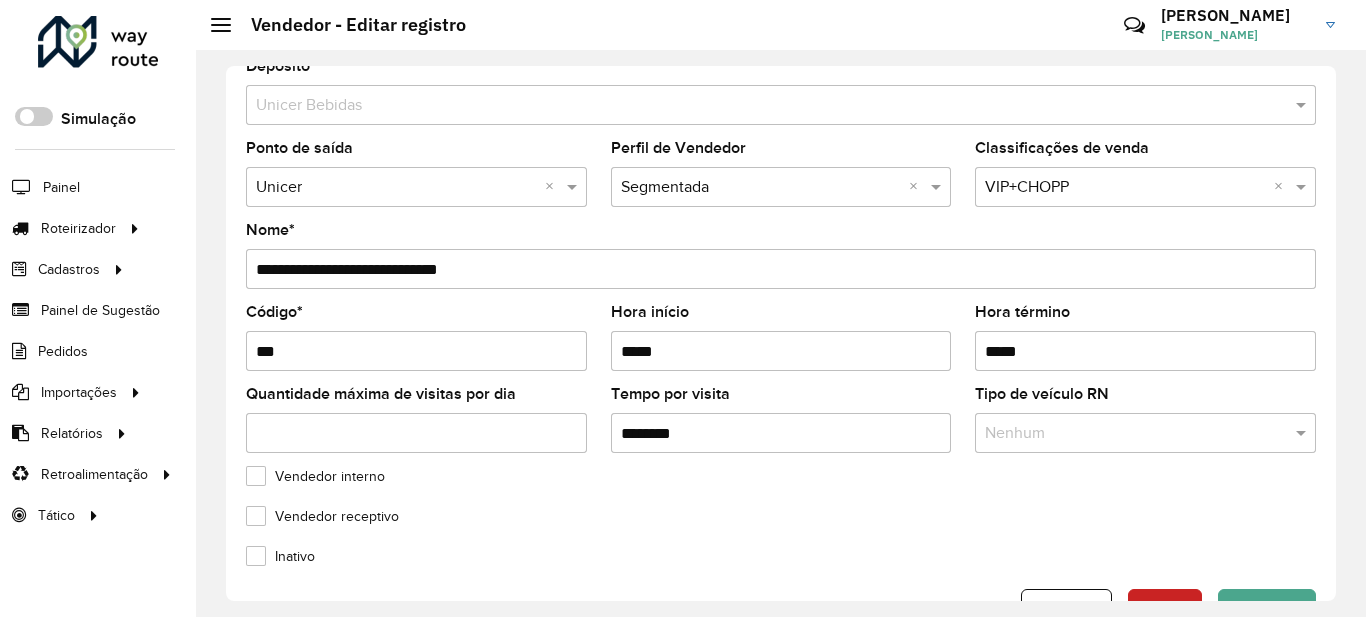 scroll, scrollTop: 0, scrollLeft: 0, axis: both 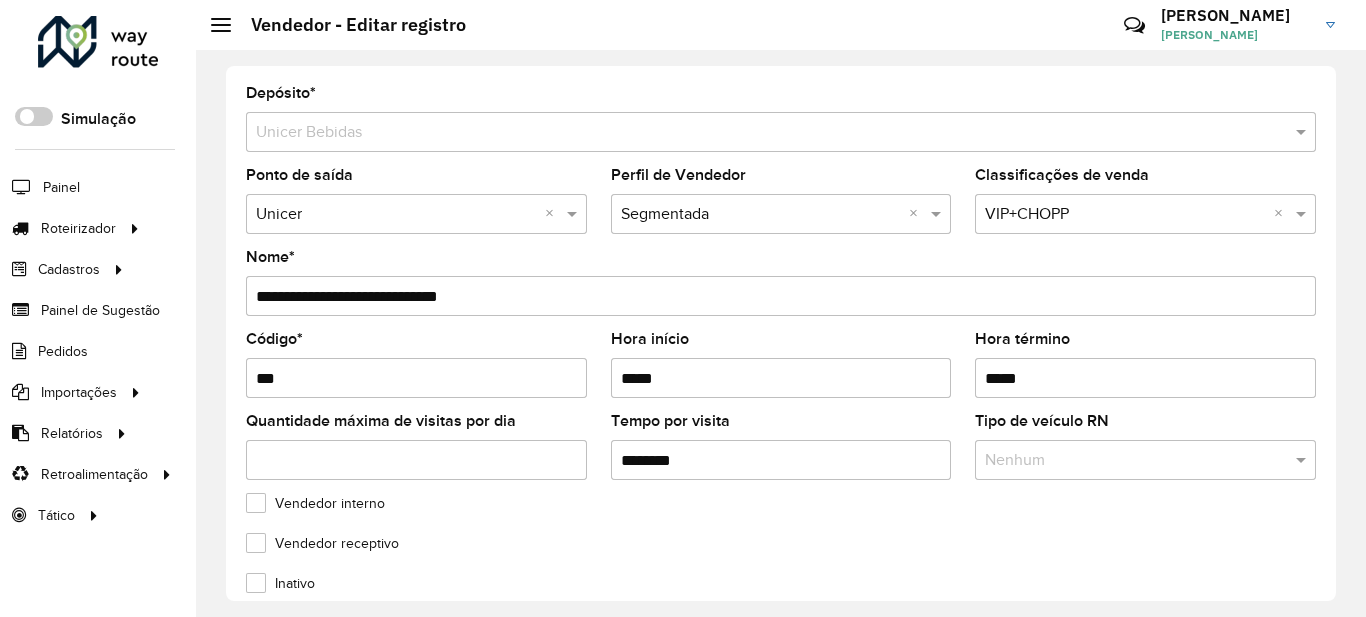 click at bounding box center [781, 214] 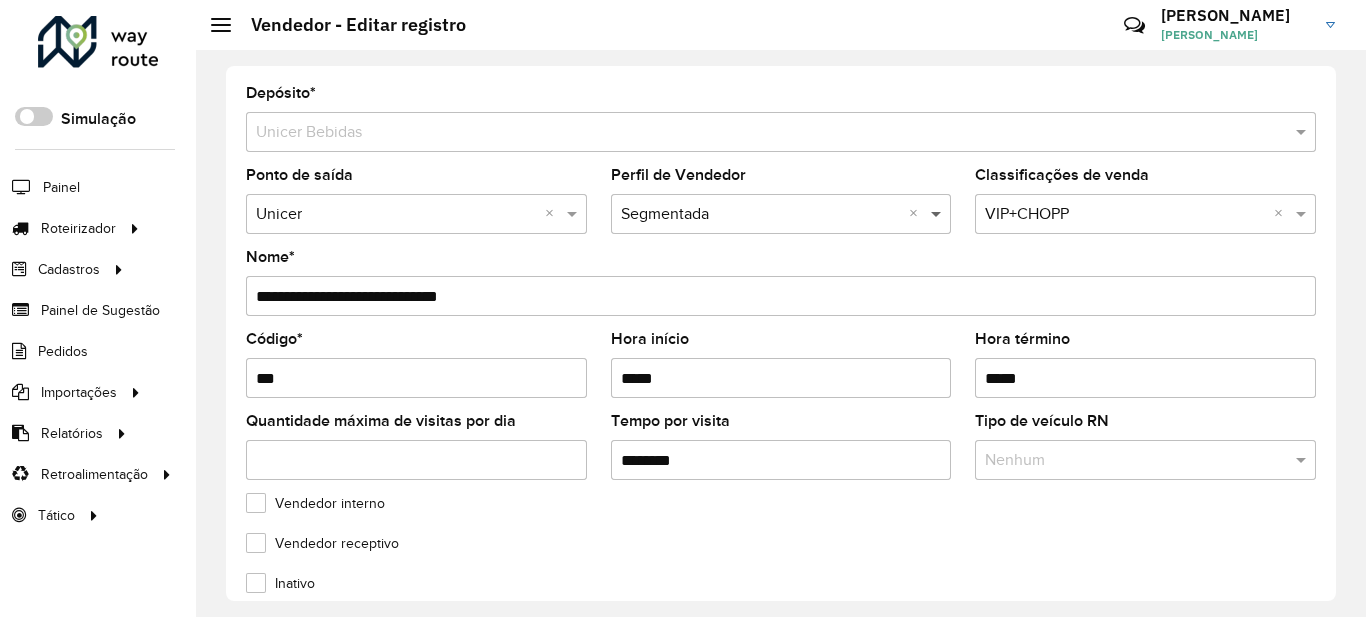 click at bounding box center (938, 214) 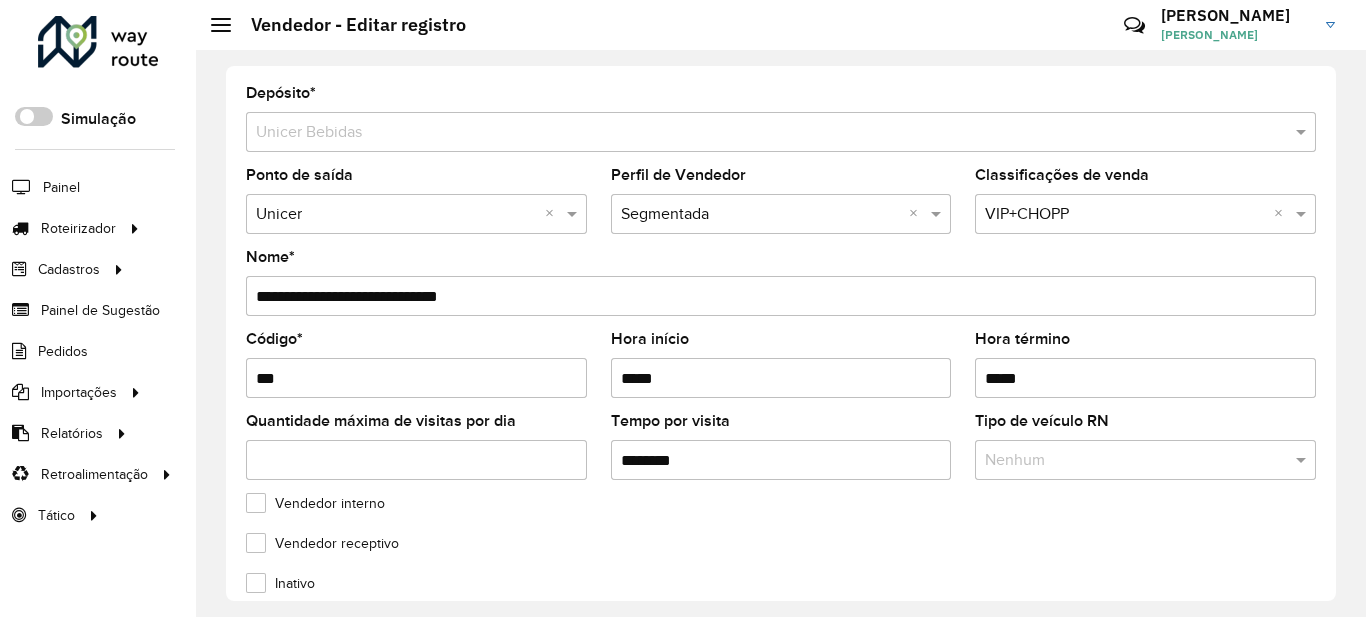 click on "Perfil de Vendedor  Nenhum × Segmentada ×" 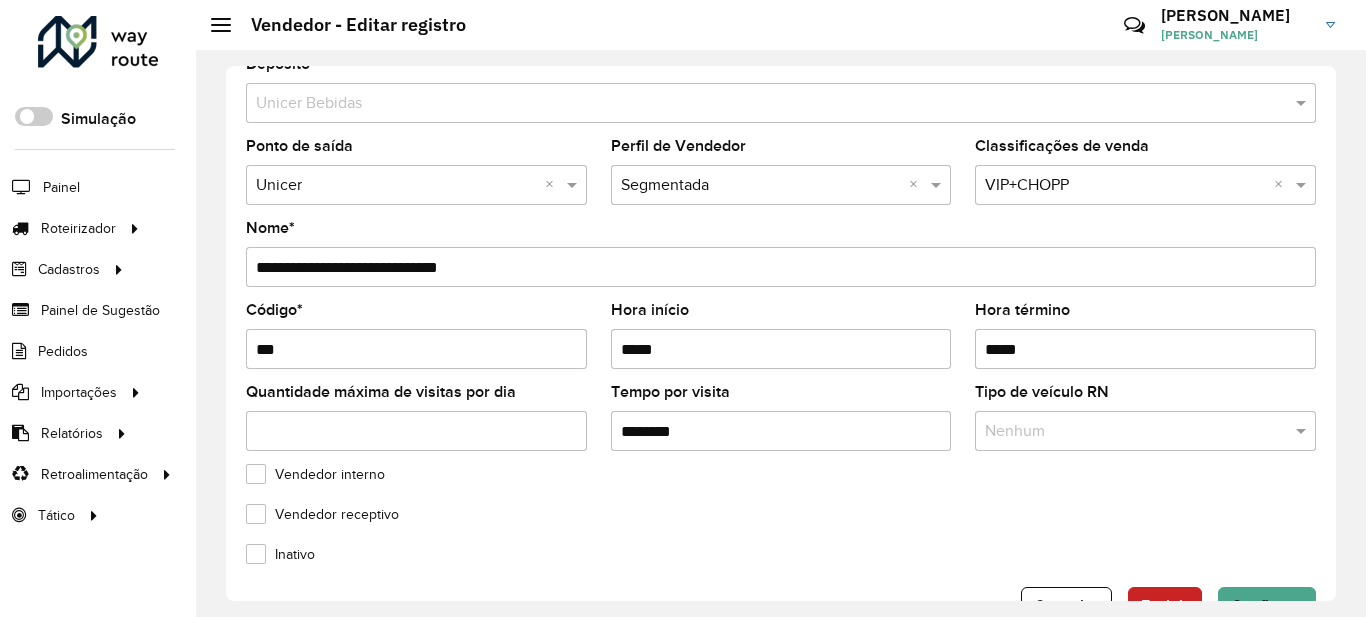 scroll, scrollTop: 0, scrollLeft: 0, axis: both 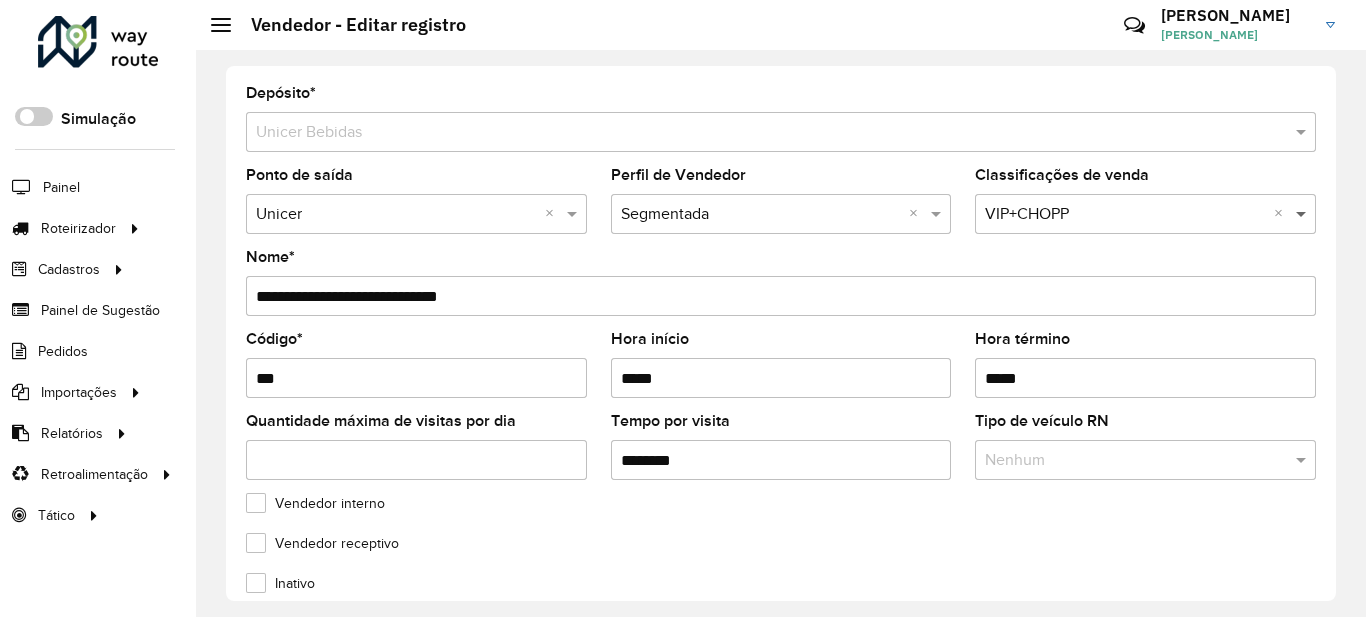 click at bounding box center [1303, 214] 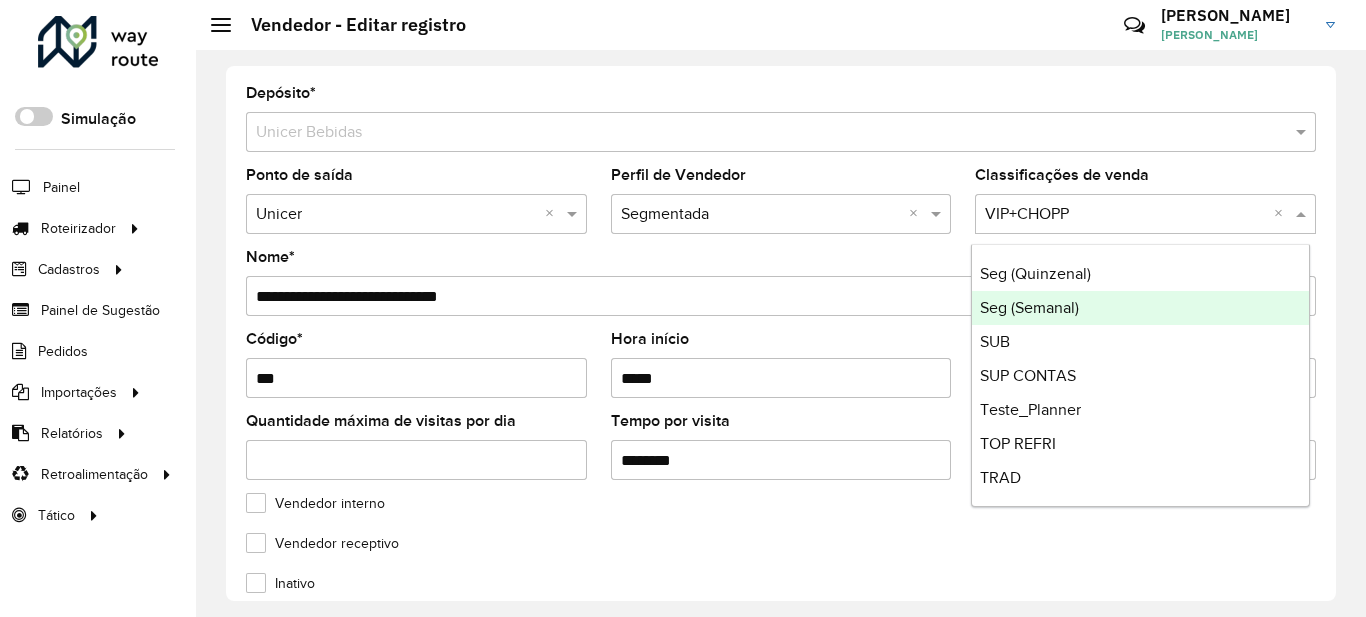 scroll, scrollTop: 272, scrollLeft: 0, axis: vertical 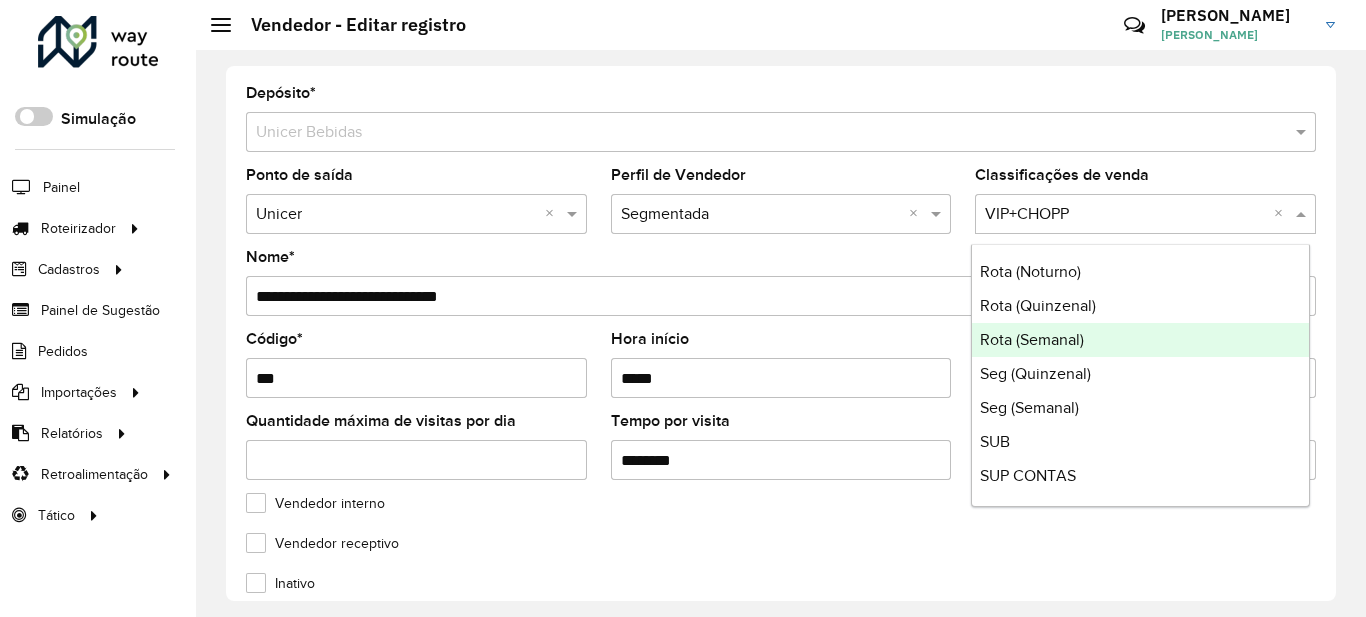 click on "Rota (Semanal)" at bounding box center (1032, 339) 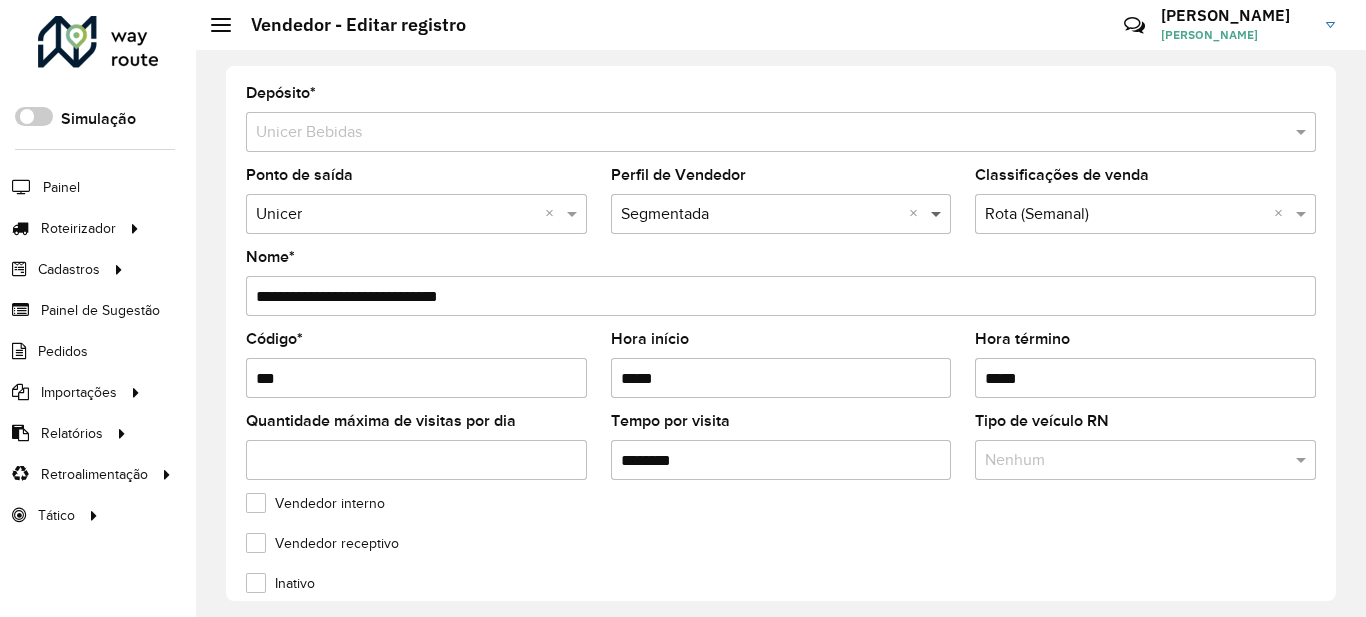 click at bounding box center [938, 214] 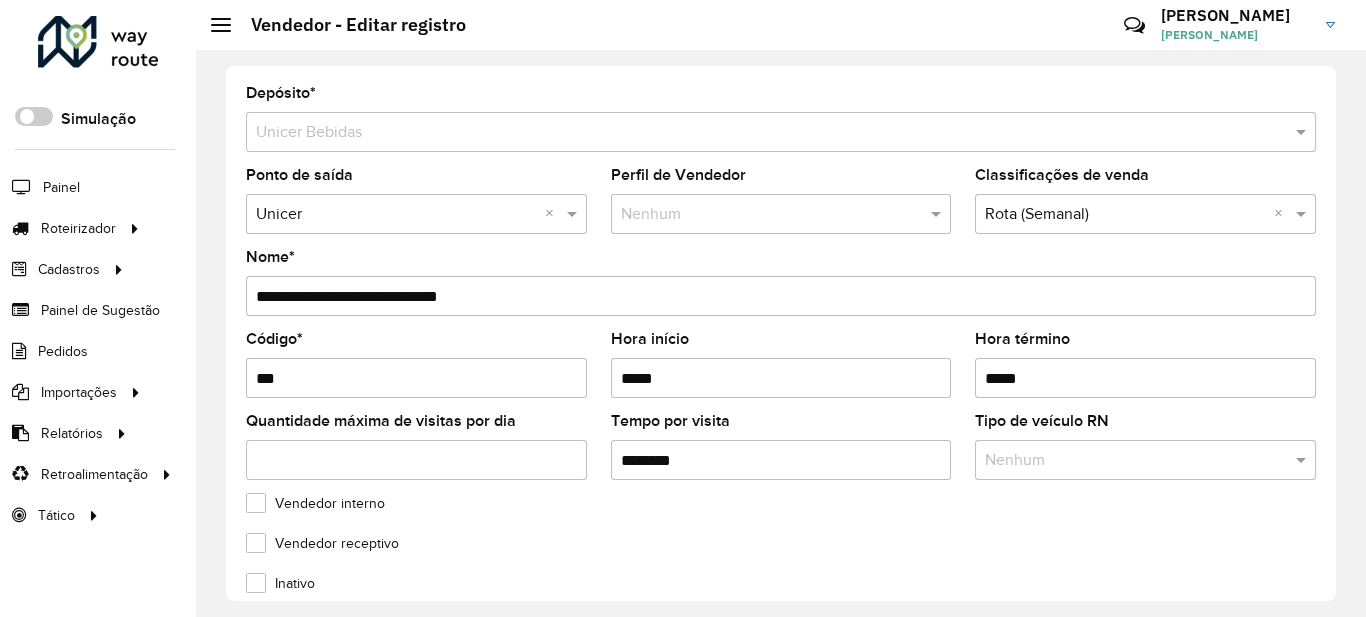 click at bounding box center [761, 215] 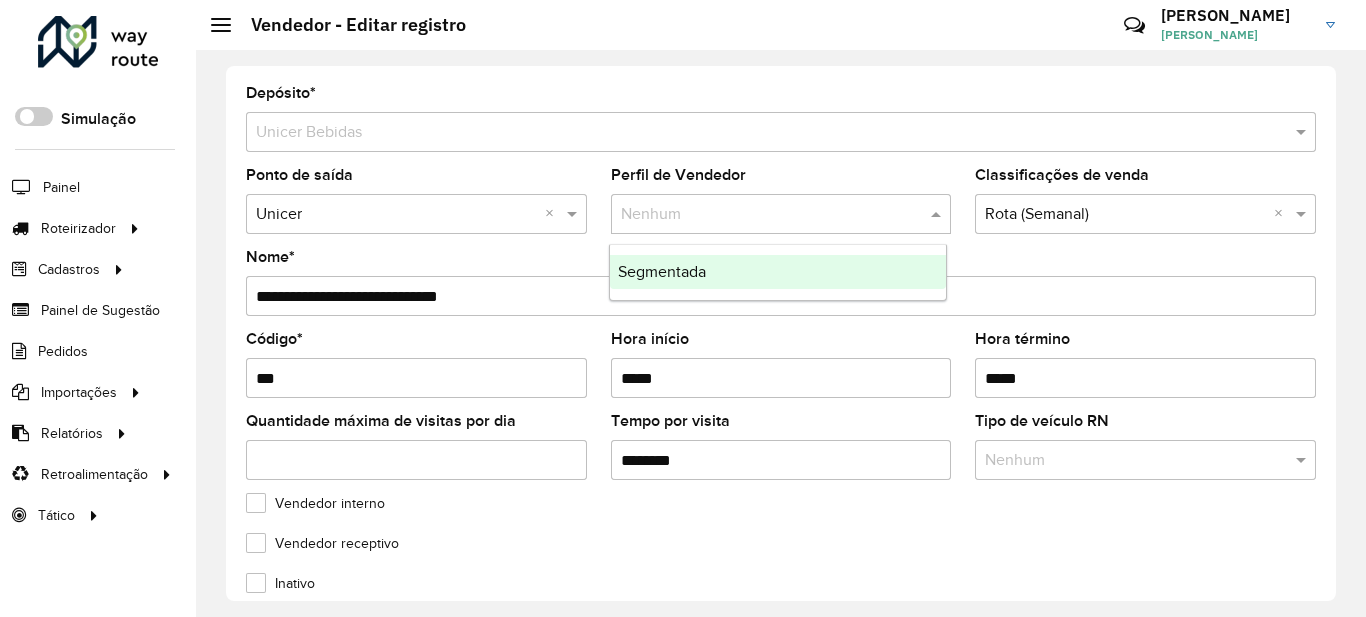 click on "Segmentada" at bounding box center [778, 272] 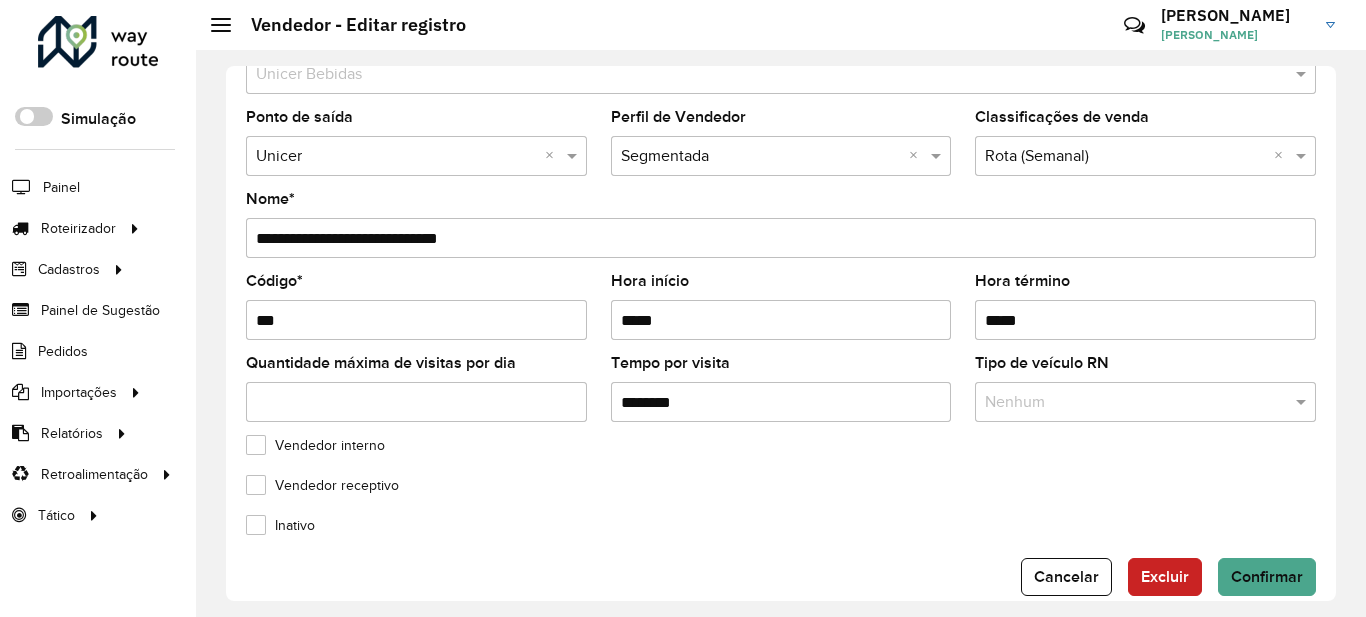 scroll, scrollTop: 89, scrollLeft: 0, axis: vertical 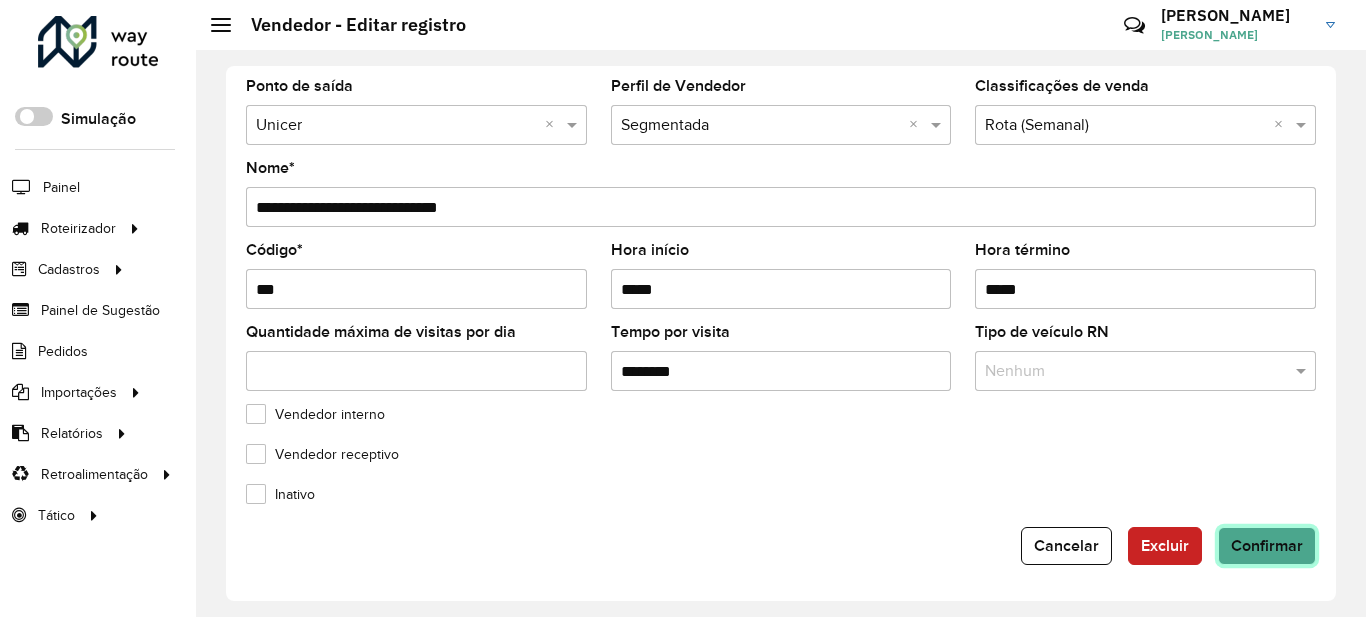 click on "Confirmar" 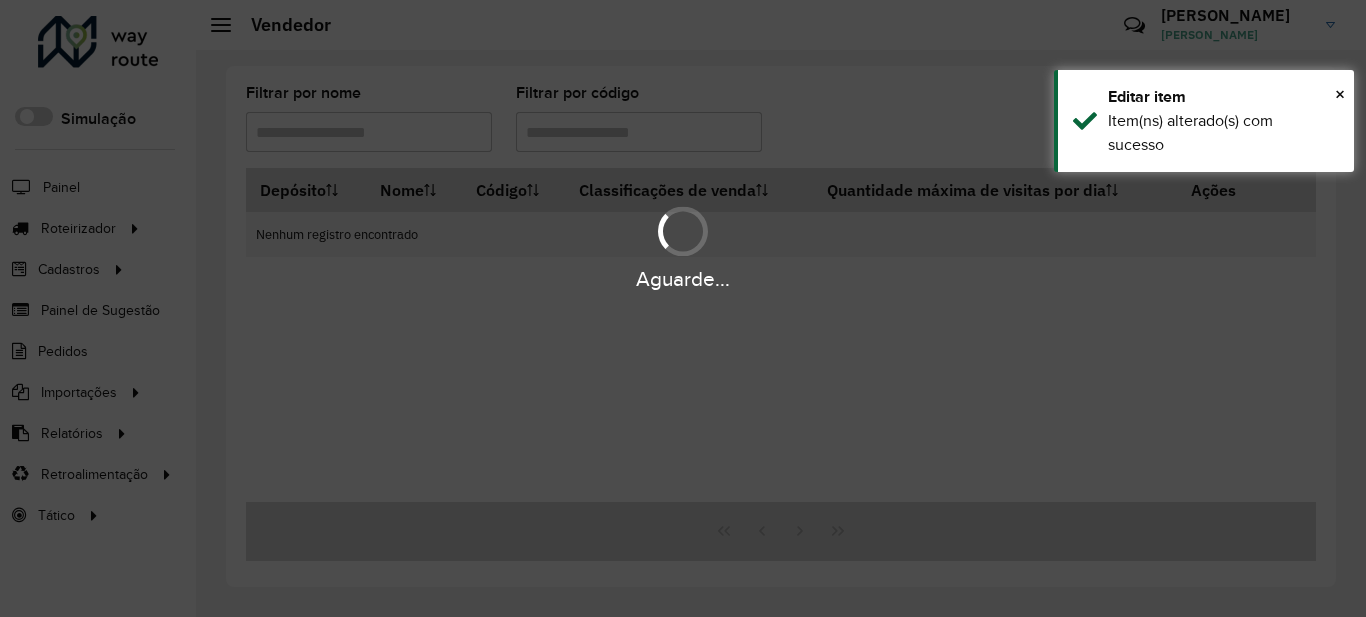 type on "***" 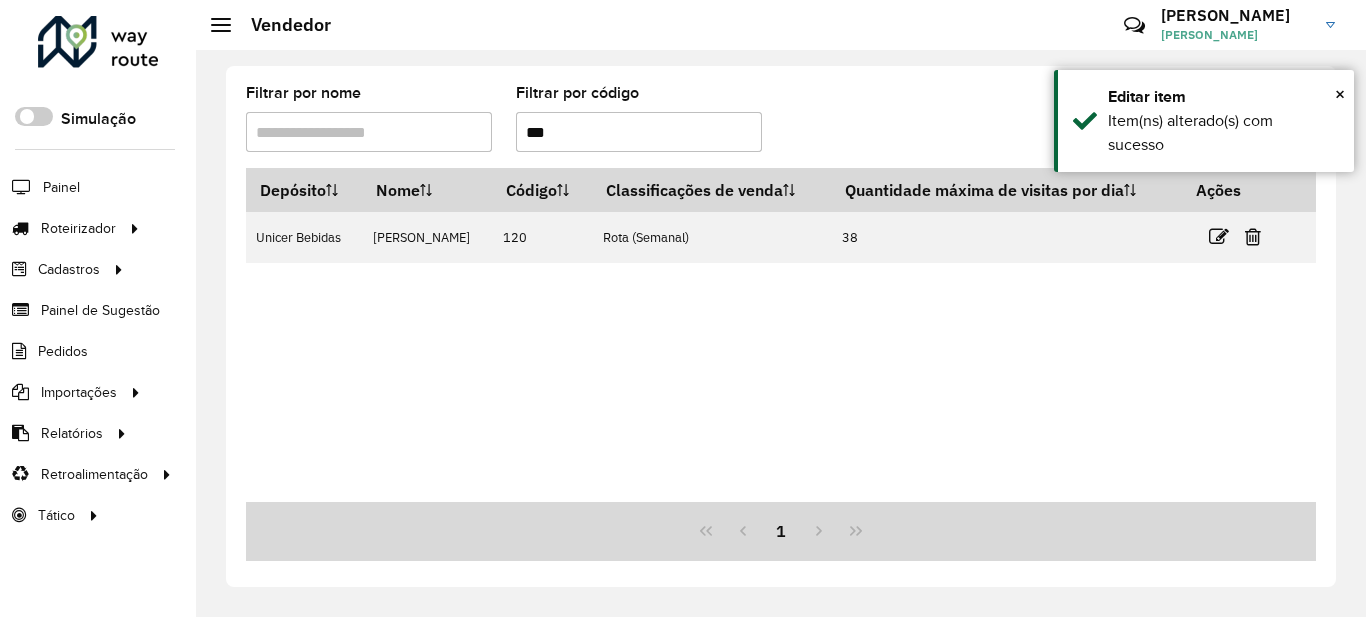 click on "***" at bounding box center [639, 132] 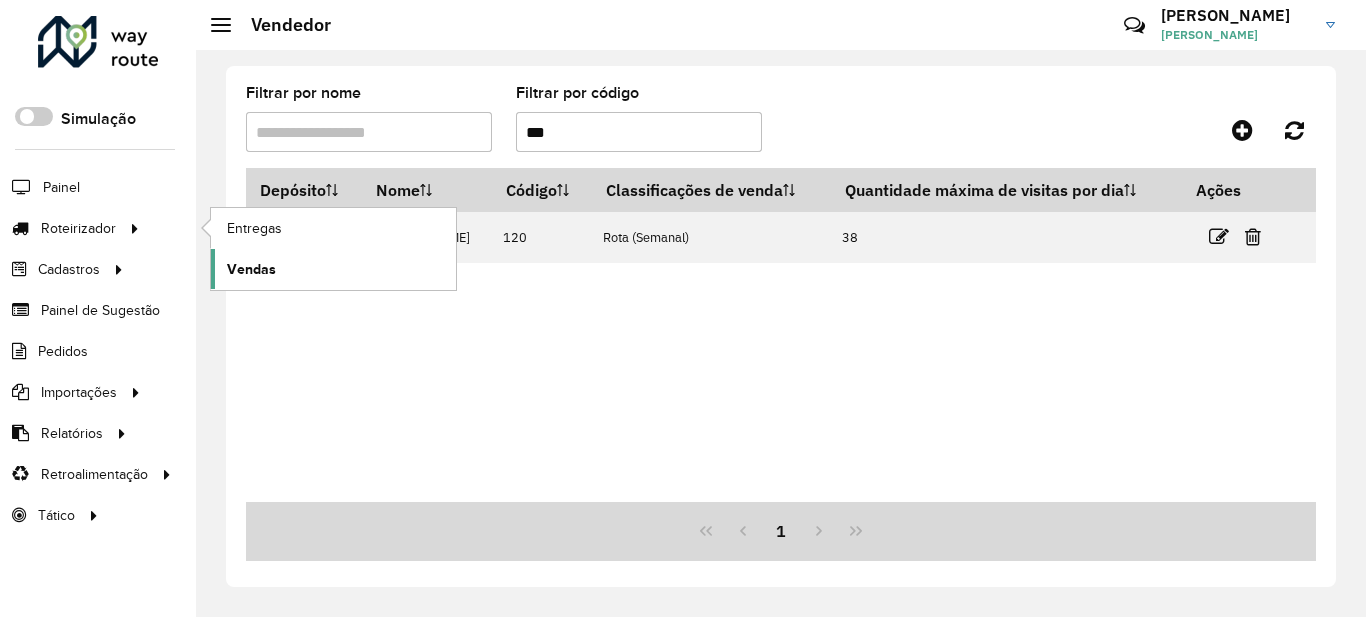 click on "Vendas" 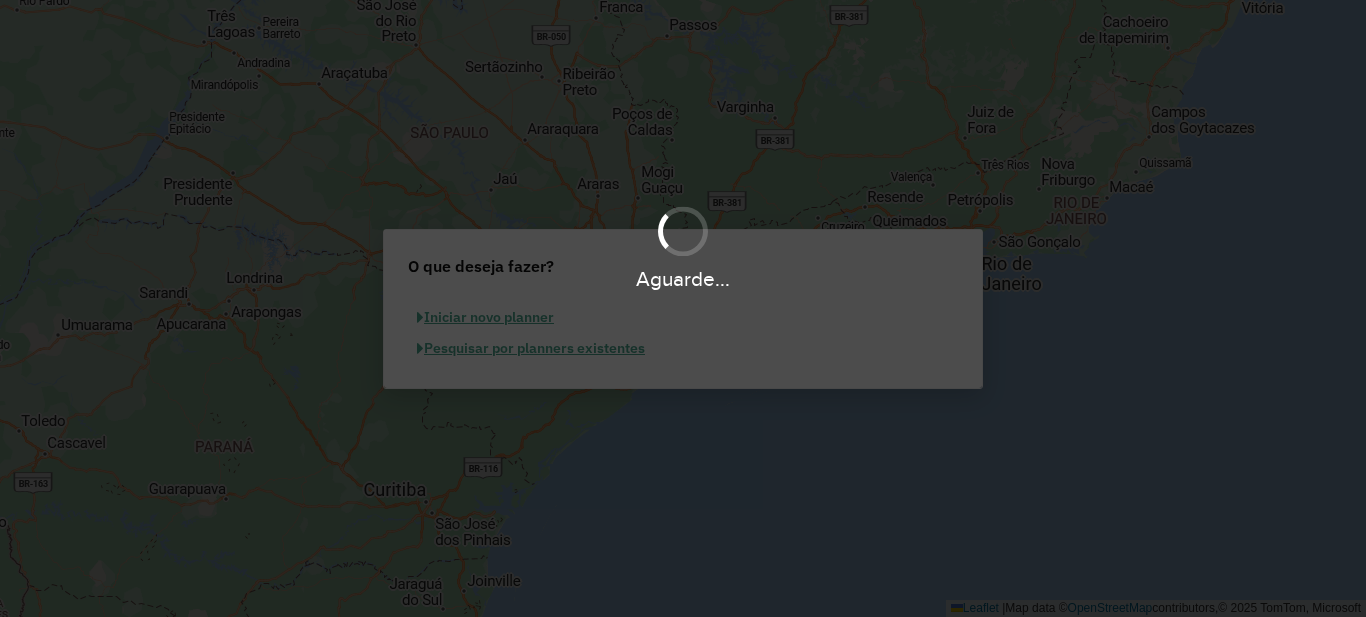 scroll, scrollTop: 0, scrollLeft: 0, axis: both 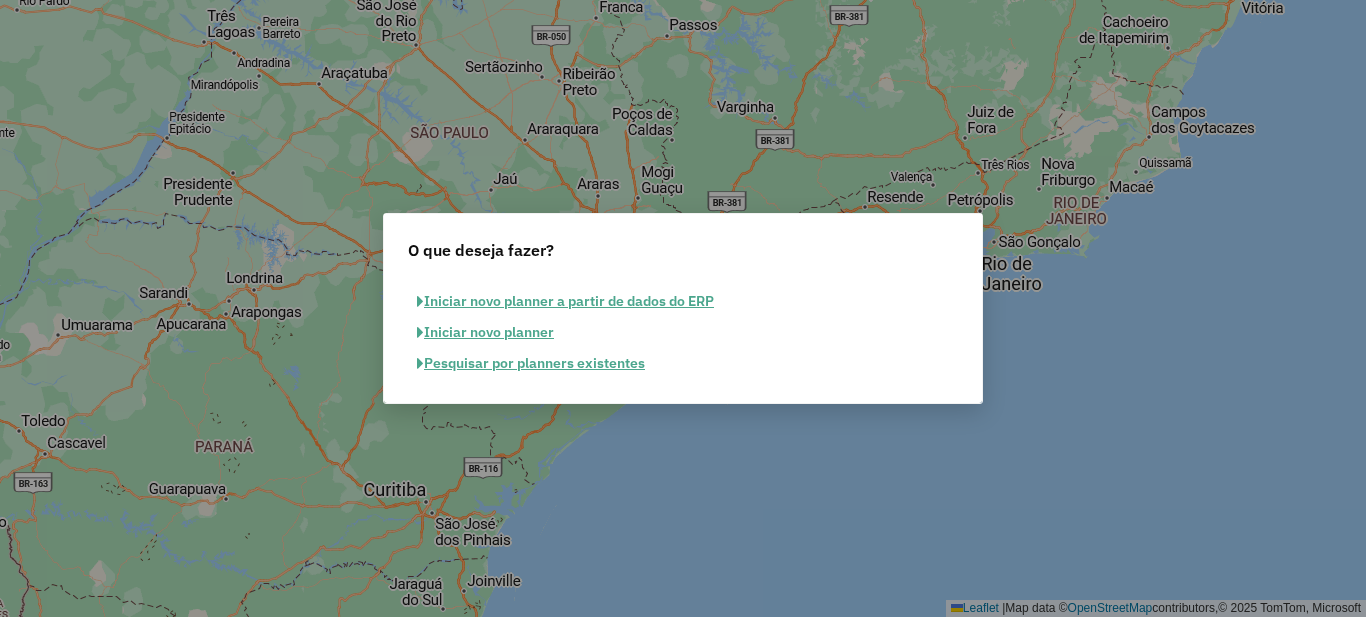 click on "Pesquisar por planners existentes" 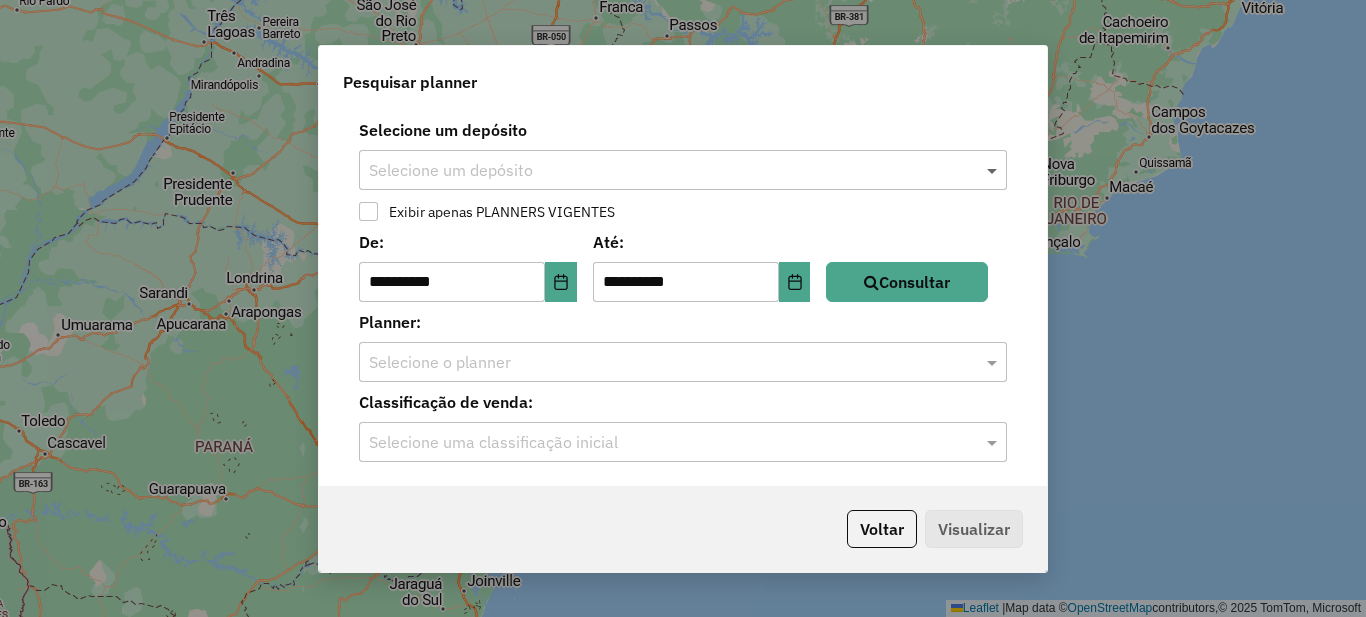 click 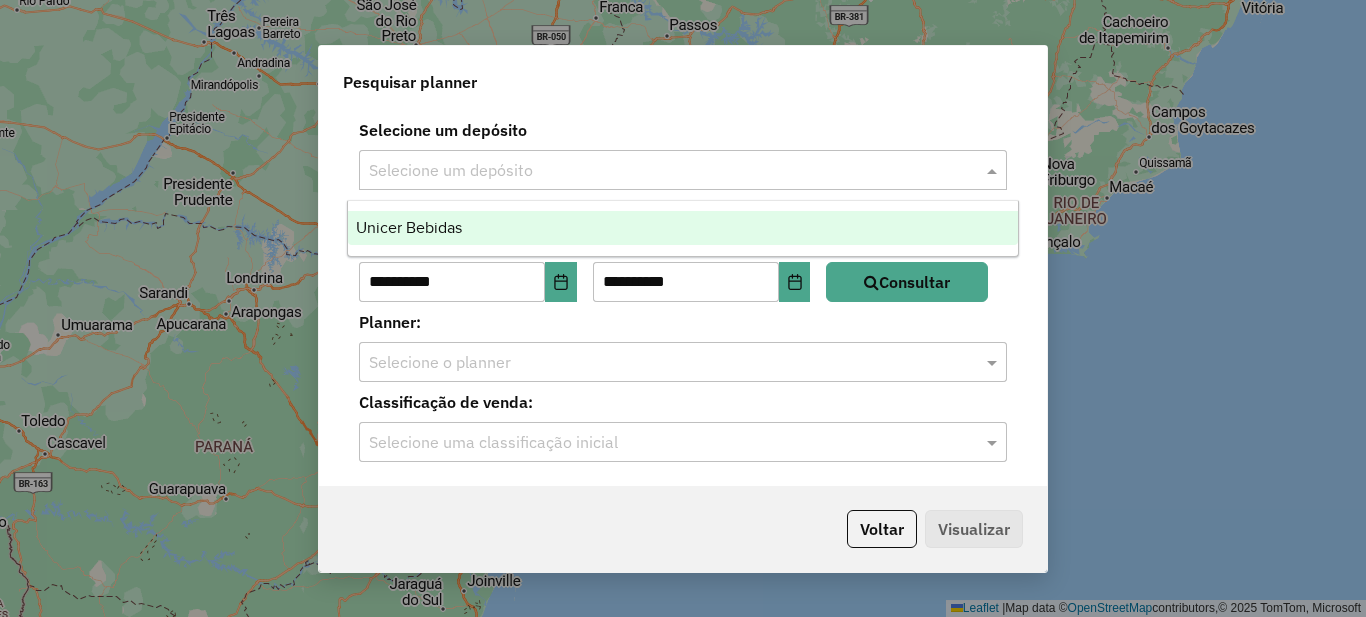 click on "Unicer Bebidas" at bounding box center [683, 228] 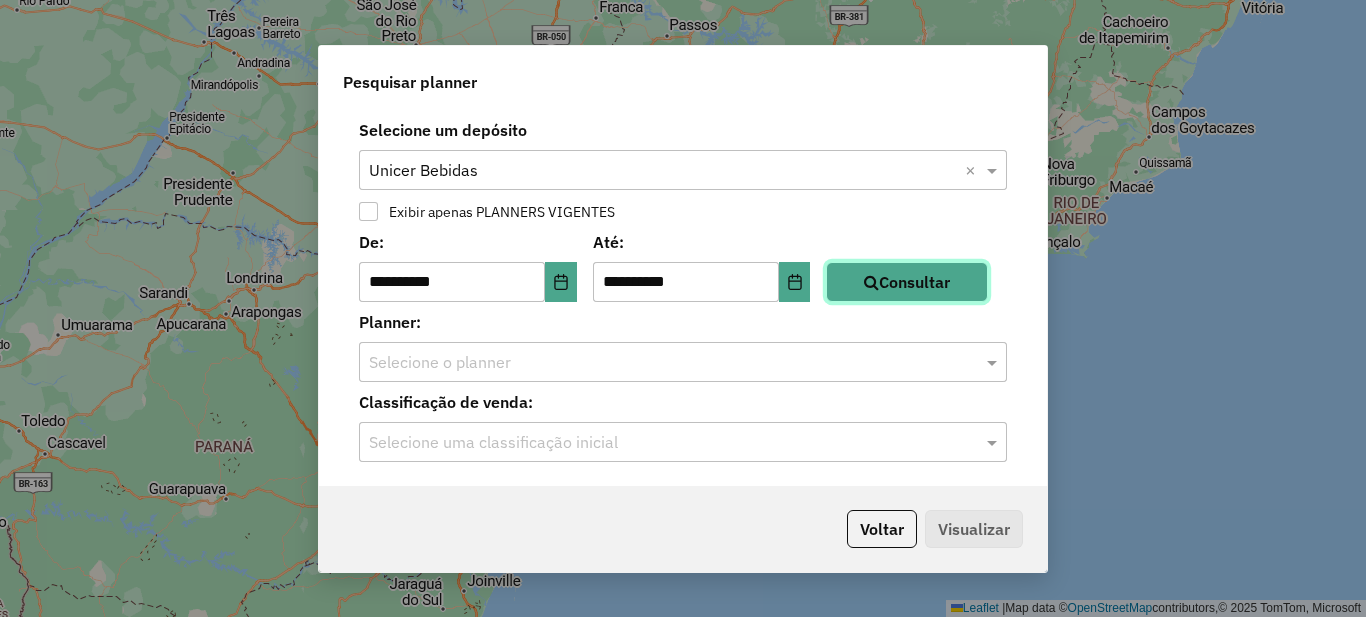 click on "Consultar" 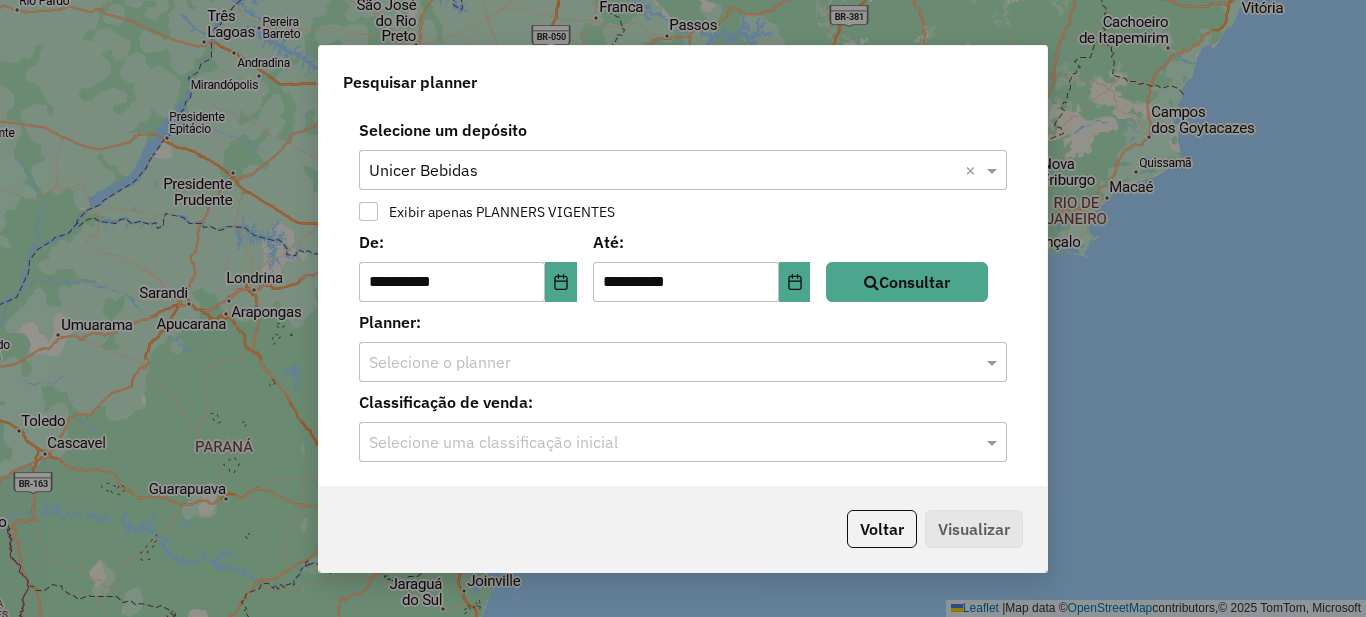 click 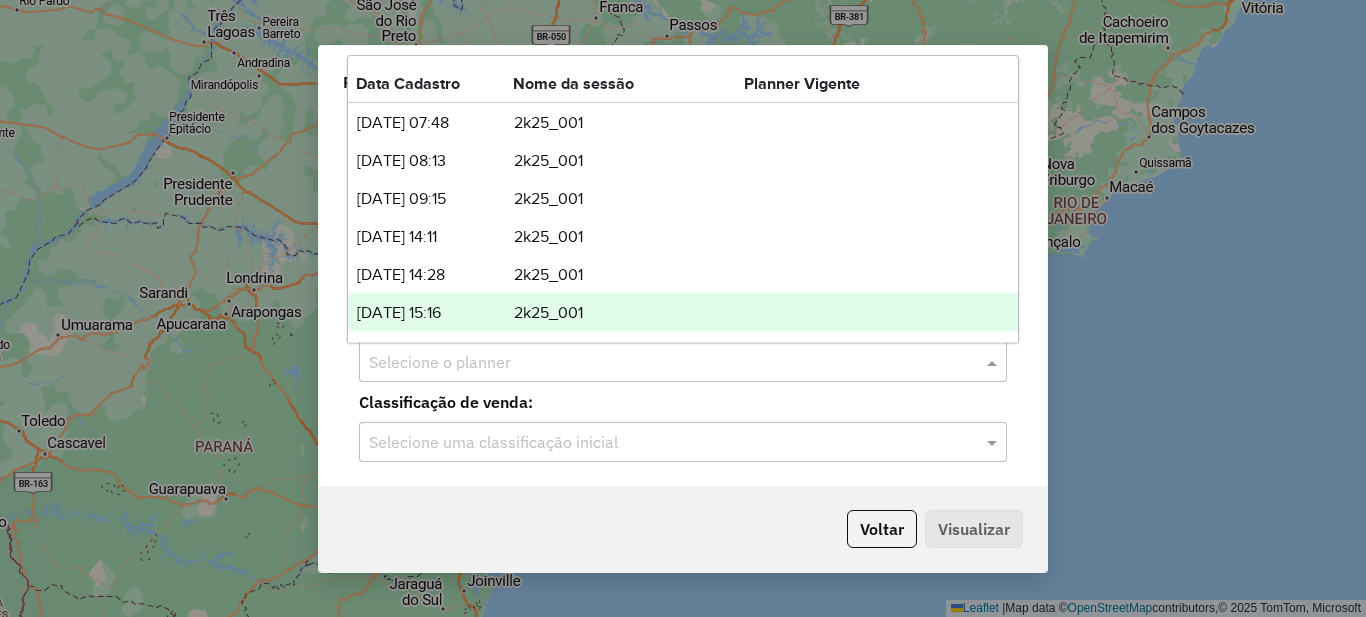click on "2k25_001" at bounding box center (628, 313) 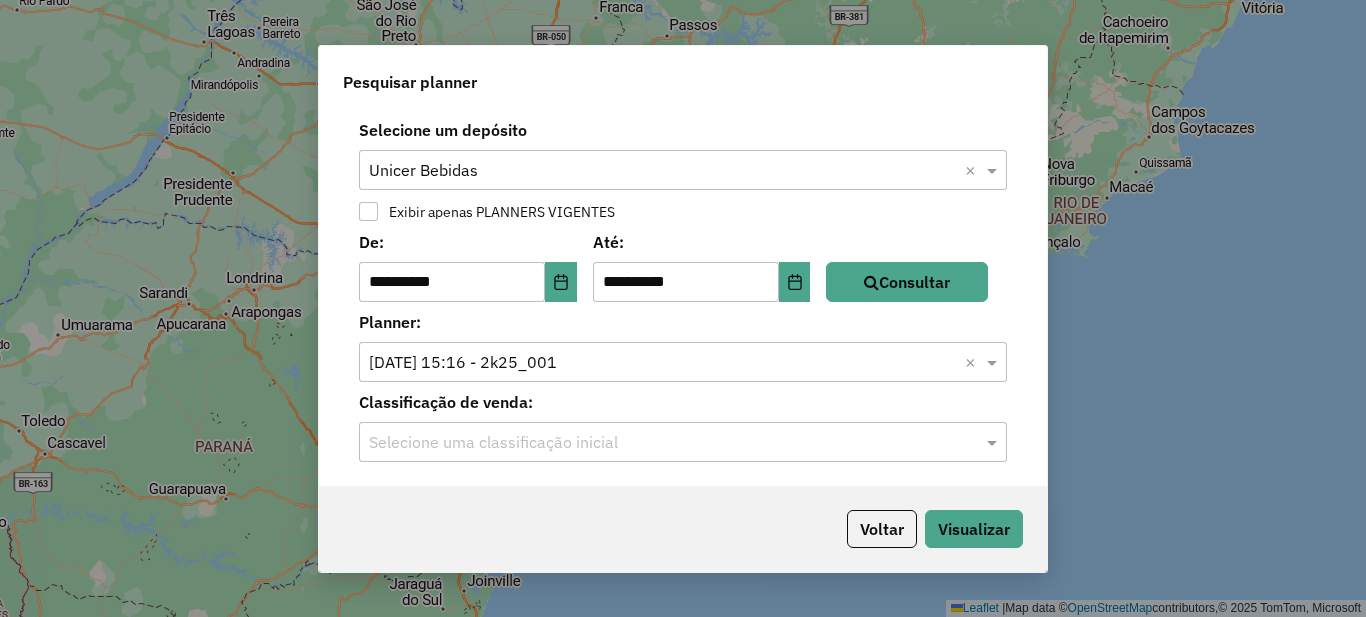 click 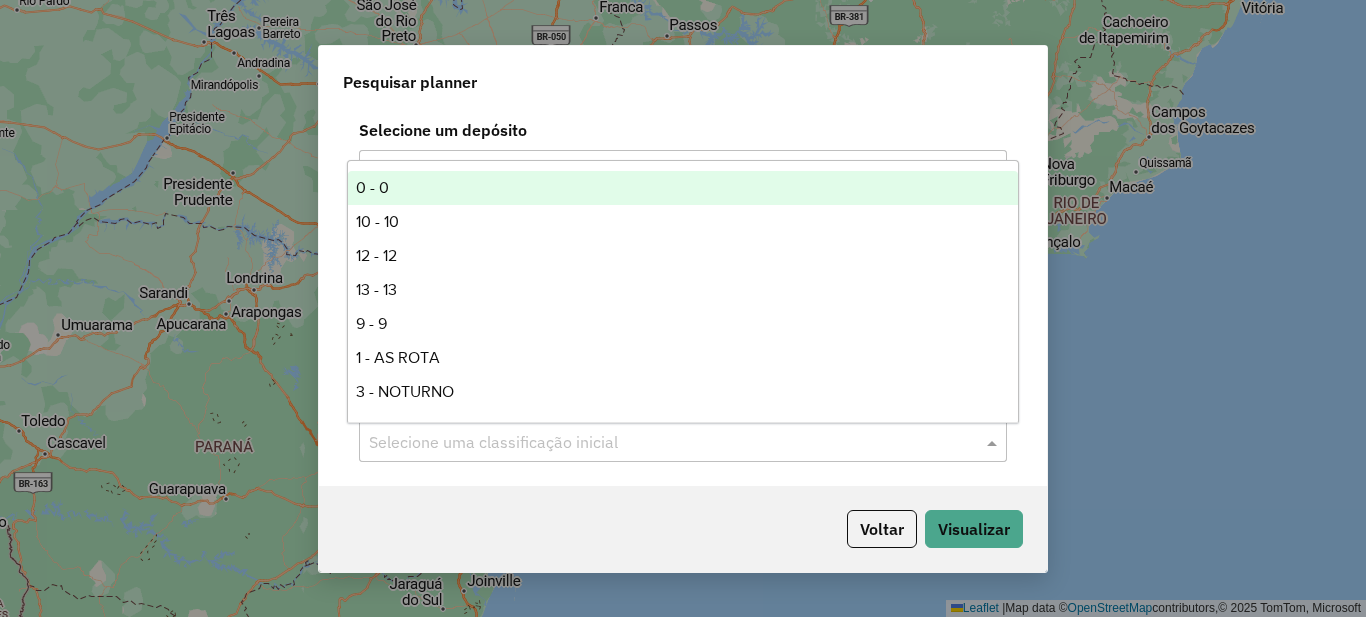 click 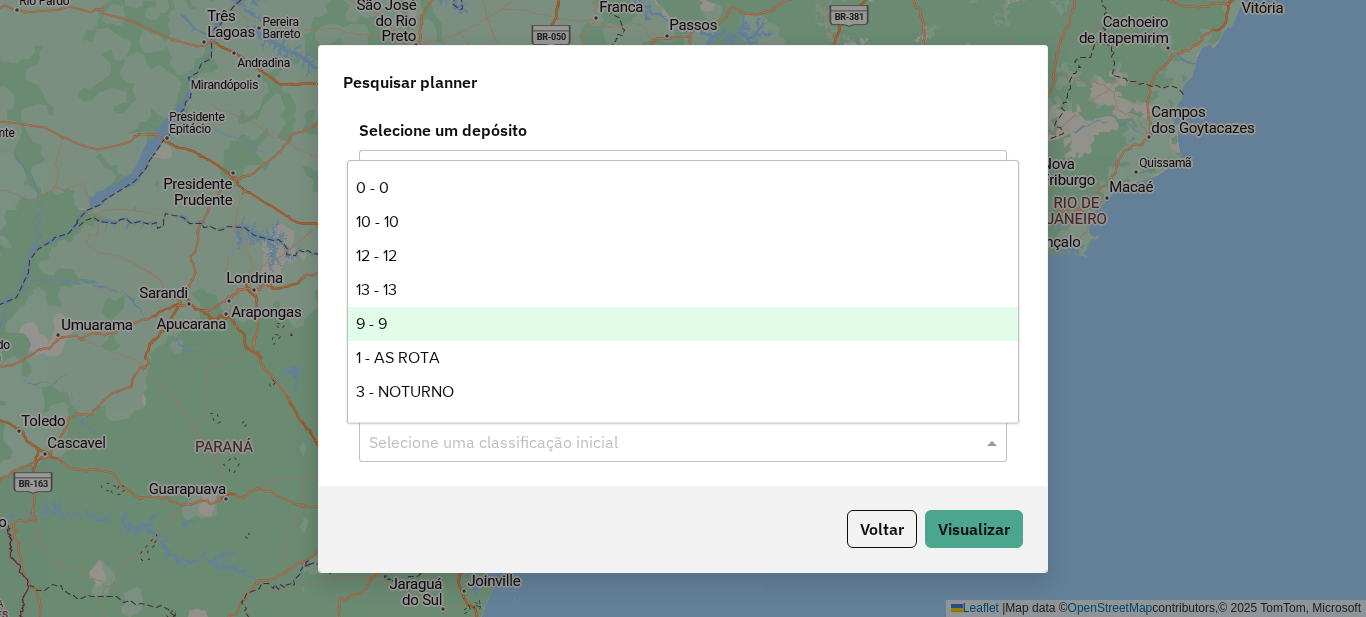 scroll, scrollTop: 236, scrollLeft: 0, axis: vertical 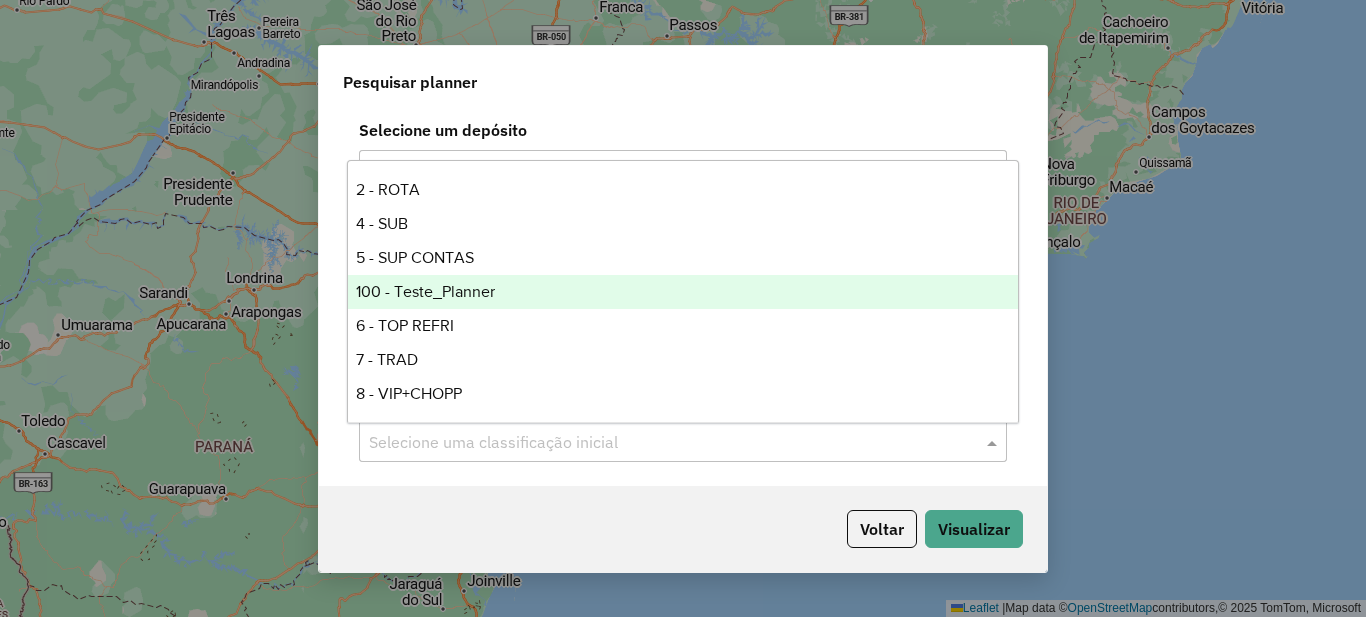 click on "100 - Teste_Planner" at bounding box center (683, 292) 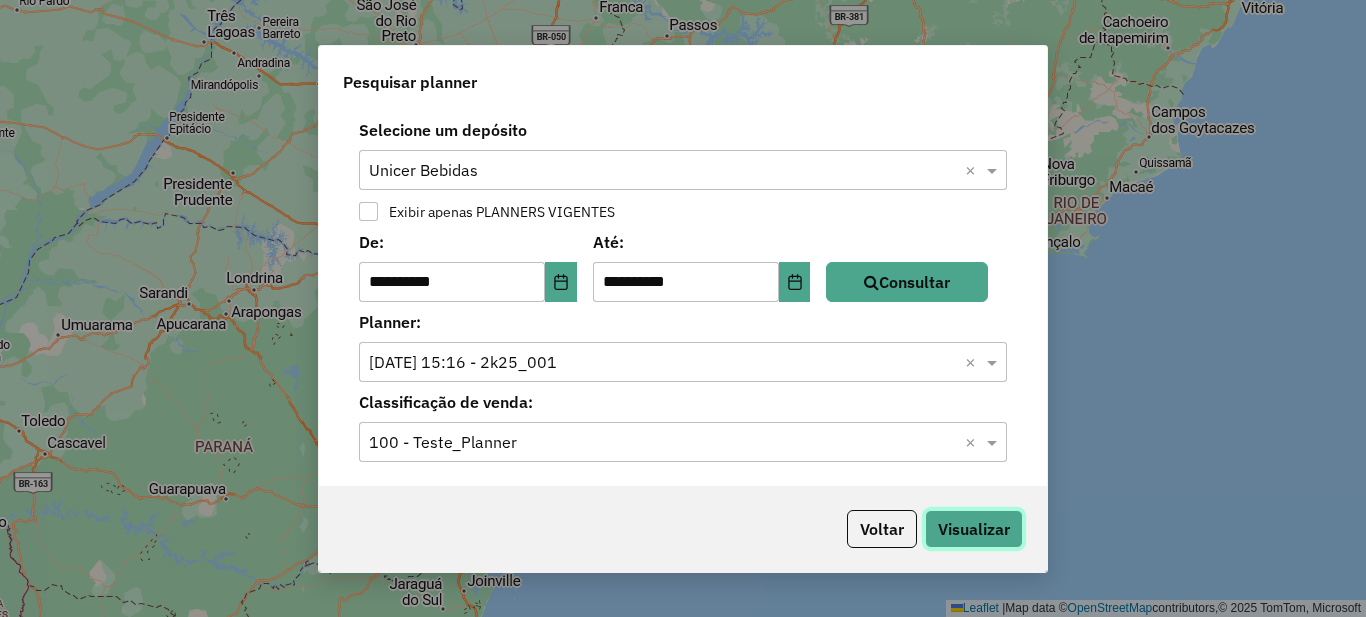 click on "Visualizar" 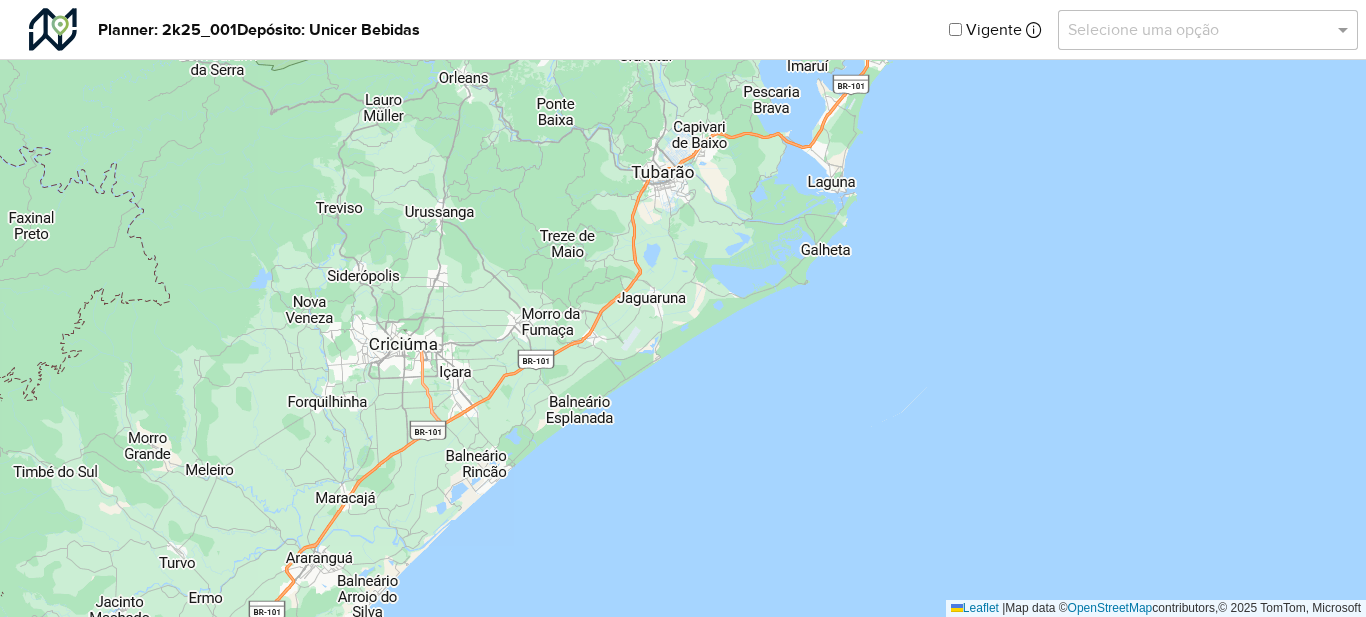 click on "Depósito: Unicer Bebidas" 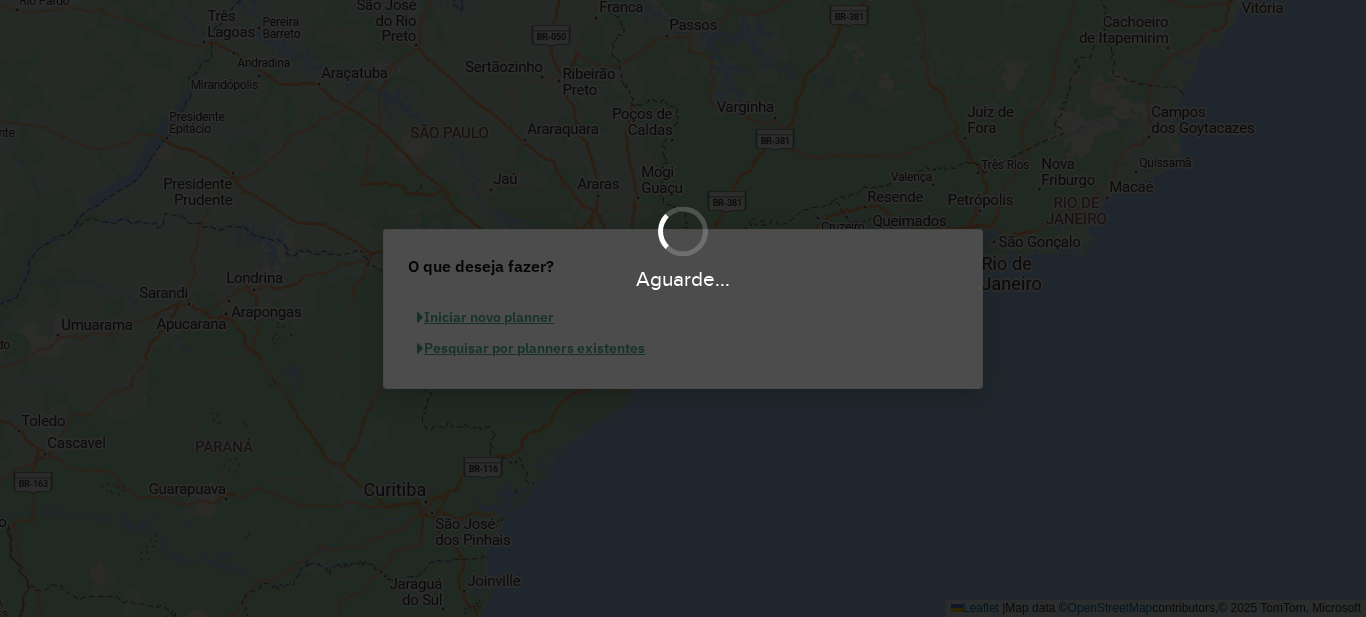 scroll, scrollTop: 0, scrollLeft: 0, axis: both 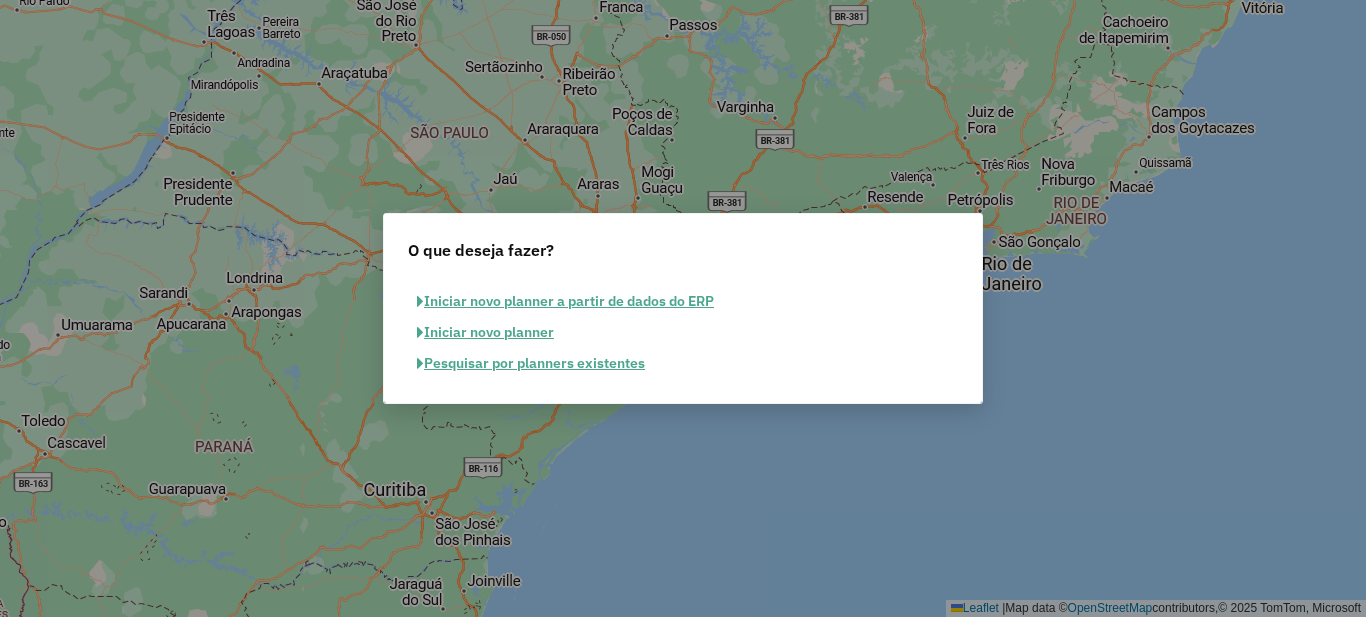click on "Pesquisar por planners existentes" 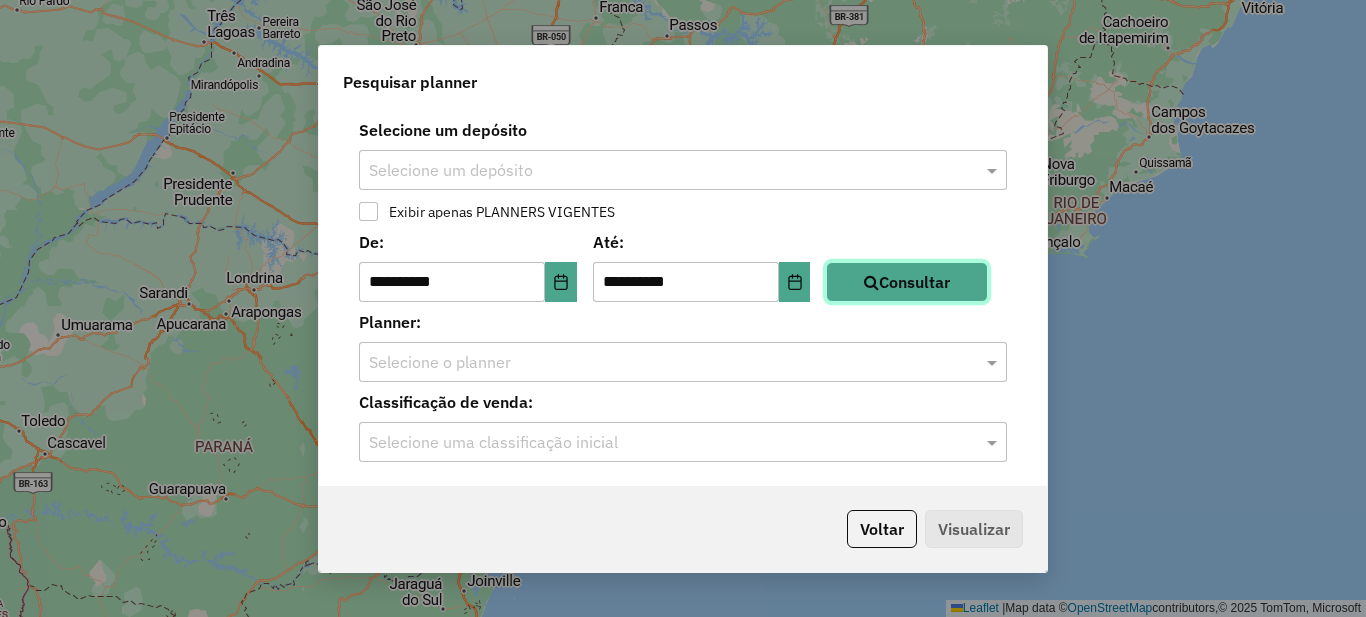 click on "Consultar" 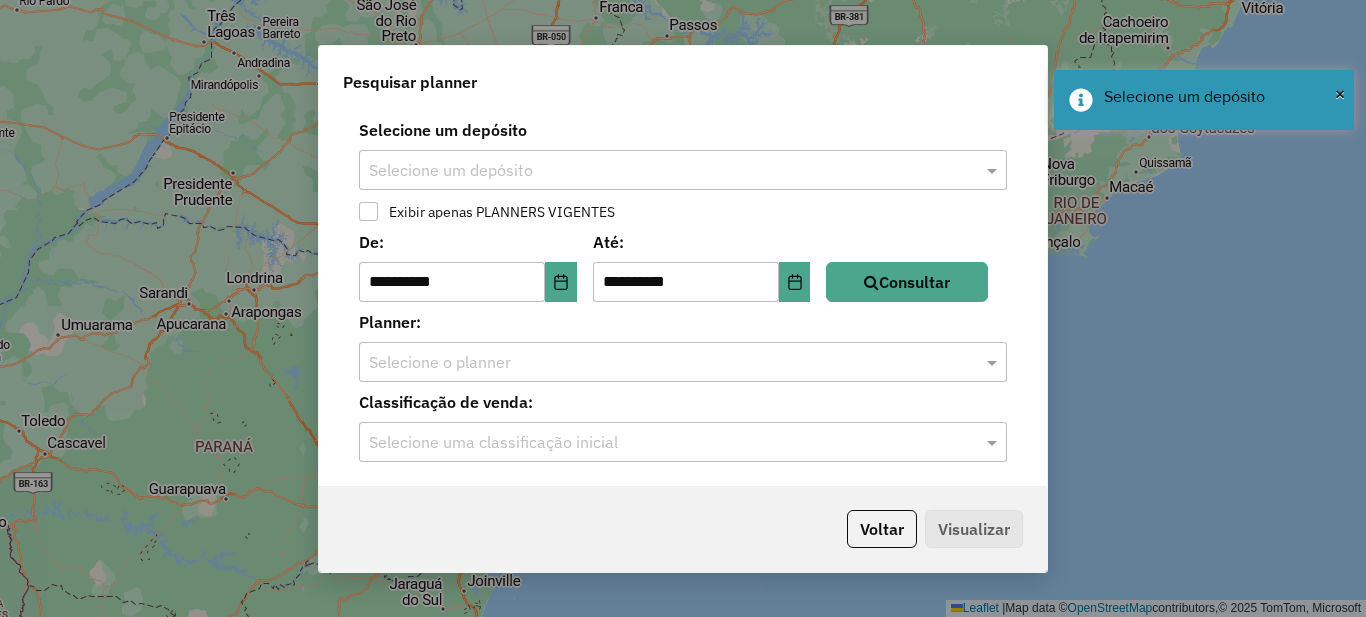 click 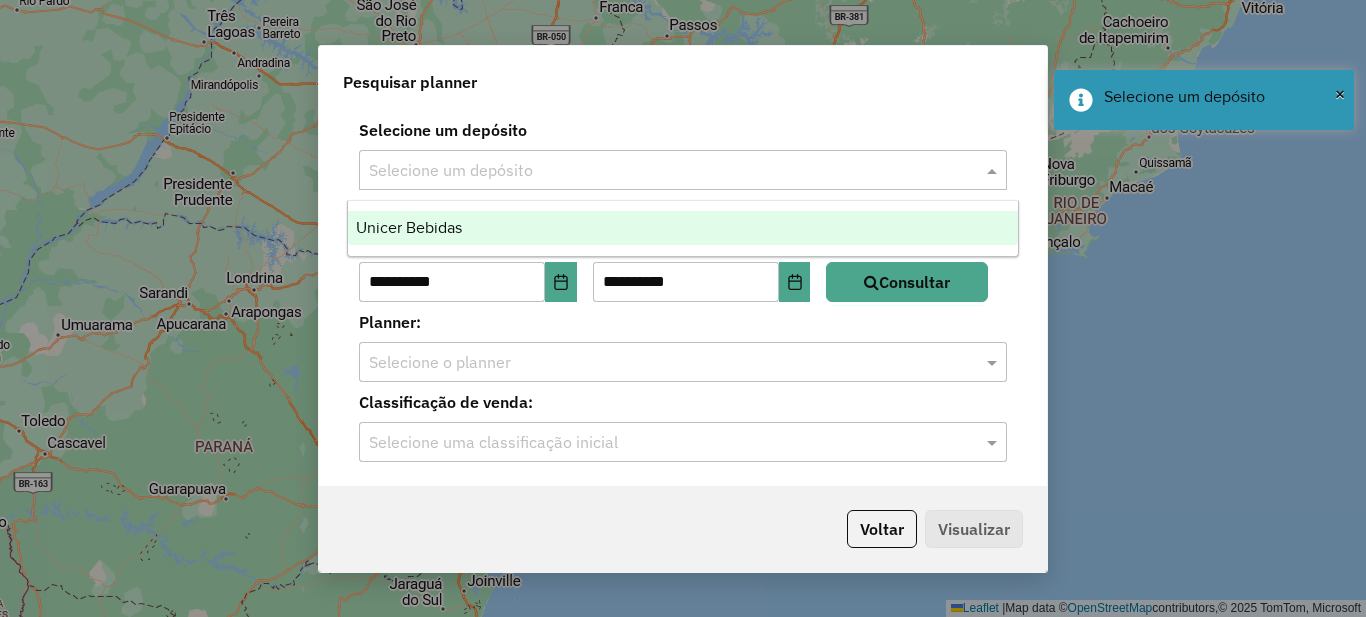 click on "Unicer Bebidas" at bounding box center [683, 228] 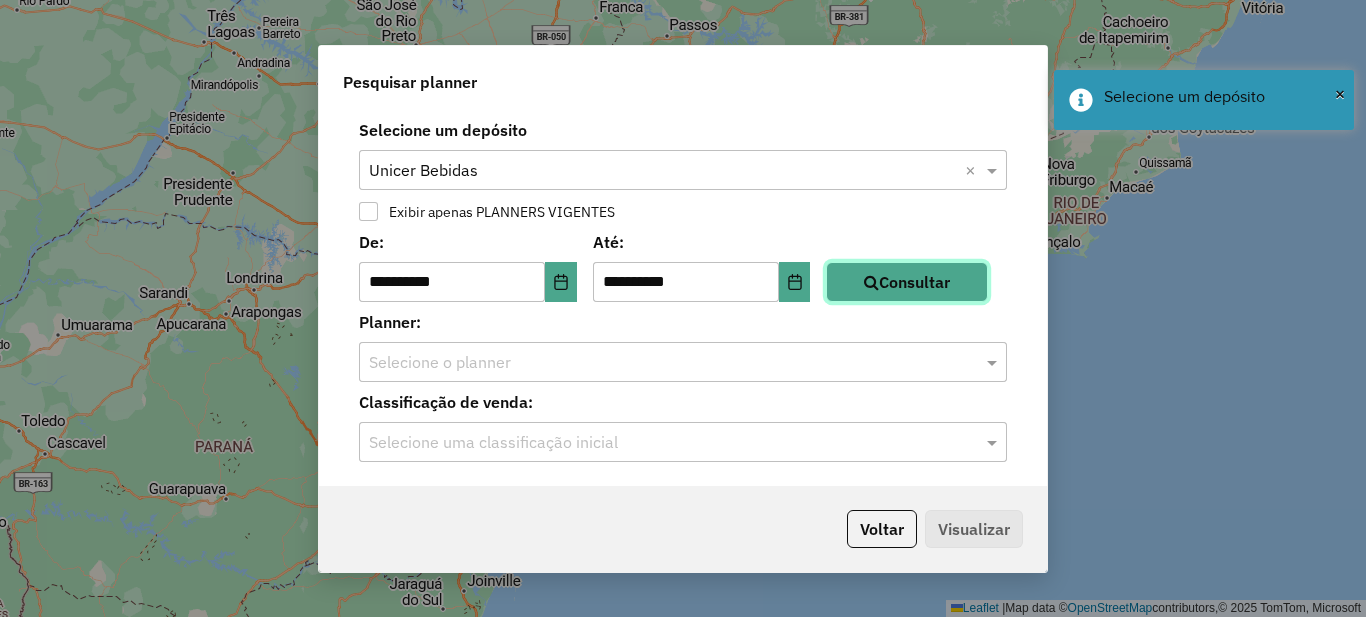 click on "Consultar" 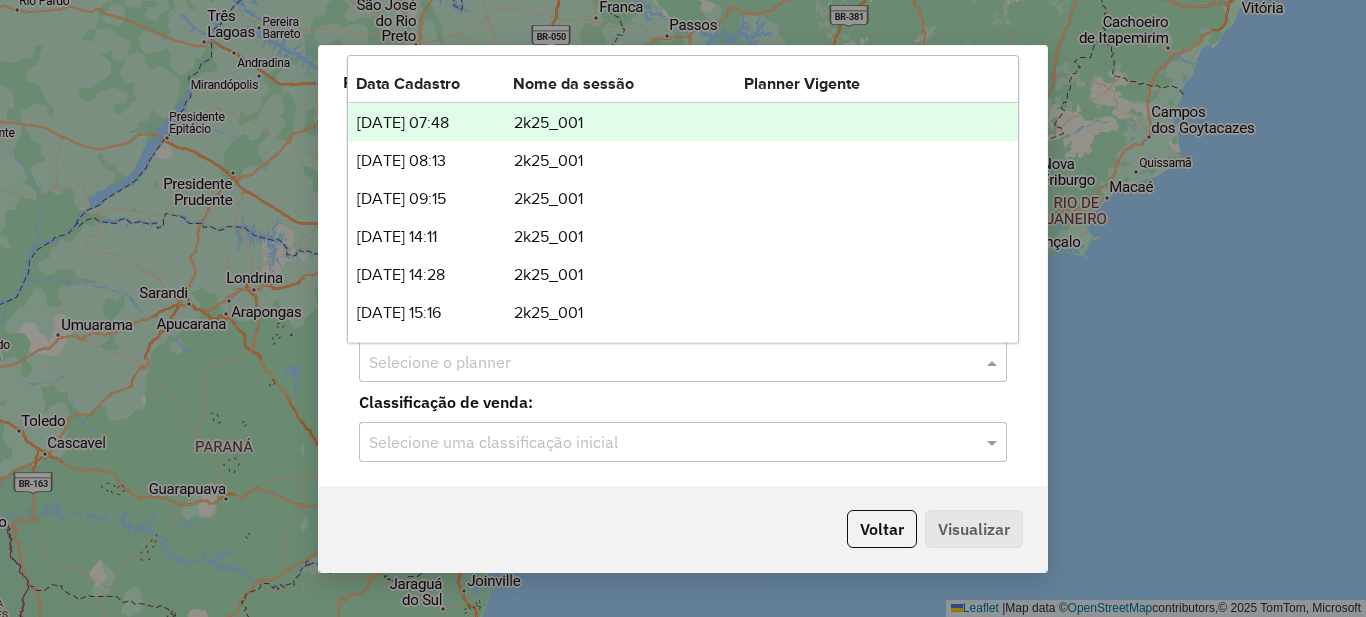 click 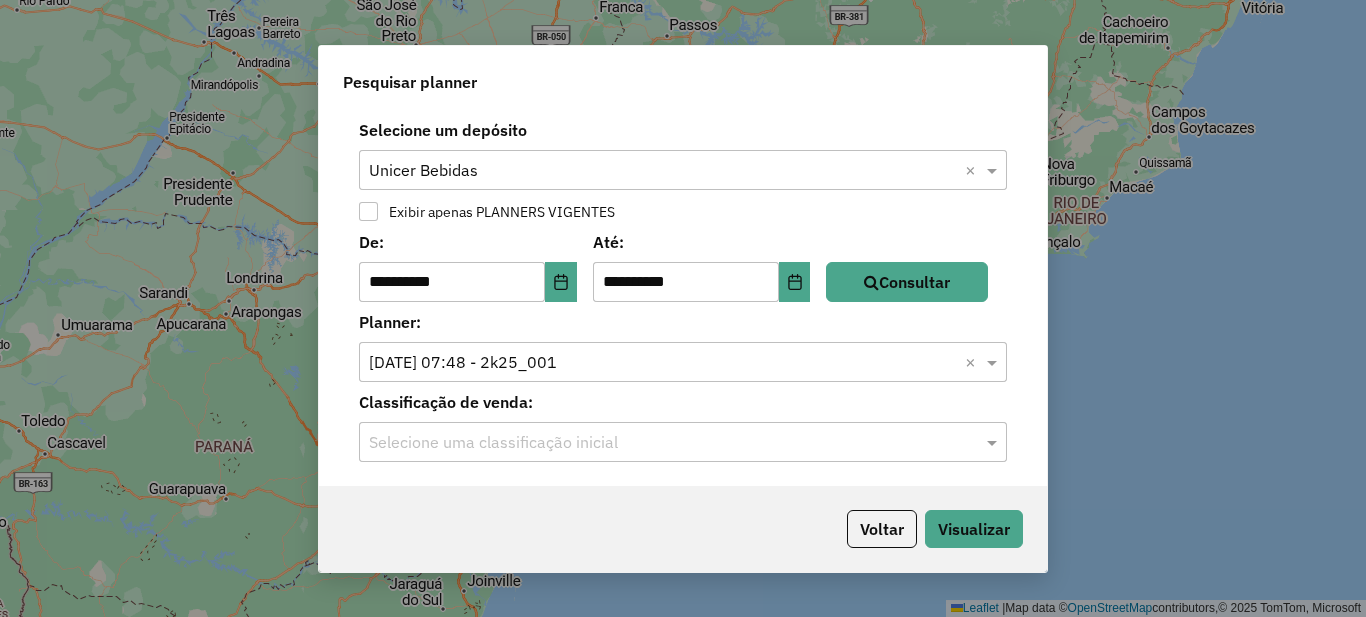click 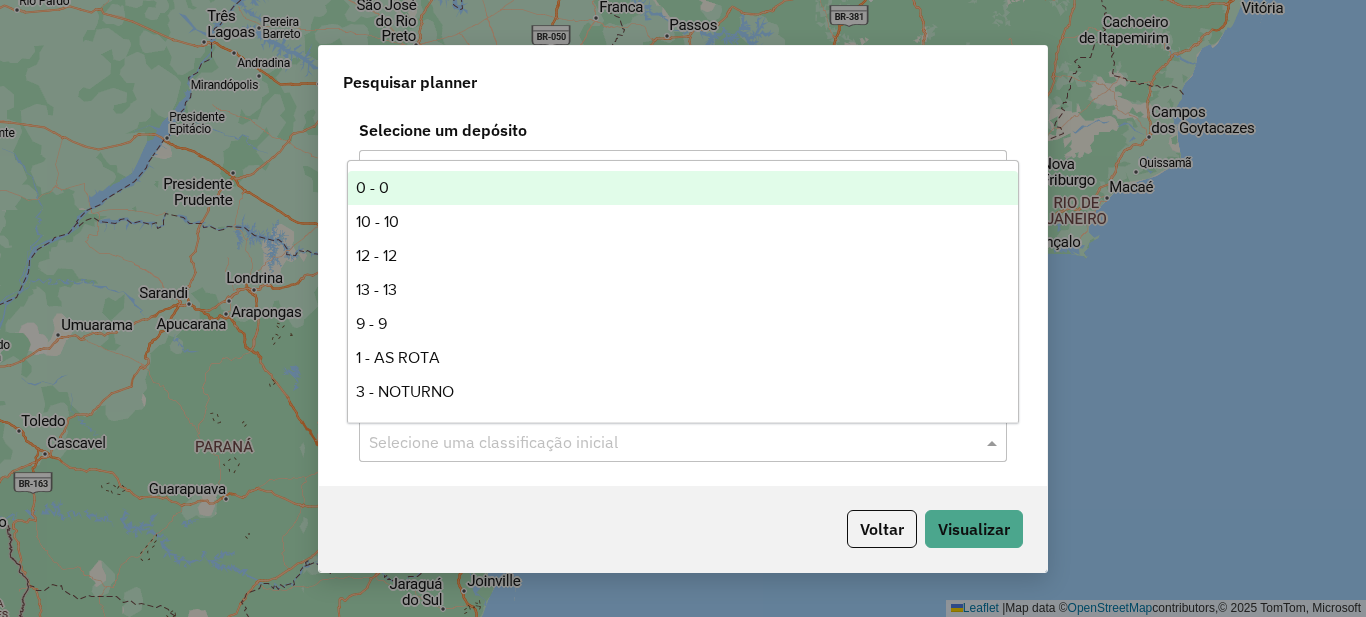 click 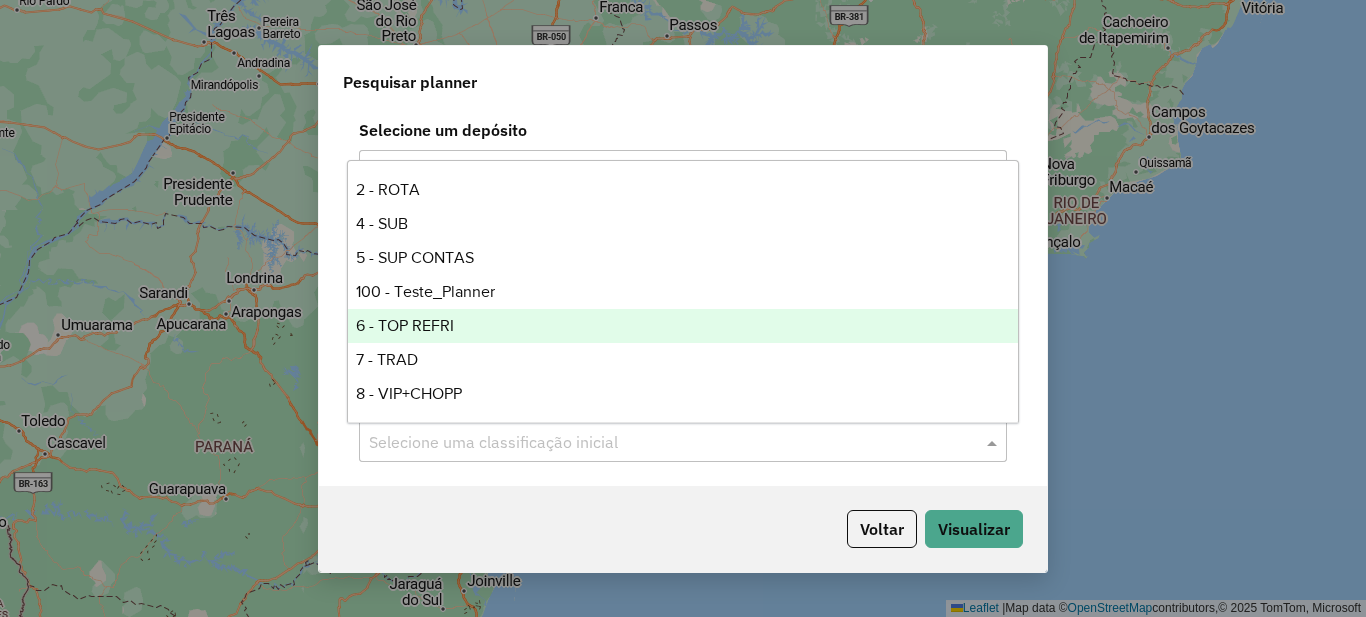 scroll, scrollTop: 0, scrollLeft: 0, axis: both 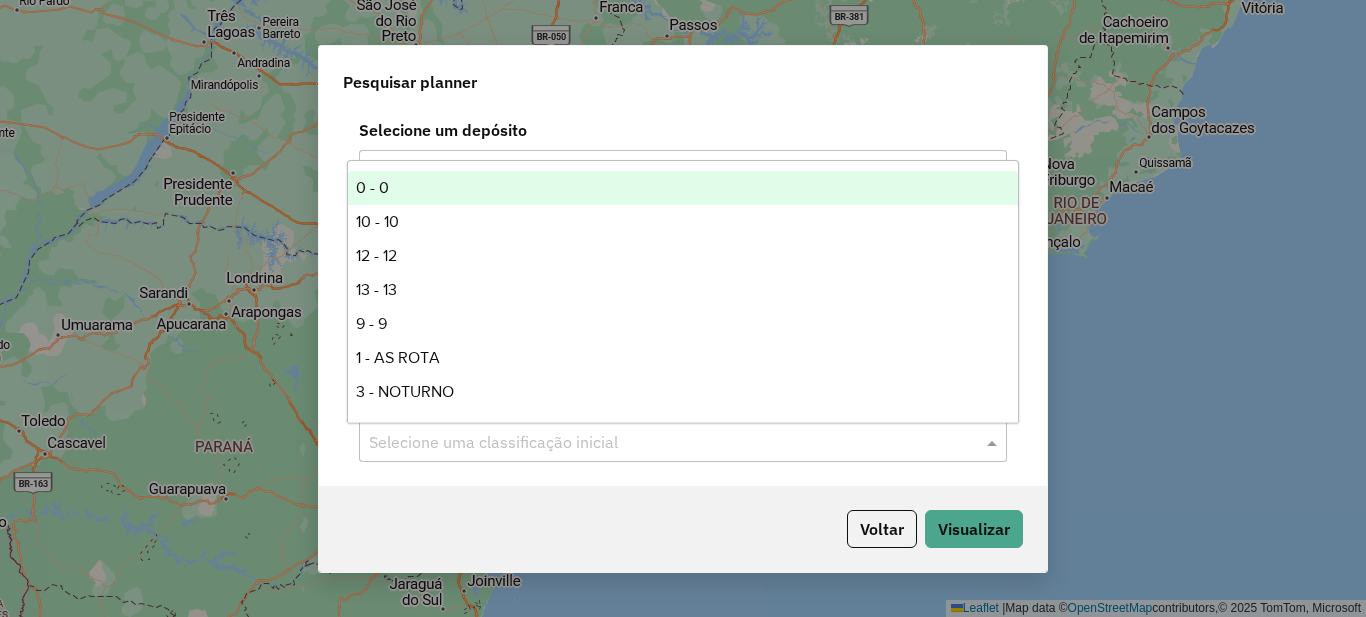 click on "Selecione um depósito" 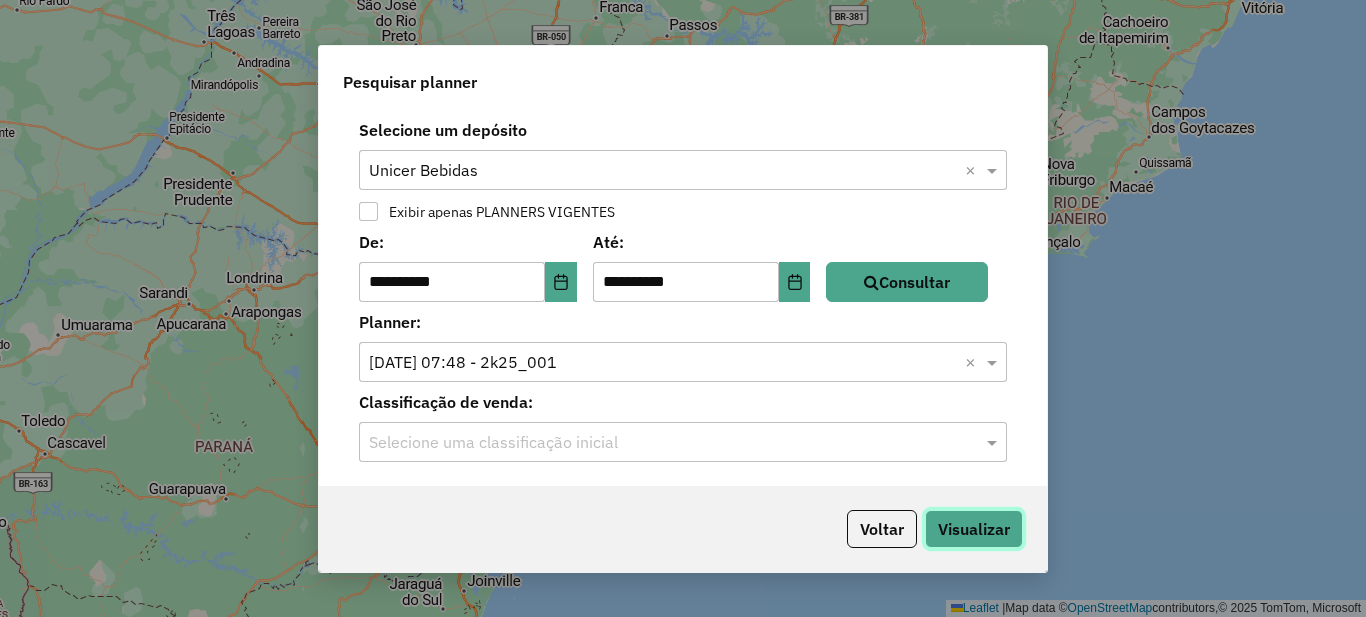 click on "Visualizar" 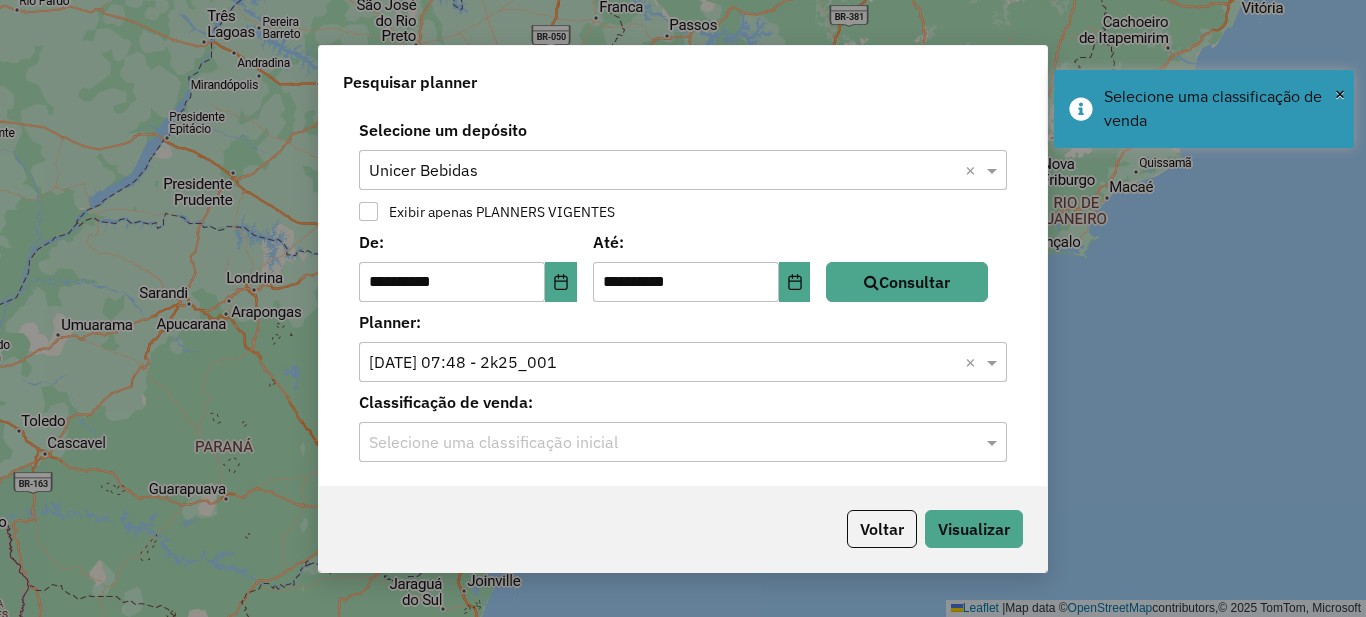 click on "**********" 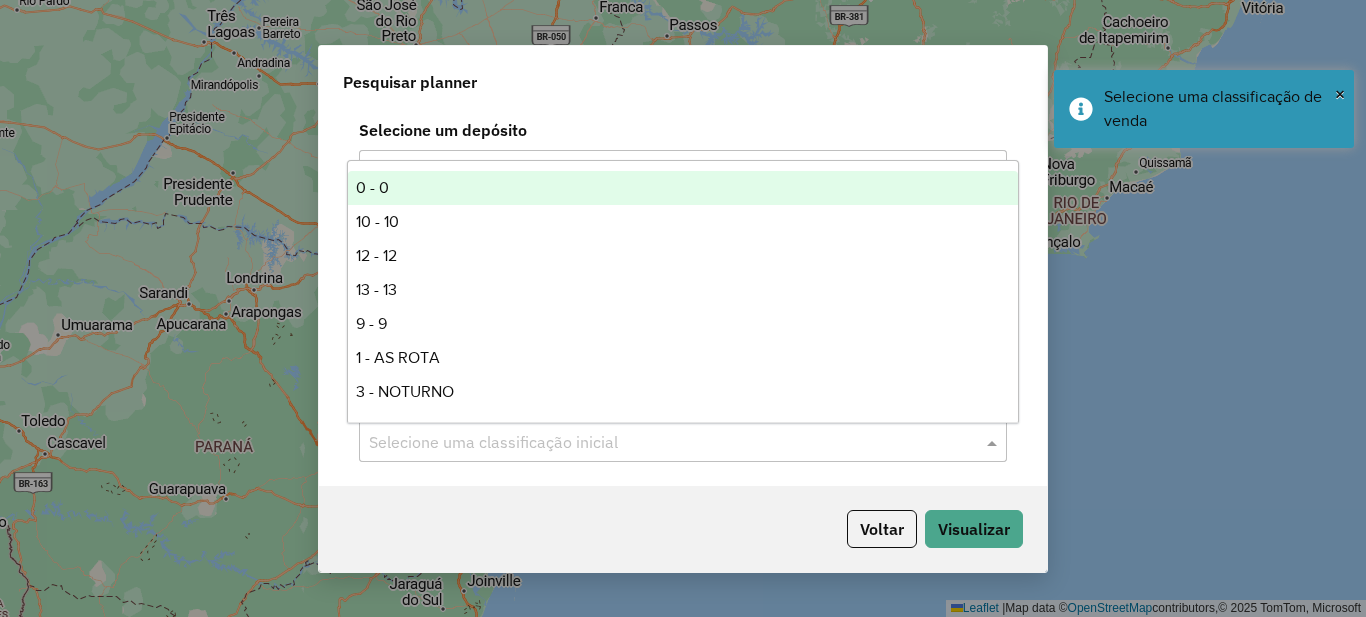 click on "0 - 0" at bounding box center (683, 188) 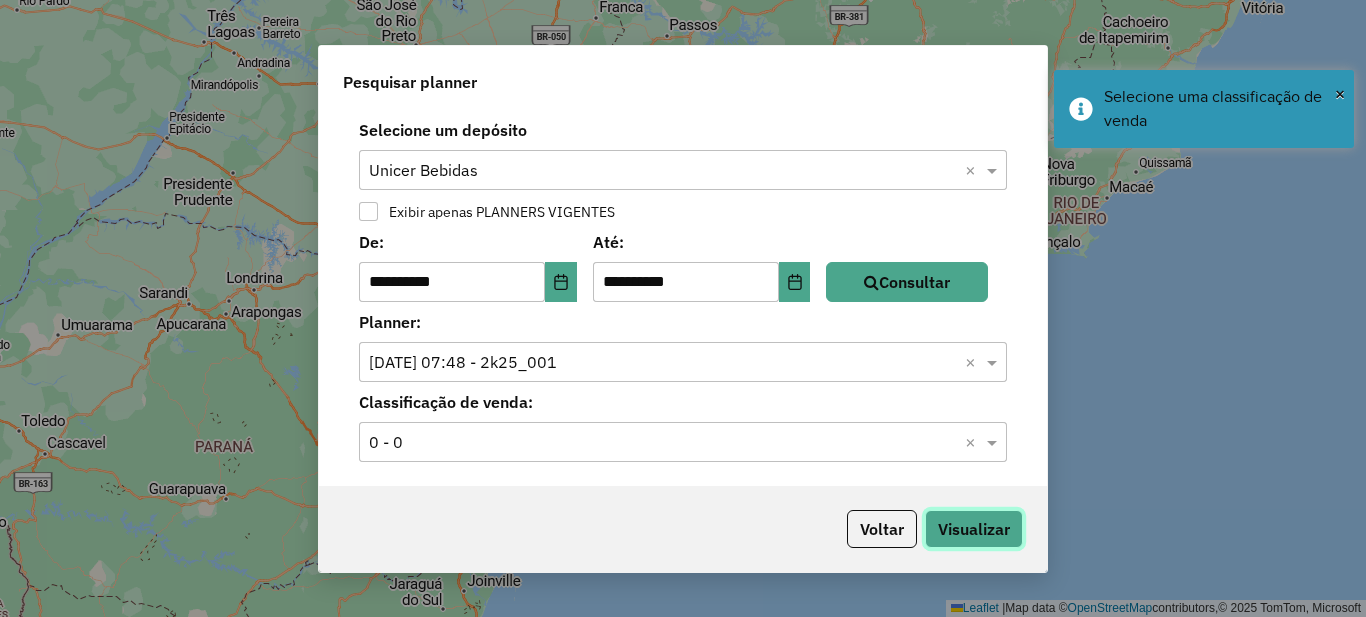click on "Visualizar" 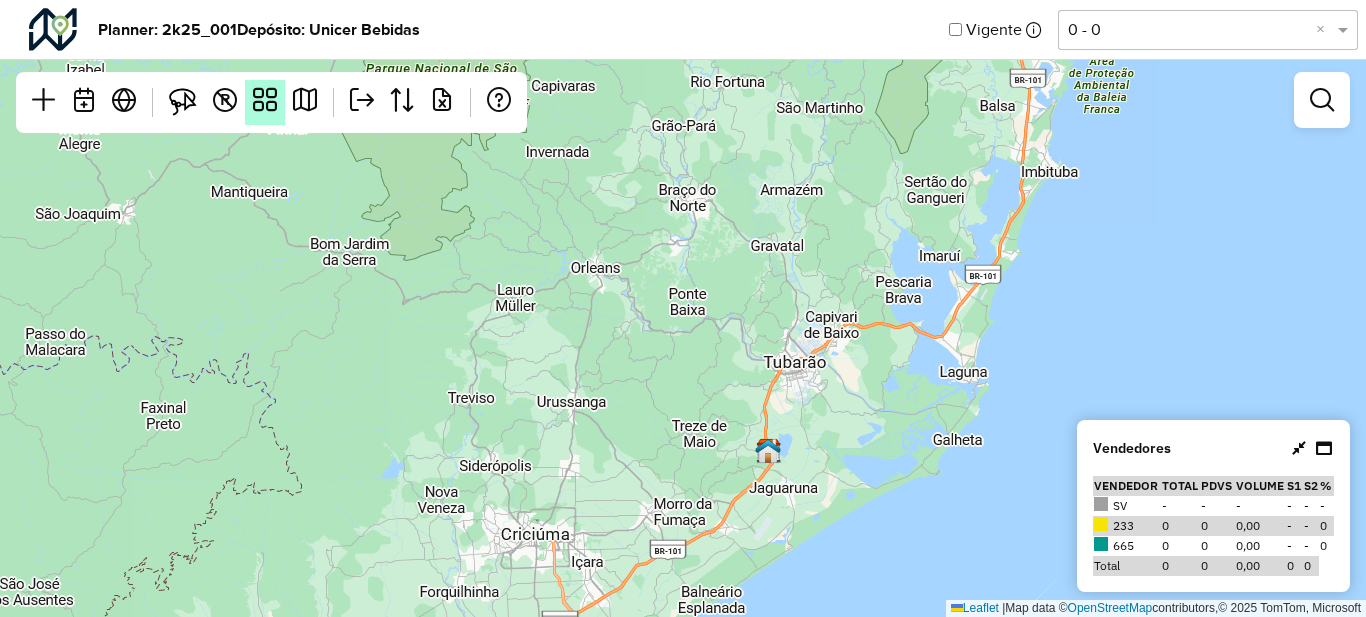 click at bounding box center [265, 100] 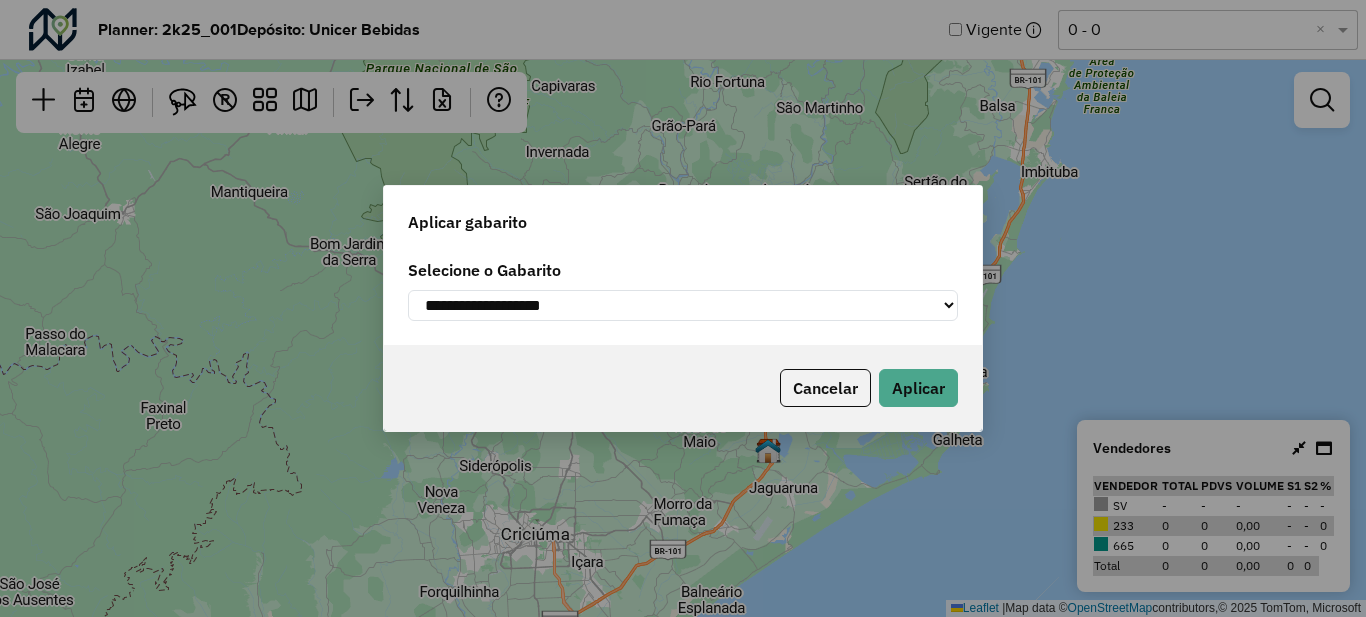 click on "**********" 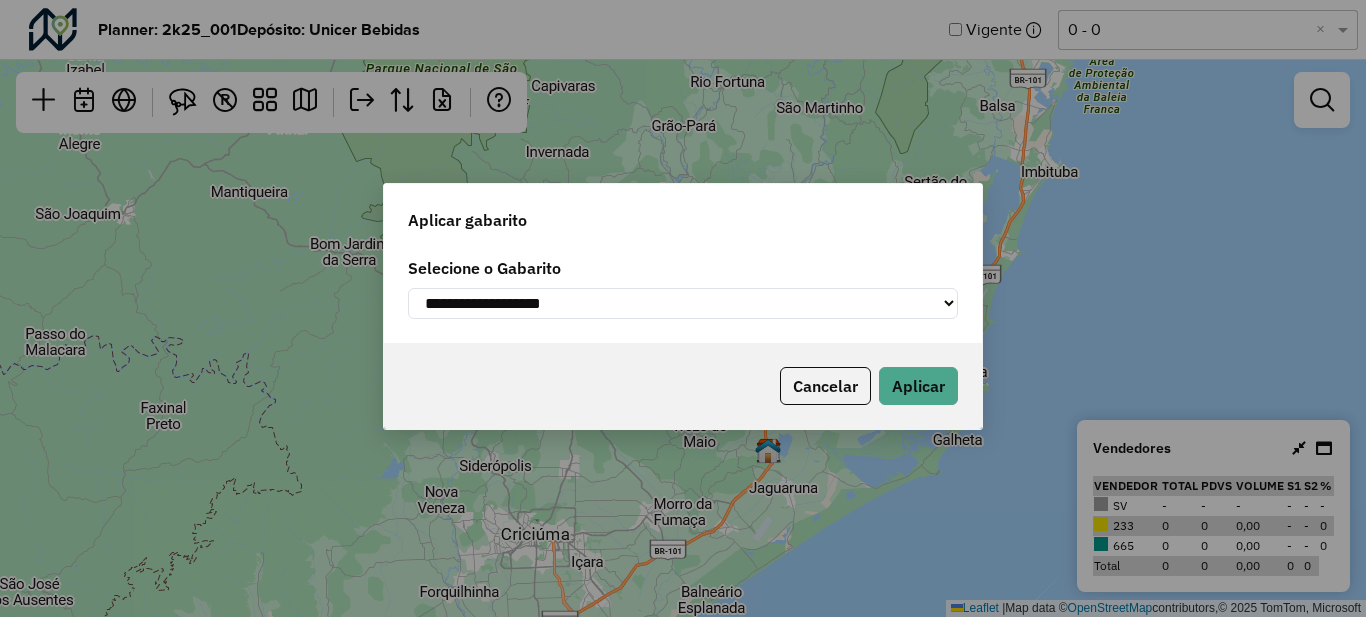 click on "Aplicar gabarito" 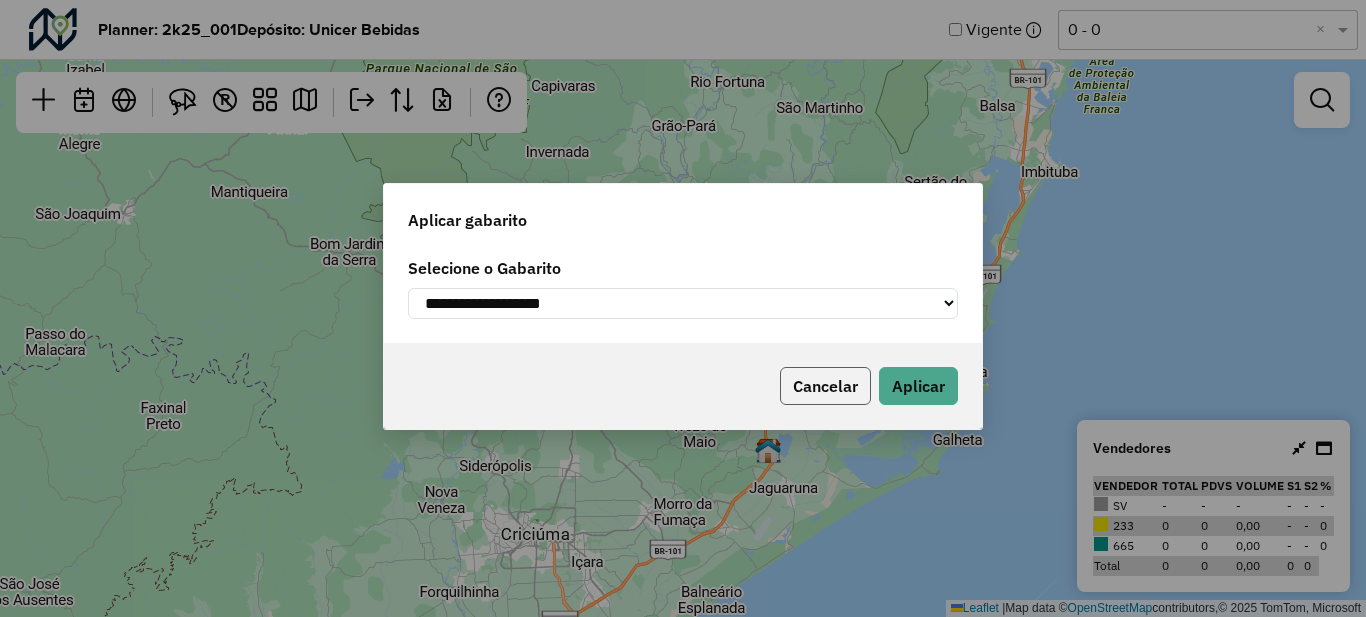 click on "Cancelar" 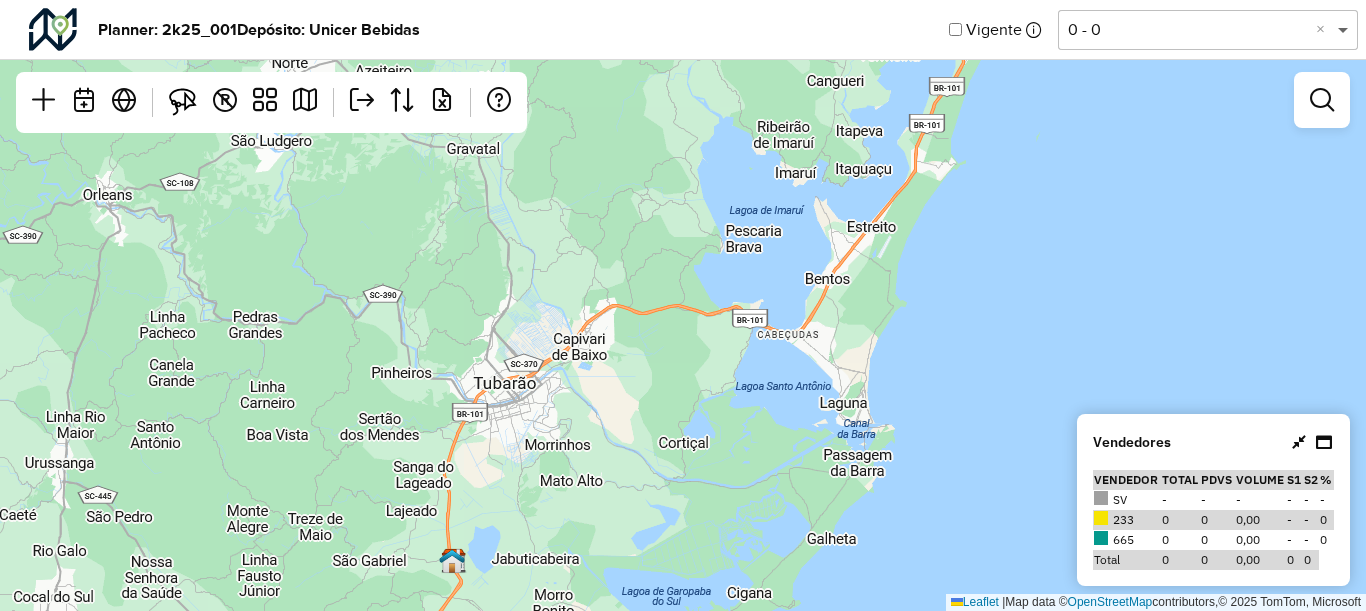 click 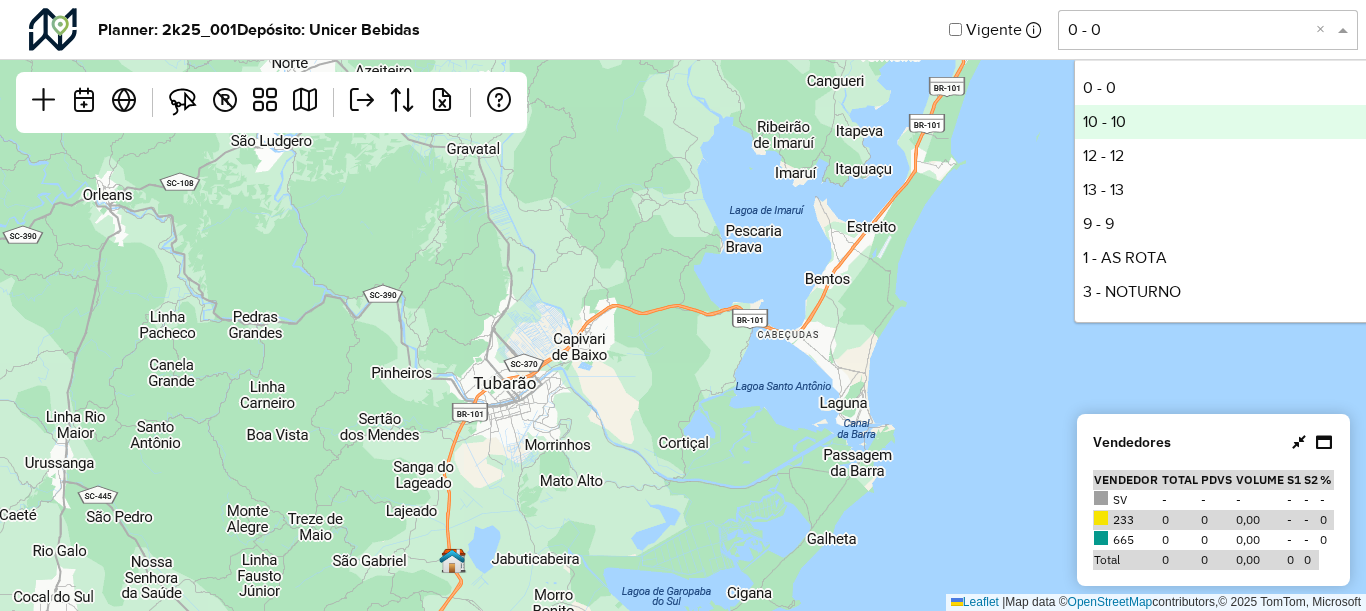 click on "10 - 10" at bounding box center (1224, 122) 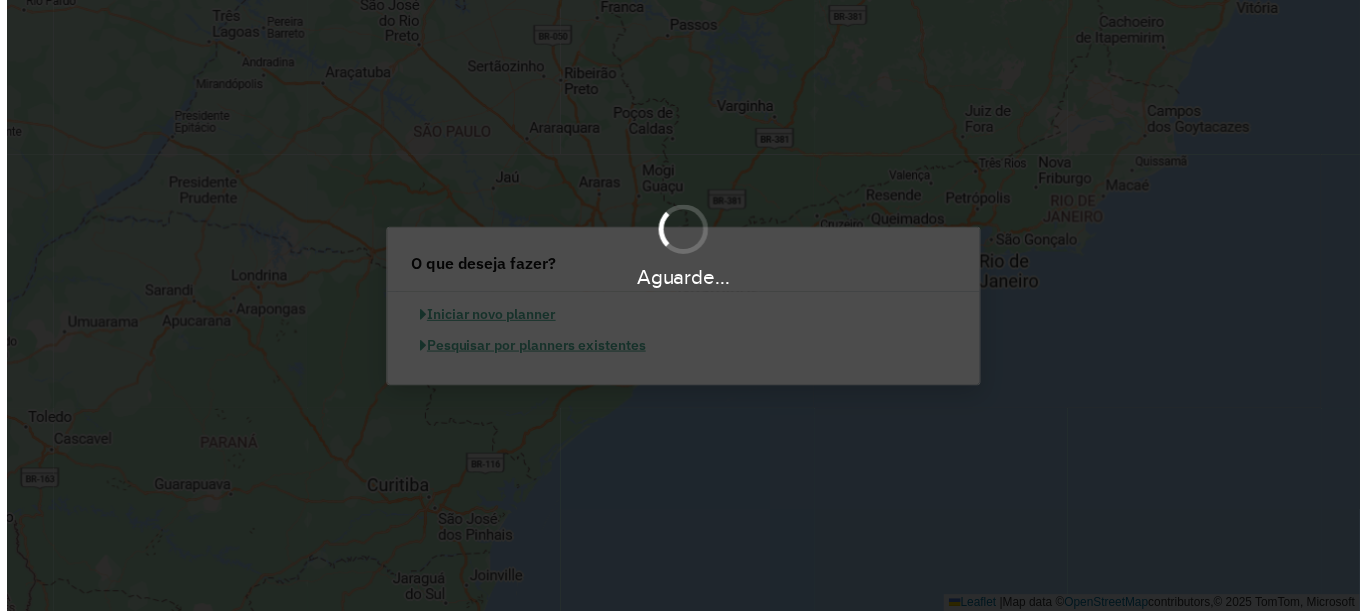 scroll, scrollTop: 0, scrollLeft: 0, axis: both 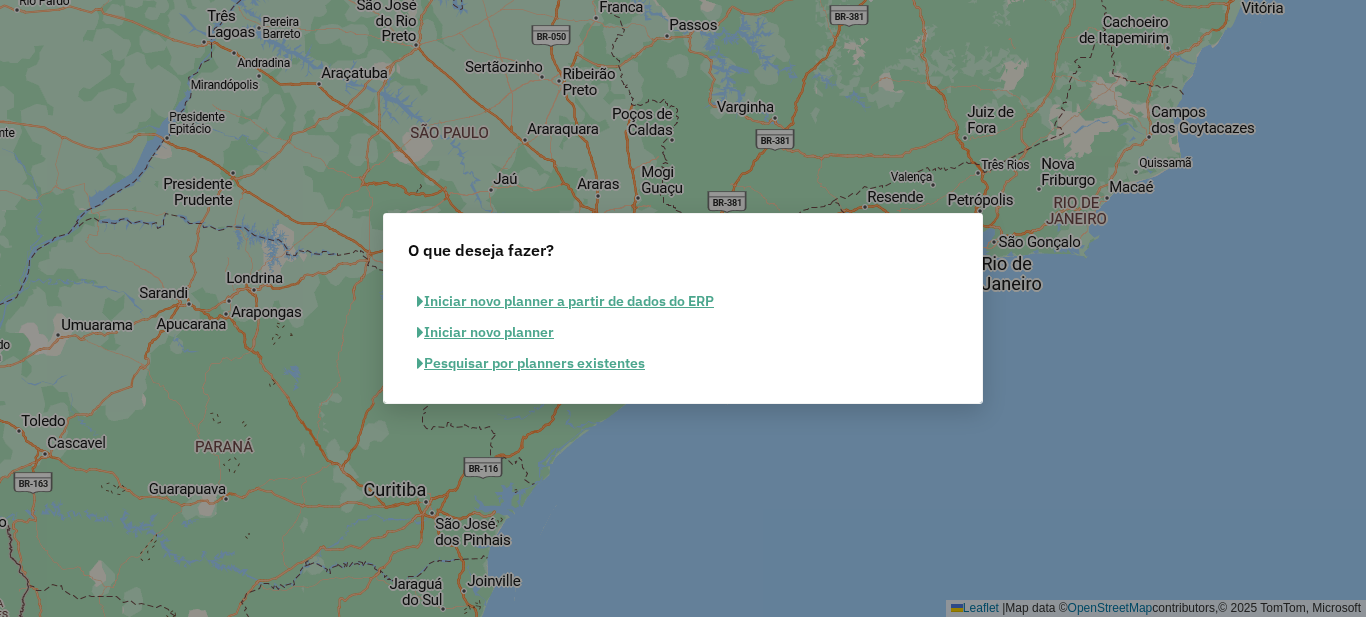 click on "Iniciar novo planner" 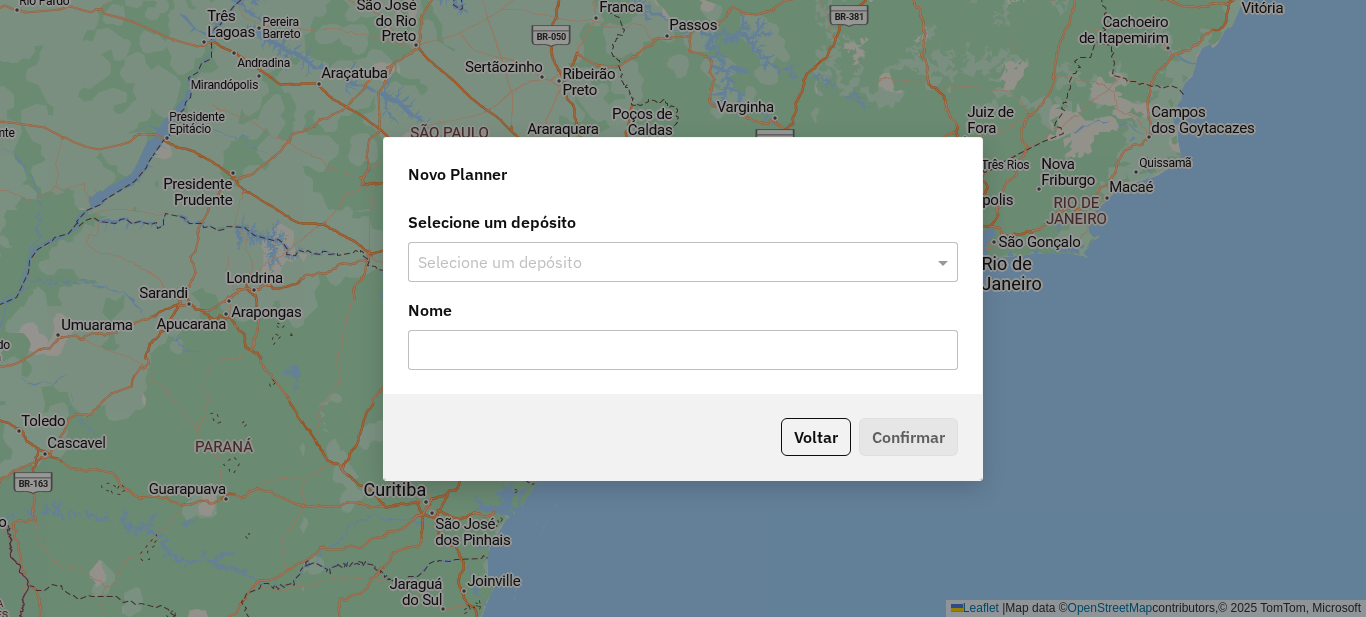 click 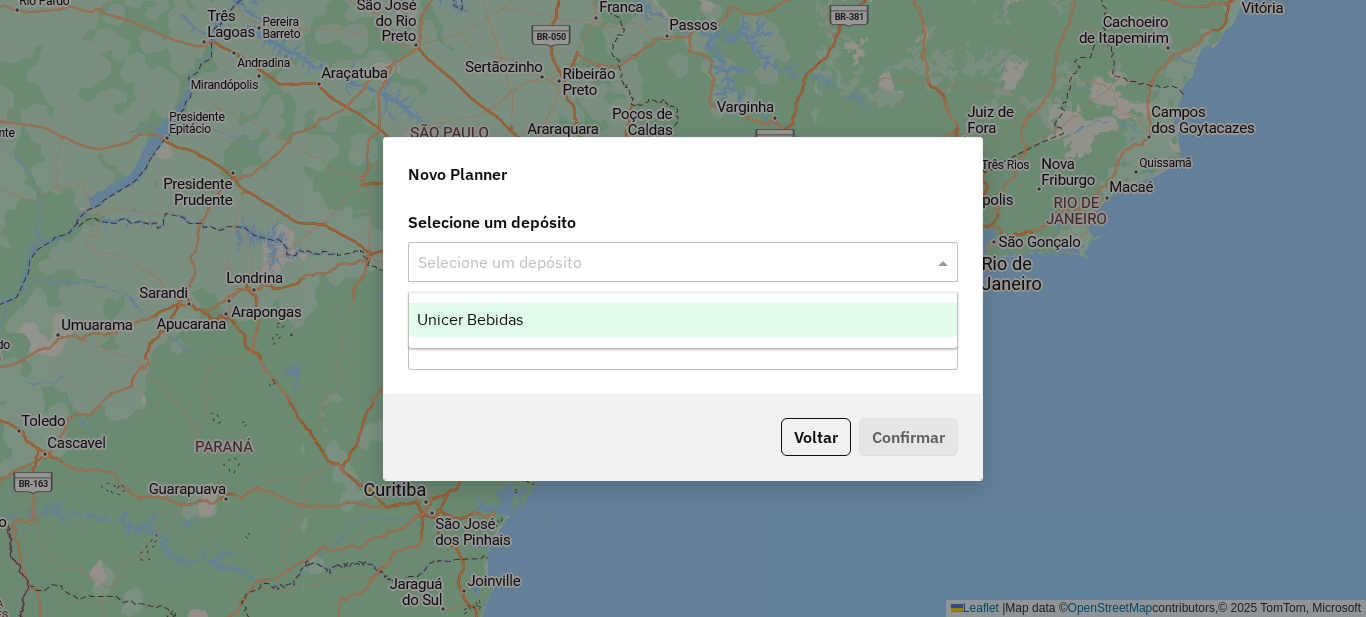 click on "Unicer Bebidas" at bounding box center [470, 319] 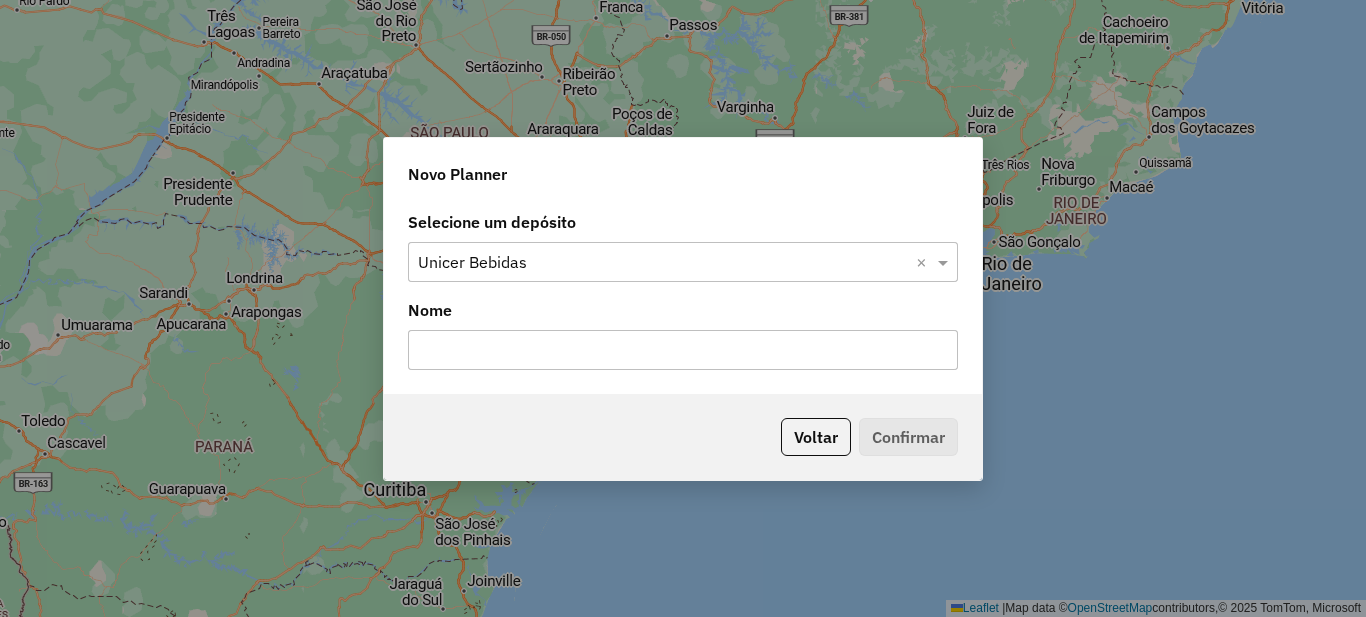 click 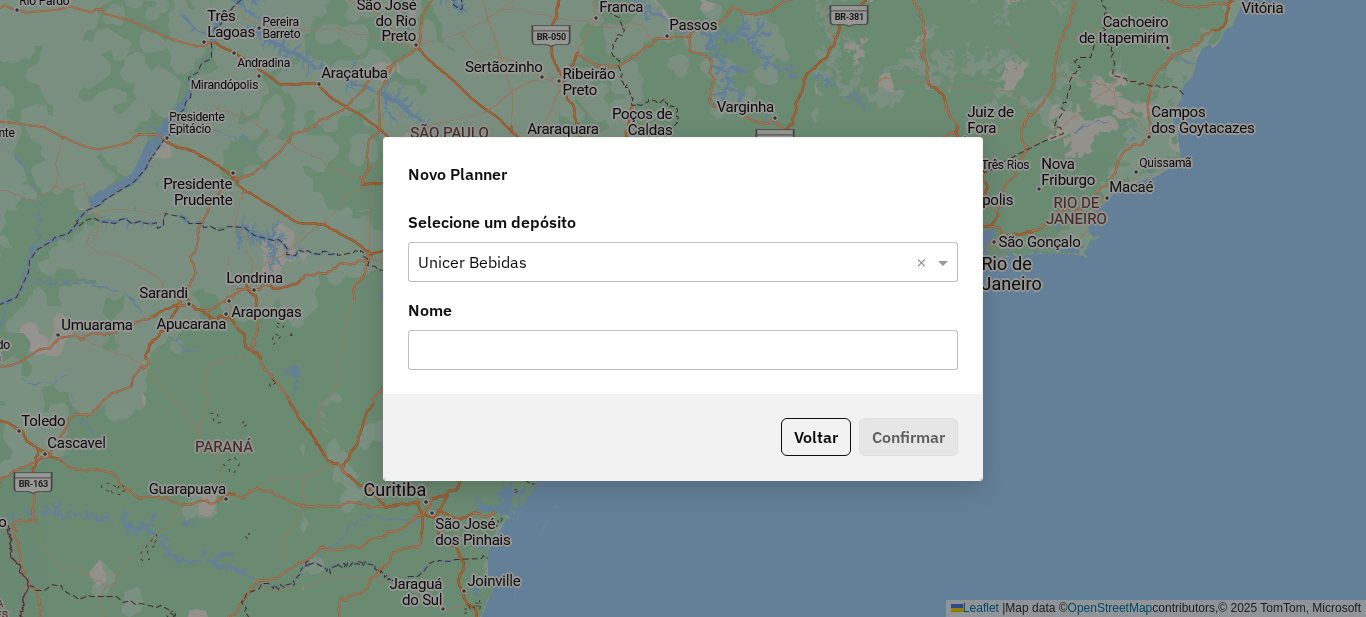 type on "********" 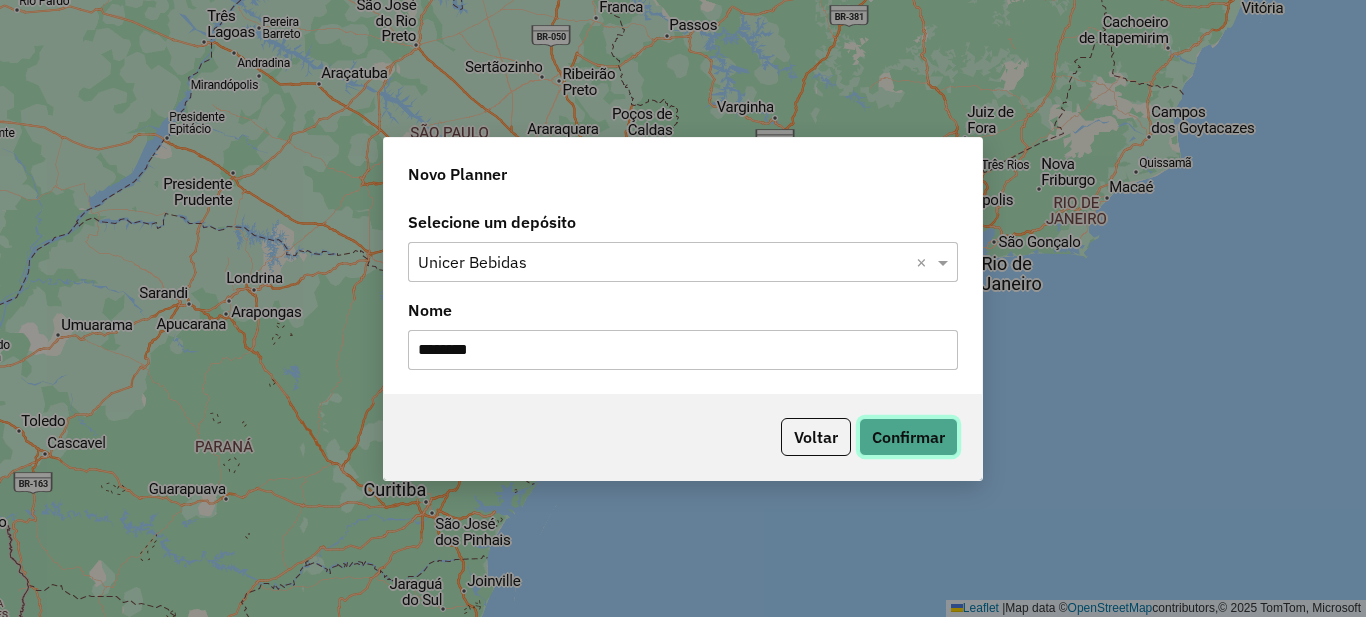 click on "Confirmar" 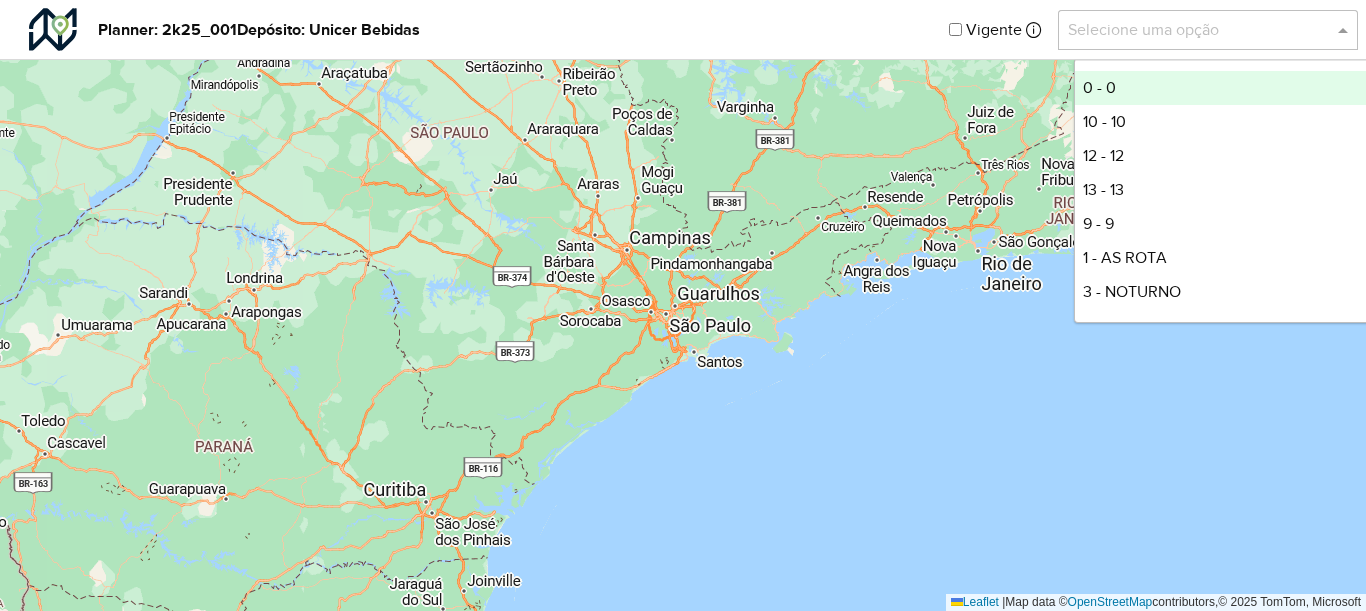 click 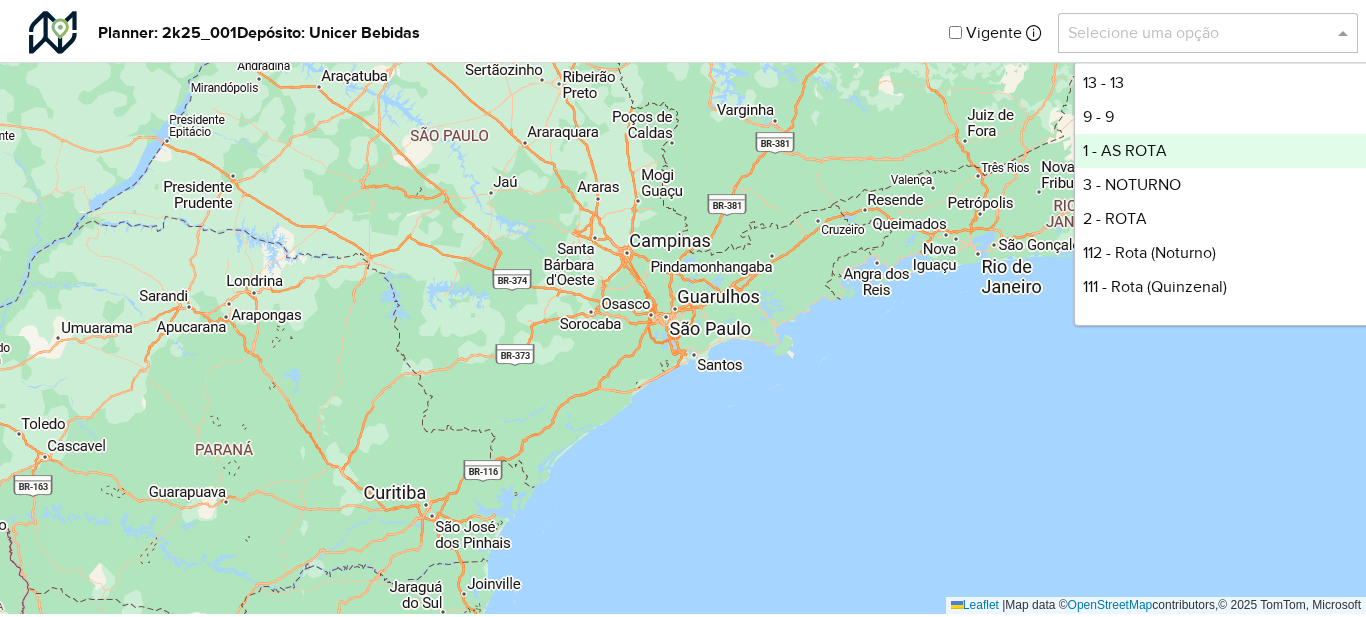 scroll, scrollTop: 200, scrollLeft: 0, axis: vertical 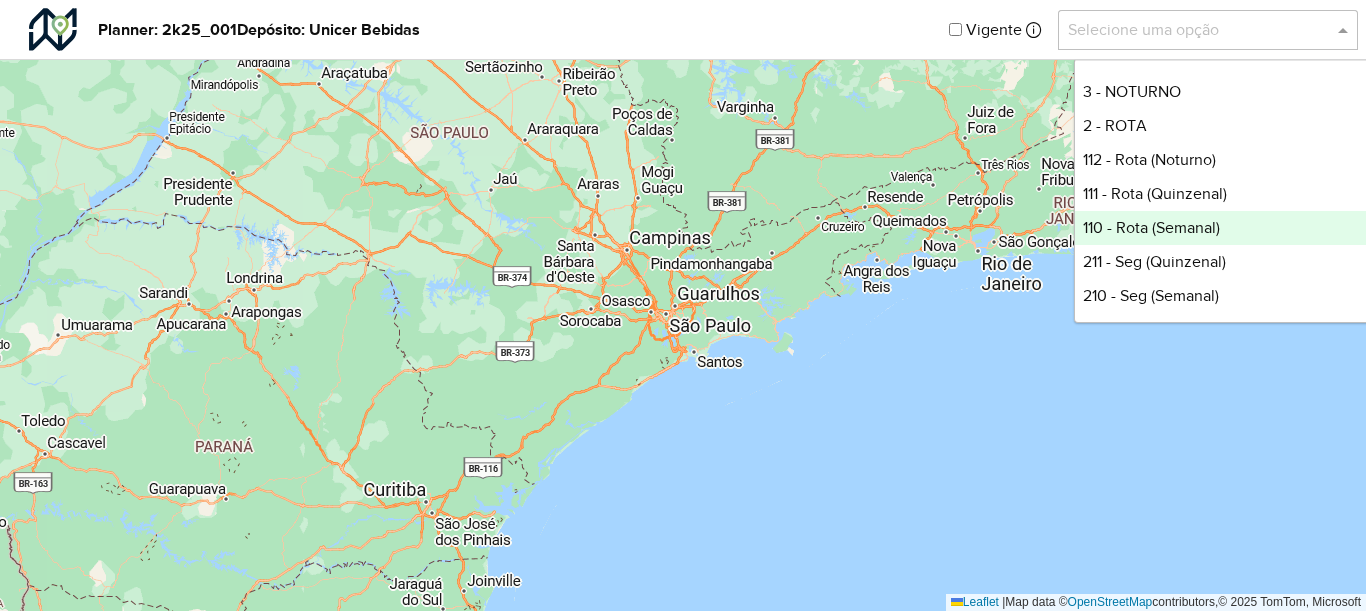 click on "110 - Rota (Semanal)" at bounding box center [1224, 228] 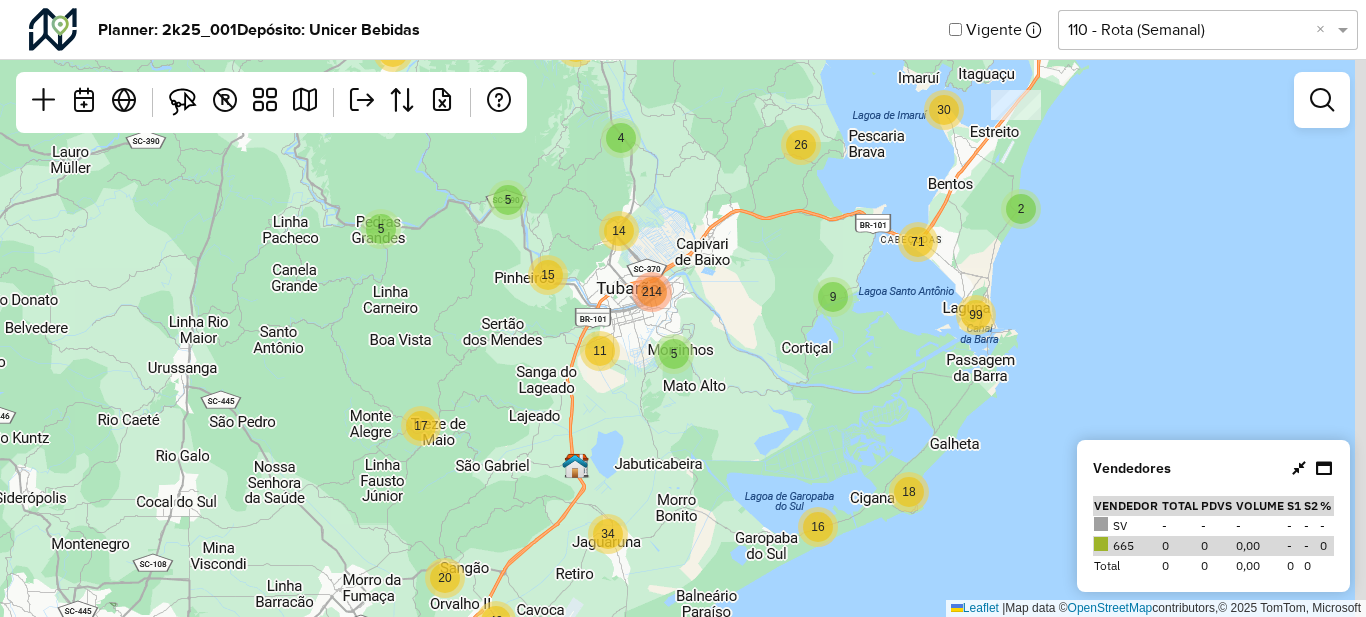 drag, startPoint x: 885, startPoint y: 256, endPoint x: 762, endPoint y: 384, distance: 177.51901 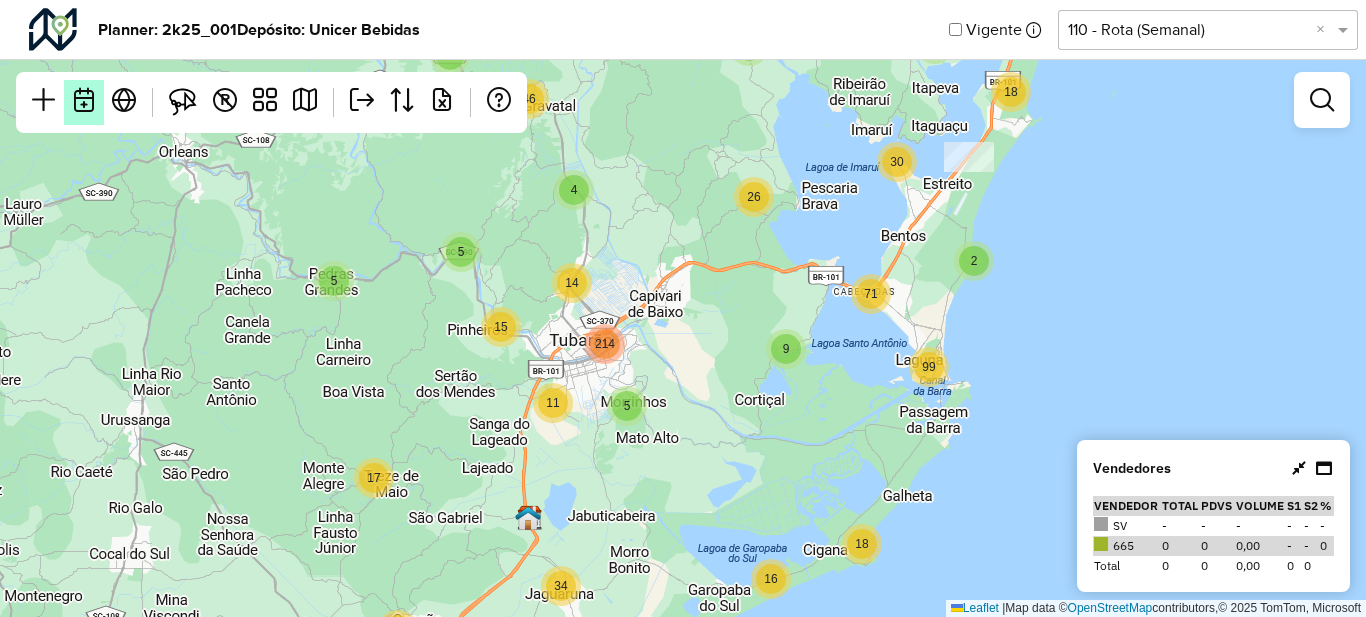 click at bounding box center (84, 100) 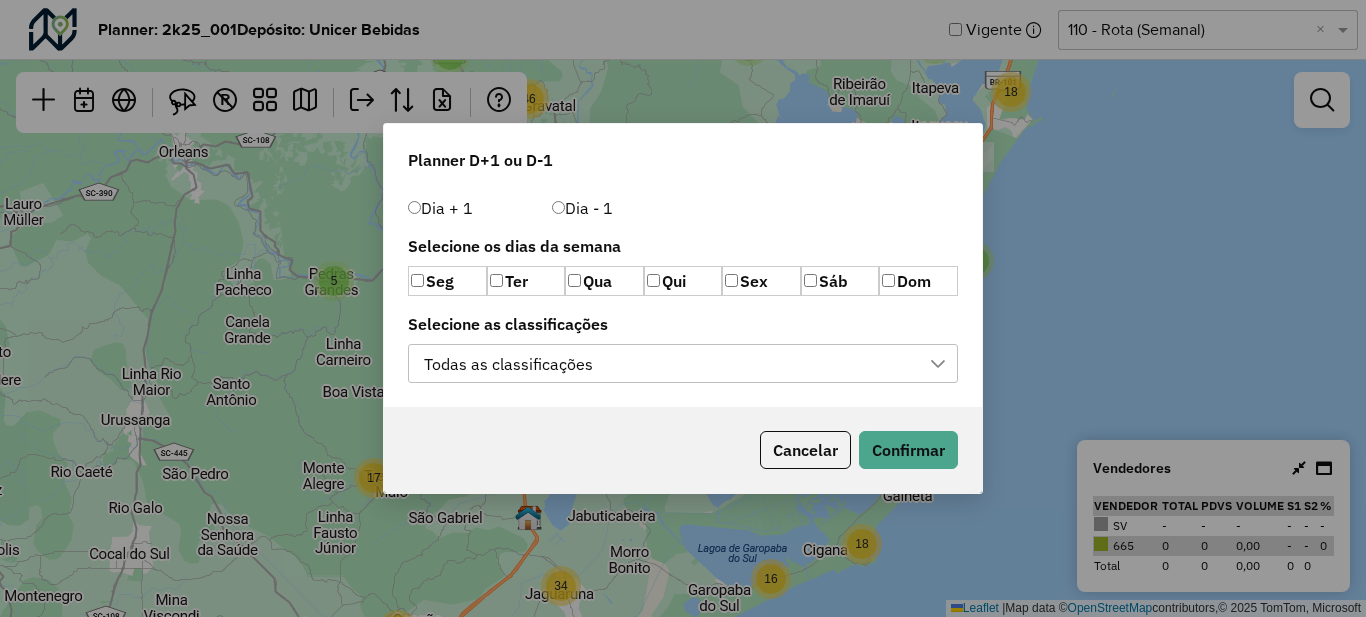 click on "Todas as classificações" at bounding box center [508, 364] 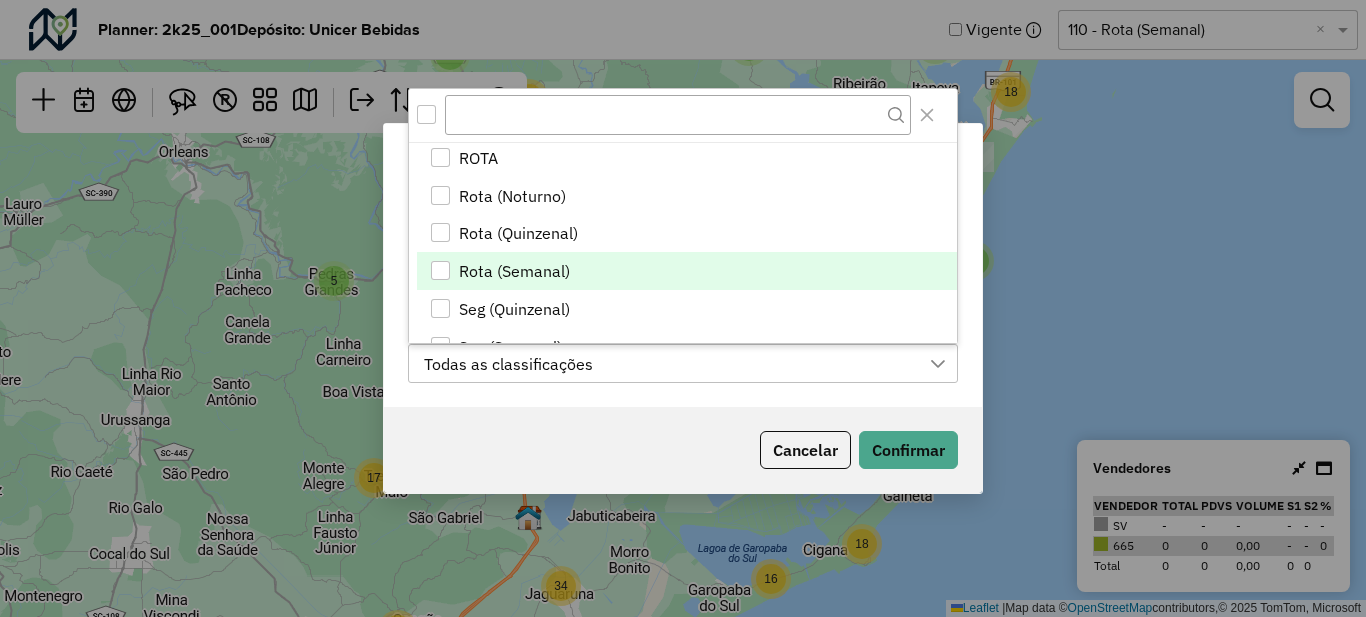 scroll, scrollTop: 233, scrollLeft: 0, axis: vertical 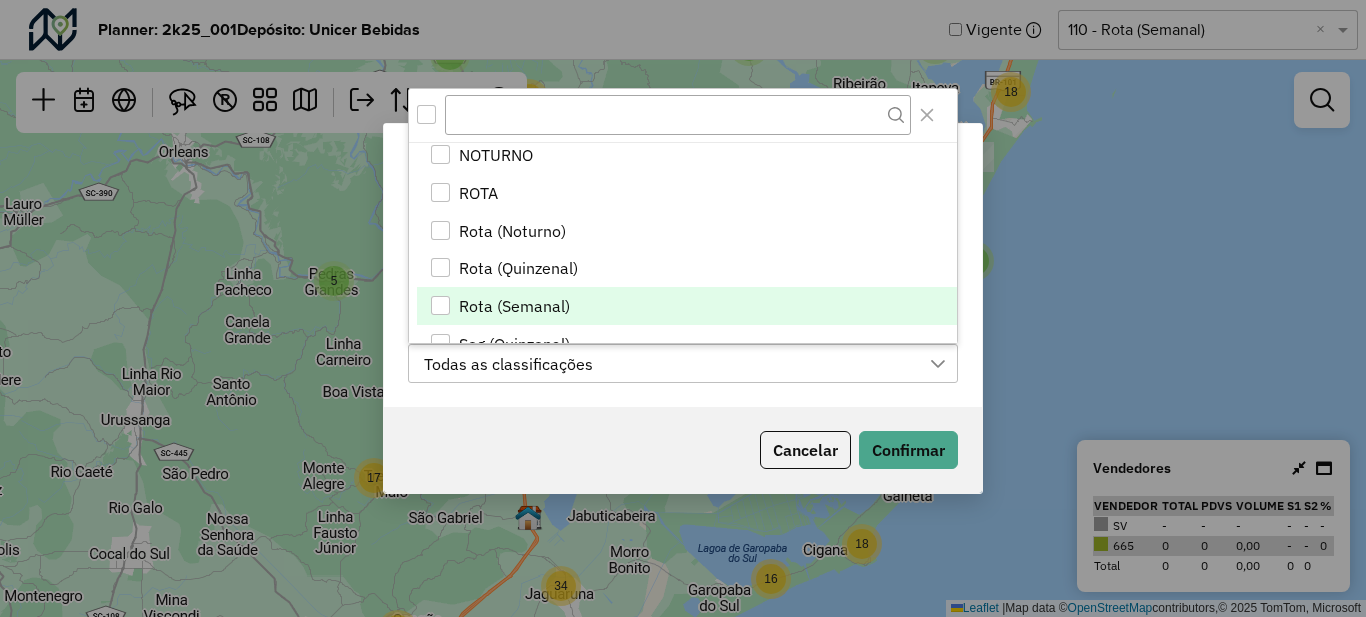 click on "Rota (Semanal)" at bounding box center (514, 306) 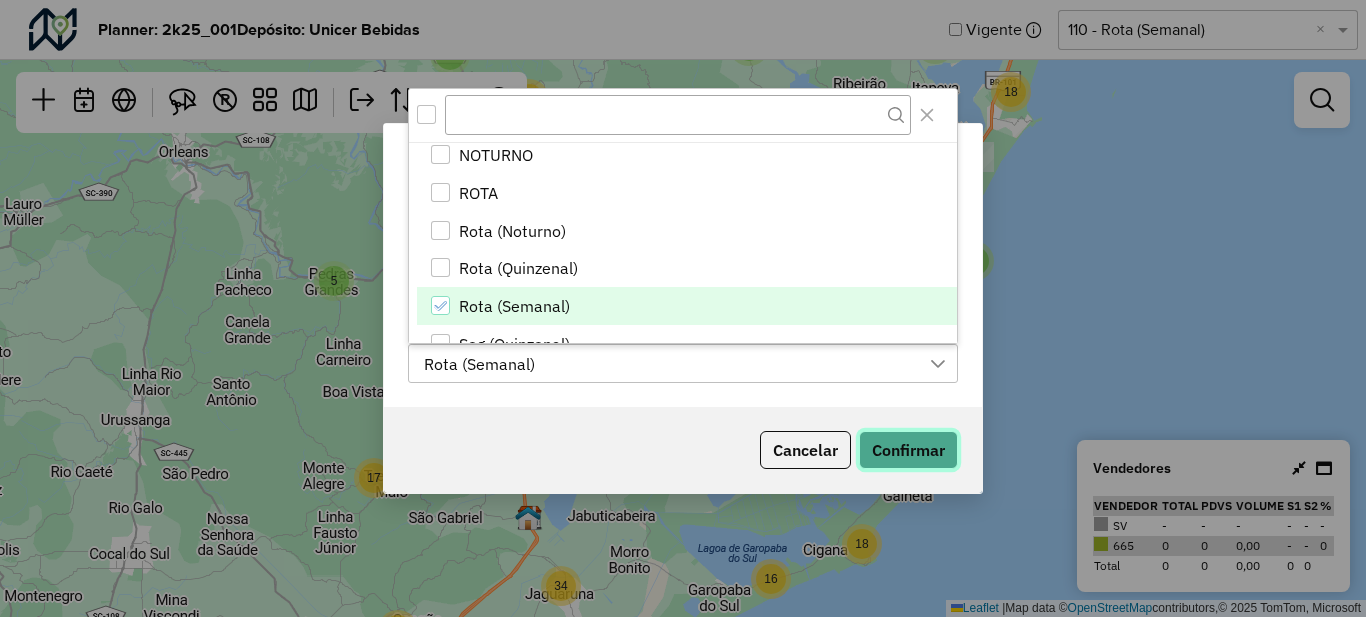 click on "Confirmar" 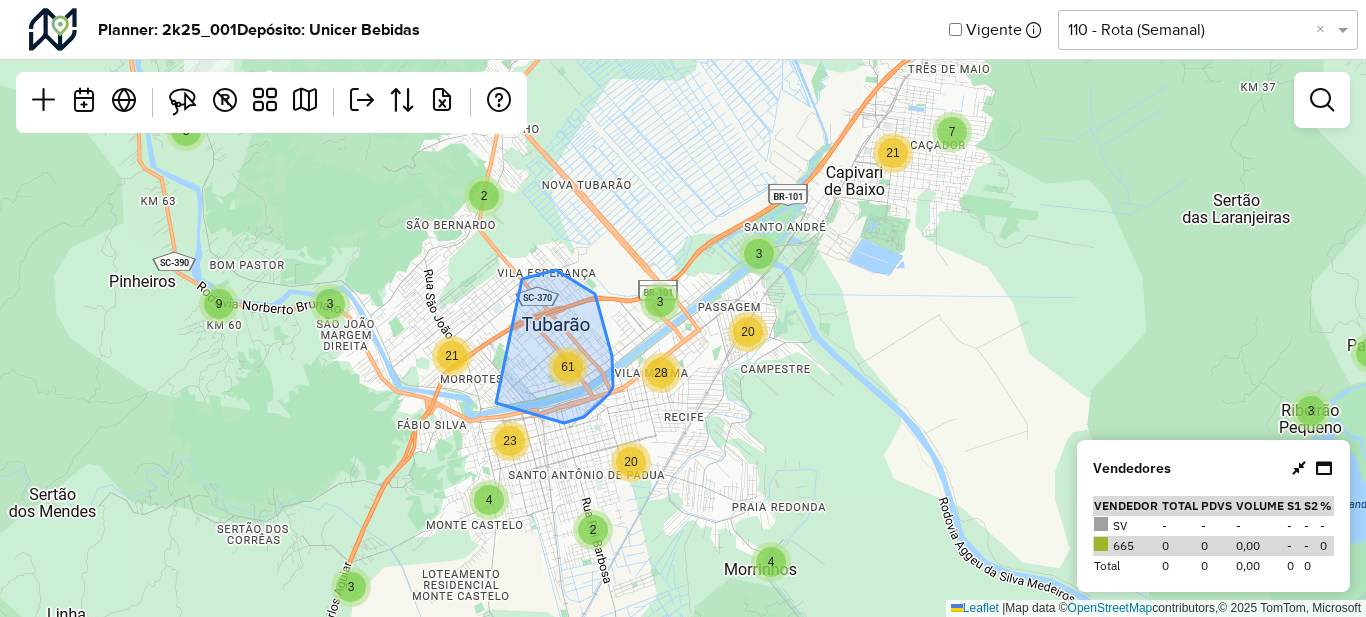 click on "61" 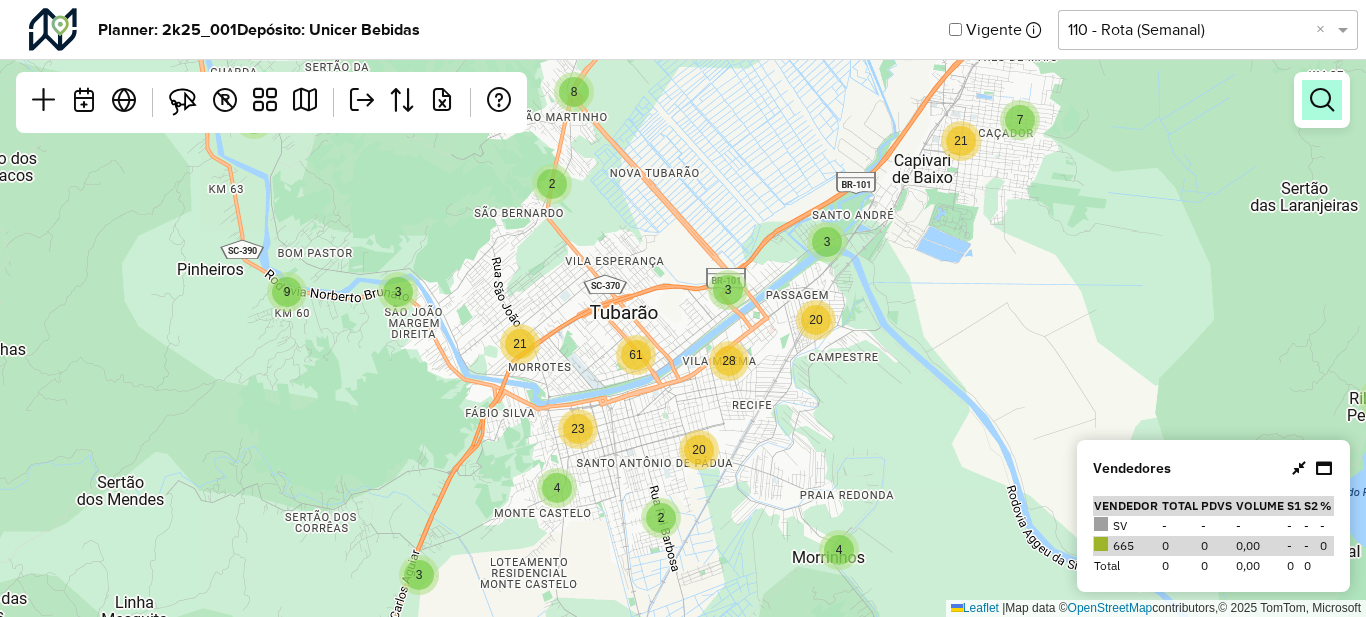 click at bounding box center (1322, 100) 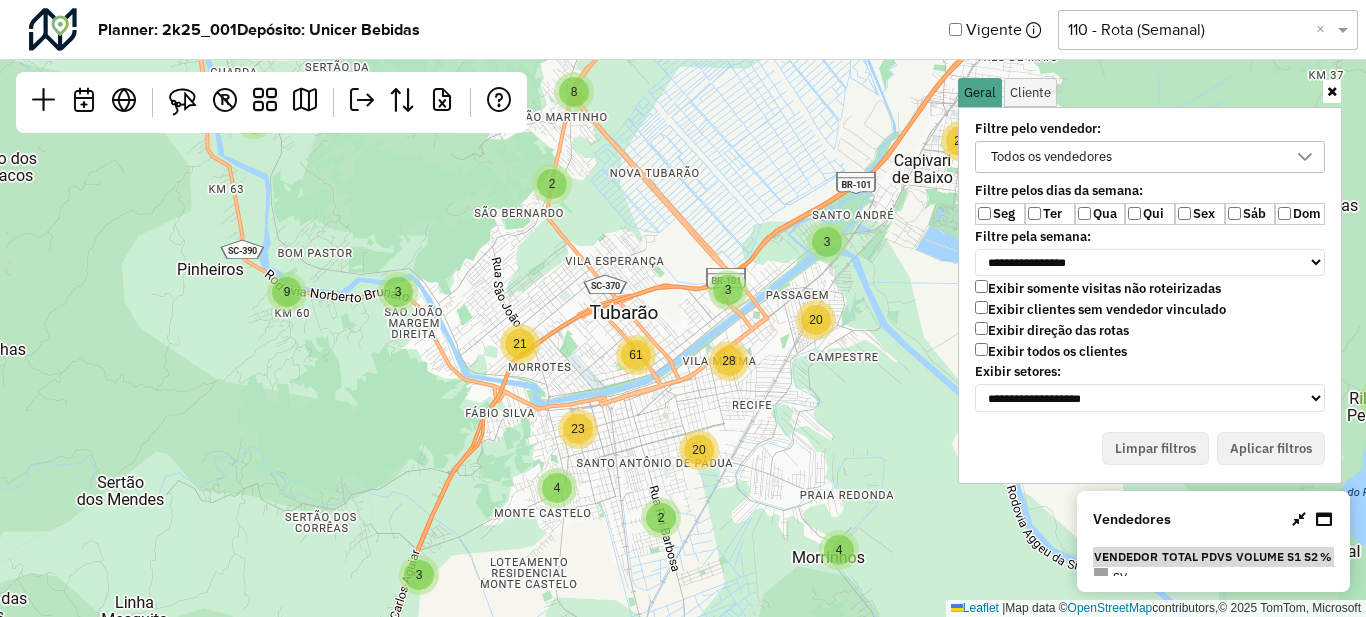 click on "Seg" at bounding box center (1000, 214) 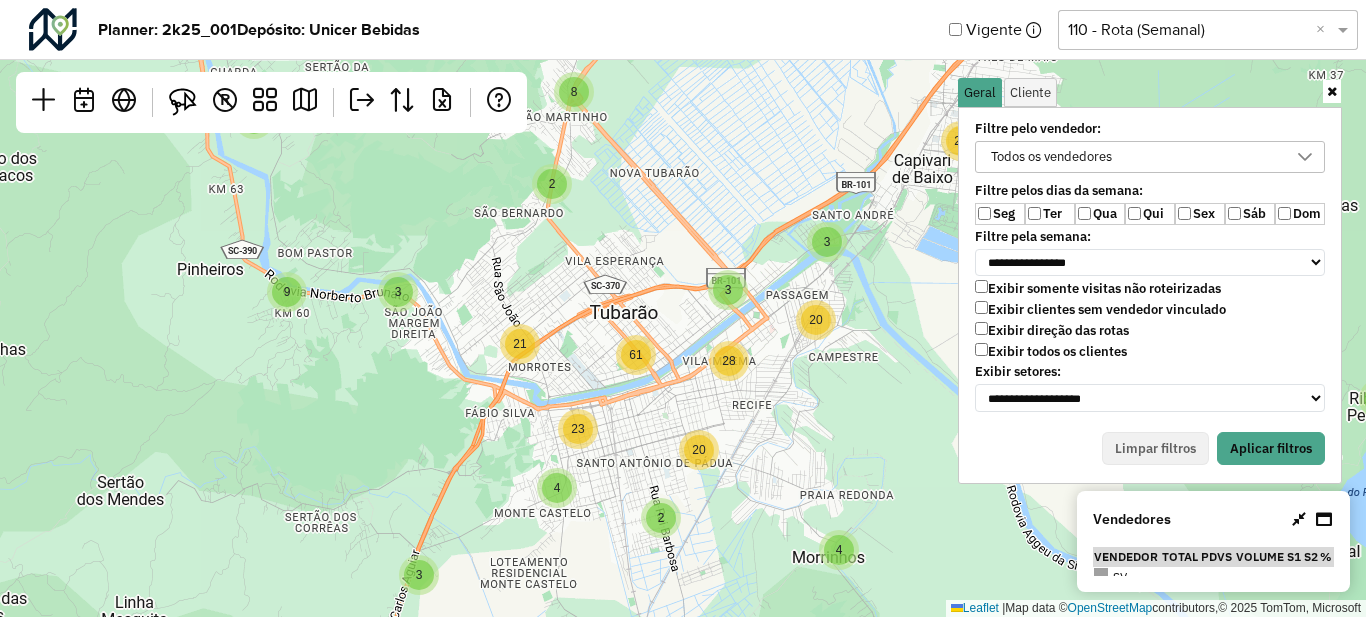 click on "Exibir somente visitas não roteirizadas   Exibir clientes sem vendedor vinculado   Exibir direção das rotas   Exibir todos os clientes" at bounding box center (1150, 322) 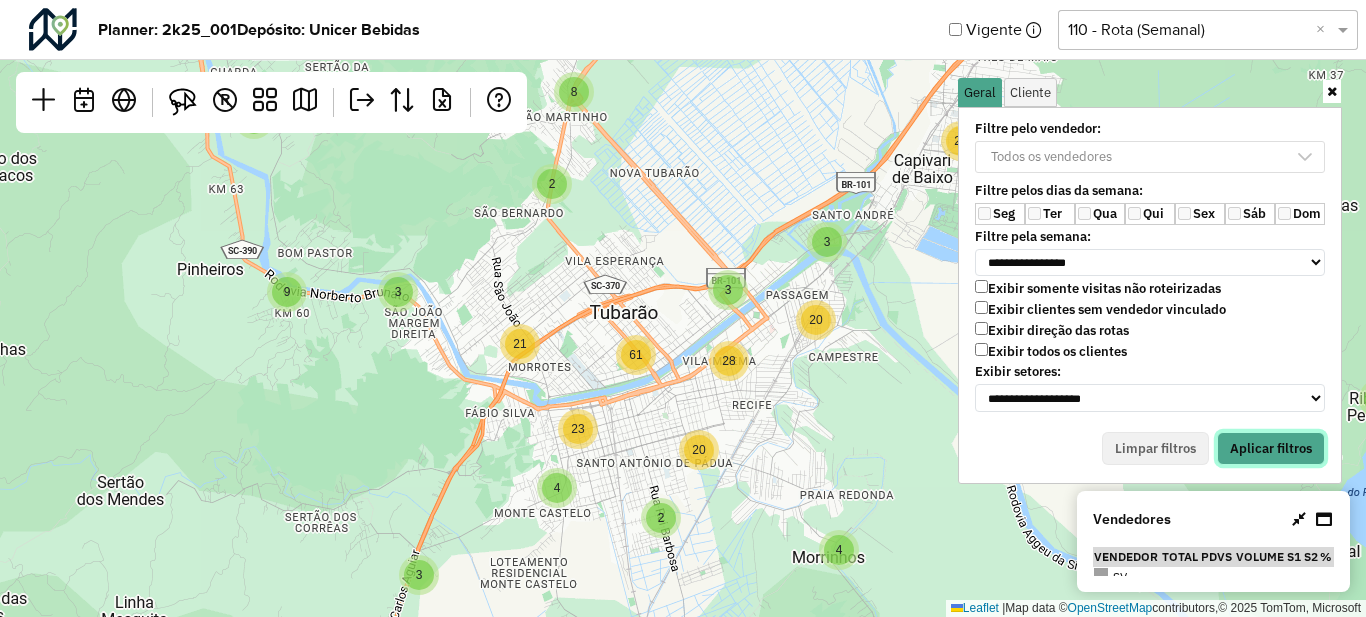 click on "Aplicar filtros" at bounding box center [1271, 449] 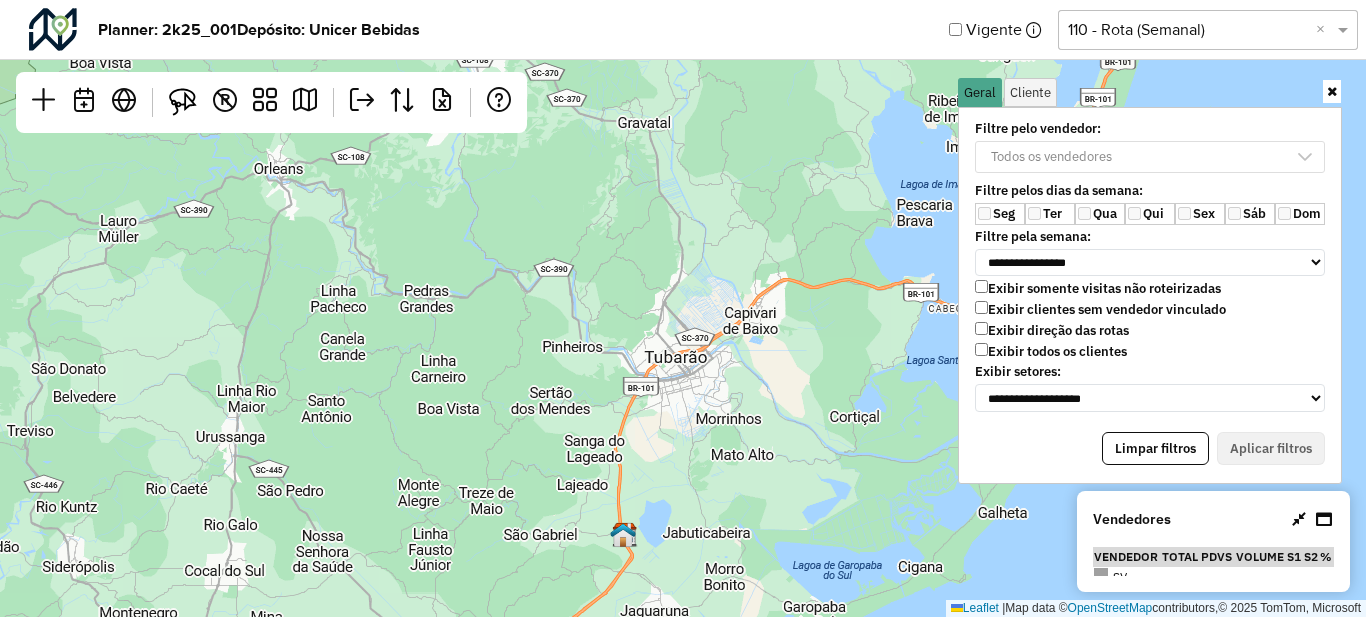 click on "Todos os vendedores" at bounding box center (1150, 162) 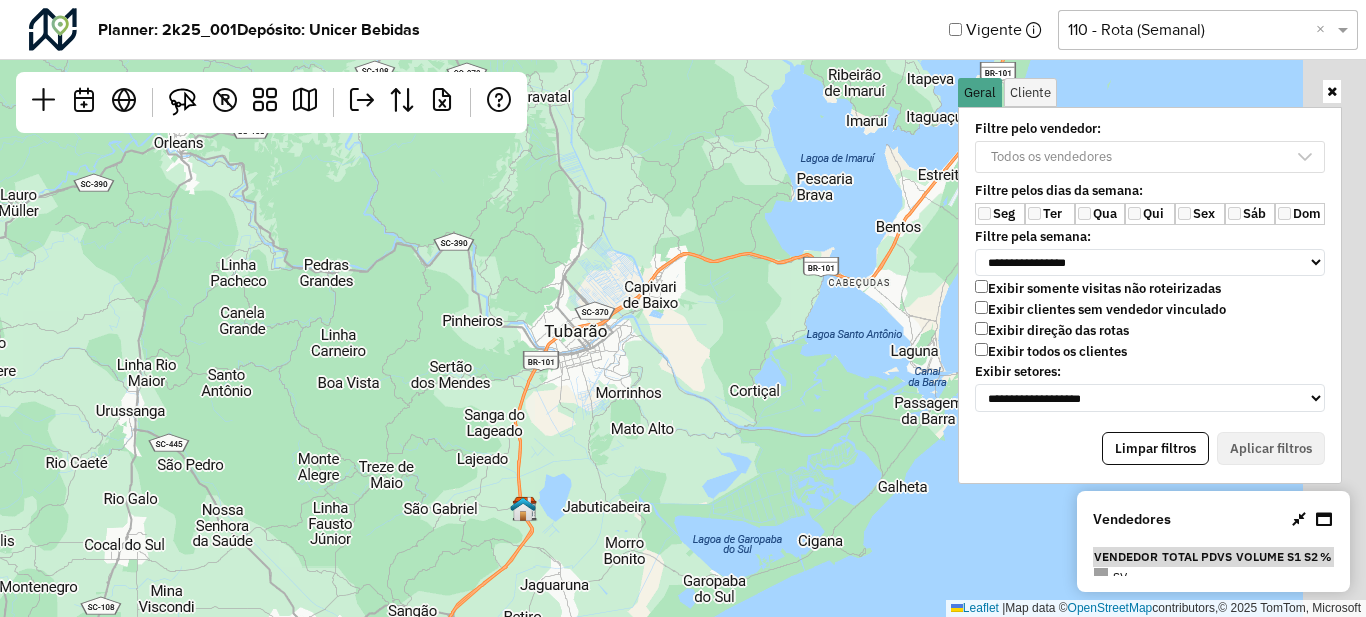 drag, startPoint x: 707, startPoint y: 333, endPoint x: 658, endPoint y: 301, distance: 58.5235 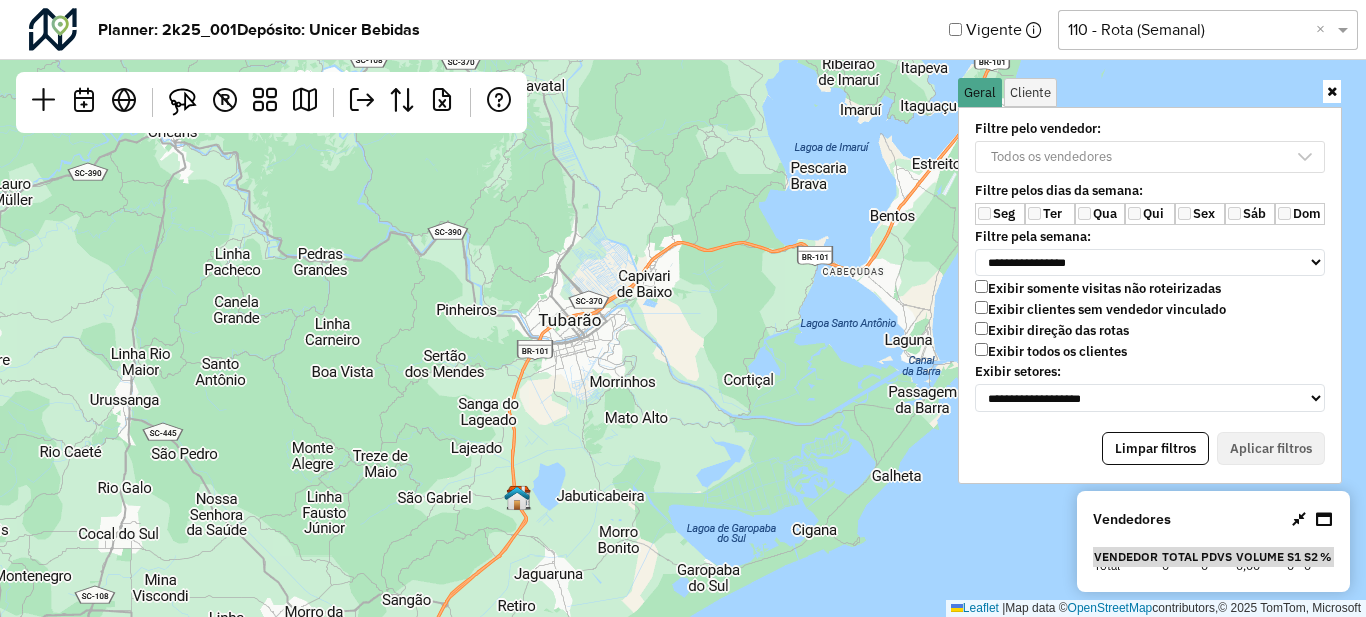 scroll, scrollTop: 0, scrollLeft: 0, axis: both 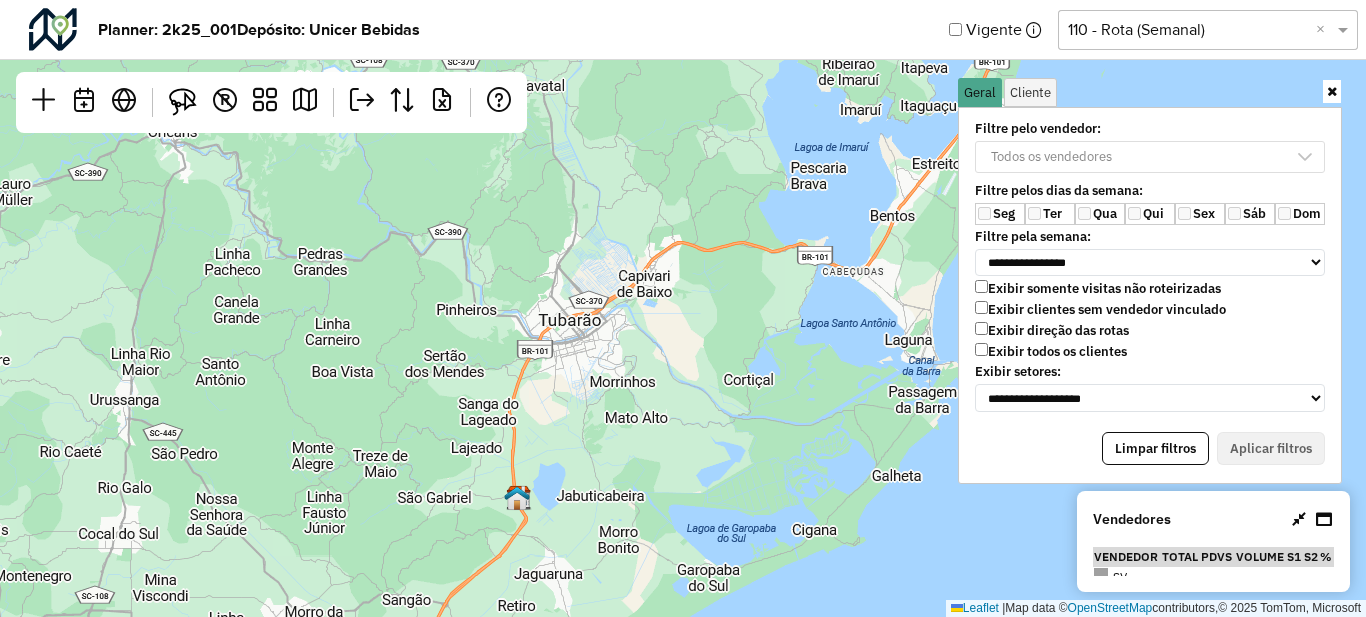 click at bounding box center (1324, 519) 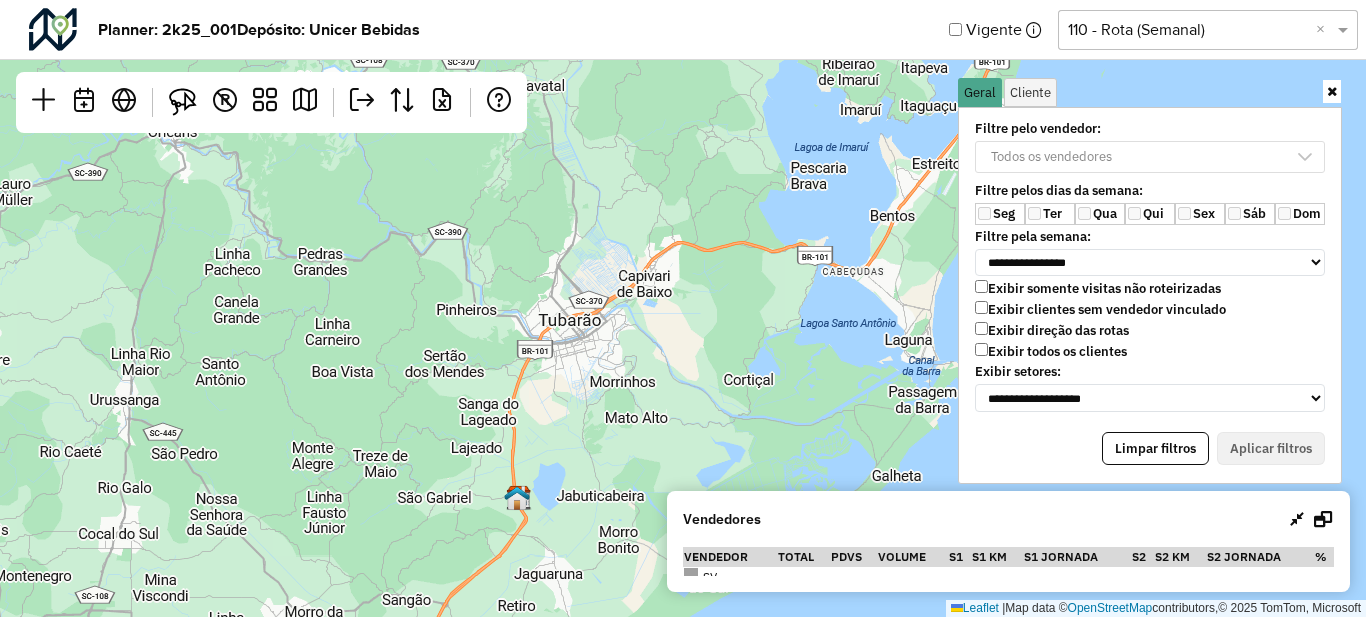 click at bounding box center (1297, 519) 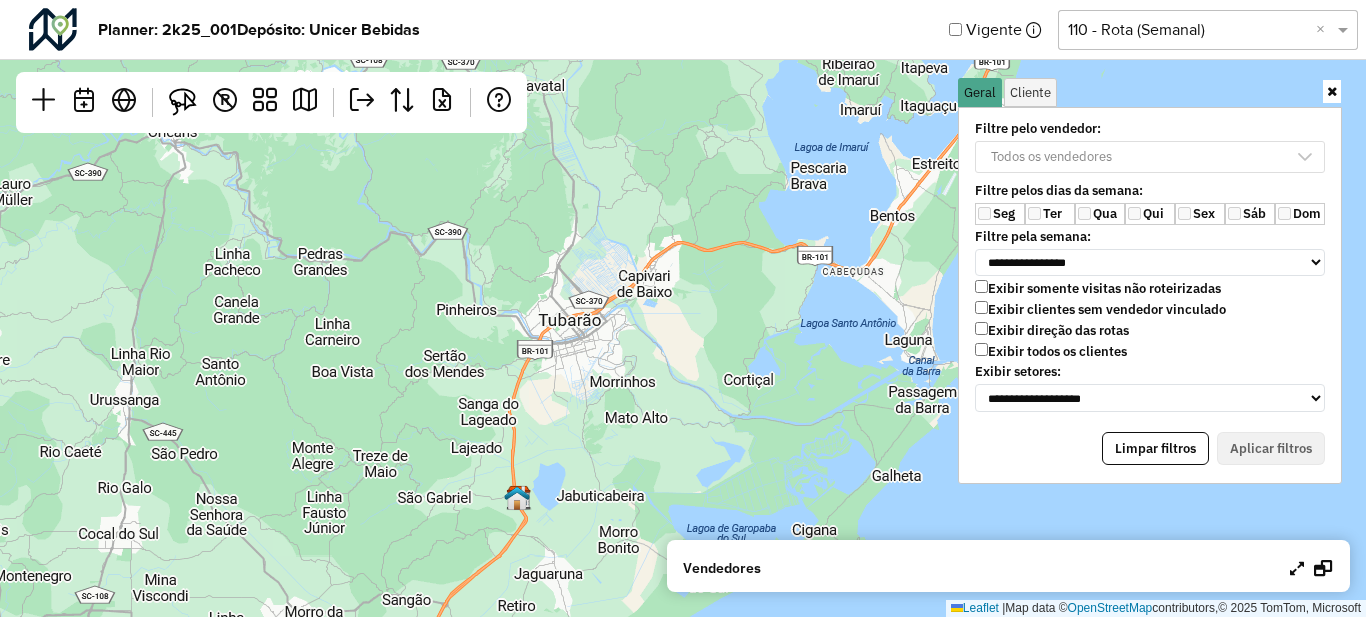 click at bounding box center (1297, 568) 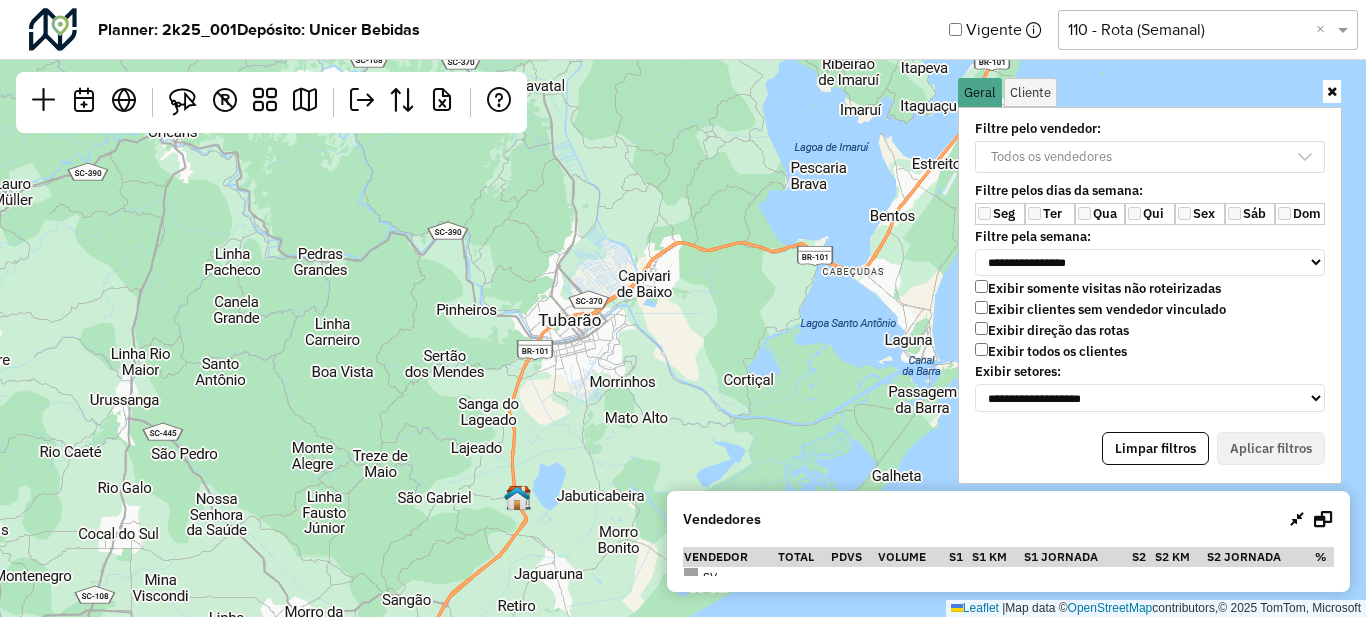 click at bounding box center (1323, 519) 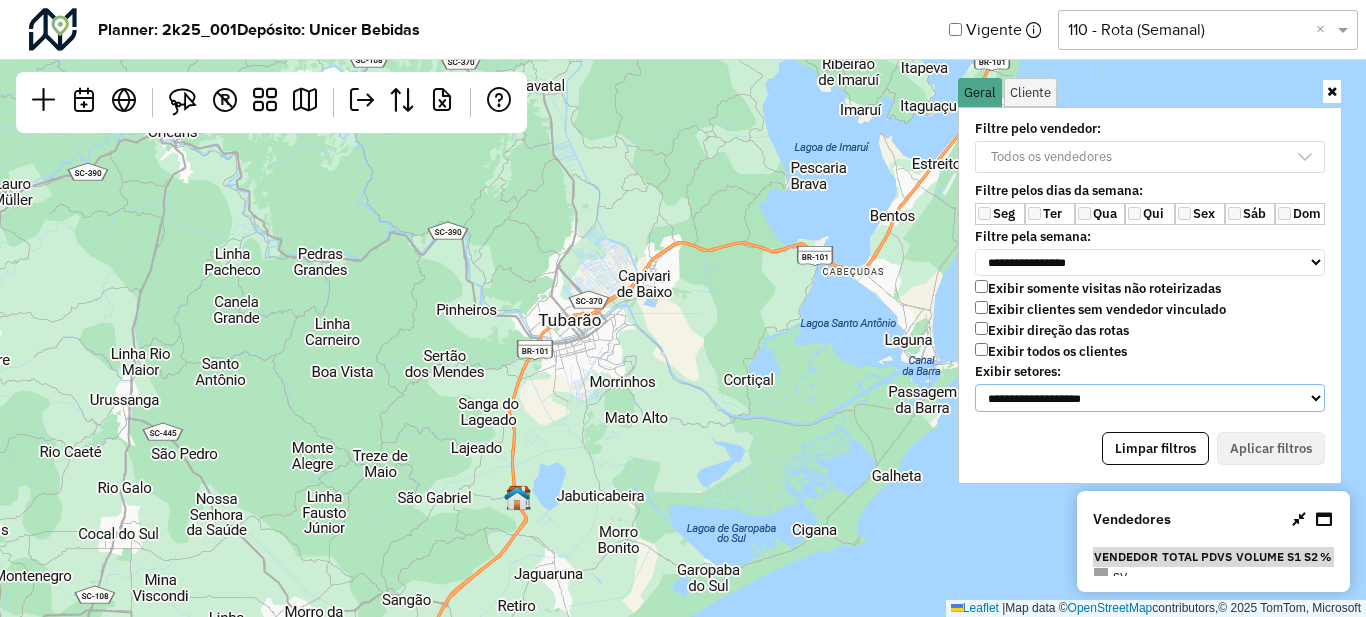 click on "**********" at bounding box center [1150, 398] 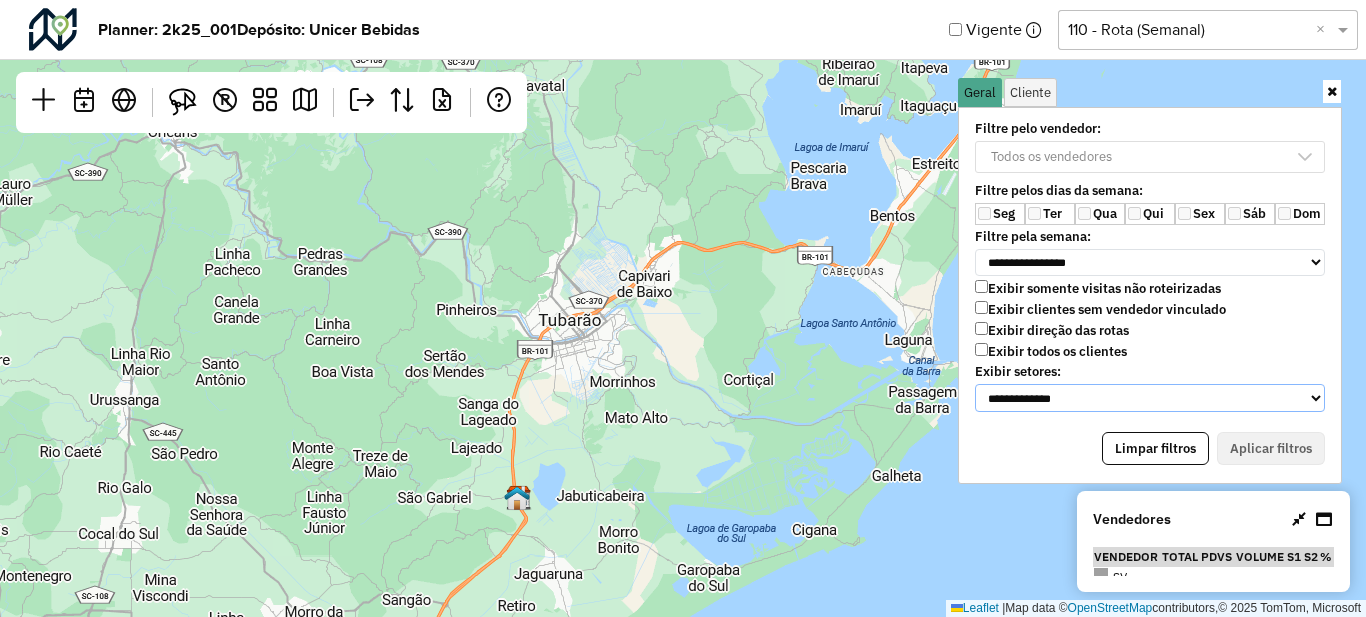 click on "**********" at bounding box center [1150, 398] 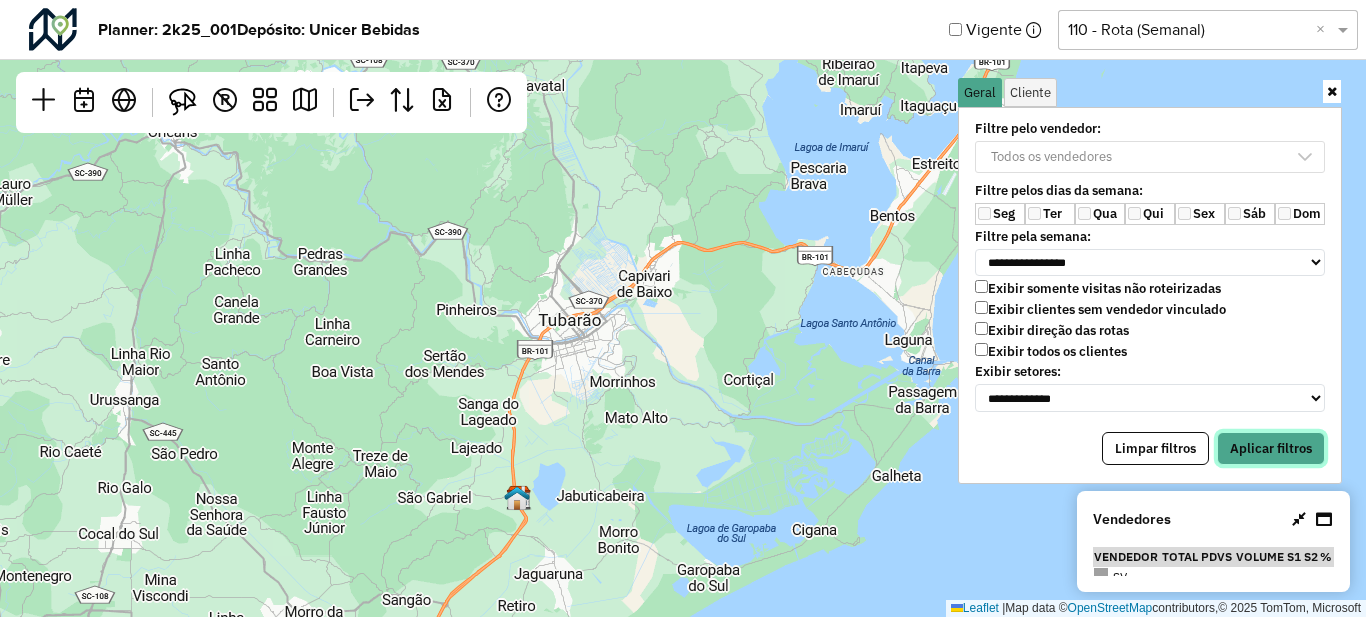 click on "Aplicar filtros" at bounding box center (1271, 449) 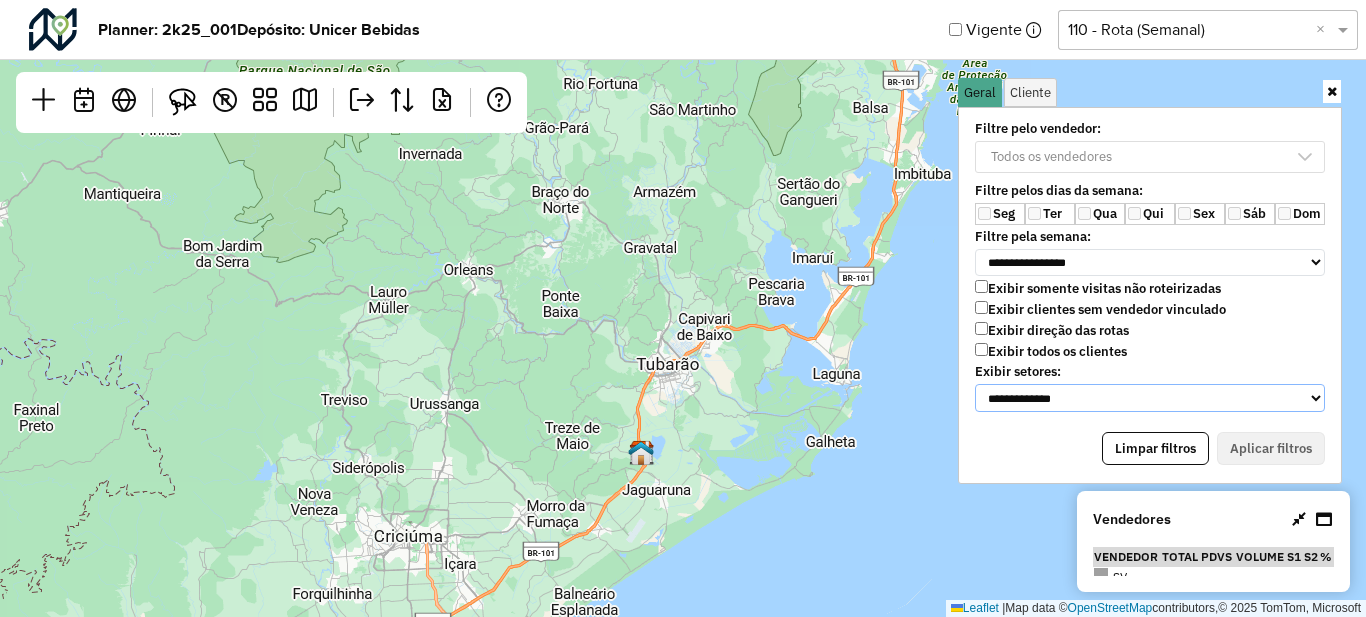 click on "**********" at bounding box center [1150, 398] 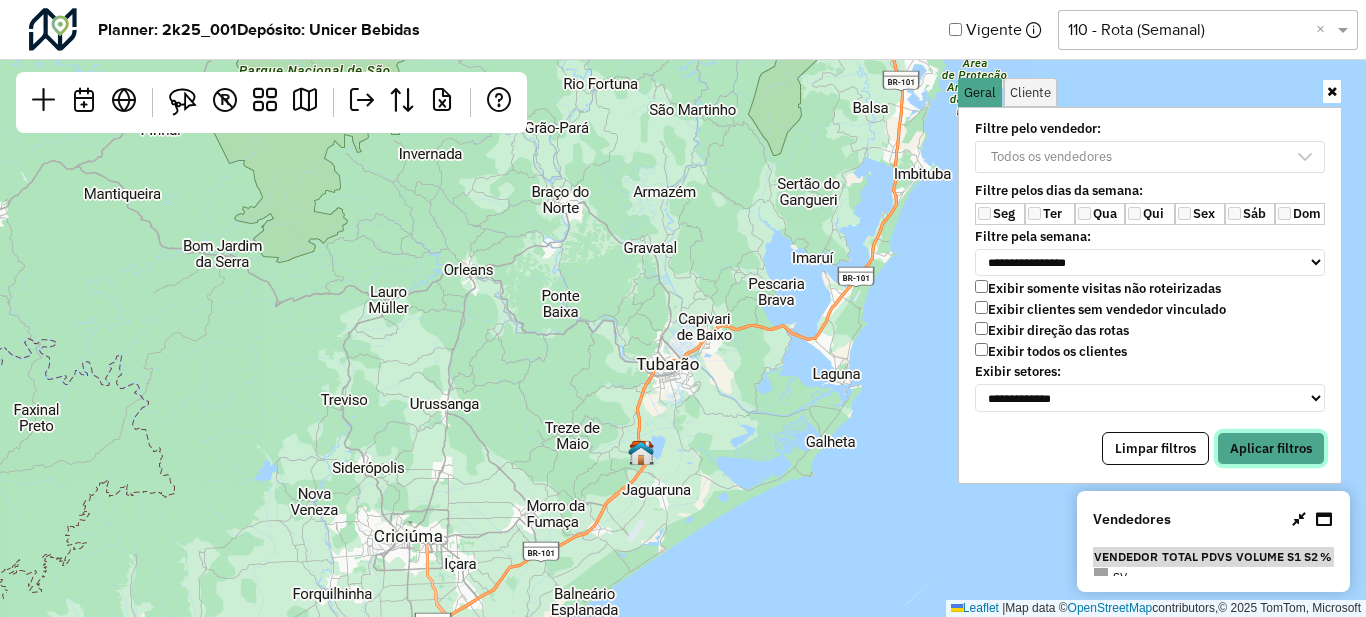 click on "Aplicar filtros" at bounding box center (1271, 449) 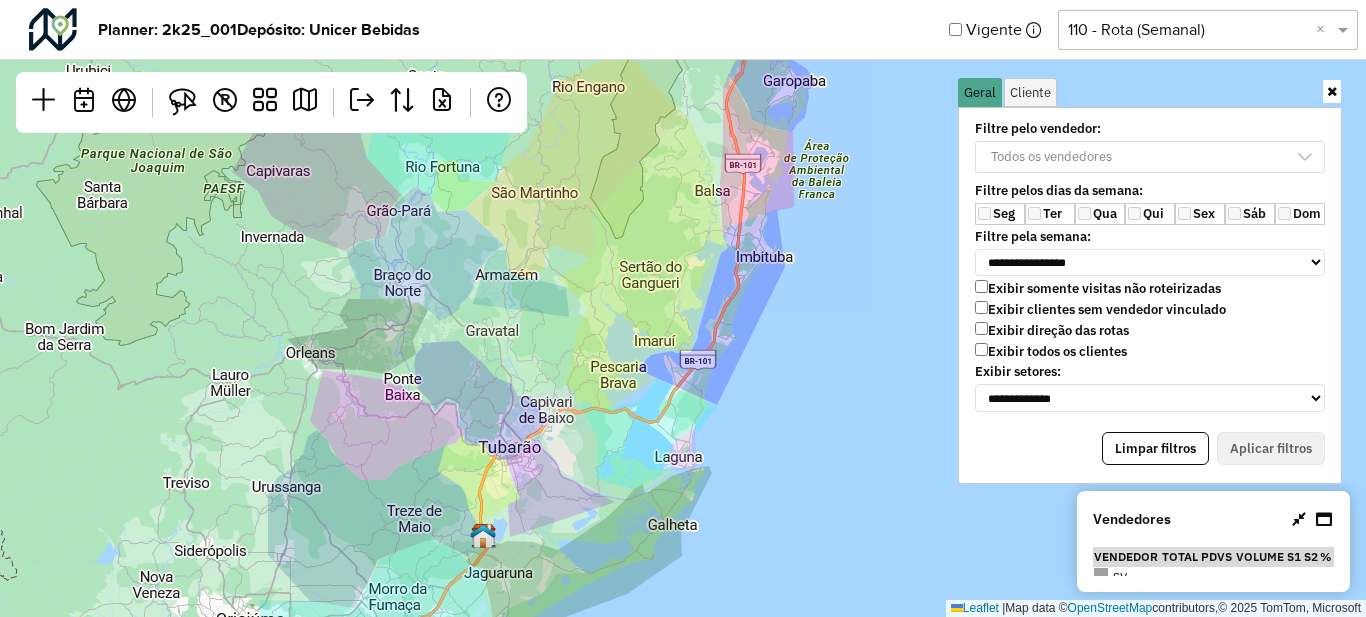 drag, startPoint x: 787, startPoint y: 376, endPoint x: 630, endPoint y: 460, distance: 178.05898 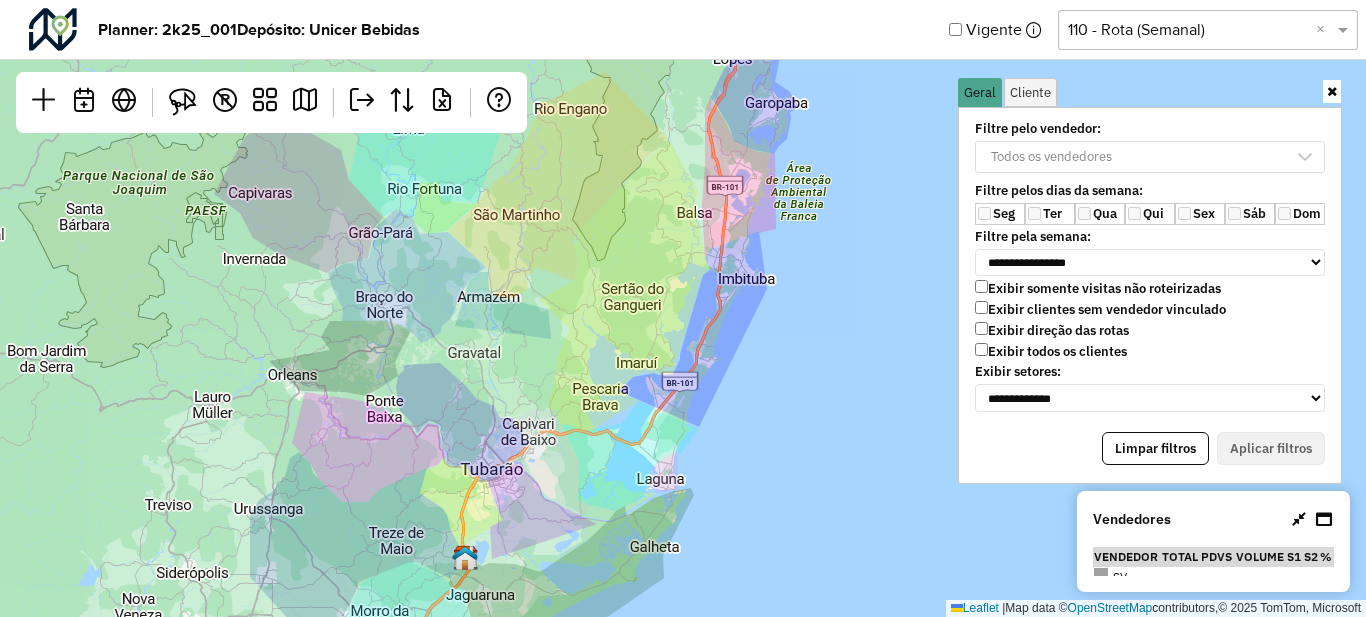 drag, startPoint x: 588, startPoint y: 315, endPoint x: 583, endPoint y: 328, distance: 13.928389 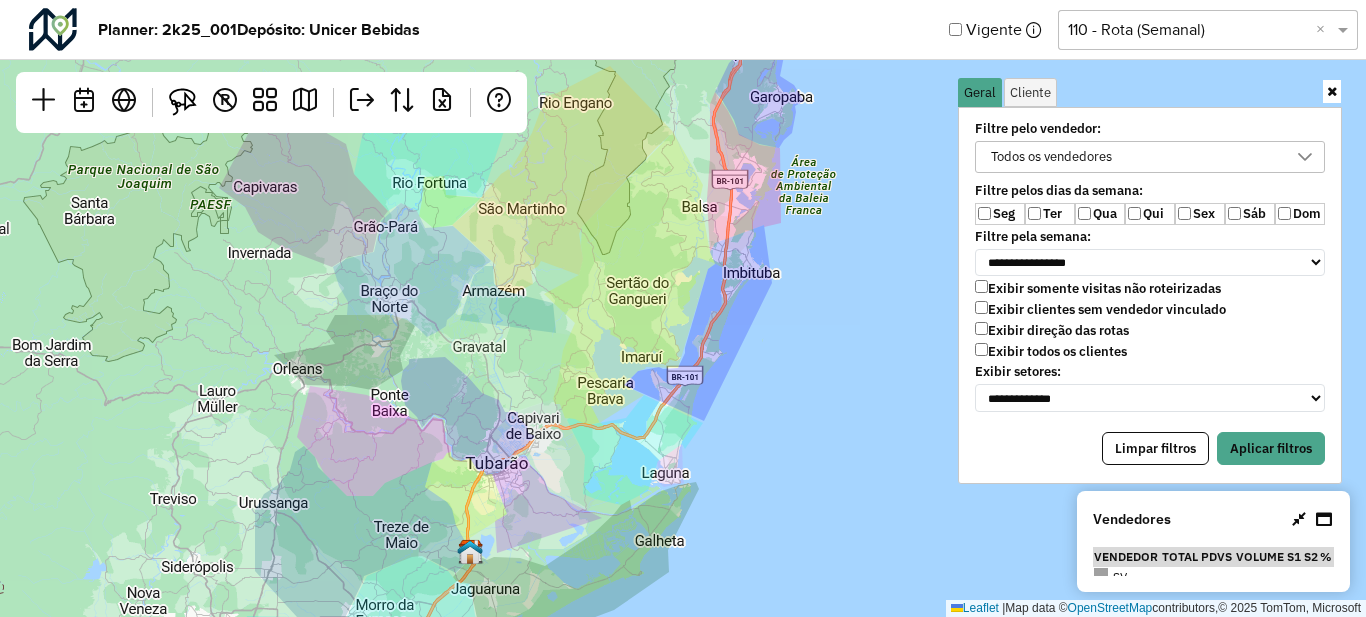click on "Todos os vendedores" at bounding box center [1135, 157] 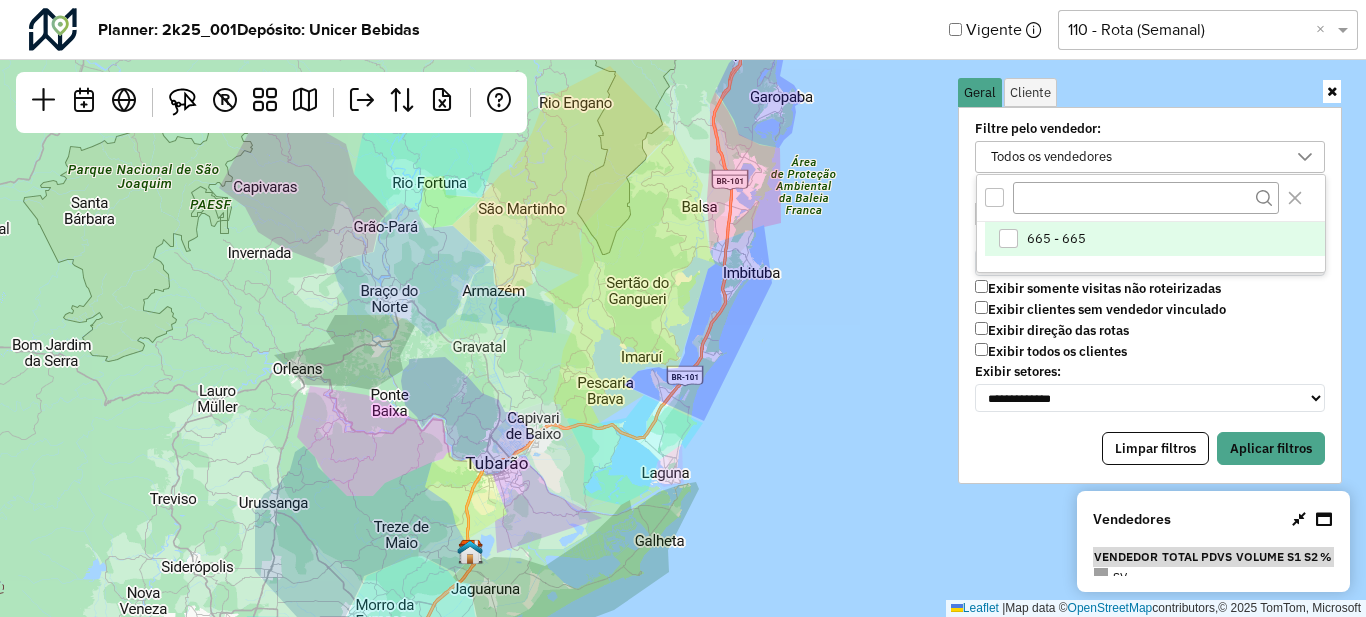 click on "665 - 665" at bounding box center [1056, 239] 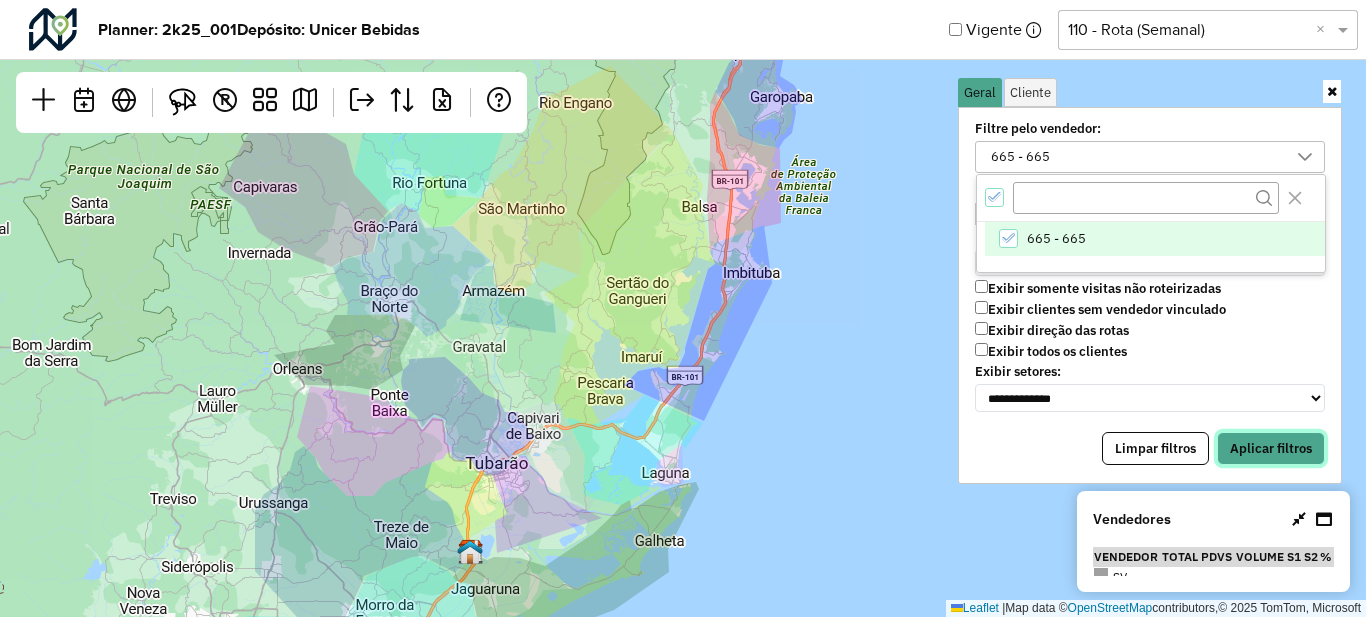 click on "Aplicar filtros" at bounding box center (1271, 449) 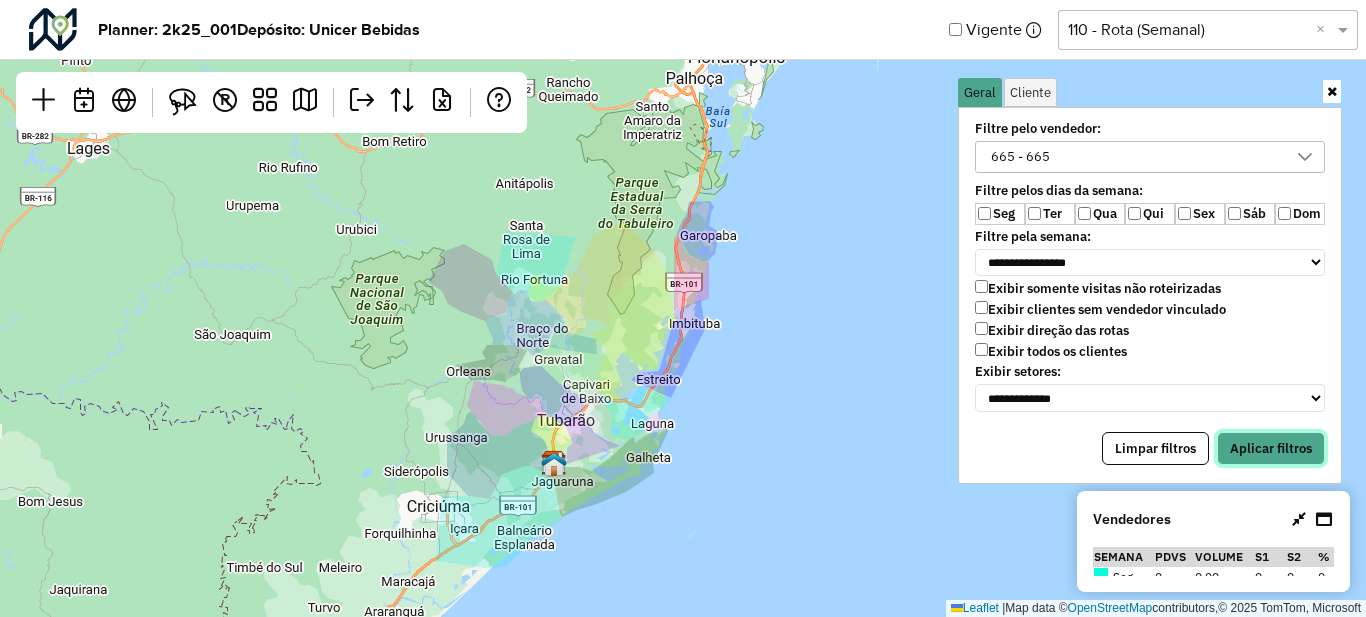click on "Aplicar filtros" at bounding box center (1271, 449) 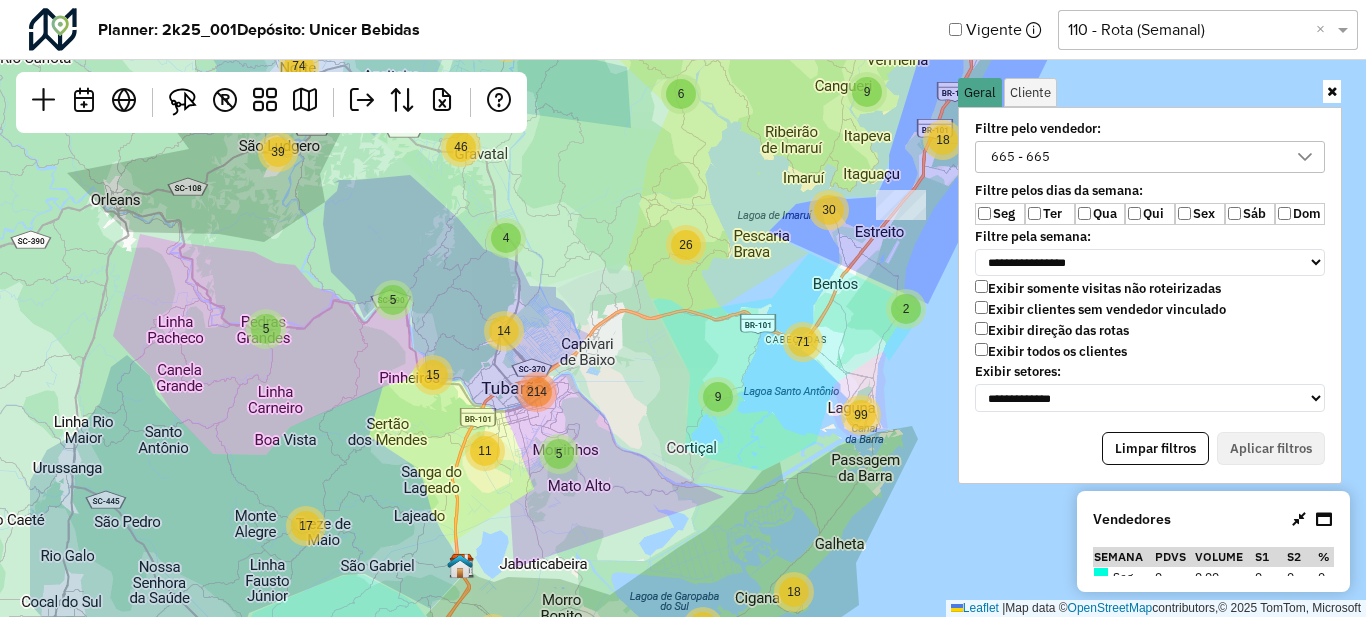 drag, startPoint x: 496, startPoint y: 368, endPoint x: 619, endPoint y: 395, distance: 125.92855 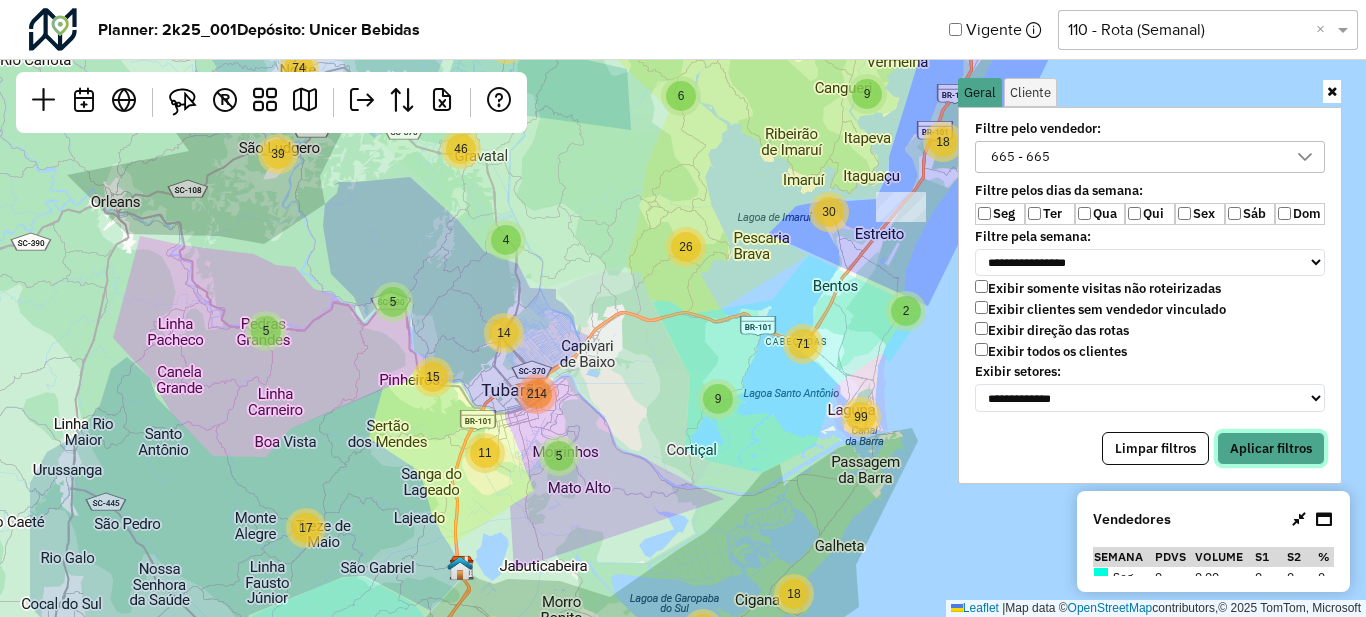 click on "Aplicar filtros" at bounding box center (1271, 449) 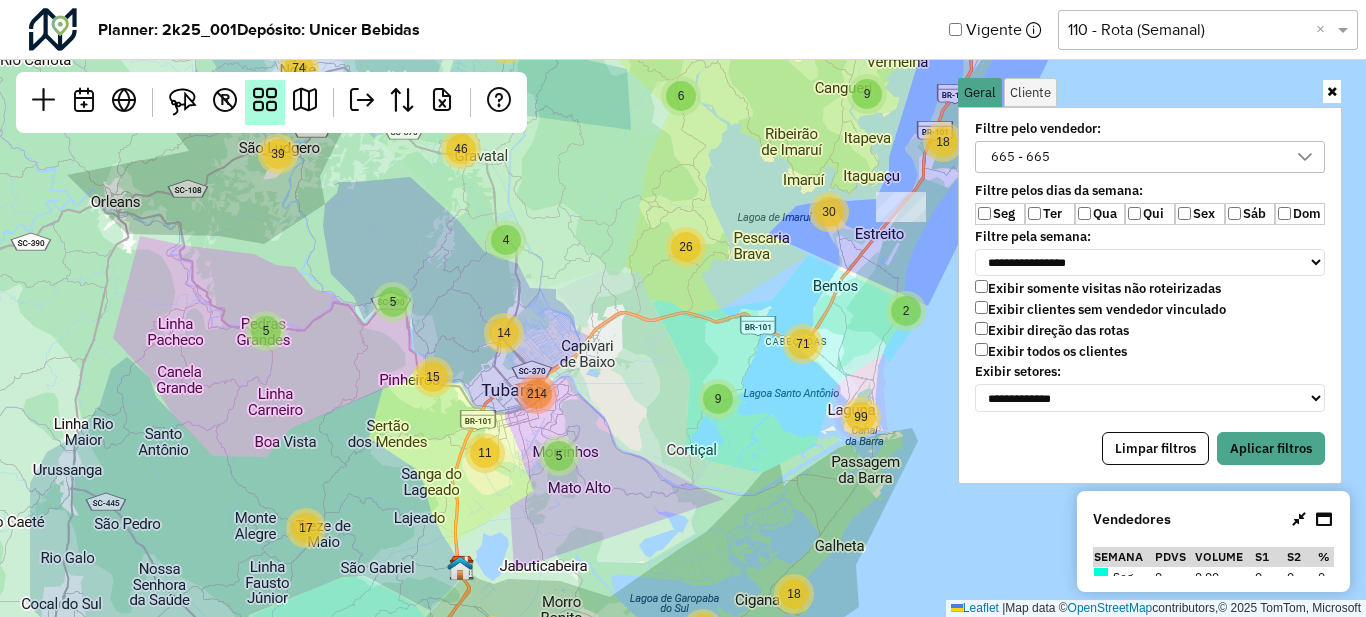 click at bounding box center (265, 100) 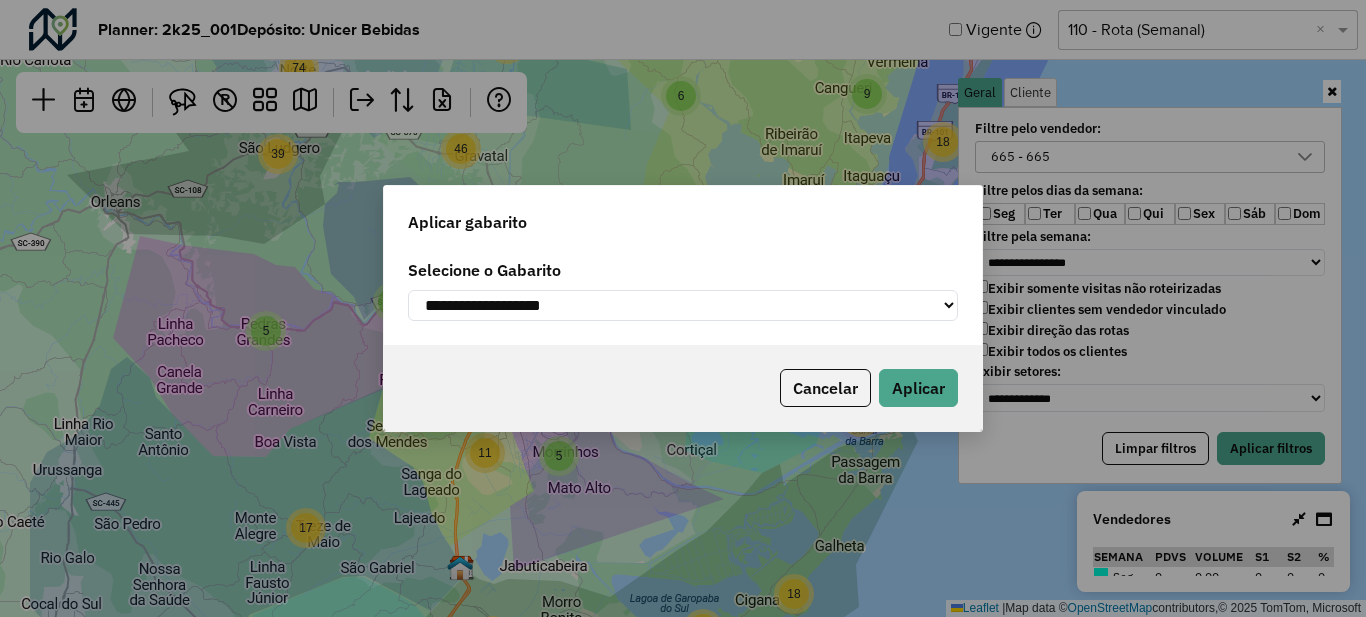 click on "**********" 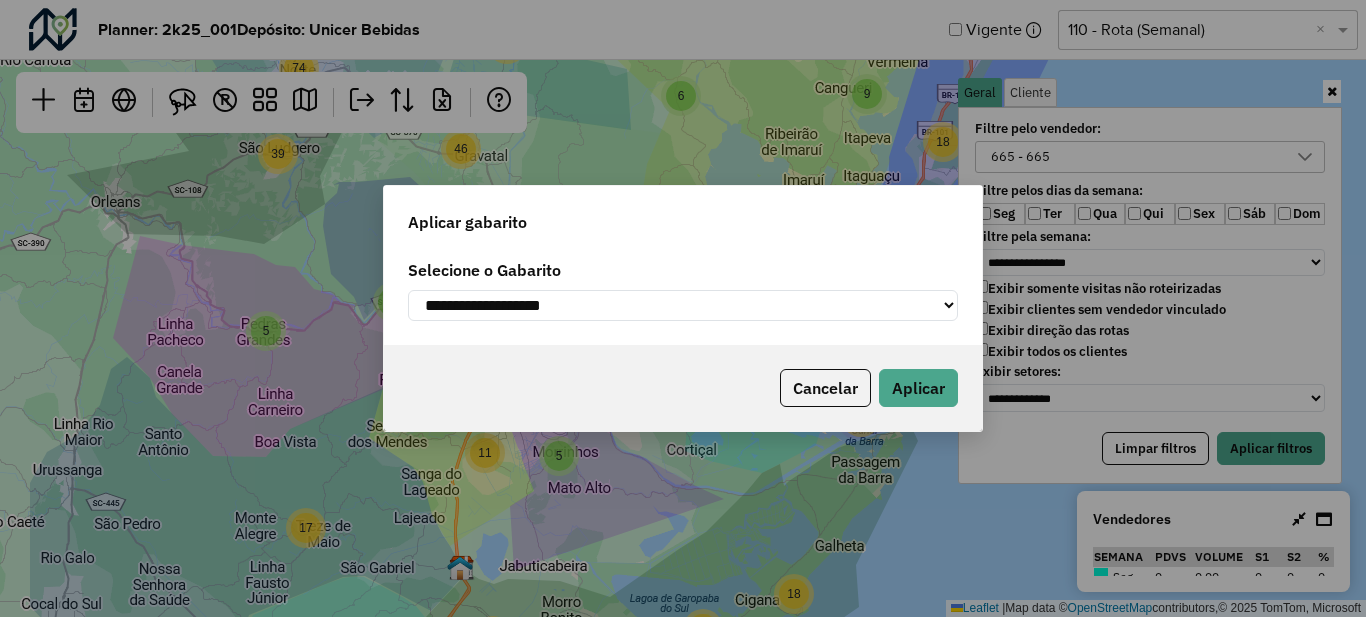 select on "*********" 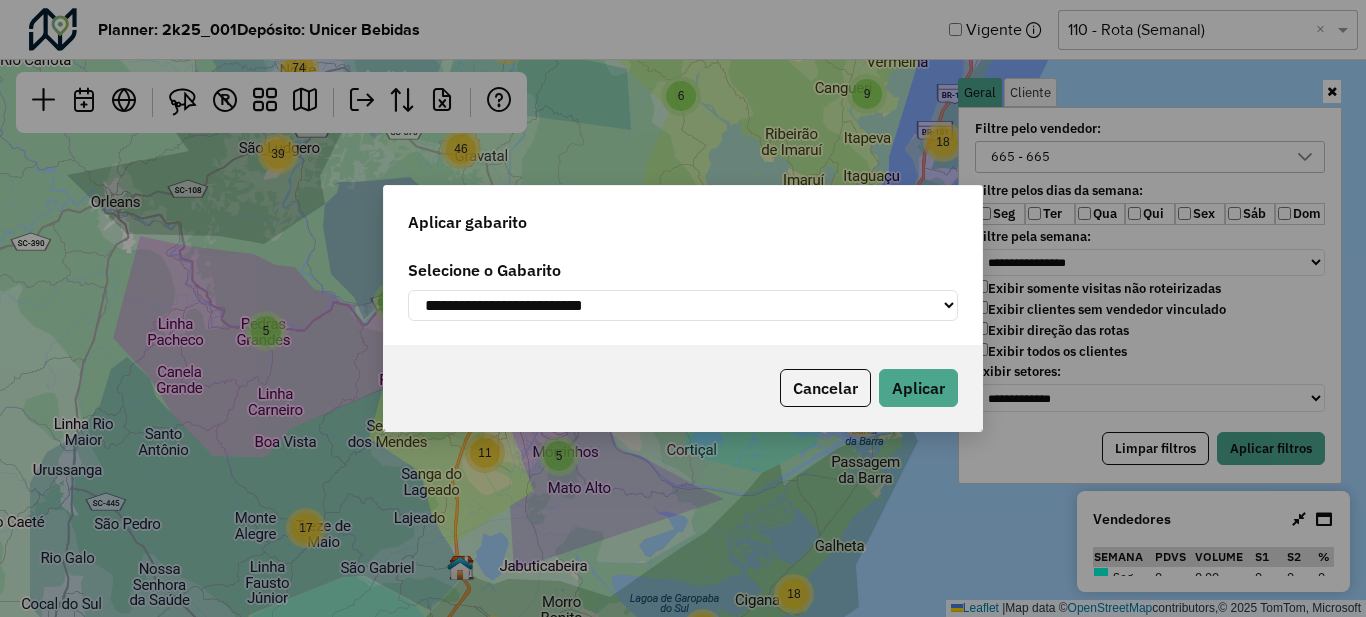 click on "**********" 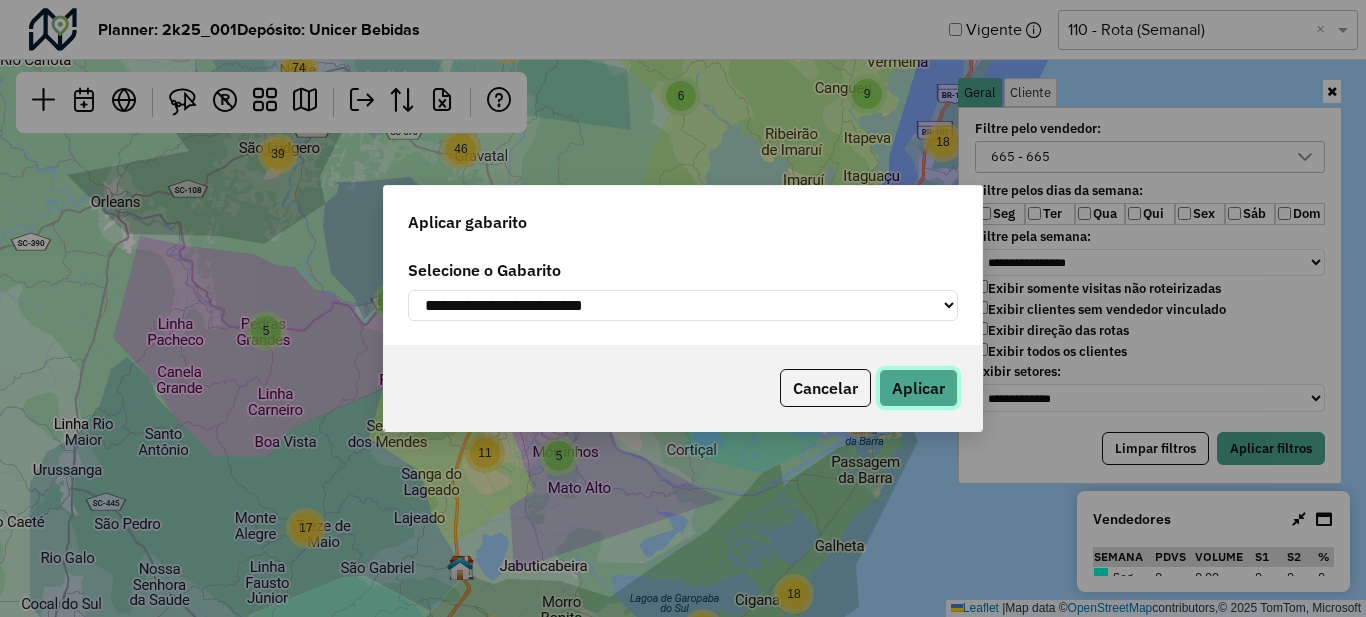 click on "Aplicar" 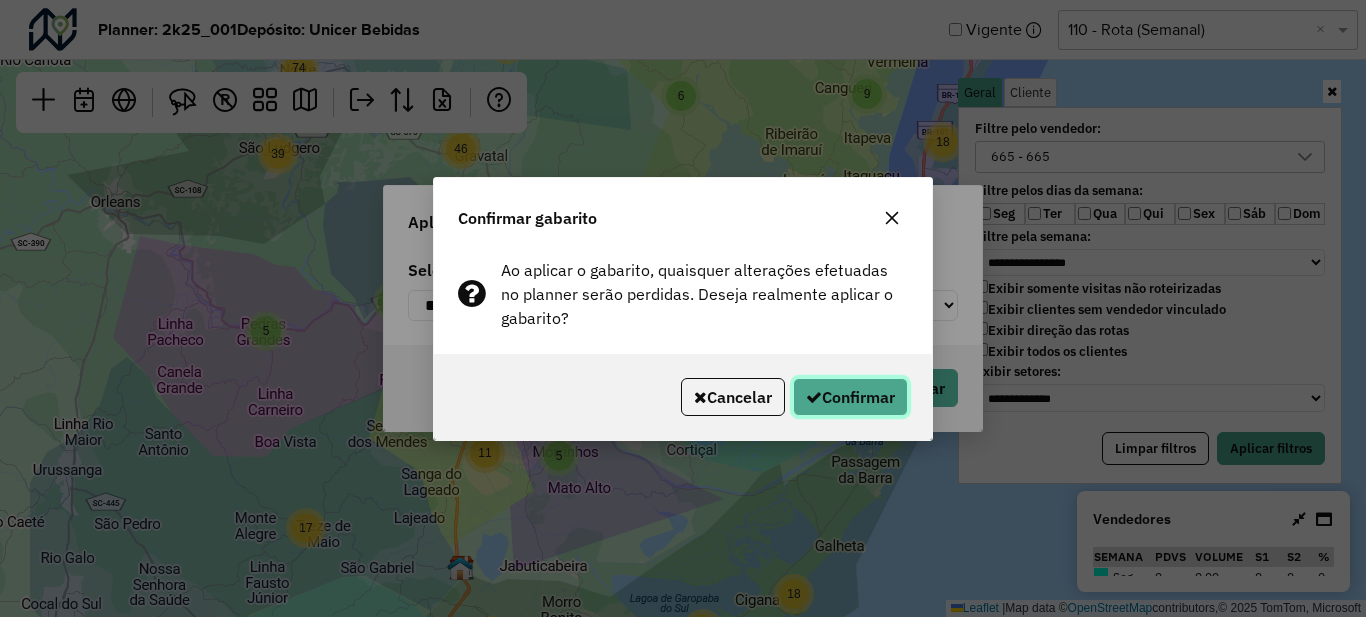 click on "Confirmar" 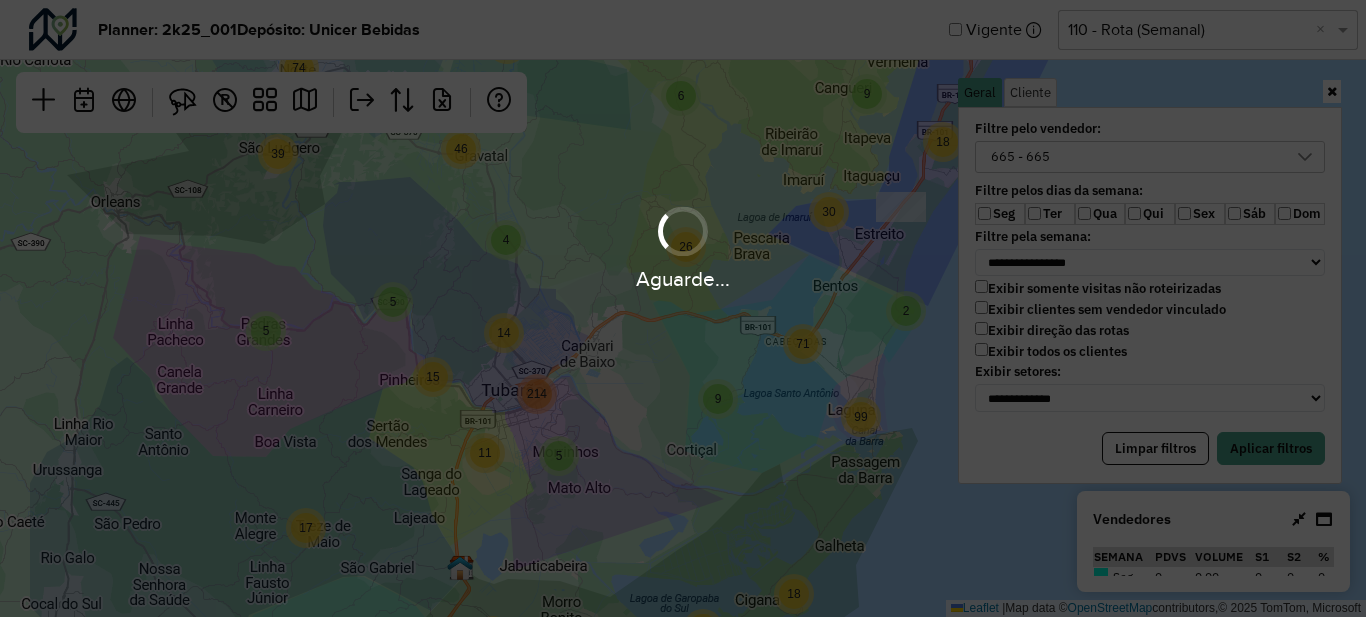 select on "**********" 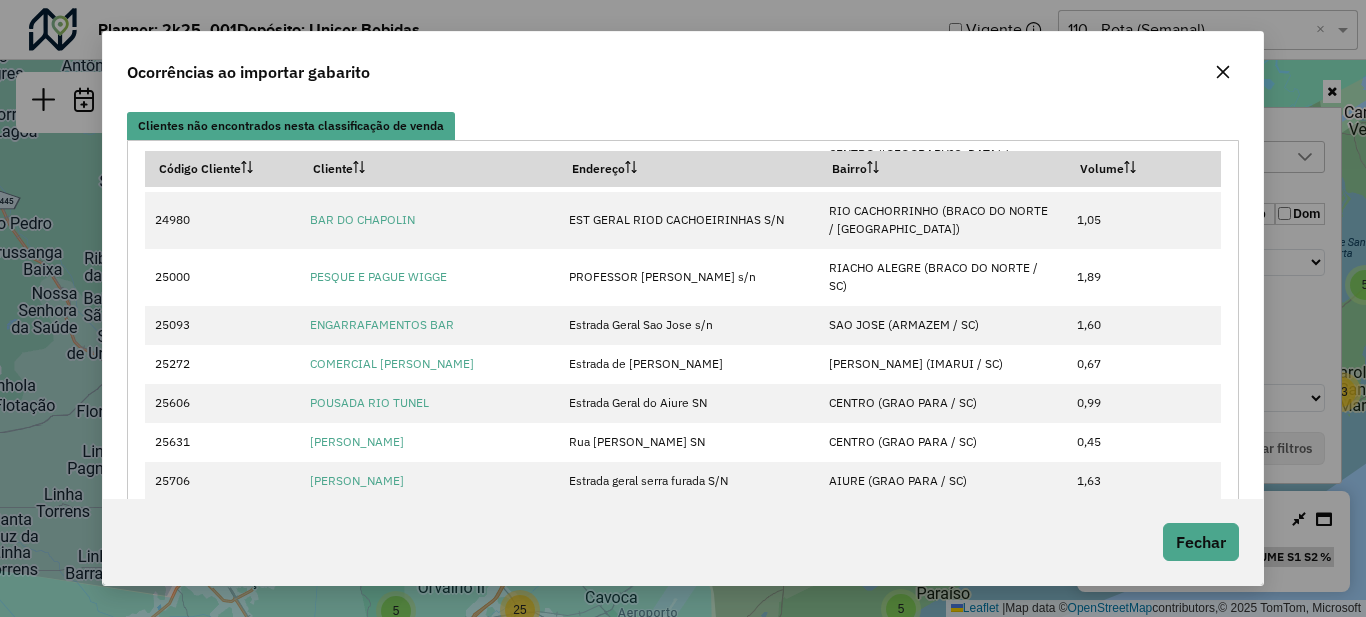 scroll, scrollTop: 5300, scrollLeft: 0, axis: vertical 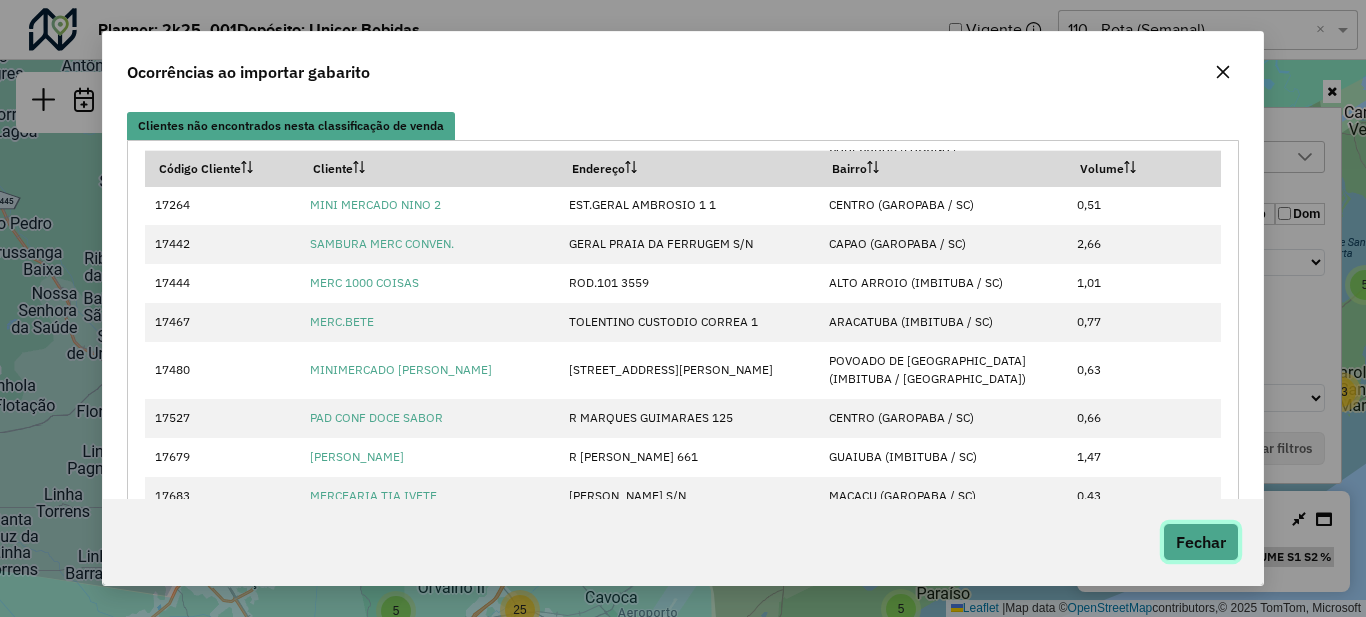 click on "Fechar" 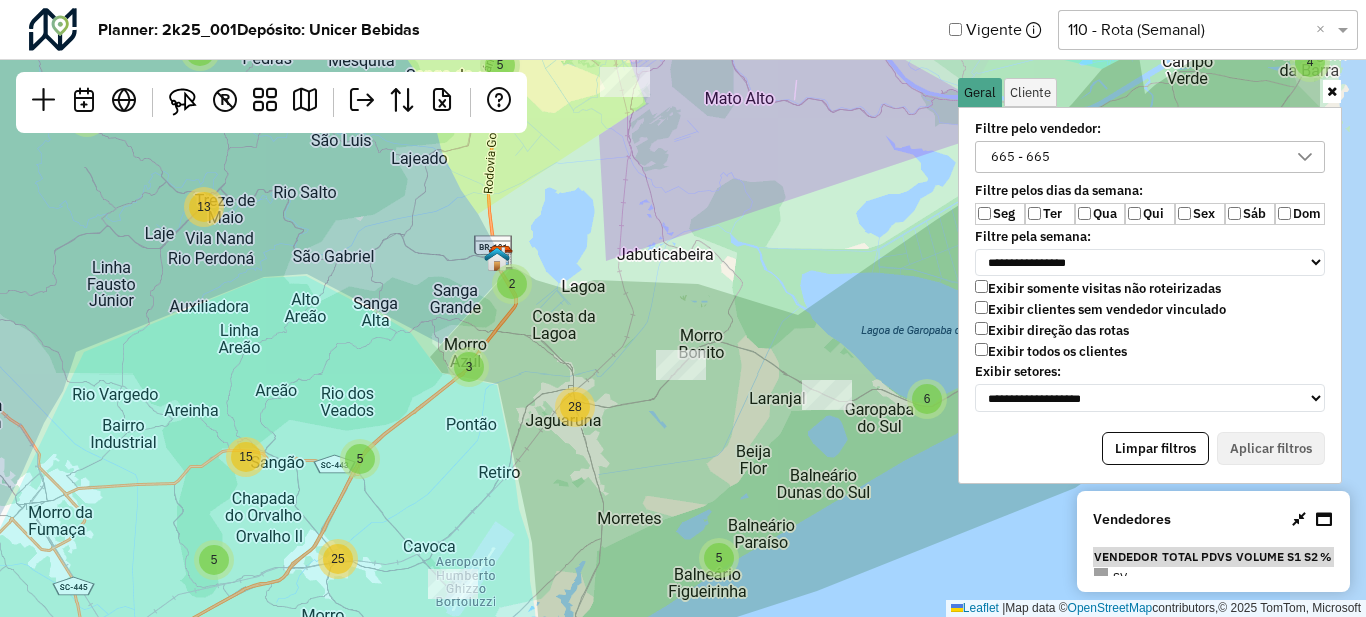 drag, startPoint x: 804, startPoint y: 380, endPoint x: 622, endPoint y: 329, distance: 189.01057 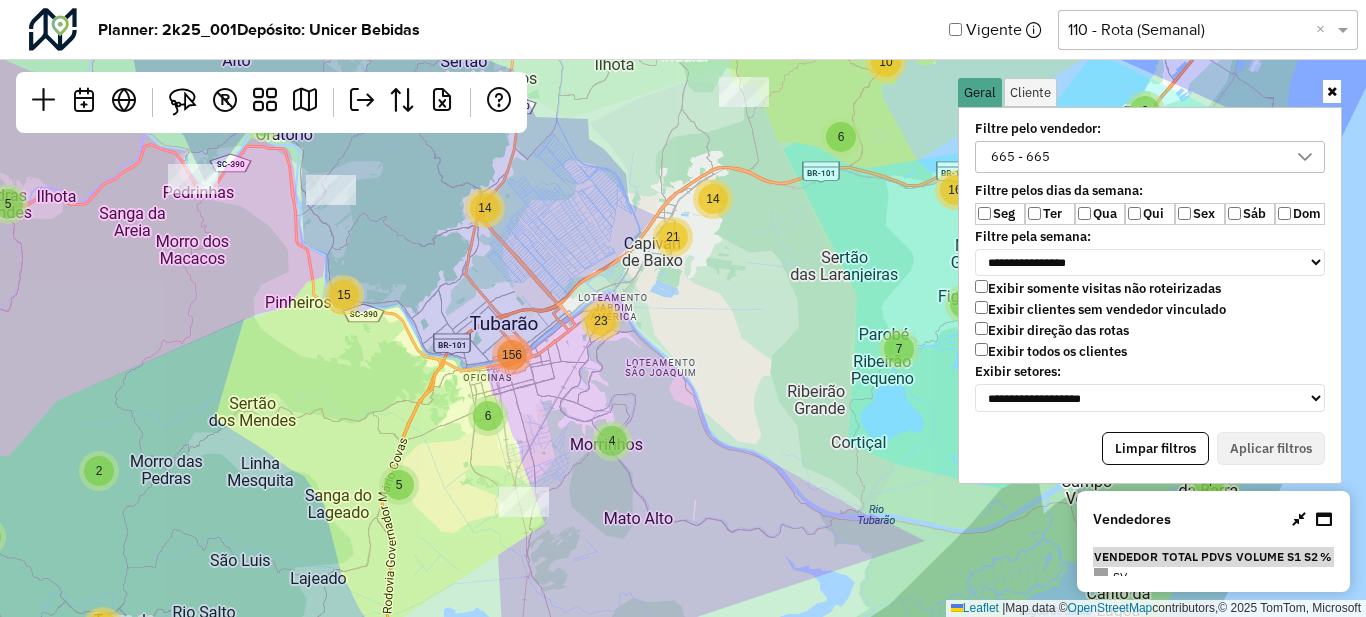 drag, startPoint x: 534, startPoint y: 197, endPoint x: 608, endPoint y: 237, distance: 84.118965 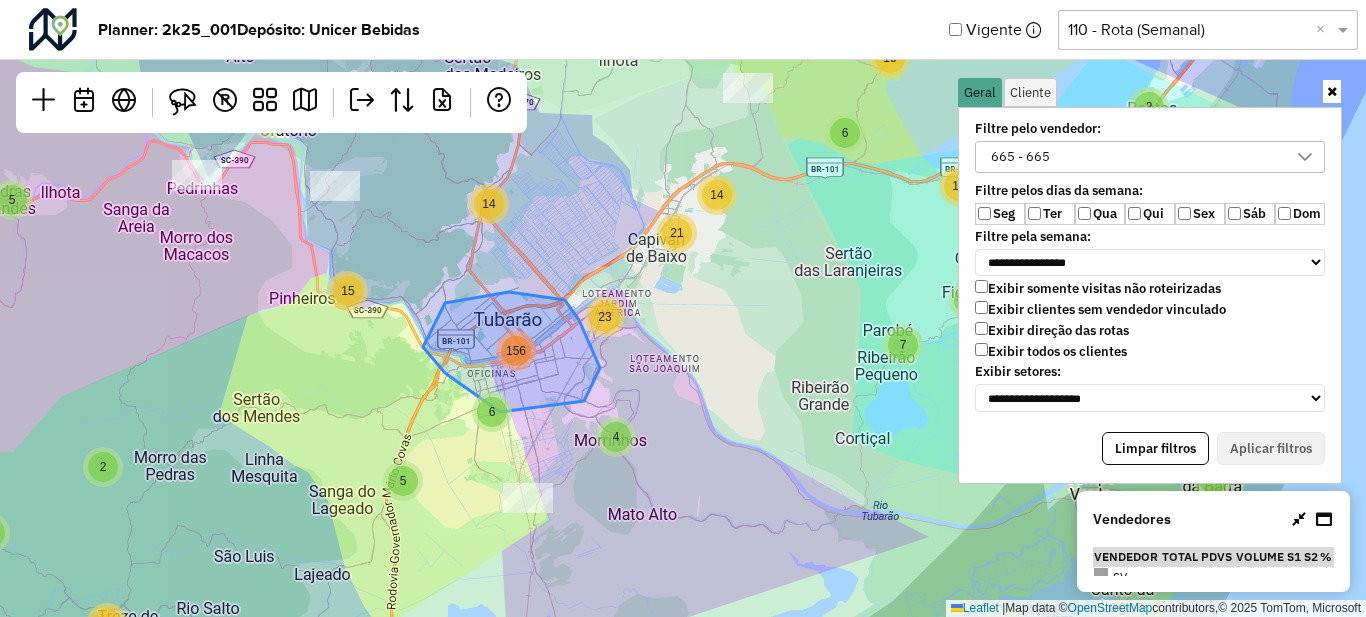 click on "156" 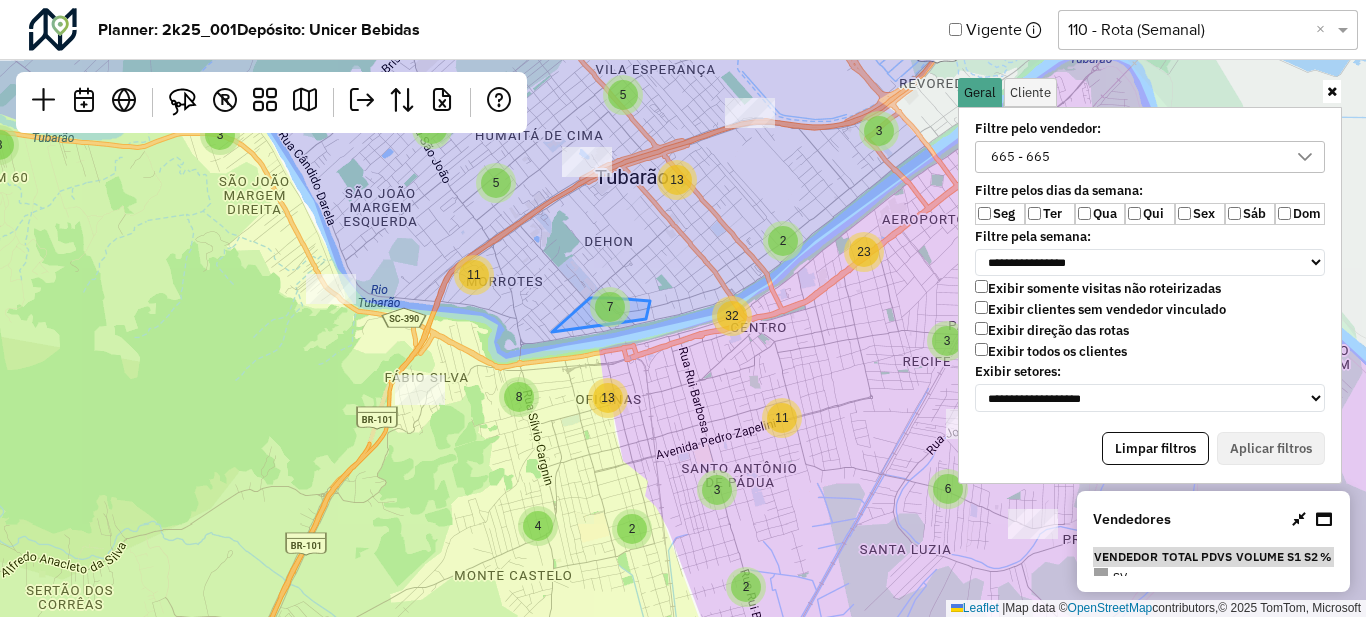 click on "7" 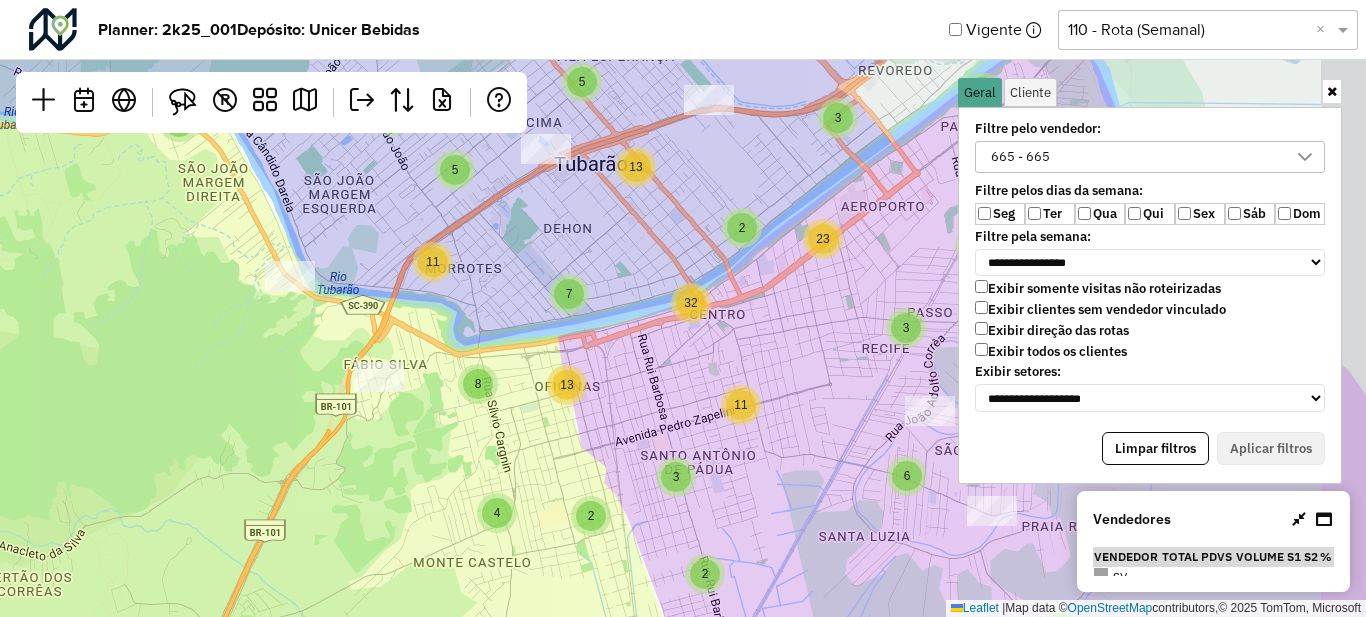 drag, startPoint x: 748, startPoint y: 336, endPoint x: 615, endPoint y: 420, distance: 157.30544 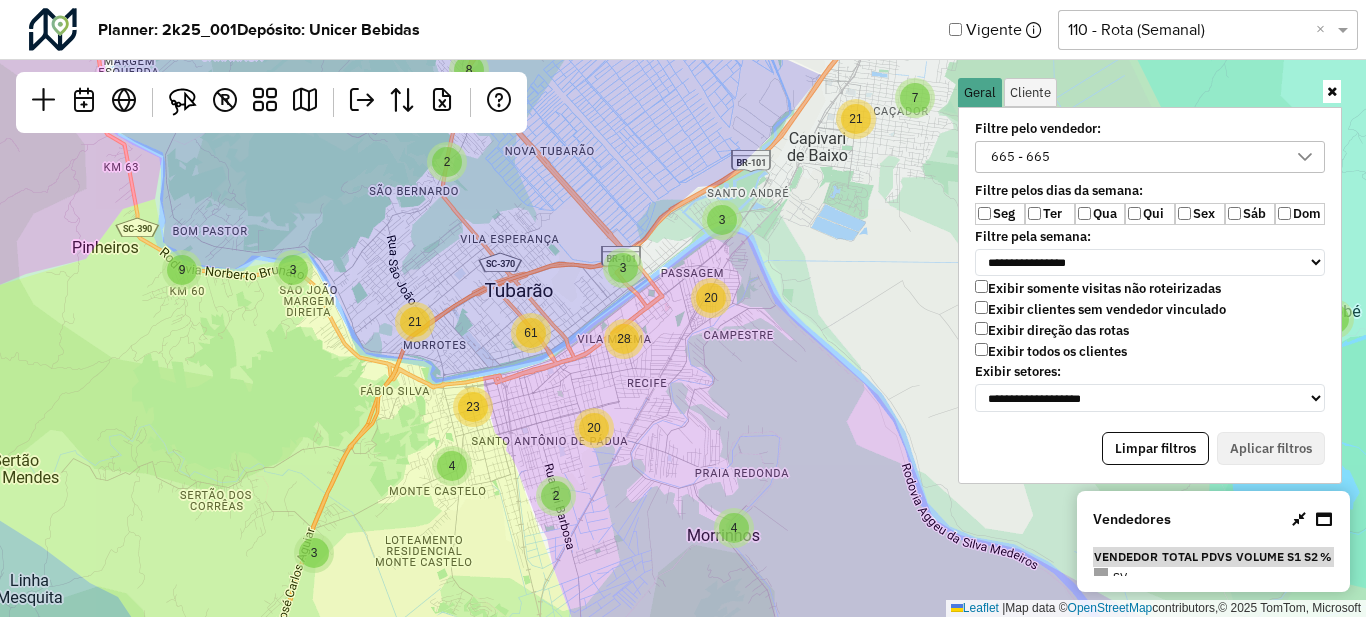 click on "2 12 5 4 5 2 3 10 9 4 10 3 12 2 2 4 2 3 3 9 3 2 4 3 10 2 21 2 5 17 7 2 6 8 4 7 48 39 2 2 3 4 4 2 8 4 3 2 5 3 8 2 7 5 3 20 3 21 28 23 20 61 21 9 2 3 2  Leaflet   |  Map data ©  OpenStreetMap  contributors,© 2025 TomTom, Microsoft" 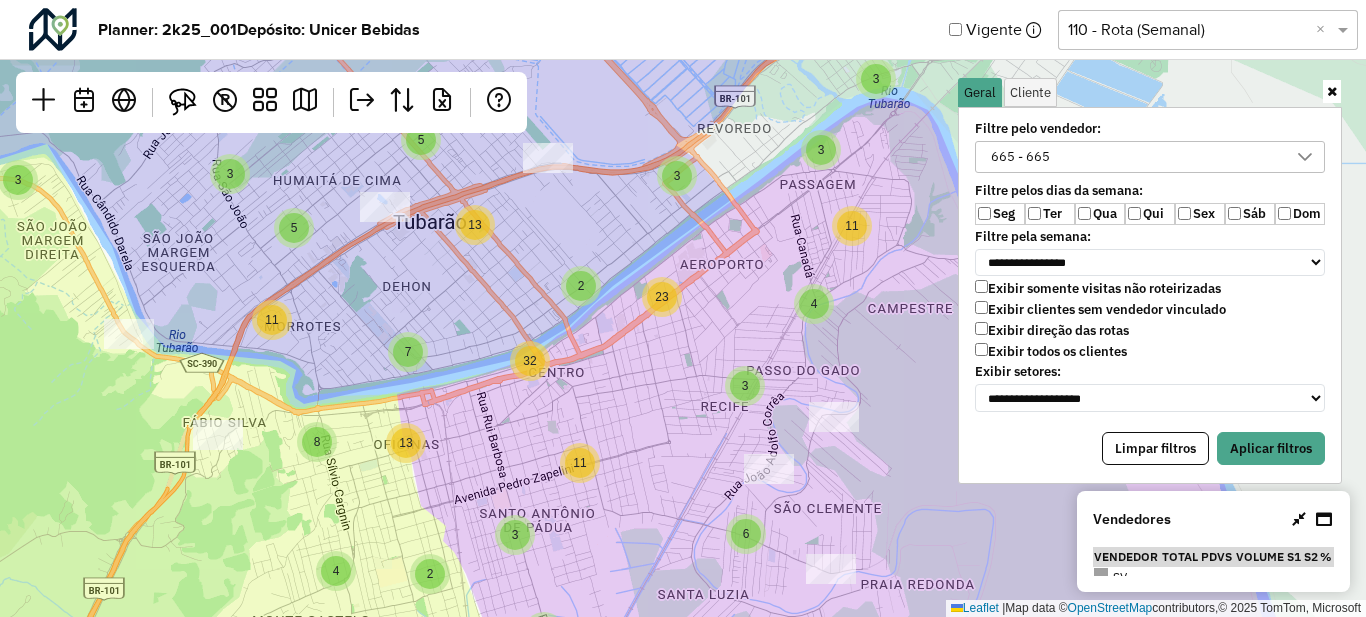 click on "Ter" at bounding box center (1050, 214) 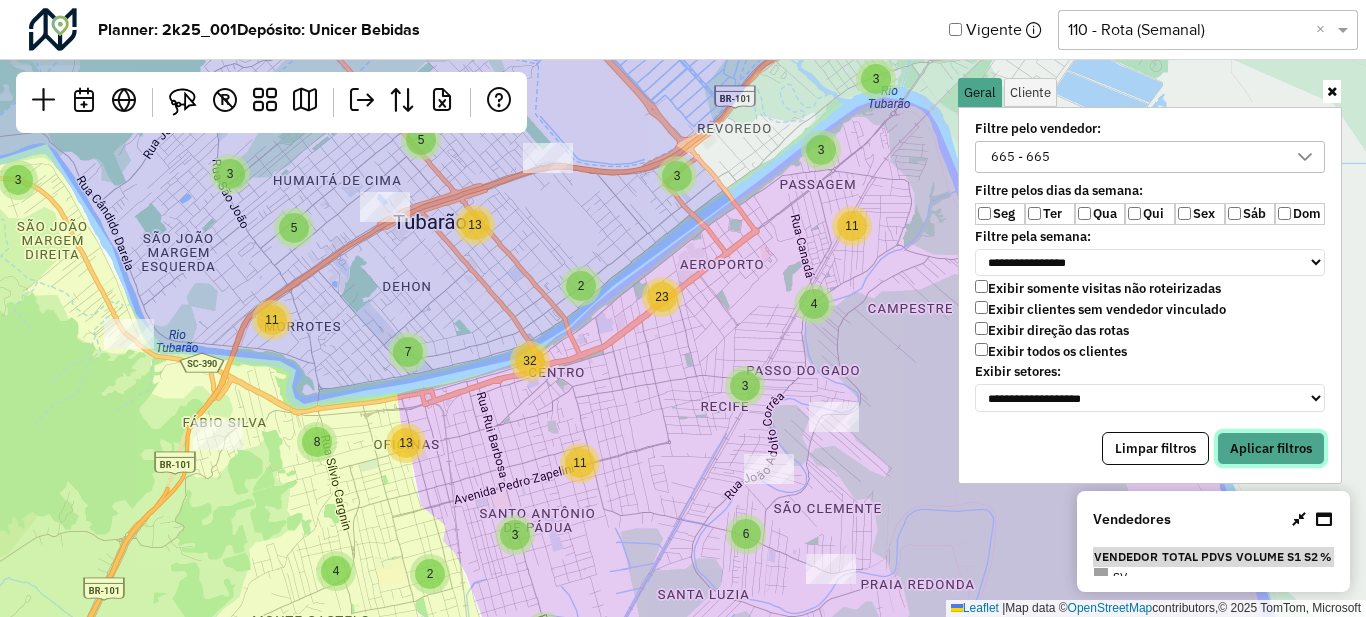 click on "Aplicar filtros" at bounding box center [1271, 449] 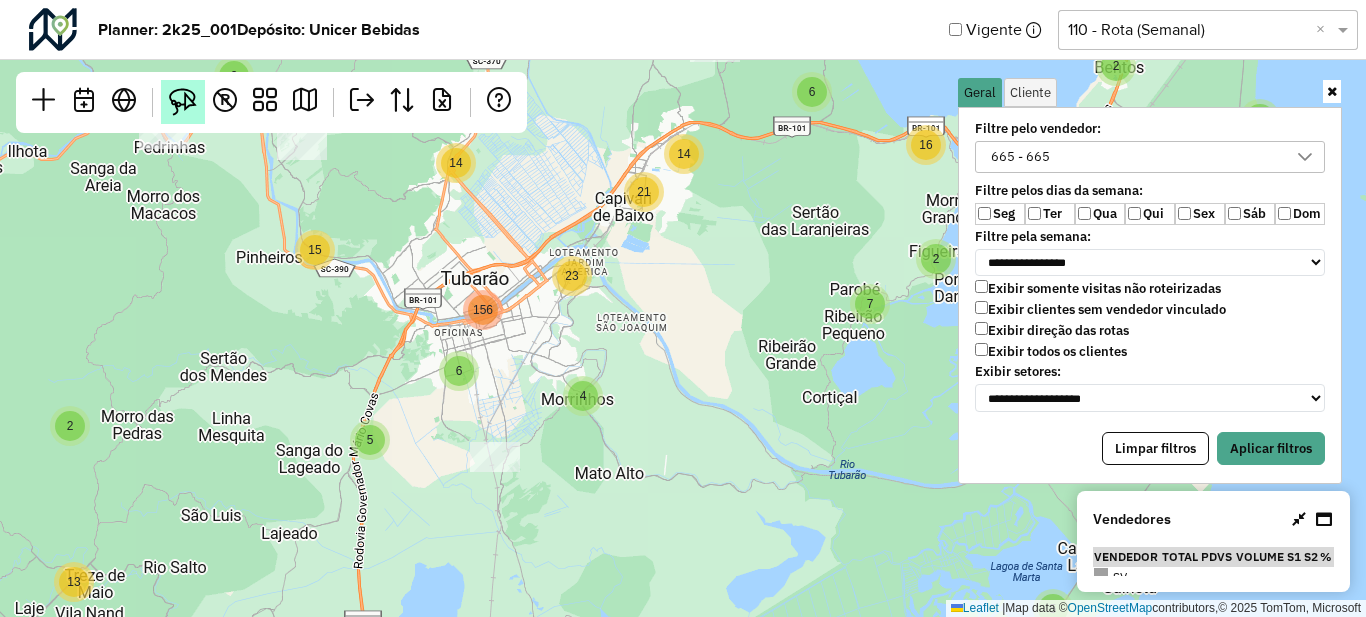 click at bounding box center (183, 102) 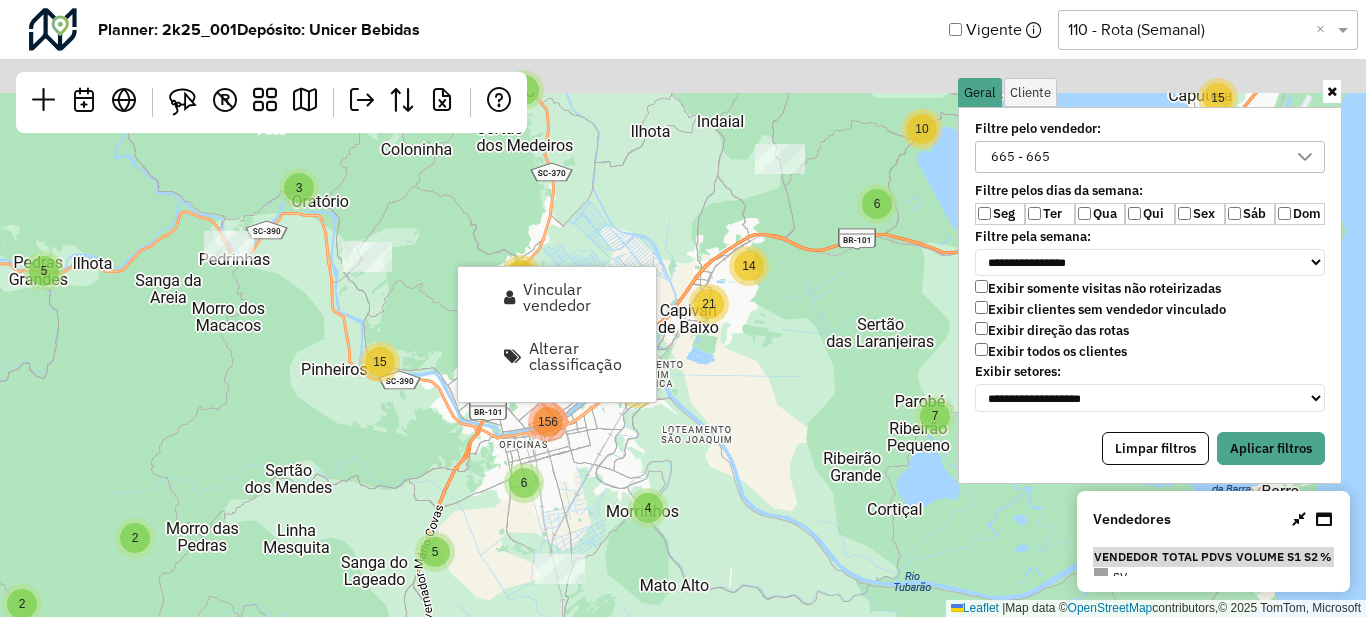 drag, startPoint x: 418, startPoint y: 222, endPoint x: 485, endPoint y: 342, distance: 137.43726 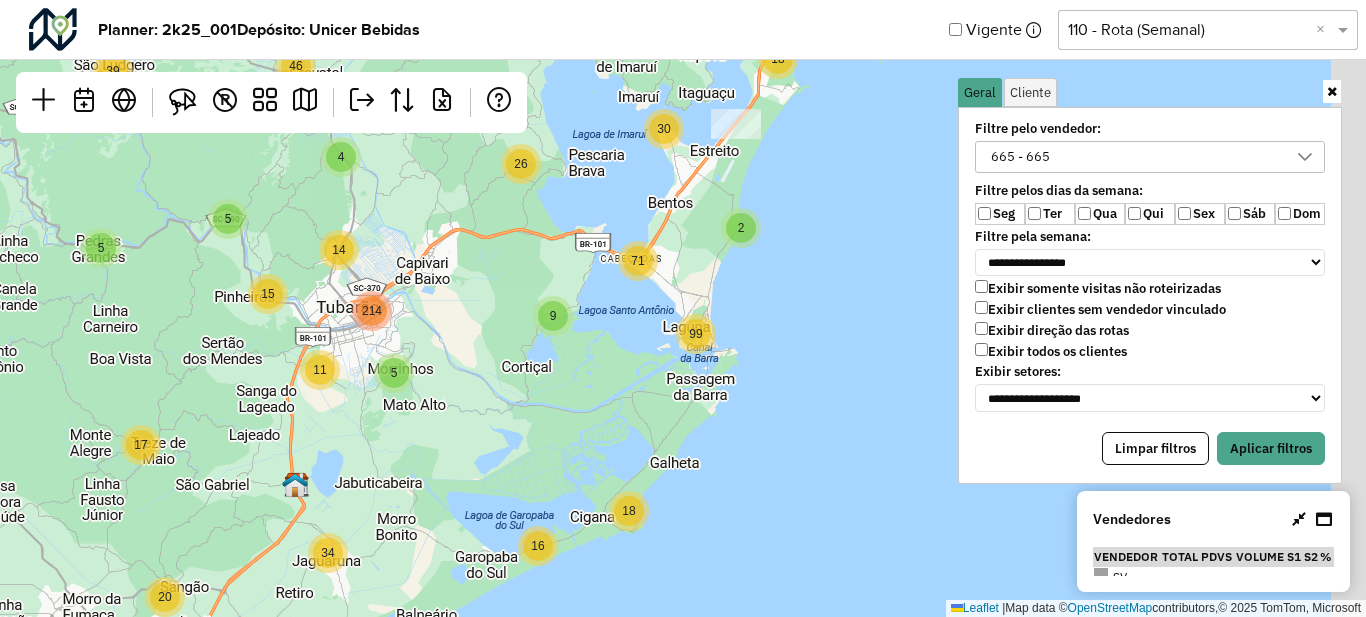 drag, startPoint x: 623, startPoint y: 336, endPoint x: 492, endPoint y: 281, distance: 142.07744 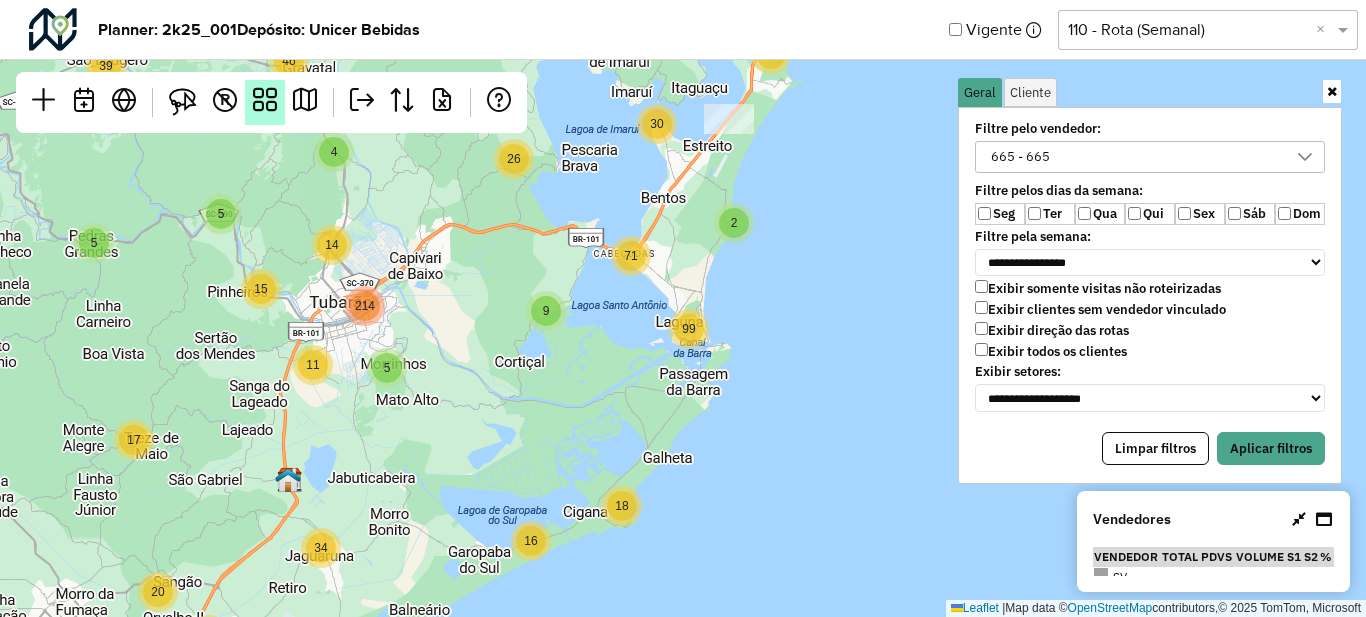 click at bounding box center [265, 100] 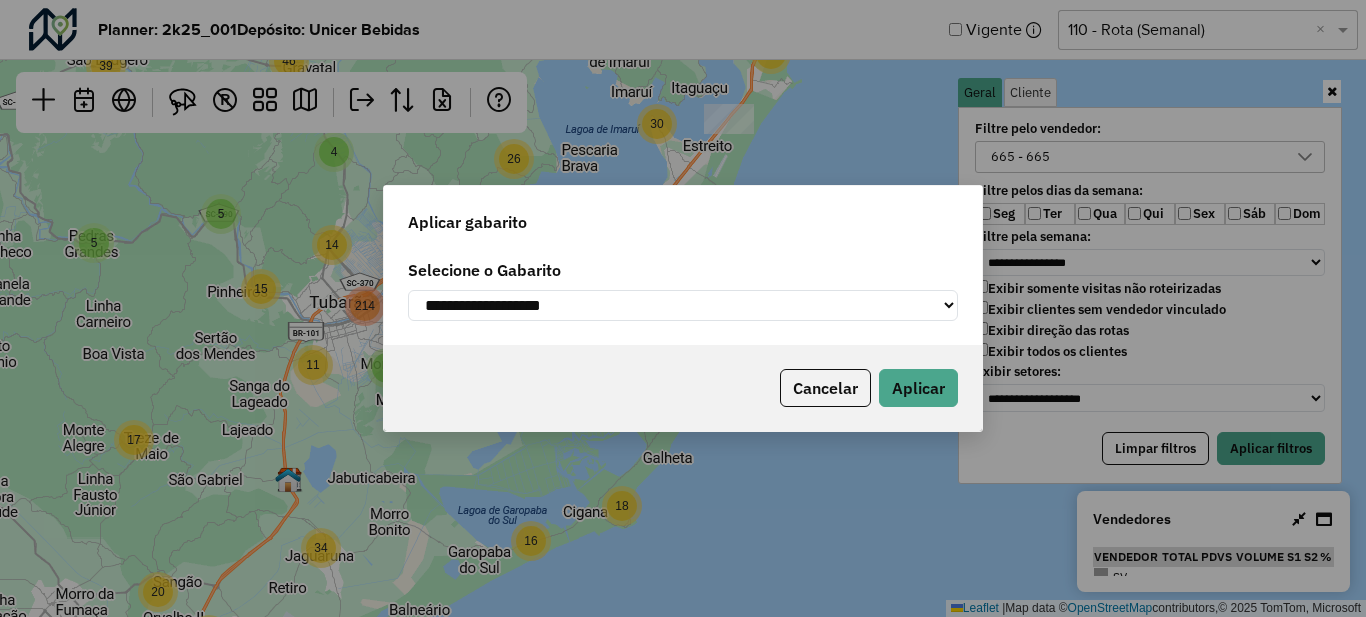 click on "**********" 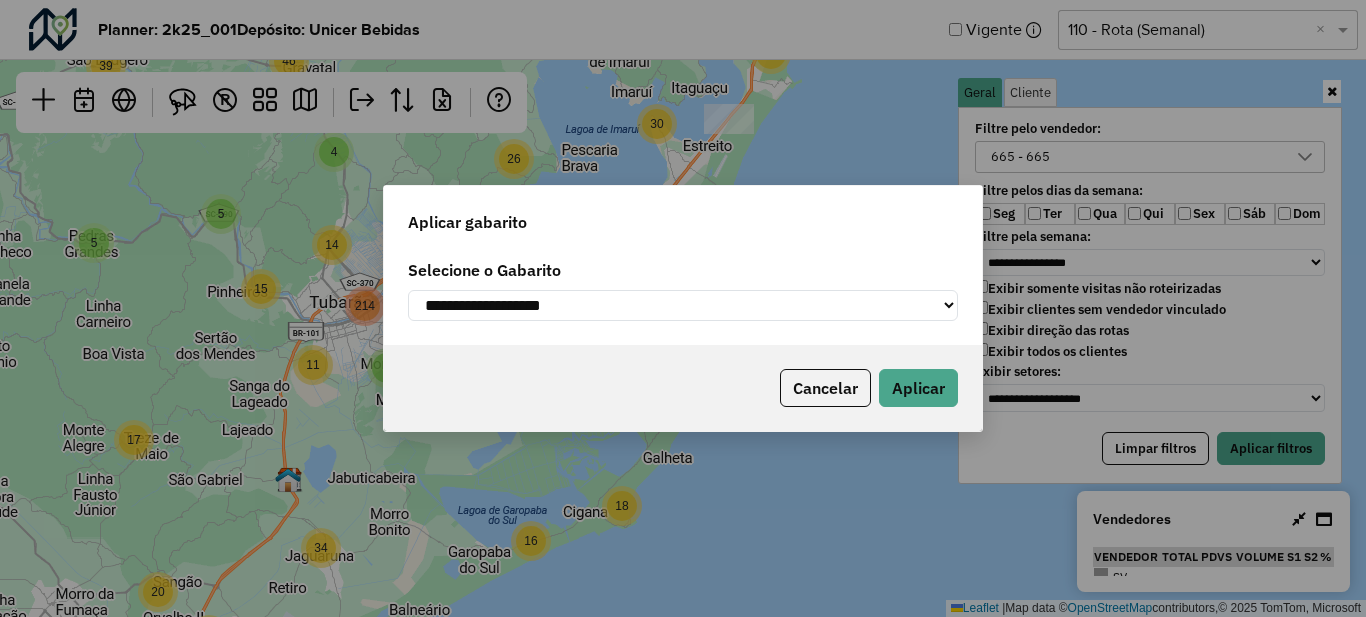 select on "**********" 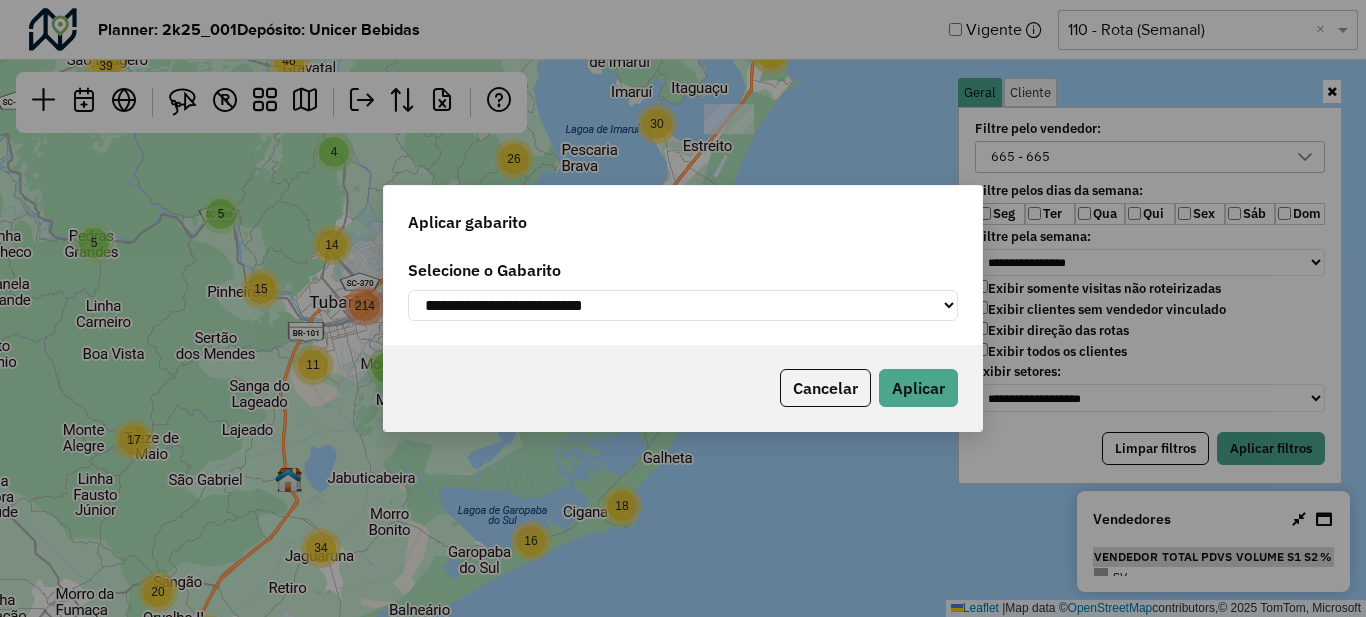 click on "**********" 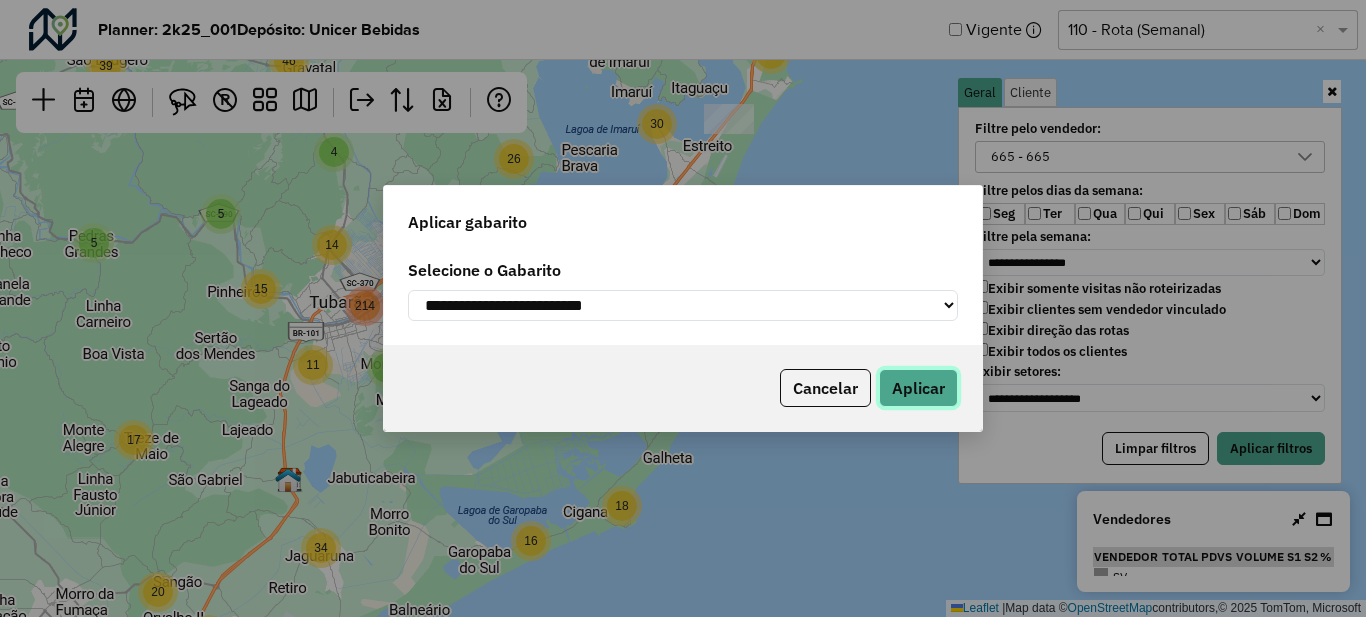 click on "Aplicar" 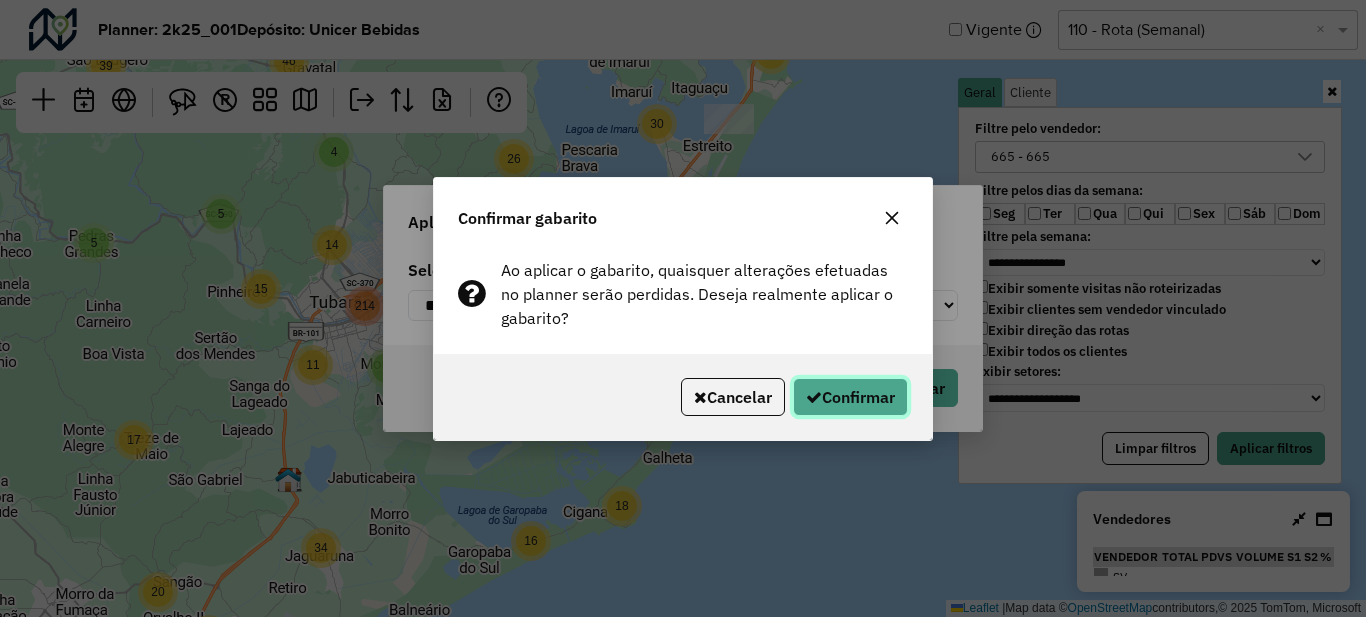 click on "Confirmar" 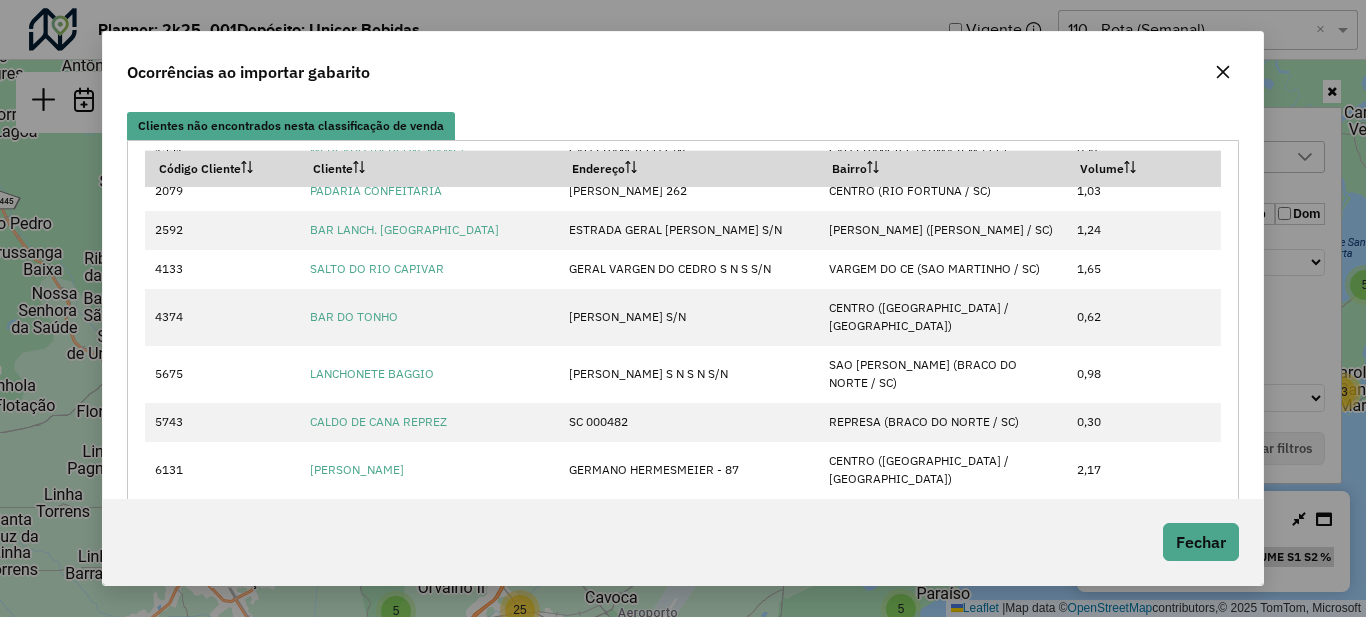 scroll, scrollTop: 0, scrollLeft: 0, axis: both 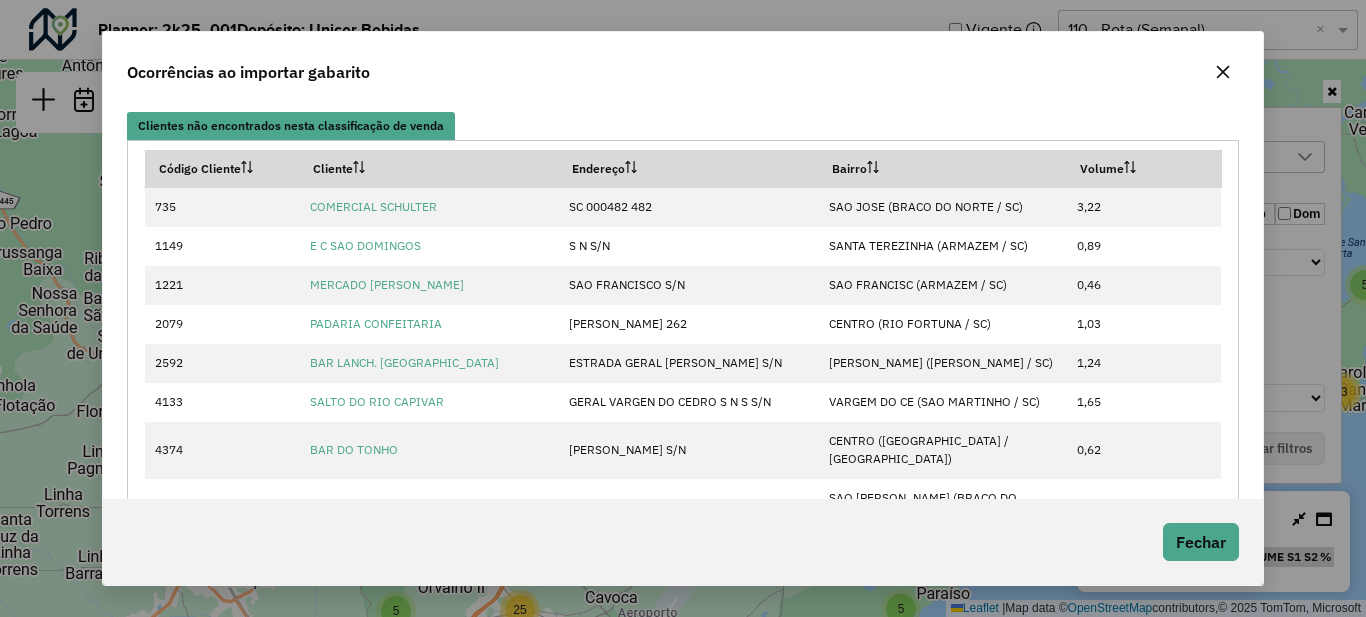click on "Volume" at bounding box center (1143, 168) 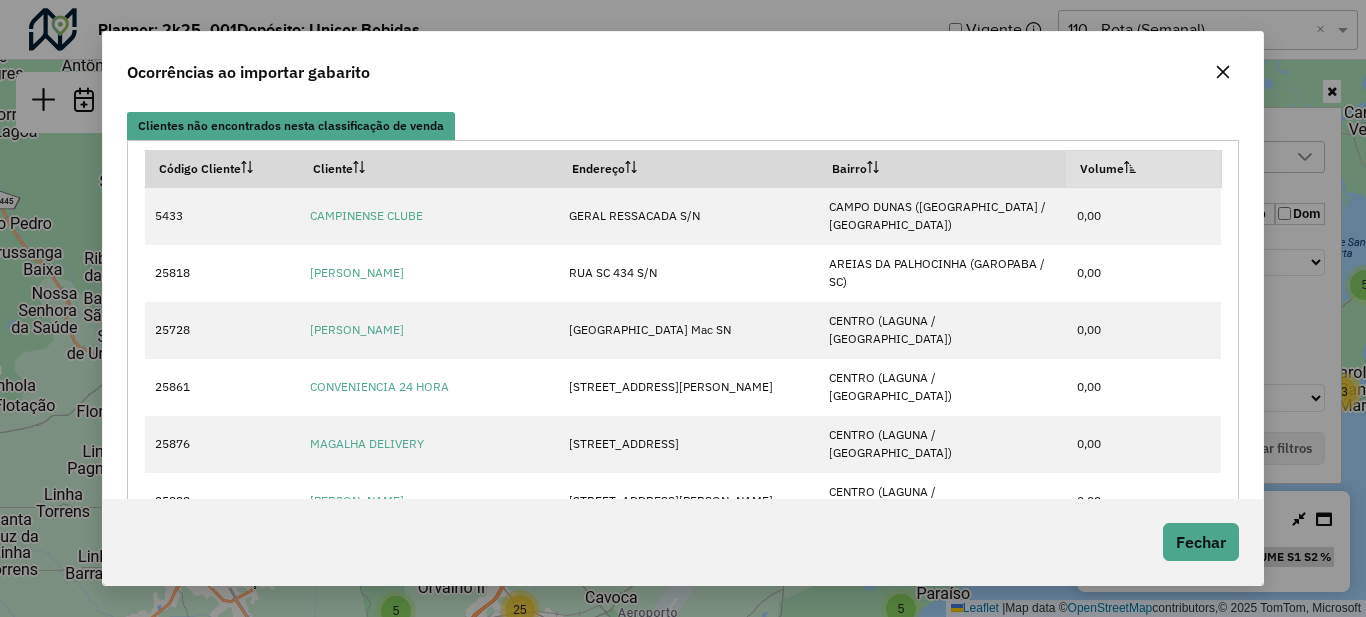 click on "Volume" at bounding box center [1143, 168] 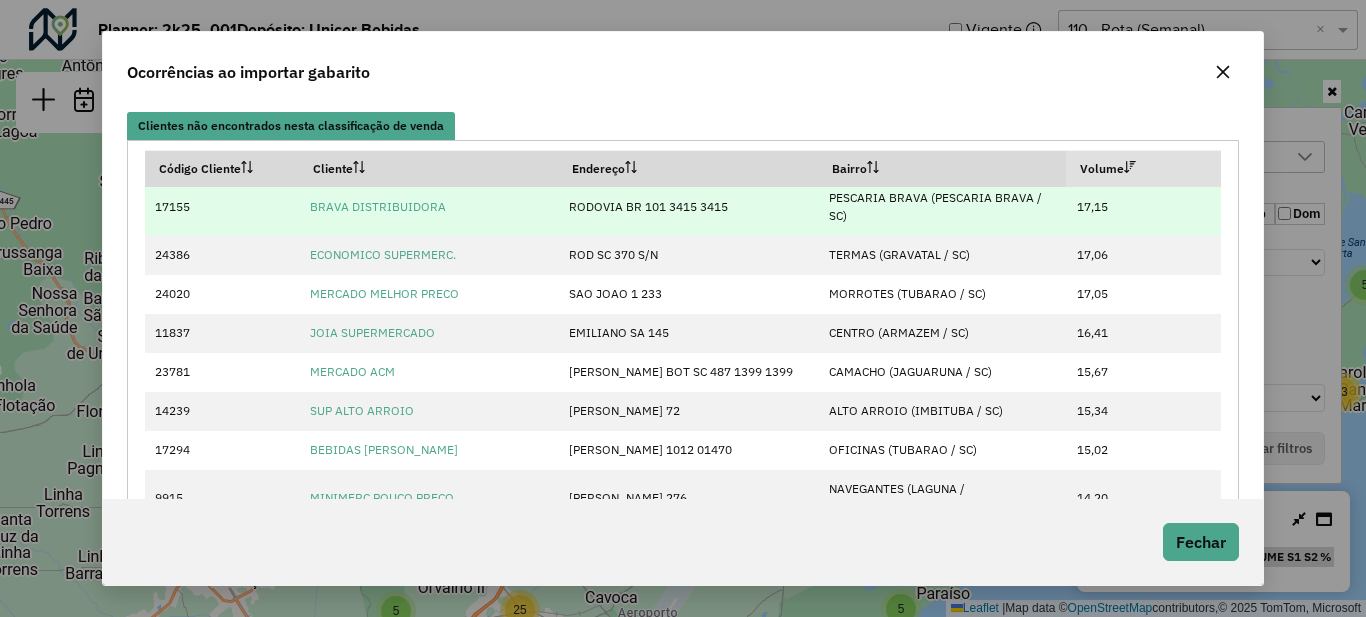 scroll, scrollTop: 1800, scrollLeft: 0, axis: vertical 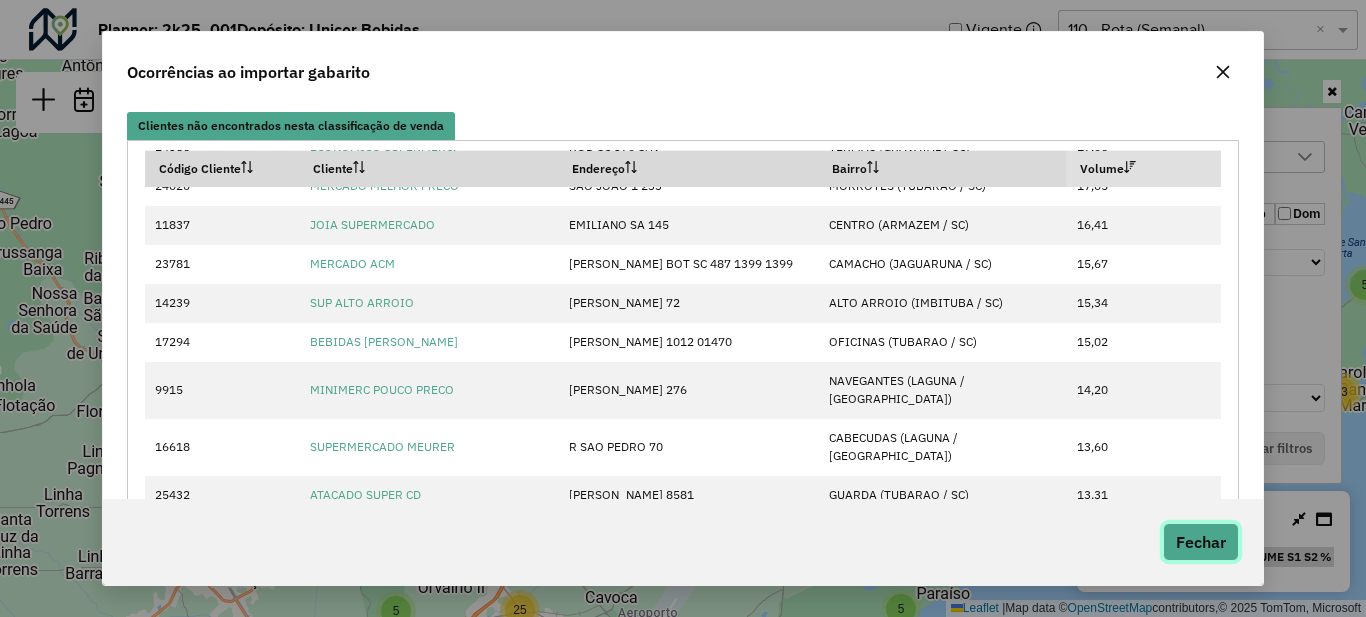click on "Fechar" 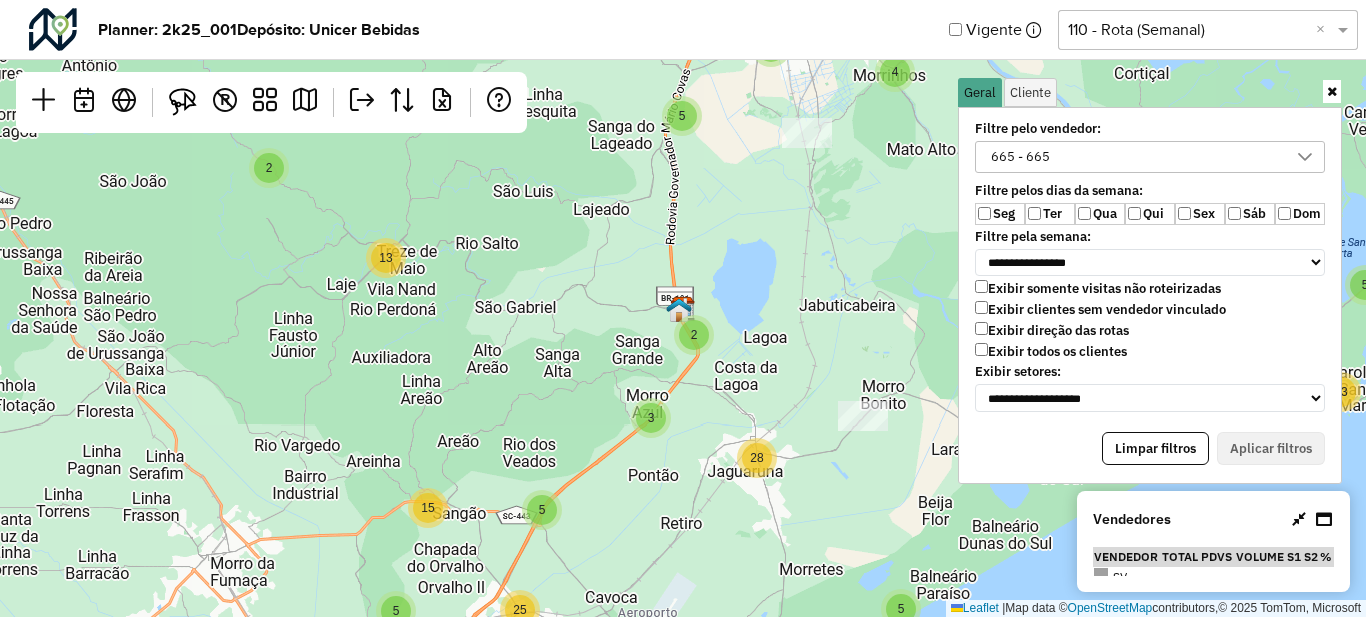 click 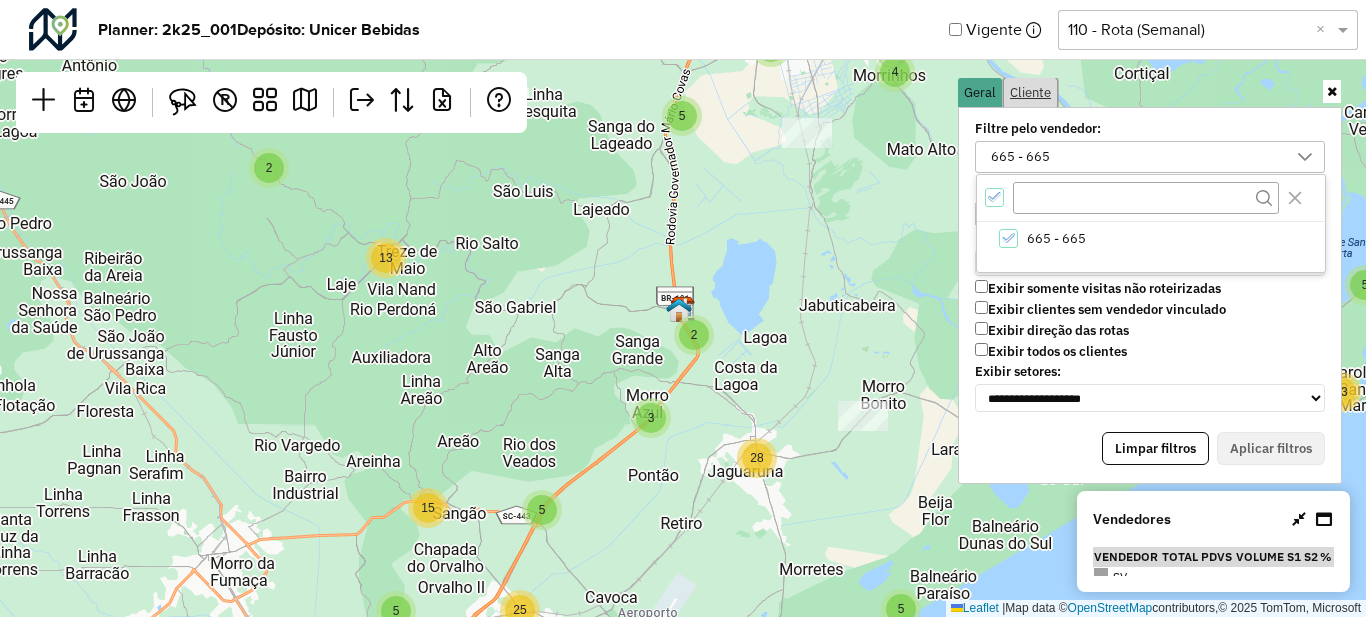 click on "Cliente" at bounding box center (1030, 92) 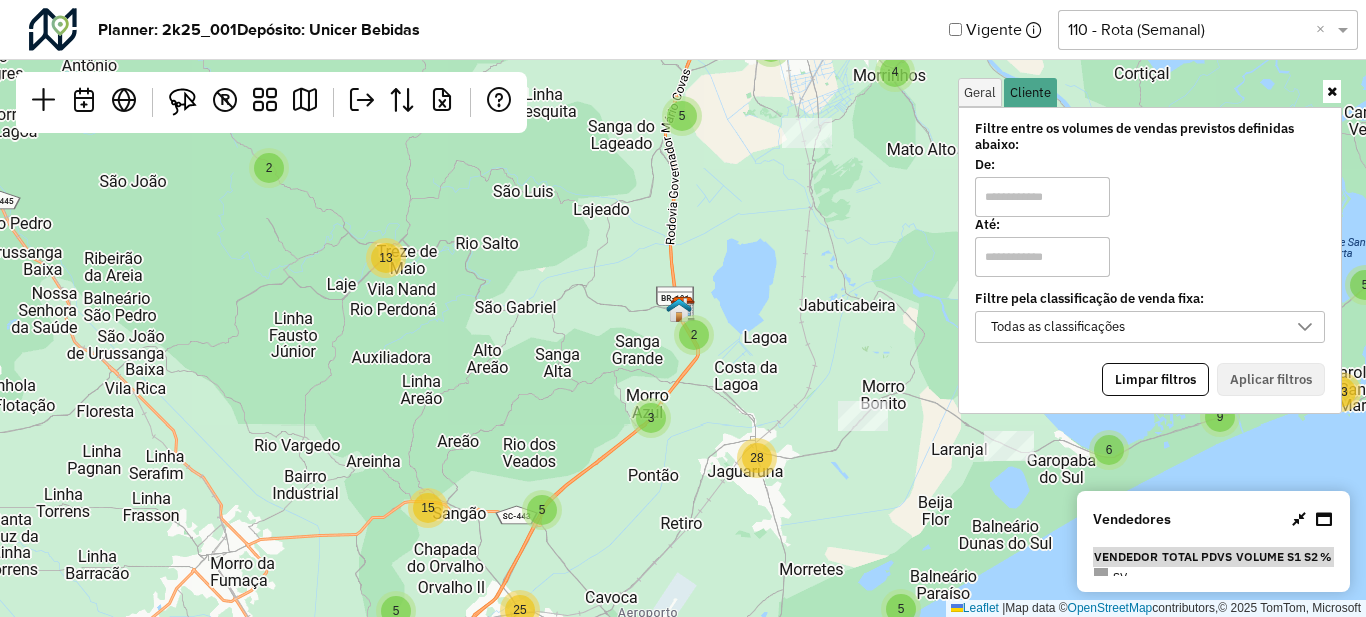 click on "Todas as classificações" at bounding box center [1058, 327] 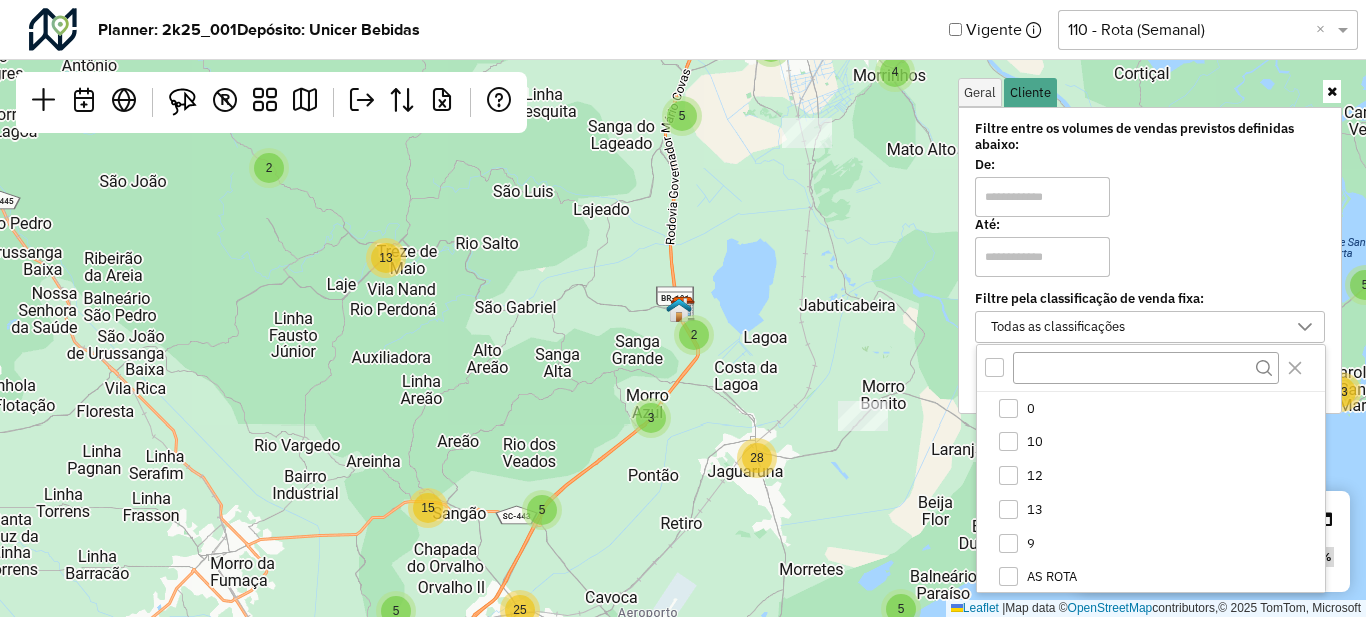 click on "Todas as classificações" at bounding box center (1058, 327) 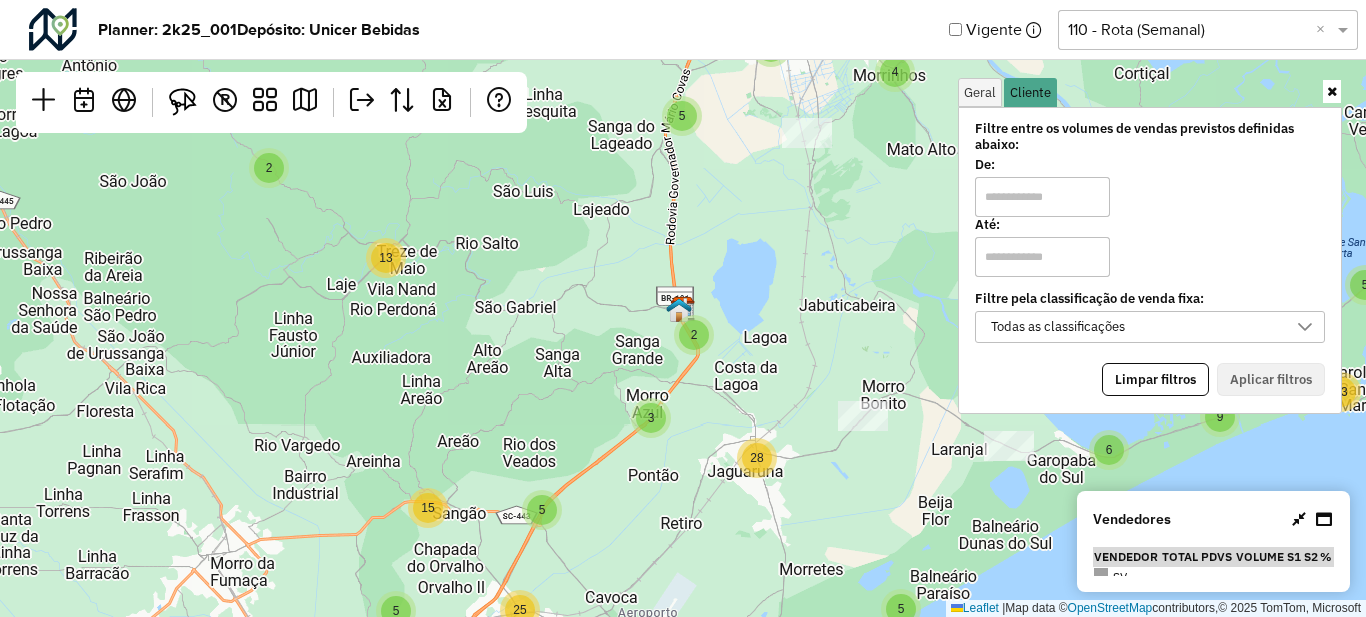 click on "De: Até:" at bounding box center [1150, 217] 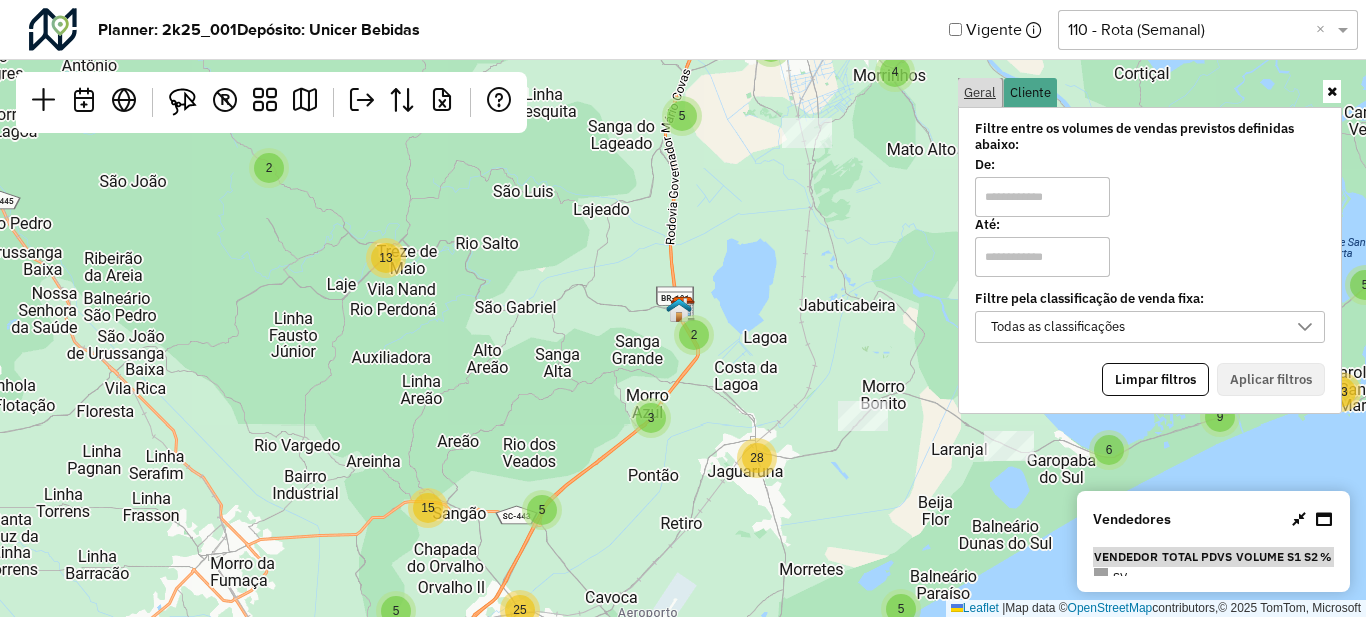 click on "Geral" at bounding box center [980, 92] 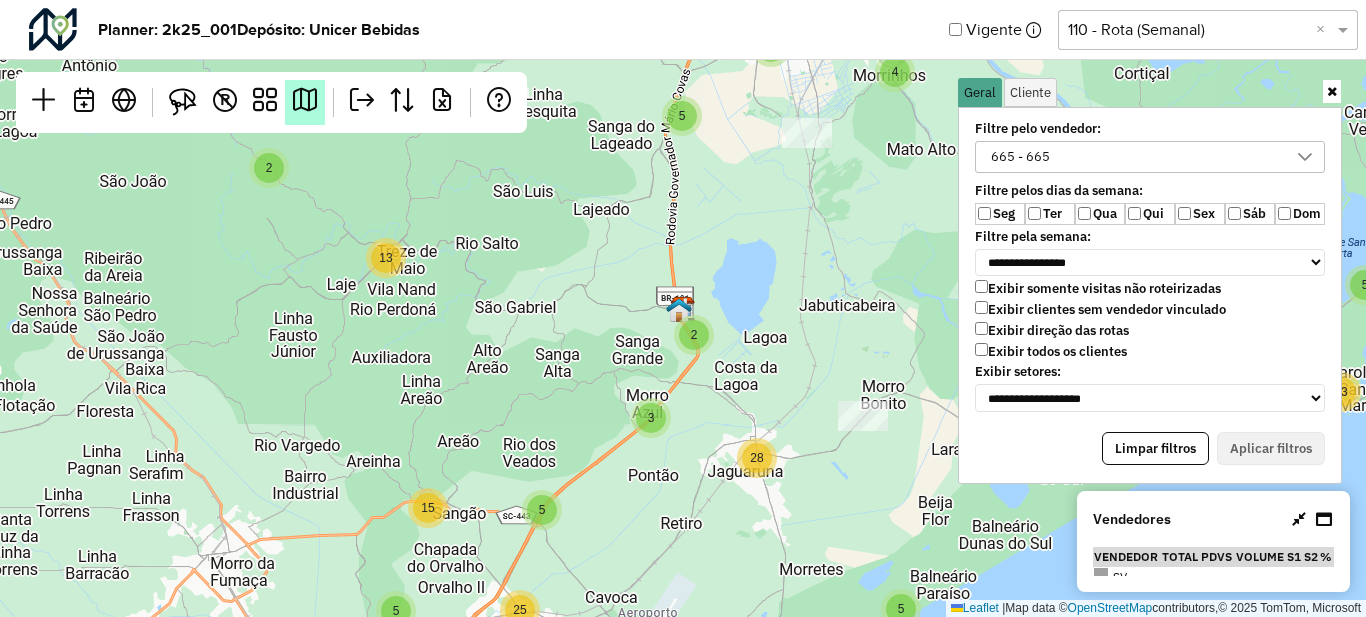 click at bounding box center [305, 100] 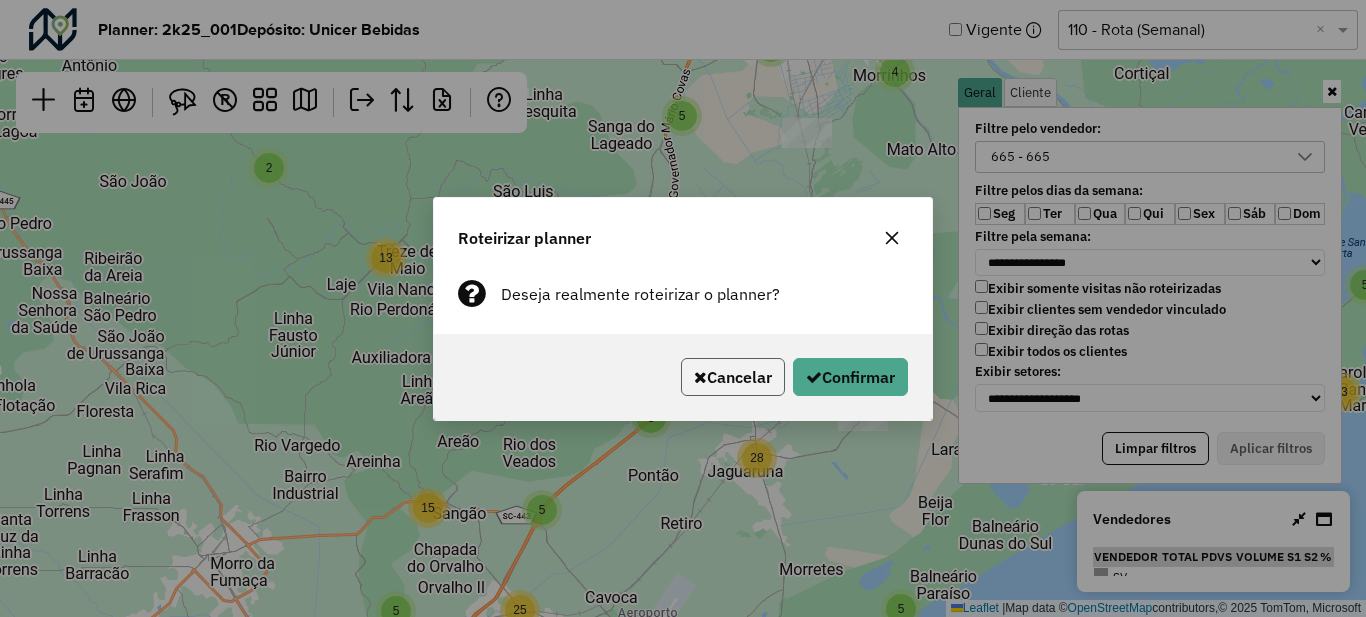 click on "Cancelar" 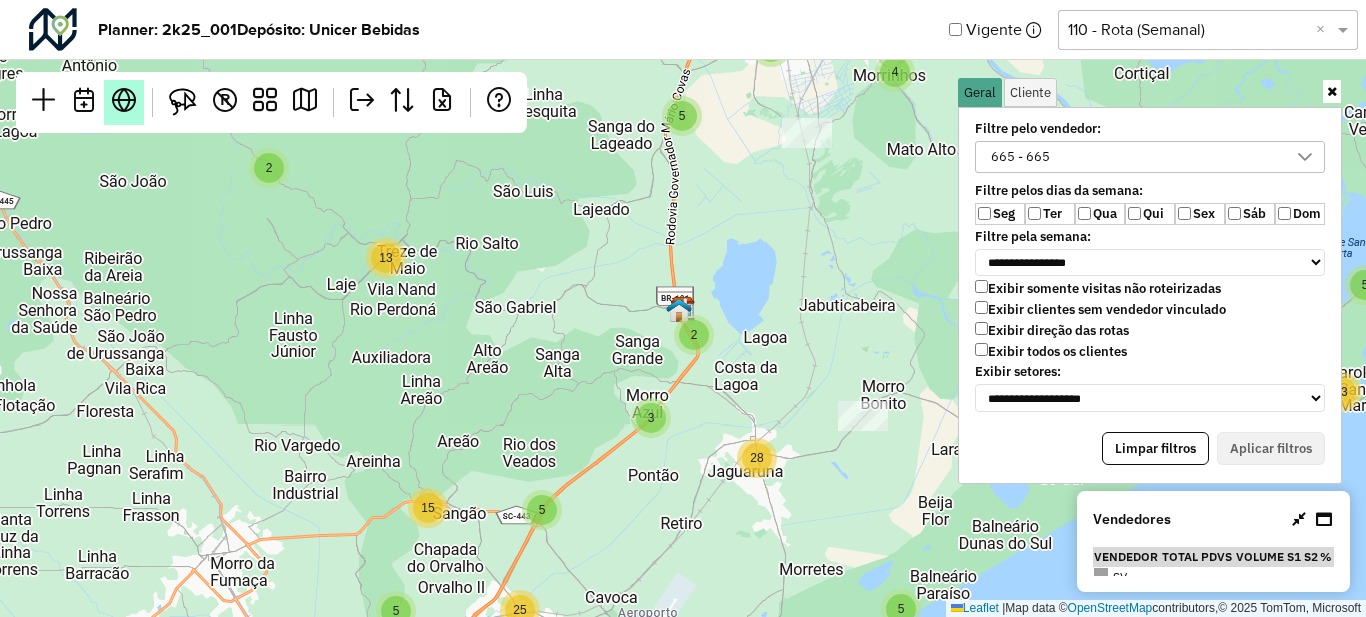 click at bounding box center (124, 100) 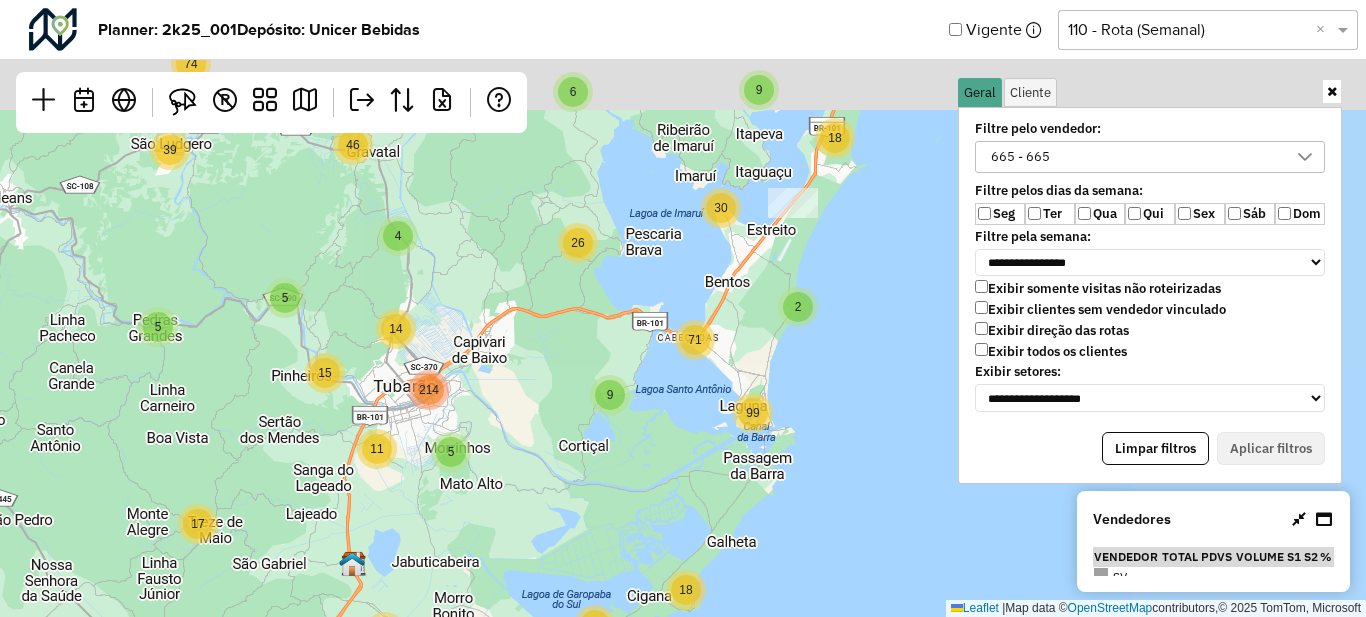 drag, startPoint x: 710, startPoint y: 237, endPoint x: 436, endPoint y: 512, distance: 388.20227 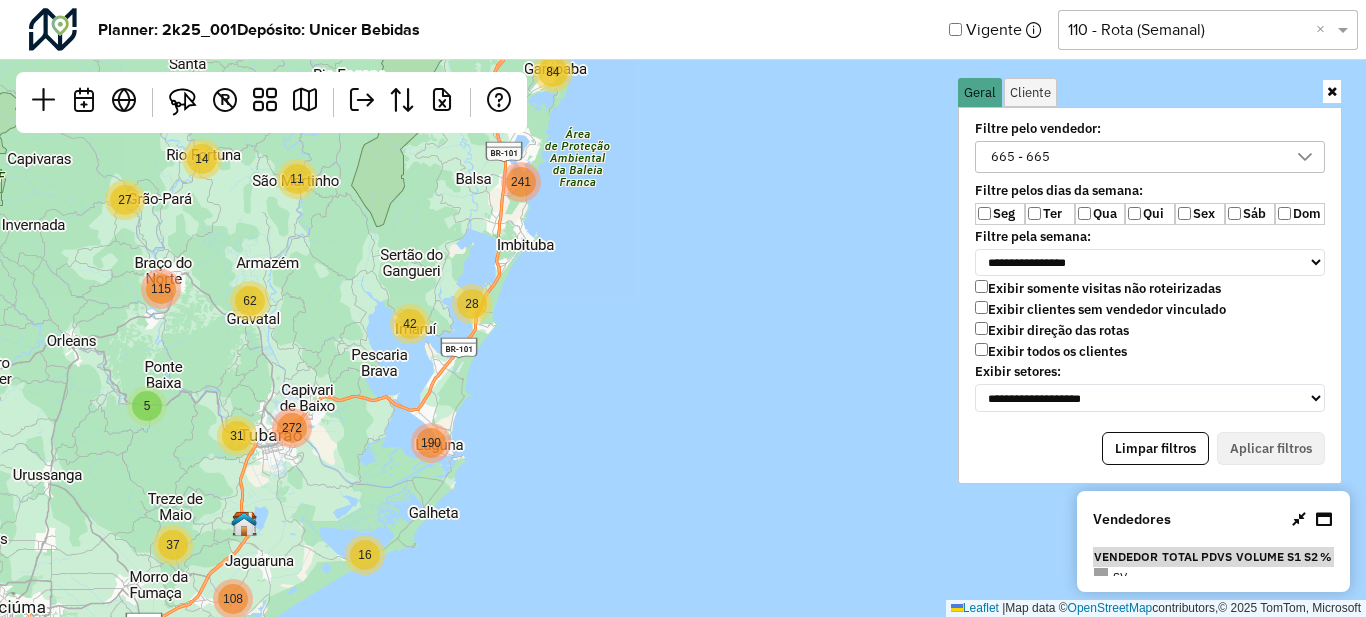 drag, startPoint x: 757, startPoint y: 274, endPoint x: 642, endPoint y: 332, distance: 128.7983 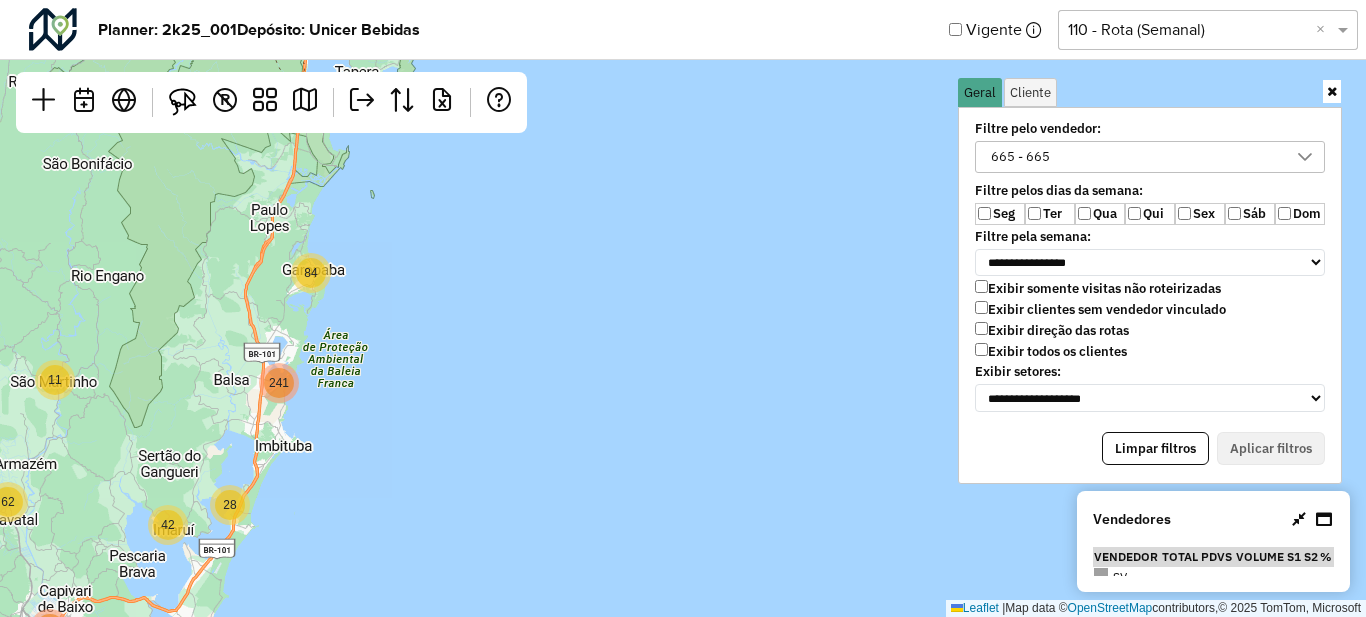 drag, startPoint x: 404, startPoint y: 192, endPoint x: 170, endPoint y: 376, distance: 297.67767 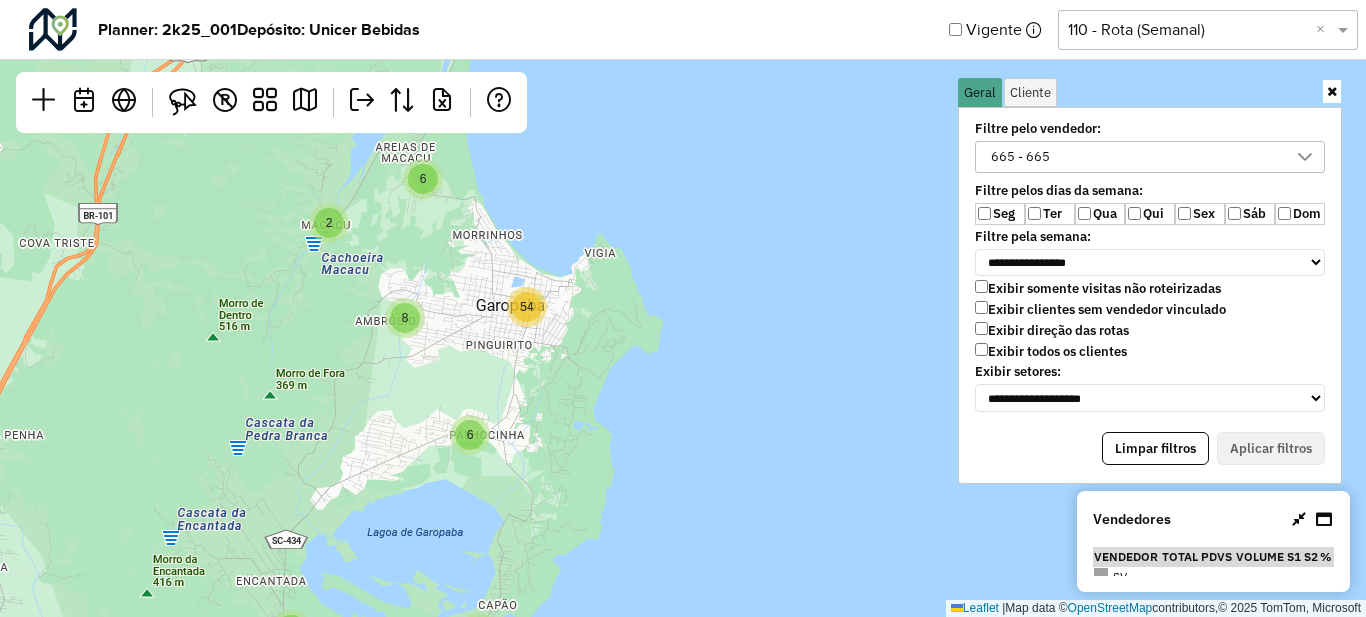 drag, startPoint x: 767, startPoint y: 282, endPoint x: 571, endPoint y: 339, distance: 204.12006 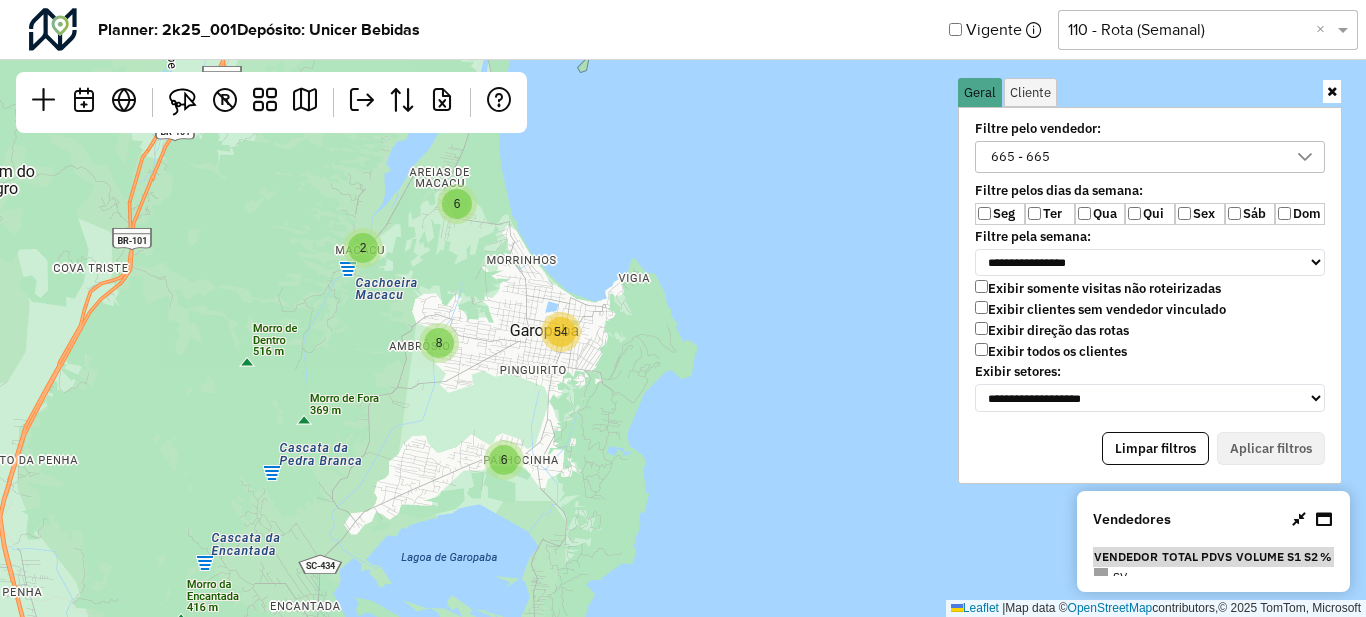 drag, startPoint x: 562, startPoint y: 240, endPoint x: 625, endPoint y: 264, distance: 67.41662 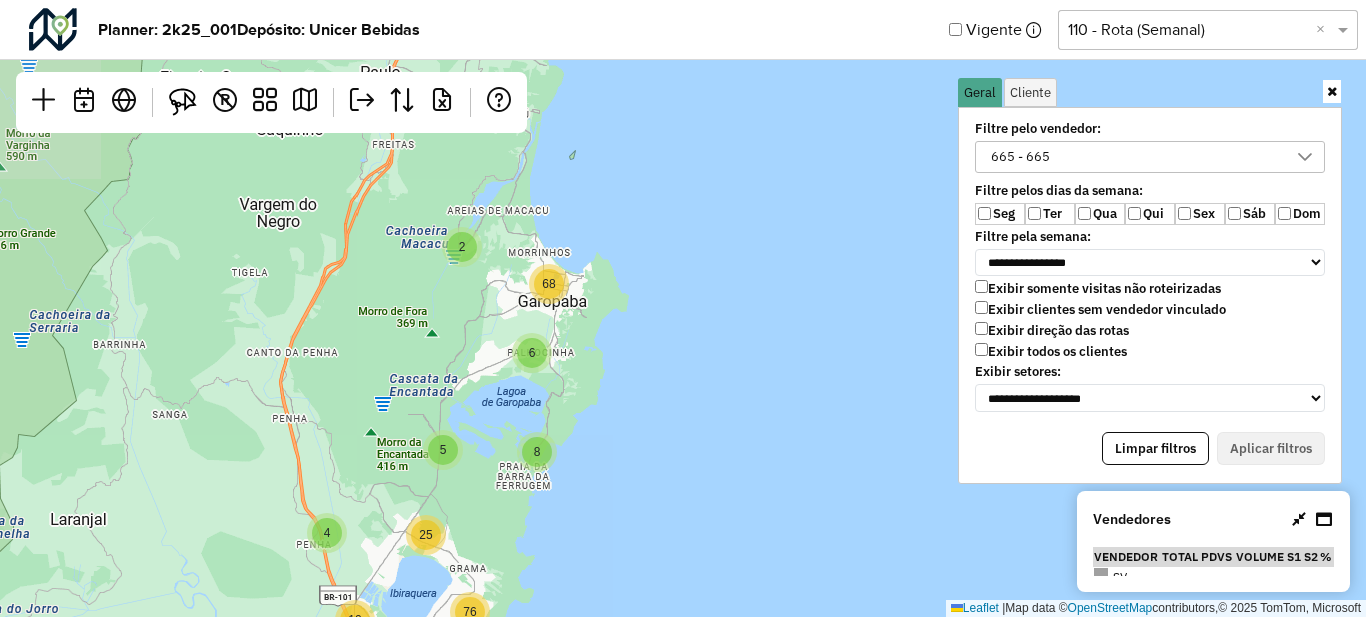 drag, startPoint x: 691, startPoint y: 222, endPoint x: 608, endPoint y: 231, distance: 83.48653 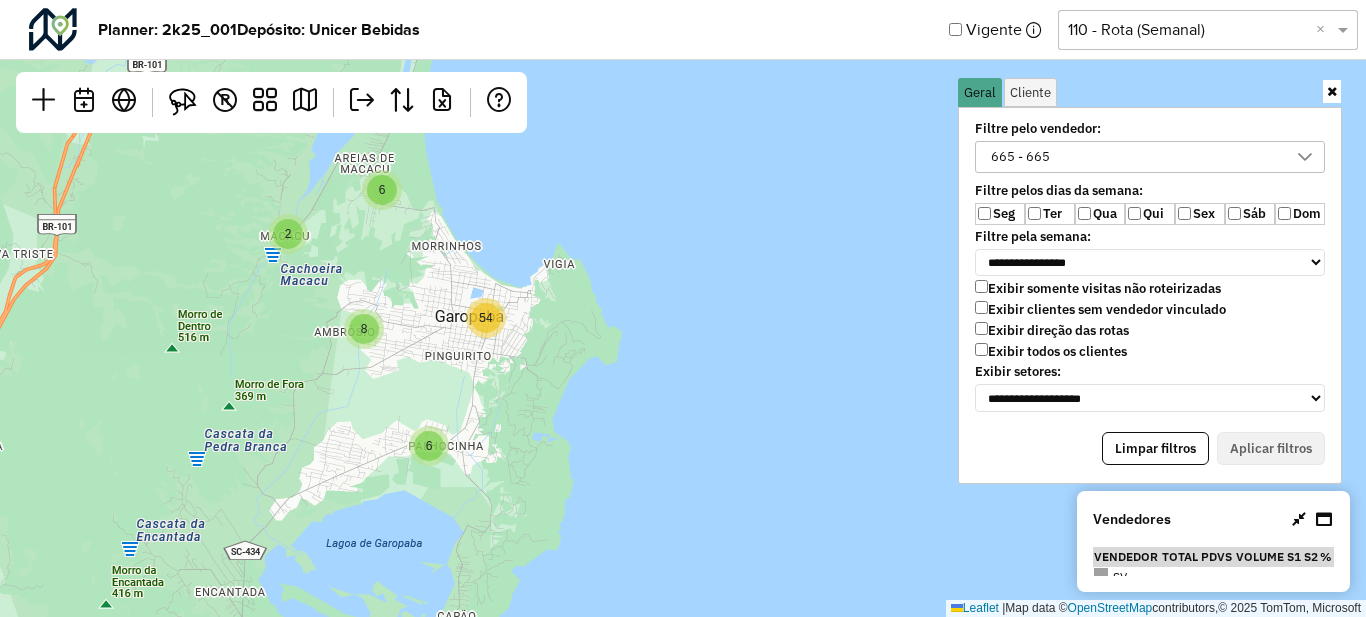 click on "8 2 6 8 6 54 13 5 12 5 10 3 11 14 13 62  Leaflet   |  Map data ©  OpenStreetMap  contributors,© 2025 TomTom, Microsoft" 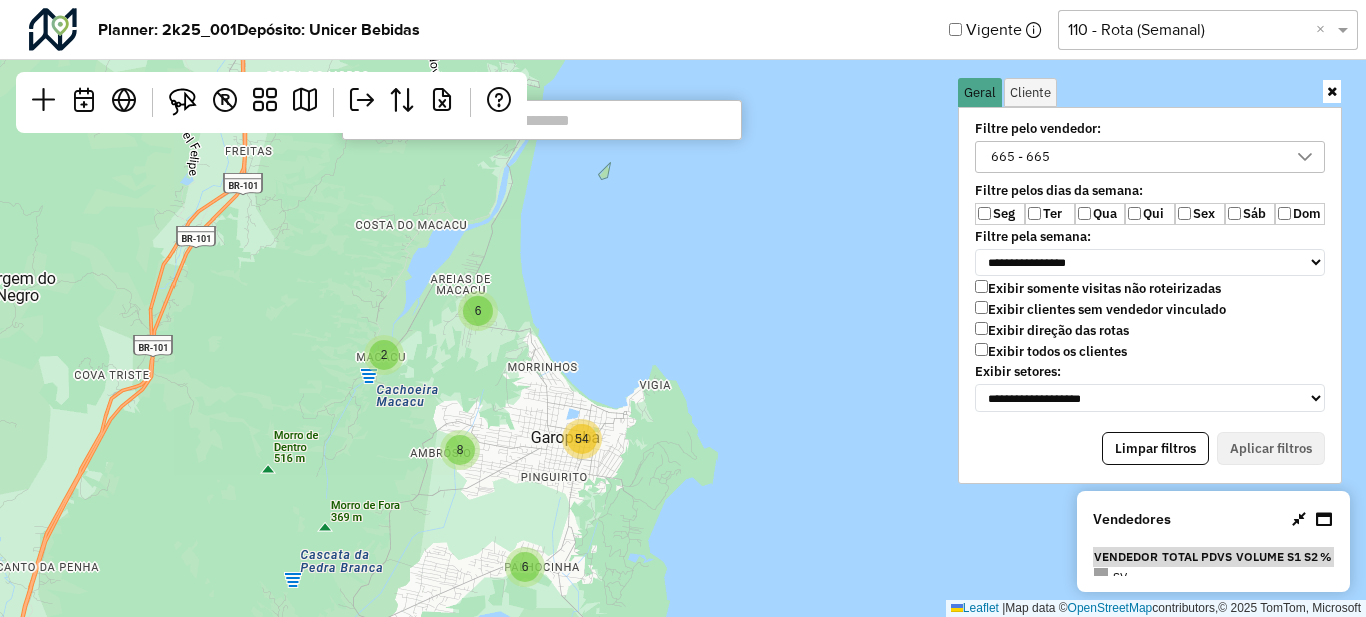 drag, startPoint x: 559, startPoint y: 221, endPoint x: 655, endPoint y: 342, distance: 154.4571 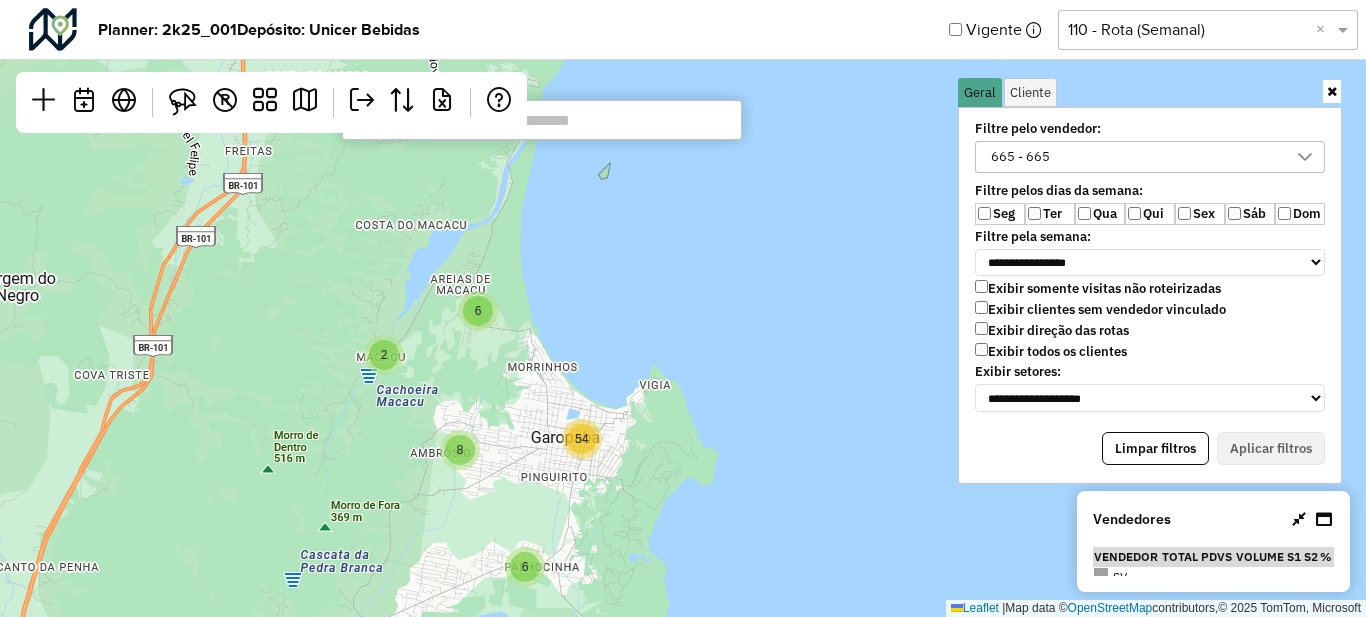 click at bounding box center (542, 120) 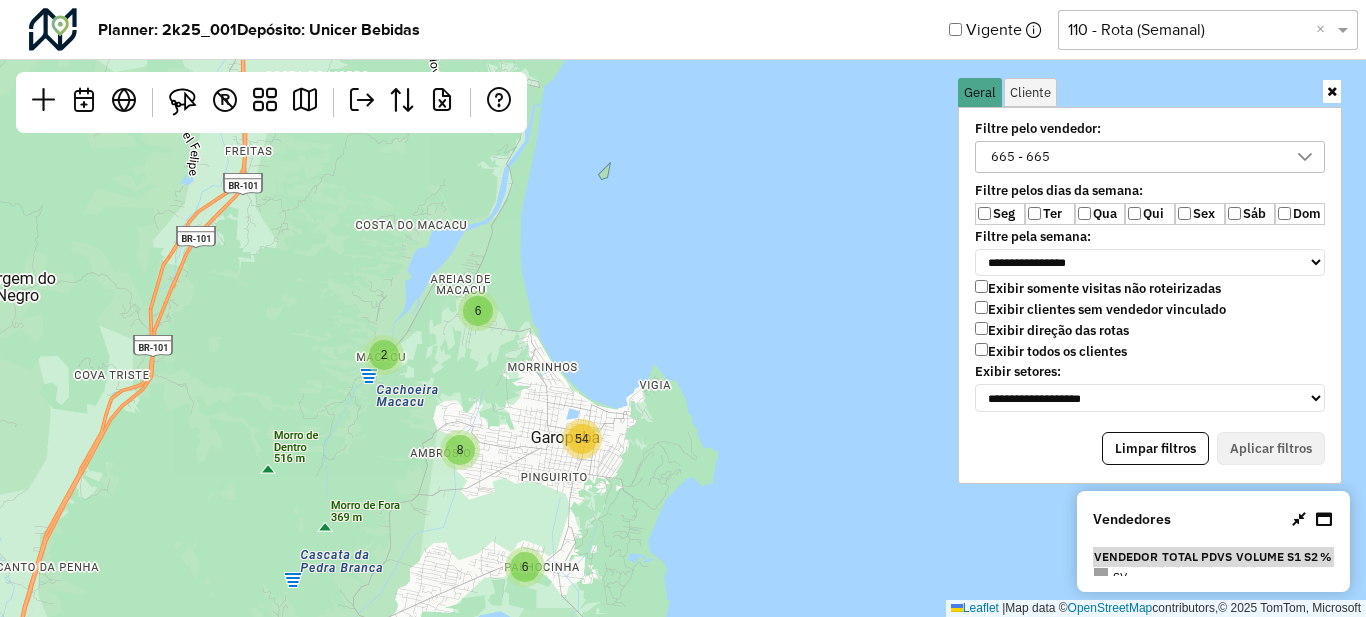 click on "8 2 6 8 6 54 12 5 10 3 11 14 13 62 13  Leaflet   |  Map data ©  OpenStreetMap  contributors,© 2025 TomTom, Microsoft" 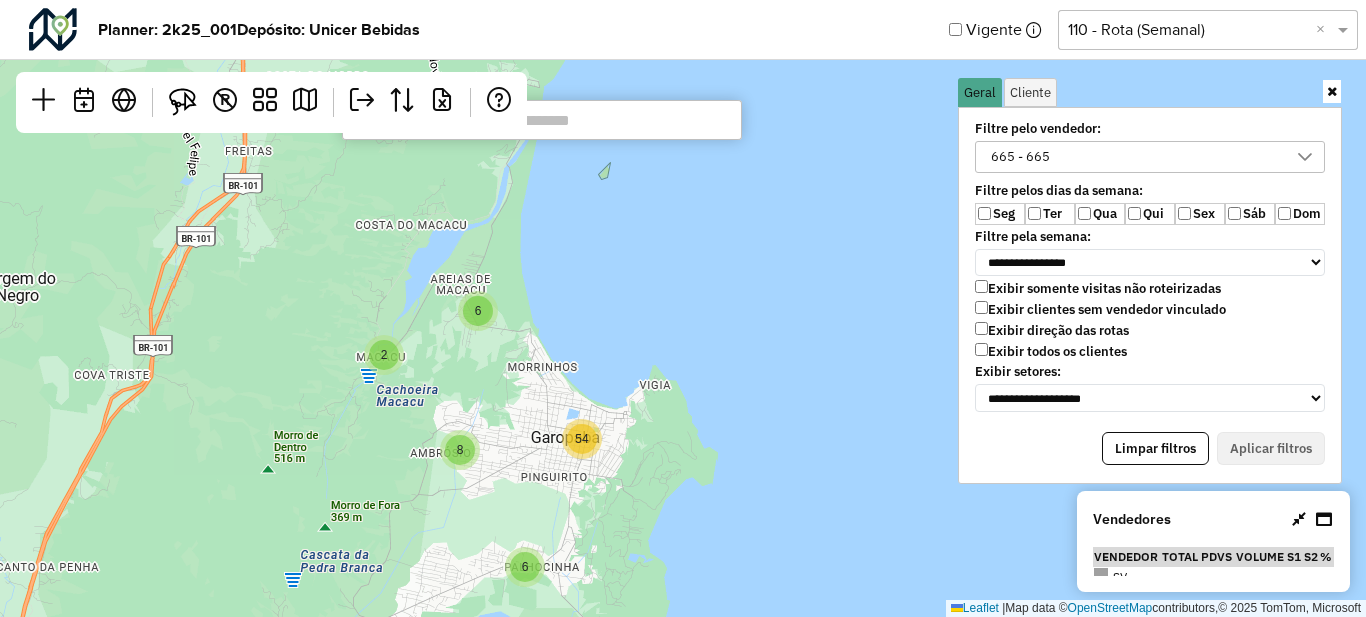 click at bounding box center [542, 120] 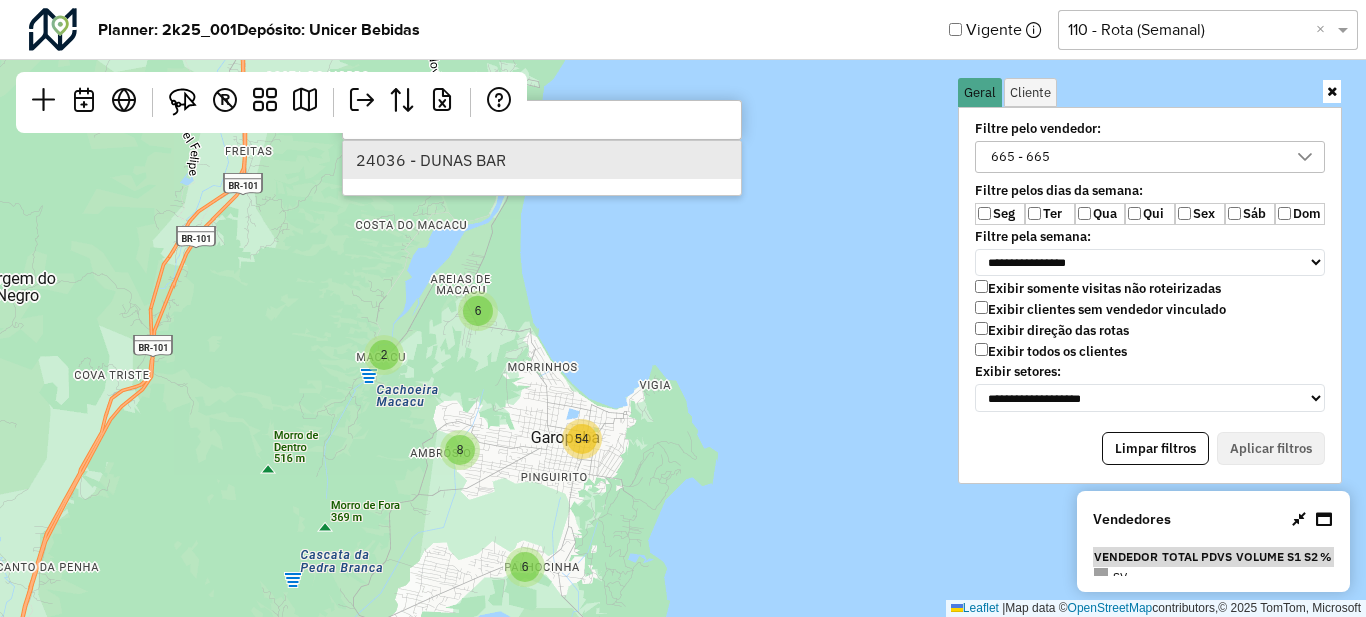 type on "*****" 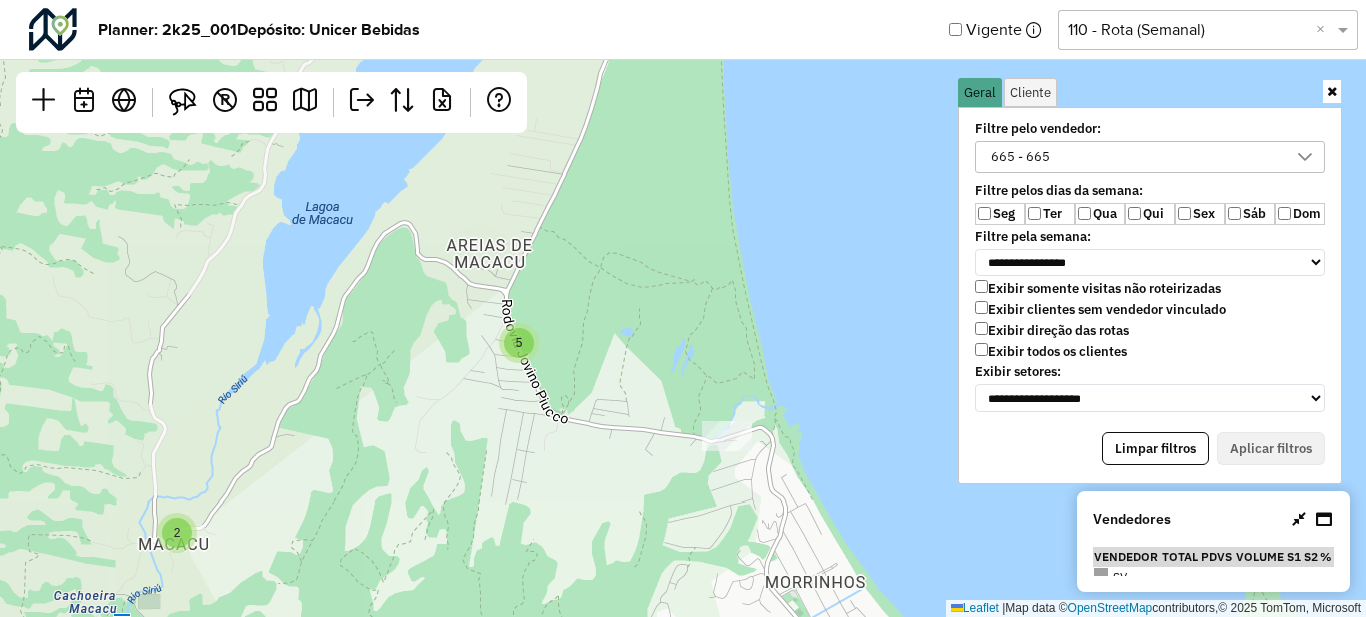 drag, startPoint x: 877, startPoint y: 276, endPoint x: 624, endPoint y: 286, distance: 253.19756 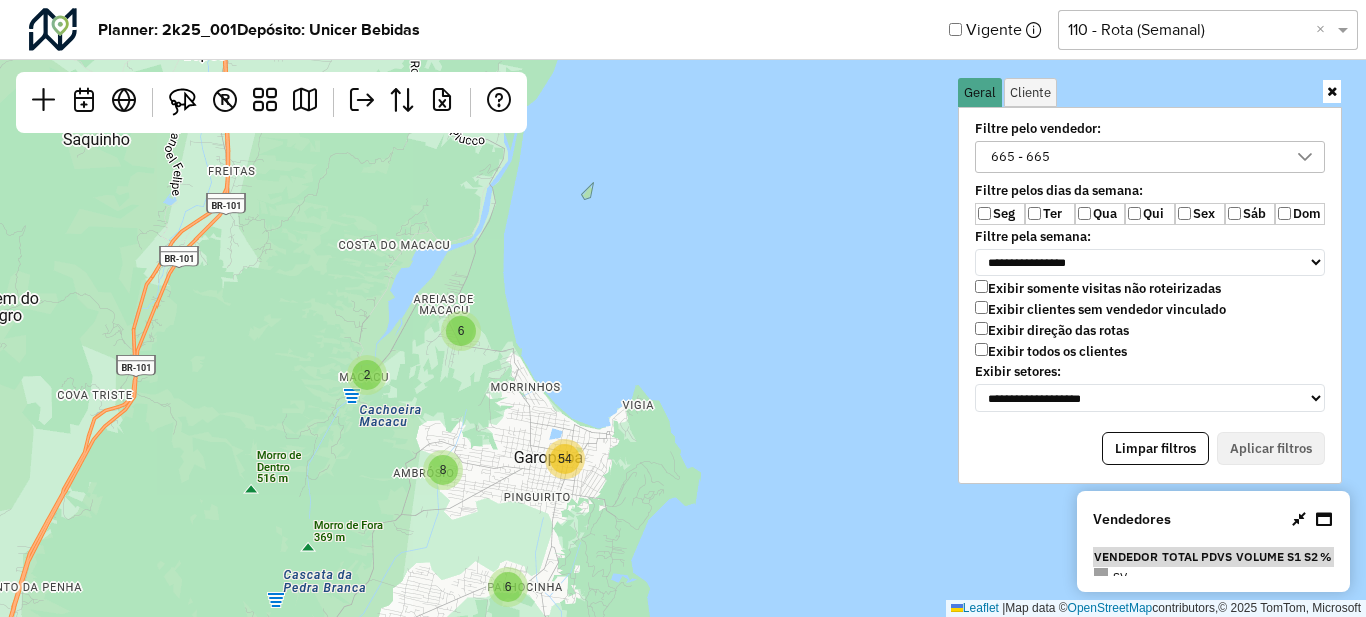 drag, startPoint x: 642, startPoint y: 270, endPoint x: 474, endPoint y: 305, distance: 171.60712 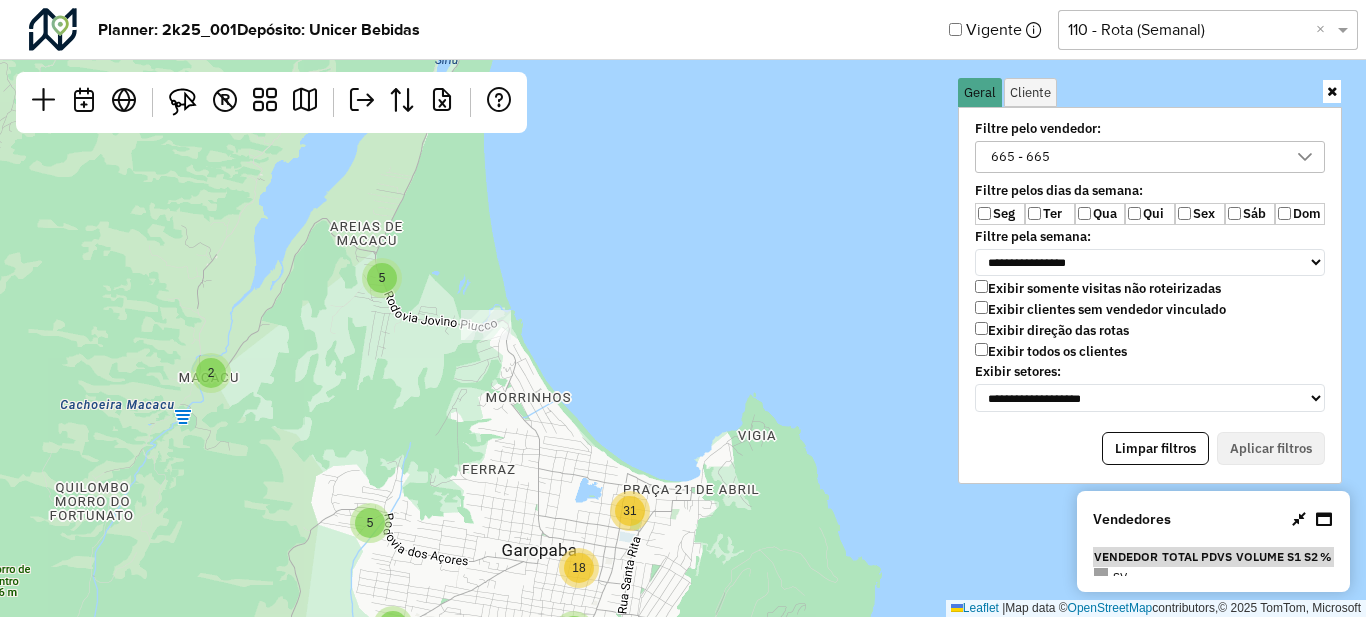 drag, startPoint x: 383, startPoint y: 353, endPoint x: 455, endPoint y: 253, distance: 123.22337 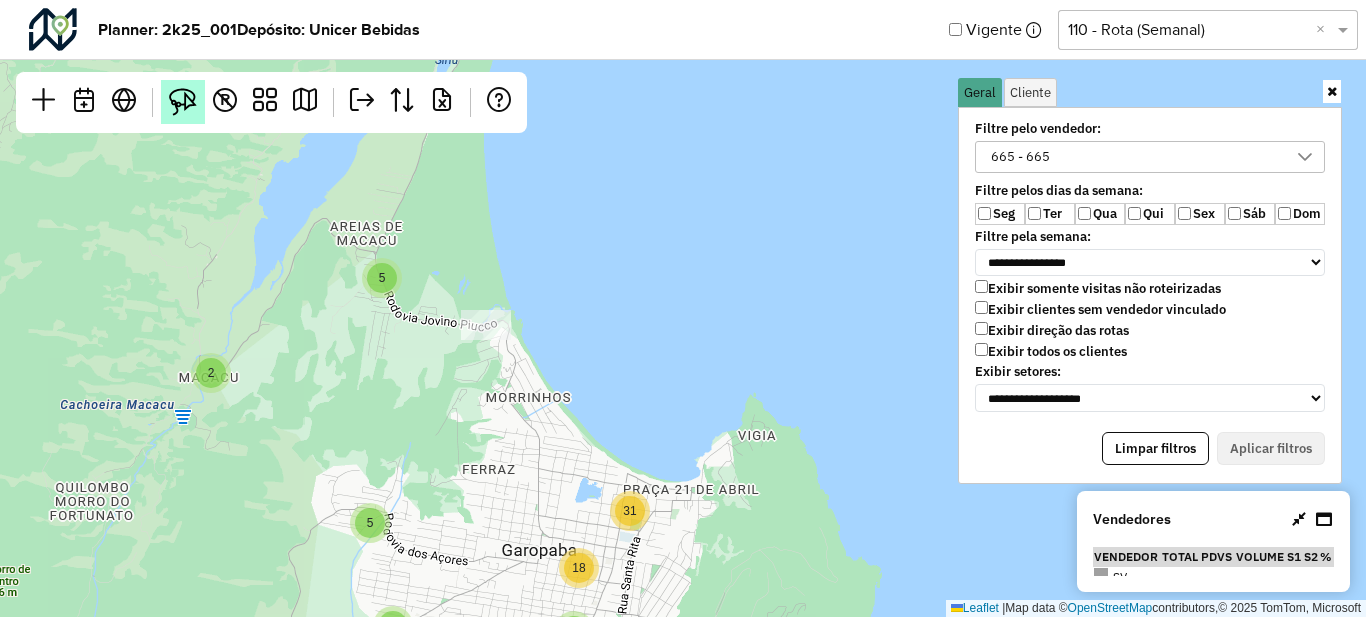 click at bounding box center [183, 102] 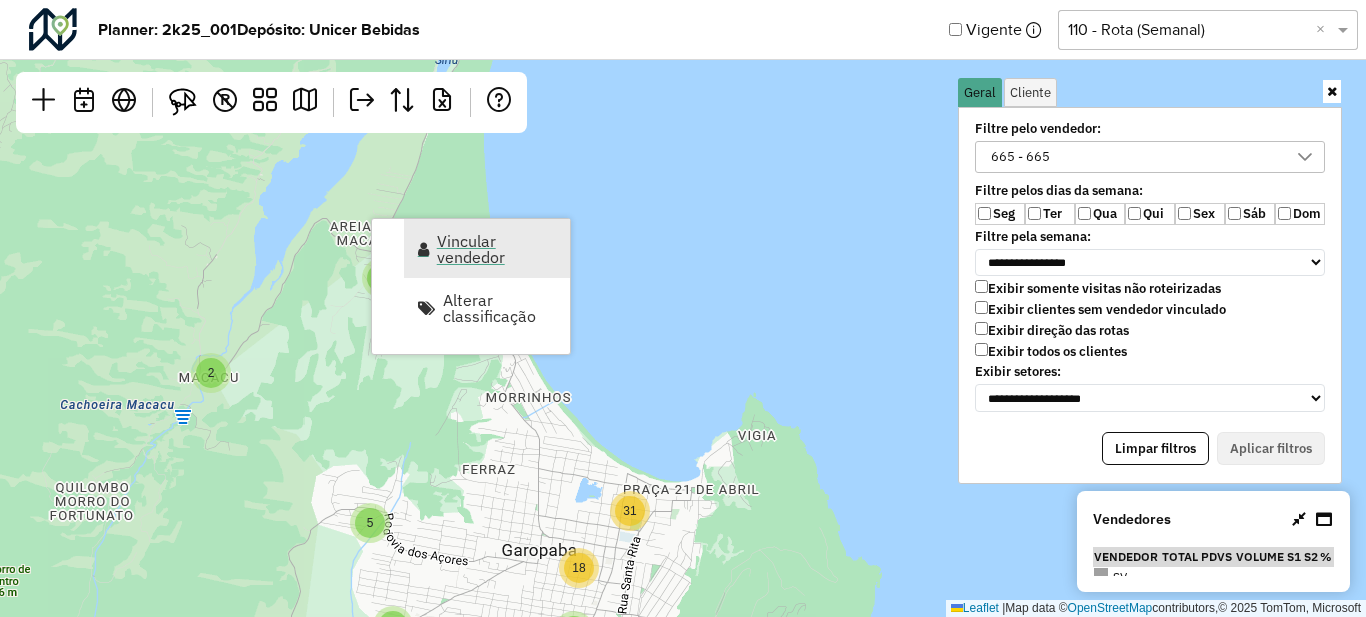 click on "Vincular vendedor" at bounding box center [497, 249] 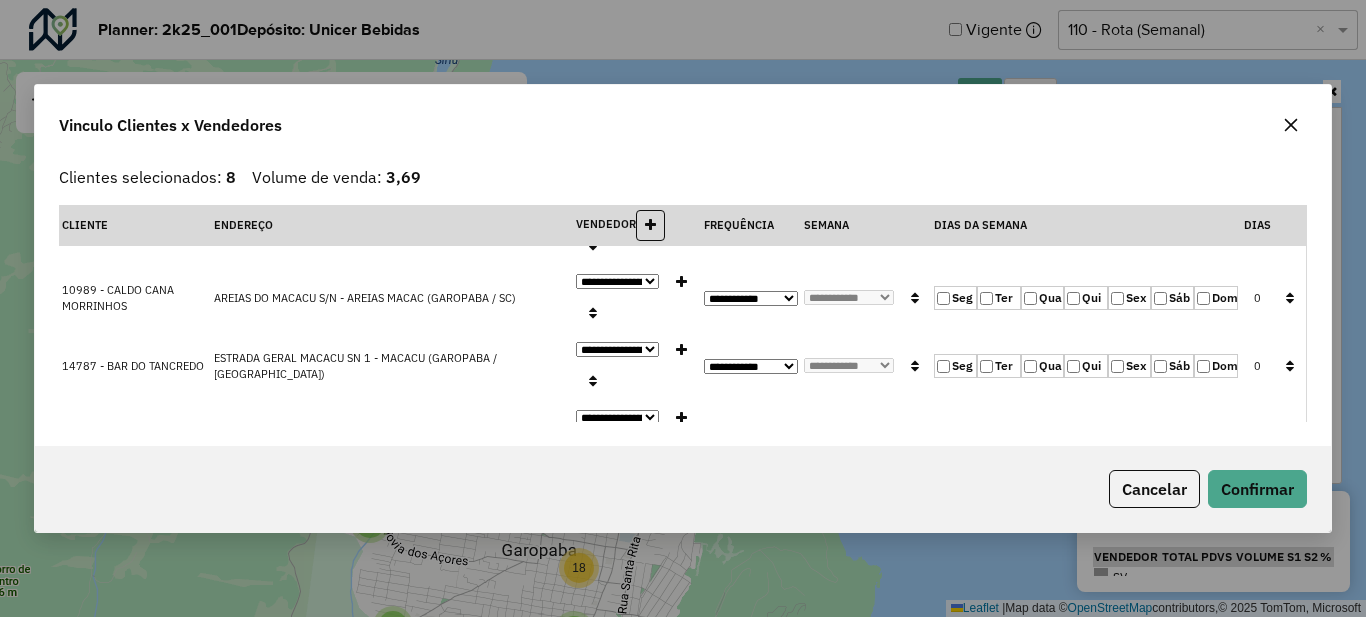 scroll, scrollTop: 0, scrollLeft: 0, axis: both 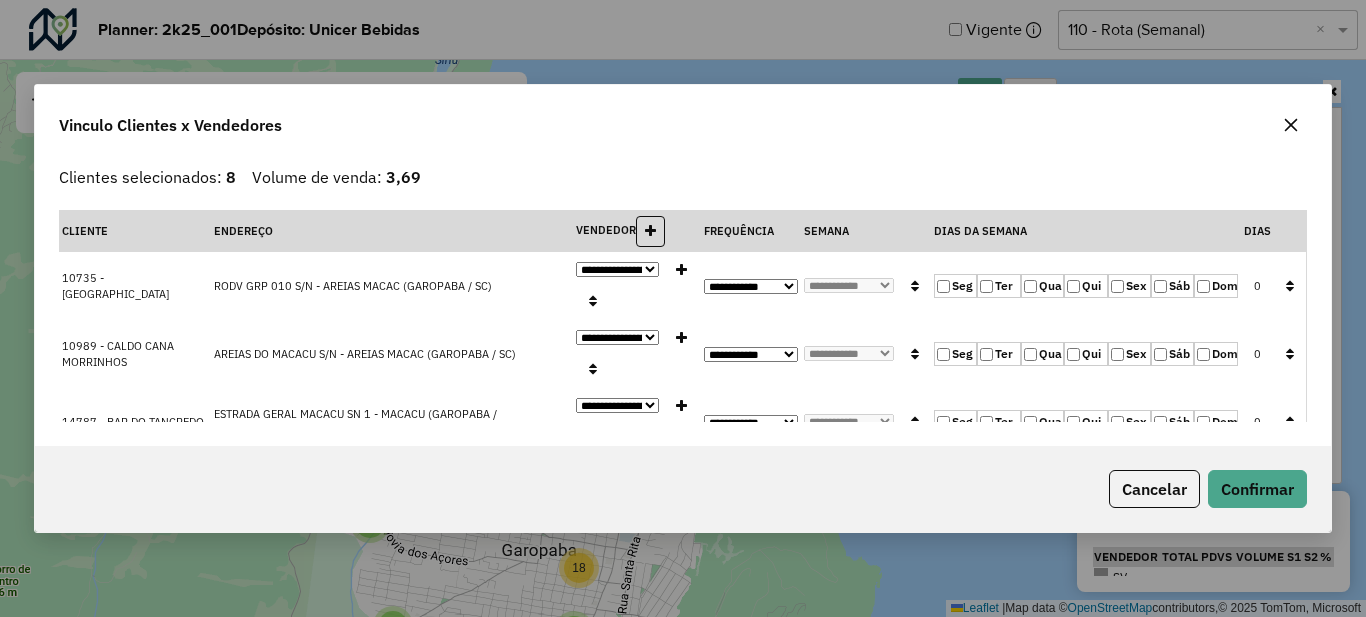 click on "**********" 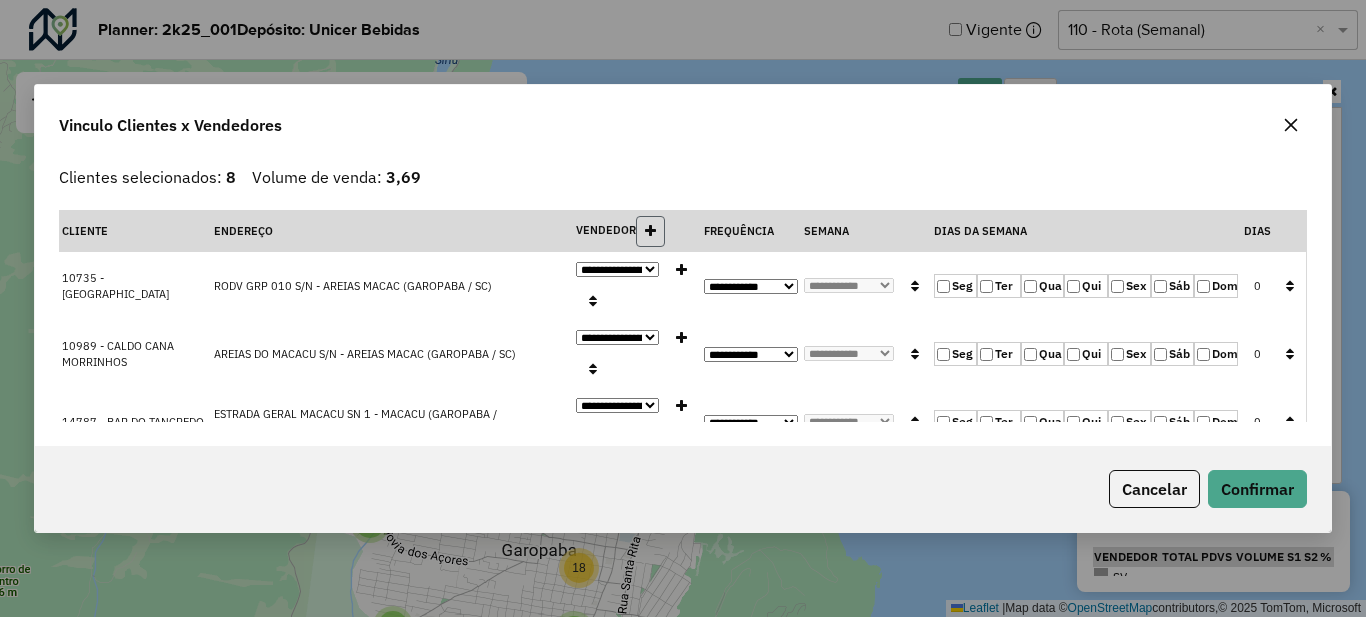 click 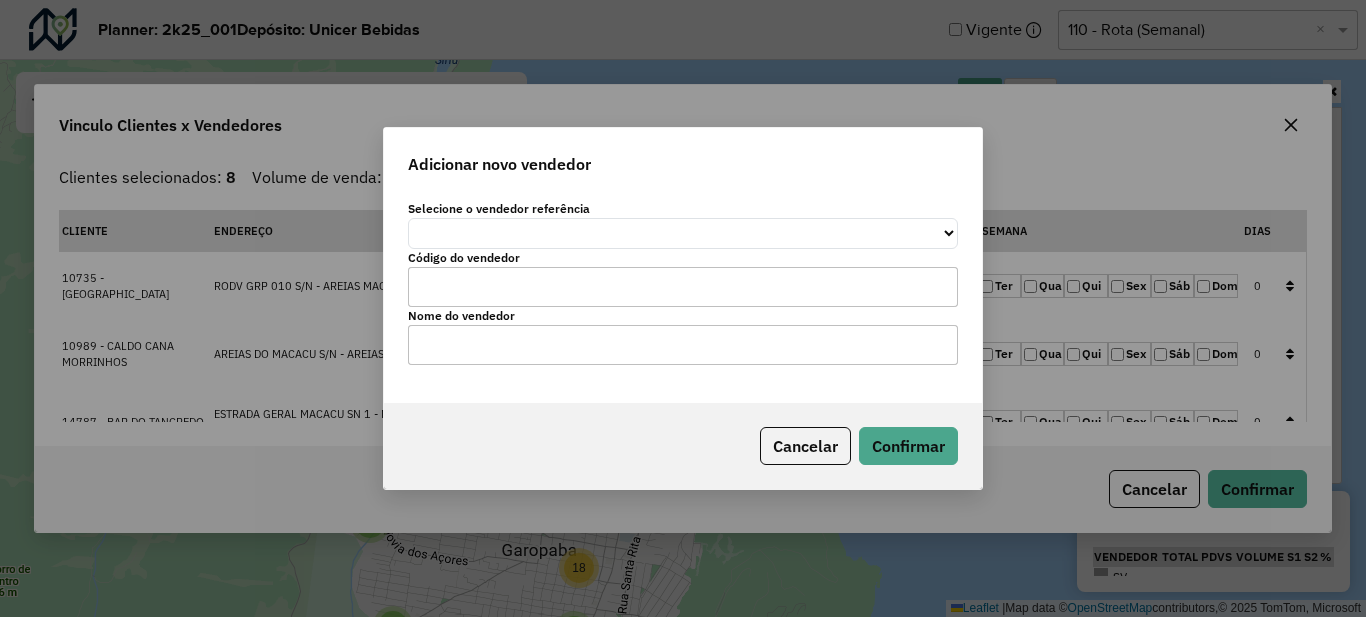 click on "*********" 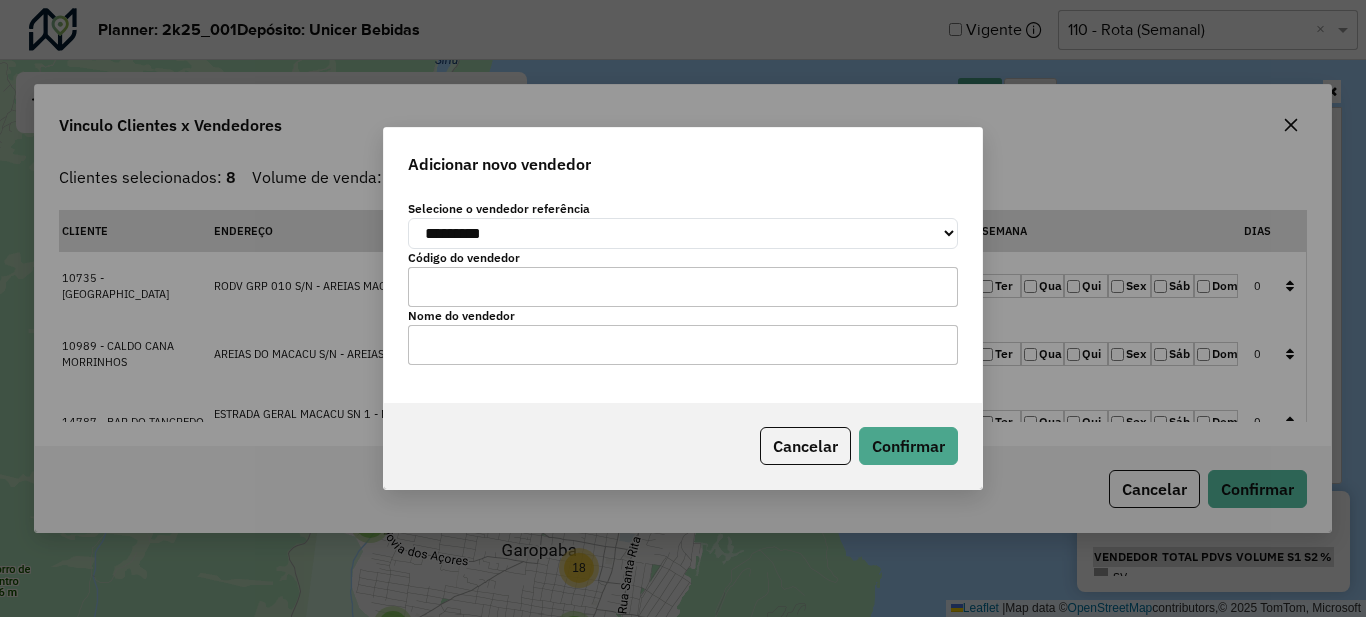click on "*********" 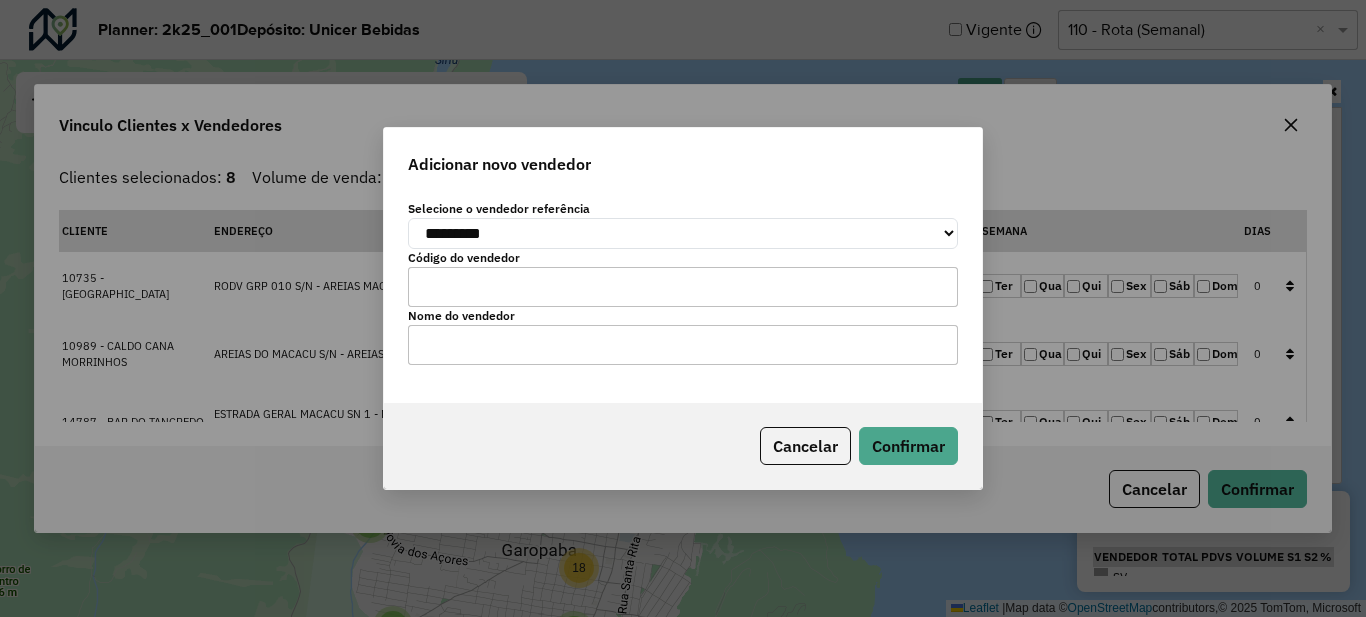 click 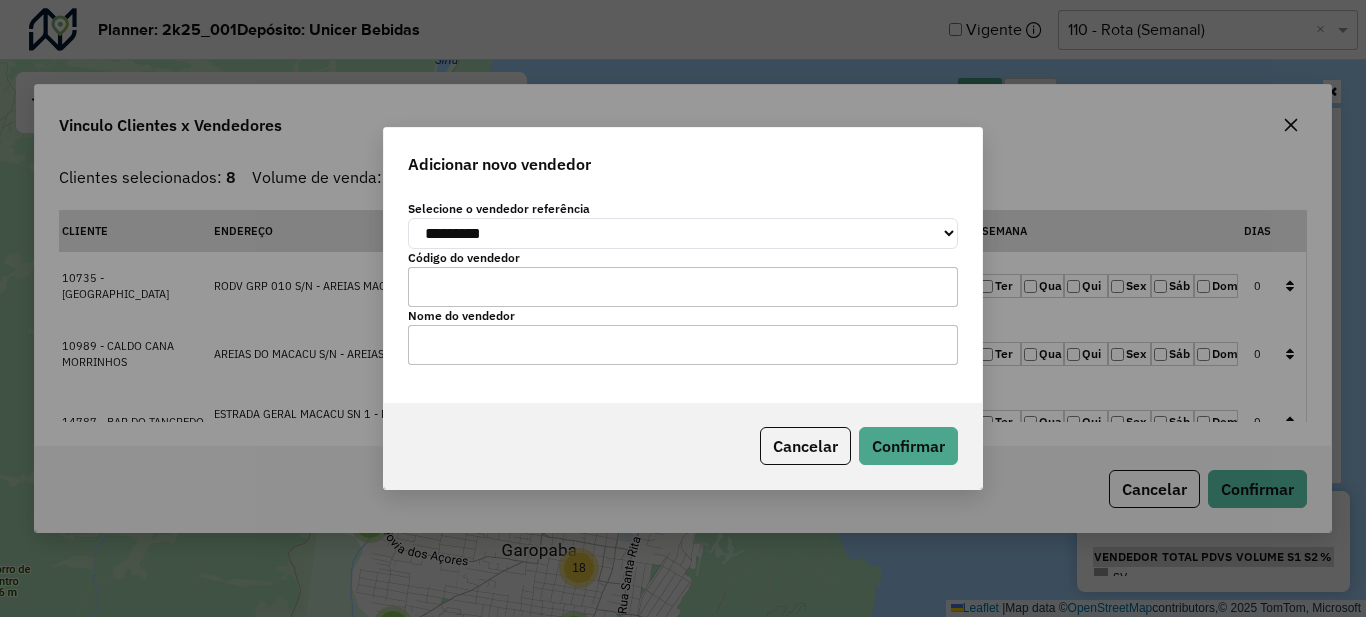 type on "***" 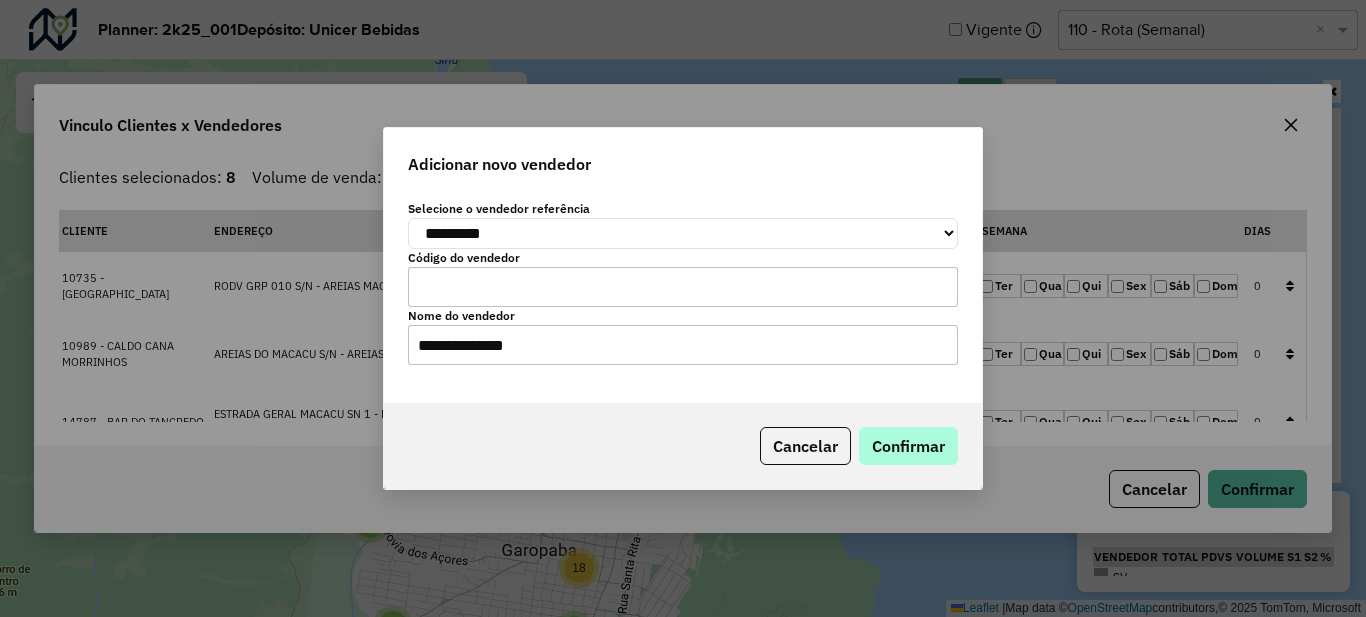 type on "**********" 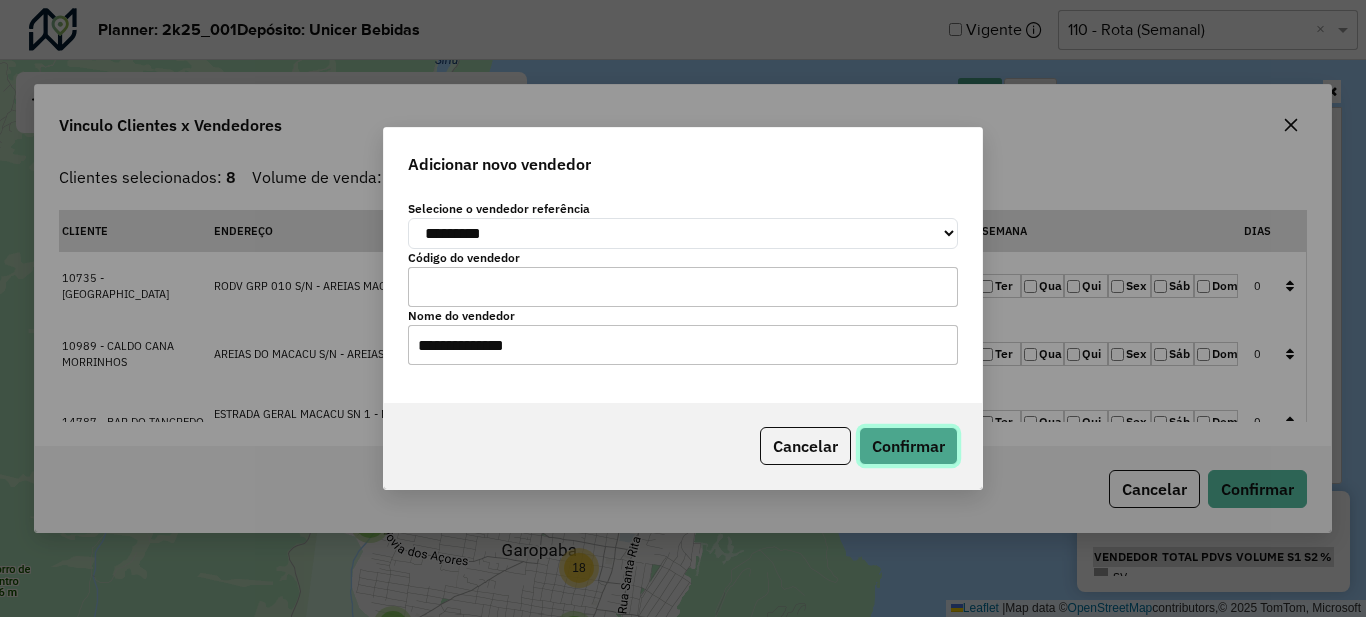 click on "Confirmar" 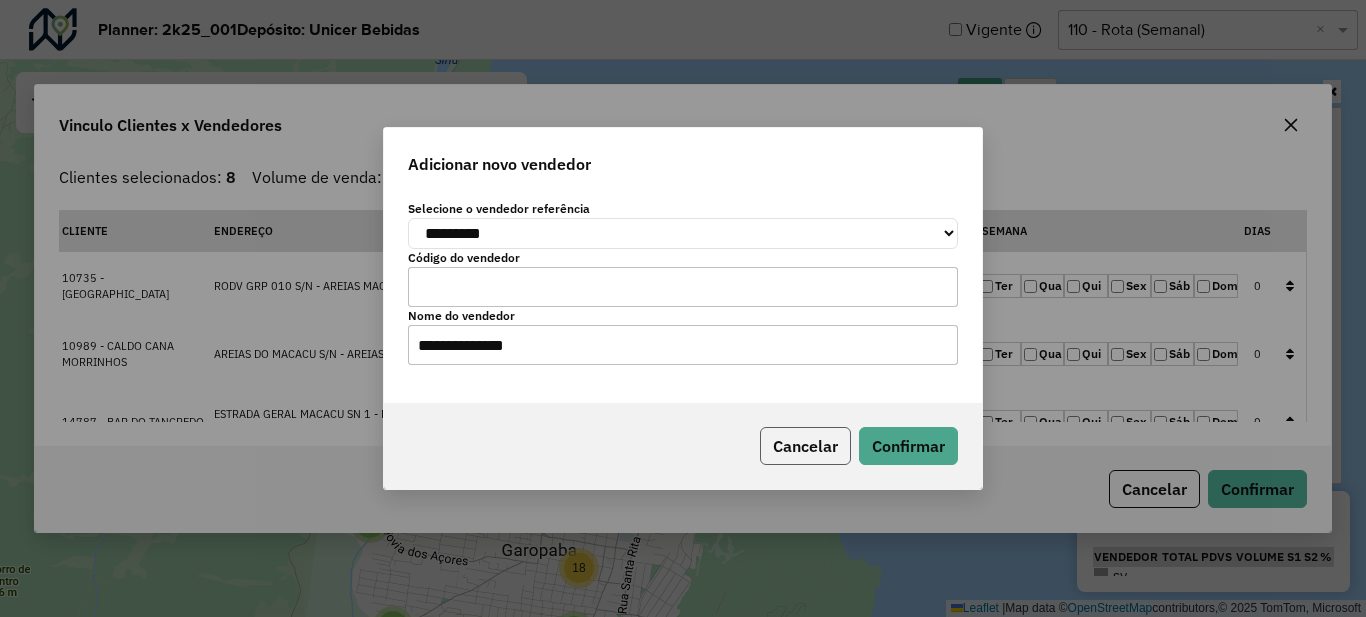 click on "Cancelar" 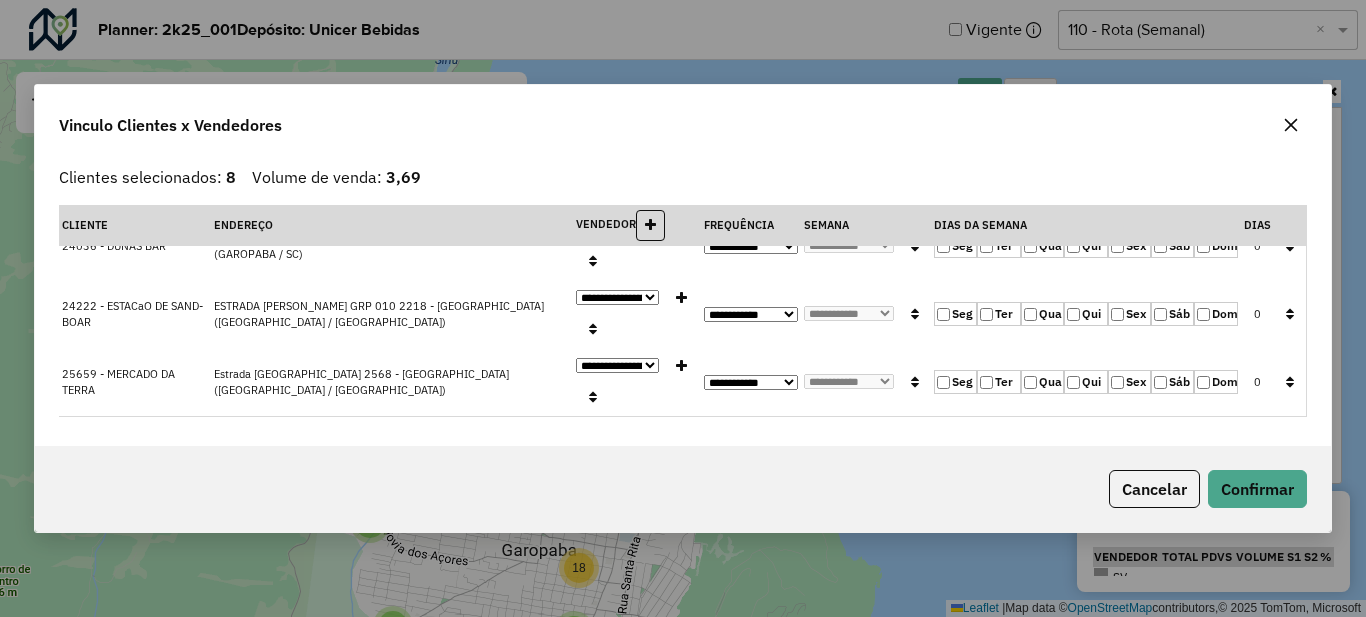 scroll, scrollTop: 0, scrollLeft: 0, axis: both 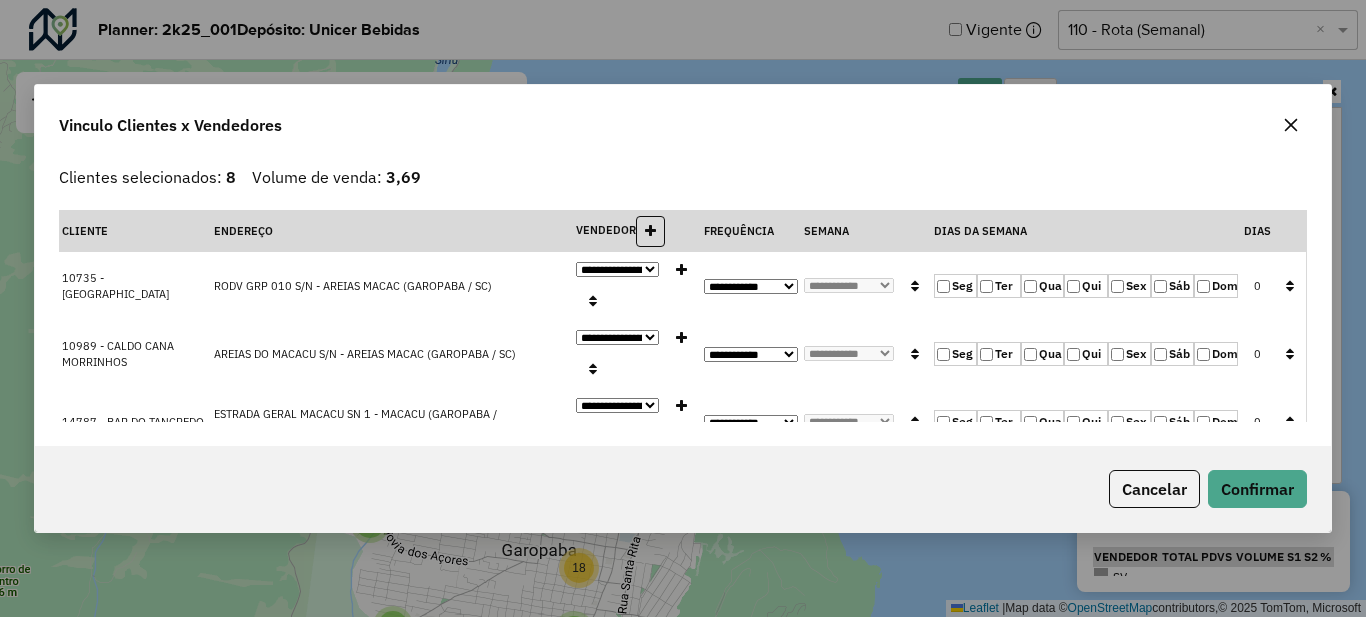 click on "**********" 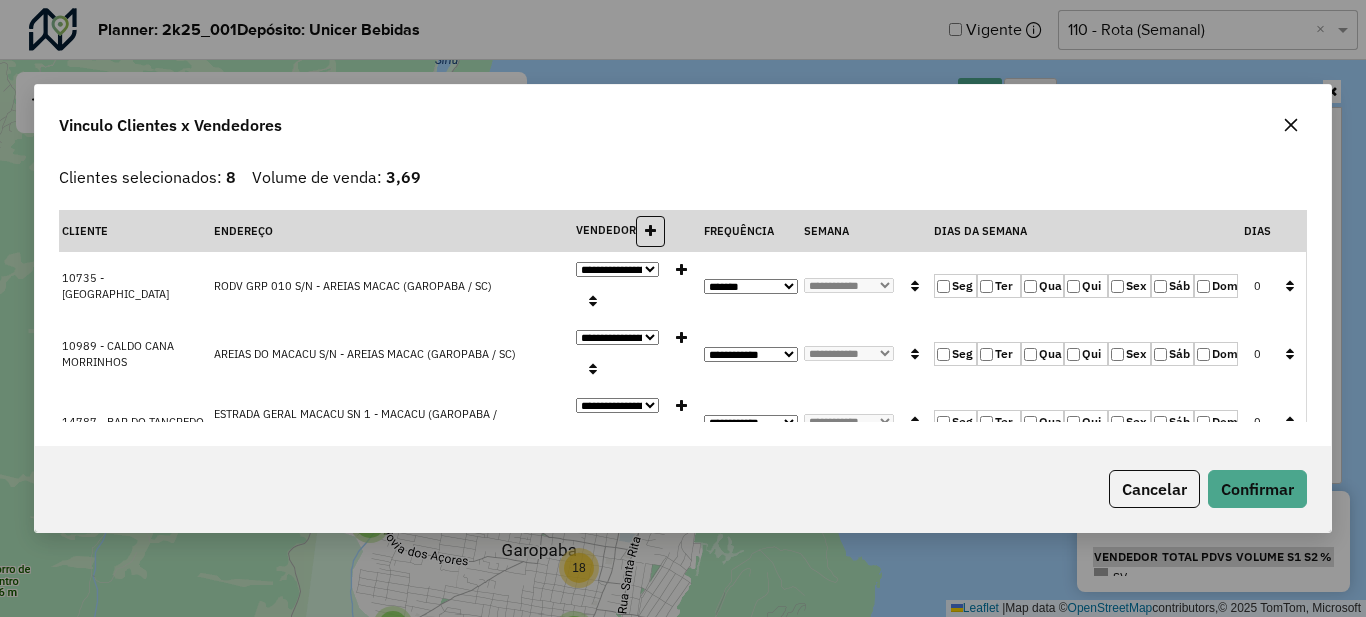 click on "**********" 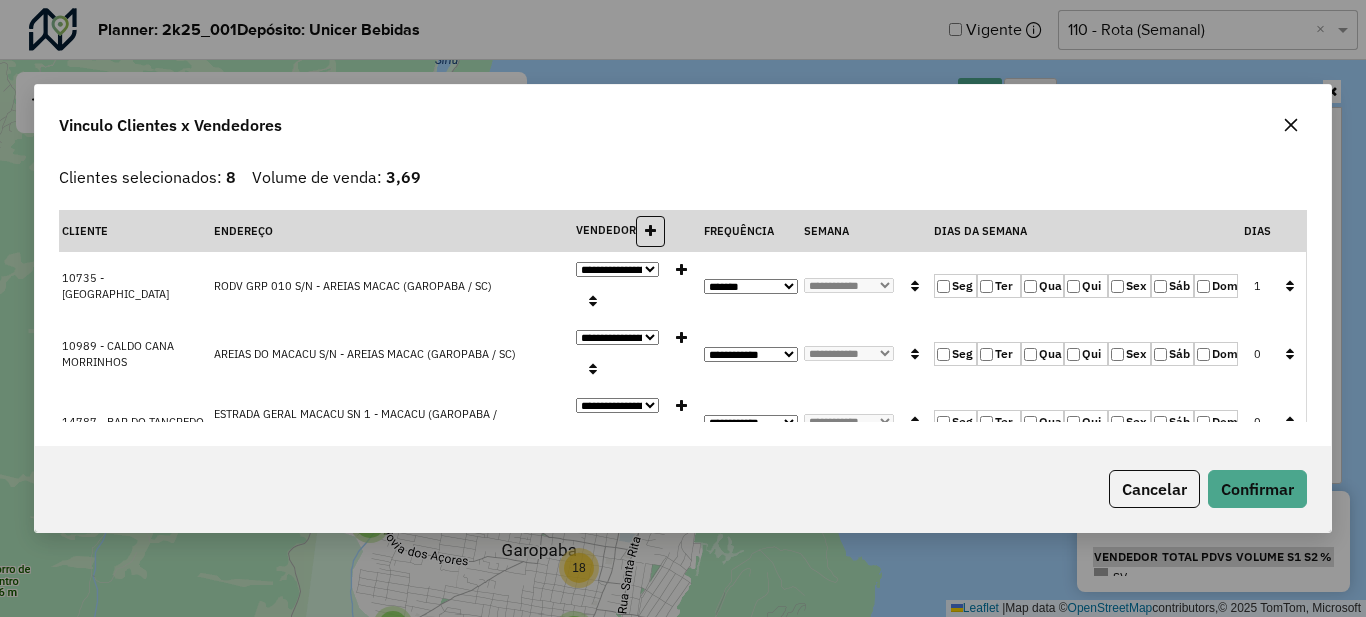 click on "**********" 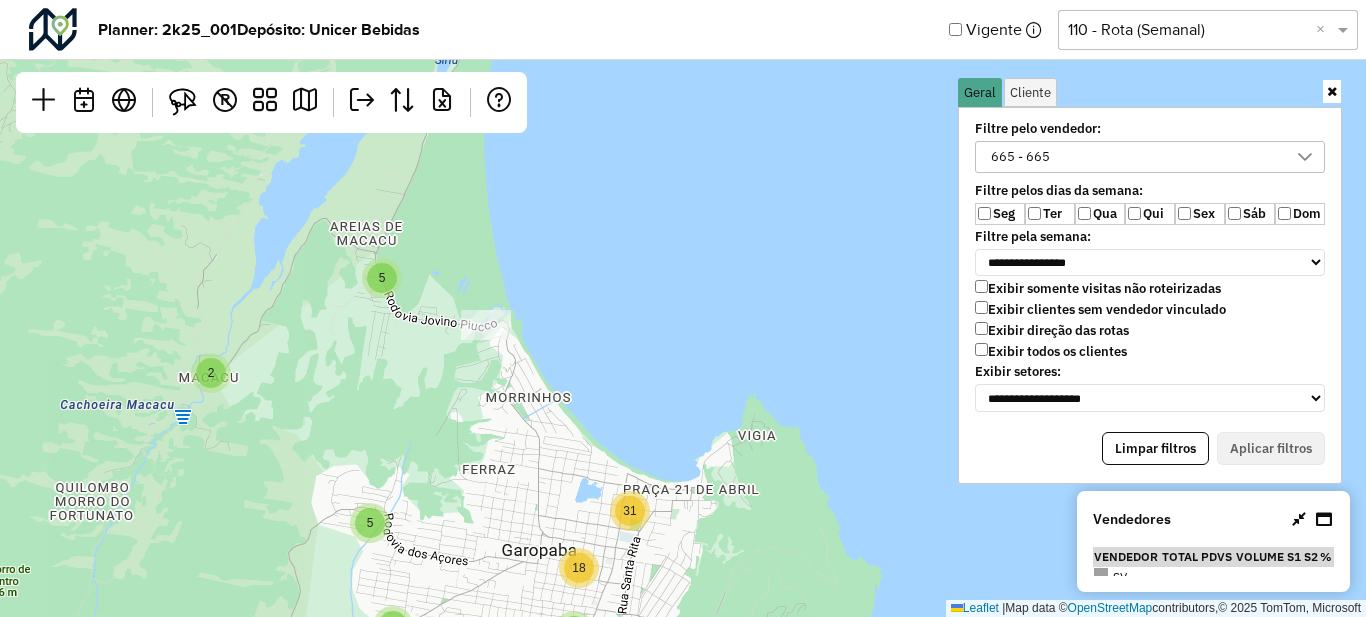 click on "665 - 665" at bounding box center (1135, 157) 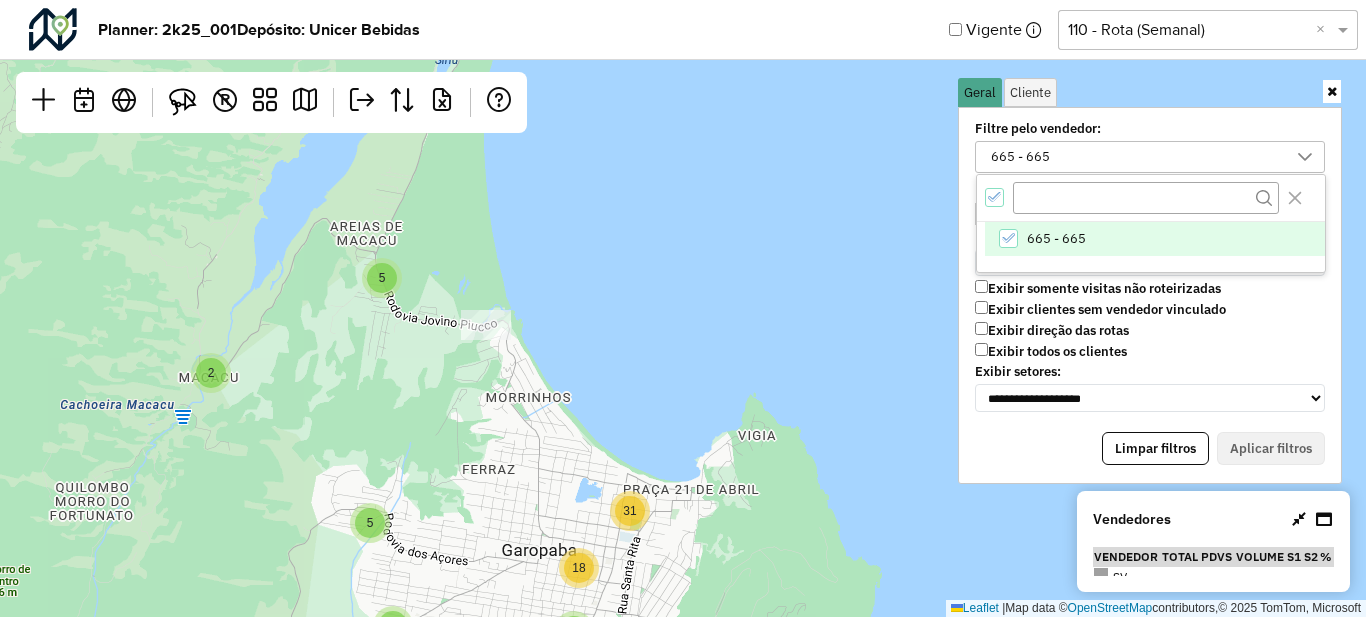 click on "Filtre pelo vendedor:" at bounding box center (1119, 129) 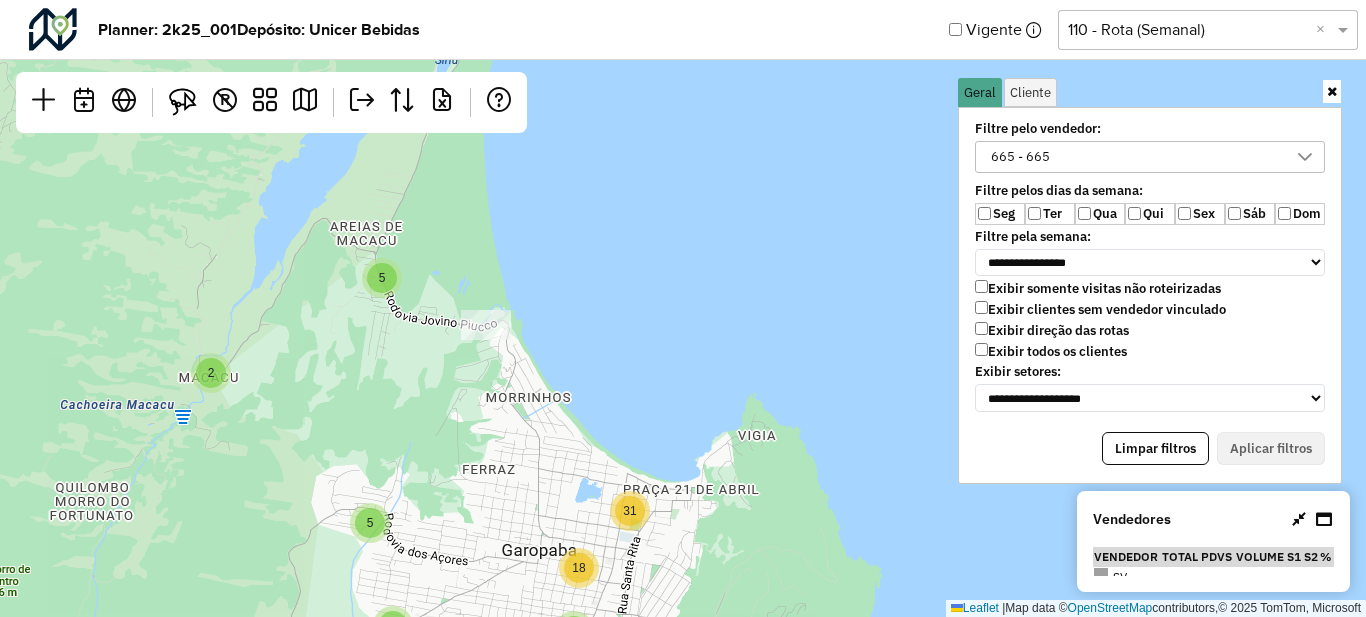 click at bounding box center (1324, 519) 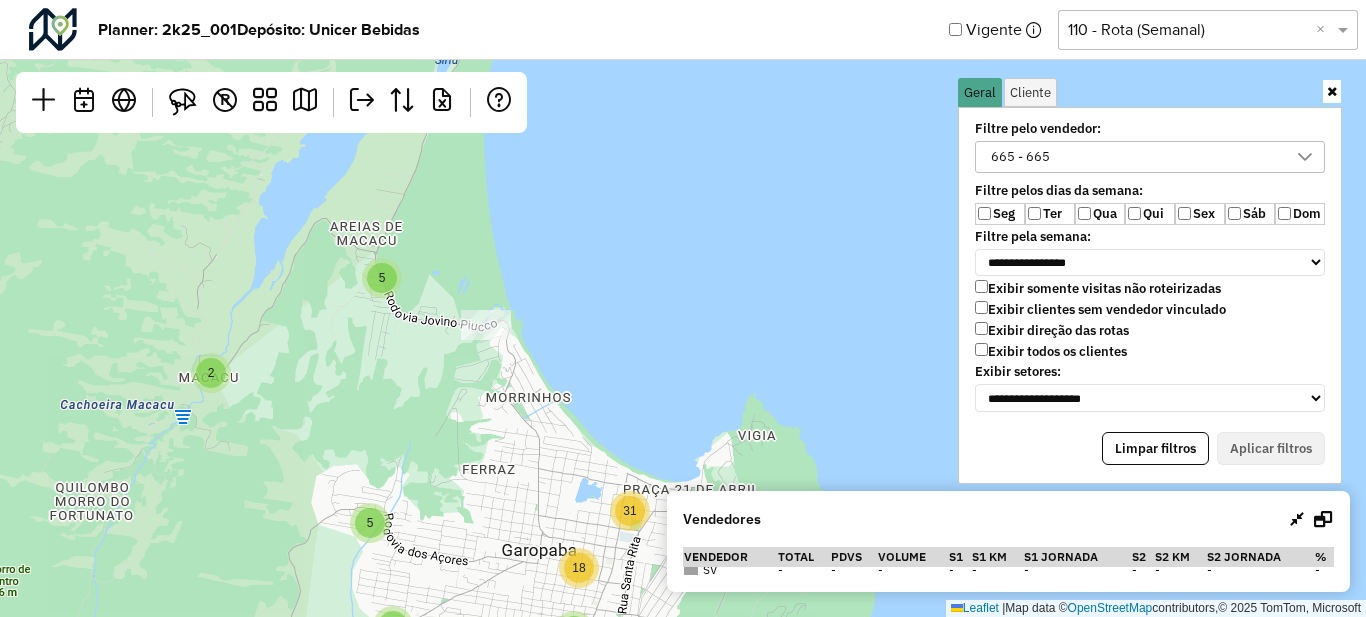 scroll, scrollTop: 0, scrollLeft: 0, axis: both 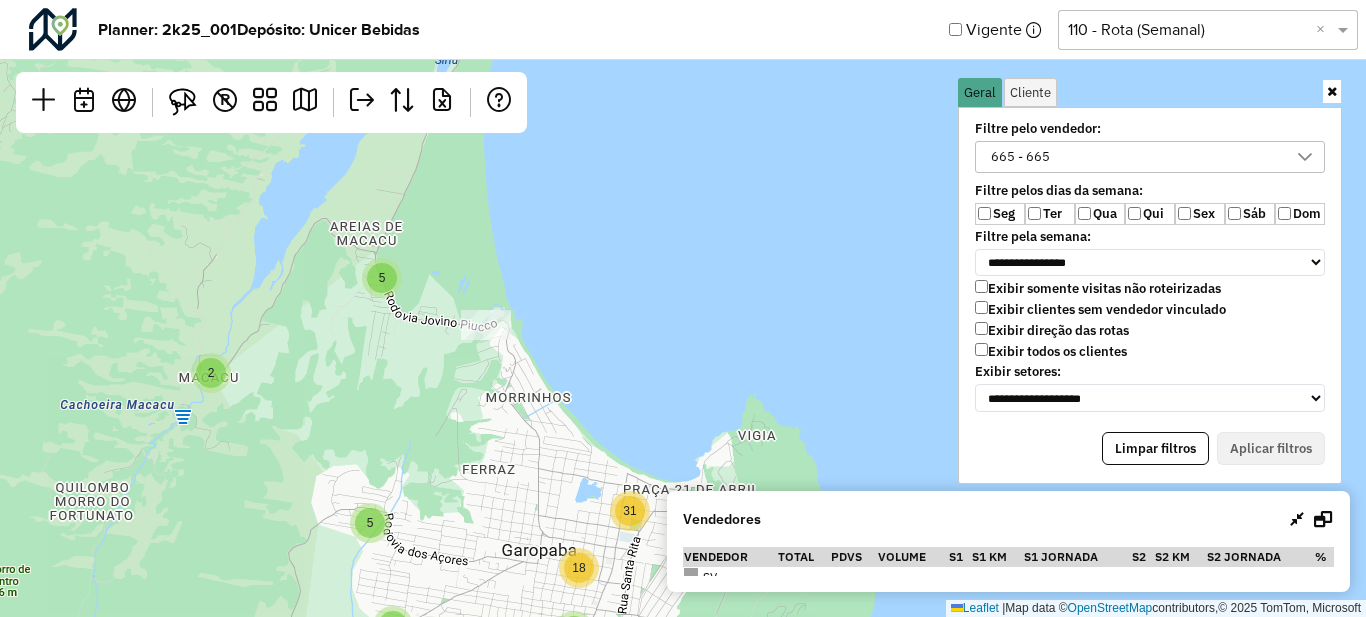 click at bounding box center [1332, 91] 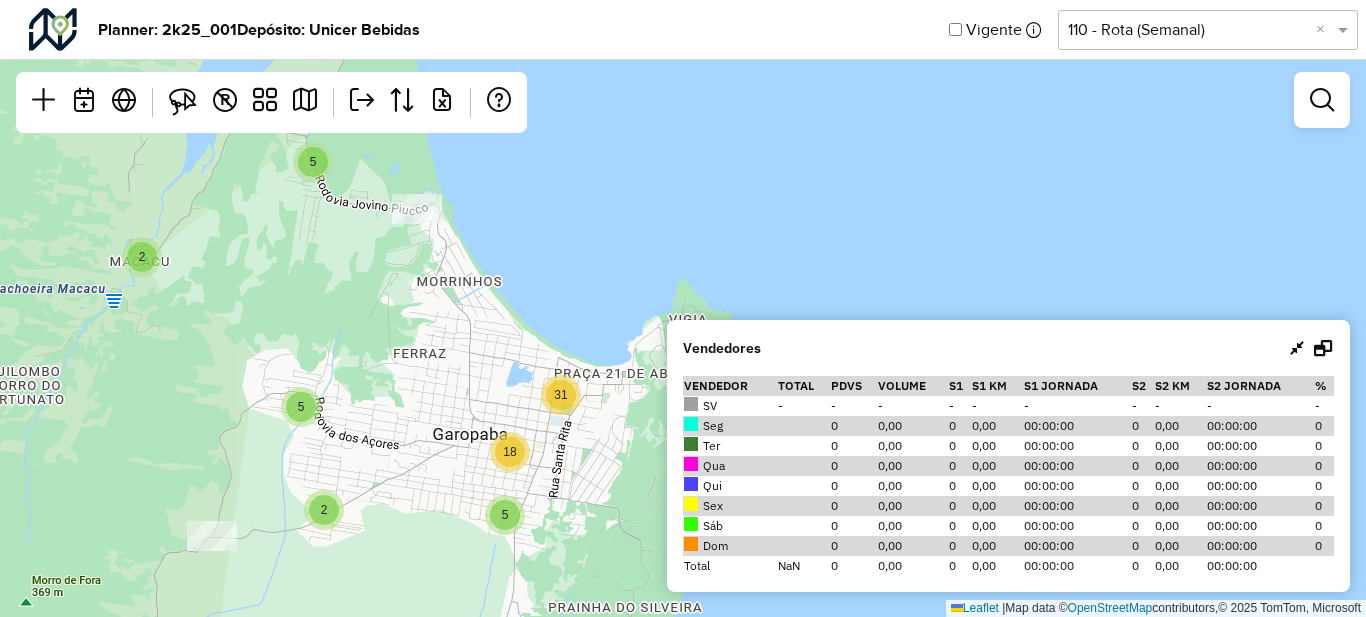 drag, startPoint x: 472, startPoint y: 368, endPoint x: 403, endPoint y: 252, distance: 134.97037 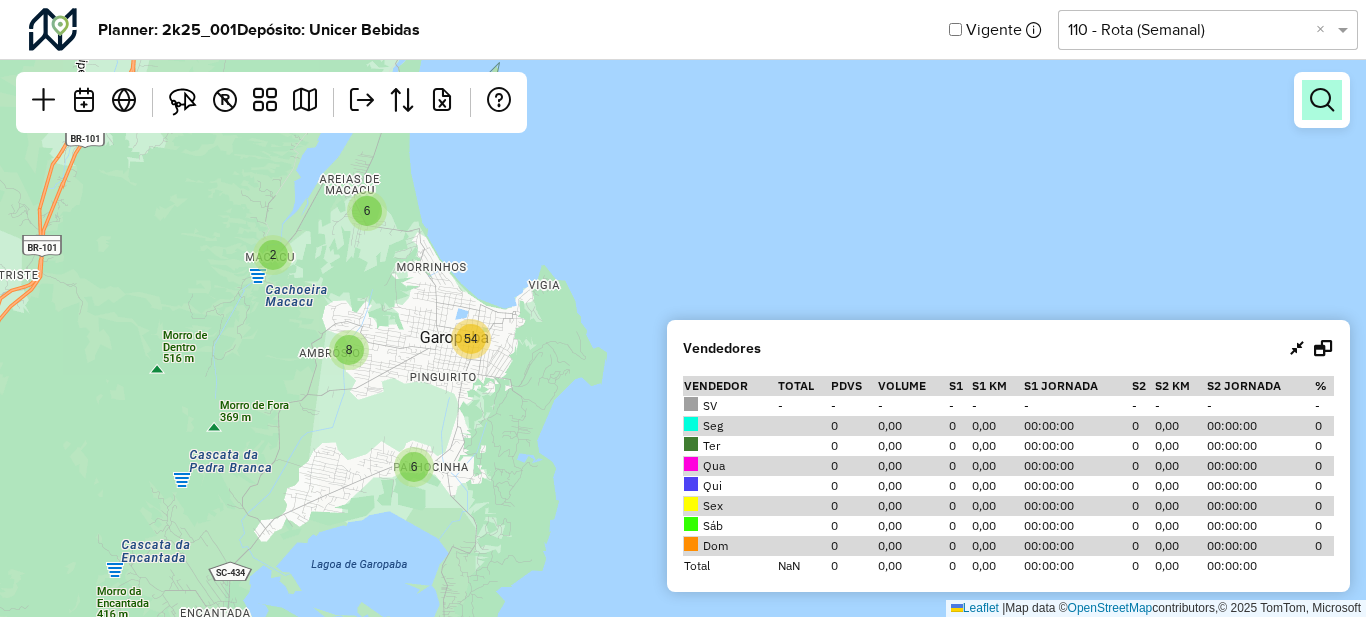 click at bounding box center (1322, 100) 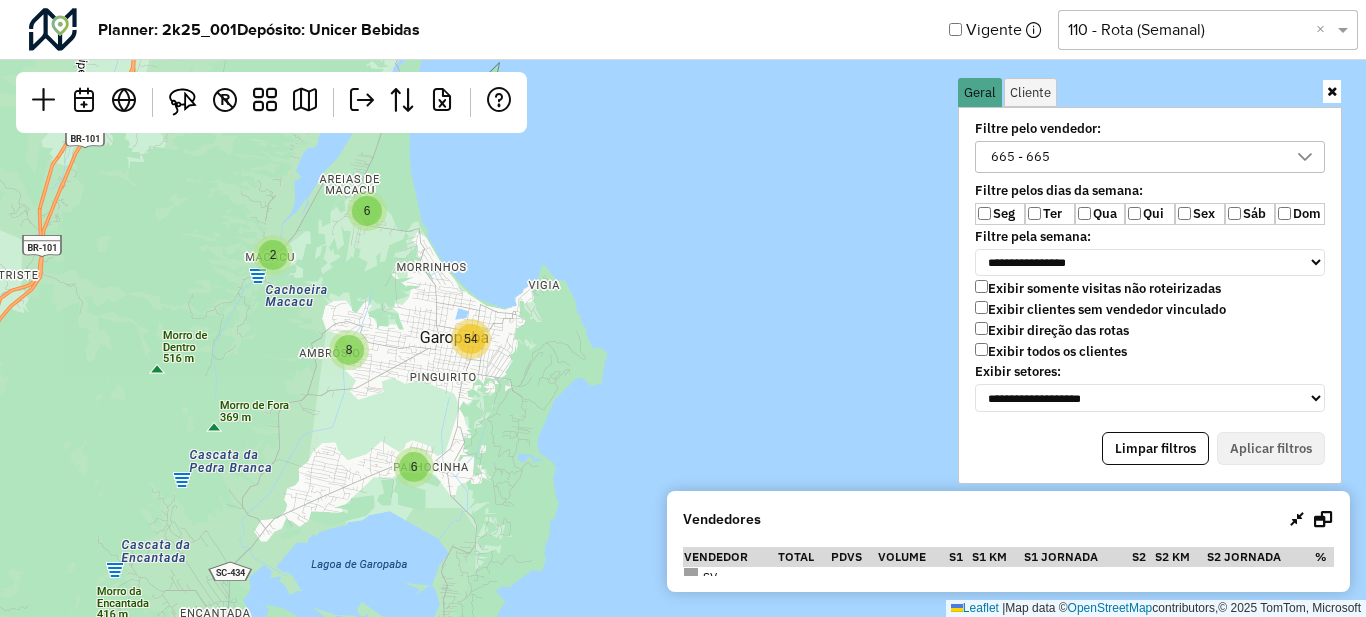 click on "665 - 665" at bounding box center [1135, 157] 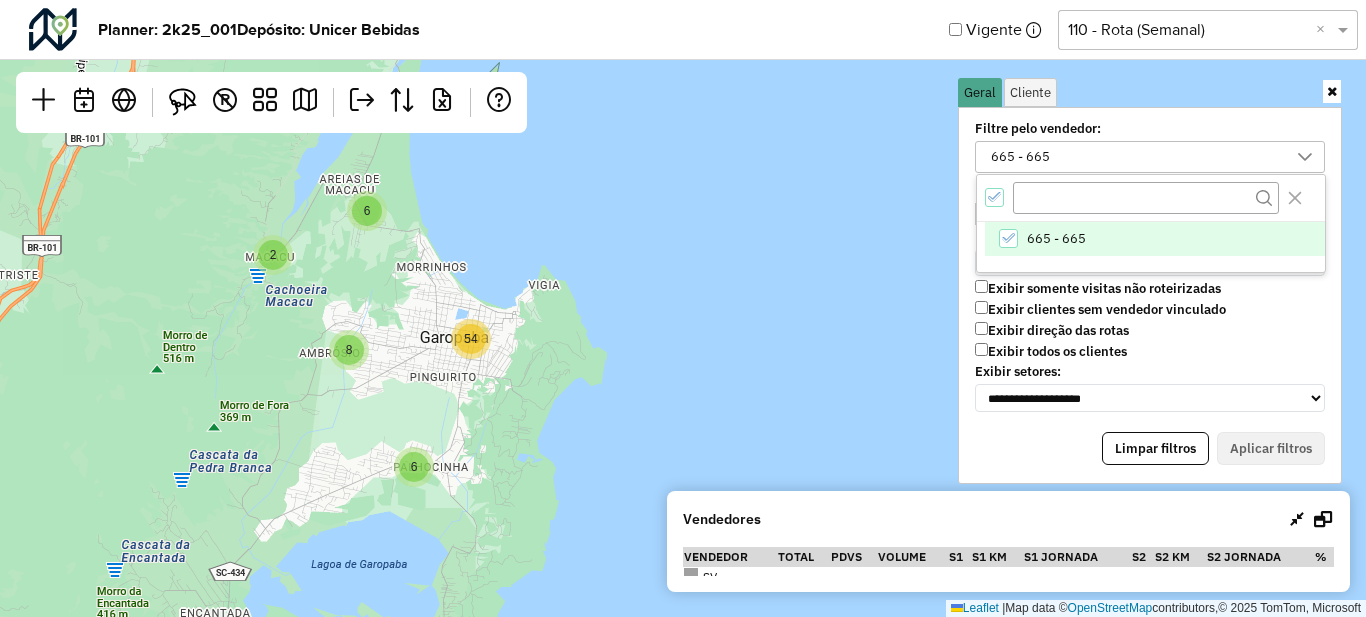 scroll, scrollTop: 11, scrollLeft: 79, axis: both 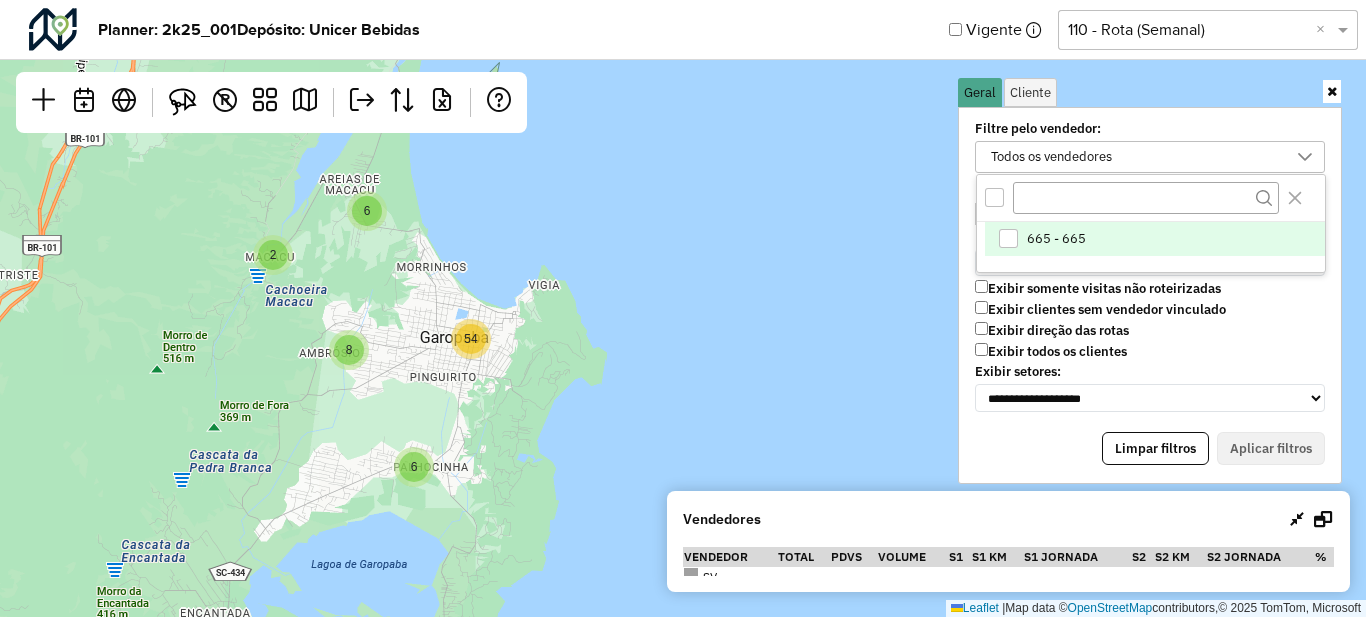 click on "665 - 665" at bounding box center (1155, 239) 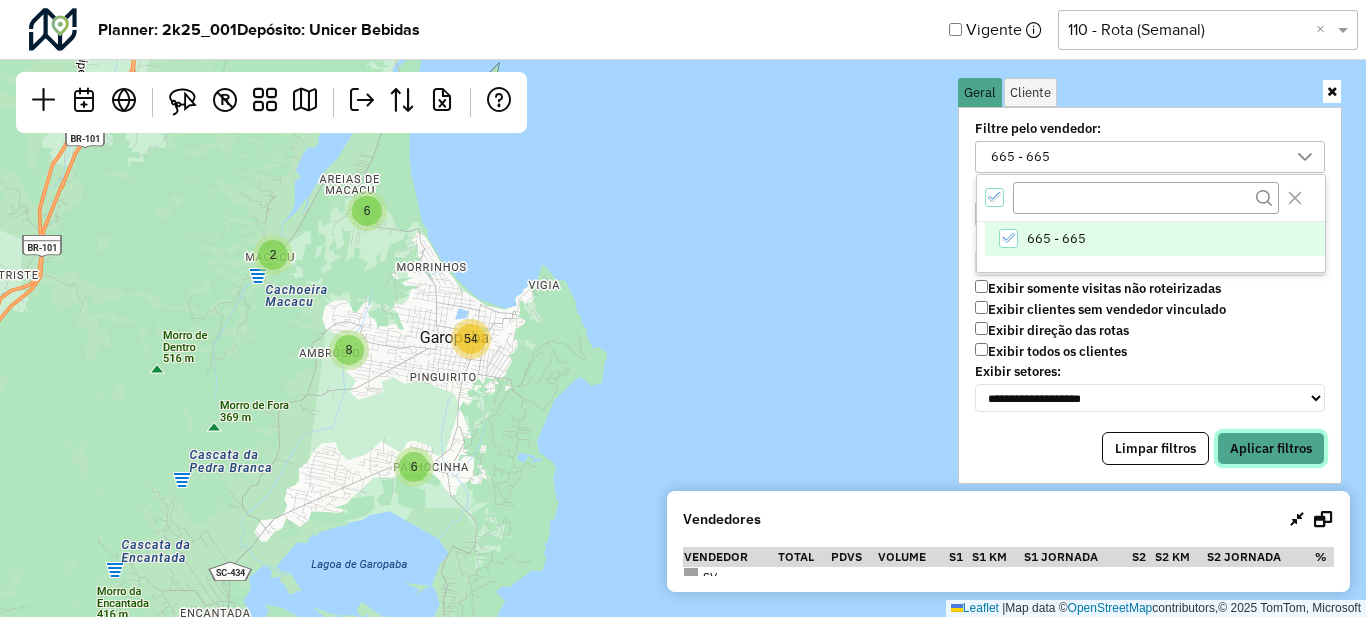 click on "Aplicar filtros" at bounding box center [1271, 449] 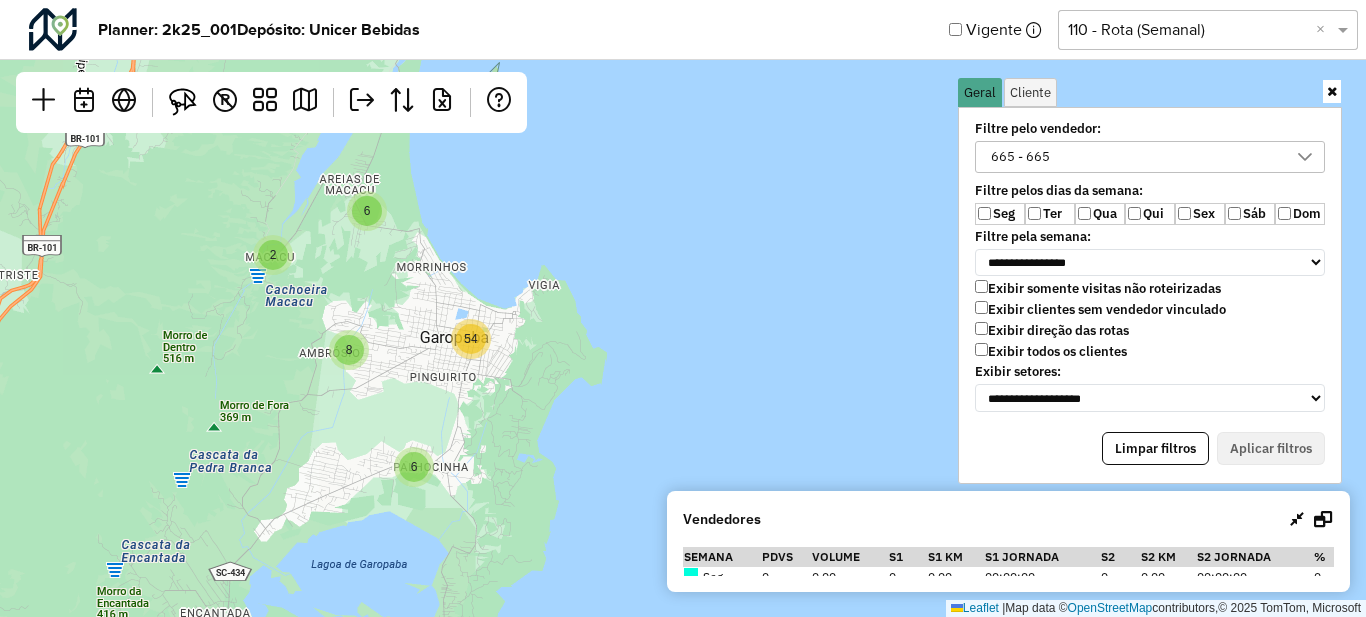 click at bounding box center [1332, 91] 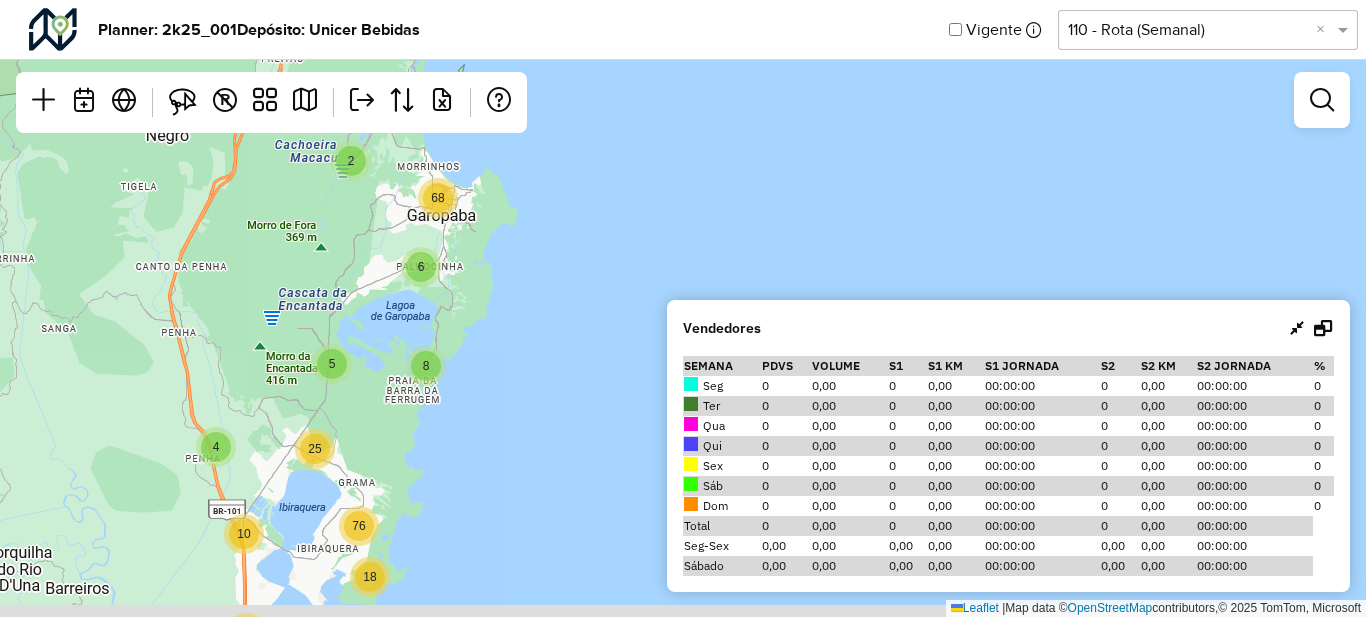 drag, startPoint x: 478, startPoint y: 465, endPoint x: 570, endPoint y: 260, distance: 224.69757 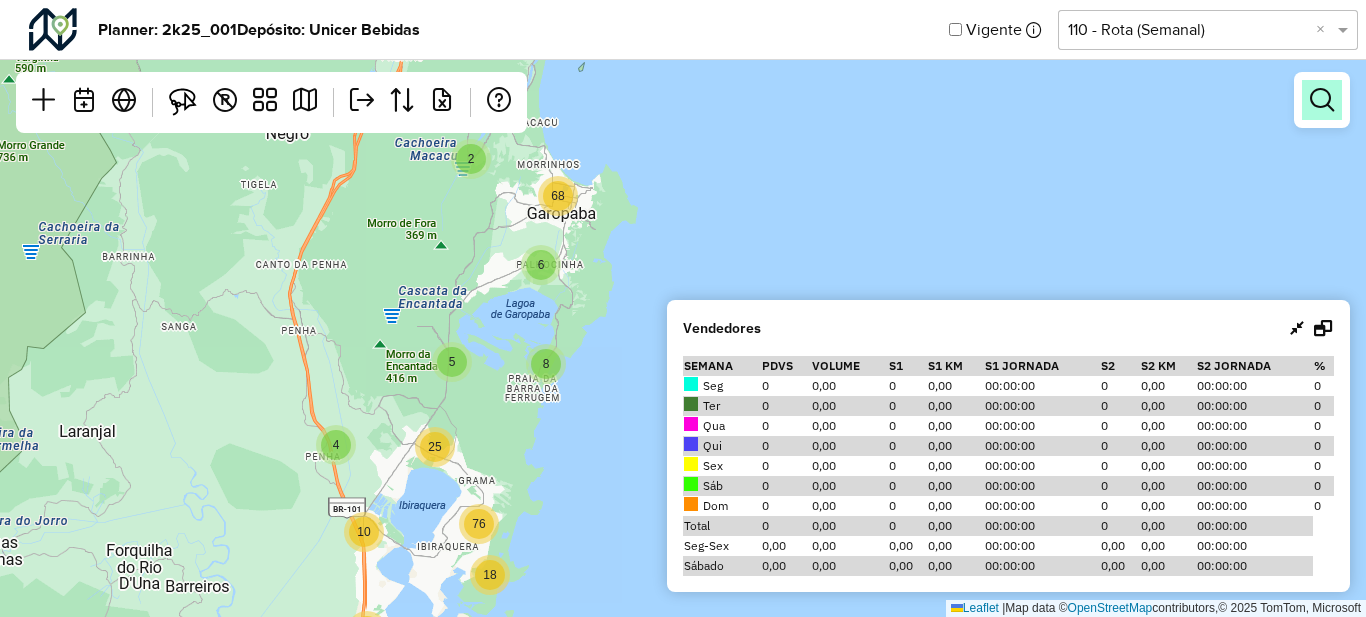 click at bounding box center (1322, 100) 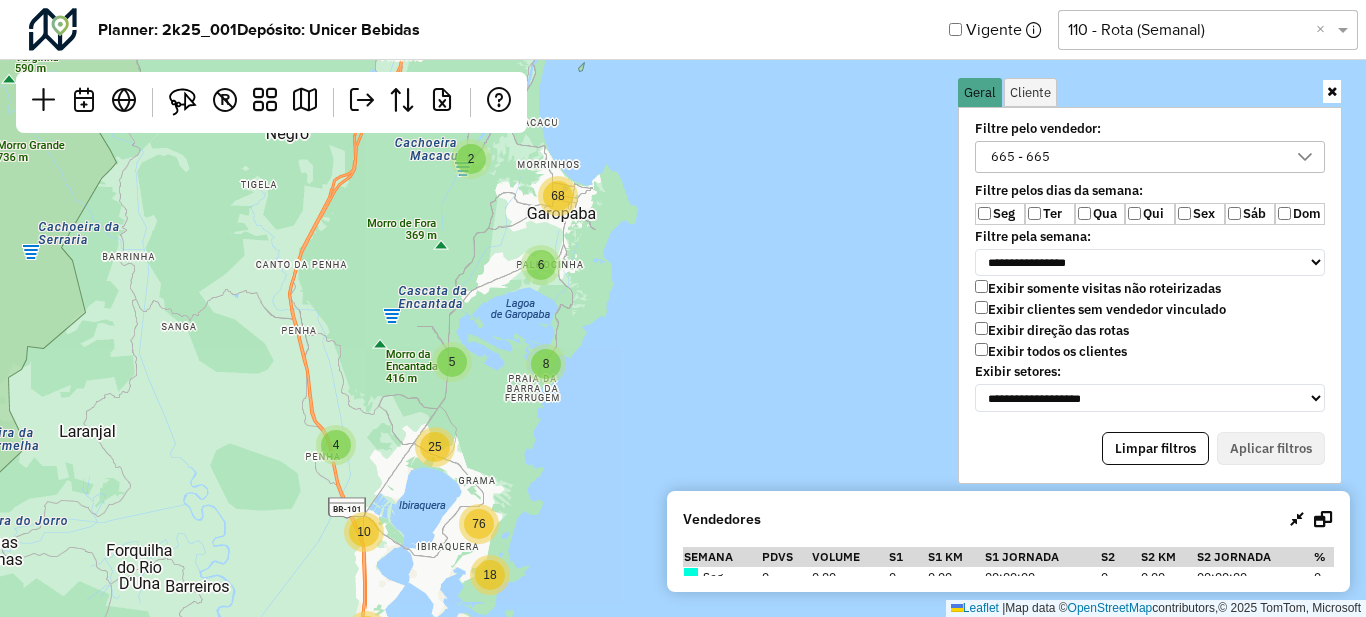 click on "665 - 665" at bounding box center [1135, 157] 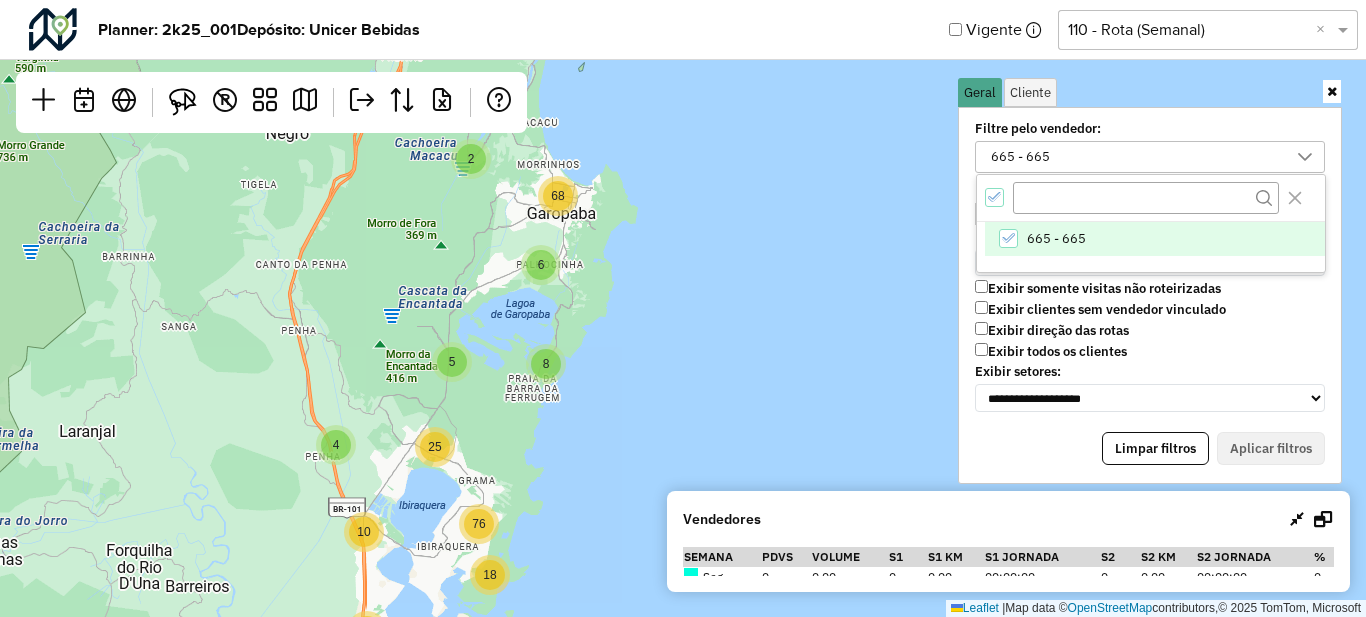 click 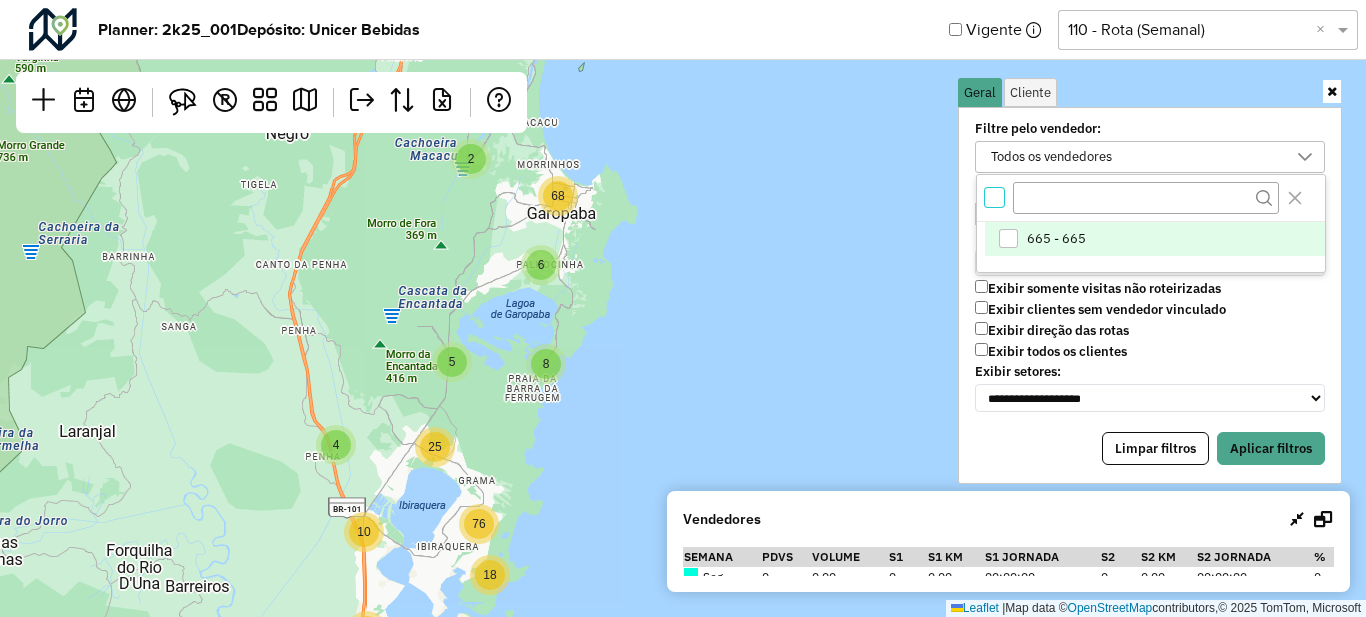 scroll, scrollTop: 7, scrollLeft: 7, axis: both 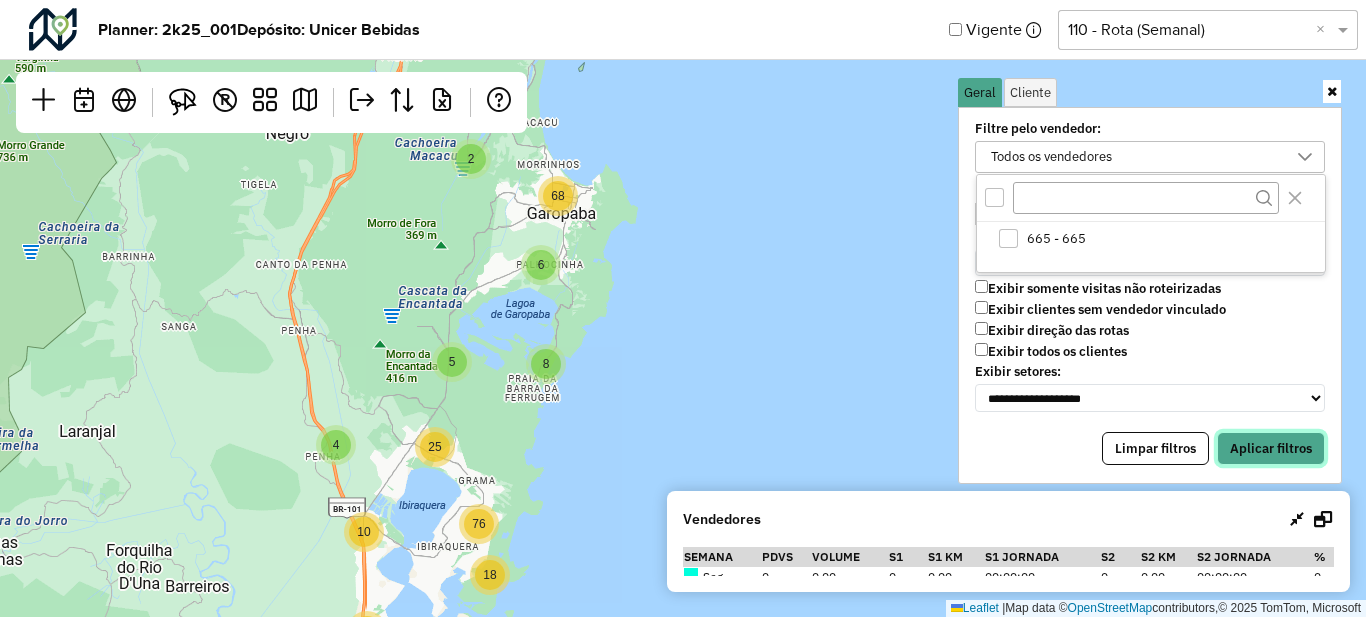 click on "Aplicar filtros" at bounding box center (1271, 449) 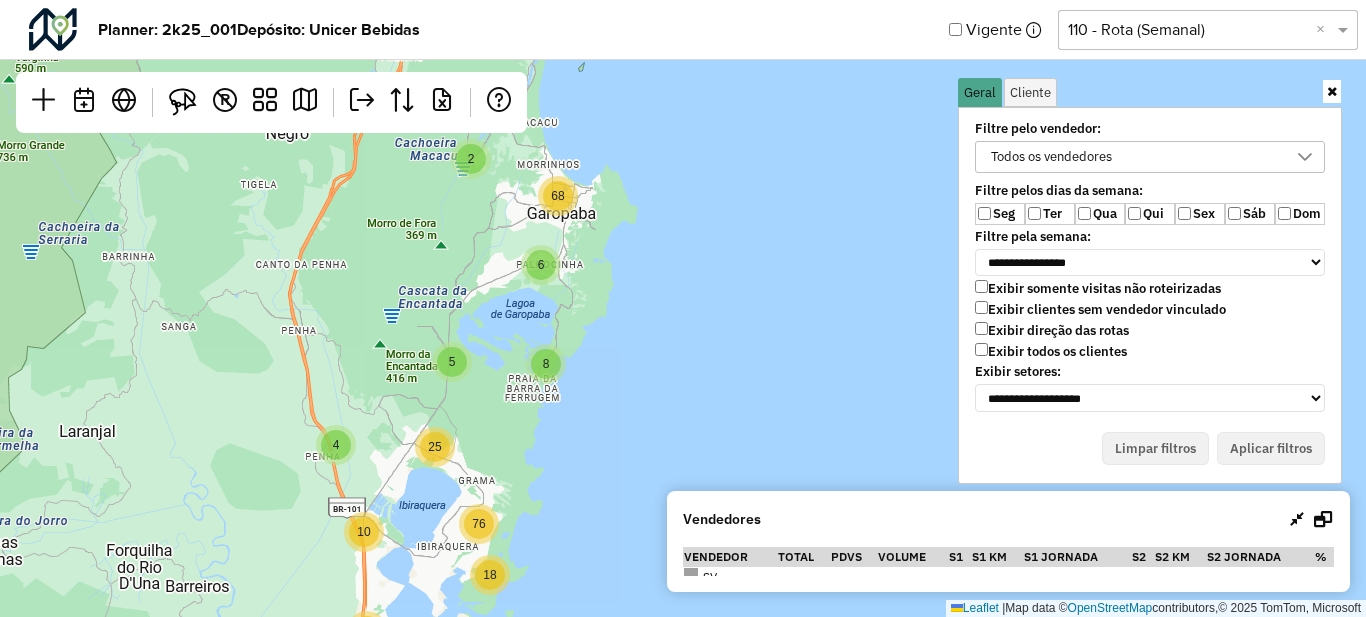 click at bounding box center [1332, 91] 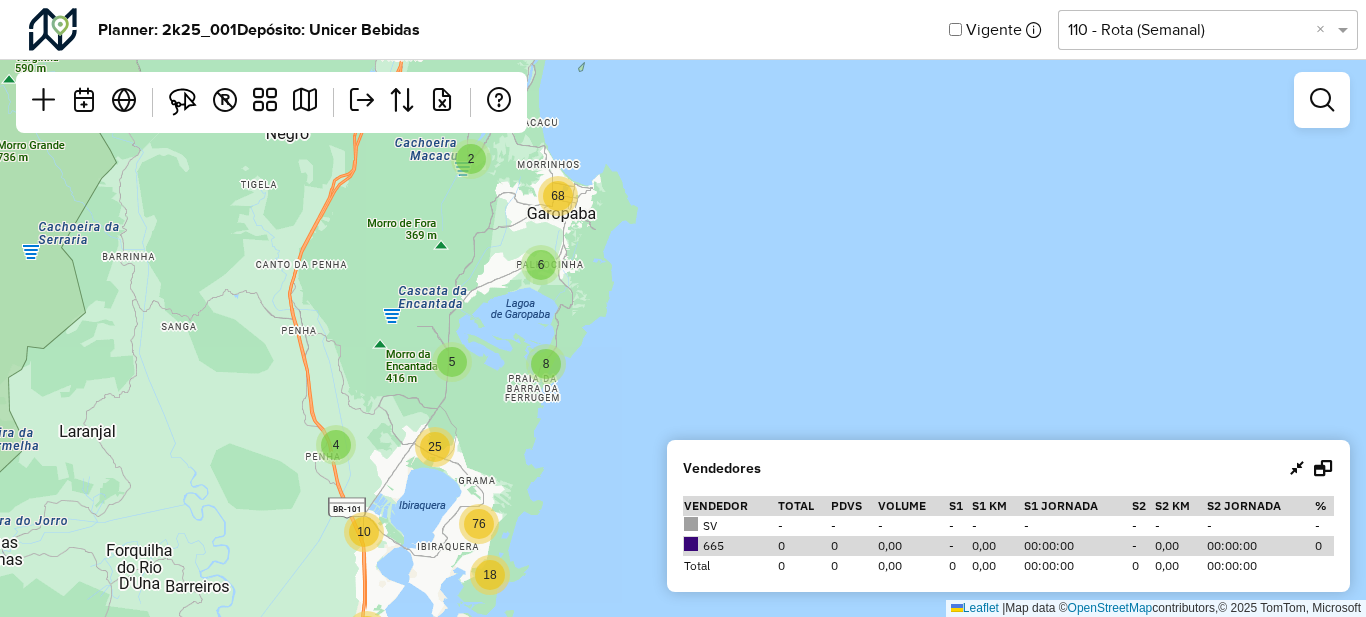 click at bounding box center [1323, 468] 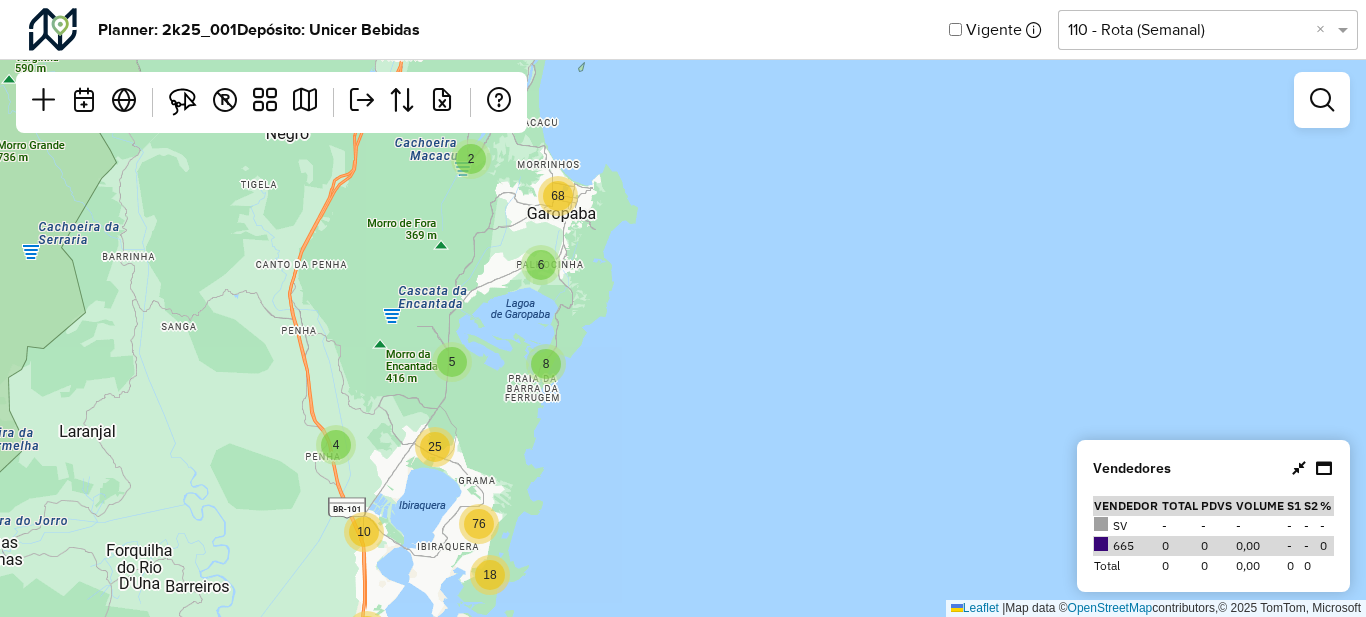 click at bounding box center [1324, 468] 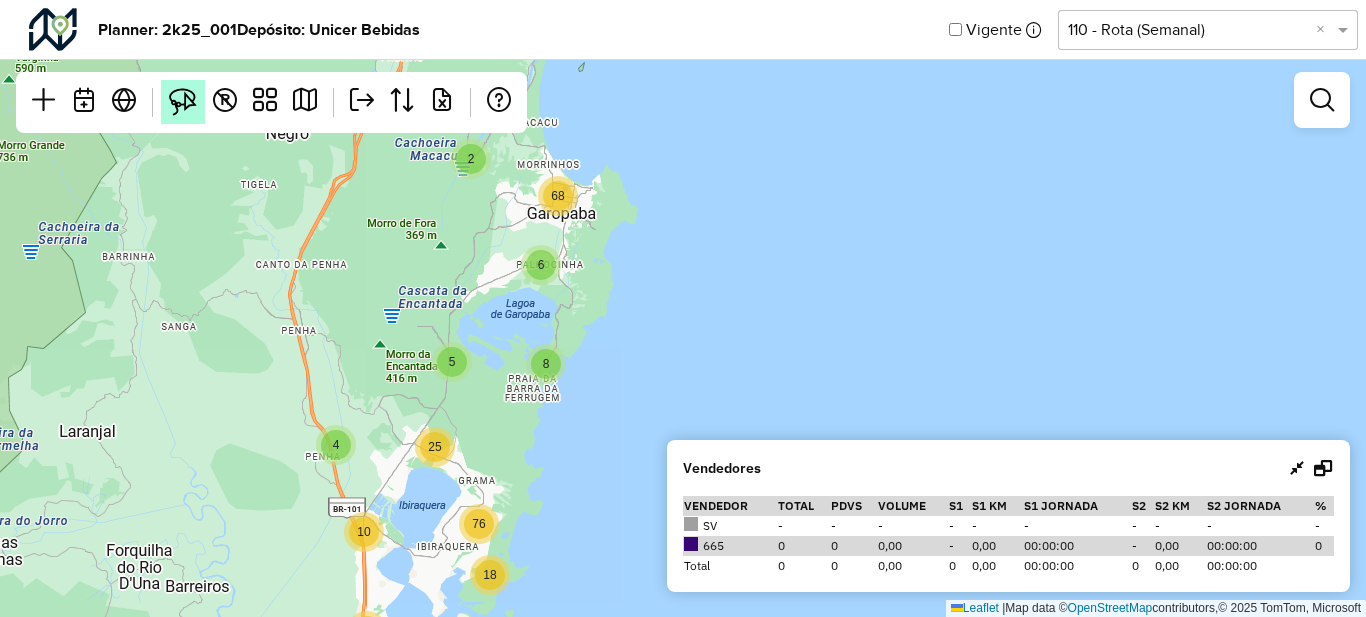 click at bounding box center (183, 102) 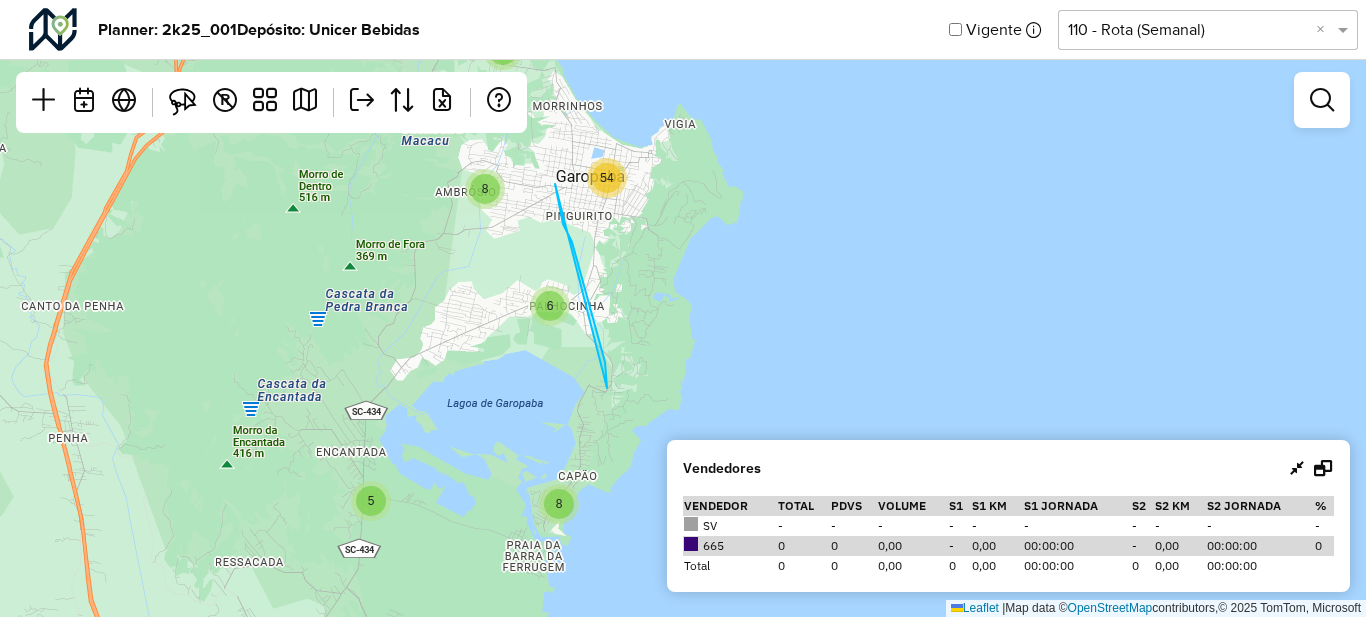 drag, startPoint x: 563, startPoint y: 224, endPoint x: 607, endPoint y: 388, distance: 169.79988 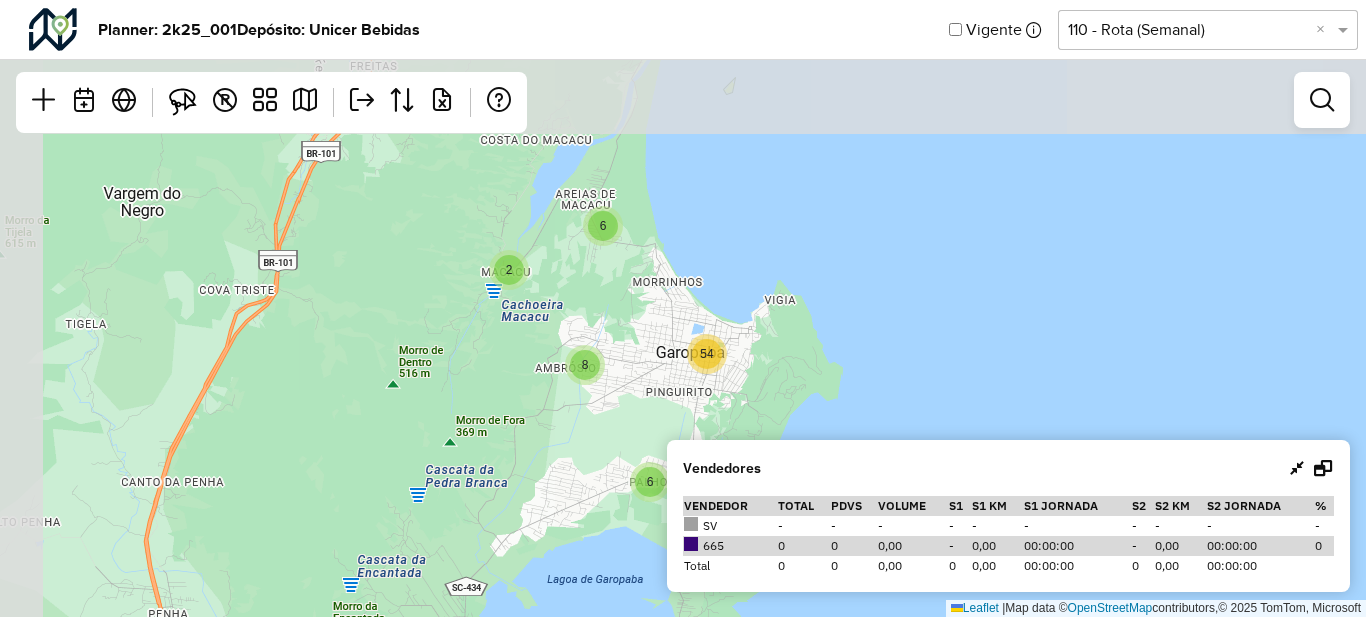 drag, startPoint x: 678, startPoint y: 249, endPoint x: 766, endPoint y: 418, distance: 190.53871 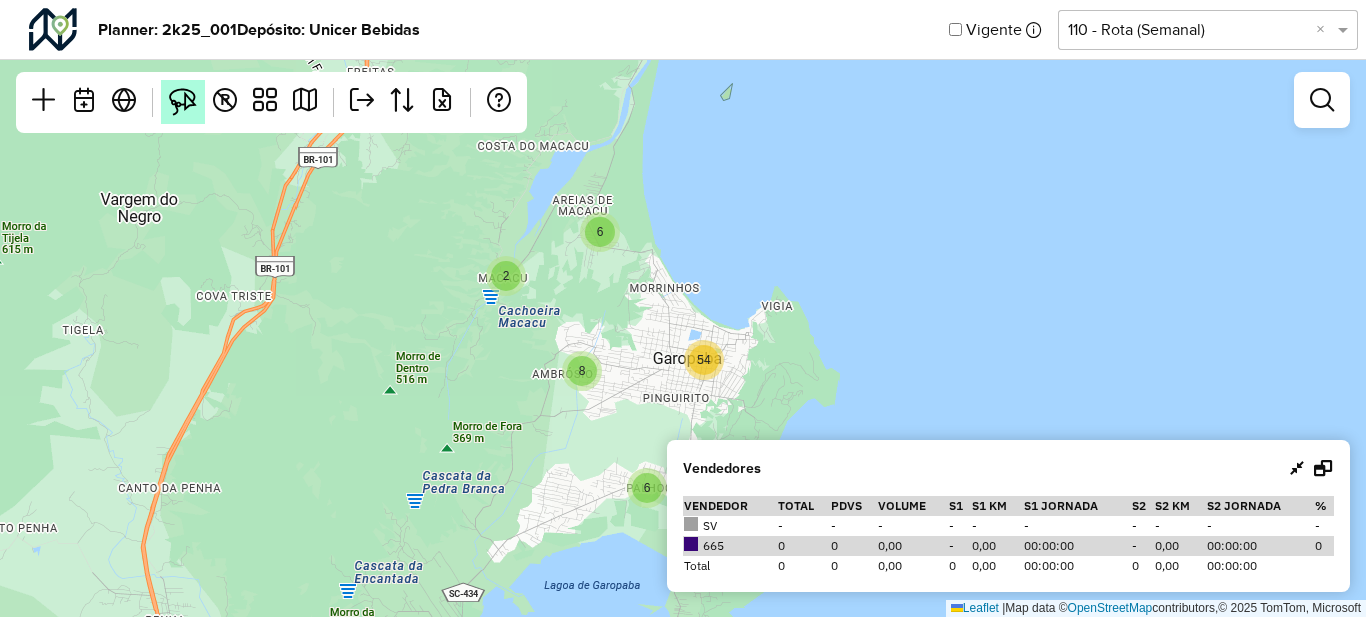 click at bounding box center (183, 102) 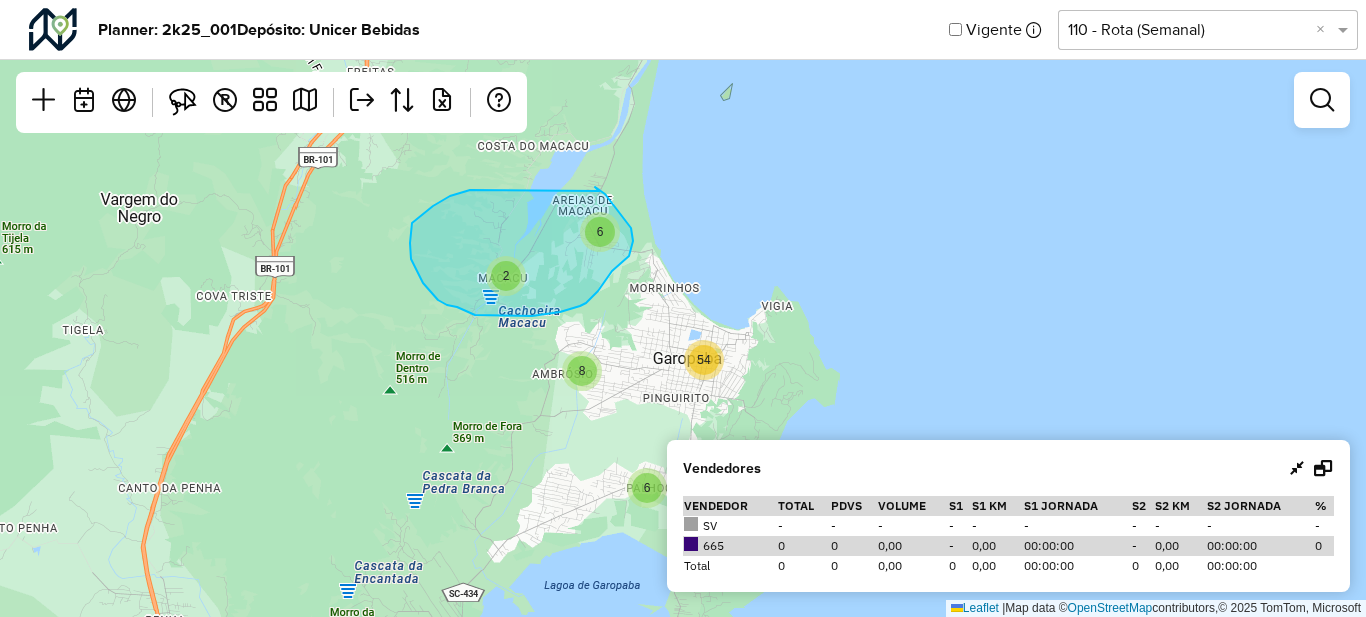 drag, startPoint x: 450, startPoint y: 196, endPoint x: 592, endPoint y: 184, distance: 142.50613 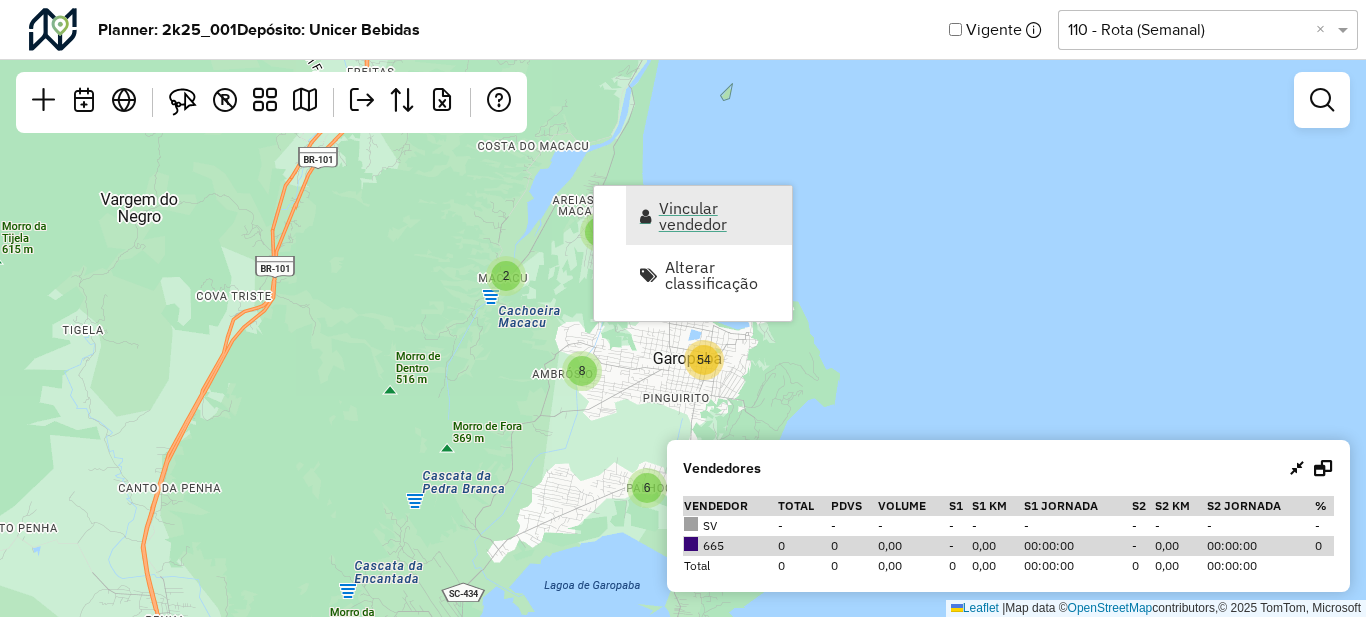 click on "Vincular vendedor" at bounding box center [719, 216] 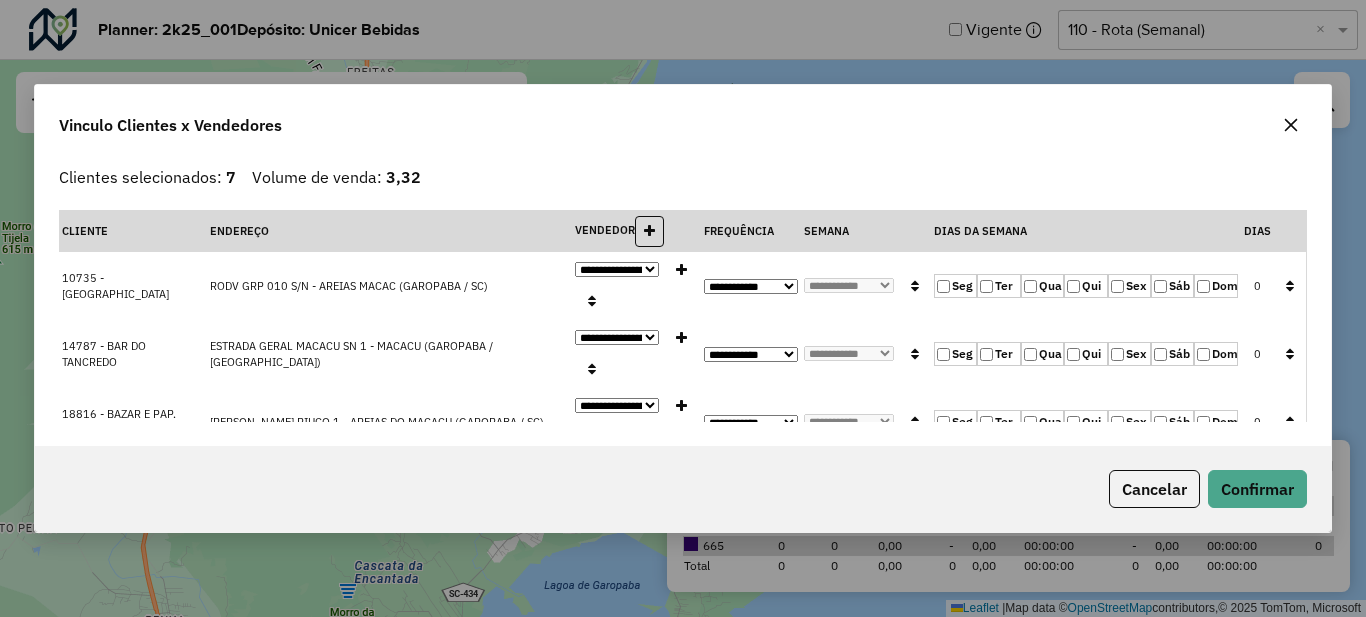 click on "**********" 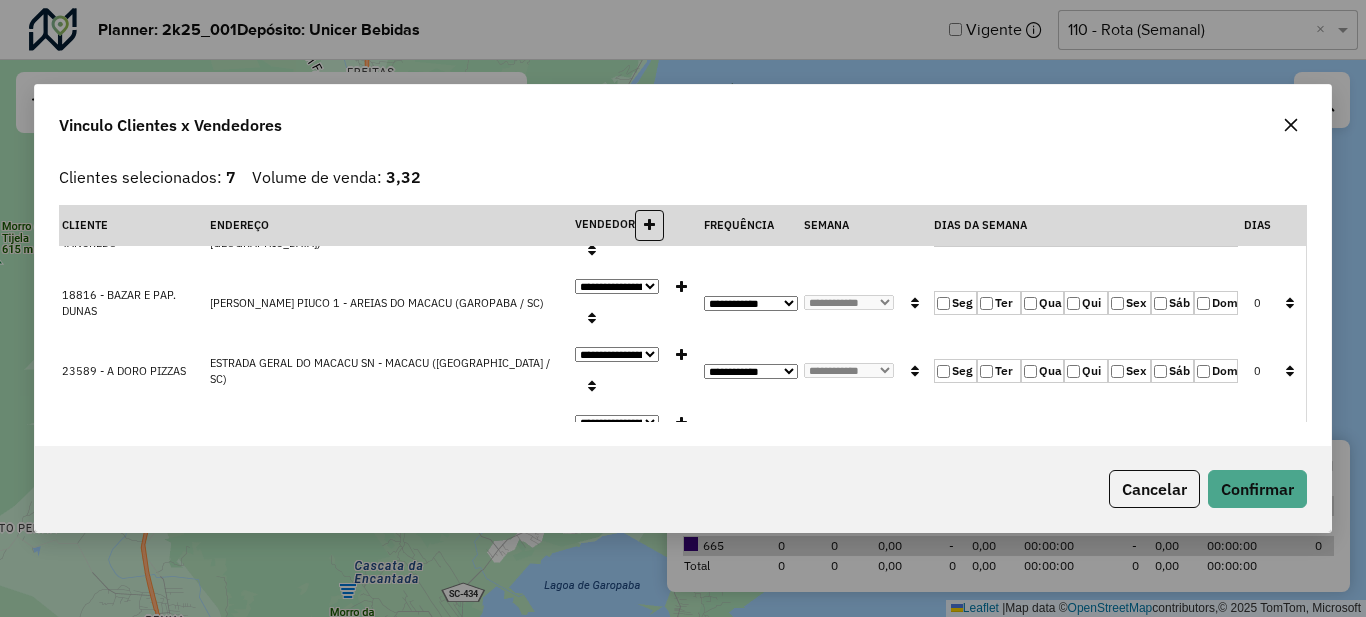scroll, scrollTop: 0, scrollLeft: 0, axis: both 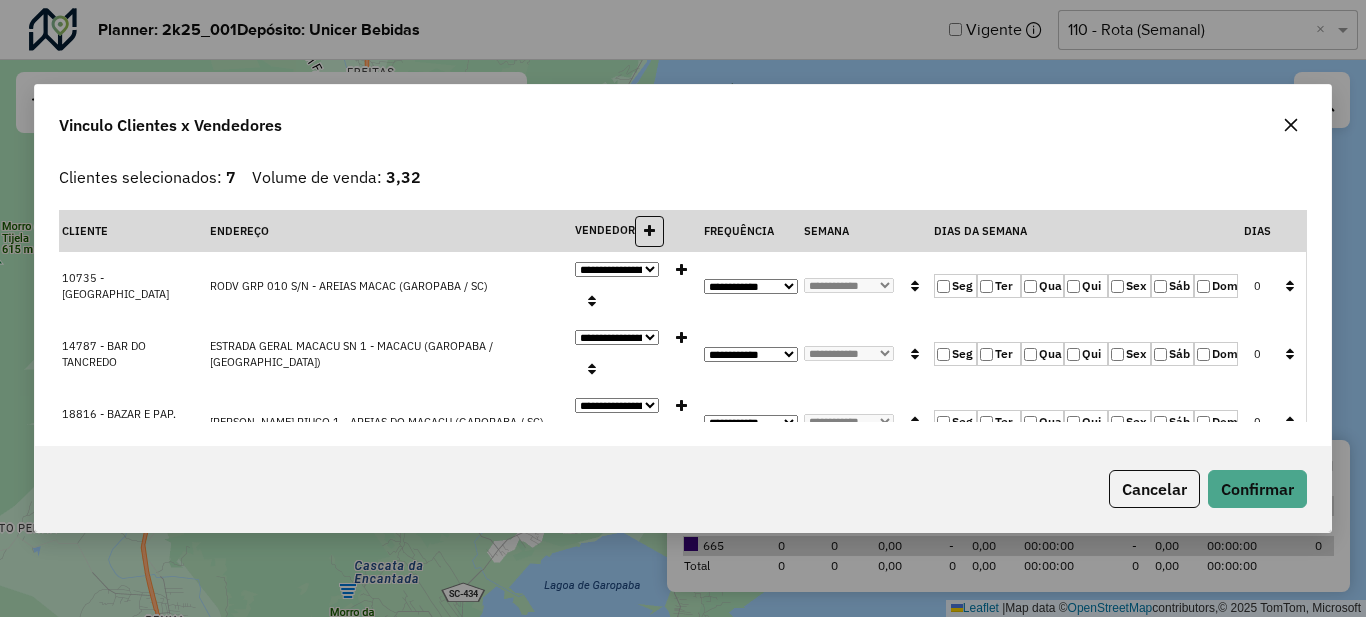 click 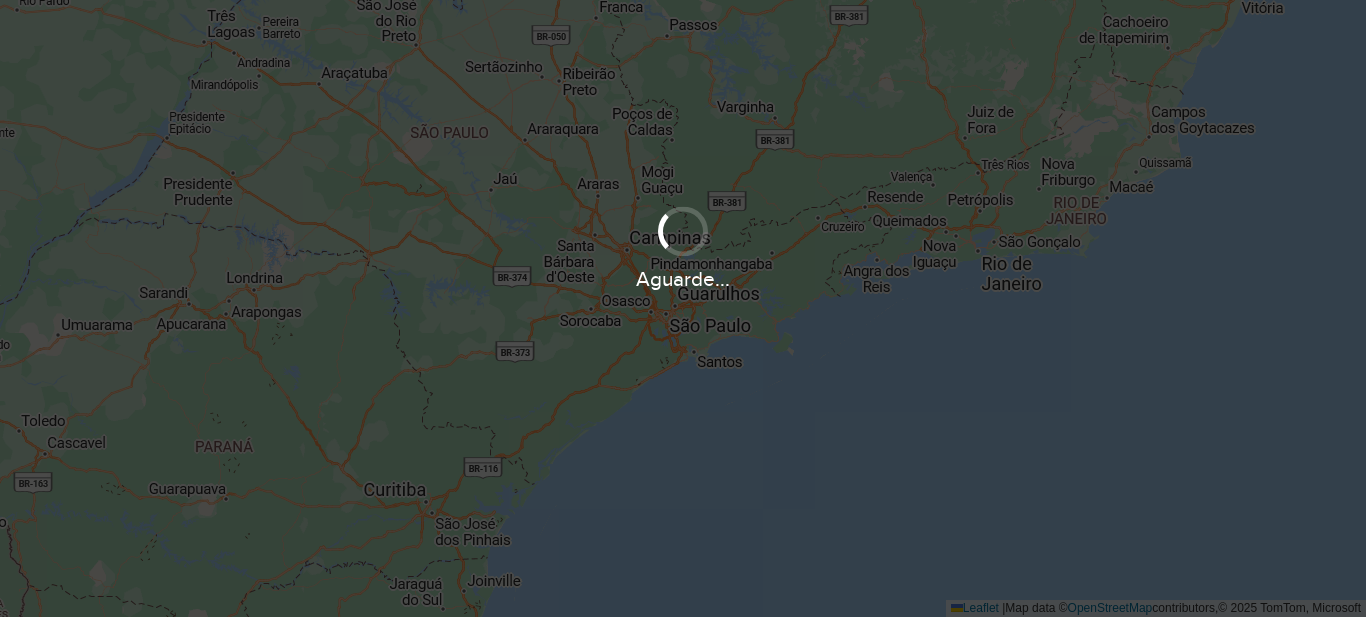 scroll, scrollTop: 0, scrollLeft: 0, axis: both 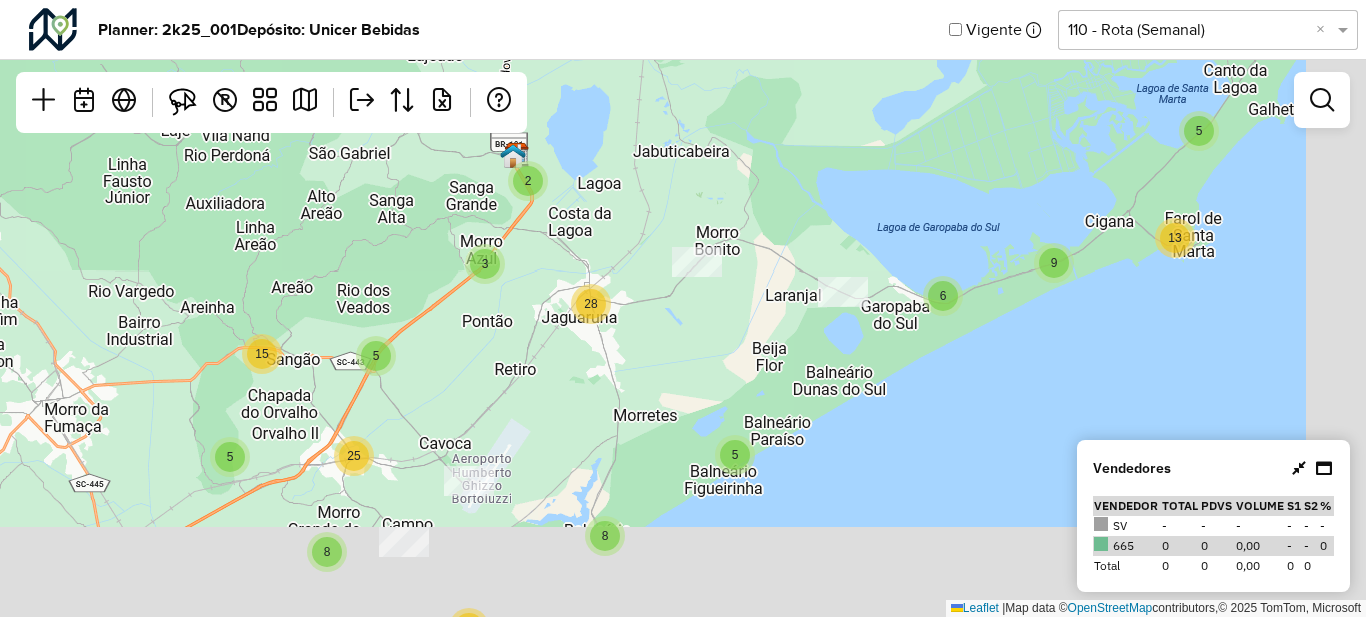 drag, startPoint x: 719, startPoint y: 293, endPoint x: 544, endPoint y: 126, distance: 241.89667 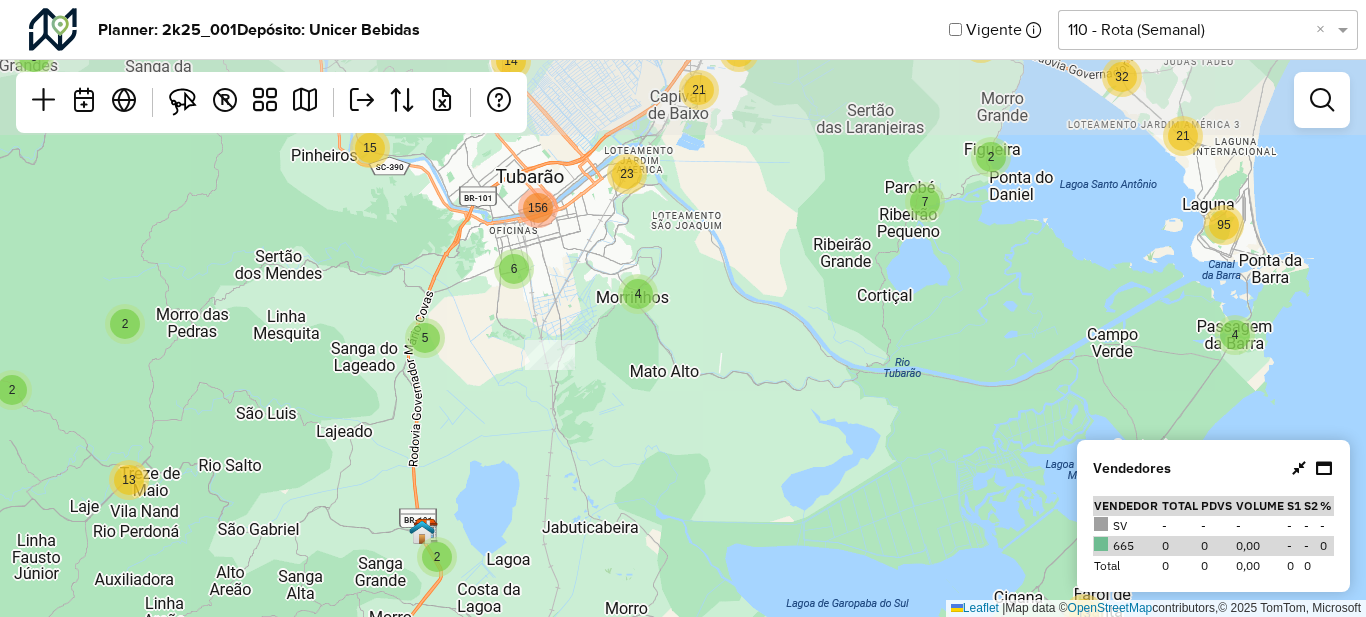 drag, startPoint x: 768, startPoint y: 168, endPoint x: 639, endPoint y: 471, distance: 329.31747 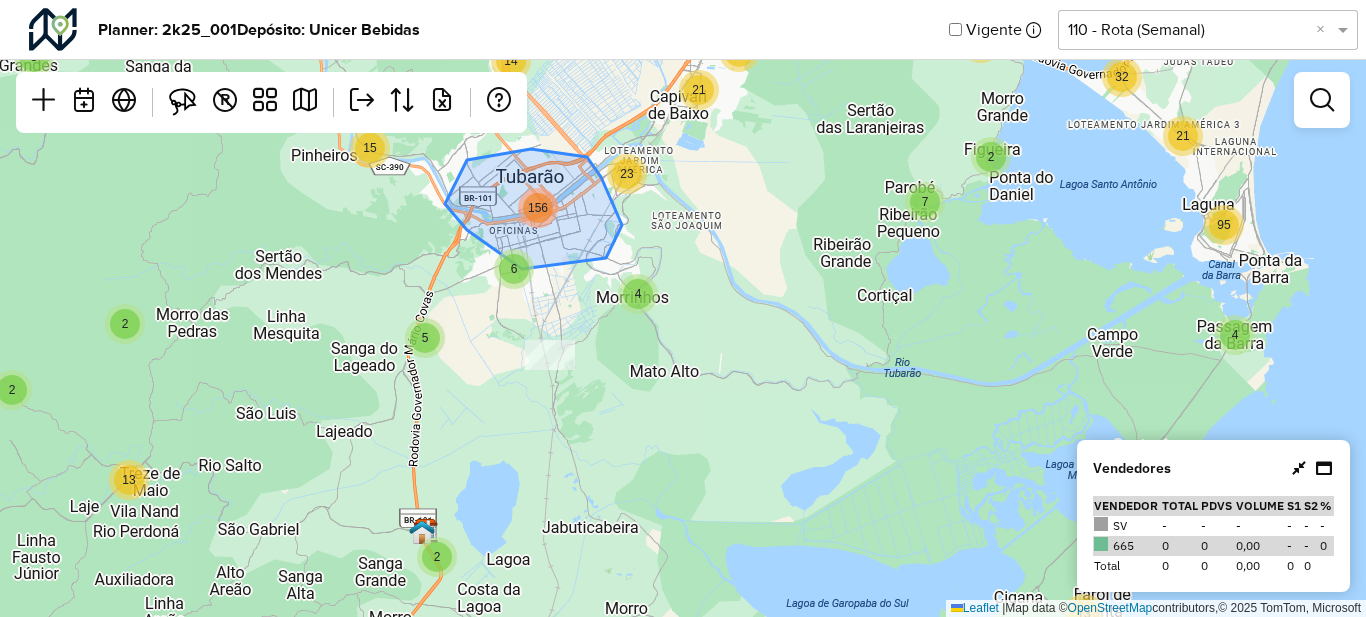 click on "156" 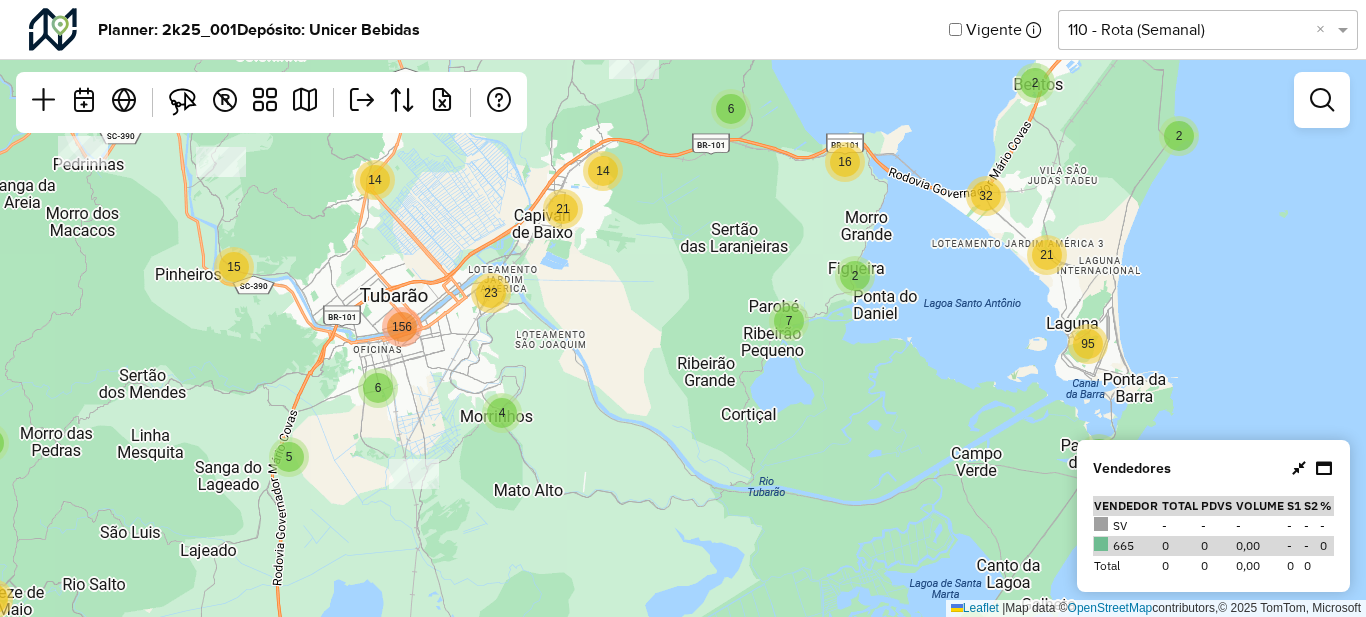 drag, startPoint x: 882, startPoint y: 267, endPoint x: 591, endPoint y: 332, distance: 298.17108 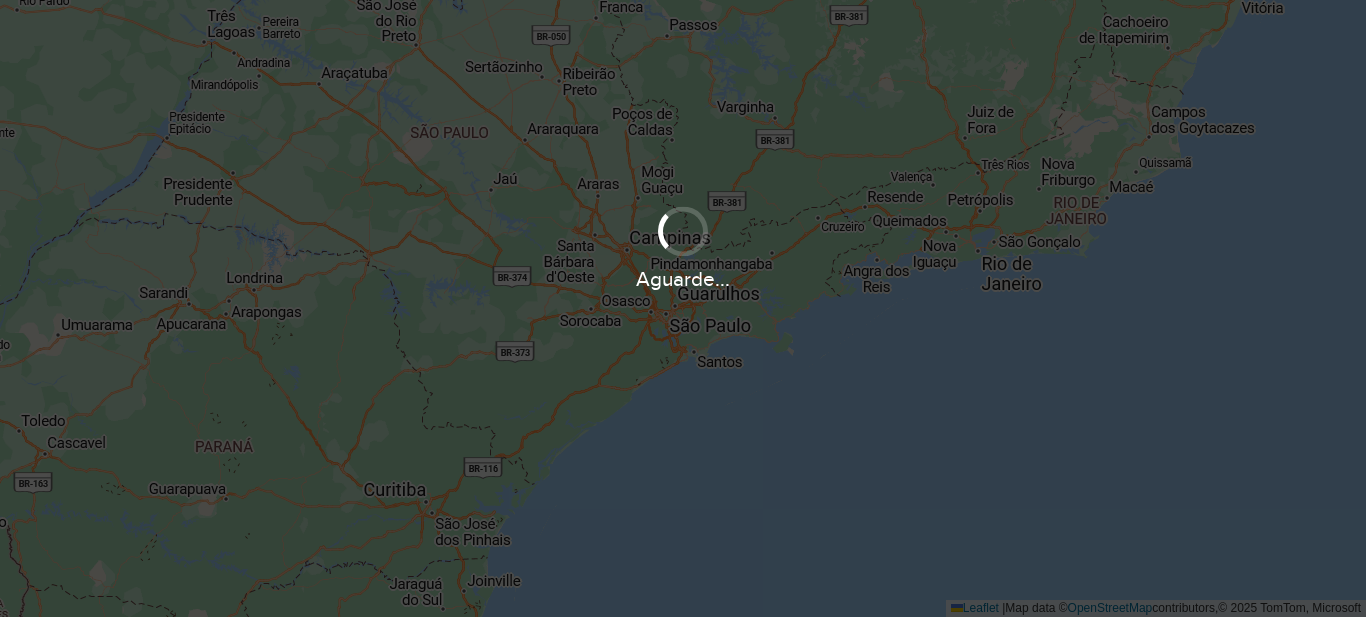 scroll, scrollTop: 0, scrollLeft: 0, axis: both 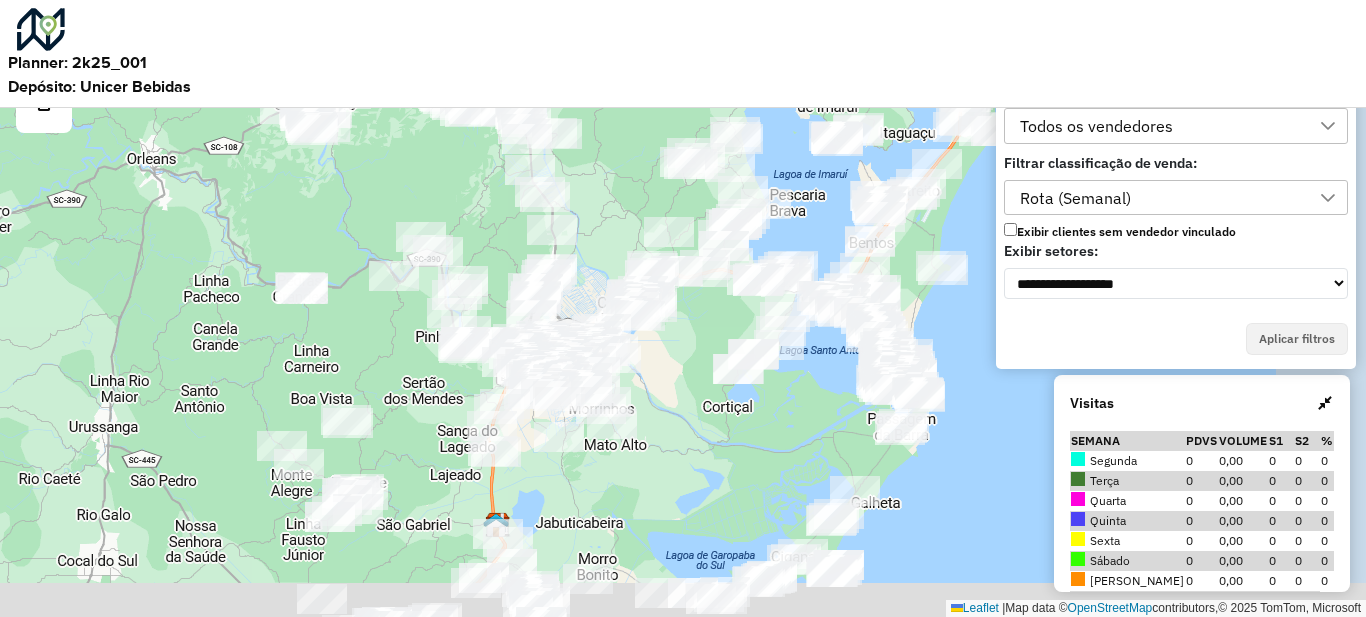 drag, startPoint x: 747, startPoint y: 334, endPoint x: 622, endPoint y: 260, distance: 145.26183 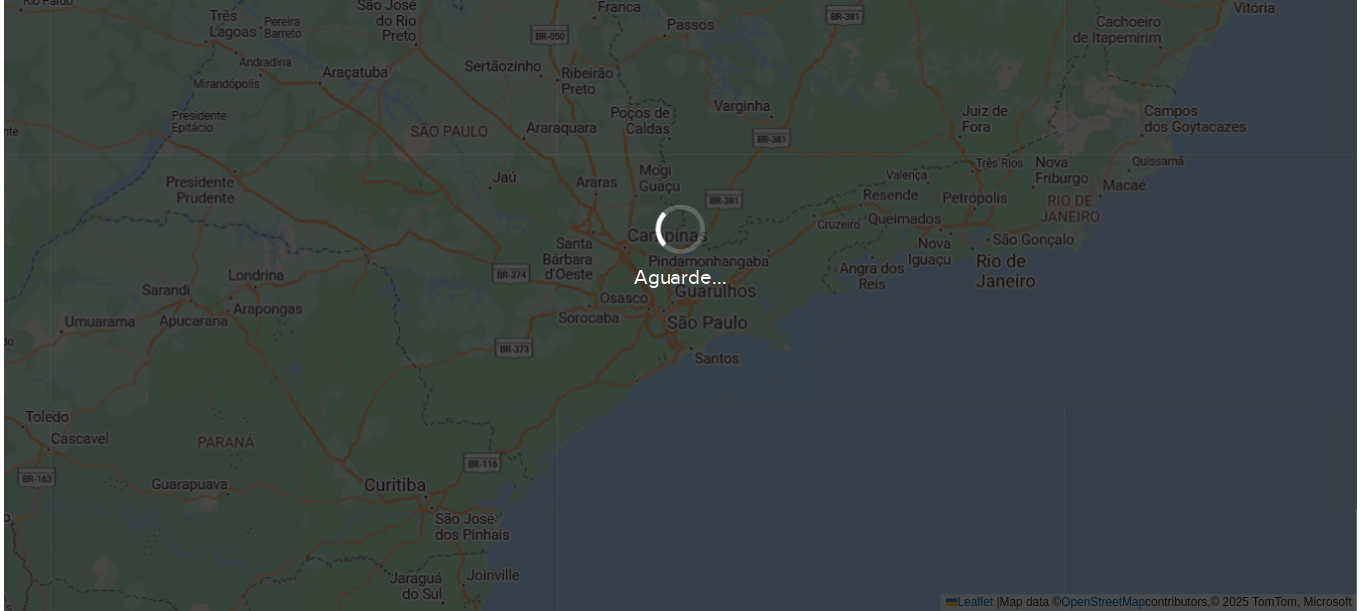 scroll, scrollTop: 0, scrollLeft: 0, axis: both 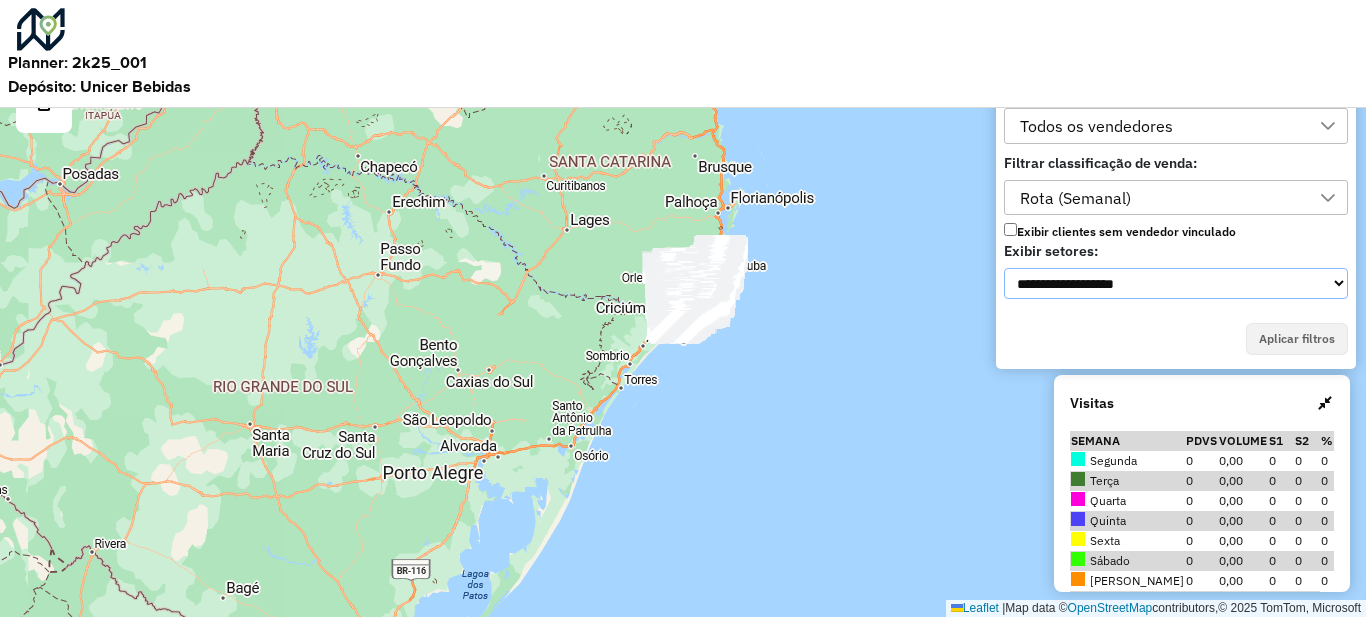 click on "**********" at bounding box center [1176, 283] 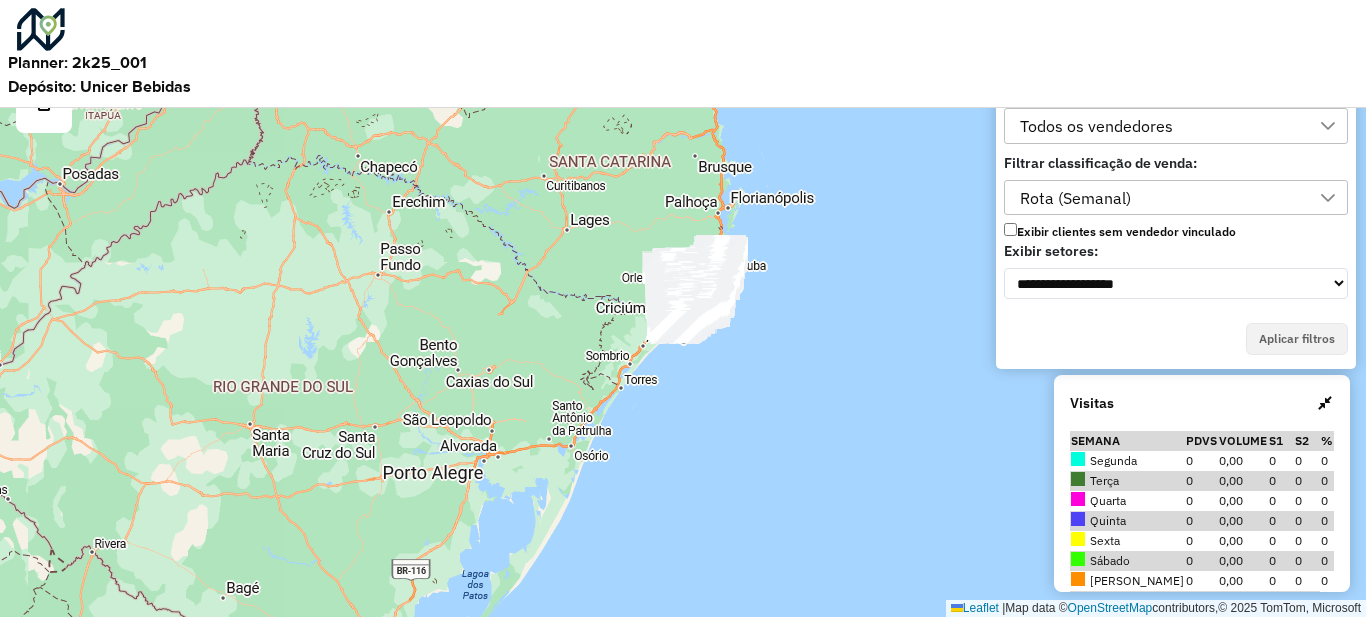 click on "Todos os vendedores" at bounding box center [1161, 126] 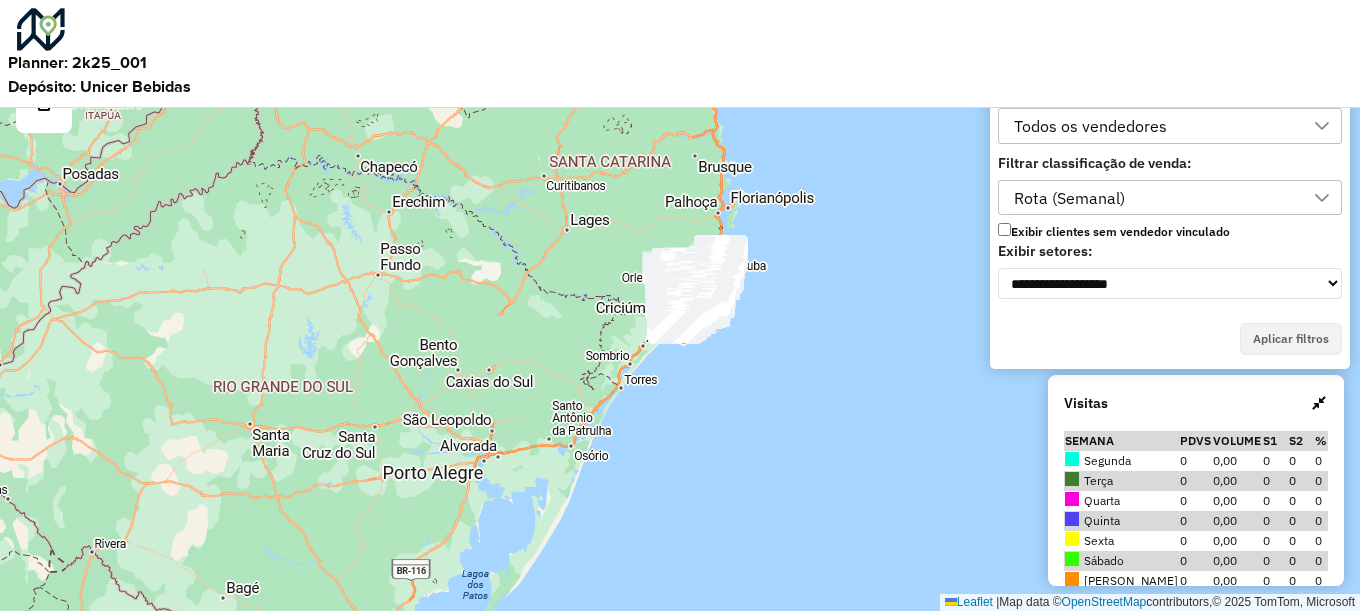 scroll, scrollTop: 13, scrollLeft: 91, axis: both 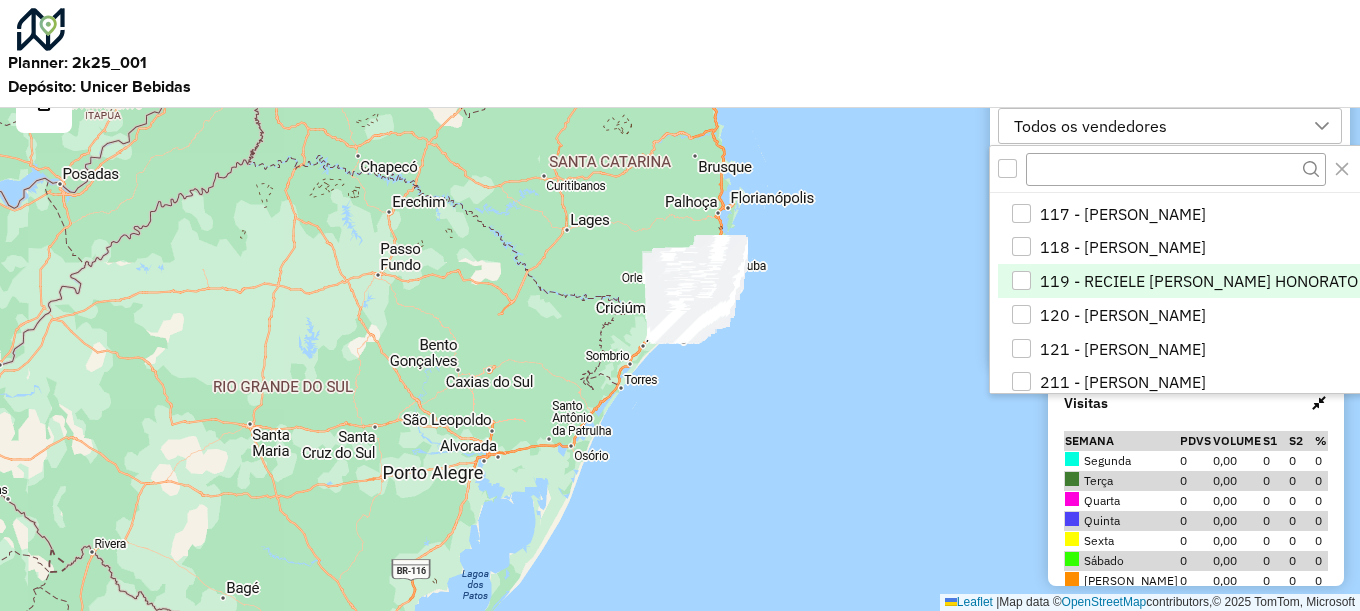 click on "119 - RECIELE [PERSON_NAME] HONORATO" at bounding box center [1199, 281] 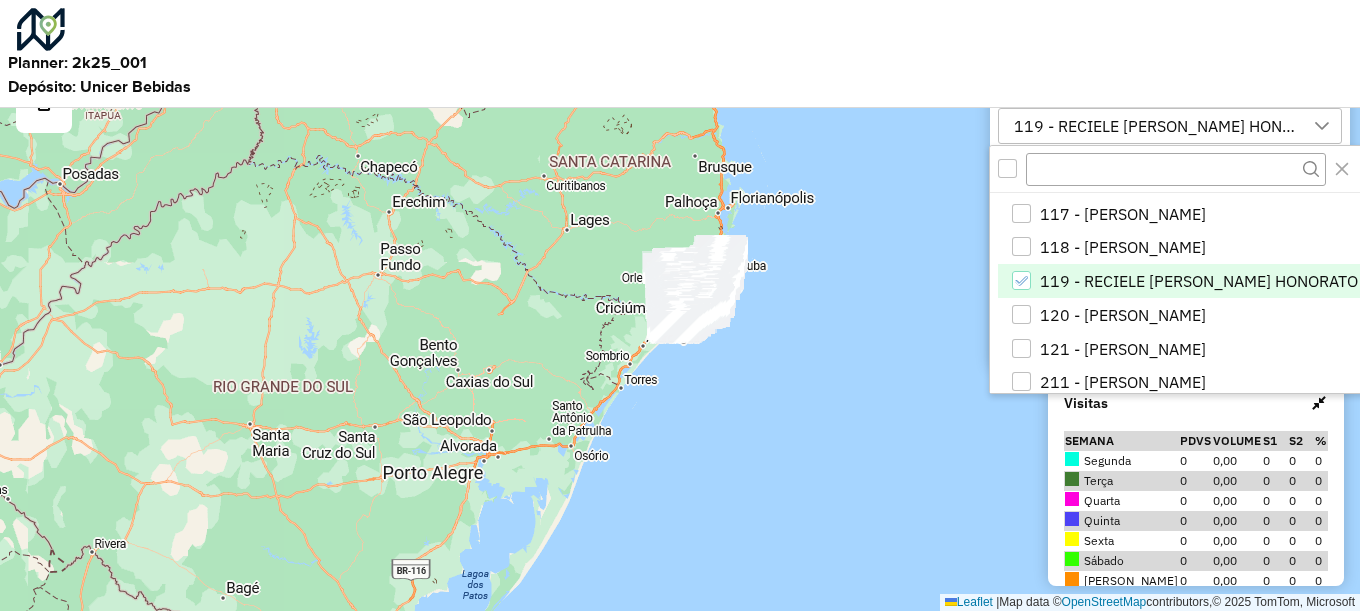 click at bounding box center [1322, 126] 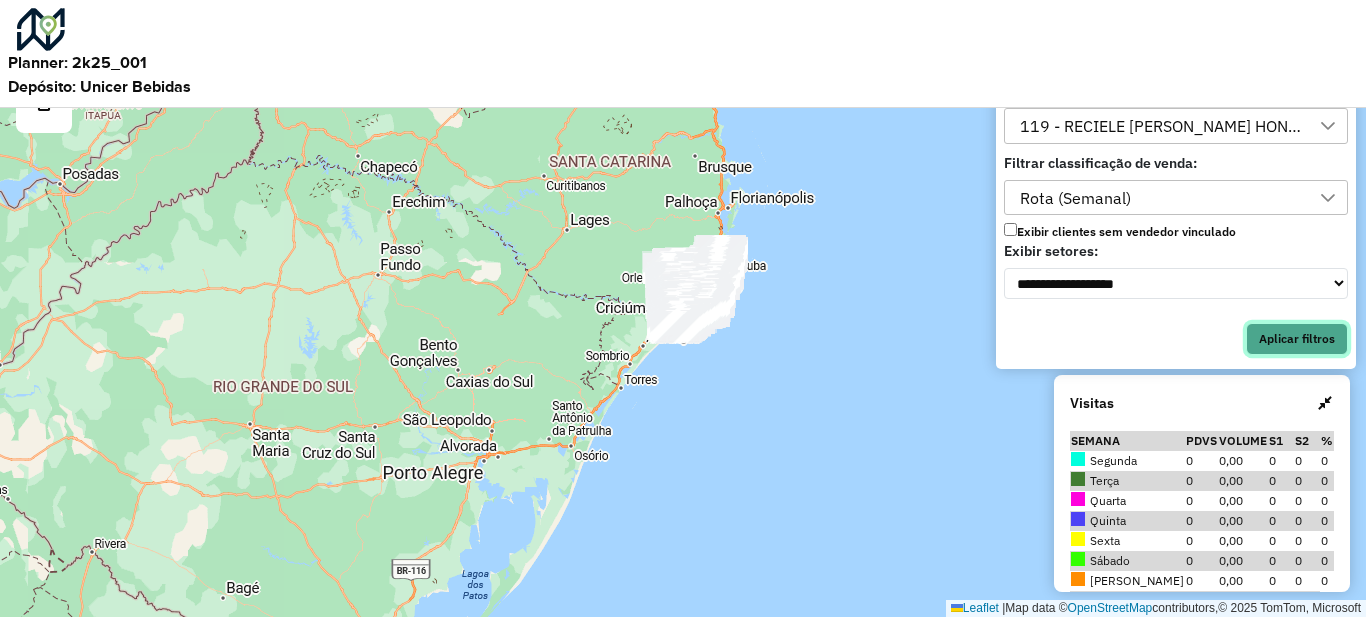 click on "Aplicar filtros" at bounding box center [1297, 339] 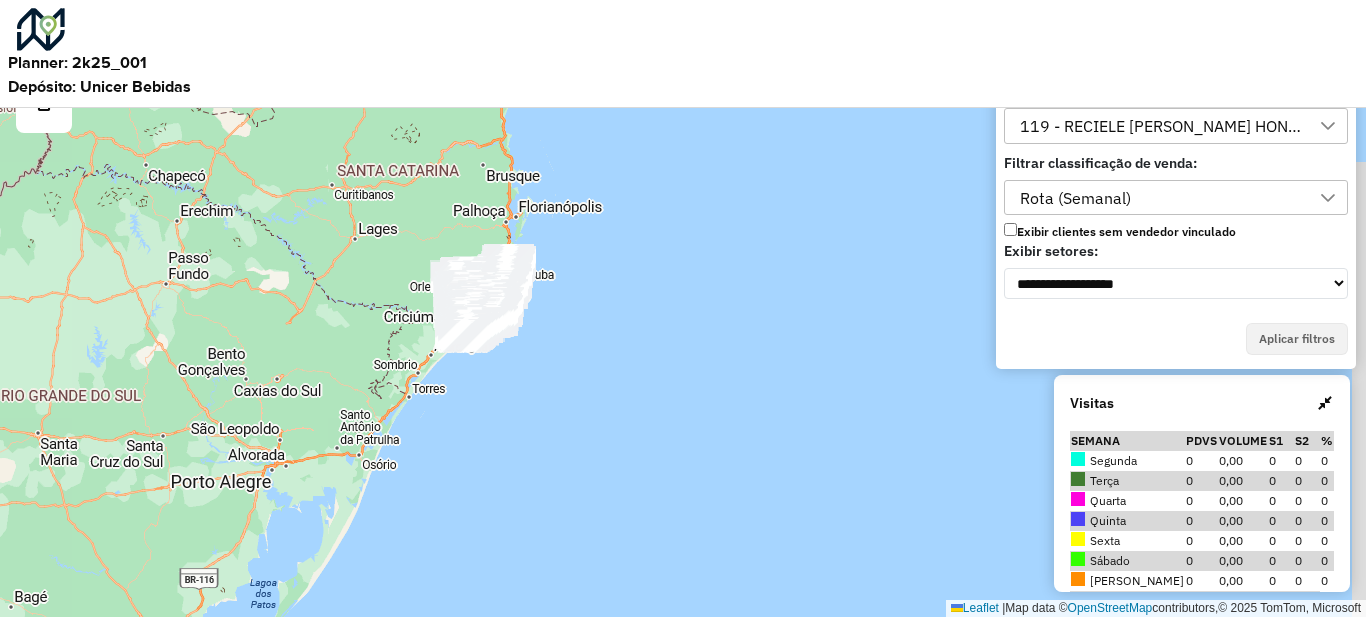 drag, startPoint x: 752, startPoint y: 336, endPoint x: 607, endPoint y: 336, distance: 145 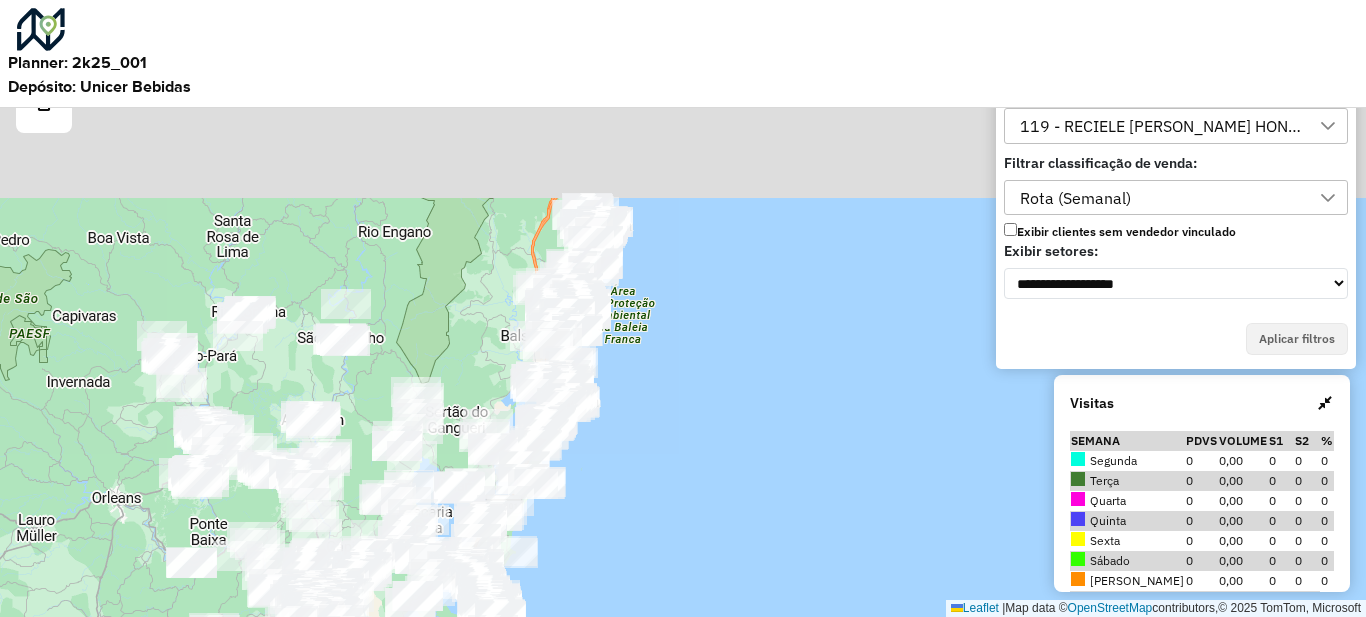 drag, startPoint x: 650, startPoint y: 172, endPoint x: 678, endPoint y: 392, distance: 221.77466 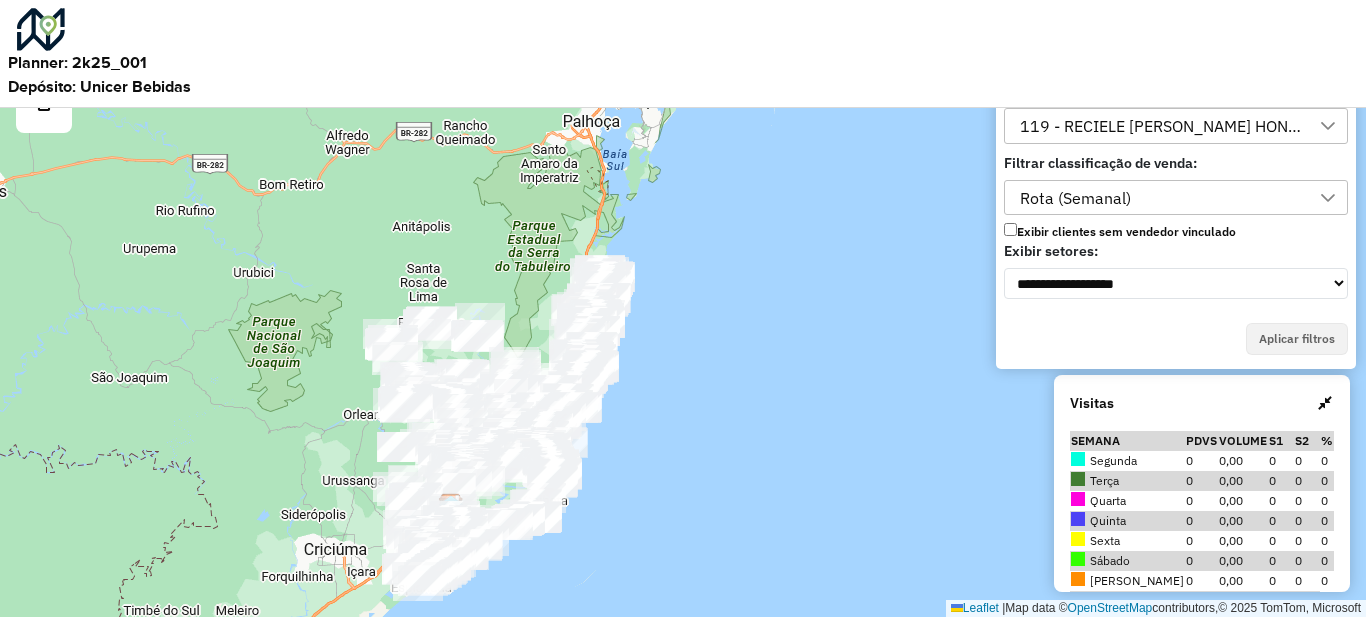 click on "Rota (Semanal)" at bounding box center [1161, 198] 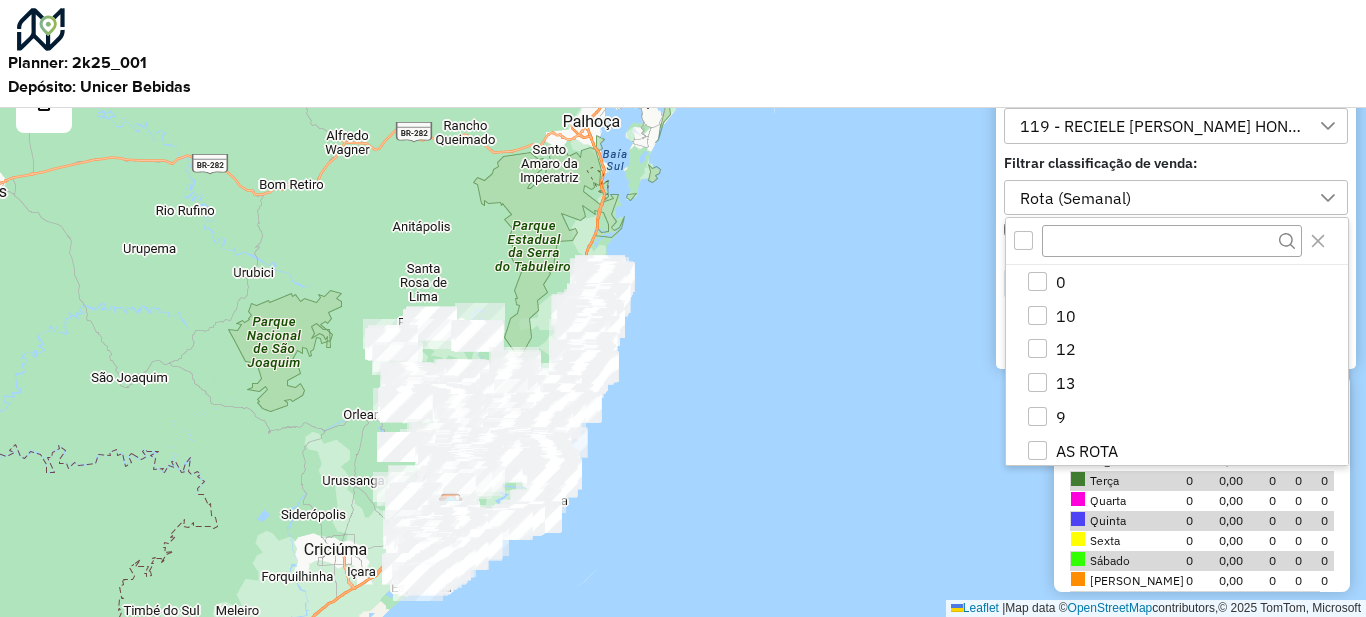 scroll, scrollTop: 13, scrollLeft: 91, axis: both 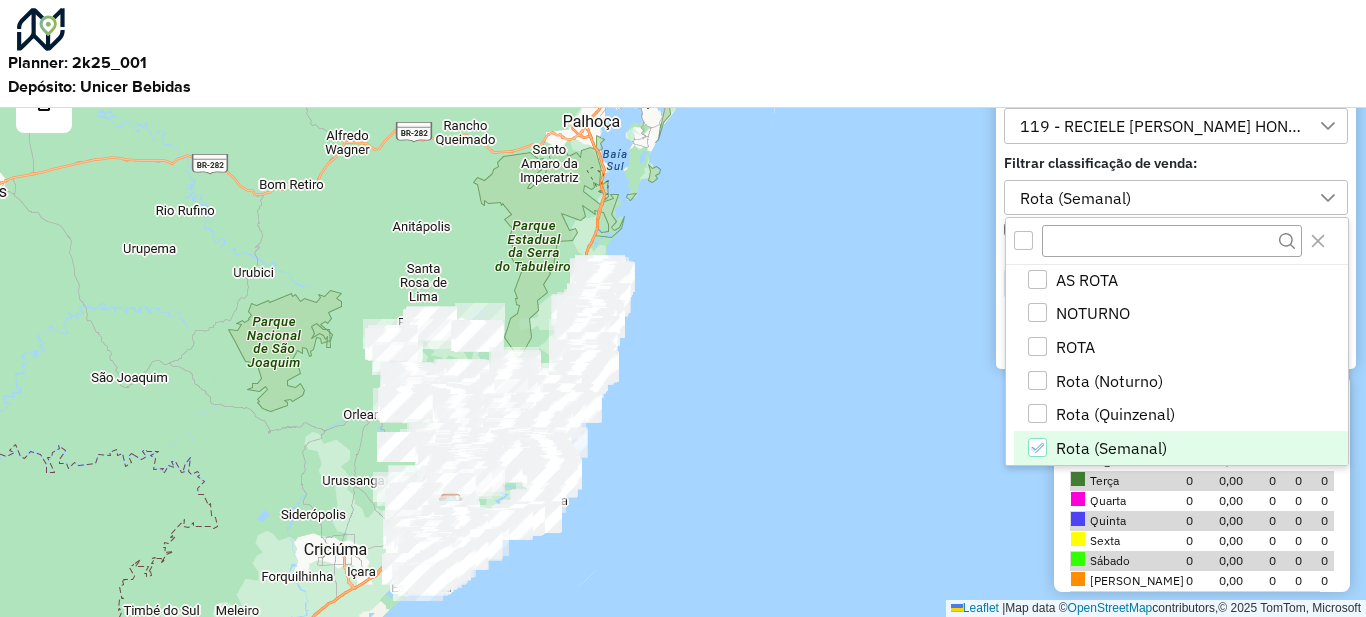 click on "Rota (Semanal)" at bounding box center [1161, 198] 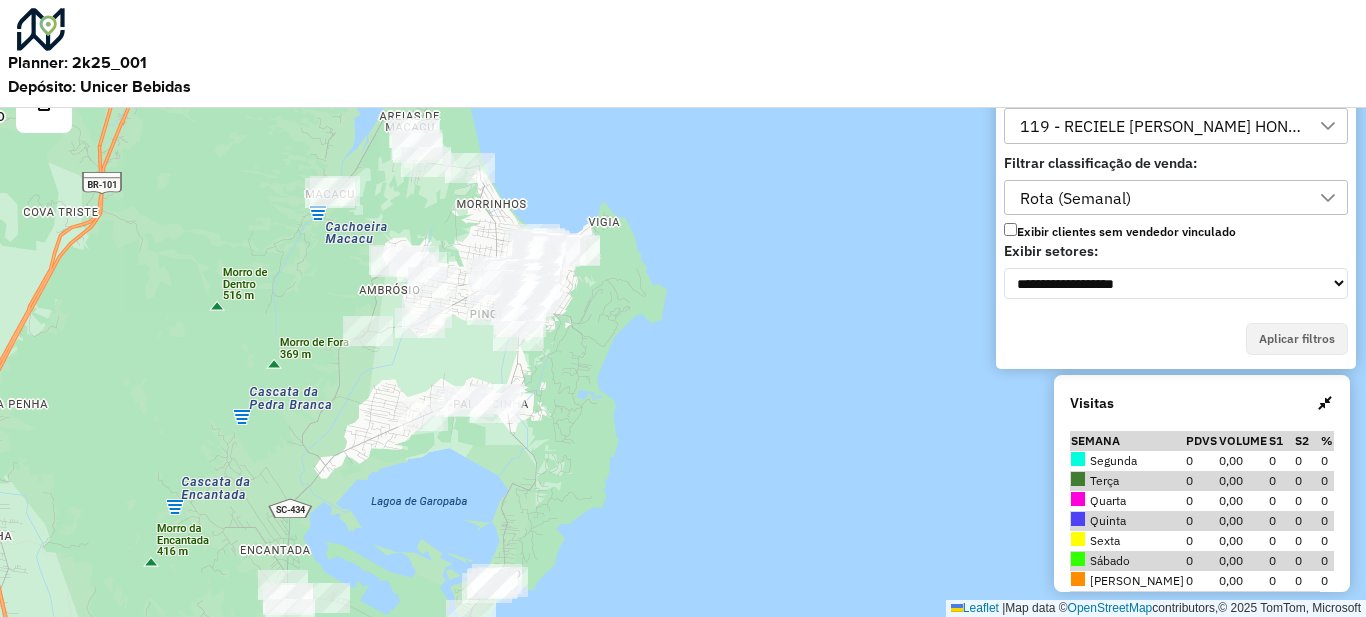 drag, startPoint x: 675, startPoint y: 253, endPoint x: 578, endPoint y: 470, distance: 237.69308 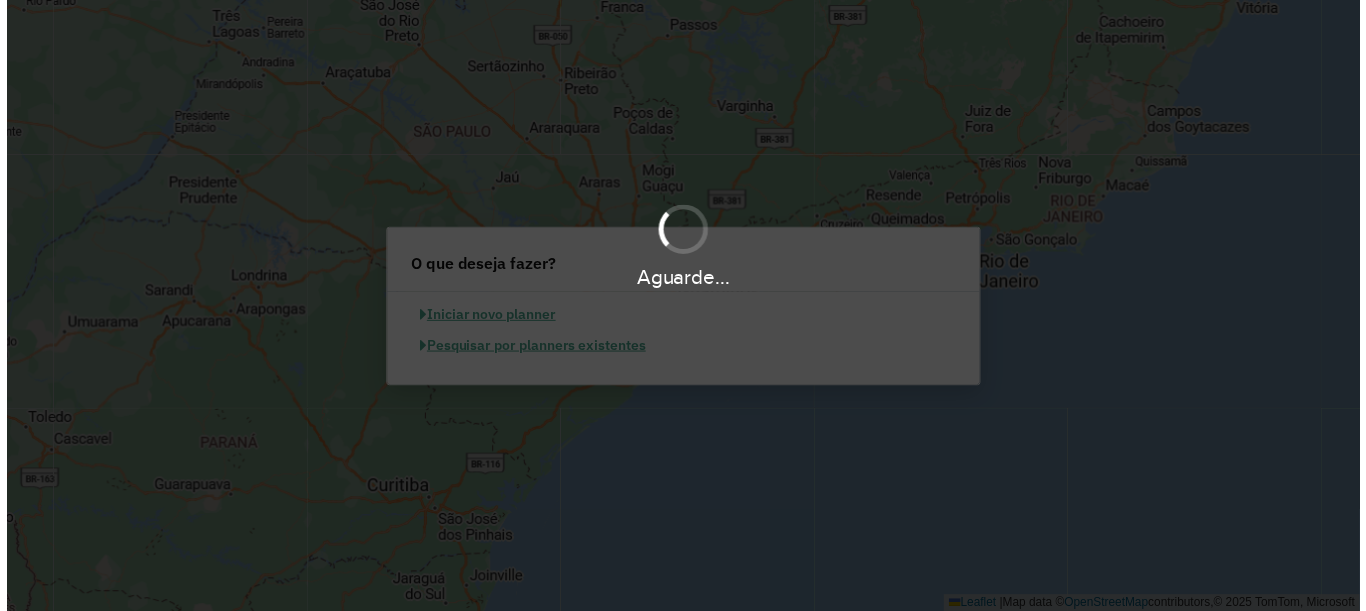scroll, scrollTop: 0, scrollLeft: 0, axis: both 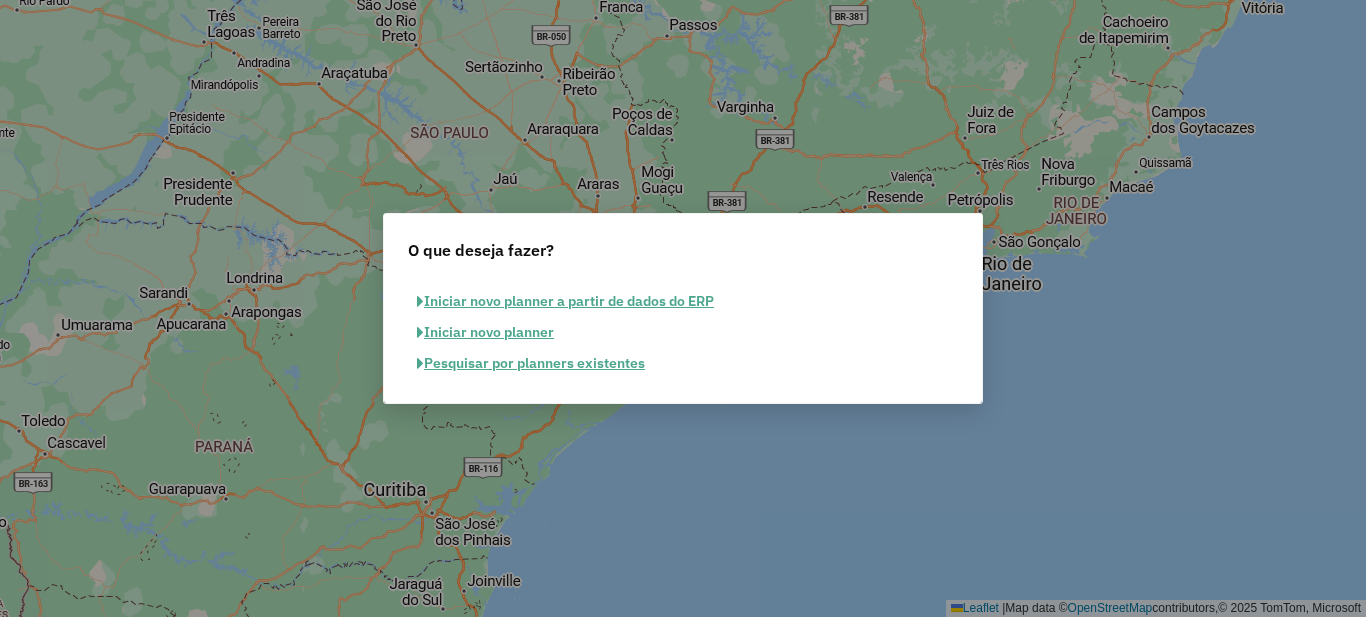 click on "Iniciar novo planner" 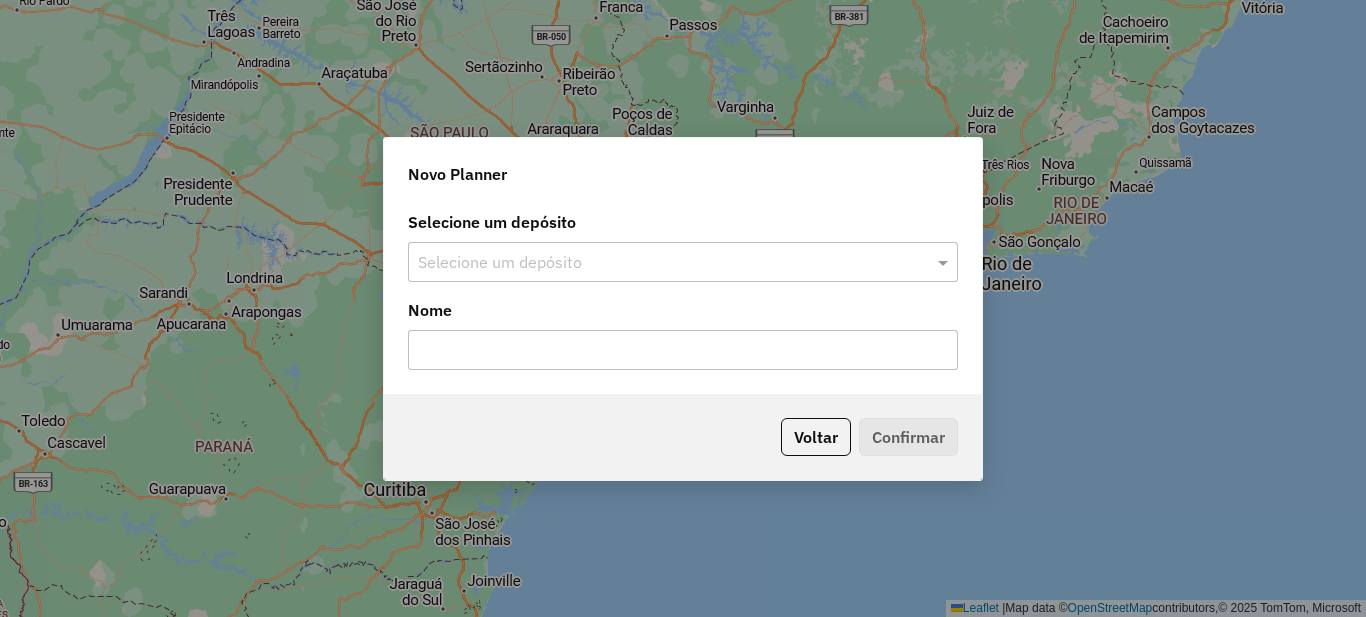 click 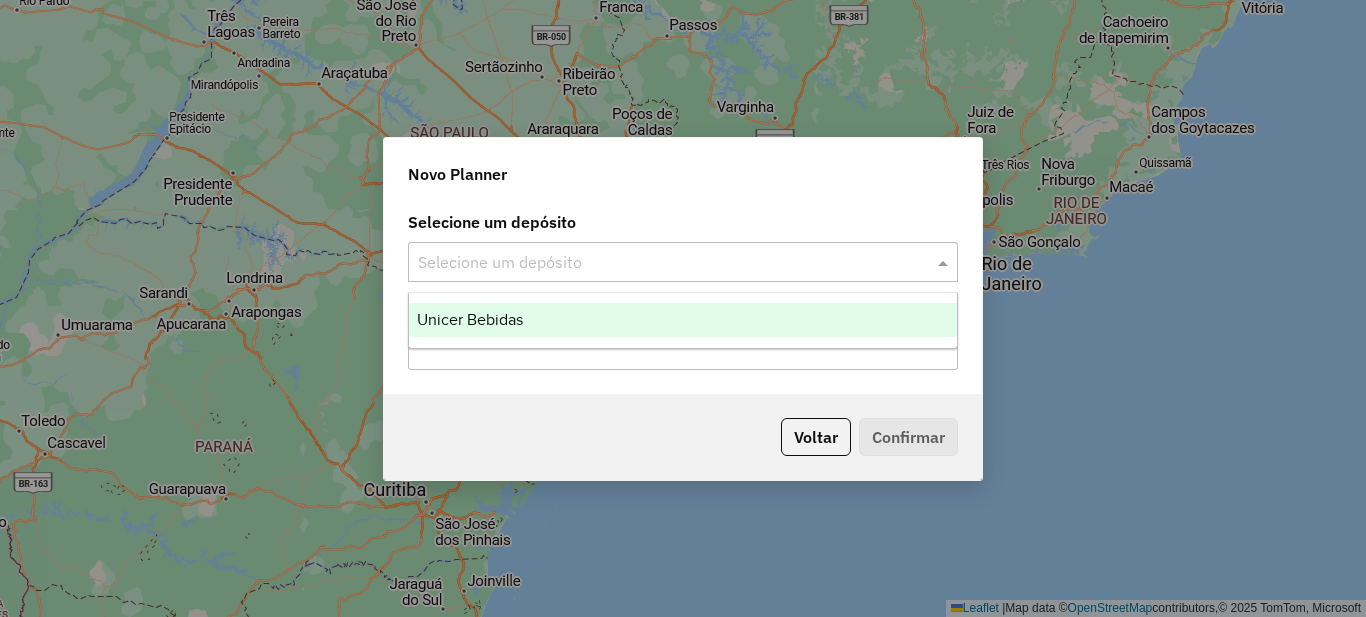 click on "Unicer Bebidas" at bounding box center [470, 319] 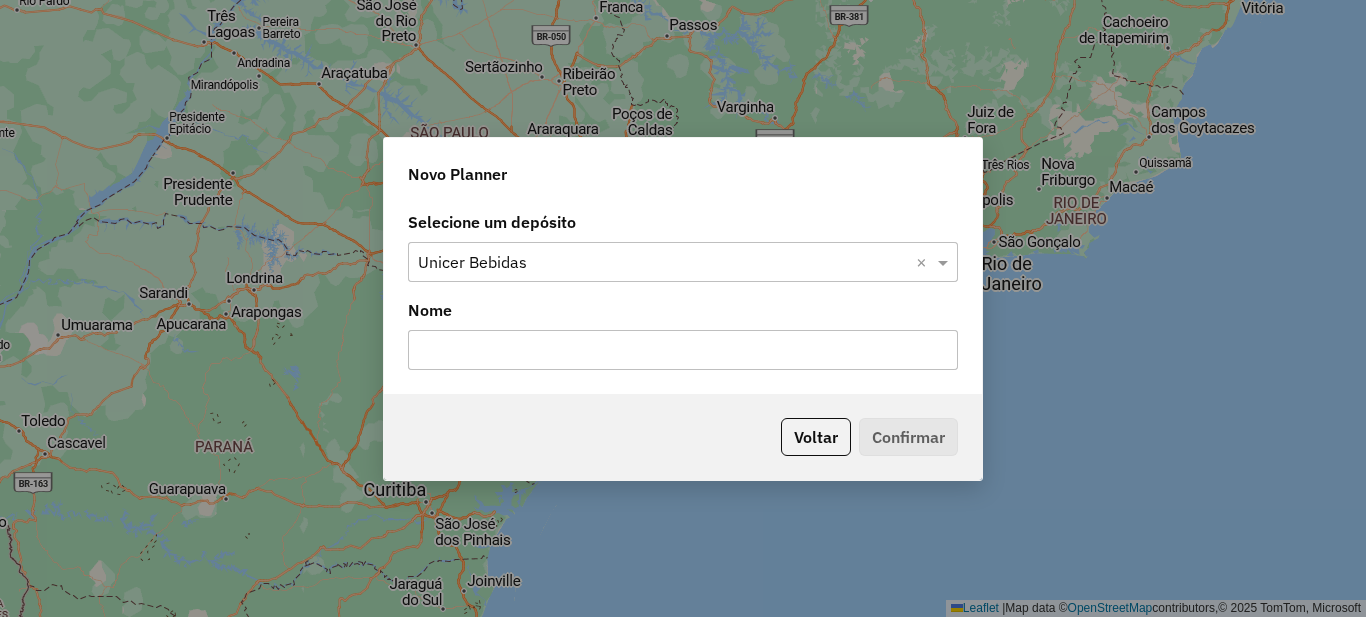 click 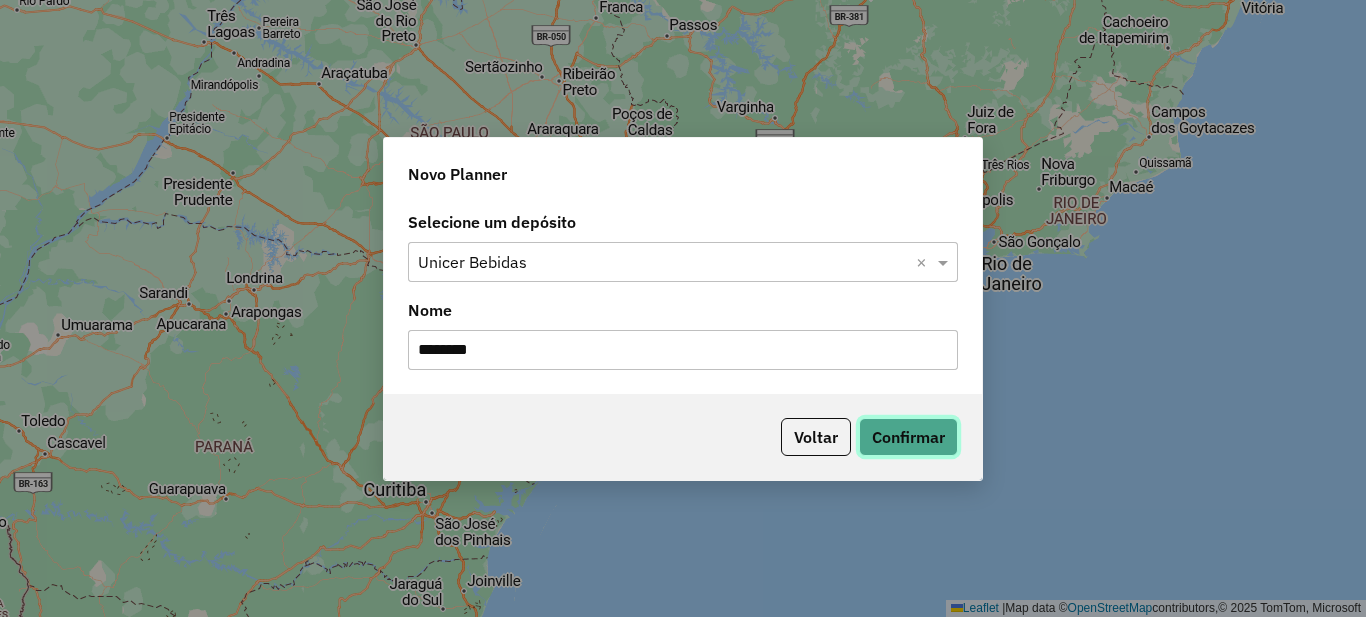 click on "Confirmar" 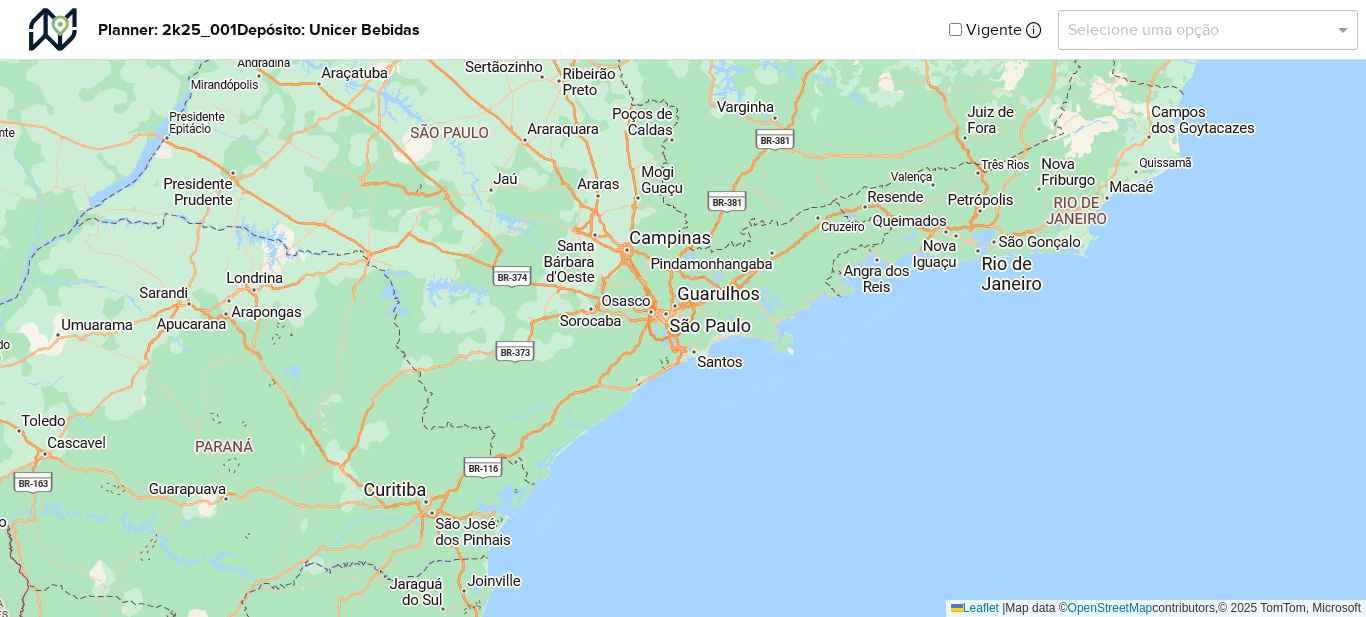 click 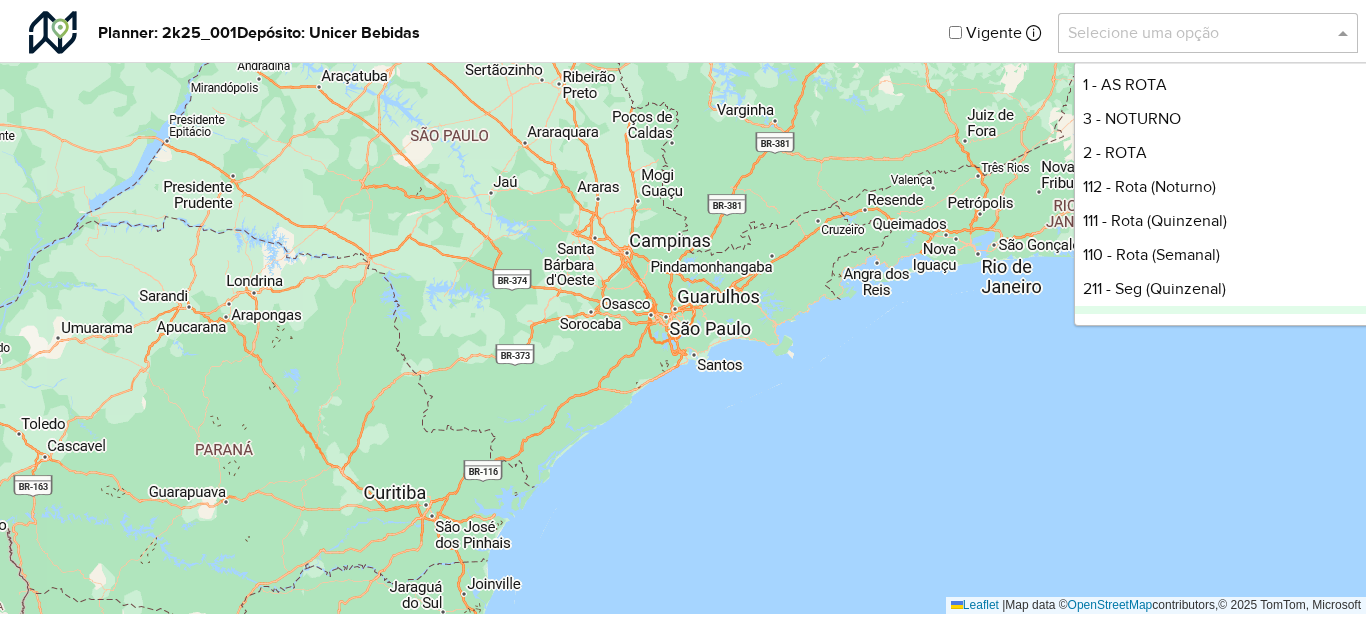 scroll, scrollTop: 300, scrollLeft: 0, axis: vertical 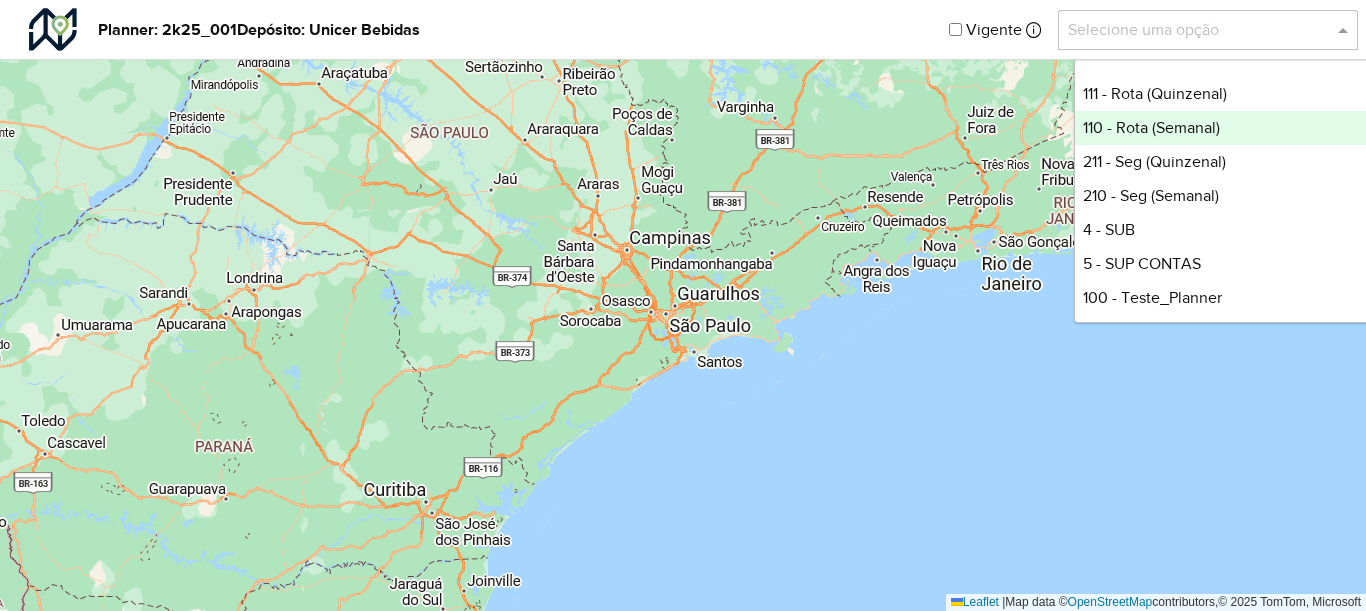 click on "110 - Rota (Semanal)" at bounding box center [1224, 128] 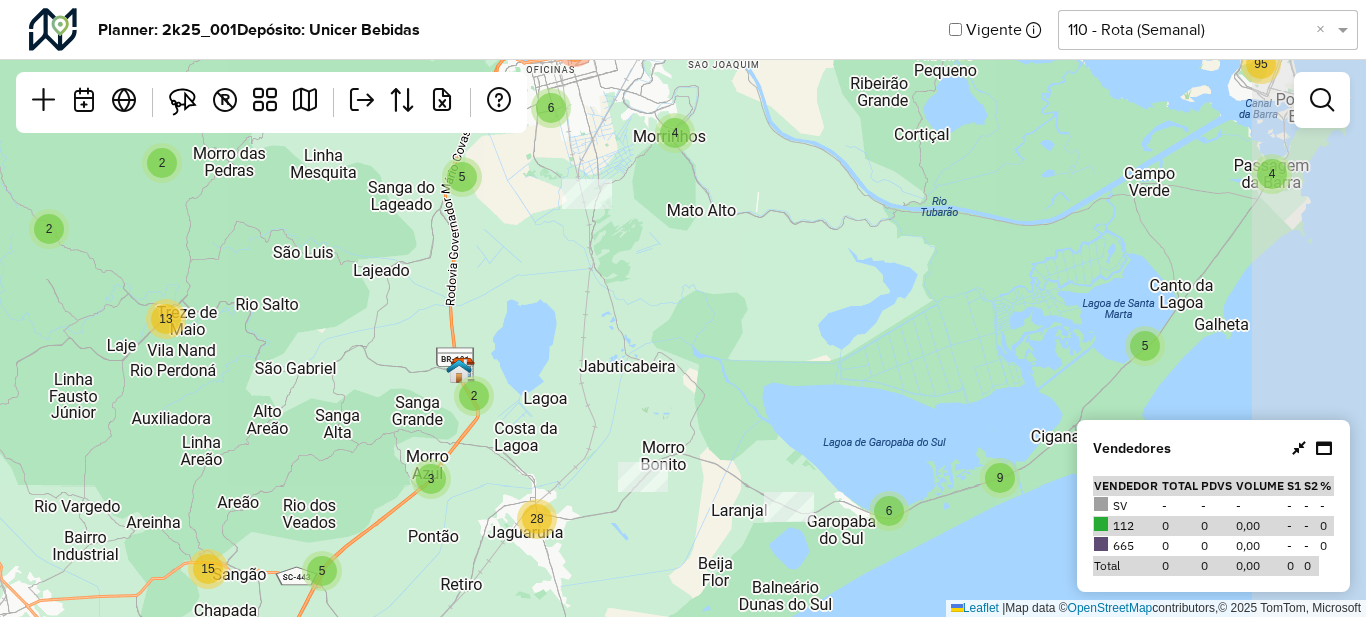 drag, startPoint x: 902, startPoint y: 277, endPoint x: 655, endPoint y: 360, distance: 260.57245 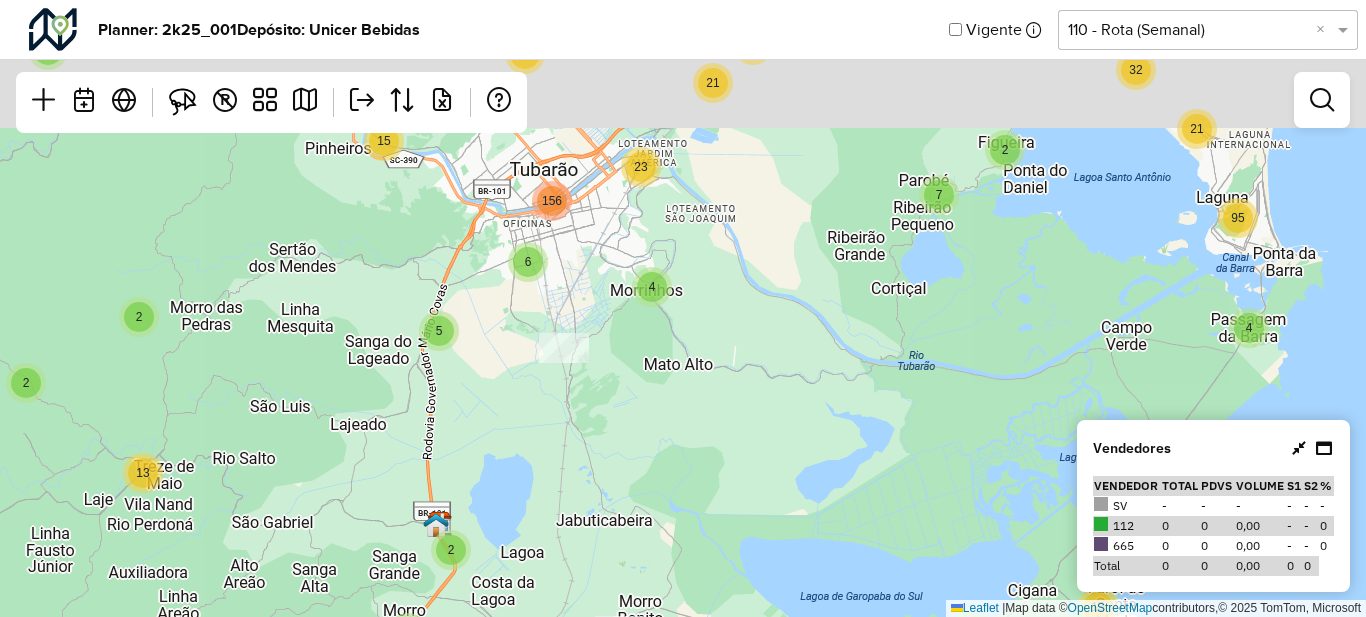 drag, startPoint x: 645, startPoint y: 210, endPoint x: 634, endPoint y: 352, distance: 142.42542 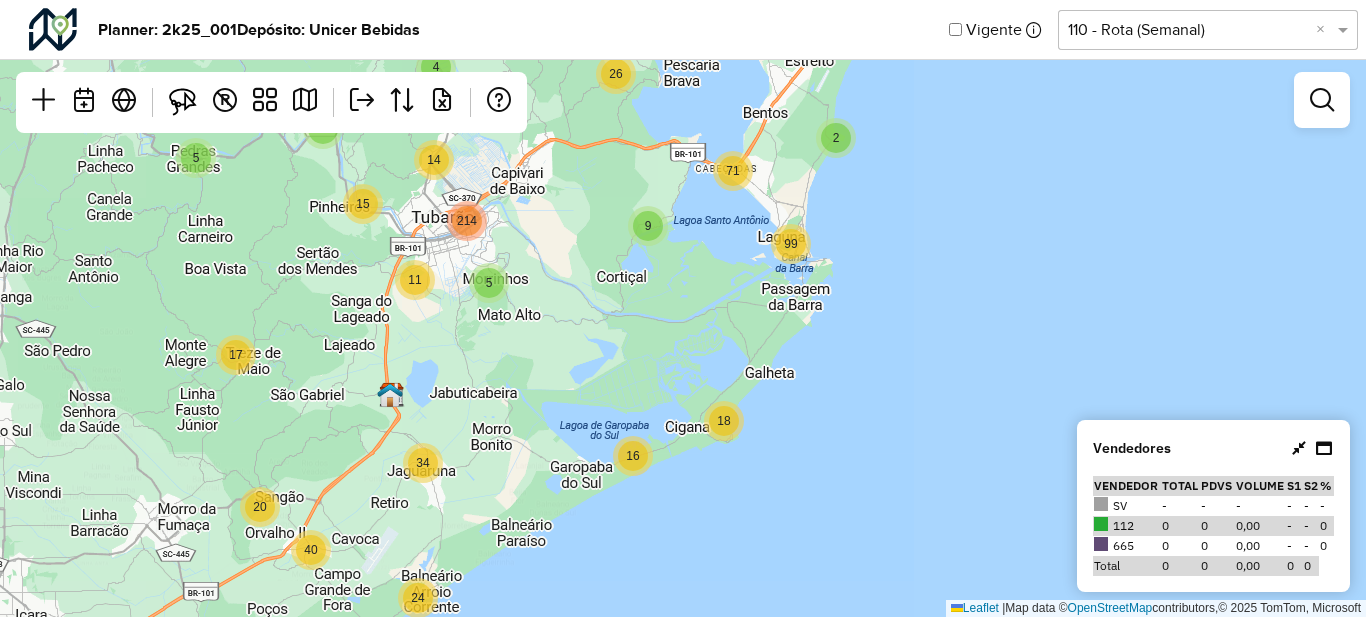 drag, startPoint x: 813, startPoint y: 298, endPoint x: 577, endPoint y: 242, distance: 242.55309 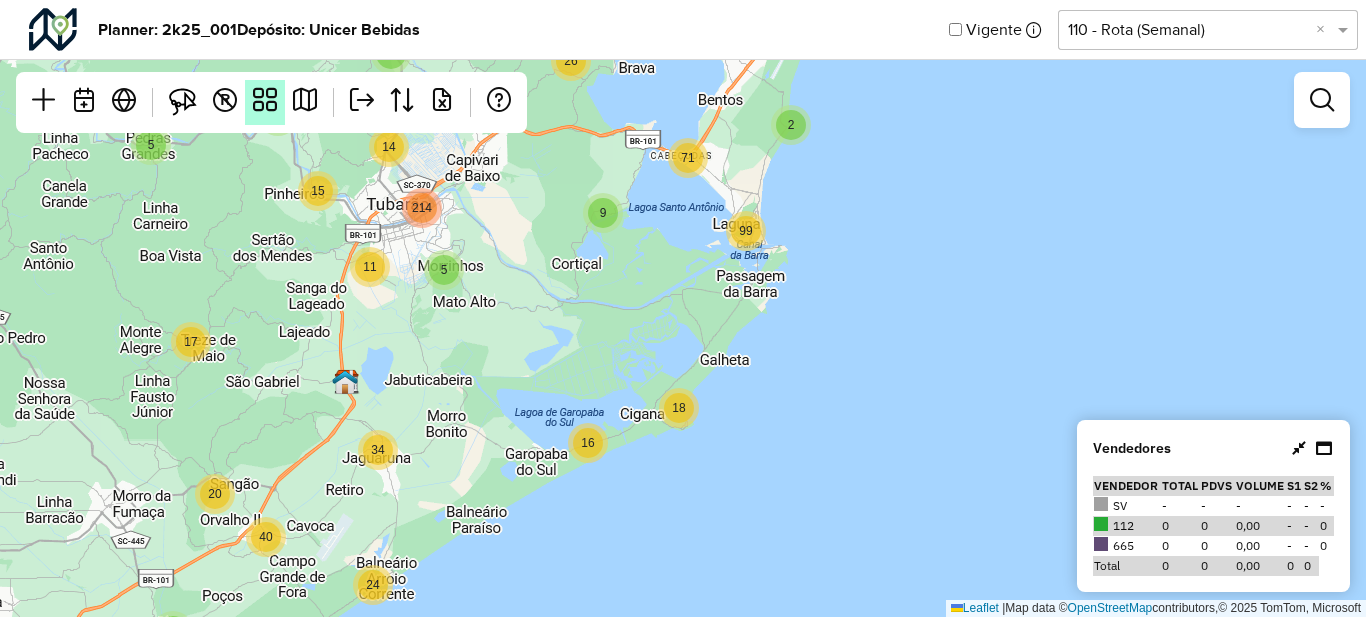 click at bounding box center (265, 100) 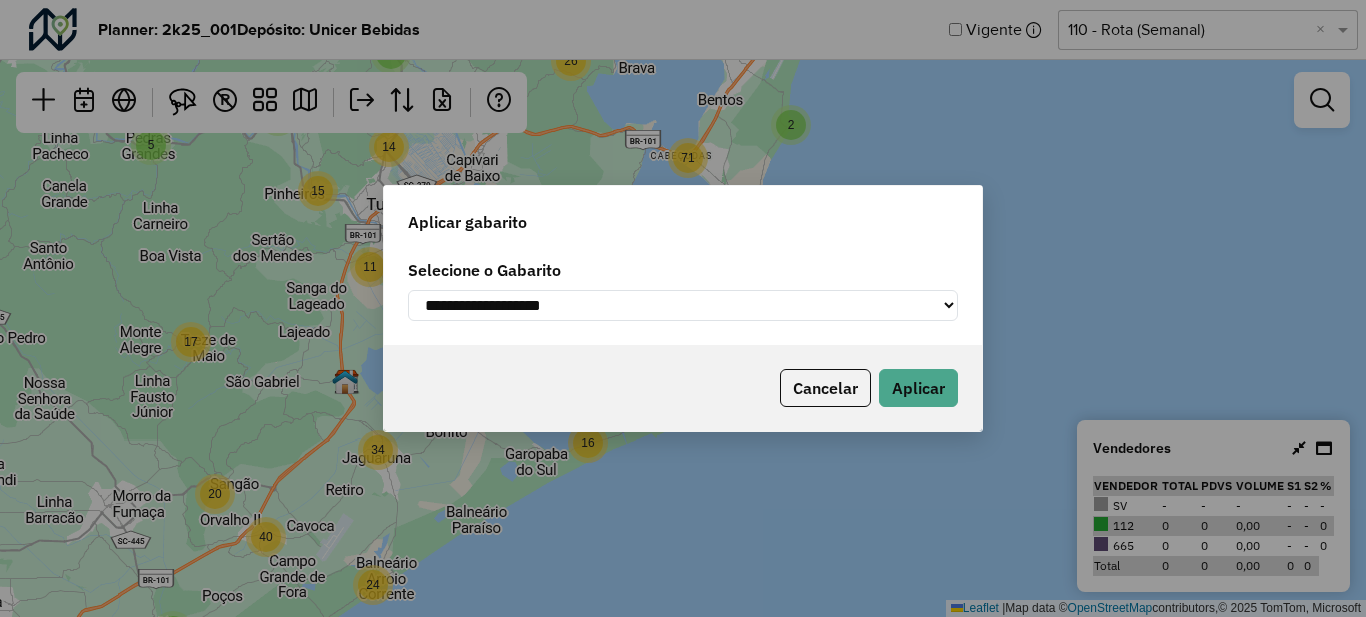 click on "**********" 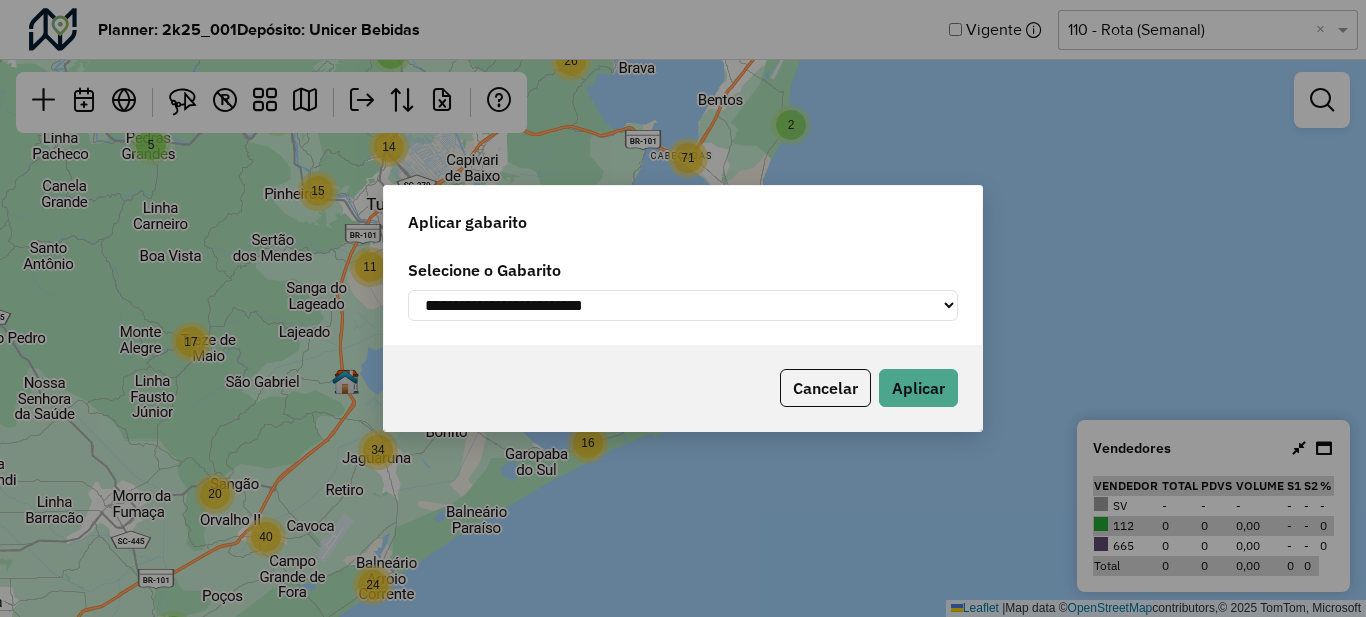 click on "**********" 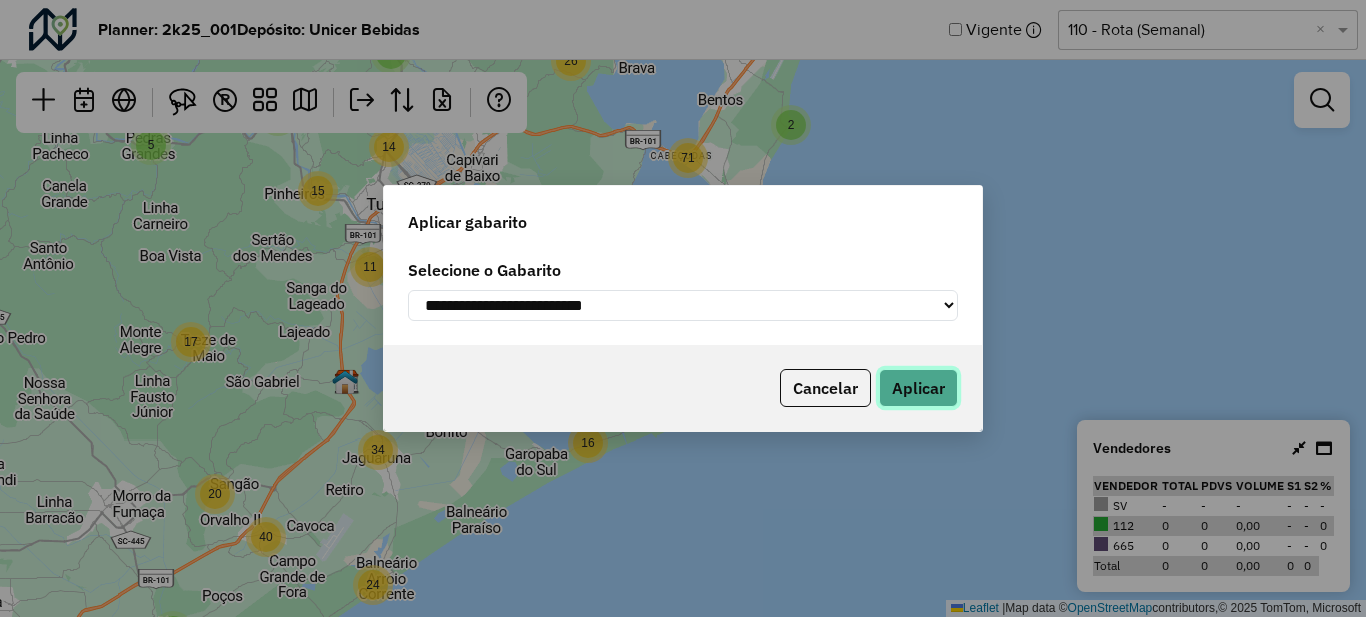 click on "Aplicar" 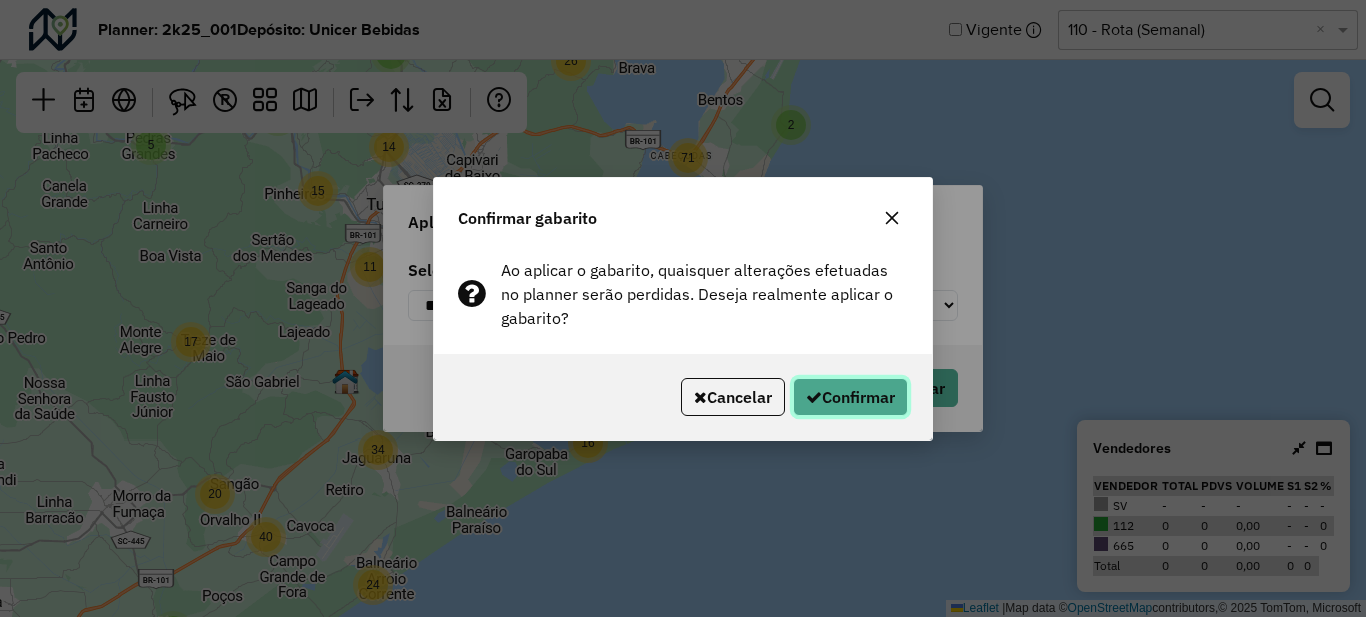 click on "Confirmar" 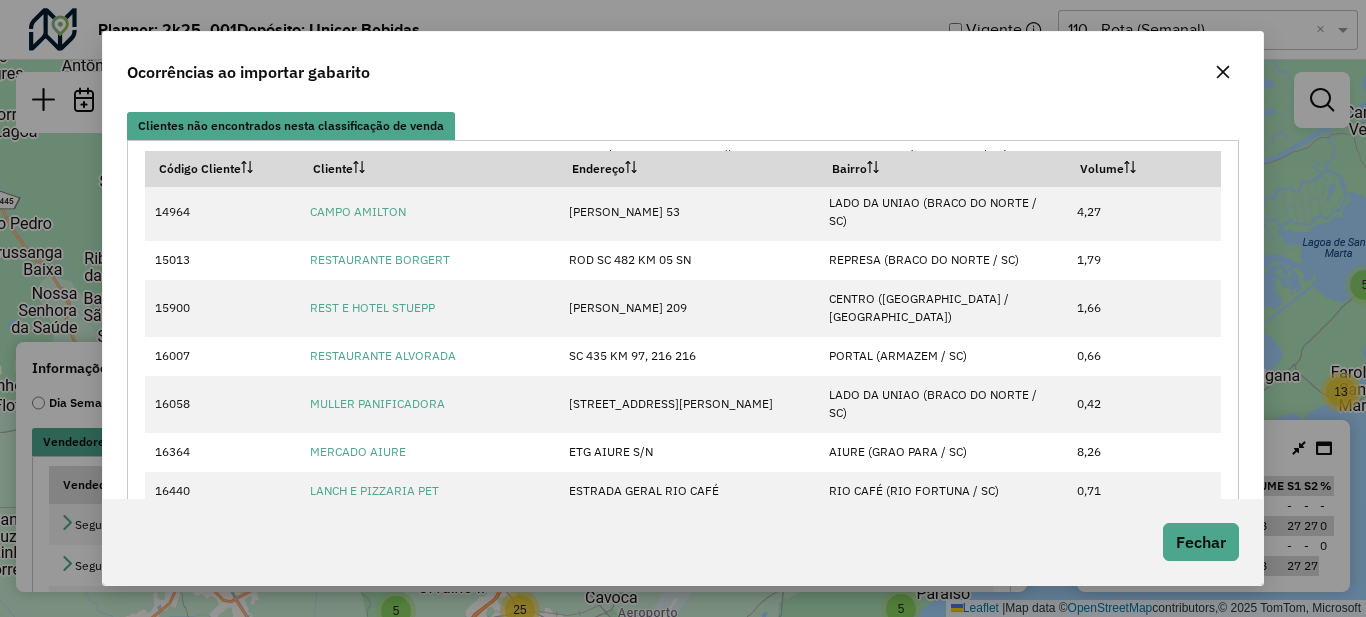 scroll, scrollTop: 1800, scrollLeft: 0, axis: vertical 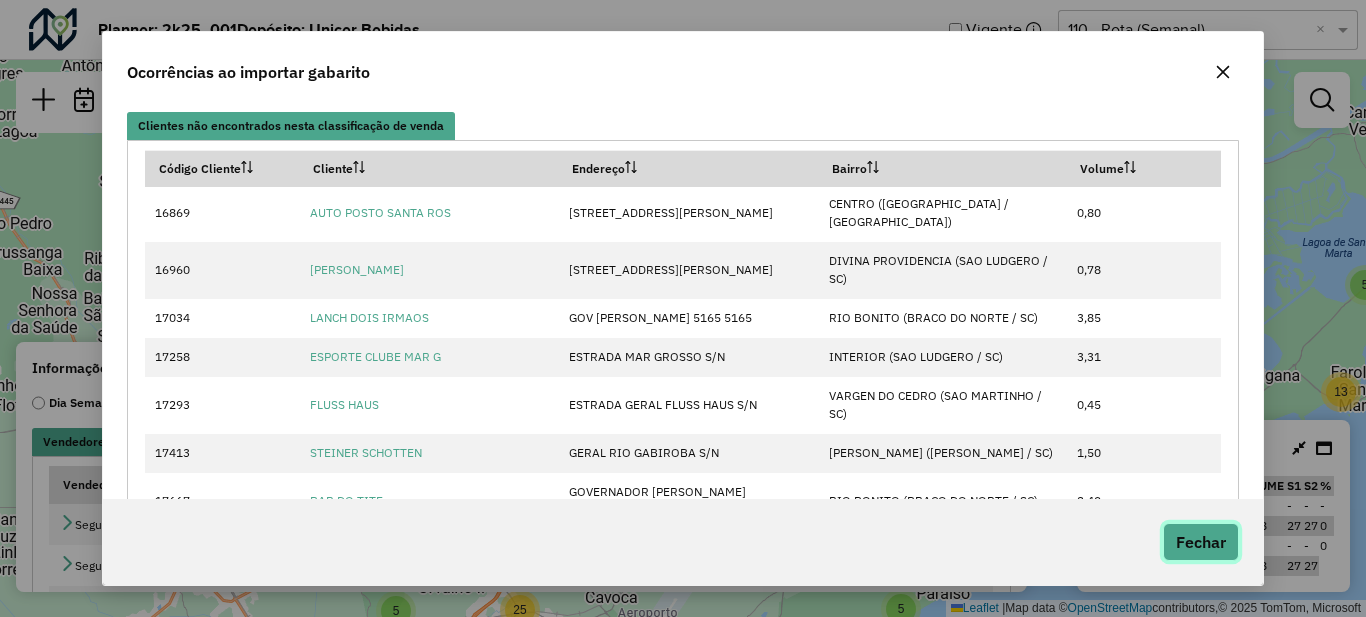 click on "Fechar" 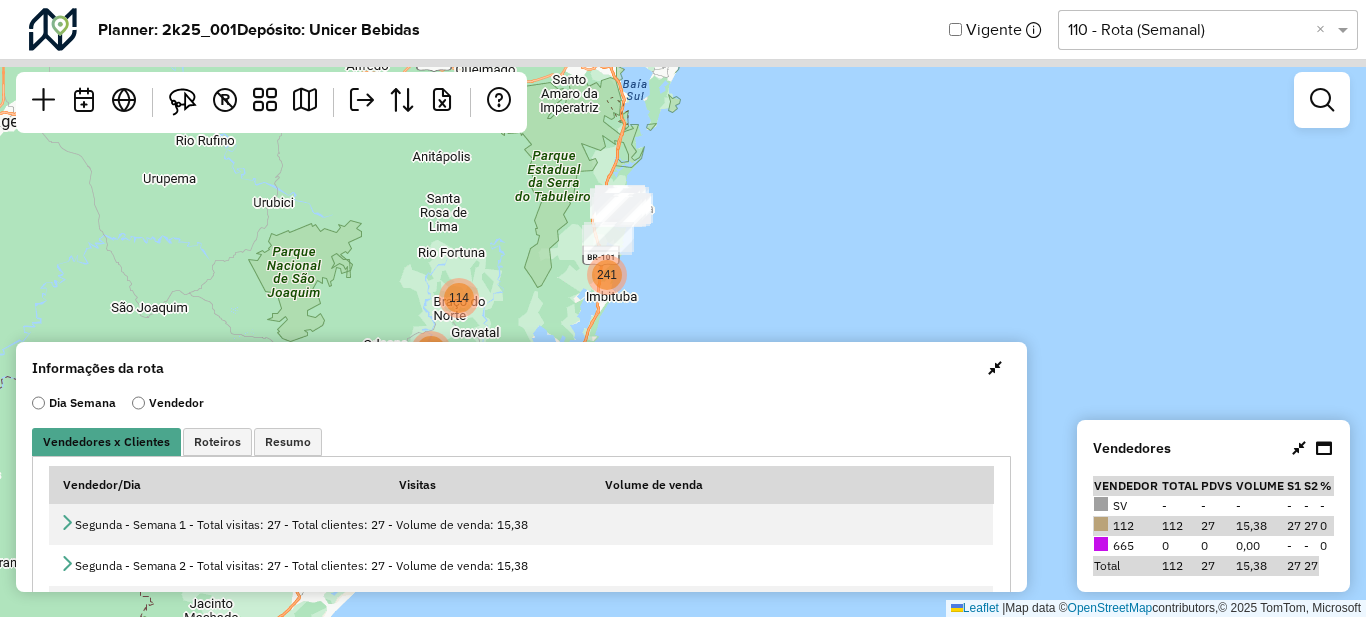 drag, startPoint x: 860, startPoint y: 146, endPoint x: 719, endPoint y: 333, distance: 234.20078 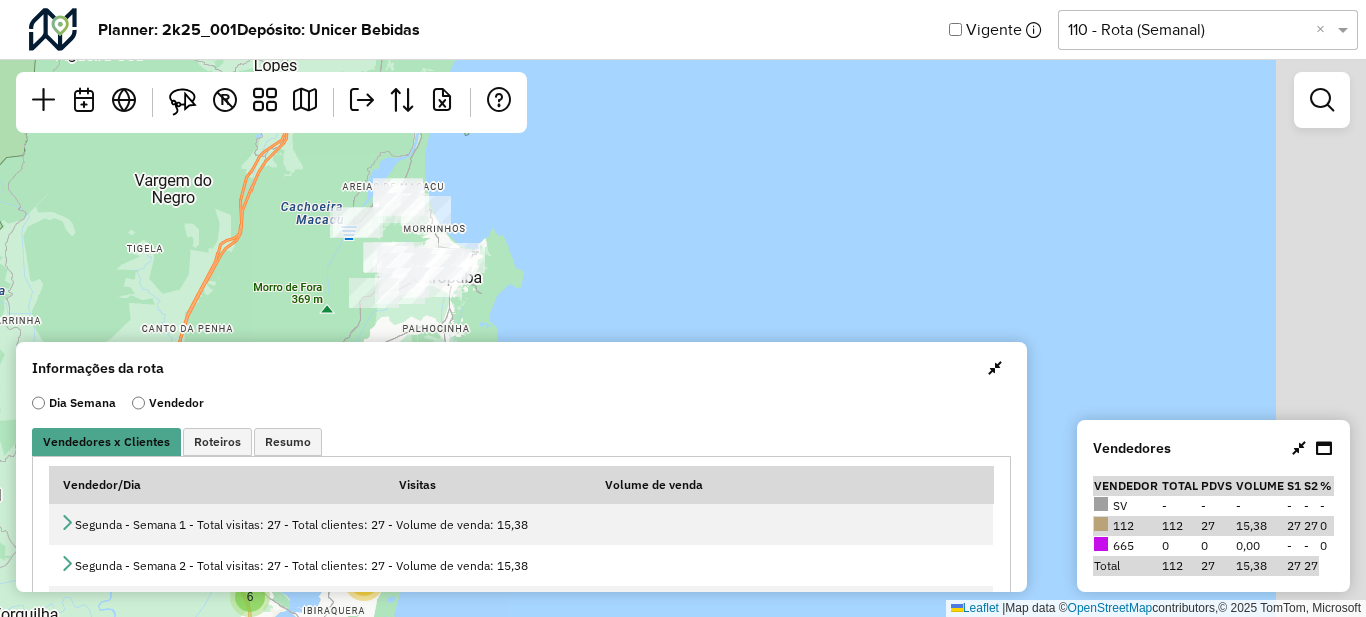 drag, startPoint x: 571, startPoint y: 248, endPoint x: 399, endPoint y: 366, distance: 208.58571 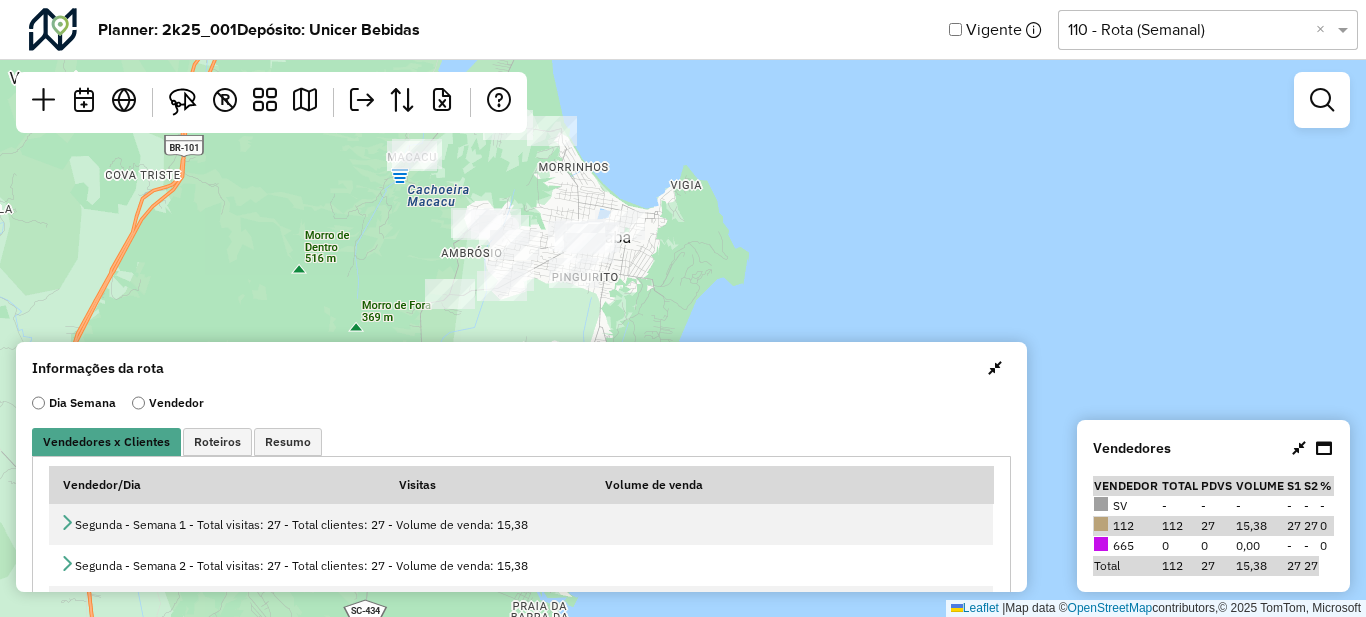 drag, startPoint x: 594, startPoint y: 246, endPoint x: 577, endPoint y: 133, distance: 114.27161 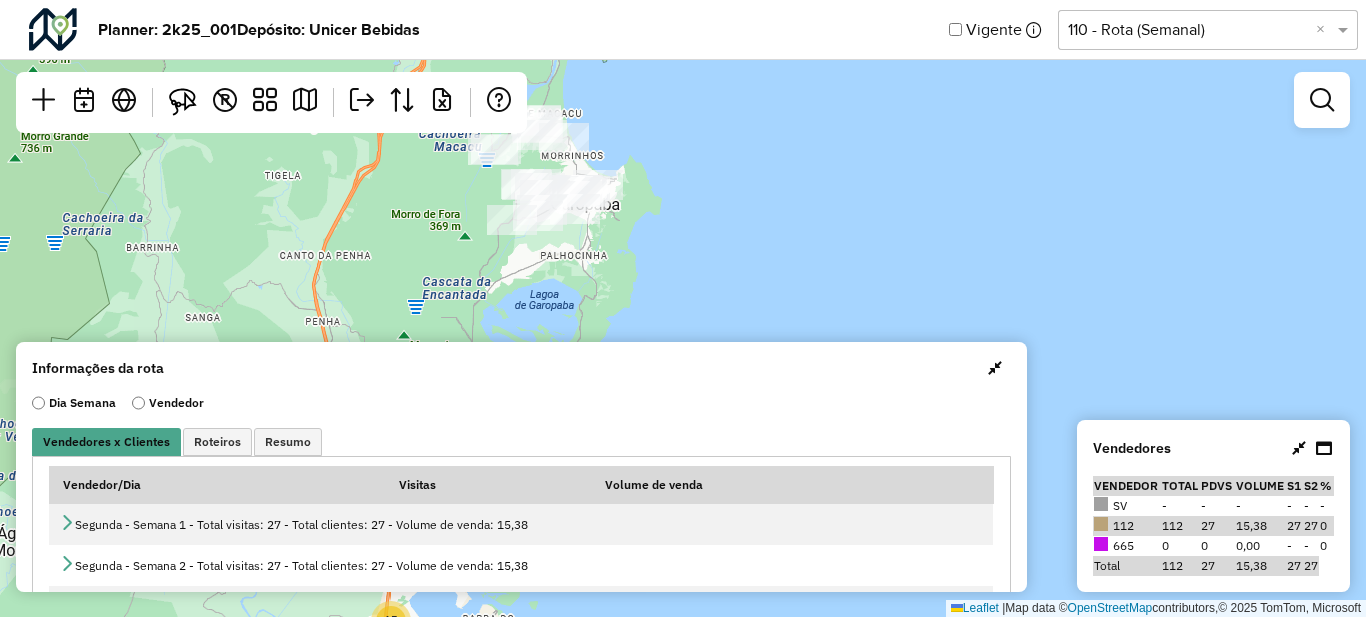 click on "Vendedor" at bounding box center [168, 403] 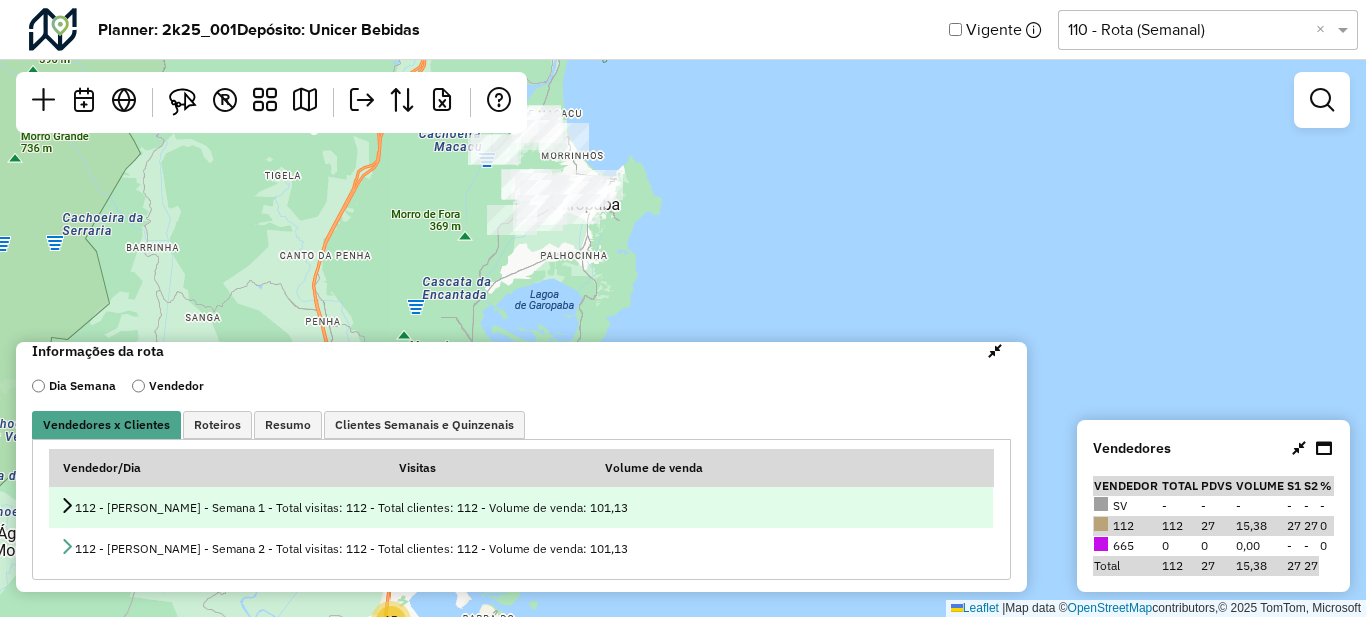 scroll, scrollTop: 21, scrollLeft: 0, axis: vertical 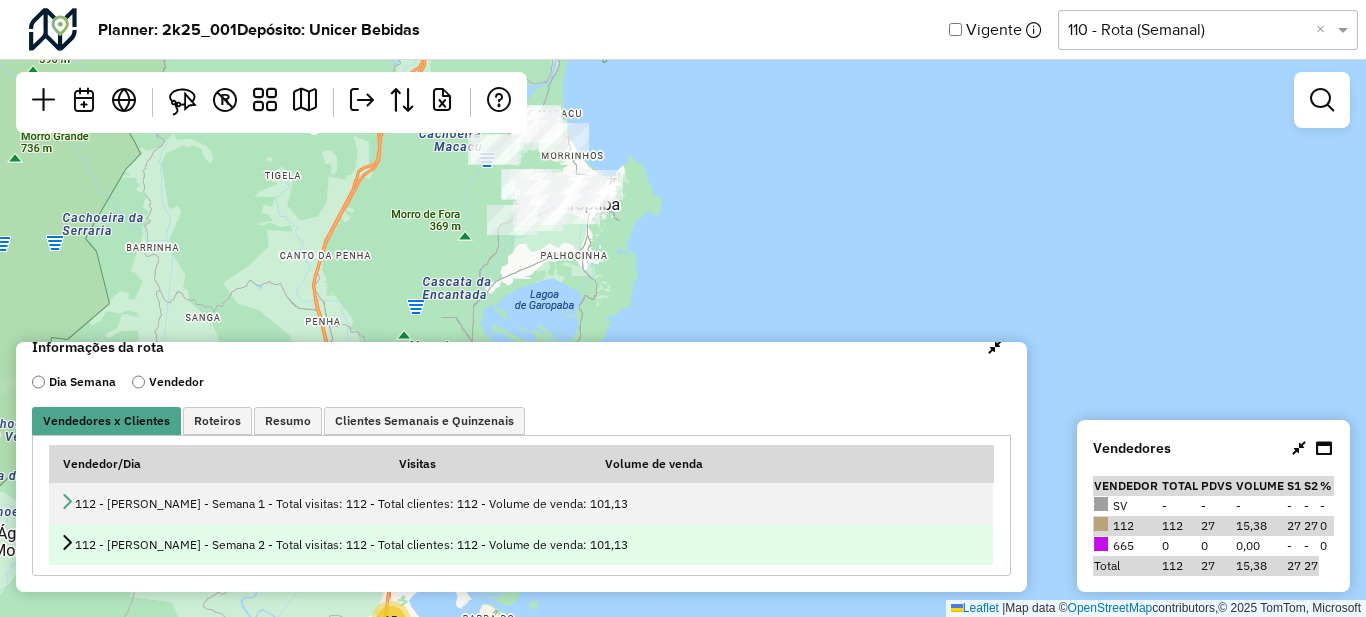 click on "112 - [PERSON_NAME]  - Semana 2 - Total visitas: 112 - Total clientes: 112 - Volume de venda: 101,13" at bounding box center (521, 544) 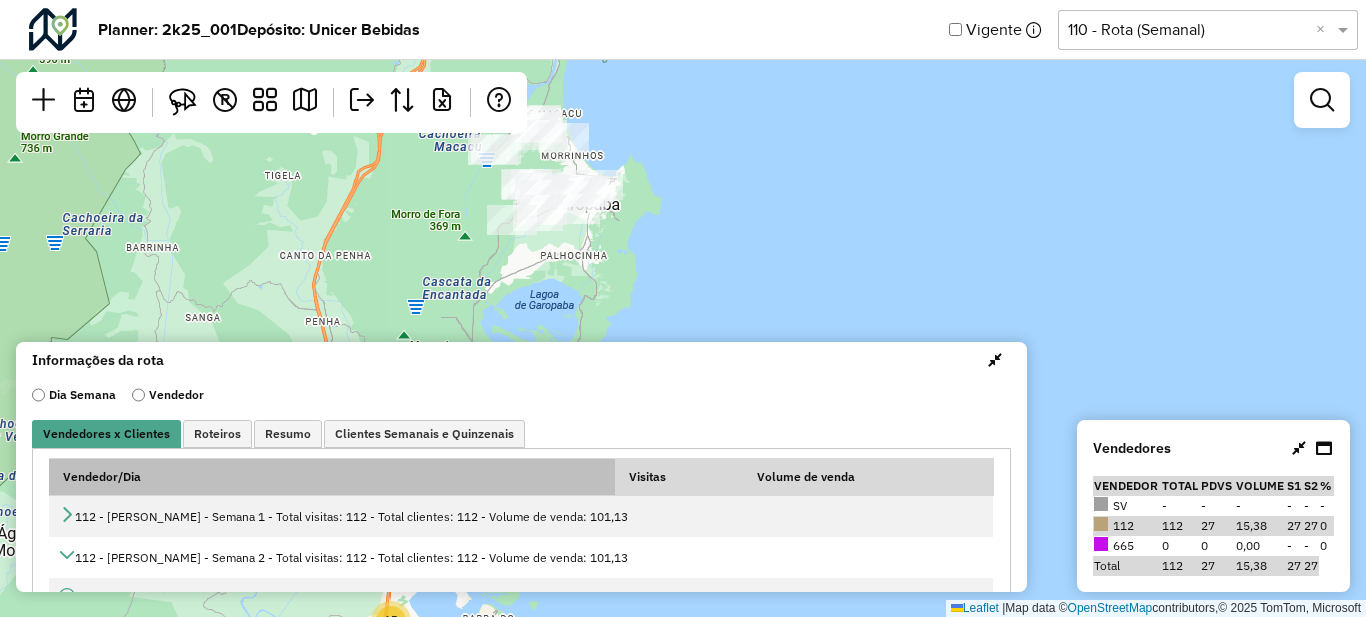 scroll, scrollTop: 0, scrollLeft: 0, axis: both 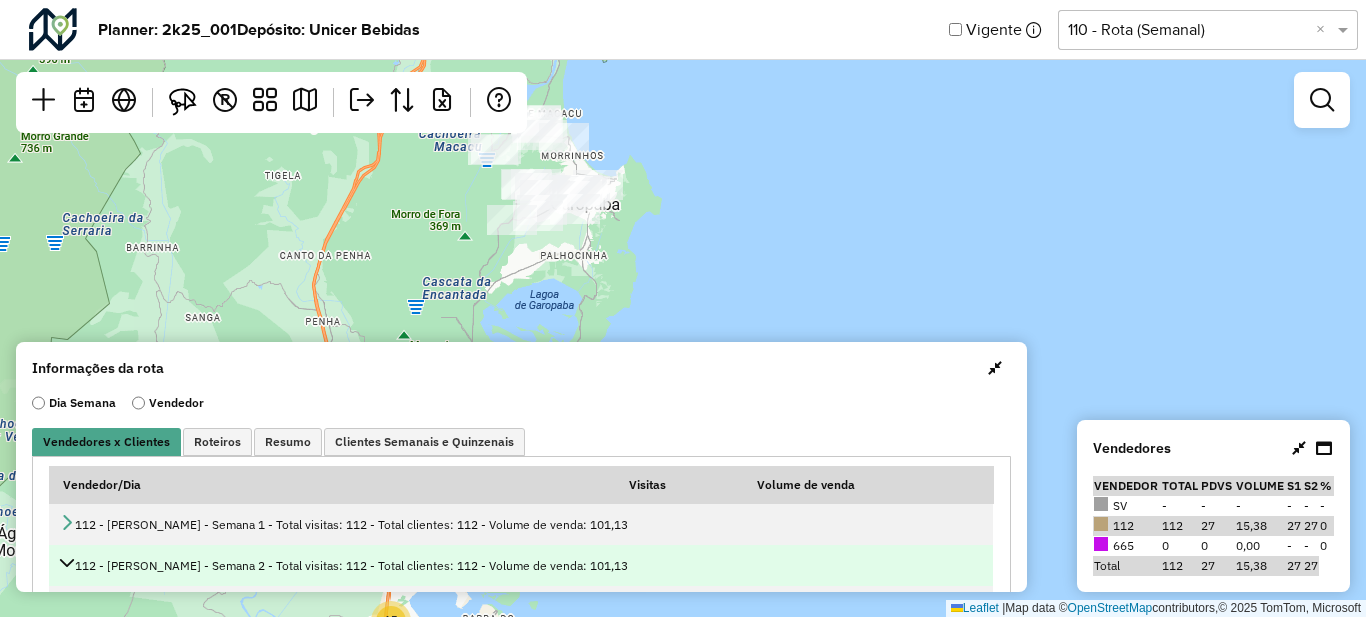 click on "112 - [PERSON_NAME]  - Semana 2 - Total visitas: 112 - Total clientes: 112 - Volume de venda: 101,13" at bounding box center [521, 565] 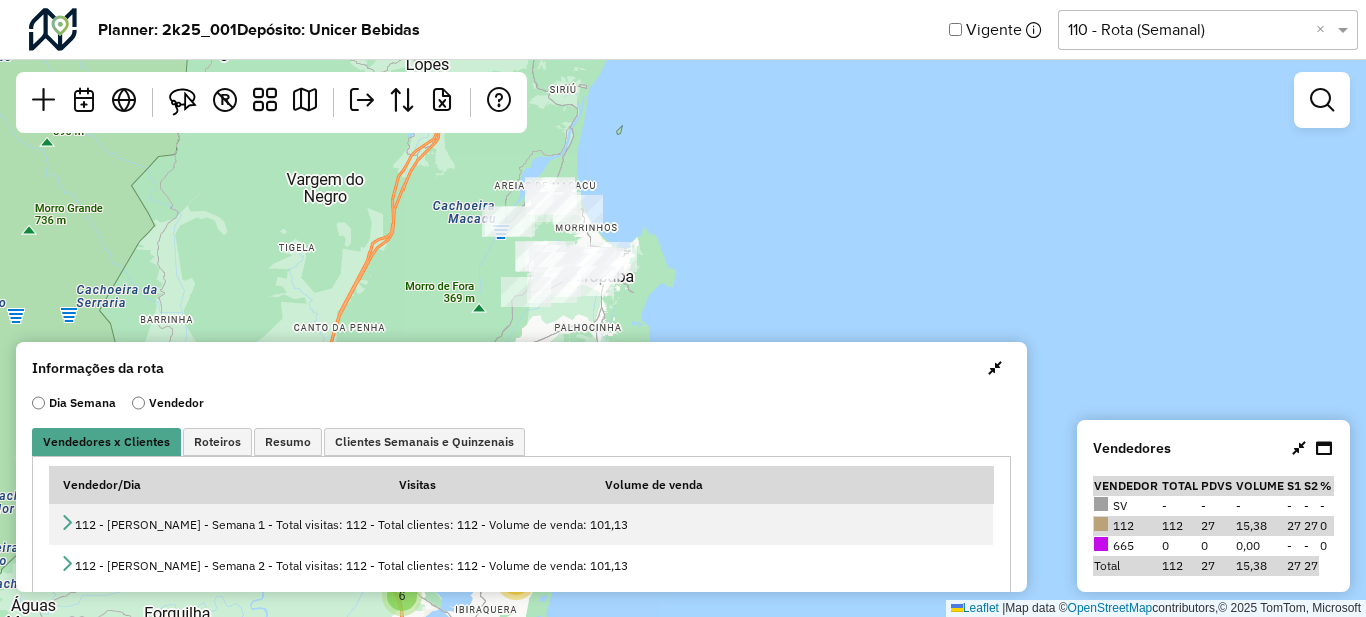 drag, startPoint x: 733, startPoint y: 198, endPoint x: 747, endPoint y: 270, distance: 73.34848 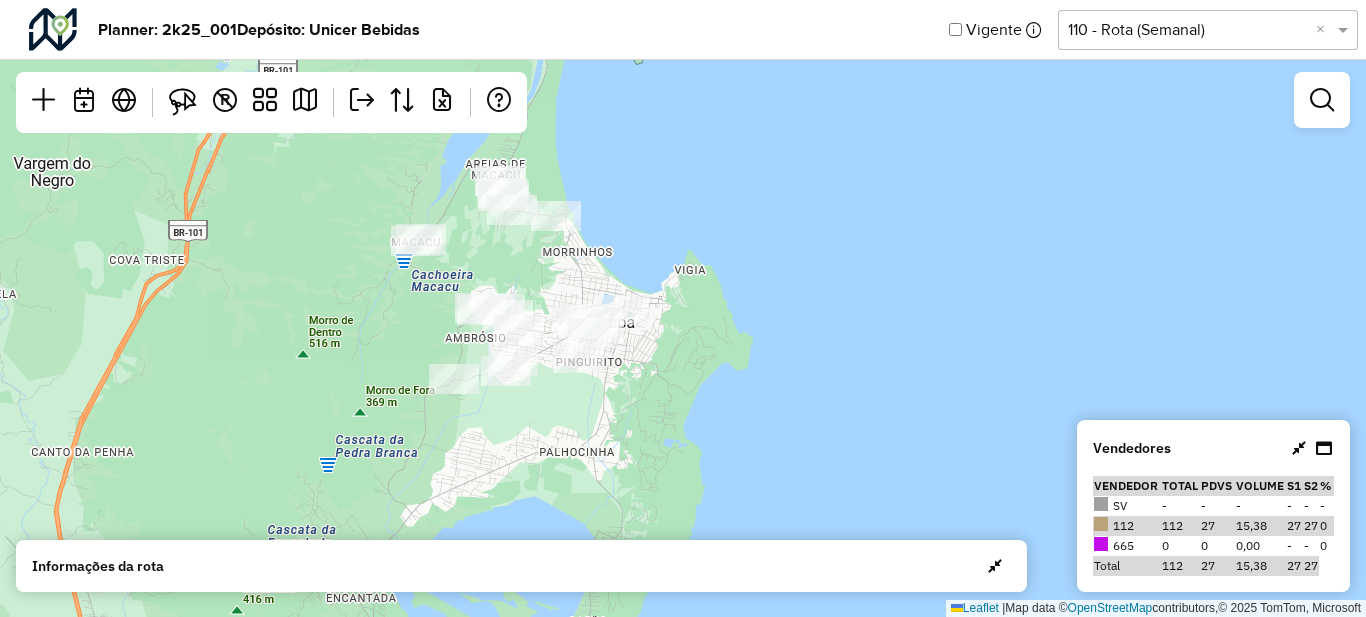 drag, startPoint x: 703, startPoint y: 229, endPoint x: 715, endPoint y: 275, distance: 47.539455 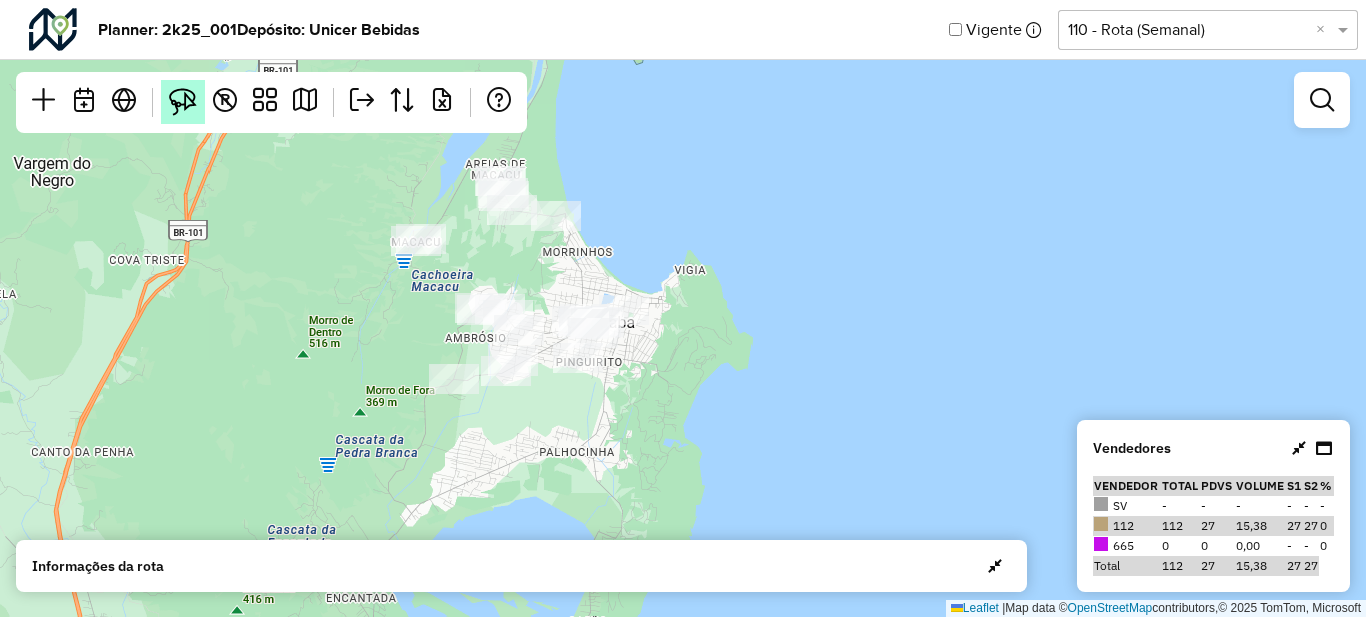 click at bounding box center [183, 102] 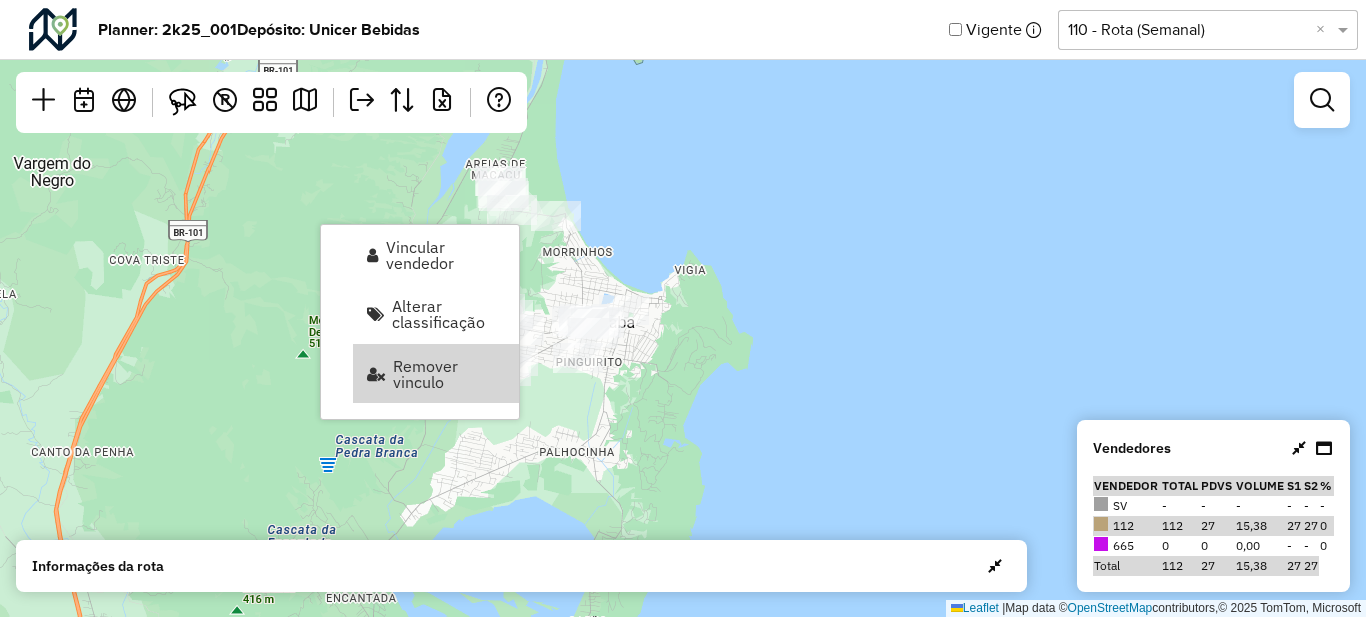 click on "3 6 9 13 62 12 5 12  Leaflet   |  Map data ©  OpenStreetMap  contributors,© 2025 TomTom, Microsoft" 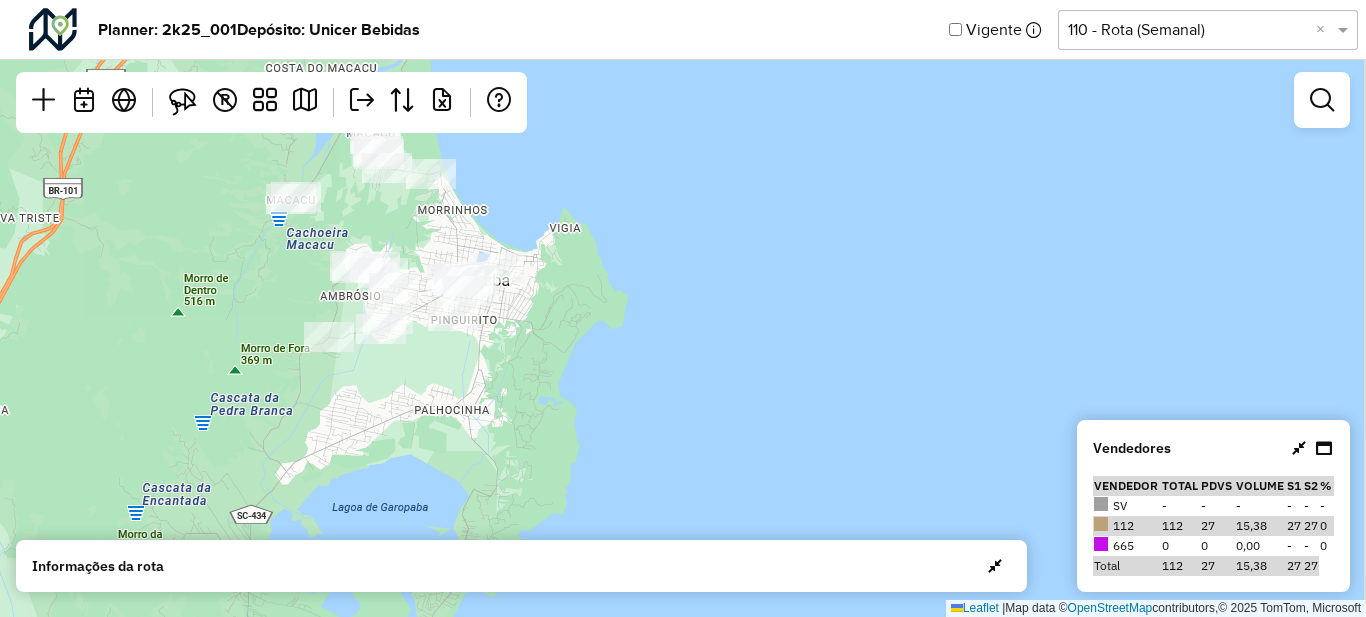 drag, startPoint x: 700, startPoint y: 221, endPoint x: 594, endPoint y: 190, distance: 110.440025 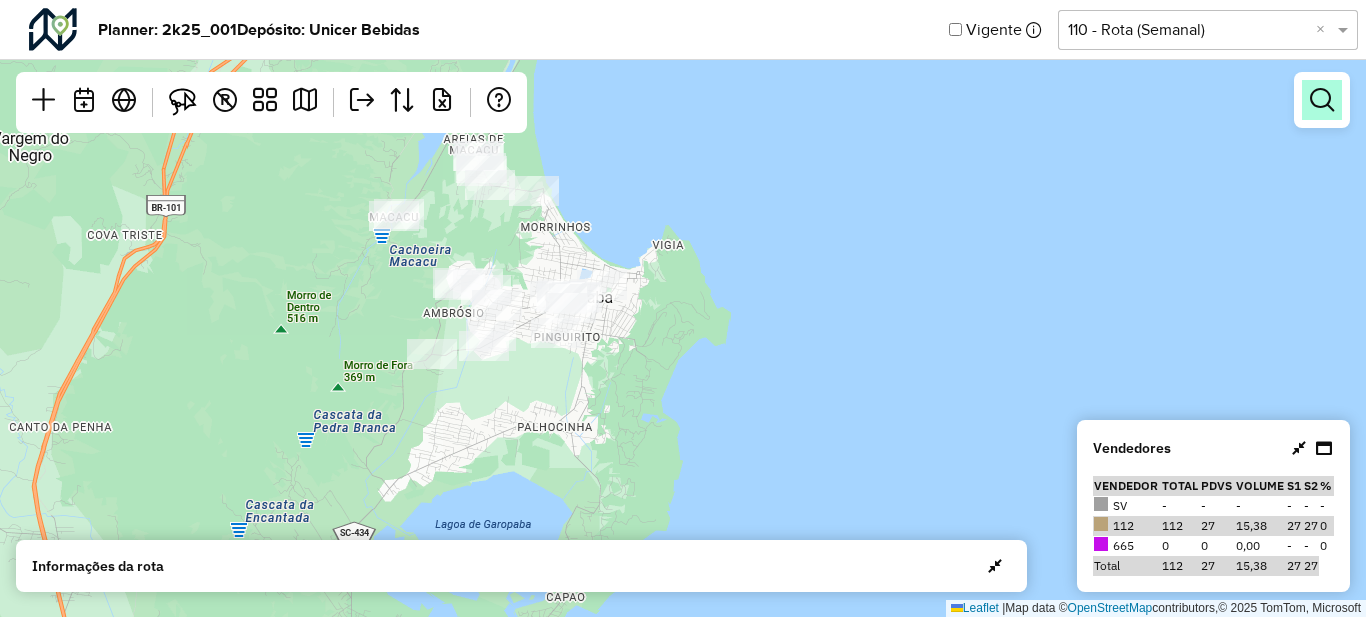click at bounding box center (1322, 100) 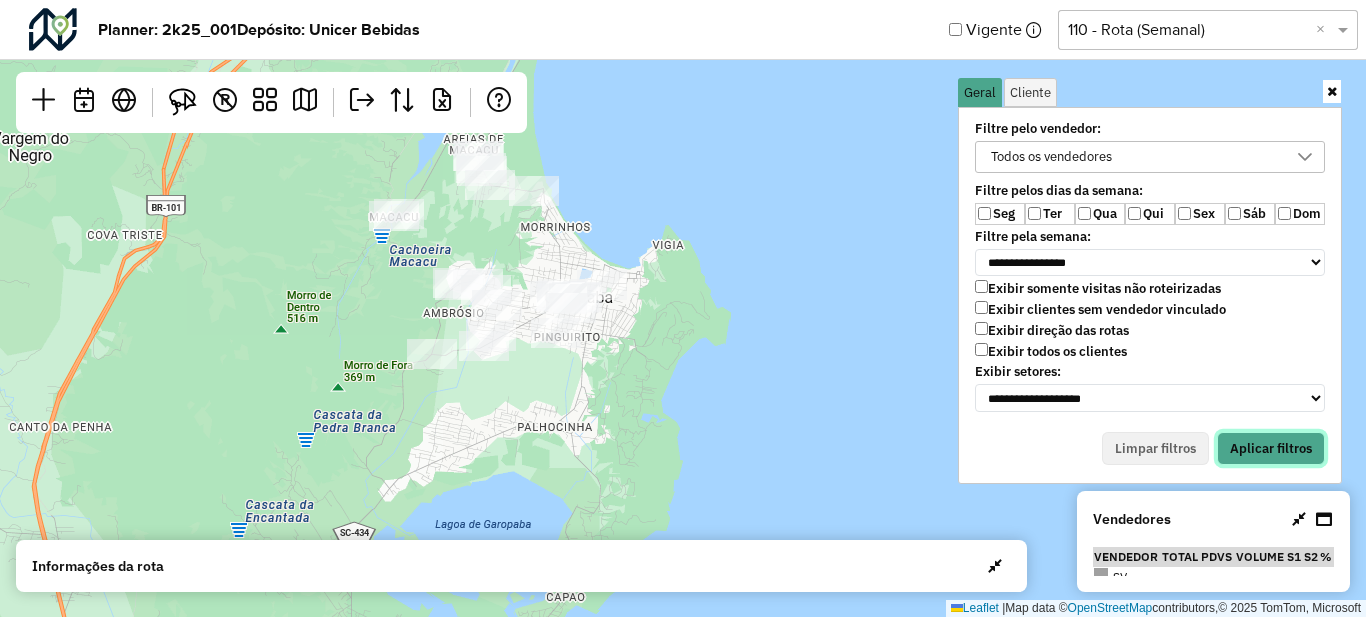 click on "Aplicar filtros" at bounding box center [1271, 449] 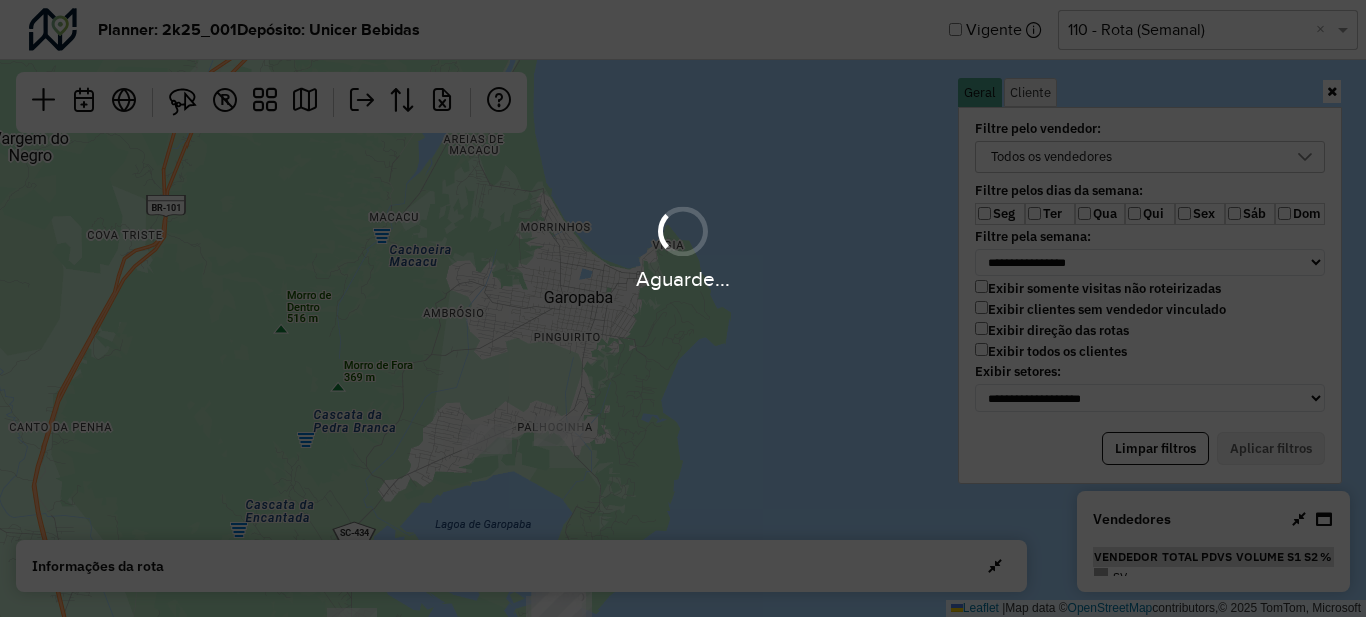 drag, startPoint x: 742, startPoint y: 415, endPoint x: 753, endPoint y: 241, distance: 174.34735 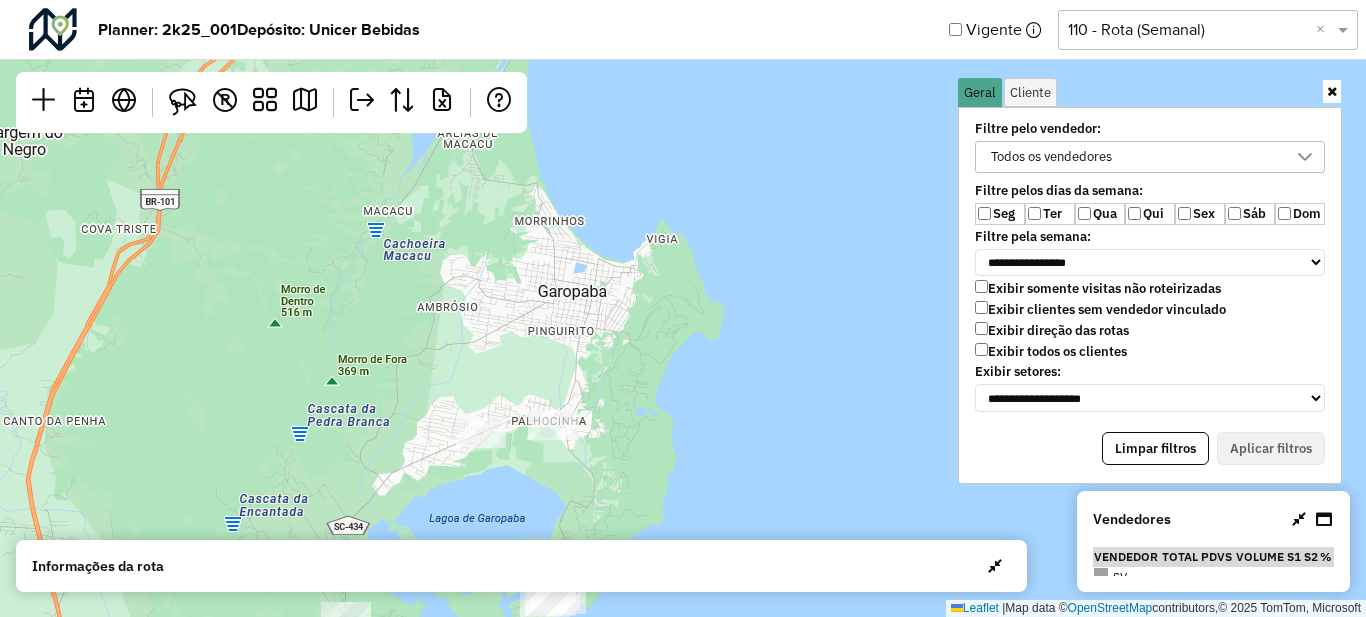 drag, startPoint x: 647, startPoint y: 389, endPoint x: 679, endPoint y: 222, distance: 170.03824 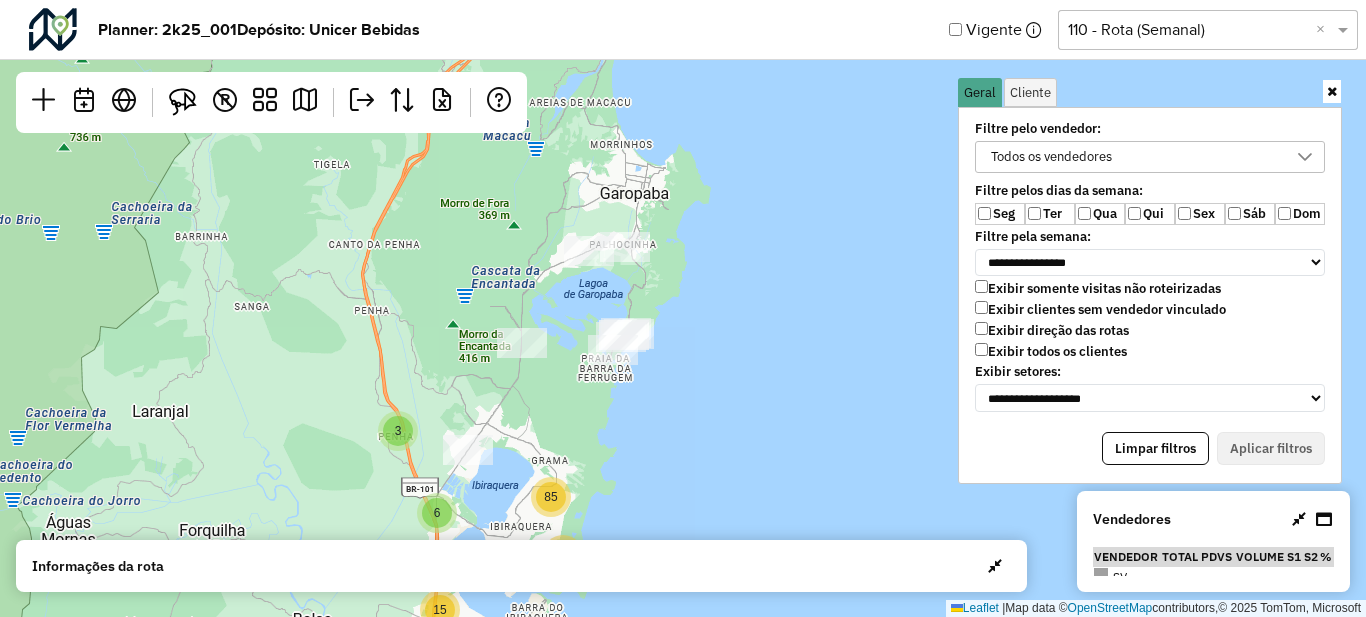 drag, startPoint x: 714, startPoint y: 325, endPoint x: 584, endPoint y: 329, distance: 130.06152 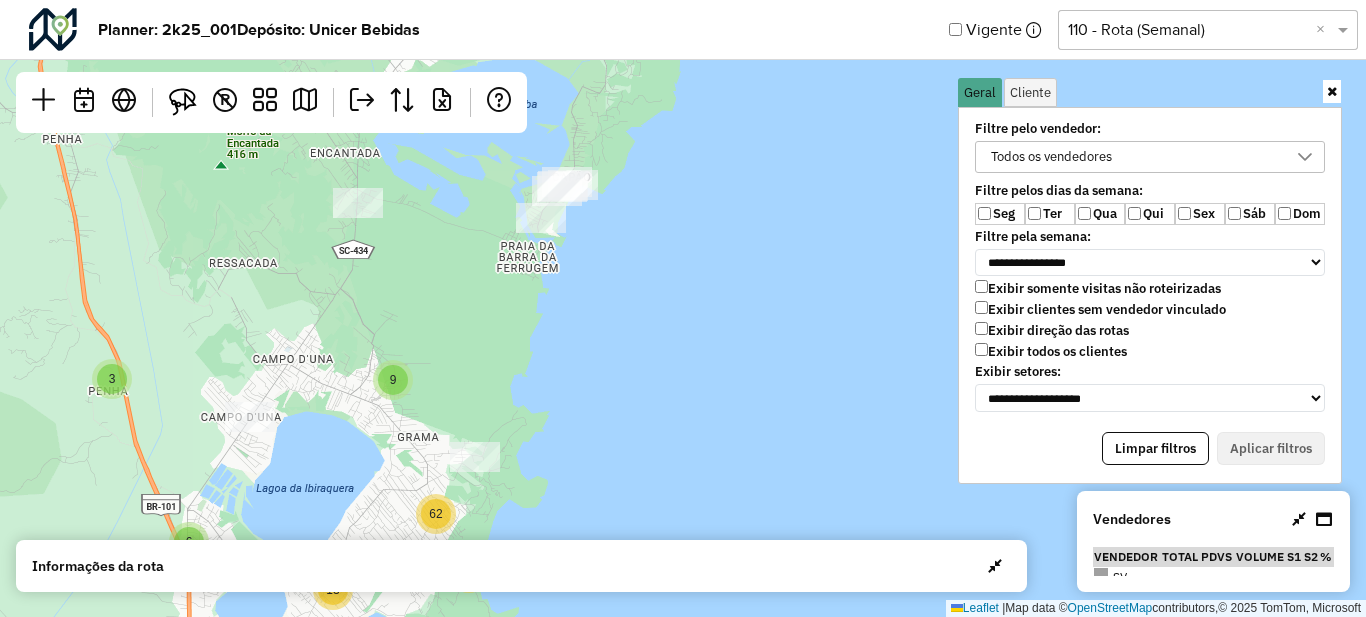 drag, startPoint x: 467, startPoint y: 412, endPoint x: 450, endPoint y: 292, distance: 121.19818 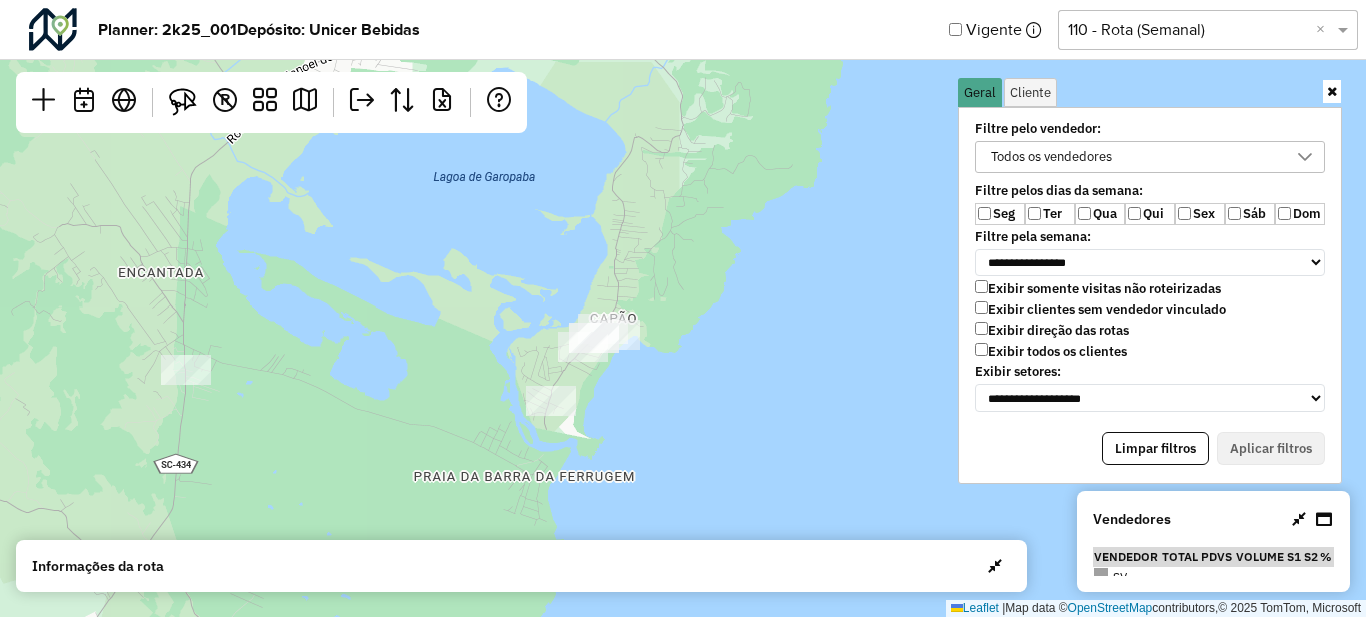 drag, startPoint x: 732, startPoint y: 258, endPoint x: 701, endPoint y: 450, distance: 194.4865 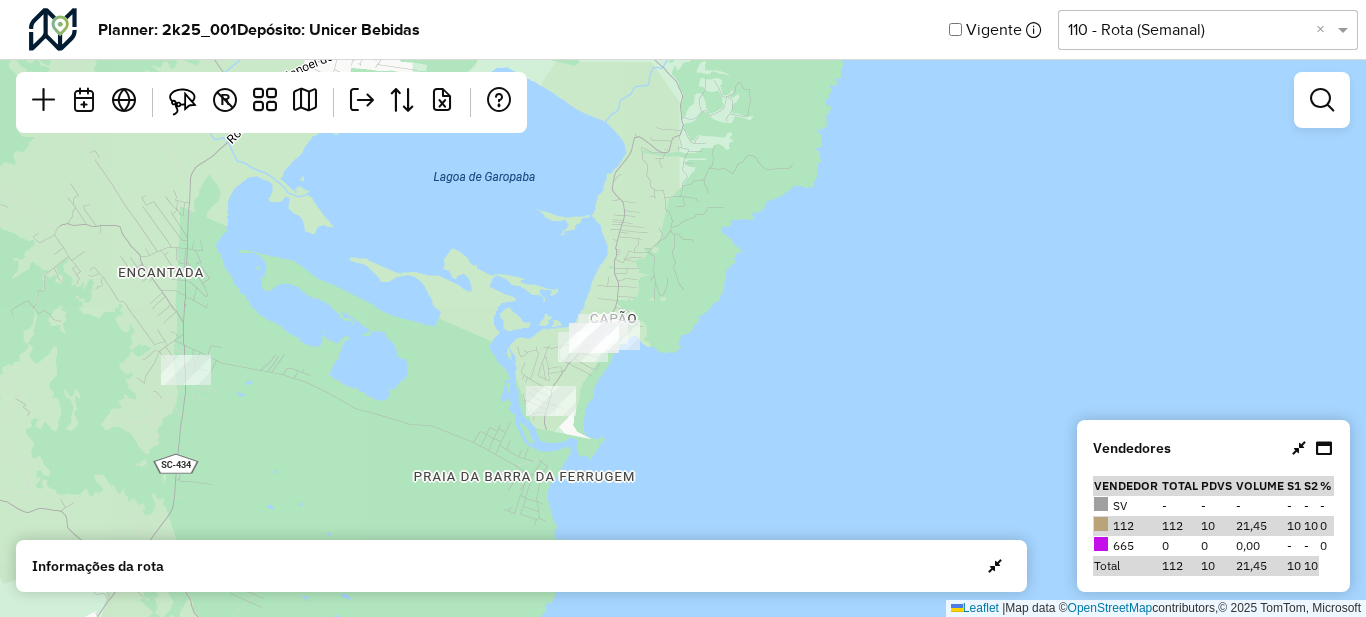 click at bounding box center [1324, 448] 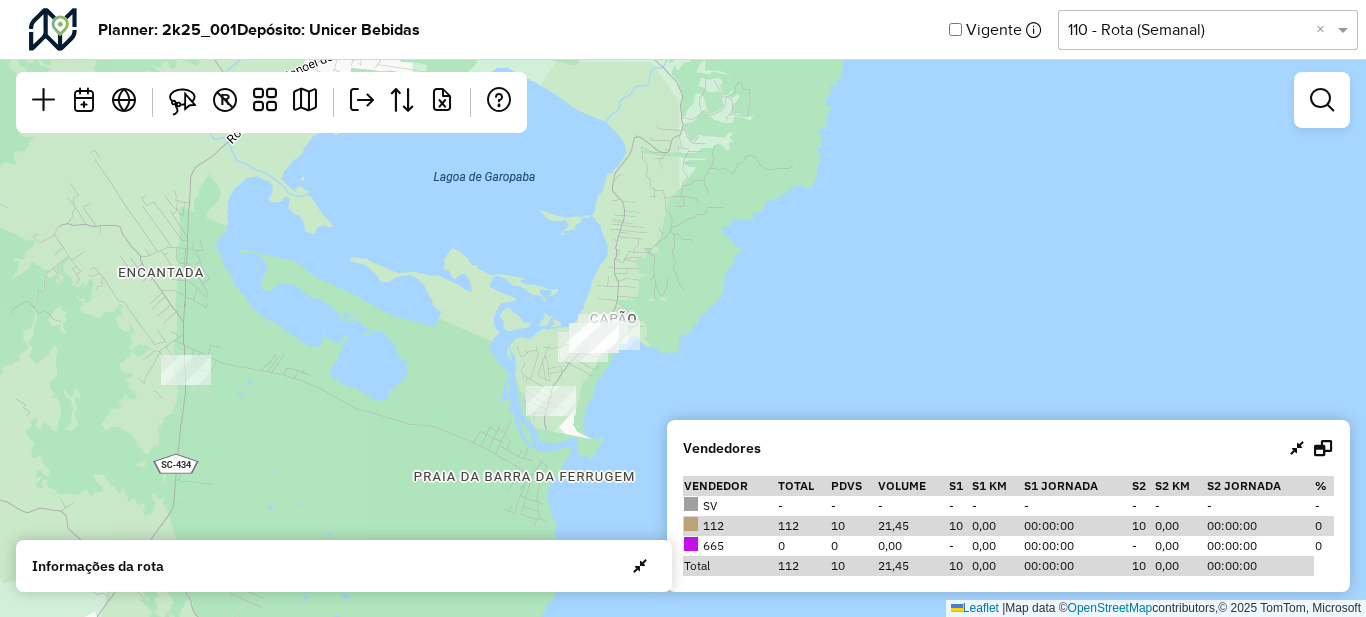 click at bounding box center (1323, 448) 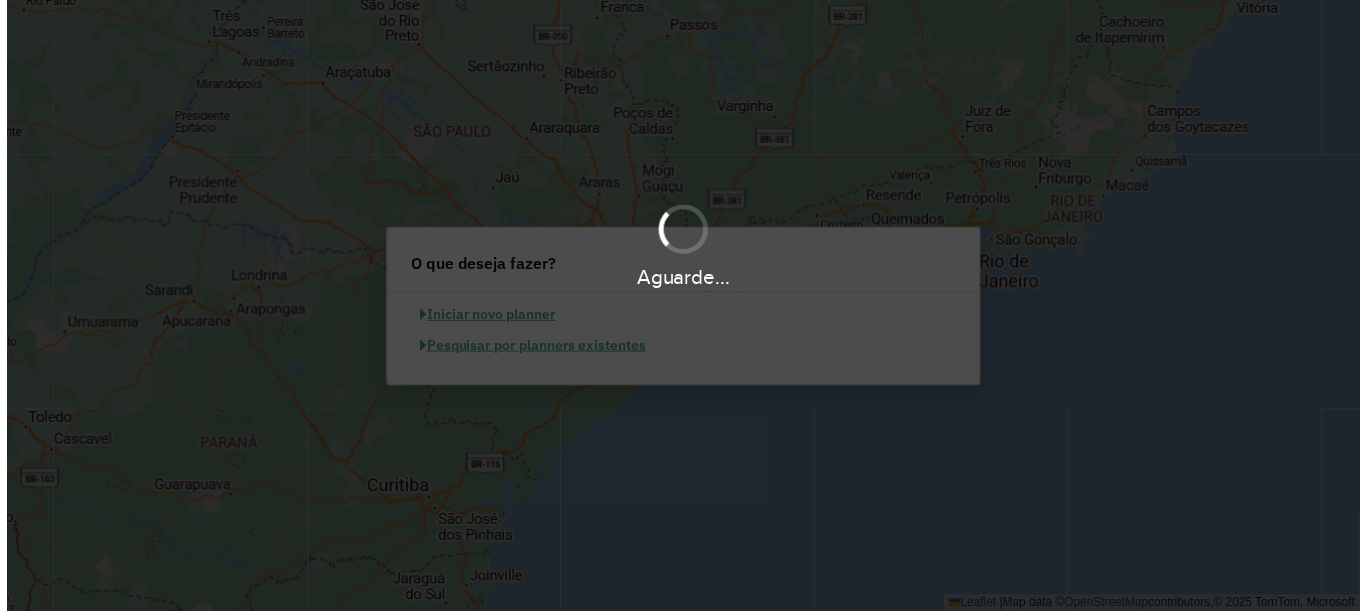 scroll, scrollTop: 0, scrollLeft: 0, axis: both 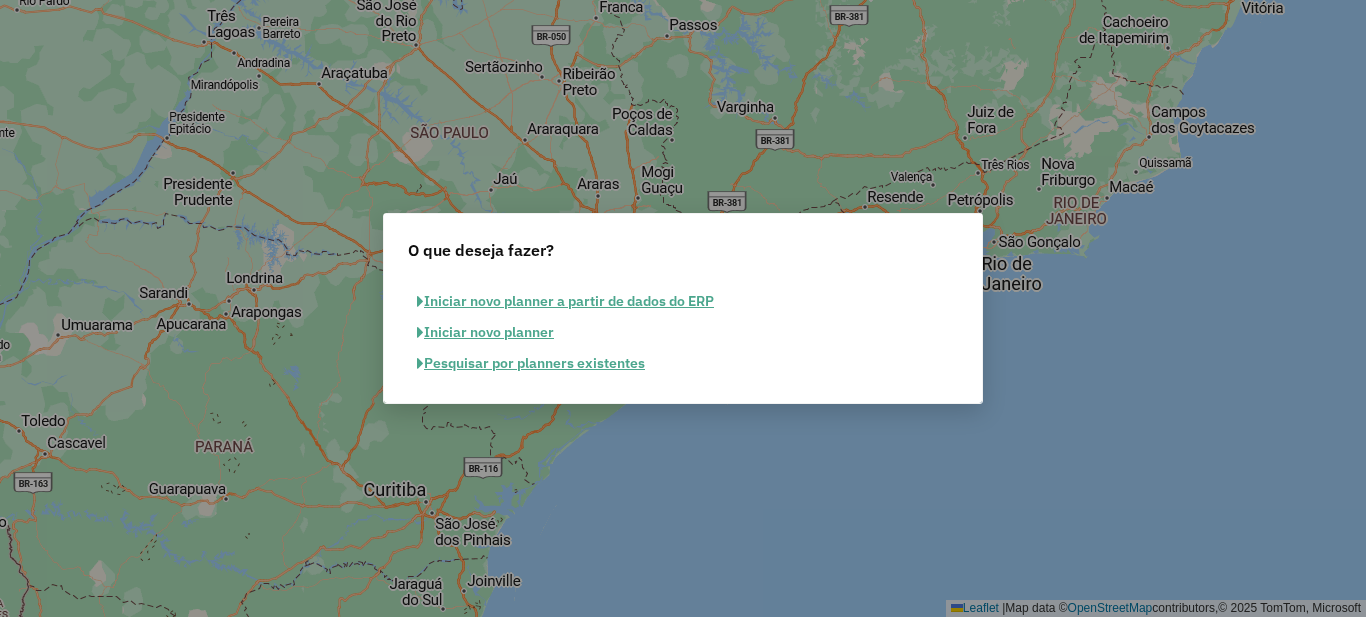 click on "Iniciar novo planner" 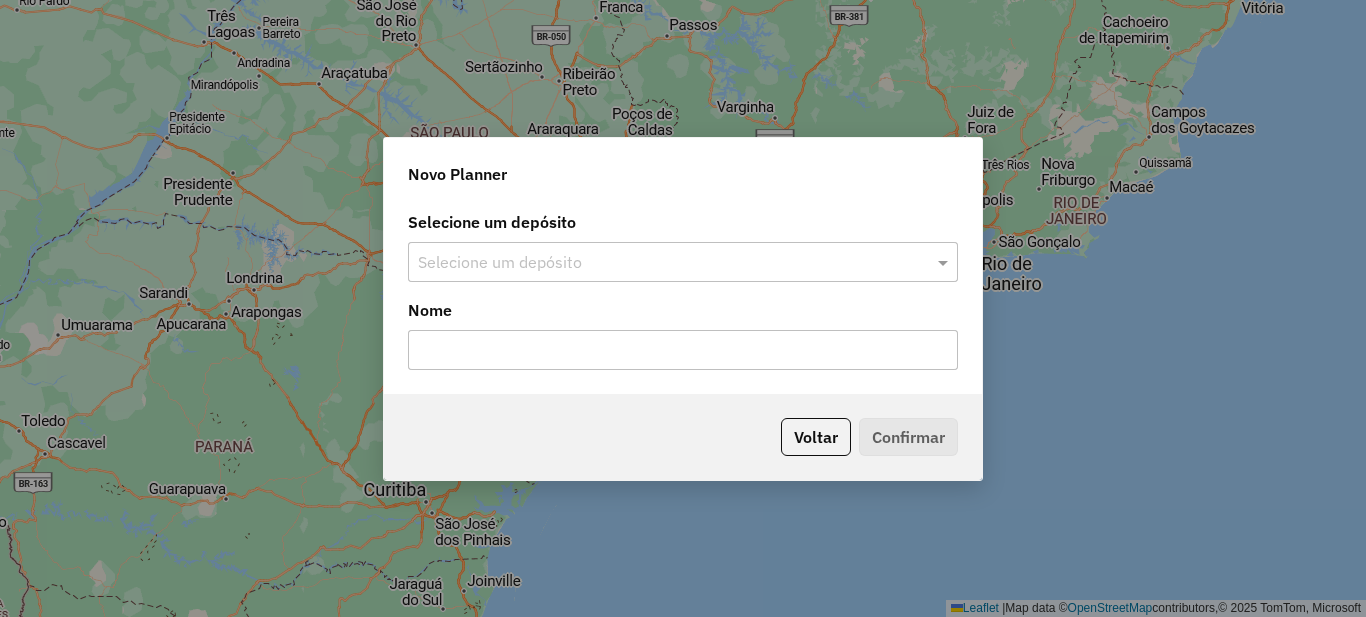 click 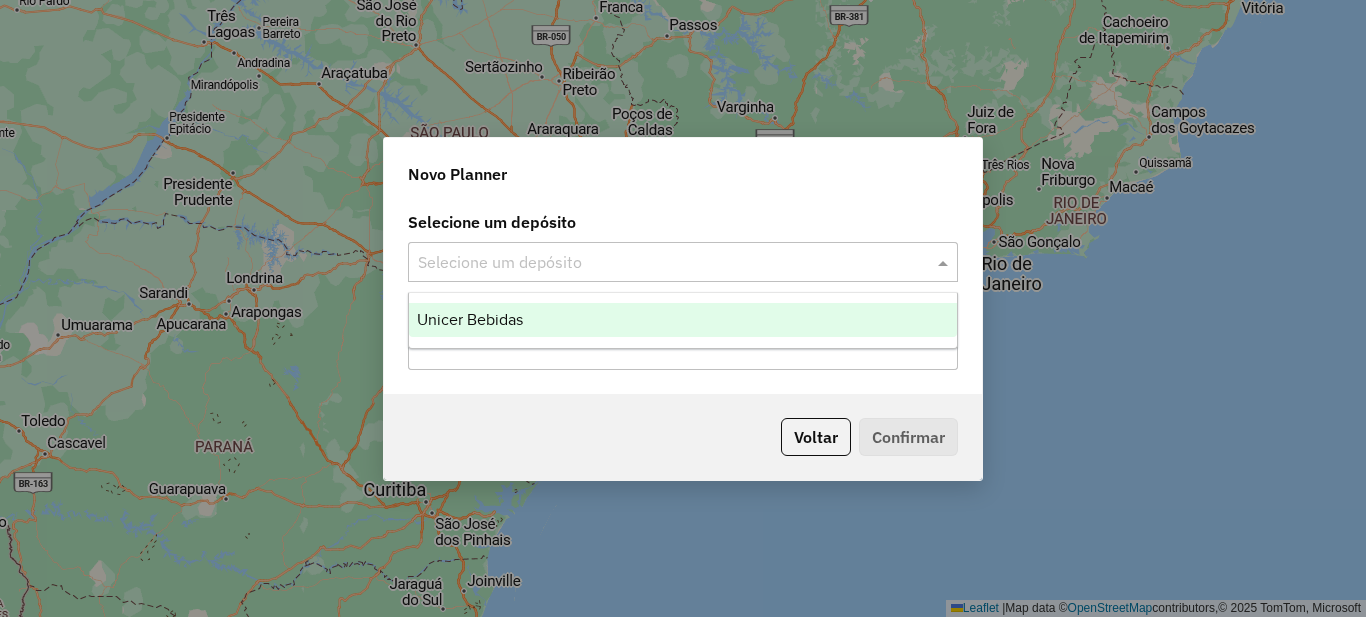 click on "Unicer Bebidas" at bounding box center (683, 320) 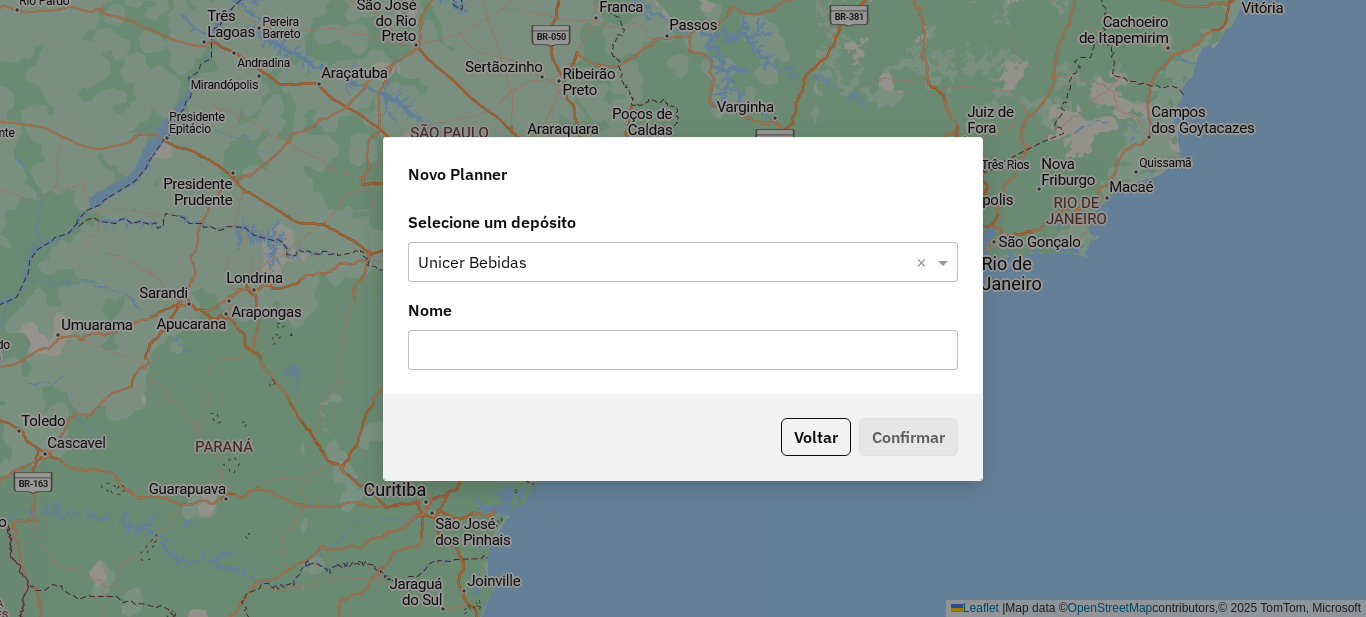 click 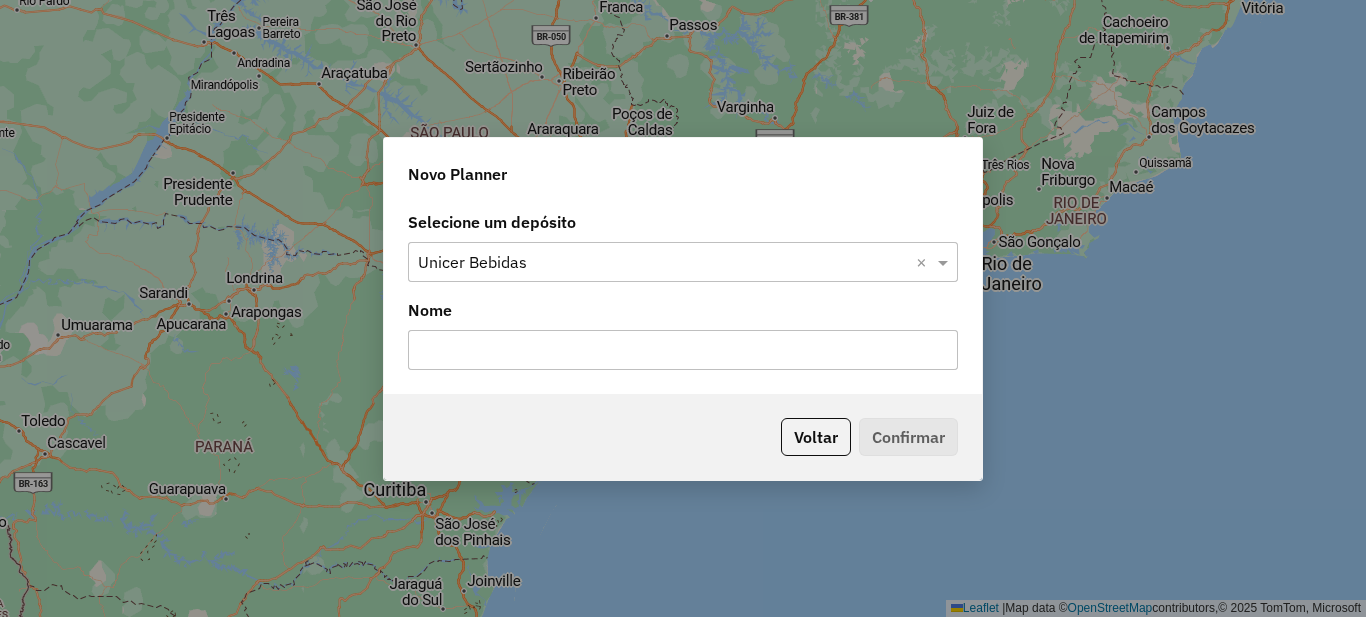 type on "********" 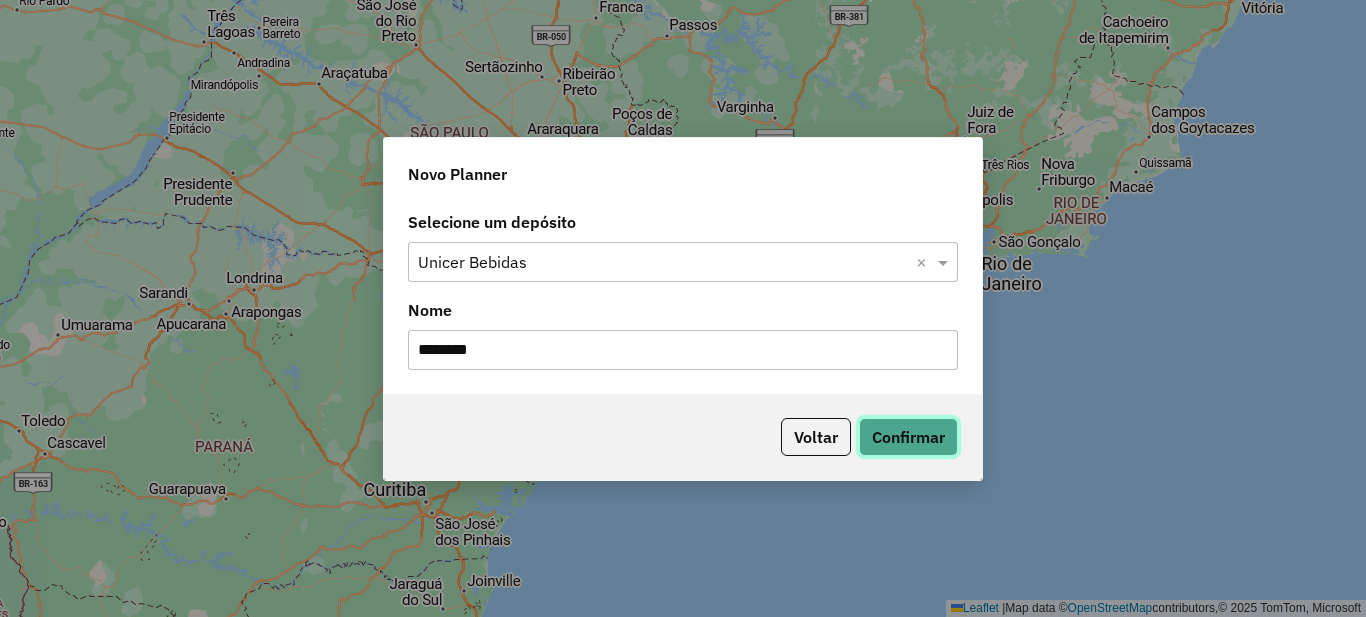 click on "Confirmar" 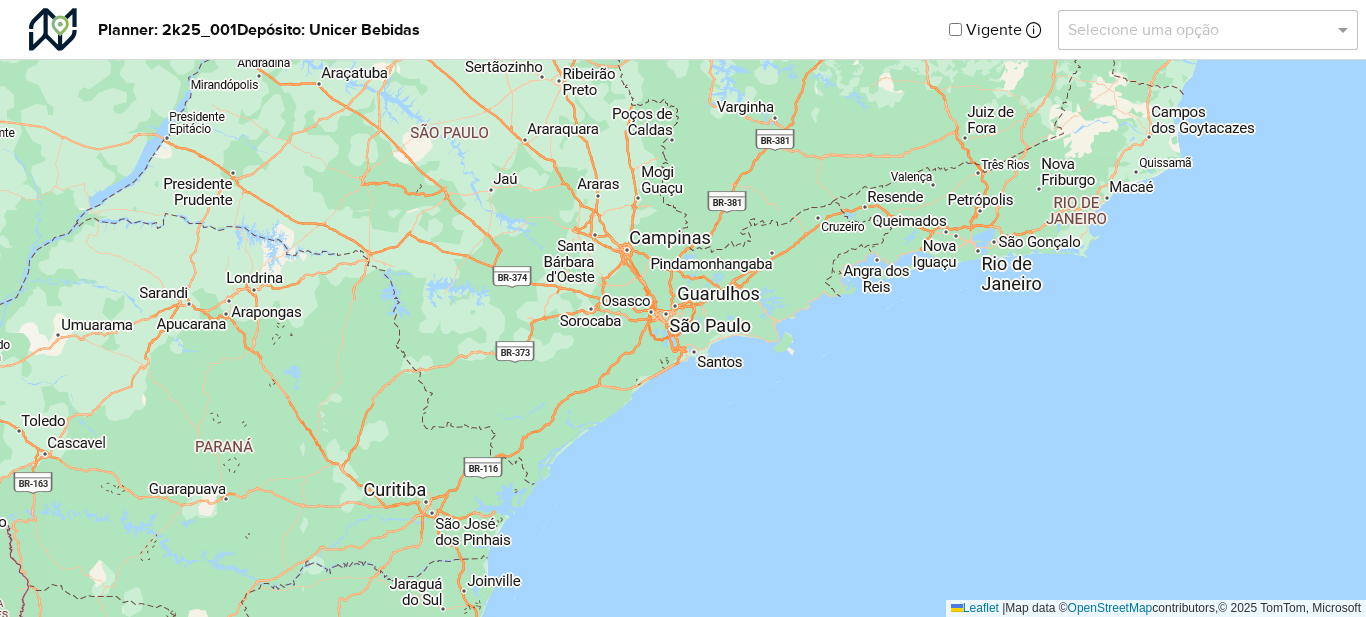 click 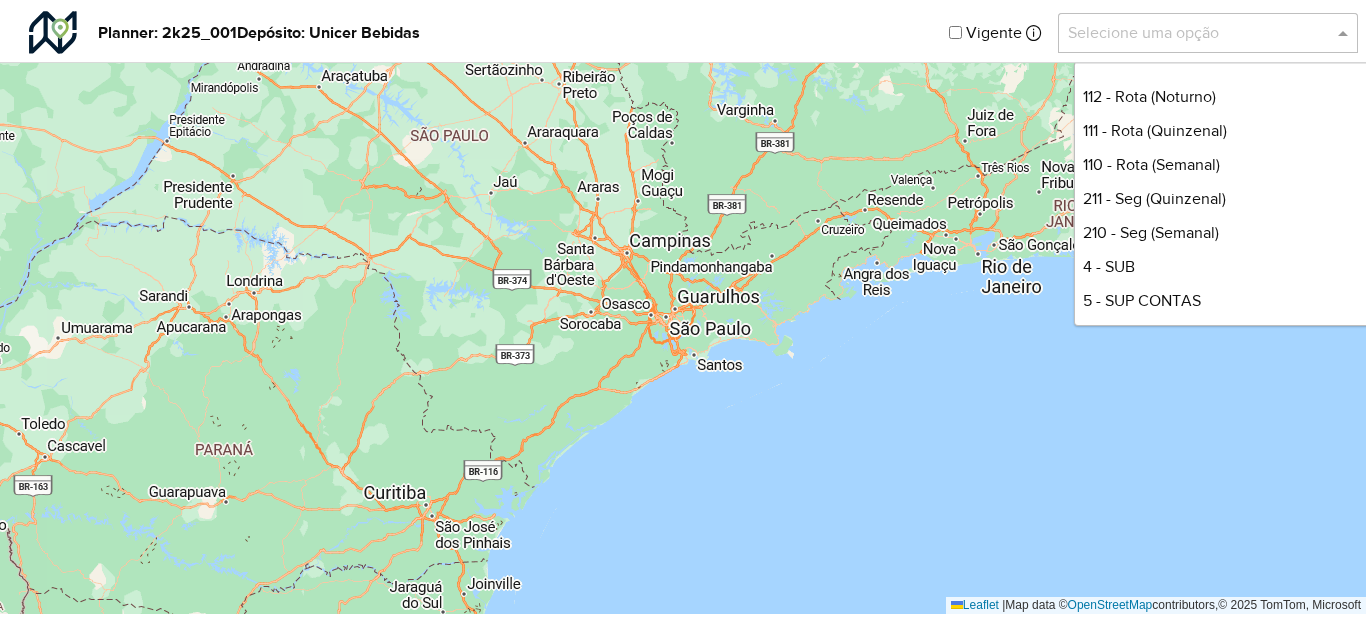 scroll, scrollTop: 300, scrollLeft: 0, axis: vertical 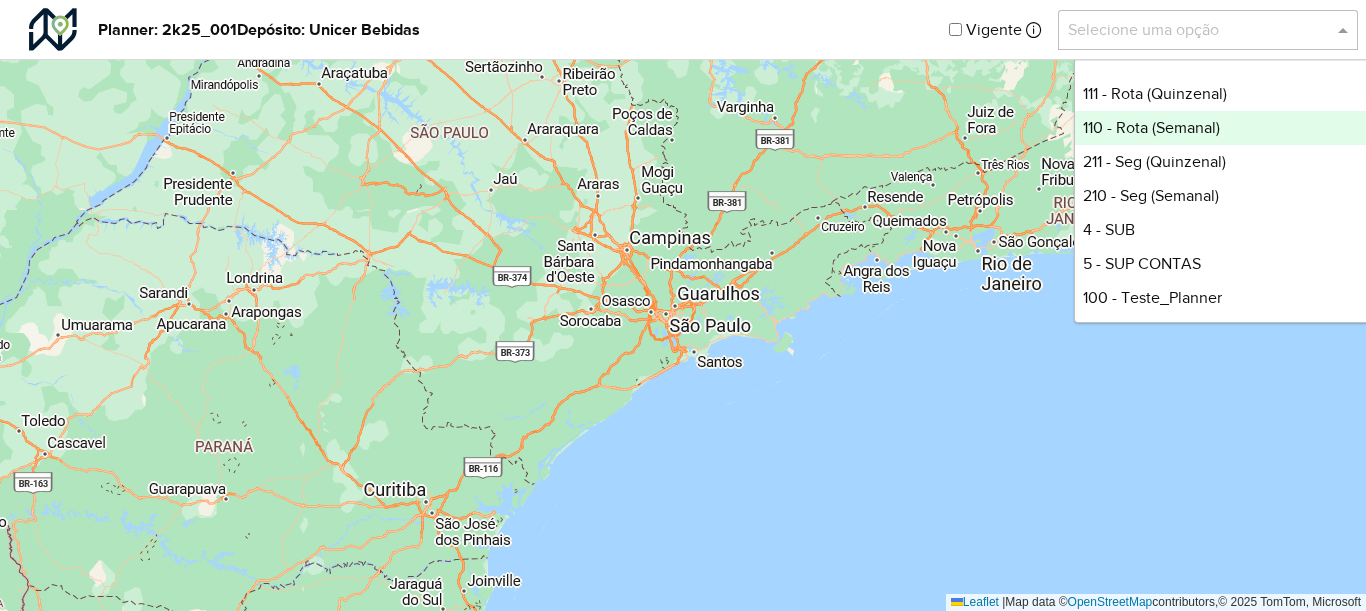 click on "110 - Rota (Semanal)" at bounding box center [1224, 128] 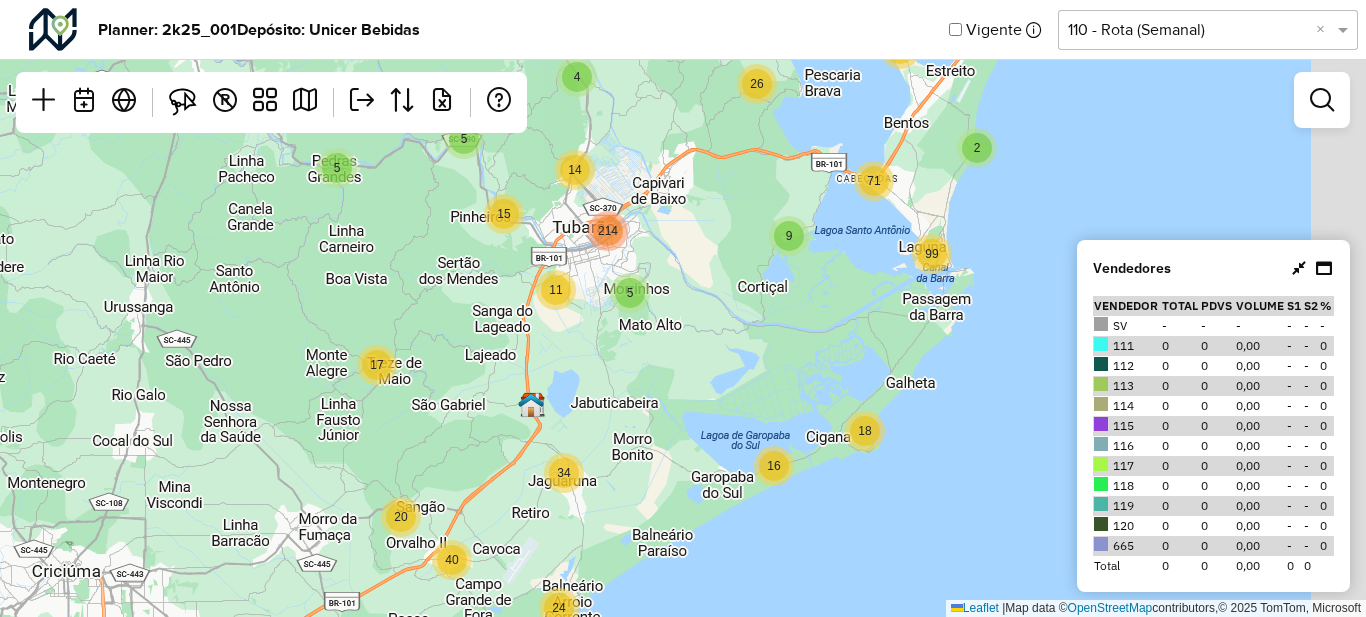 drag, startPoint x: 898, startPoint y: 284, endPoint x: 621, endPoint y: 384, distance: 294.49786 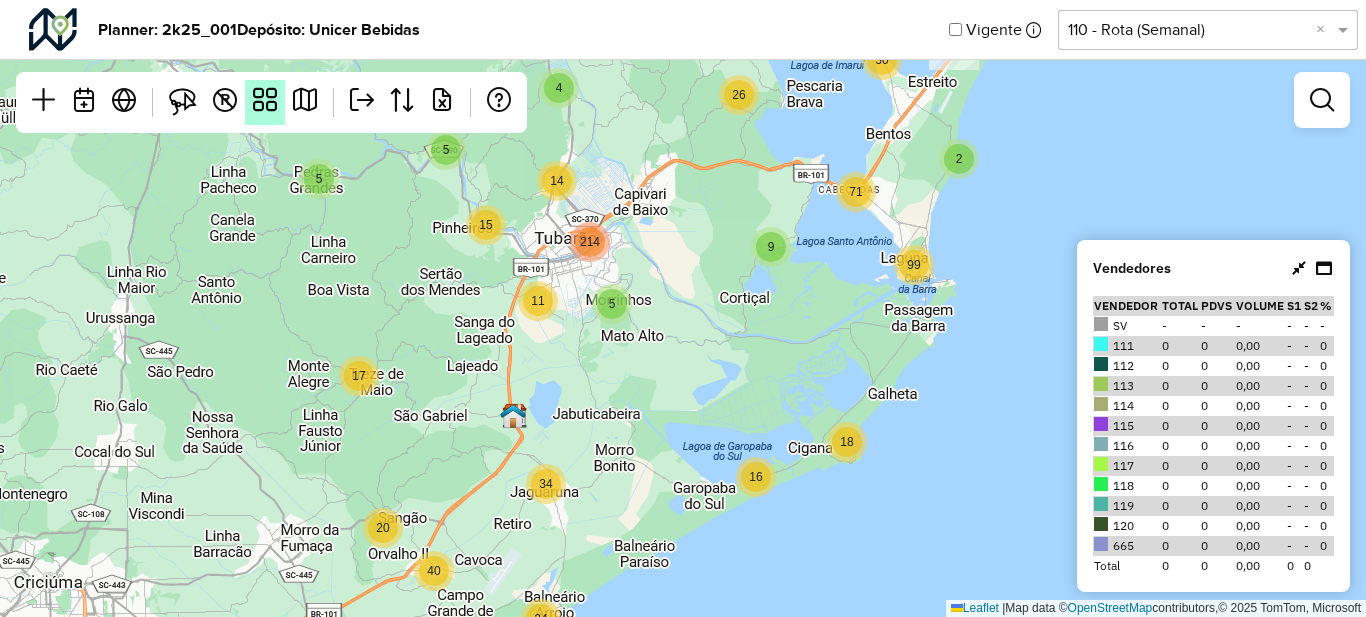 click at bounding box center [265, 100] 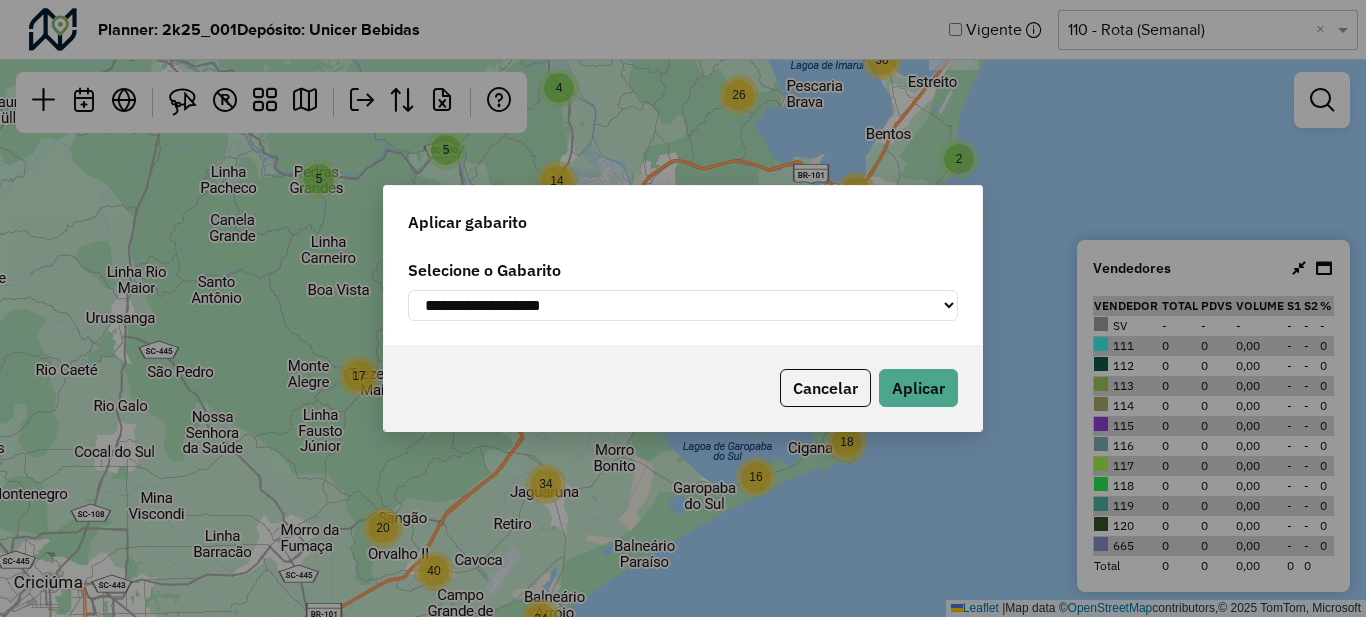 click on "**********" 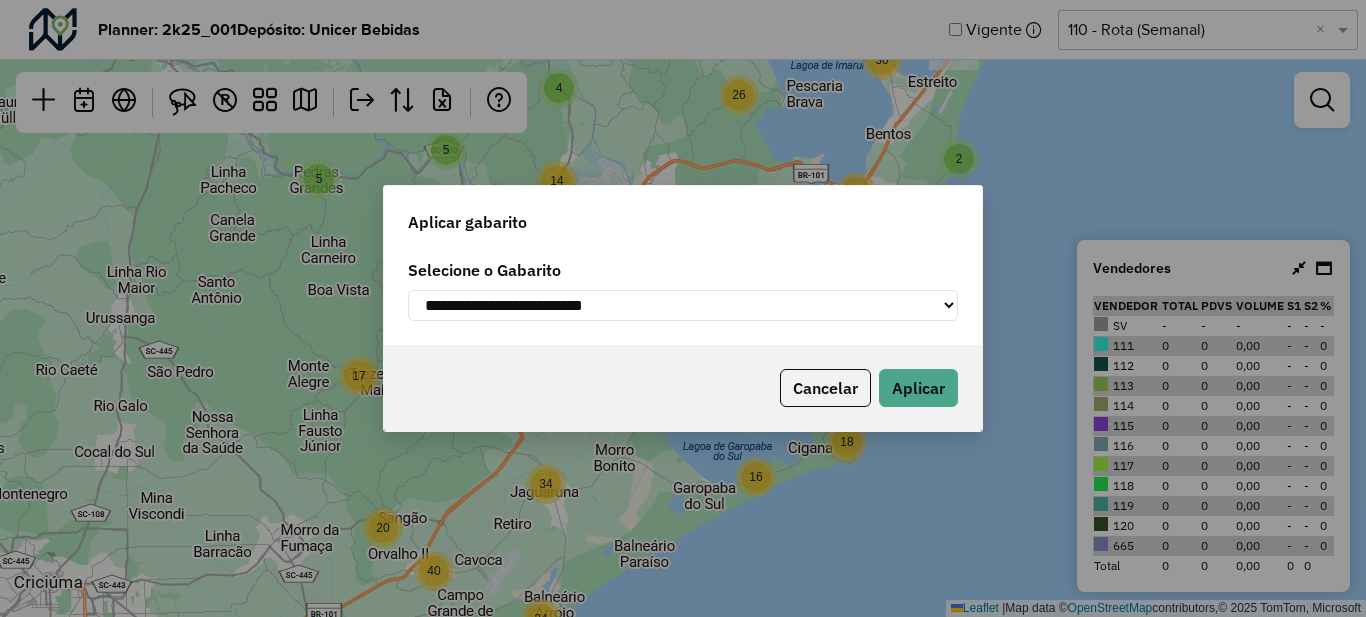 click on "**********" 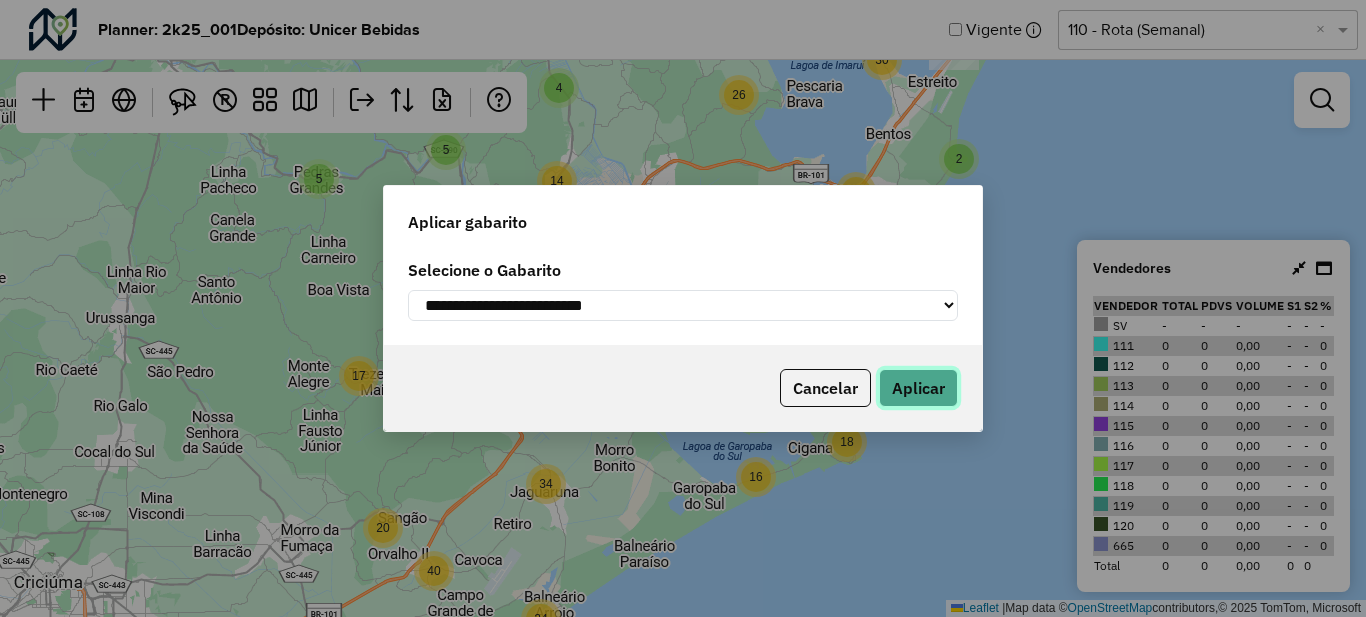 click on "Aplicar" 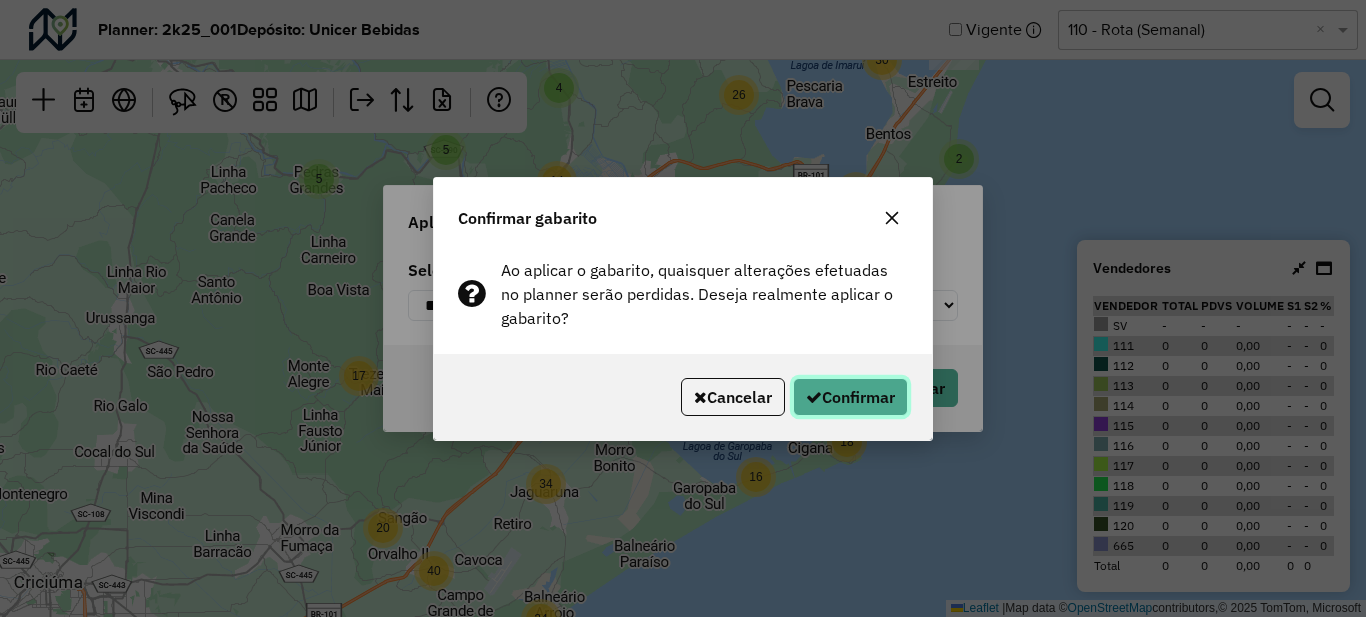 click on "Confirmar" 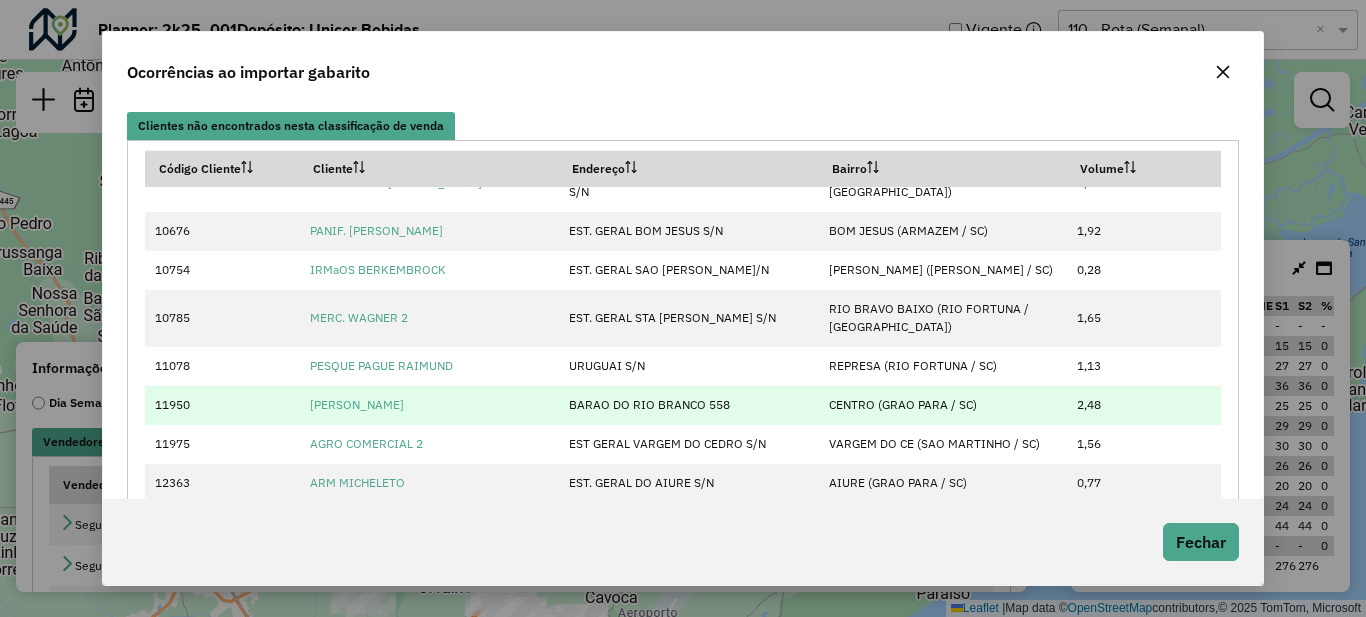 scroll, scrollTop: 600, scrollLeft: 0, axis: vertical 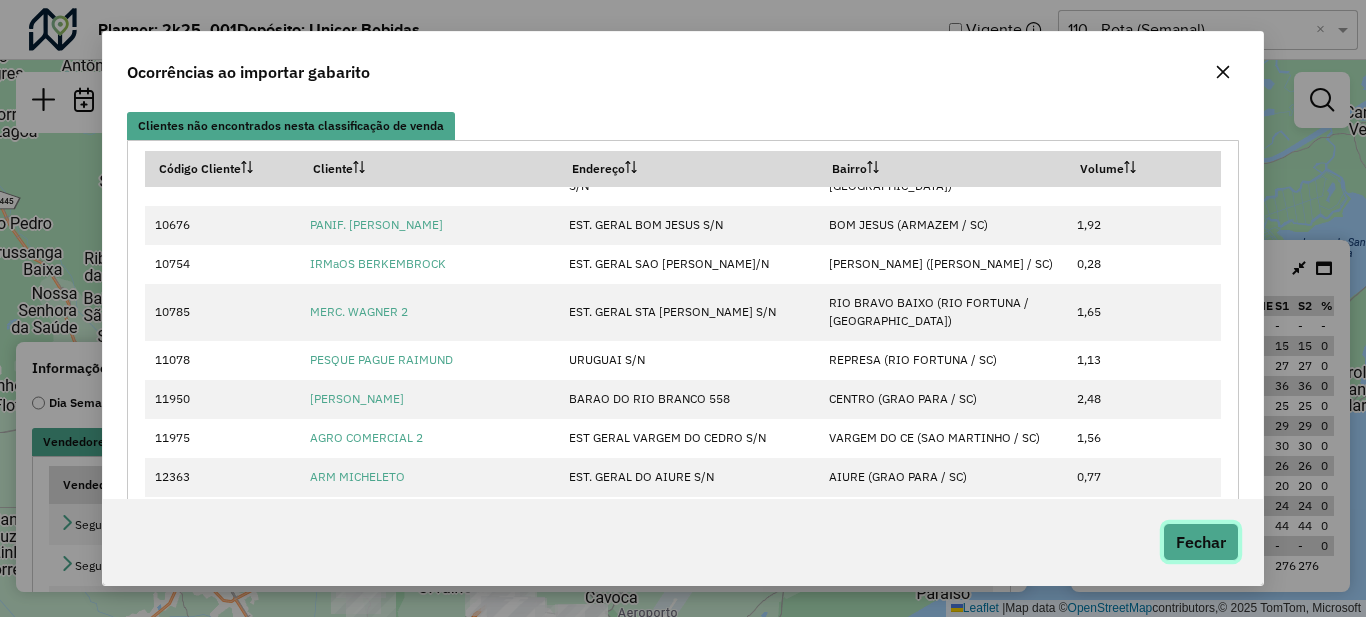 click on "Fechar" 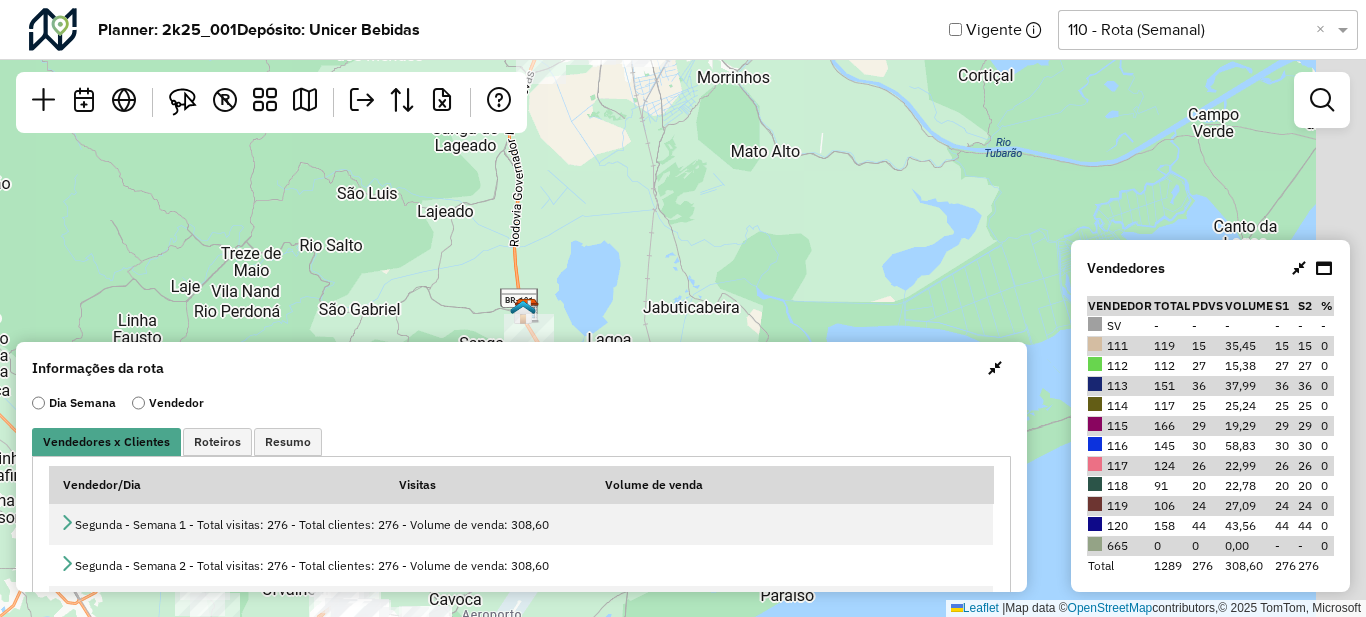 drag, startPoint x: 896, startPoint y: 238, endPoint x: 739, endPoint y: 240, distance: 157.01274 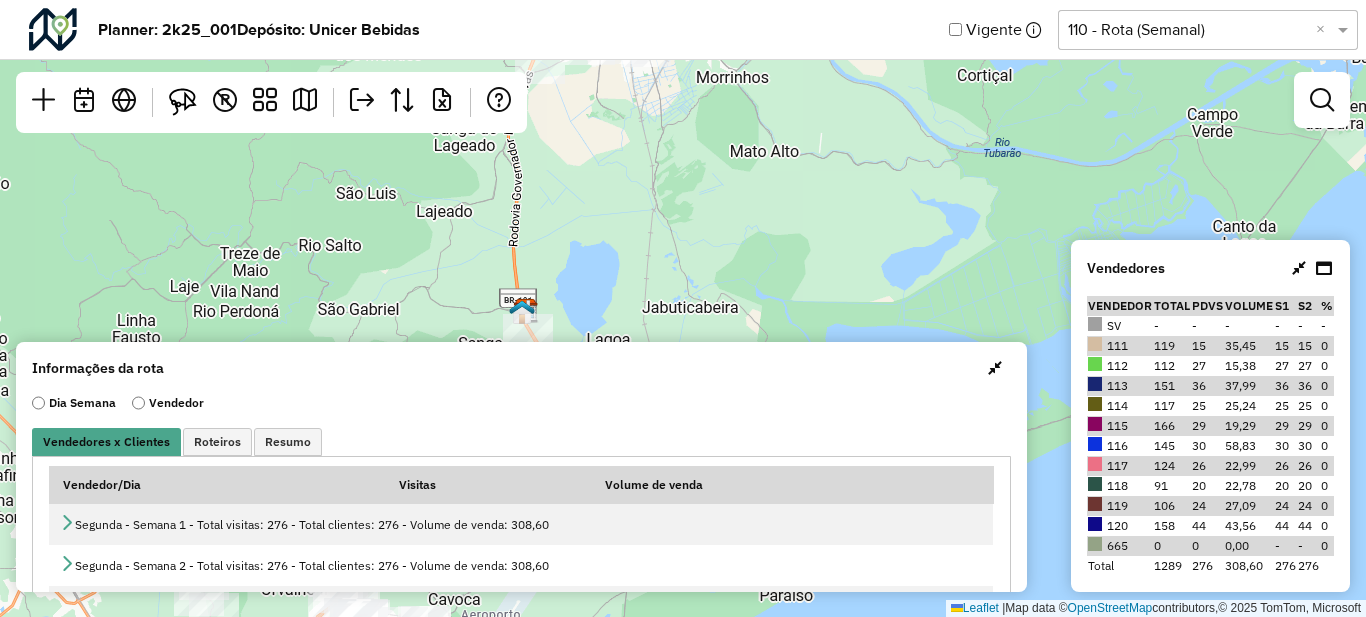 click at bounding box center [995, 368] 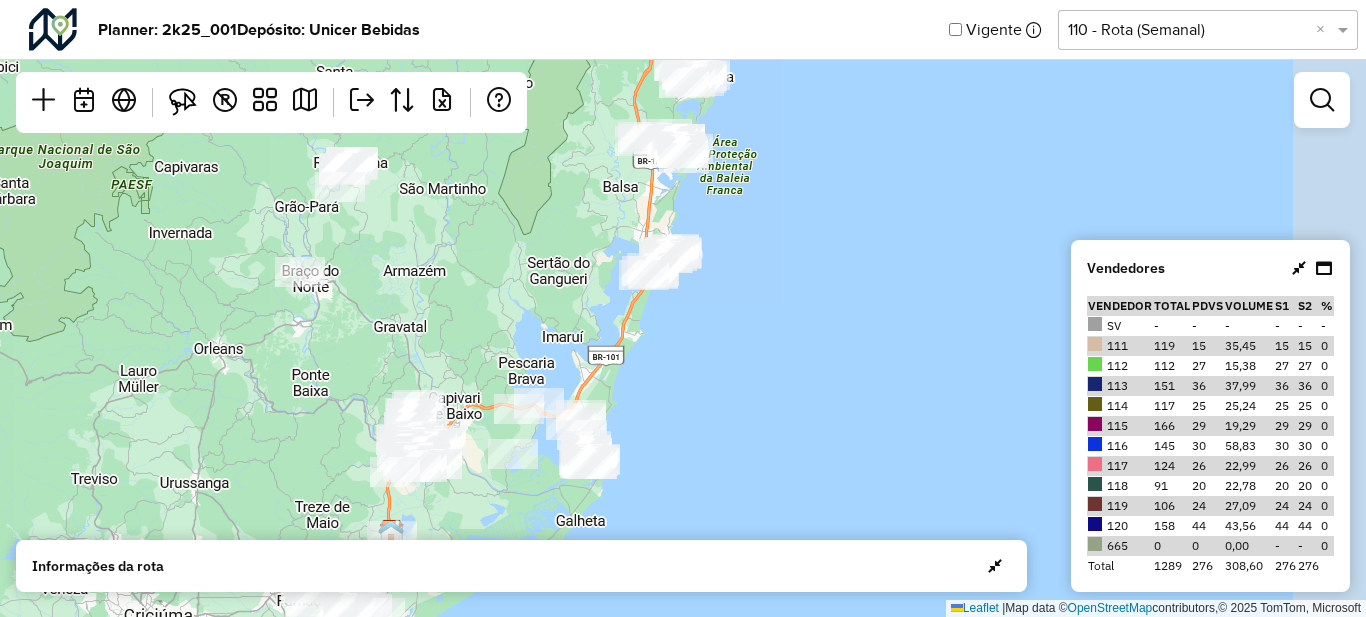 drag, startPoint x: 795, startPoint y: 363, endPoint x: 512, endPoint y: 527, distance: 327.0856 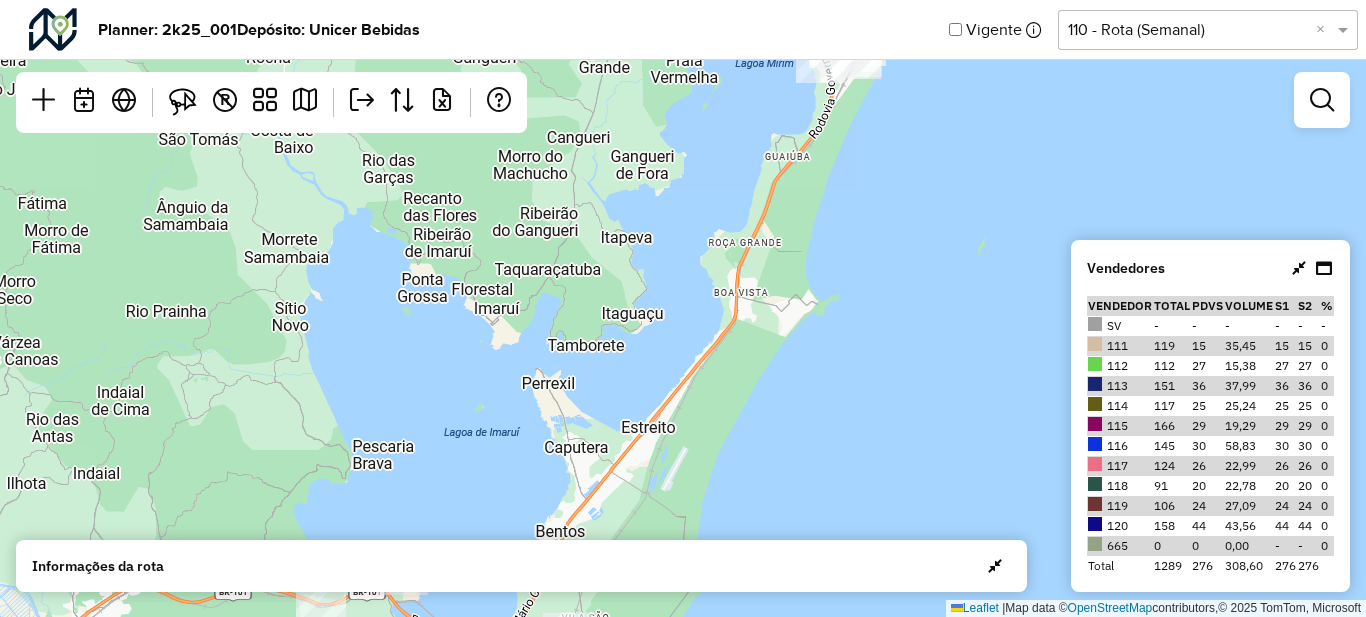 drag, startPoint x: 508, startPoint y: 373, endPoint x: 598, endPoint y: 323, distance: 102.9563 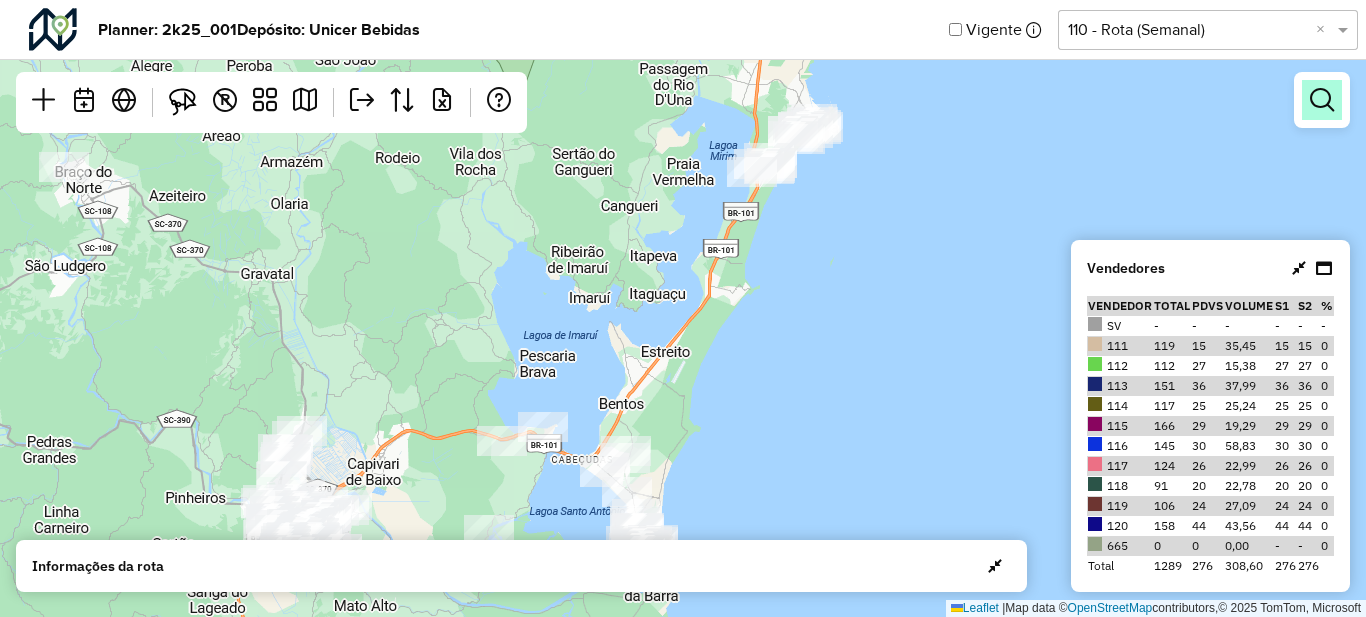 click at bounding box center (1322, 100) 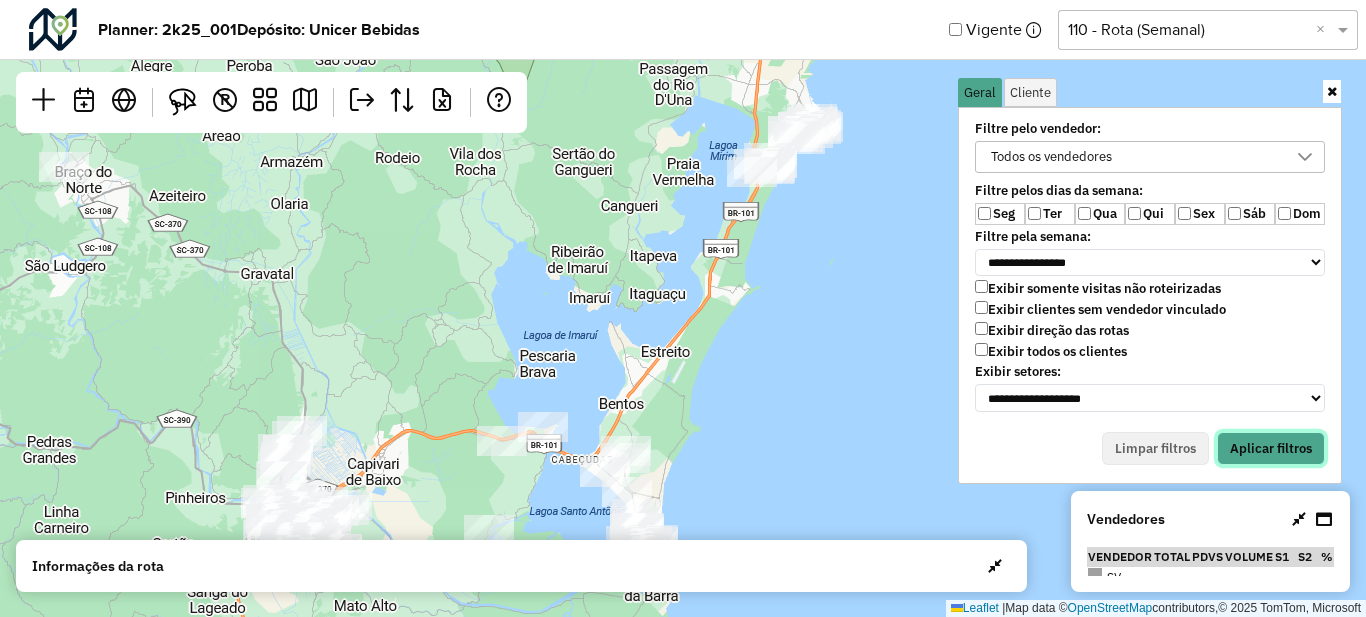click on "Aplicar filtros" at bounding box center [1271, 449] 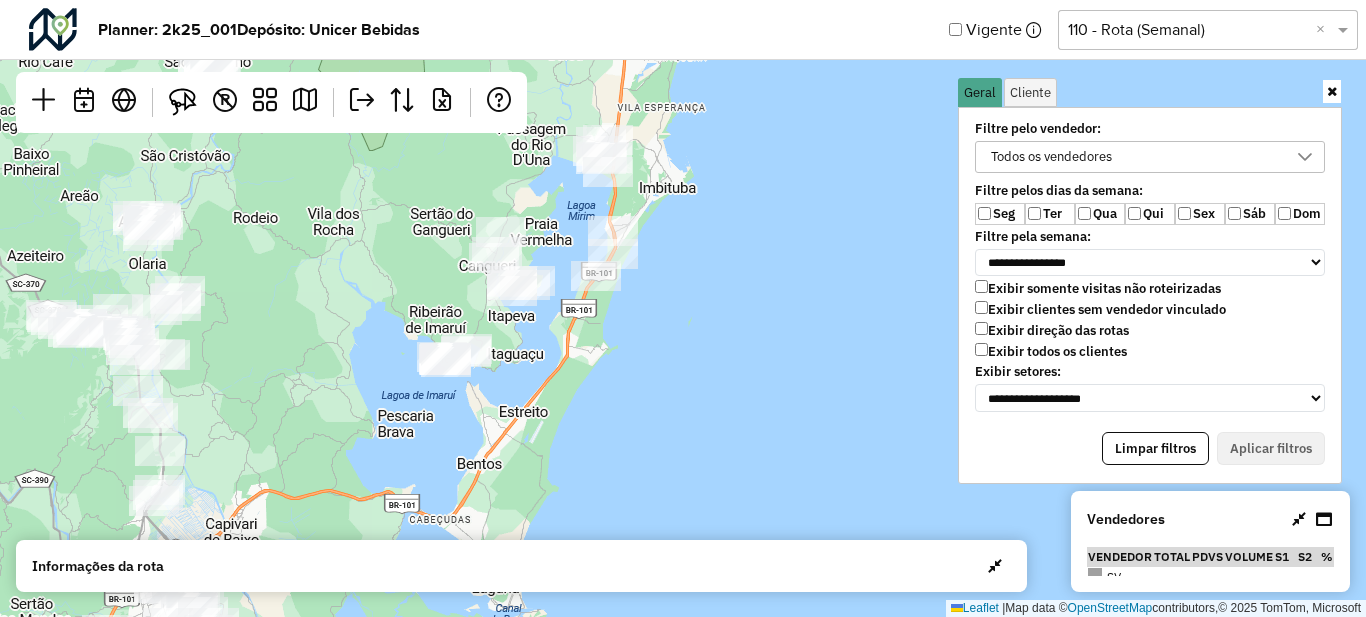 drag, startPoint x: 805, startPoint y: 326, endPoint x: 665, endPoint y: 386, distance: 152.31546 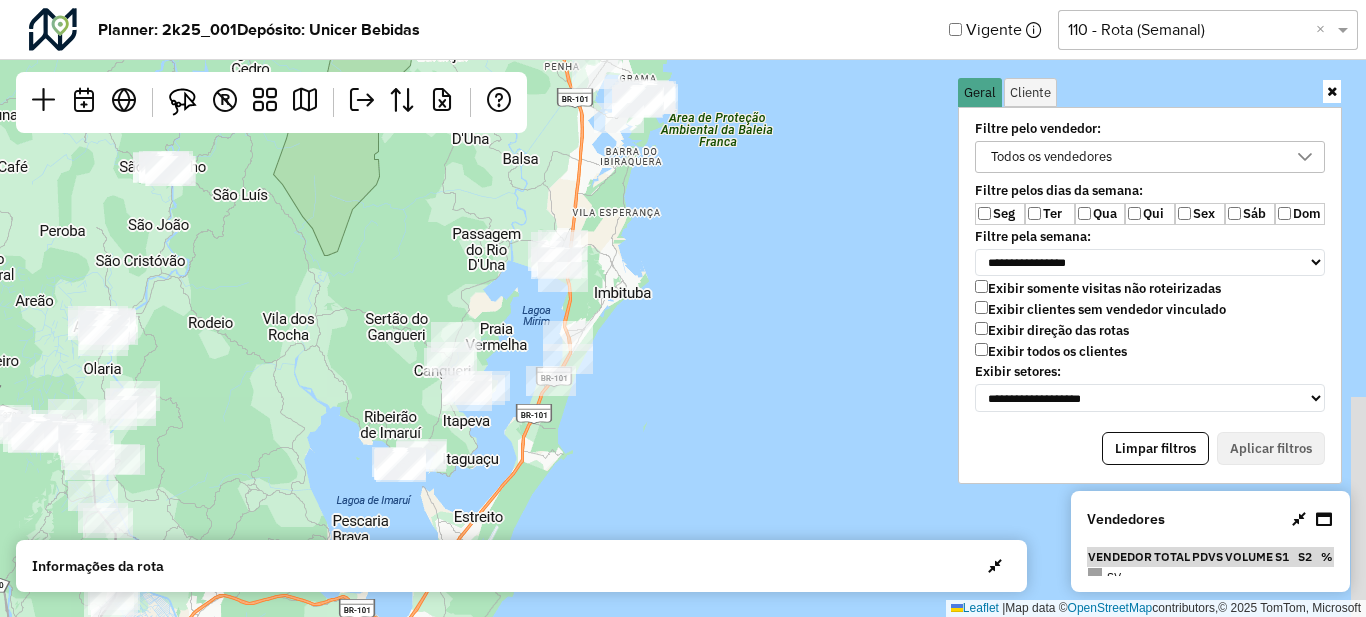 drag, startPoint x: 714, startPoint y: 309, endPoint x: 678, endPoint y: 346, distance: 51.62364 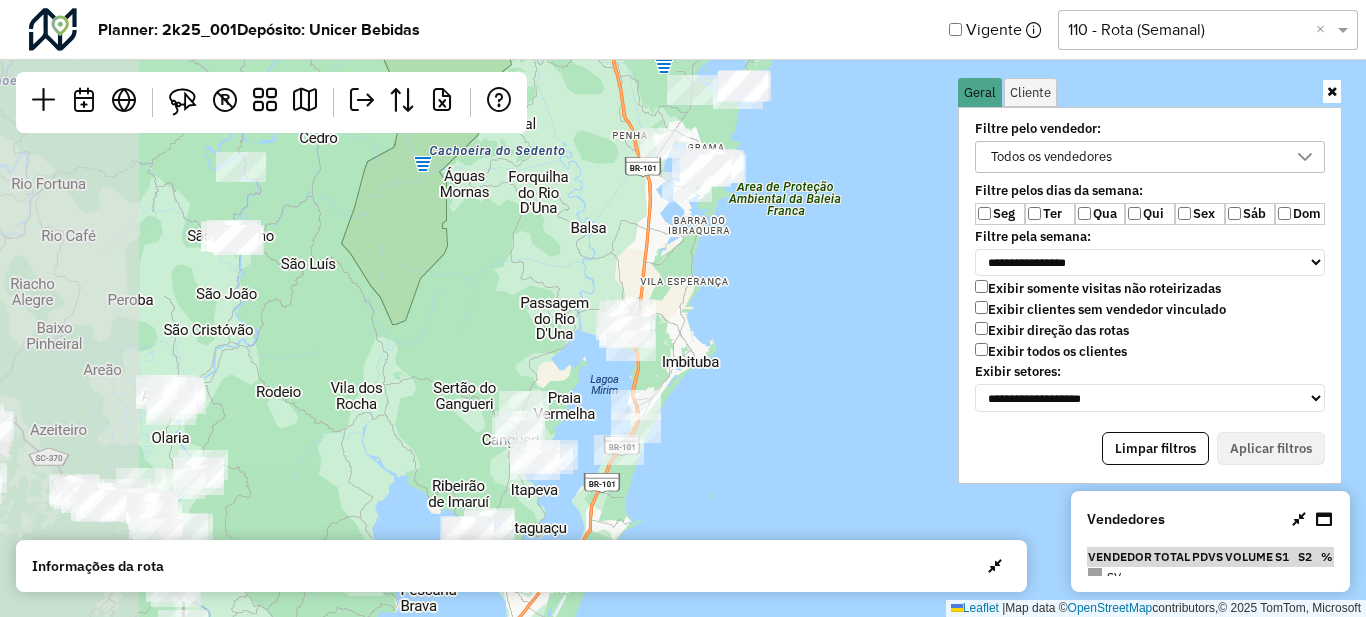 drag, startPoint x: 607, startPoint y: 341, endPoint x: 897, endPoint y: 369, distance: 291.3486 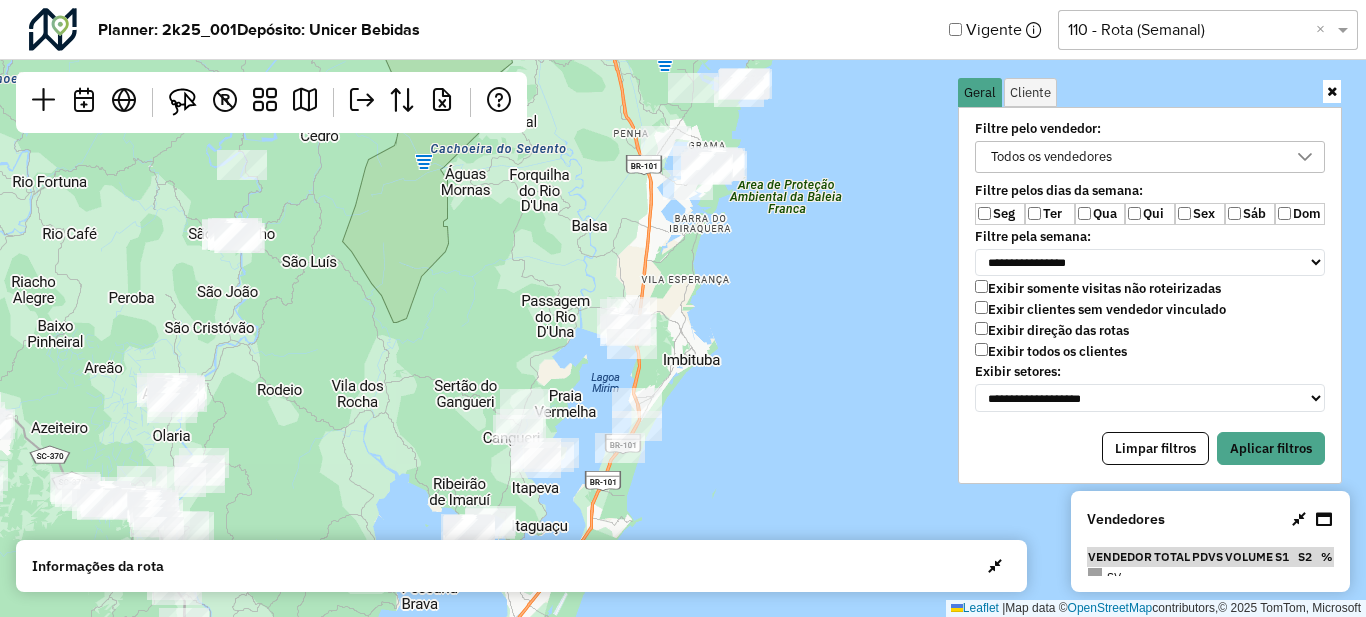click on "Qua" at bounding box center [1100, 214] 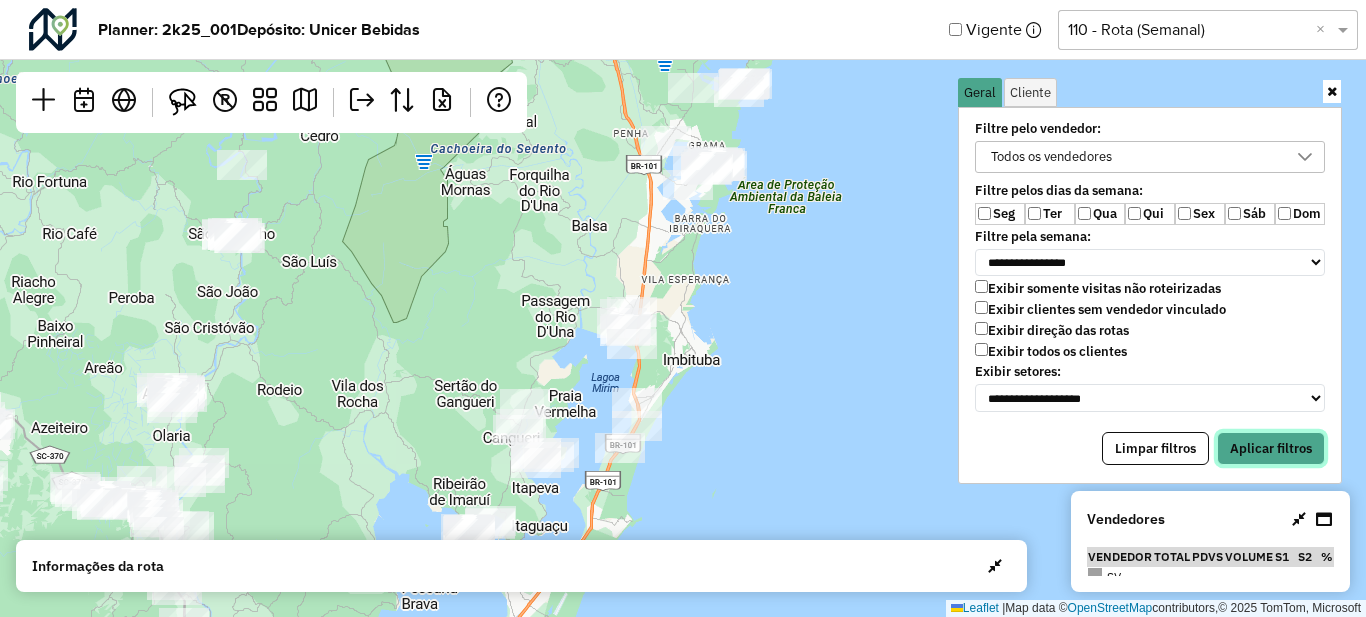 click on "Aplicar filtros" at bounding box center (1271, 449) 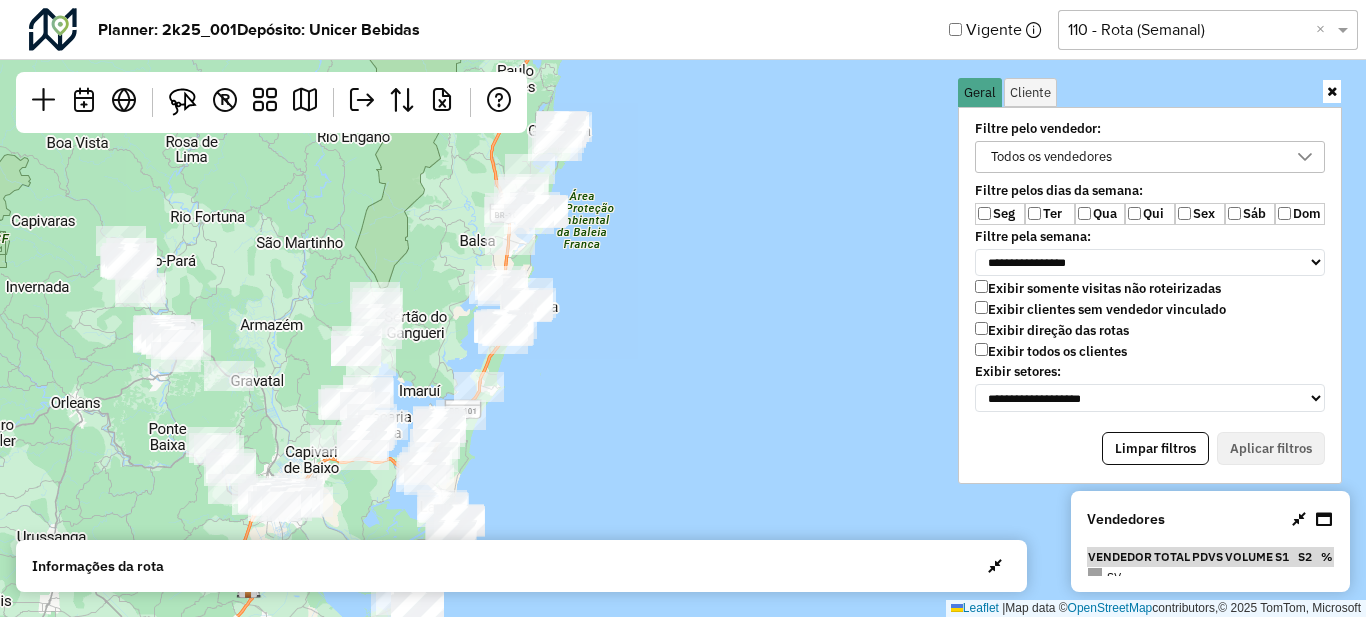 drag, startPoint x: 778, startPoint y: 413, endPoint x: 687, endPoint y: 381, distance: 96.462425 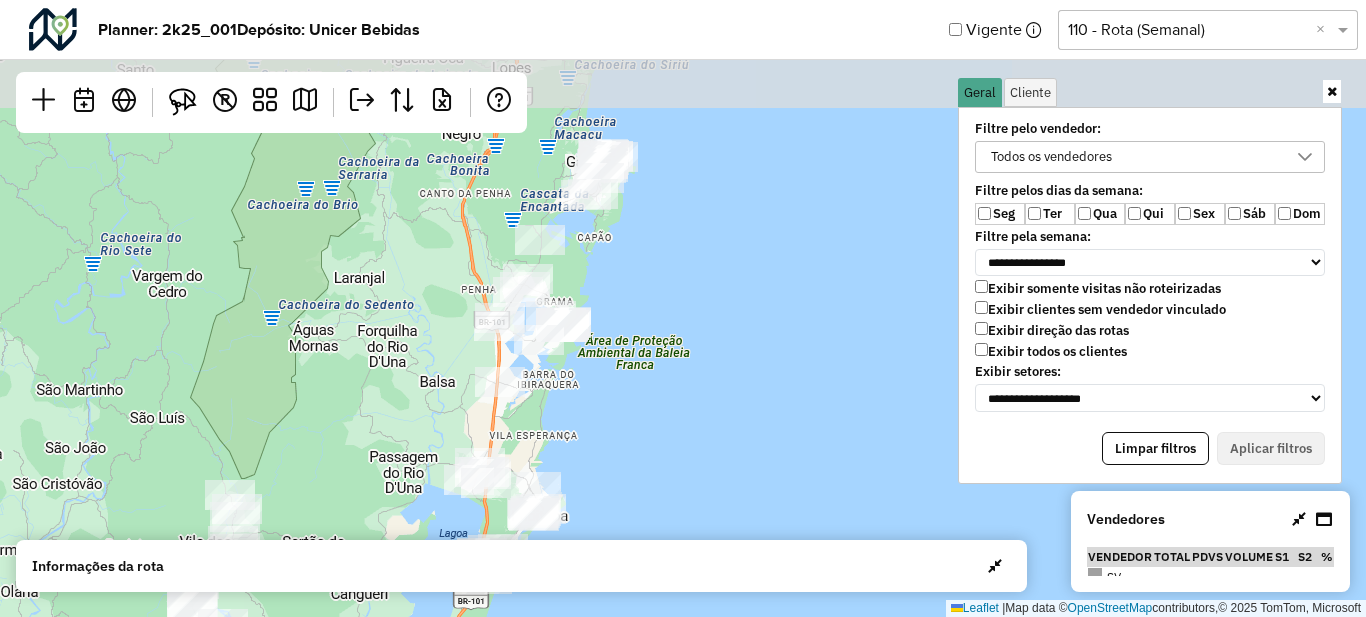 drag, startPoint x: 750, startPoint y: 210, endPoint x: 673, endPoint y: 427, distance: 230.25638 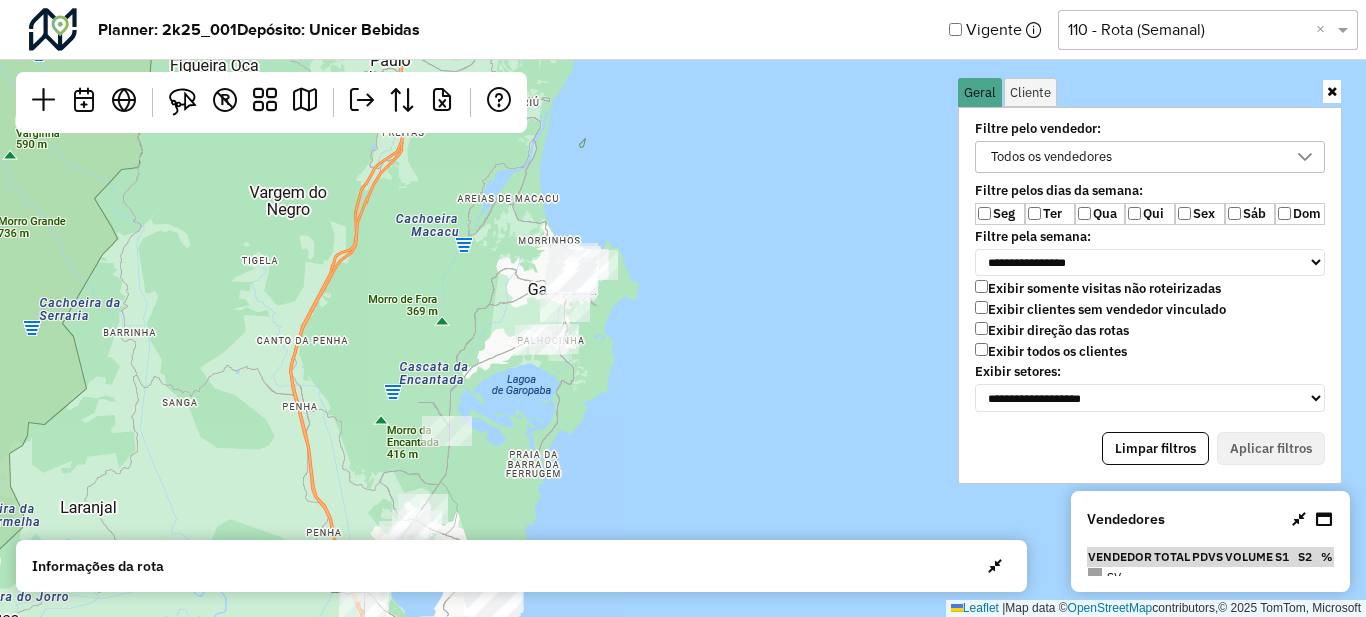 drag, startPoint x: 718, startPoint y: 158, endPoint x: 659, endPoint y: 324, distance: 176.17322 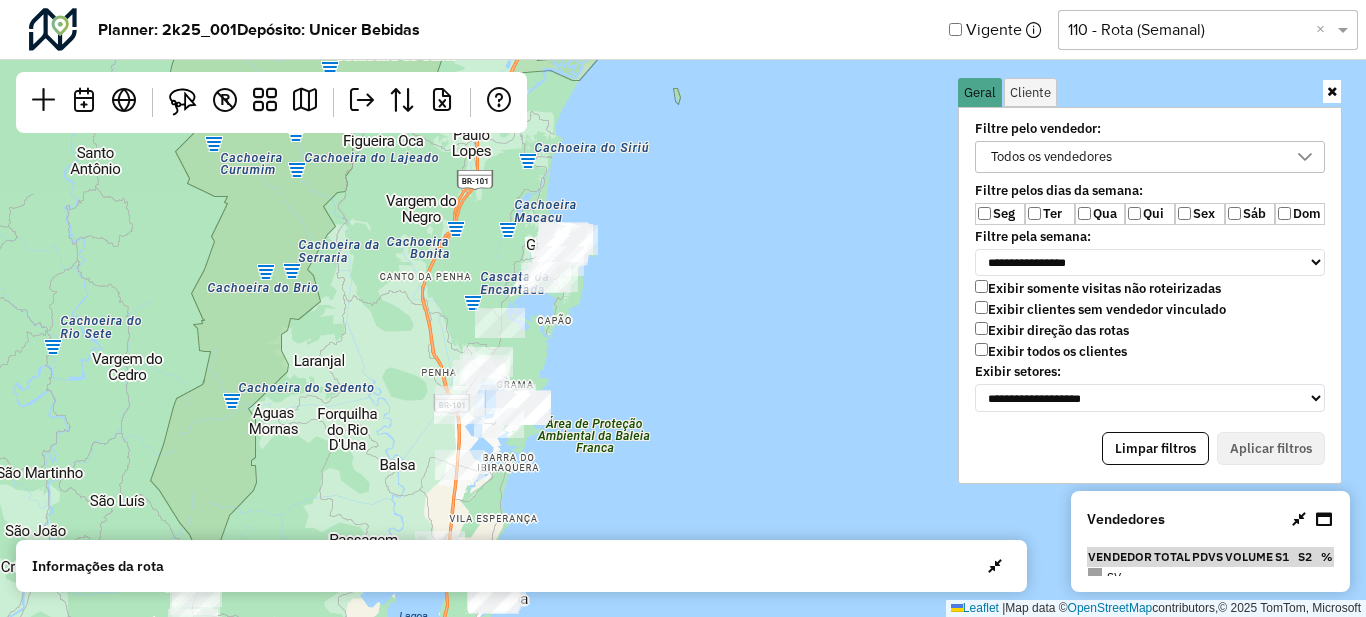 drag, startPoint x: 586, startPoint y: 356, endPoint x: 578, endPoint y: 322, distance: 34.928497 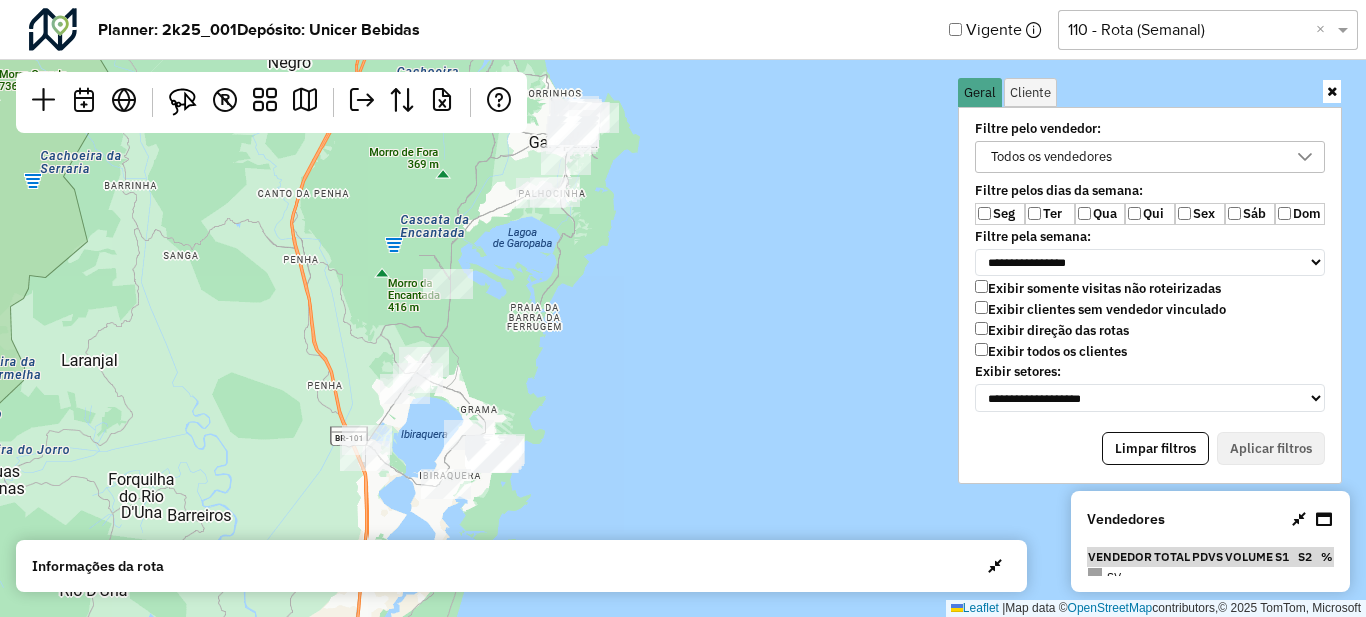 drag, startPoint x: 597, startPoint y: 339, endPoint x: 536, endPoint y: 280, distance: 84.8646 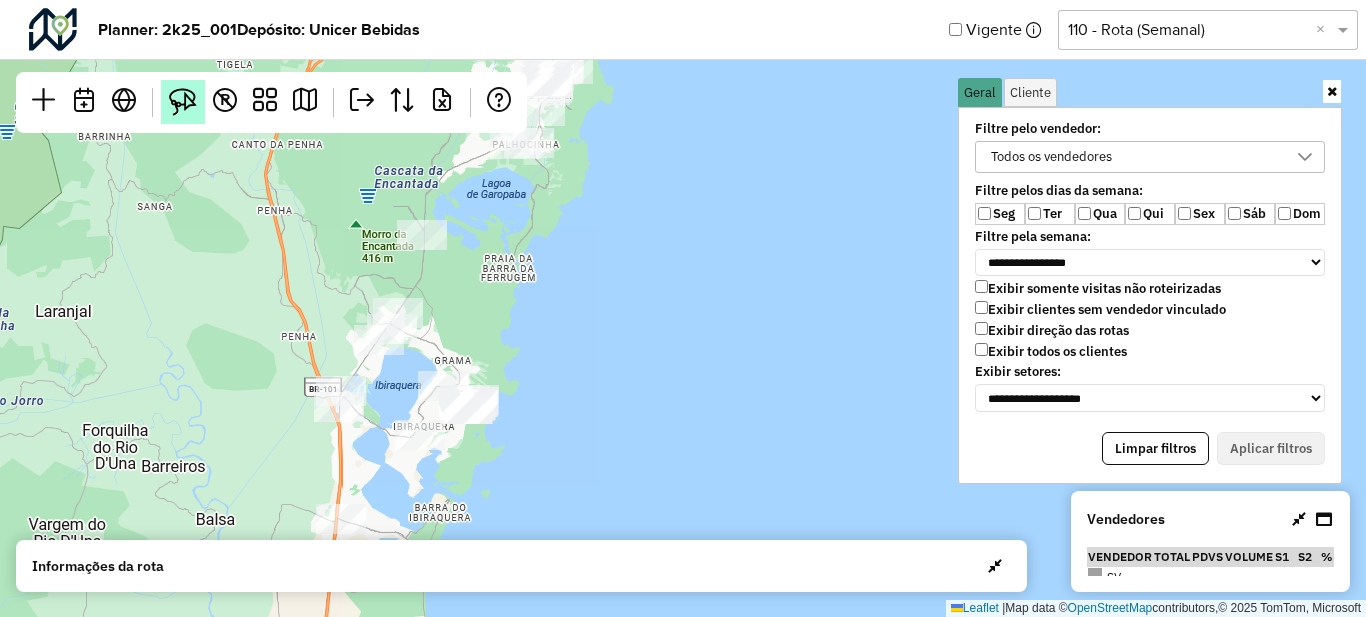 click at bounding box center [183, 102] 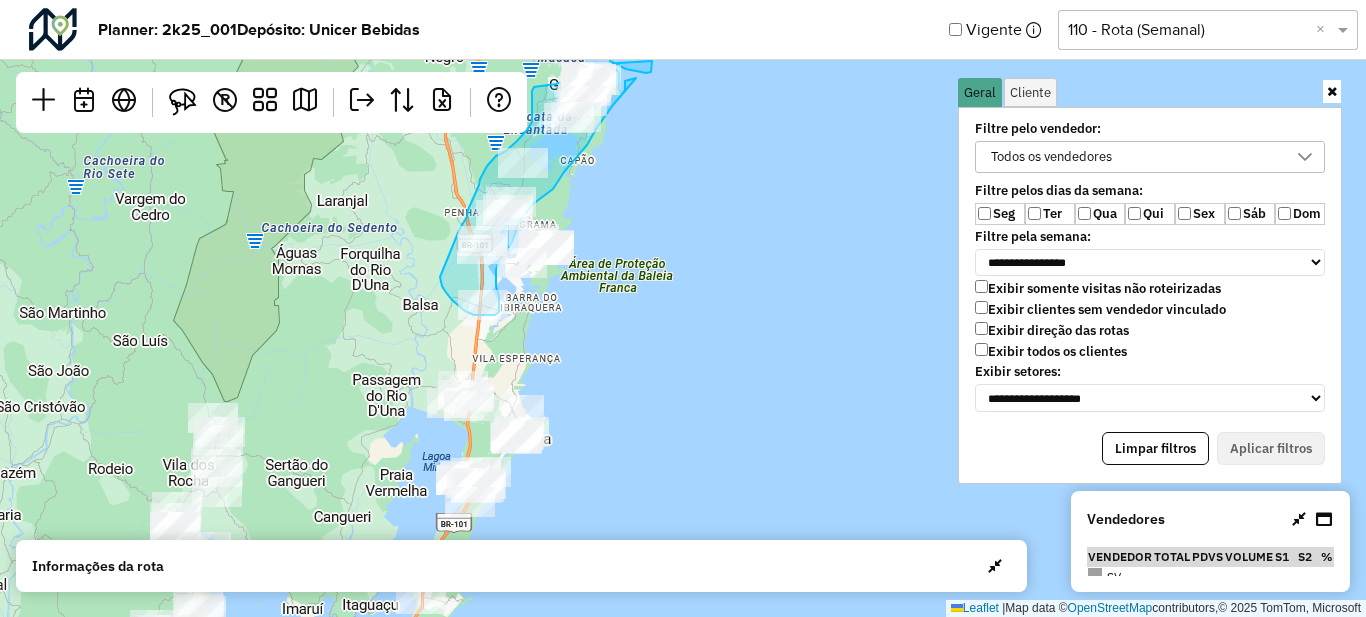 click on "Leaflet   |  Map data ©  OpenStreetMap  contributors,© 2025 TomTom, Microsoft" 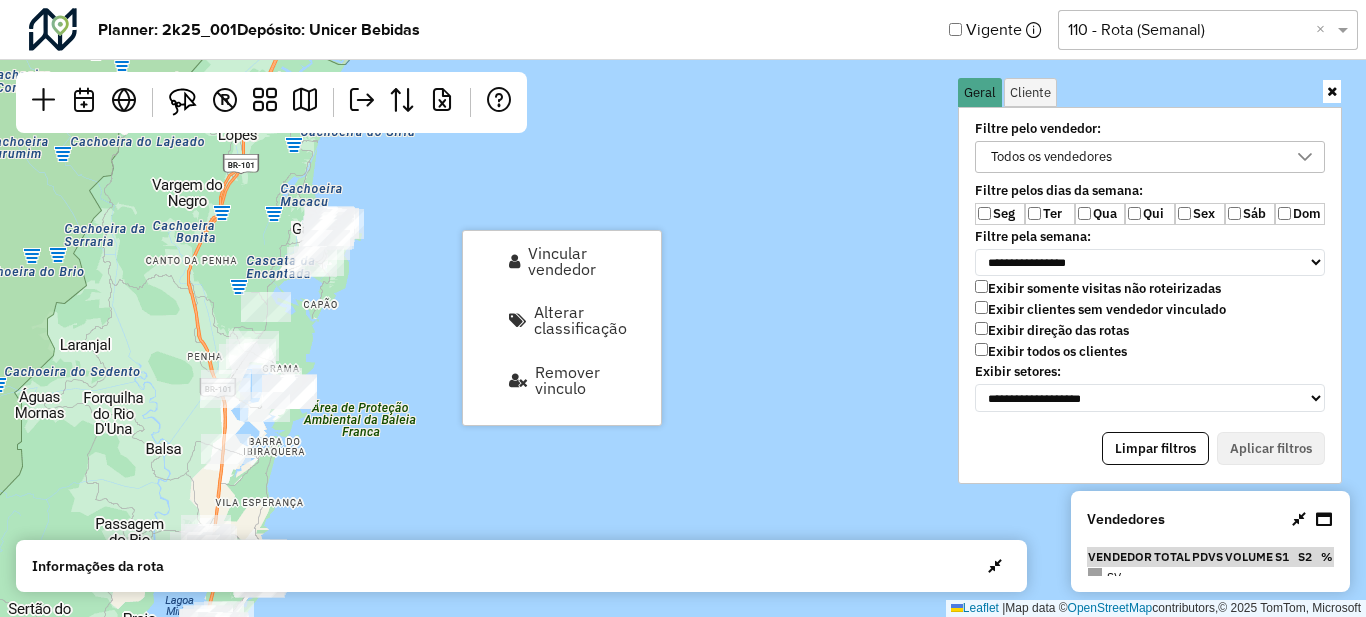 drag, startPoint x: 691, startPoint y: 169, endPoint x: 438, endPoint y: 301, distance: 285.3647 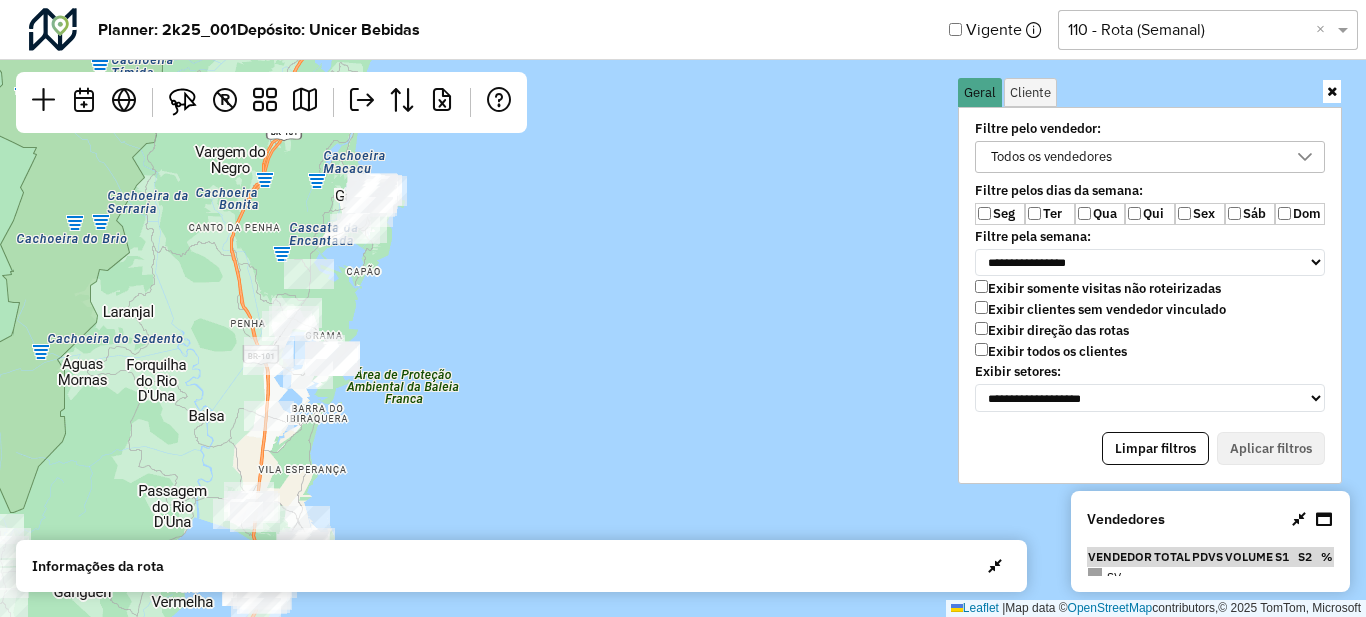 drag, startPoint x: 434, startPoint y: 286, endPoint x: 451, endPoint y: 279, distance: 18.384777 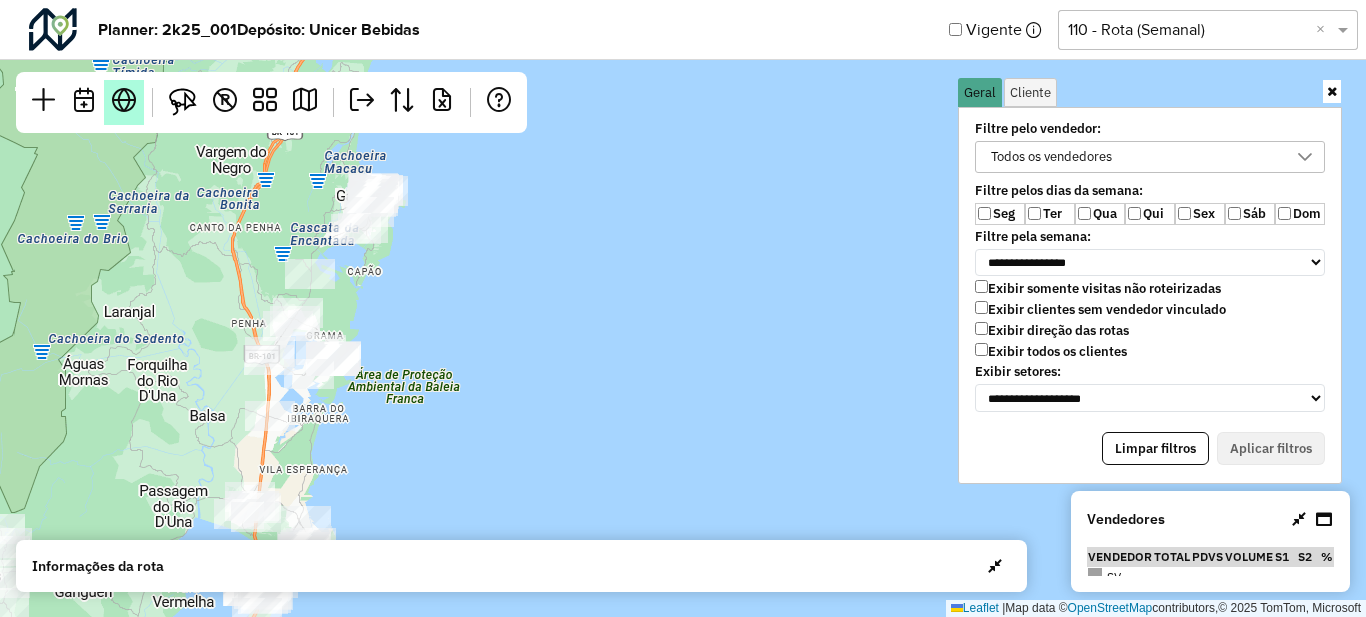 click at bounding box center (124, 100) 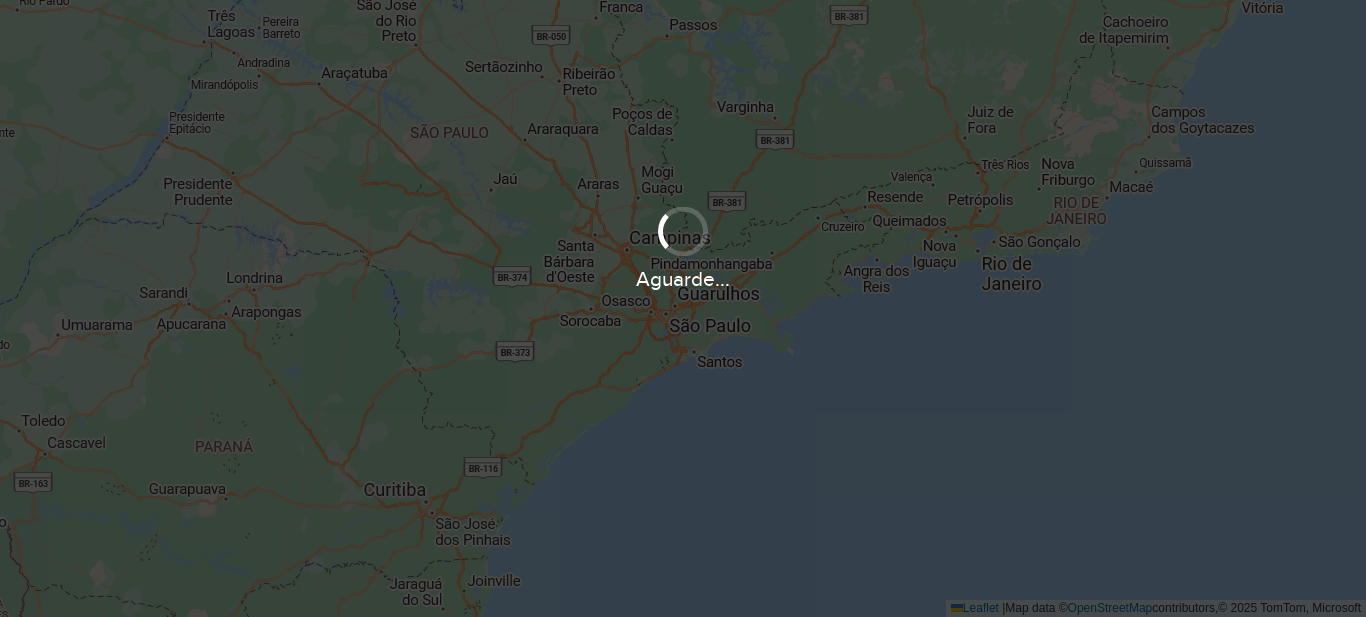 scroll, scrollTop: 0, scrollLeft: 0, axis: both 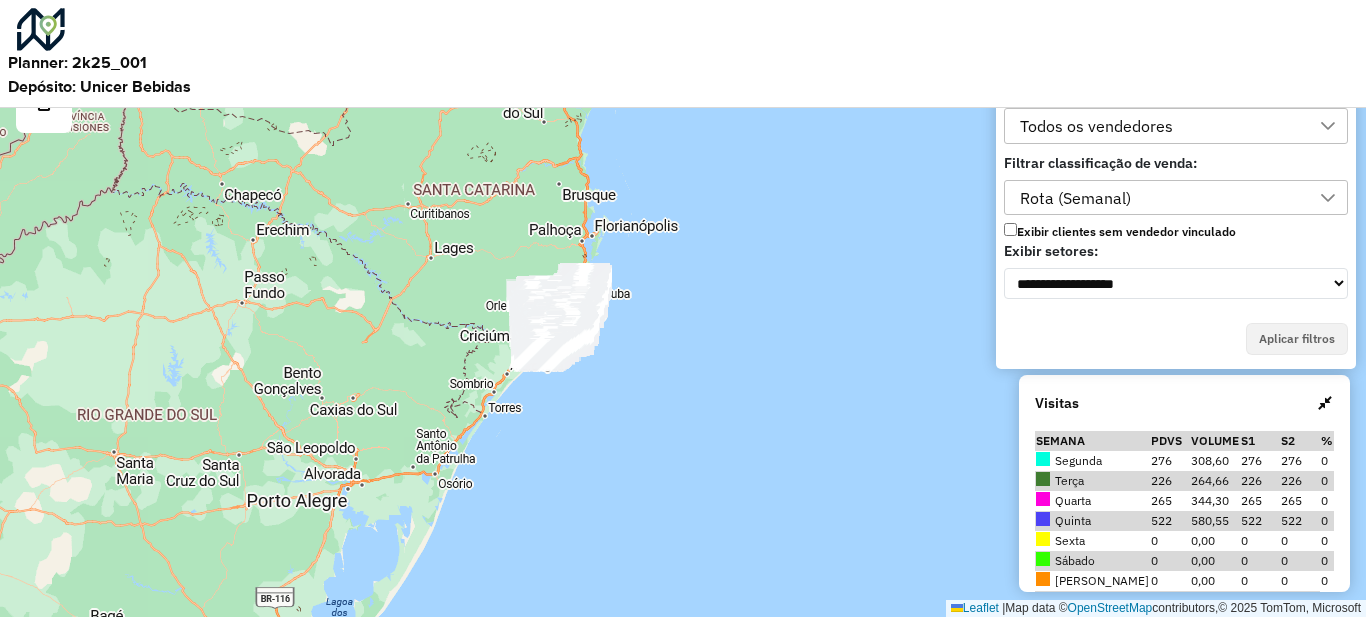 drag, startPoint x: 797, startPoint y: 358, endPoint x: 659, endPoint y: 384, distance: 140.42792 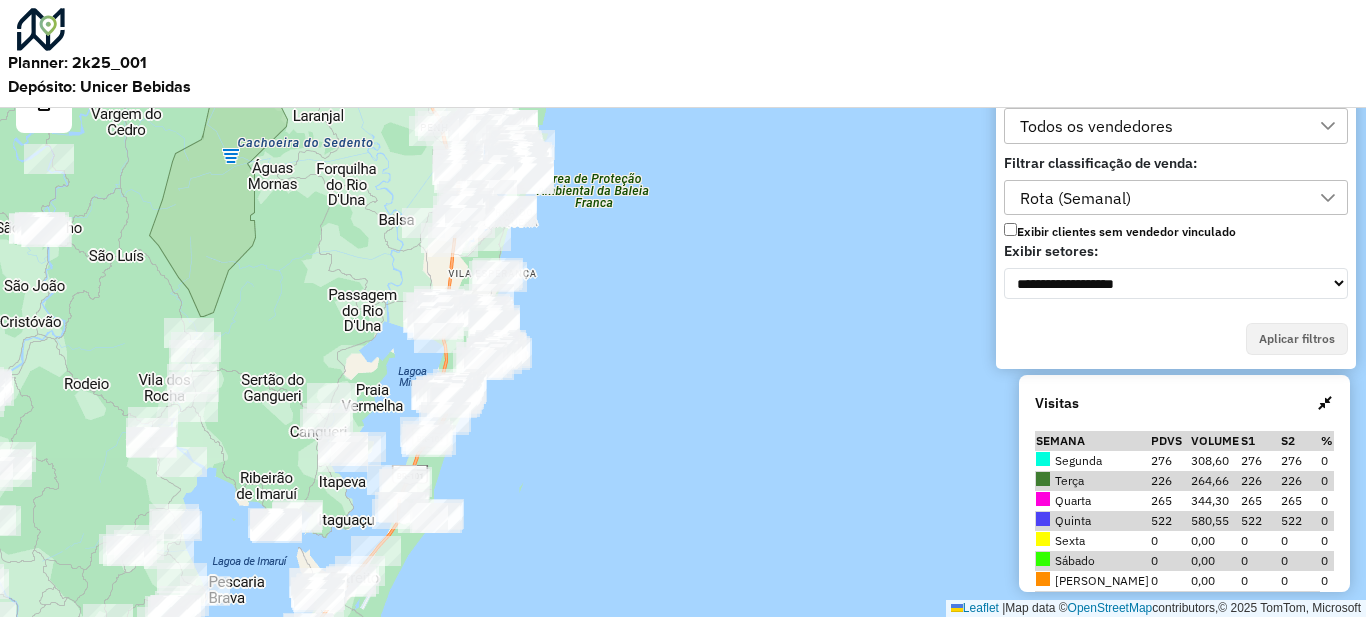 drag, startPoint x: 603, startPoint y: 259, endPoint x: 509, endPoint y: 568, distance: 322.9814 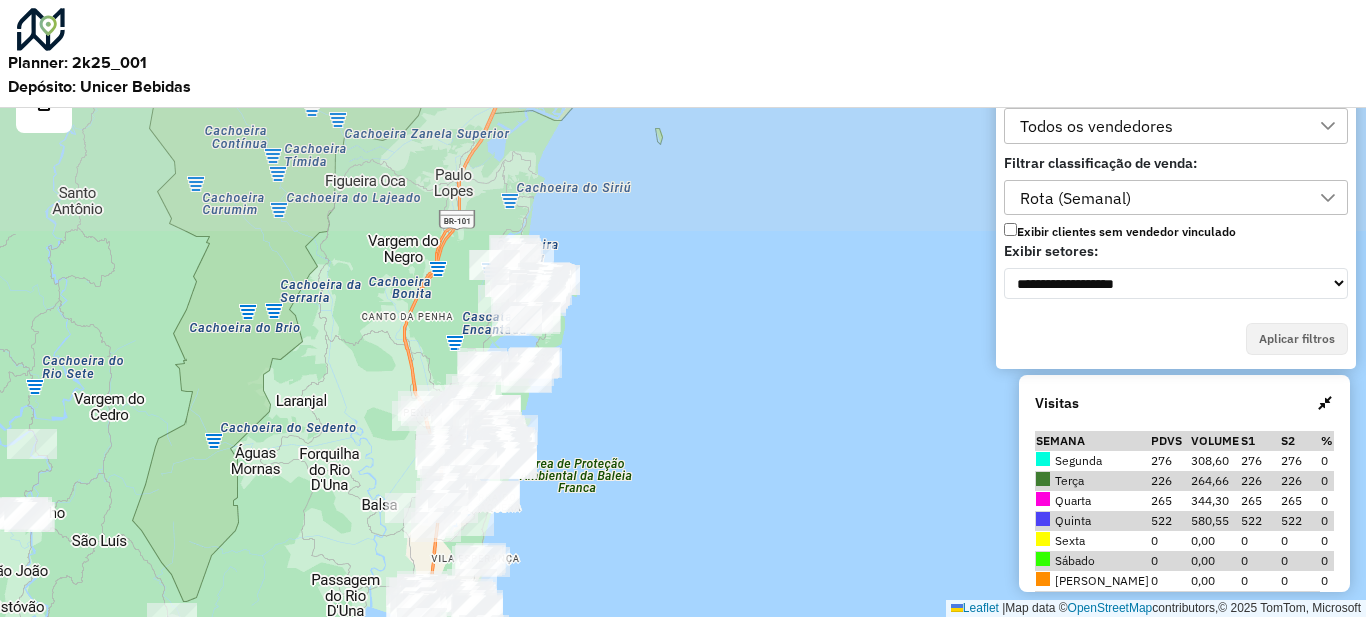 drag, startPoint x: 657, startPoint y: 161, endPoint x: 654, endPoint y: 426, distance: 265.01697 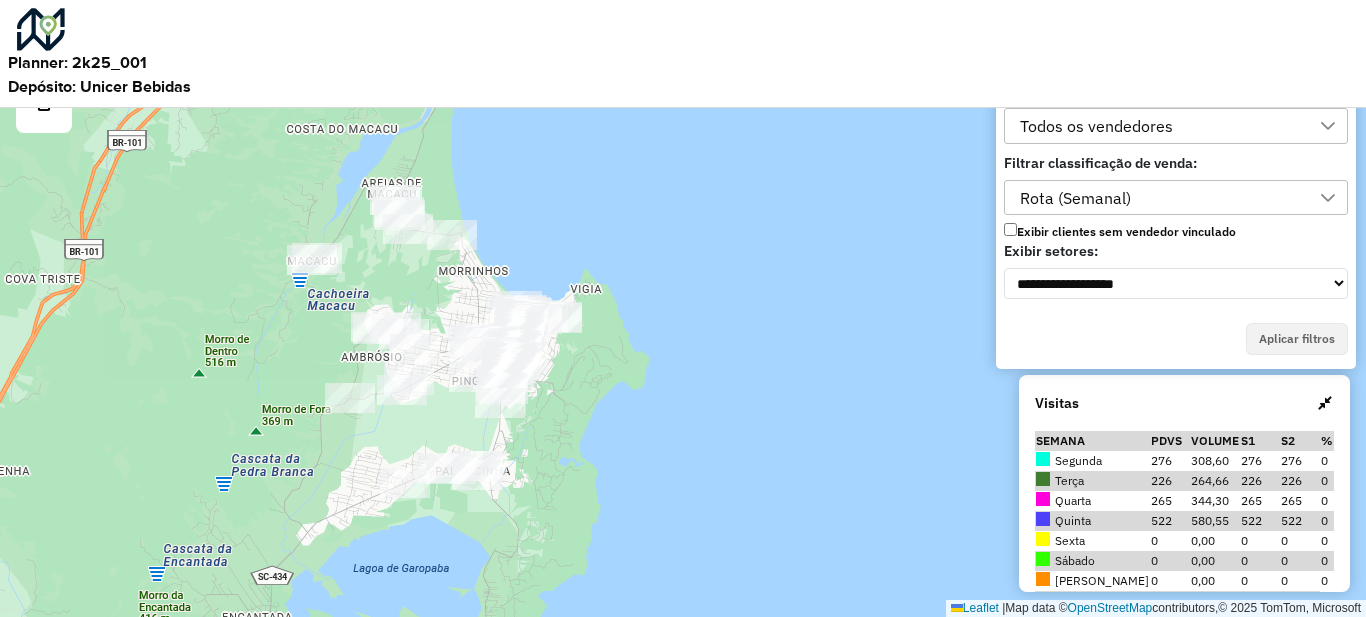 drag, startPoint x: 596, startPoint y: 286, endPoint x: 554, endPoint y: 236, distance: 65.29931 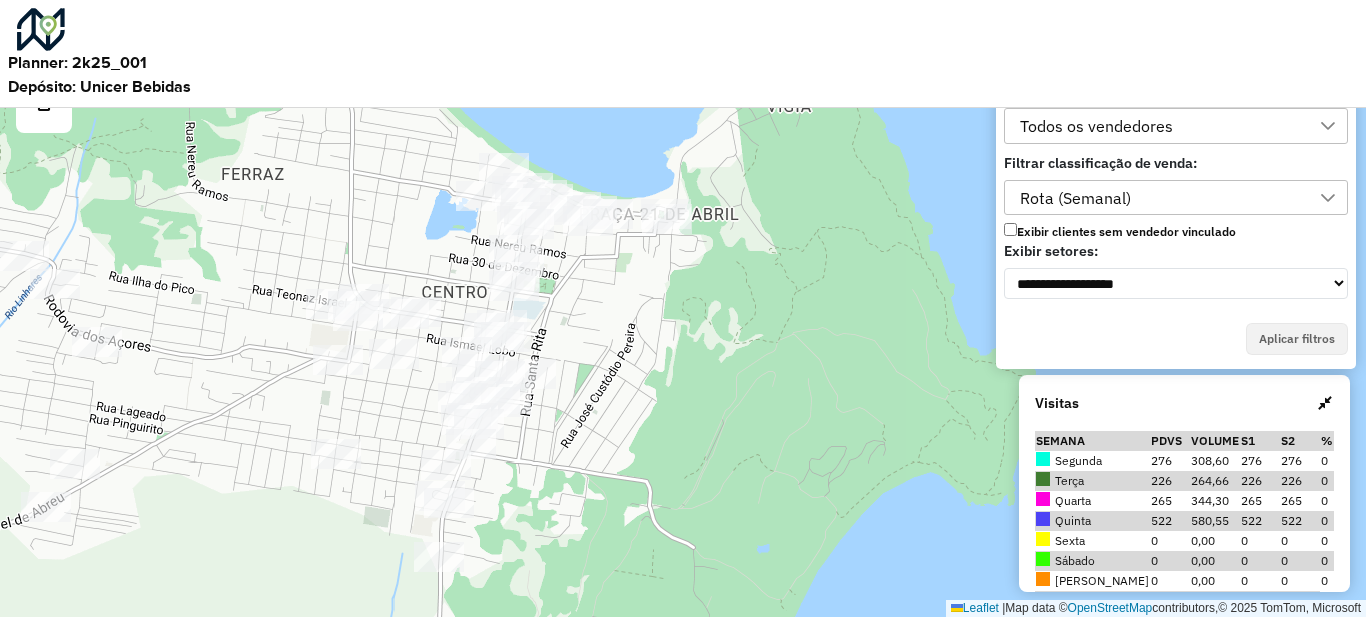 drag, startPoint x: 764, startPoint y: 223, endPoint x: 736, endPoint y: 304, distance: 85.70297 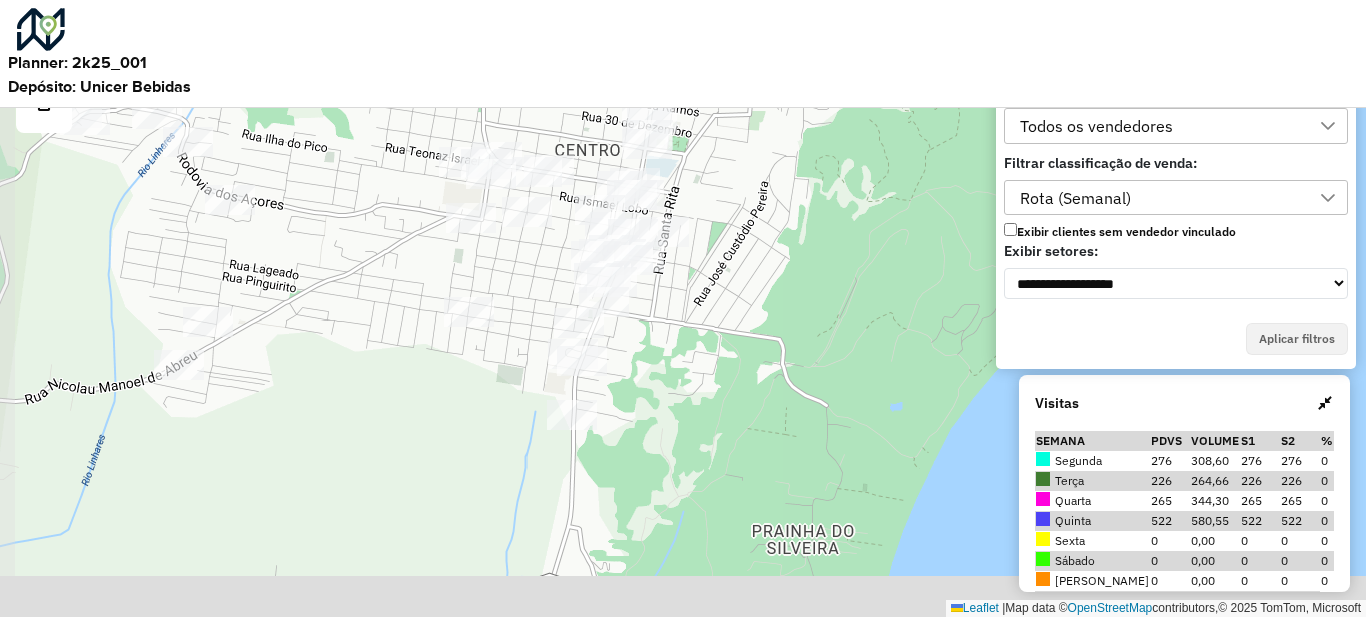 drag, startPoint x: 582, startPoint y: 461, endPoint x: 714, endPoint y: 290, distance: 216.02083 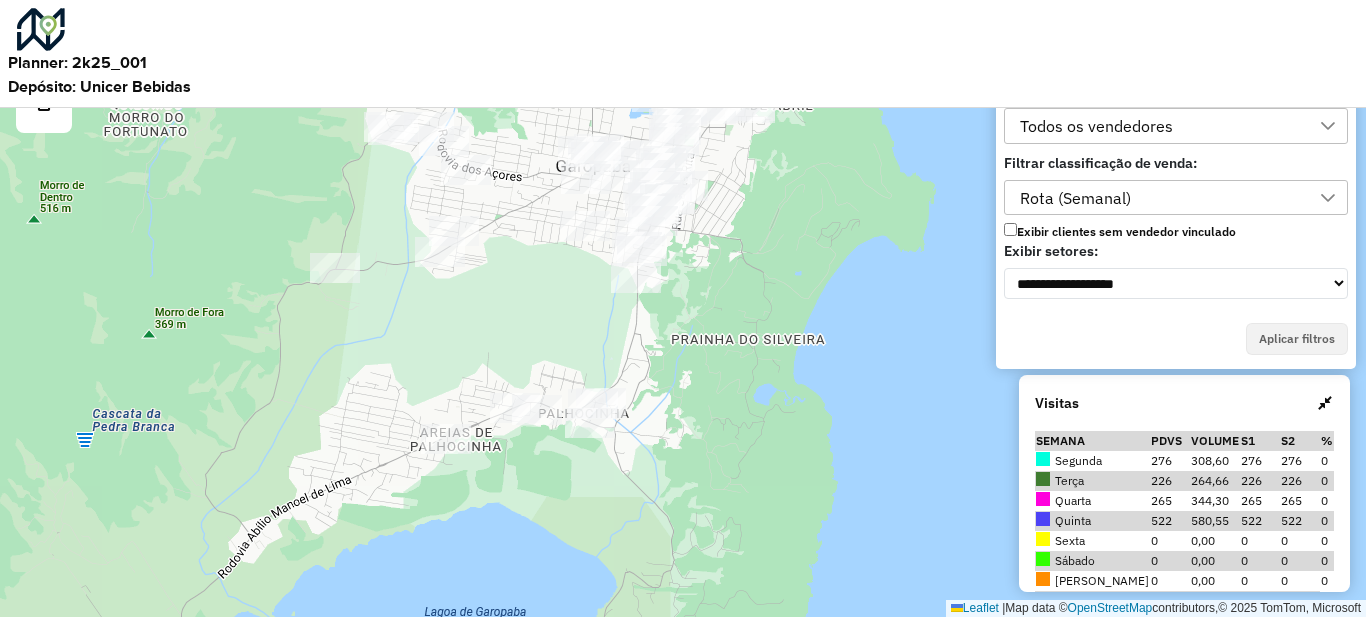 drag, startPoint x: 739, startPoint y: 374, endPoint x: 736, endPoint y: 260, distance: 114.03947 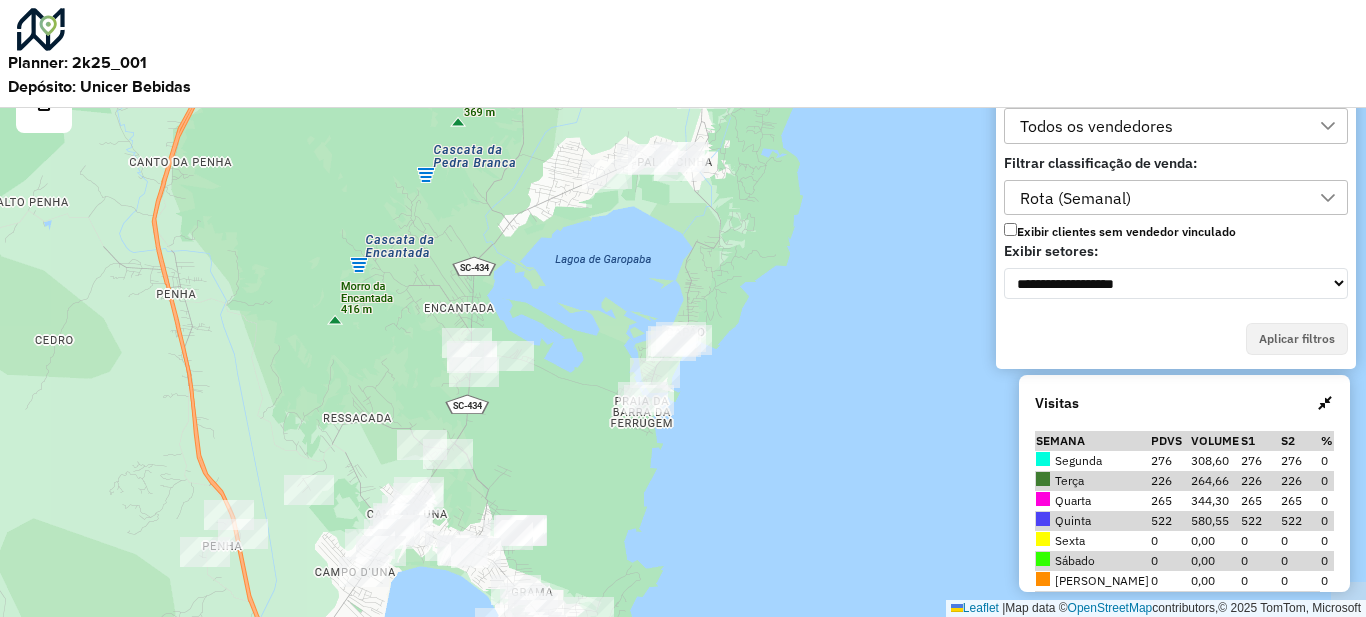 drag, startPoint x: 578, startPoint y: 430, endPoint x: 623, endPoint y: 243, distance: 192.33824 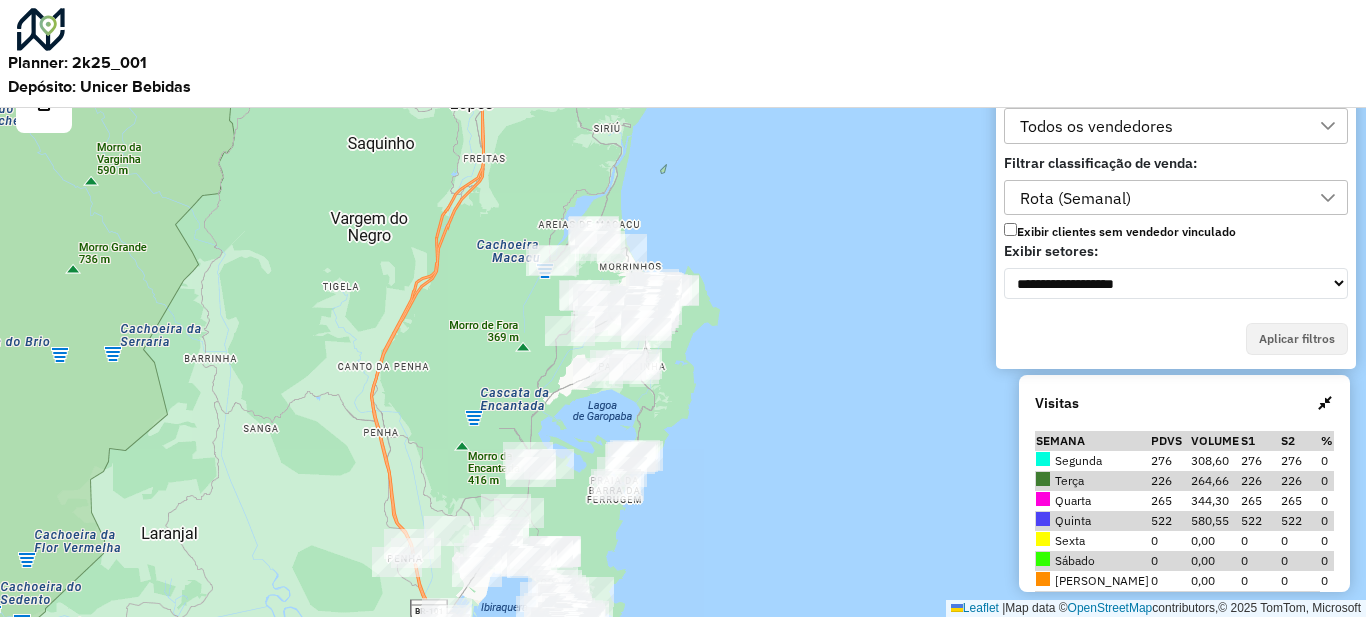 drag, startPoint x: 750, startPoint y: 294, endPoint x: 750, endPoint y: 324, distance: 30 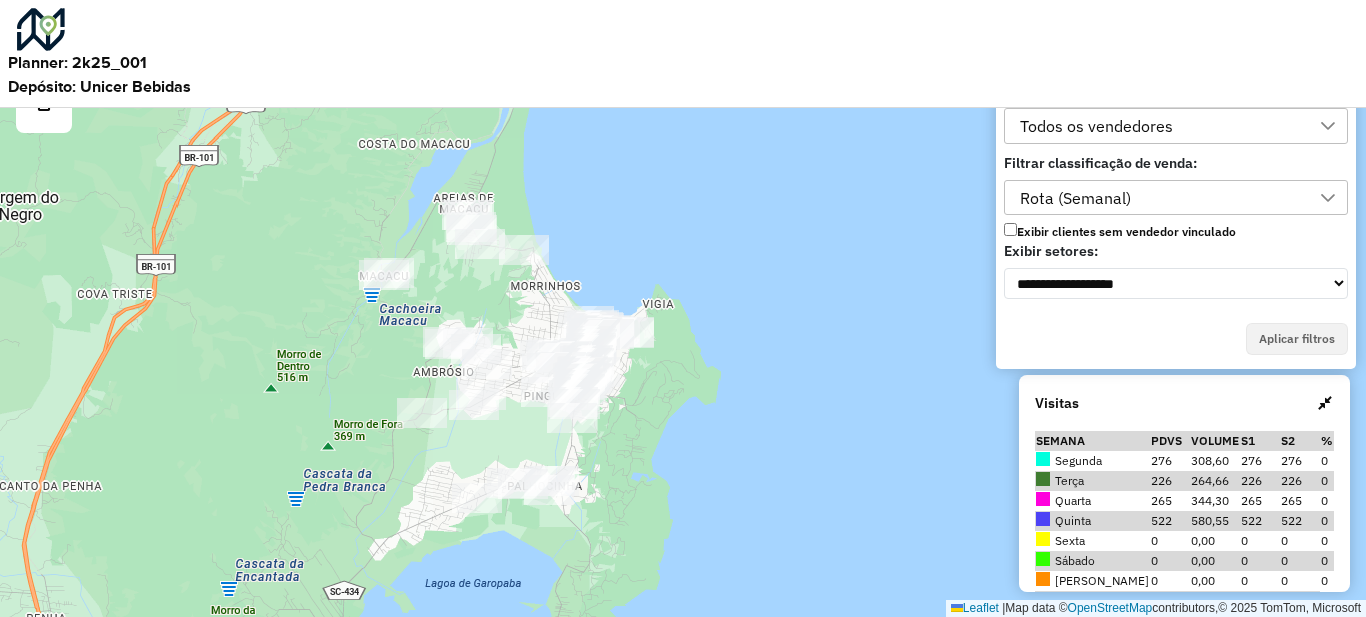 drag, startPoint x: 573, startPoint y: 265, endPoint x: 463, endPoint y: 290, distance: 112.805145 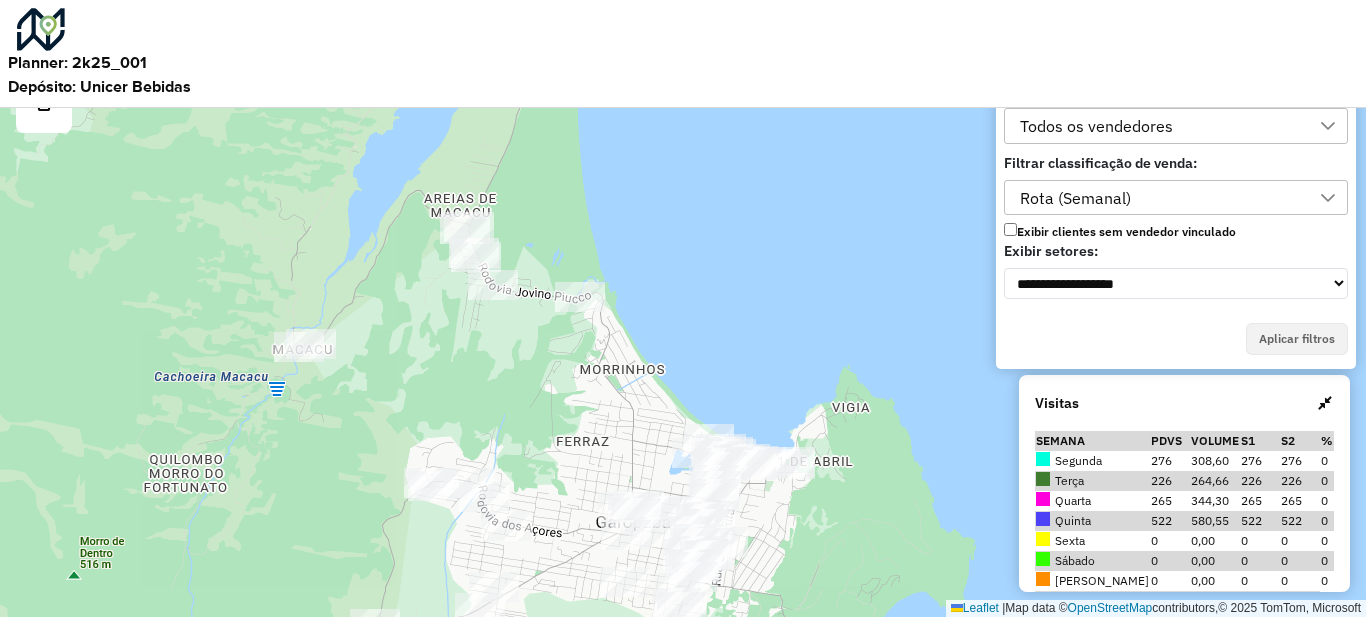 drag, startPoint x: 525, startPoint y: 326, endPoint x: 520, endPoint y: 370, distance: 44.28318 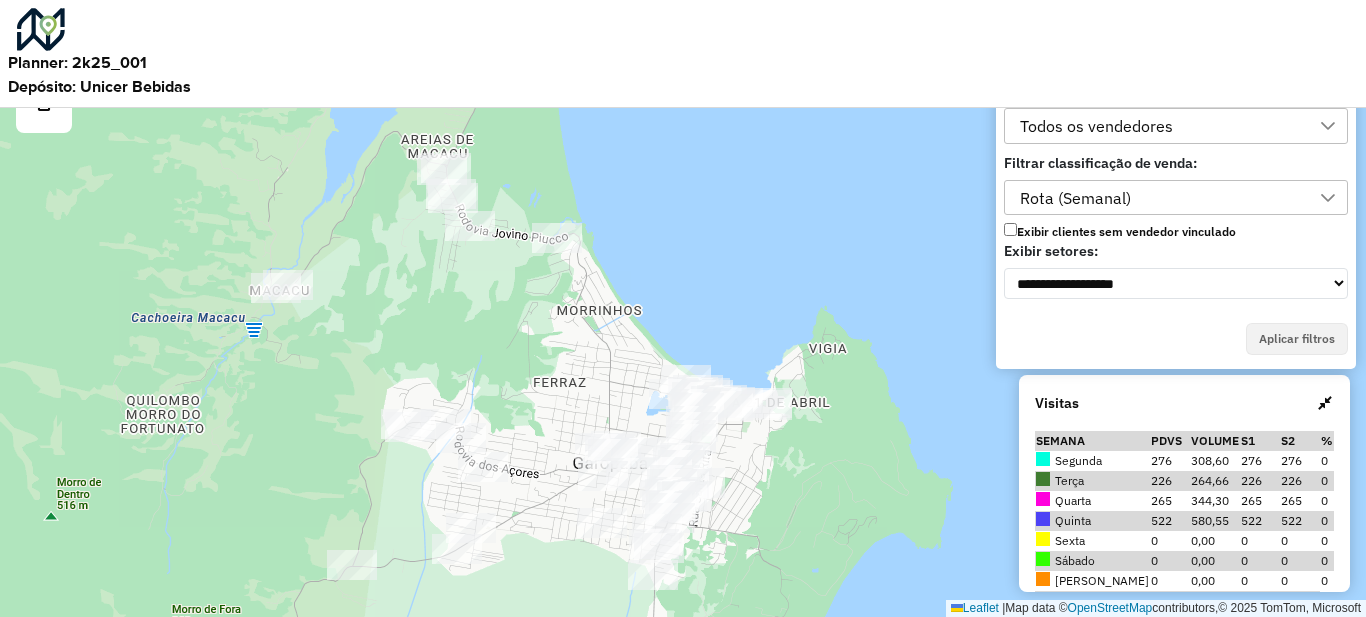 drag, startPoint x: 510, startPoint y: 411, endPoint x: 487, endPoint y: 350, distance: 65.192024 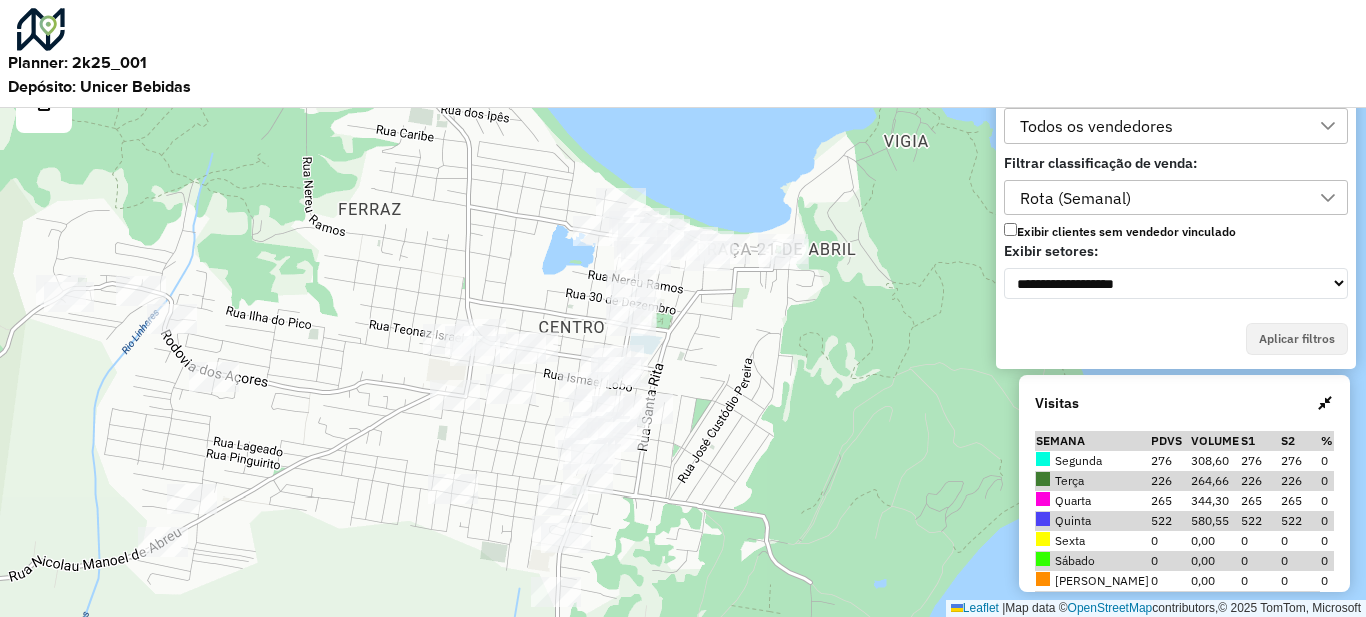 drag, startPoint x: 745, startPoint y: 451, endPoint x: 746, endPoint y: 347, distance: 104.00481 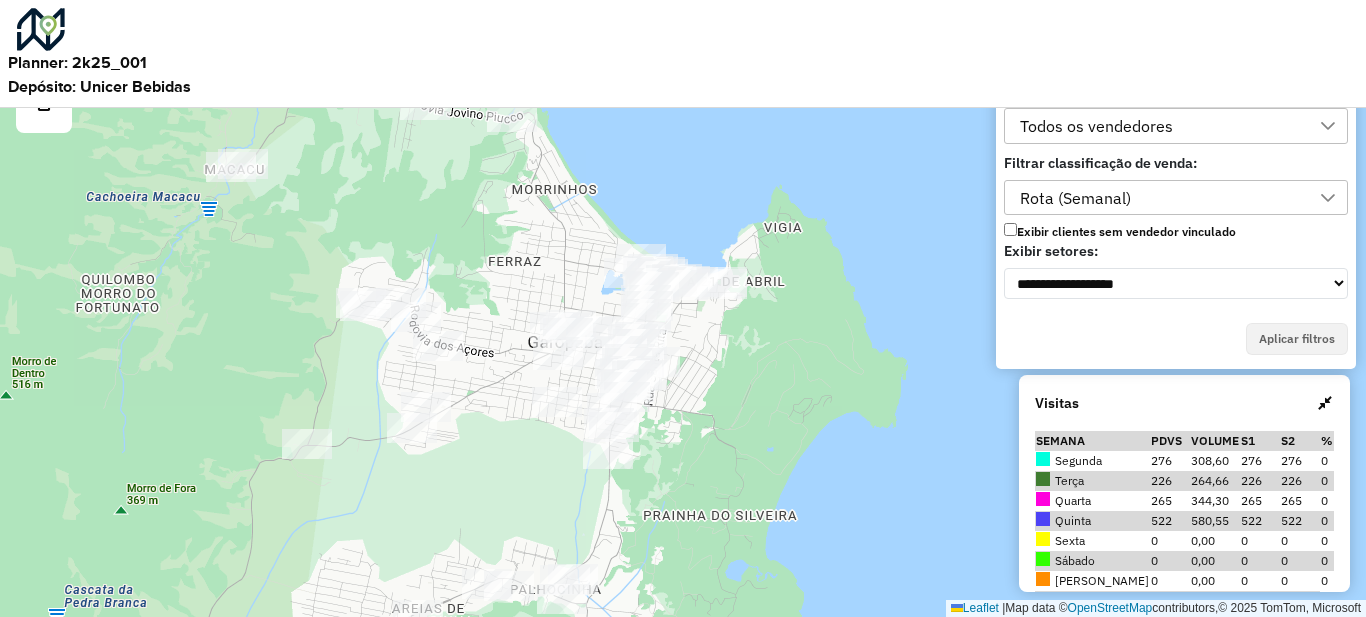 drag, startPoint x: 698, startPoint y: 435, endPoint x: 776, endPoint y: 247, distance: 203.5387 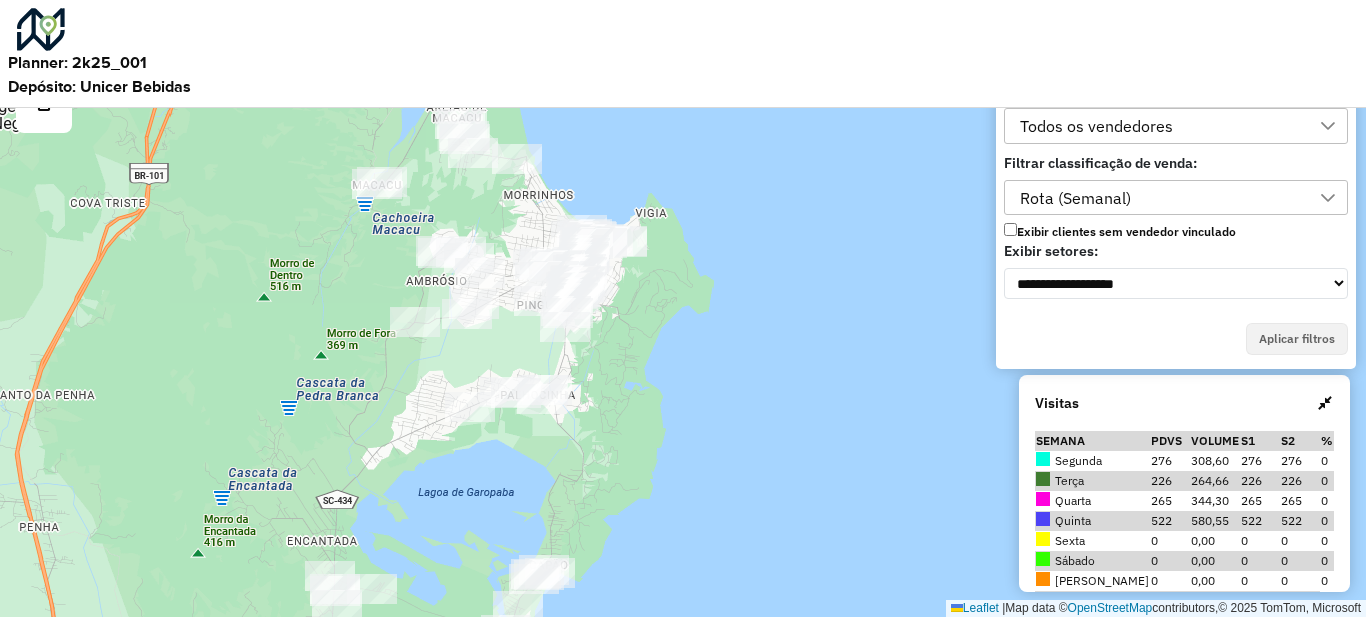 drag, startPoint x: 464, startPoint y: 355, endPoint x: 468, endPoint y: 378, distance: 23.345236 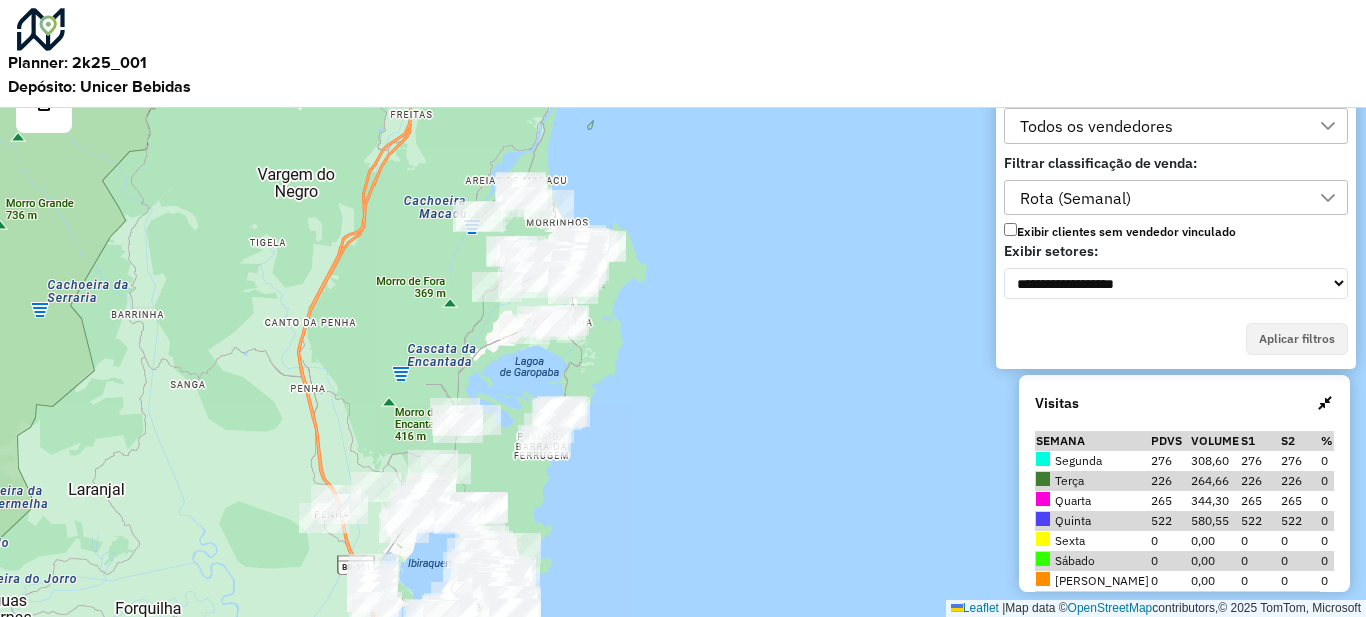 drag, startPoint x: 699, startPoint y: 413, endPoint x: 645, endPoint y: 313, distance: 113.64858 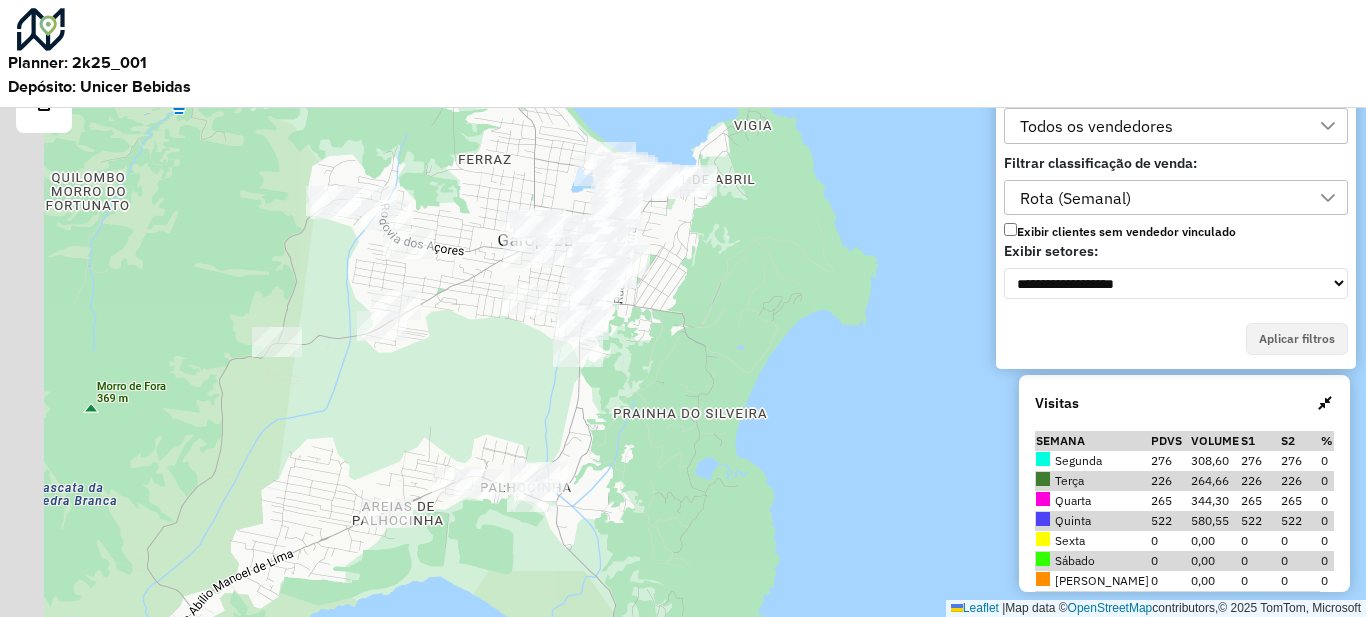 drag, startPoint x: 601, startPoint y: 306, endPoint x: 765, endPoint y: 455, distance: 221.57843 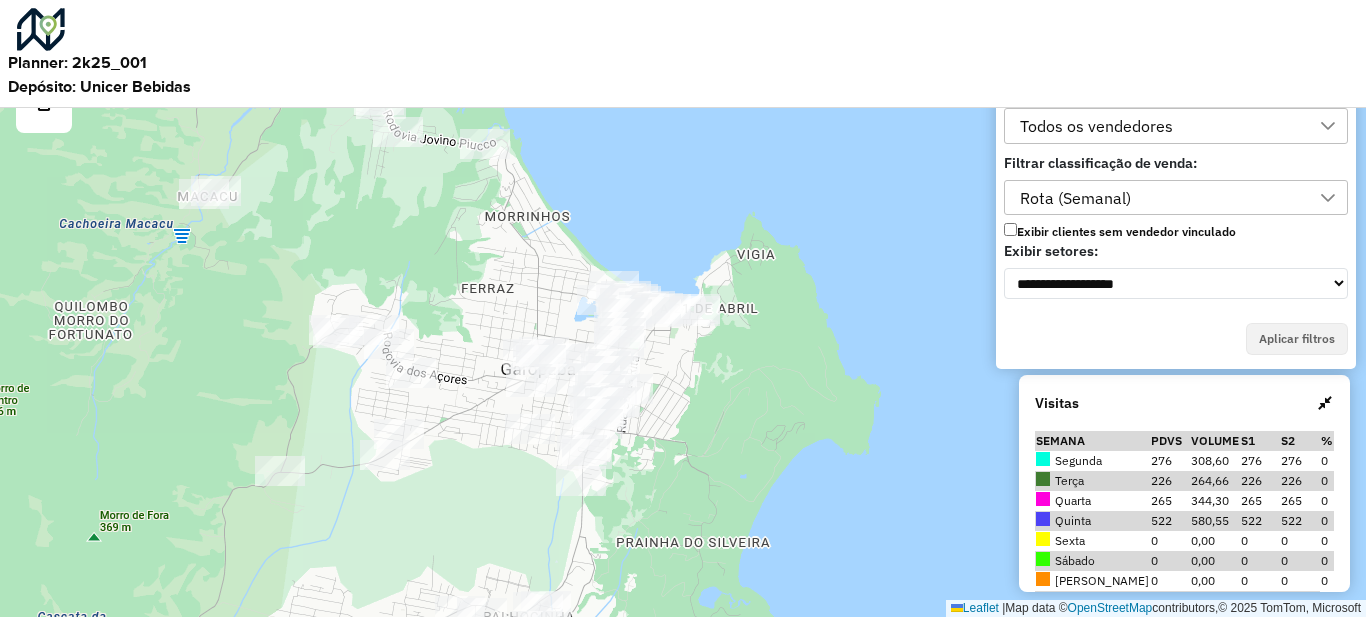 drag, startPoint x: 707, startPoint y: 294, endPoint x: 711, endPoint y: 426, distance: 132.0606 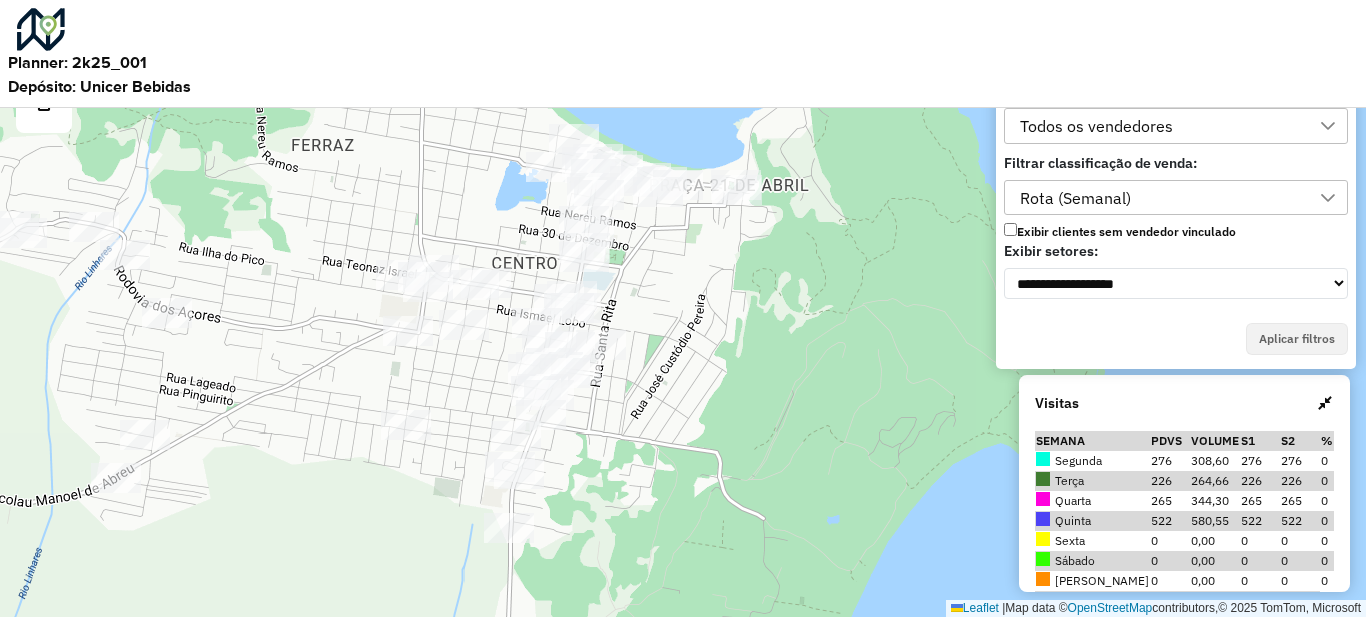 drag, startPoint x: 663, startPoint y: 368, endPoint x: 688, endPoint y: 337, distance: 39.824615 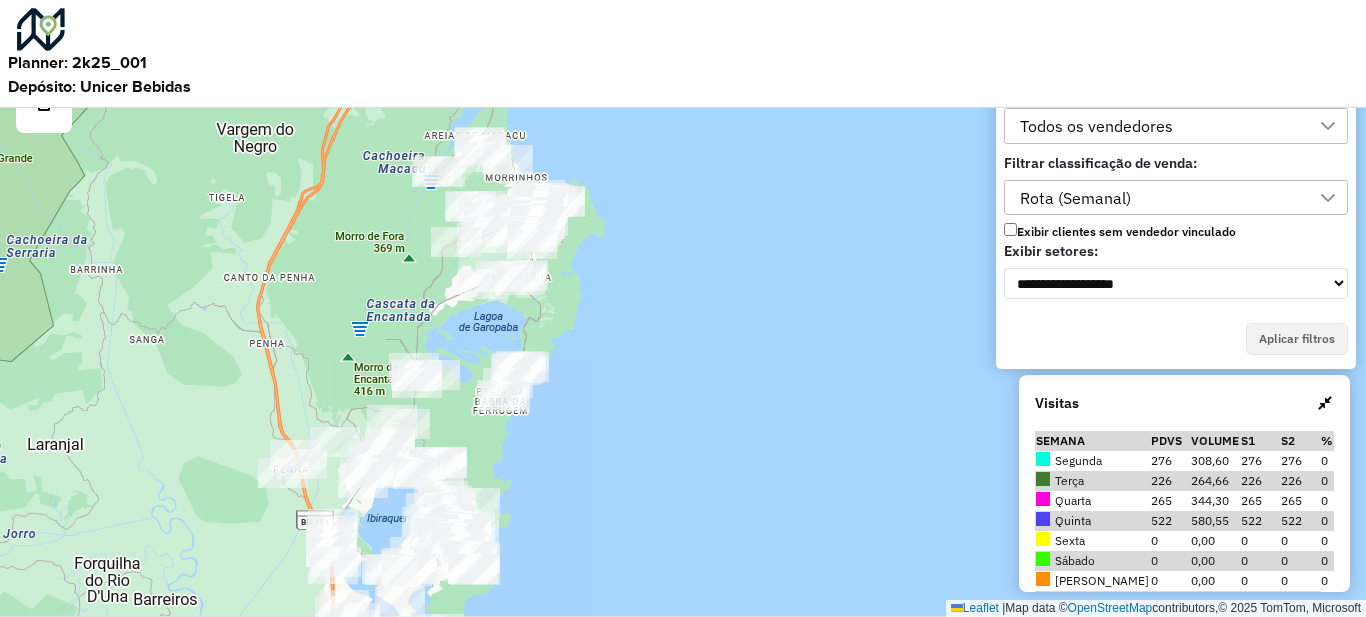 drag, startPoint x: 341, startPoint y: 347, endPoint x: 394, endPoint y: 194, distance: 161.91974 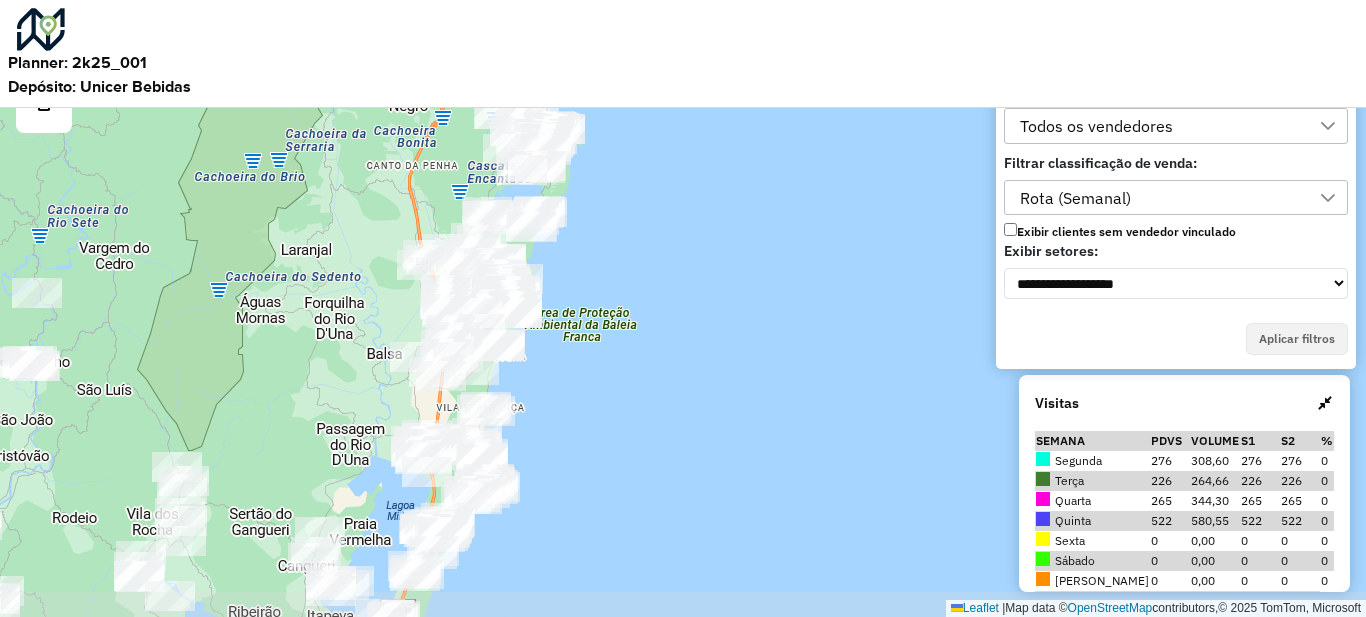 drag, startPoint x: 633, startPoint y: 393, endPoint x: 613, endPoint y: 338, distance: 58.5235 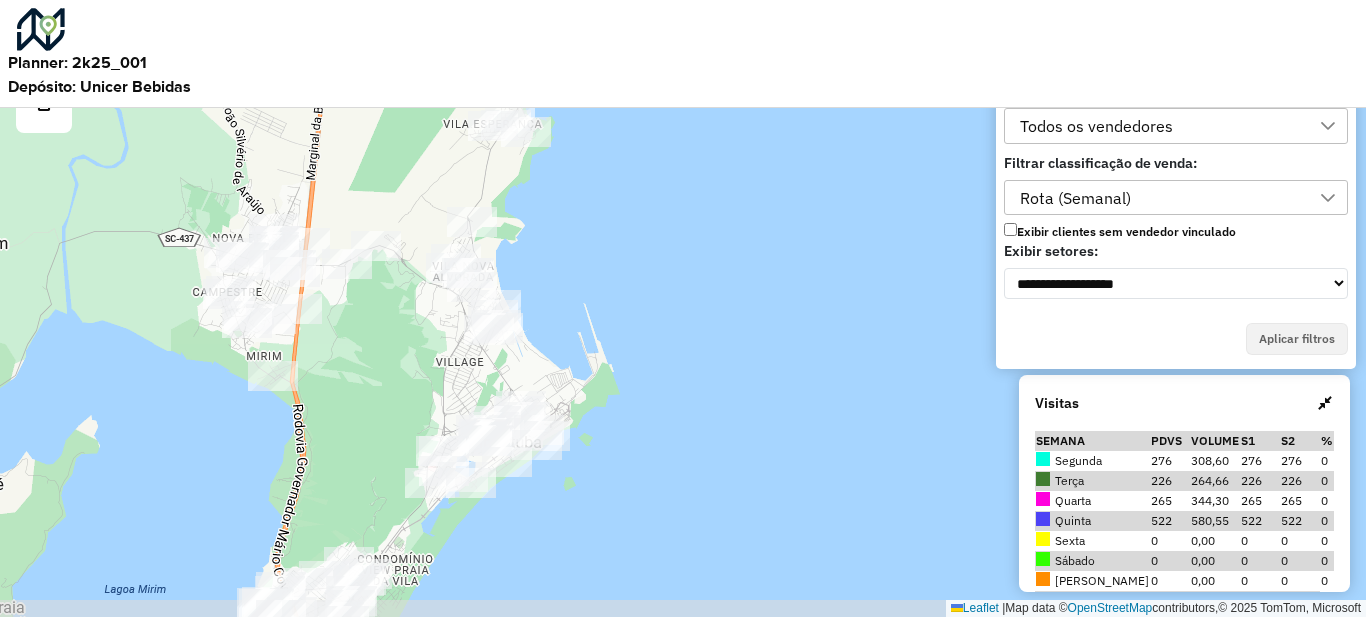 drag, startPoint x: 502, startPoint y: 419, endPoint x: 444, endPoint y: 345, distance: 94.02127 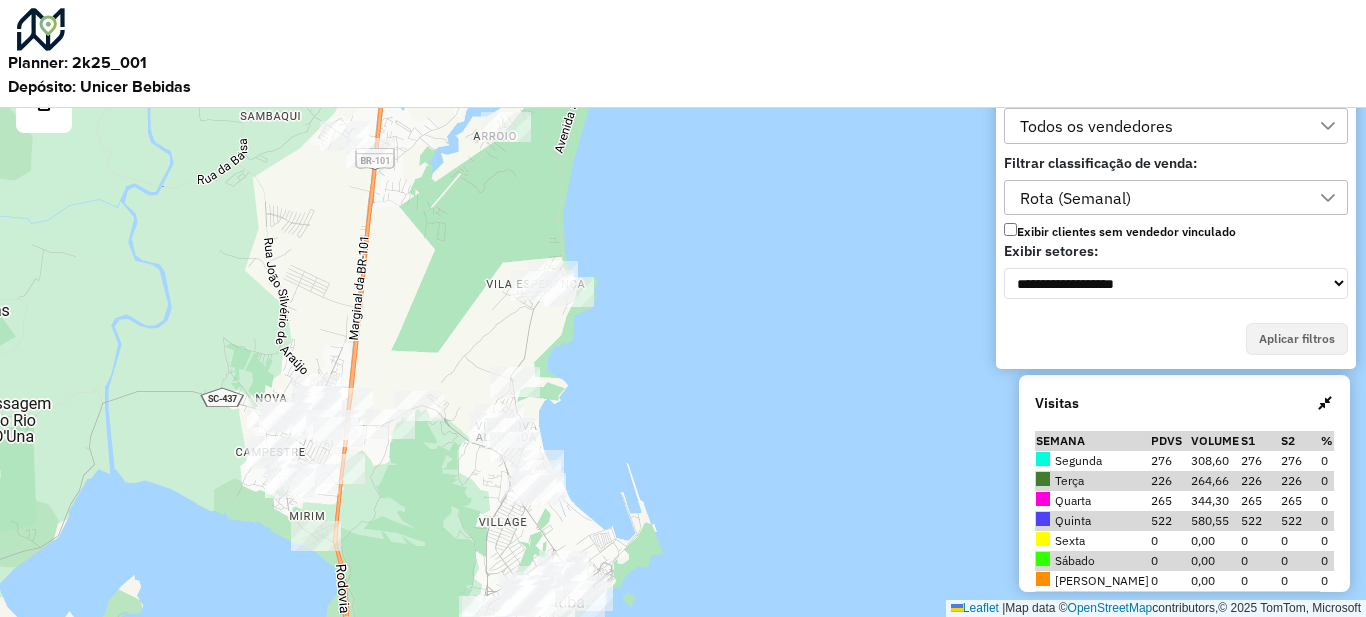 drag, startPoint x: 626, startPoint y: 362, endPoint x: 581, endPoint y: 408, distance: 64.3506 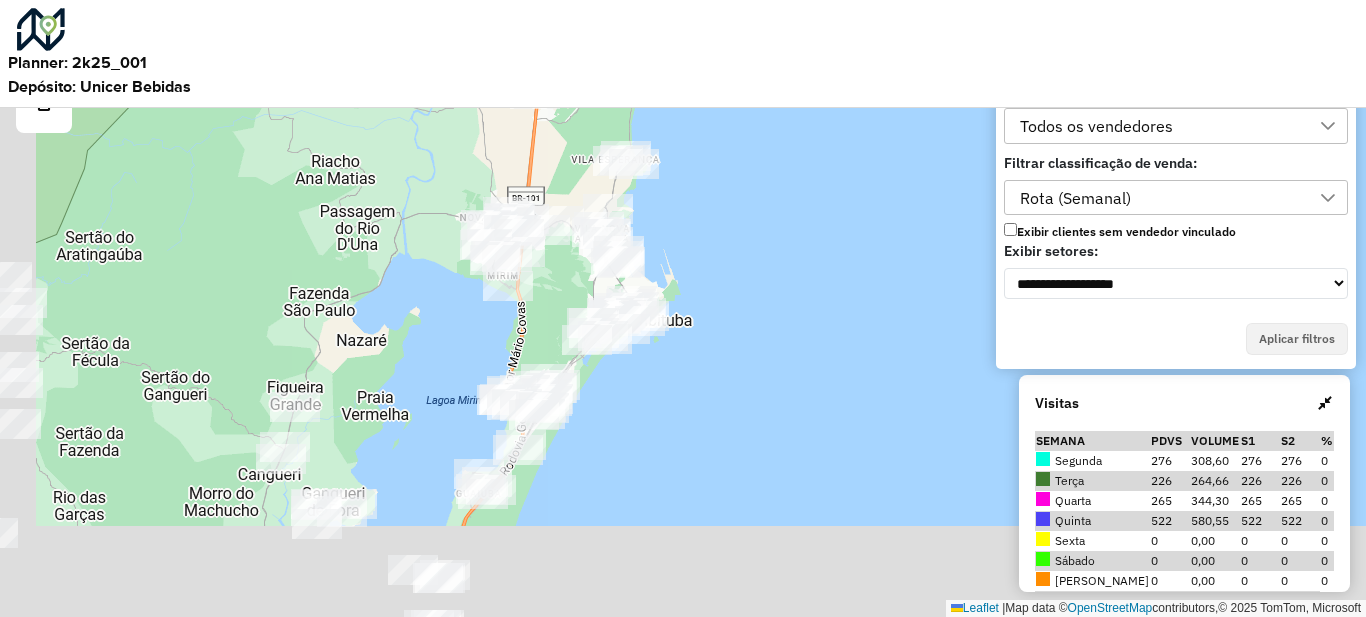 drag, startPoint x: 347, startPoint y: 464, endPoint x: 524, endPoint y: 211, distance: 308.76852 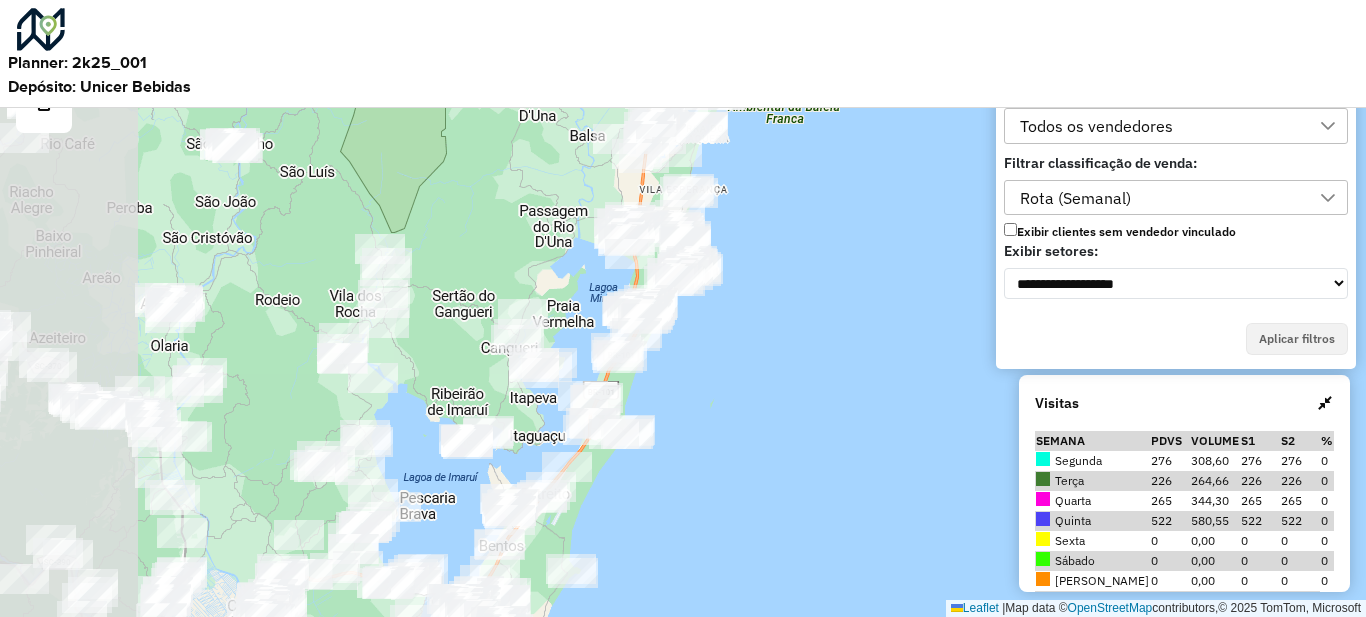 drag, startPoint x: 464, startPoint y: 361, endPoint x: 472, endPoint y: 321, distance: 40.792156 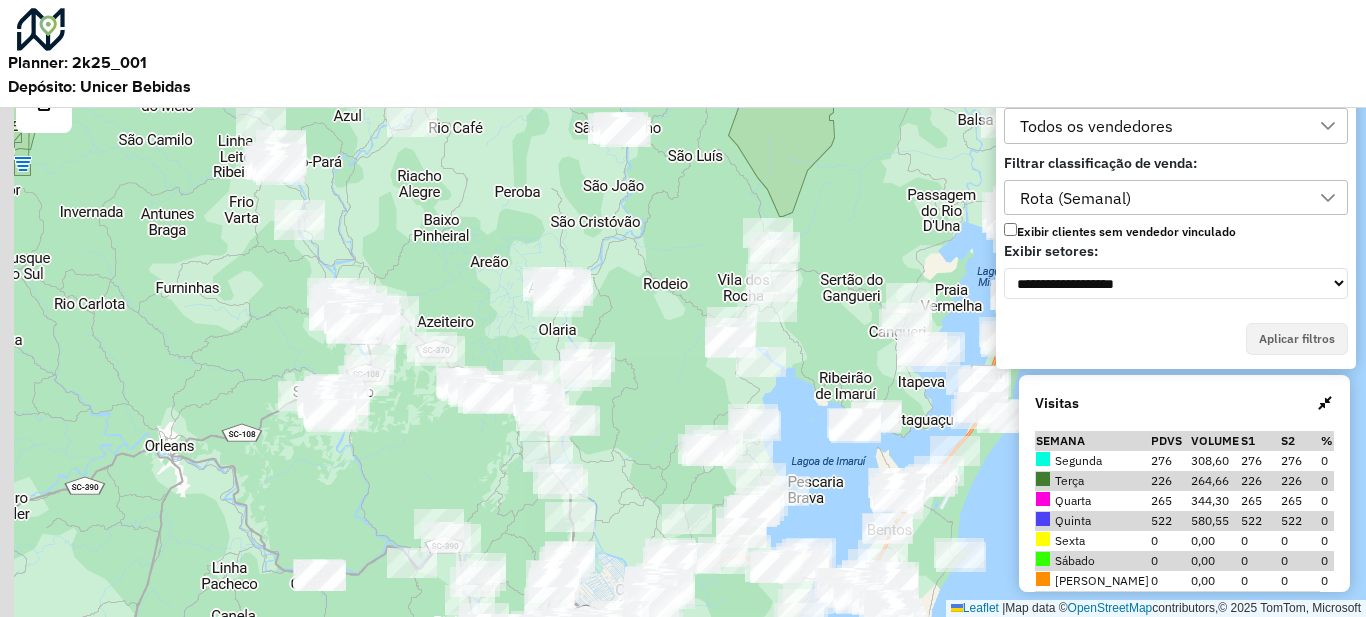 drag, startPoint x: 253, startPoint y: 340, endPoint x: 630, endPoint y: 339, distance: 377.0013 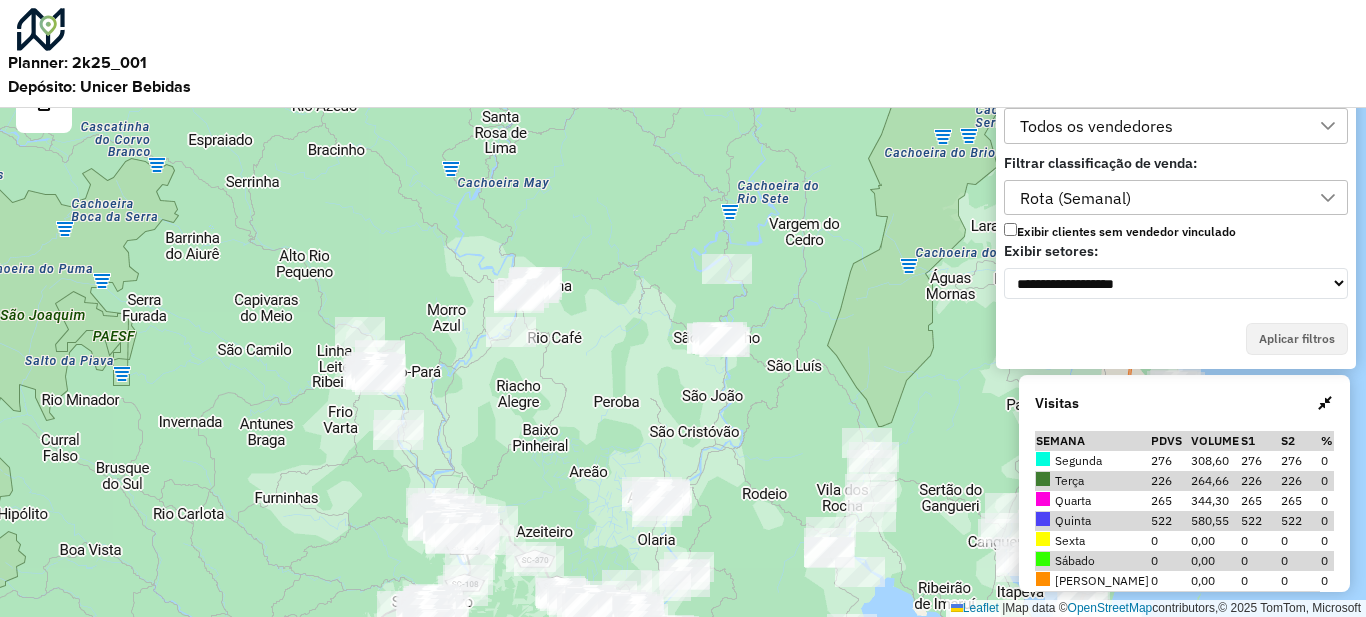 drag, startPoint x: 441, startPoint y: 161, endPoint x: 572, endPoint y: 400, distance: 272.54724 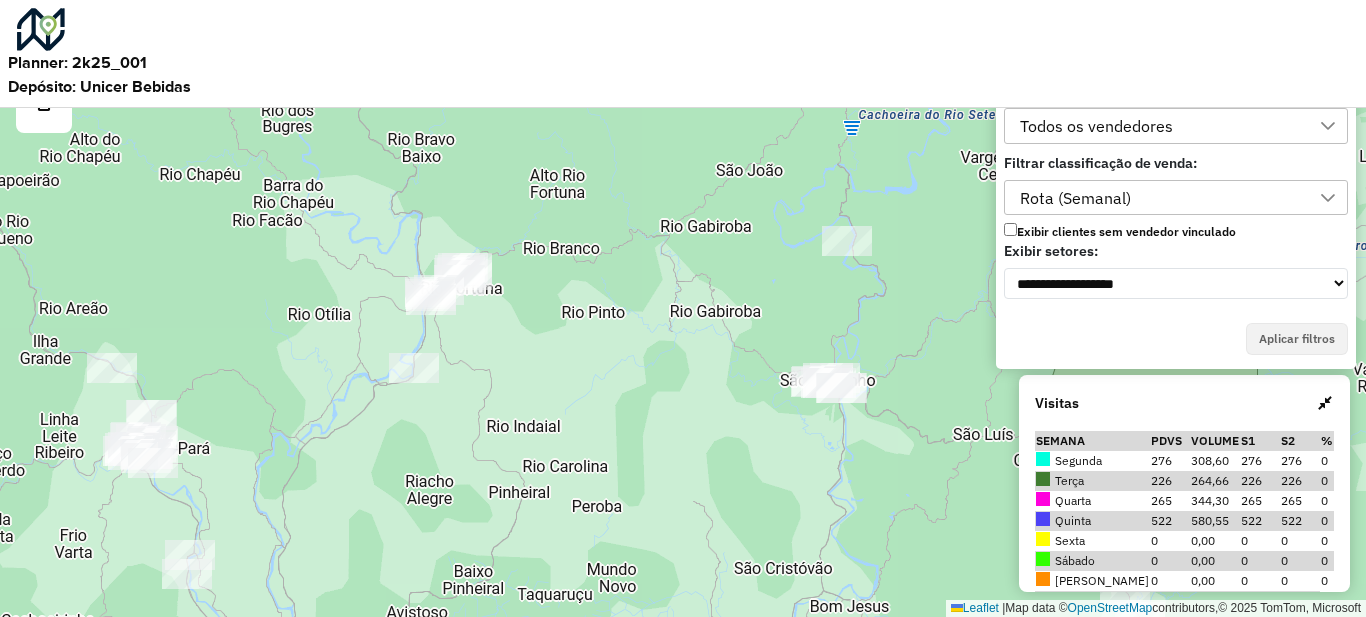 drag, startPoint x: 494, startPoint y: 416, endPoint x: 559, endPoint y: 308, distance: 126.051575 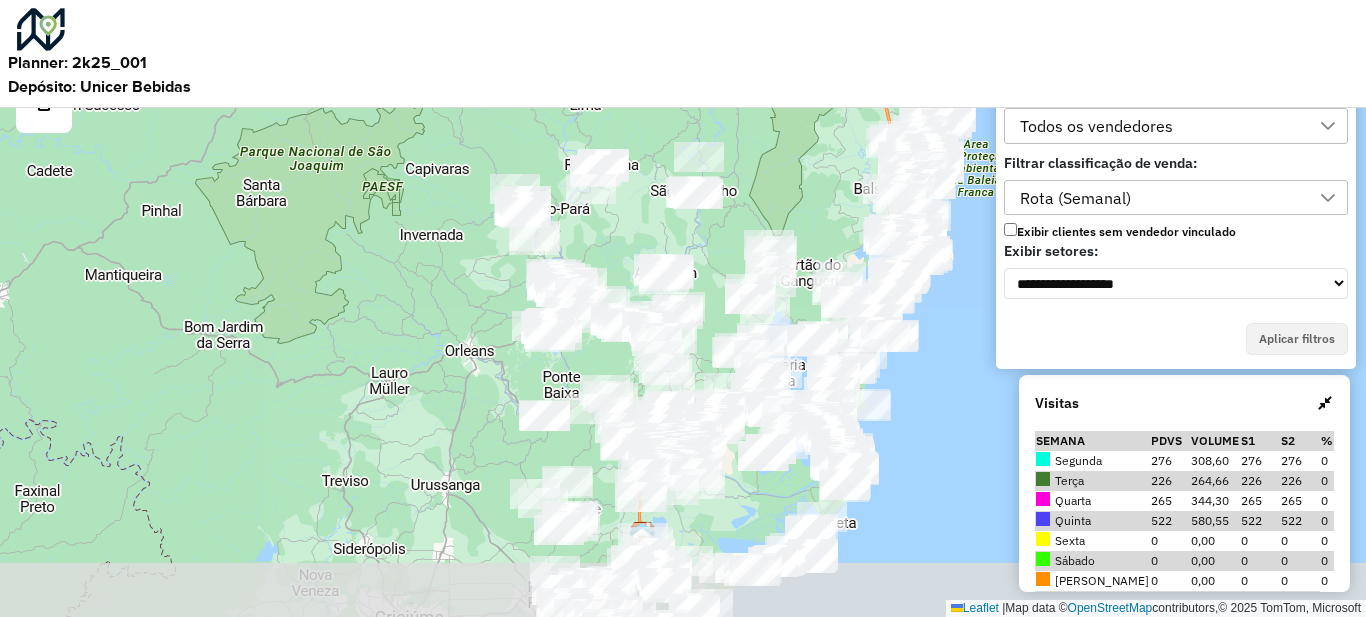 drag, startPoint x: 805, startPoint y: 383, endPoint x: 749, endPoint y: 223, distance: 169.51697 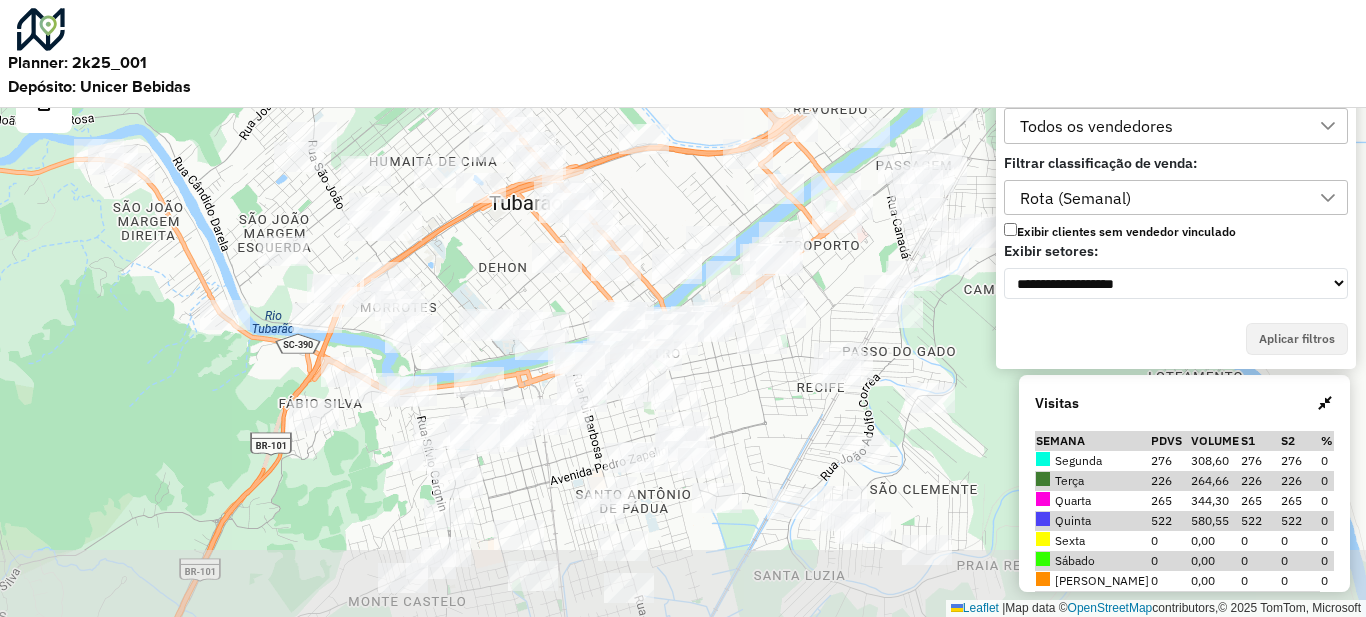 drag, startPoint x: 602, startPoint y: 435, endPoint x: 561, endPoint y: 280, distance: 160.3309 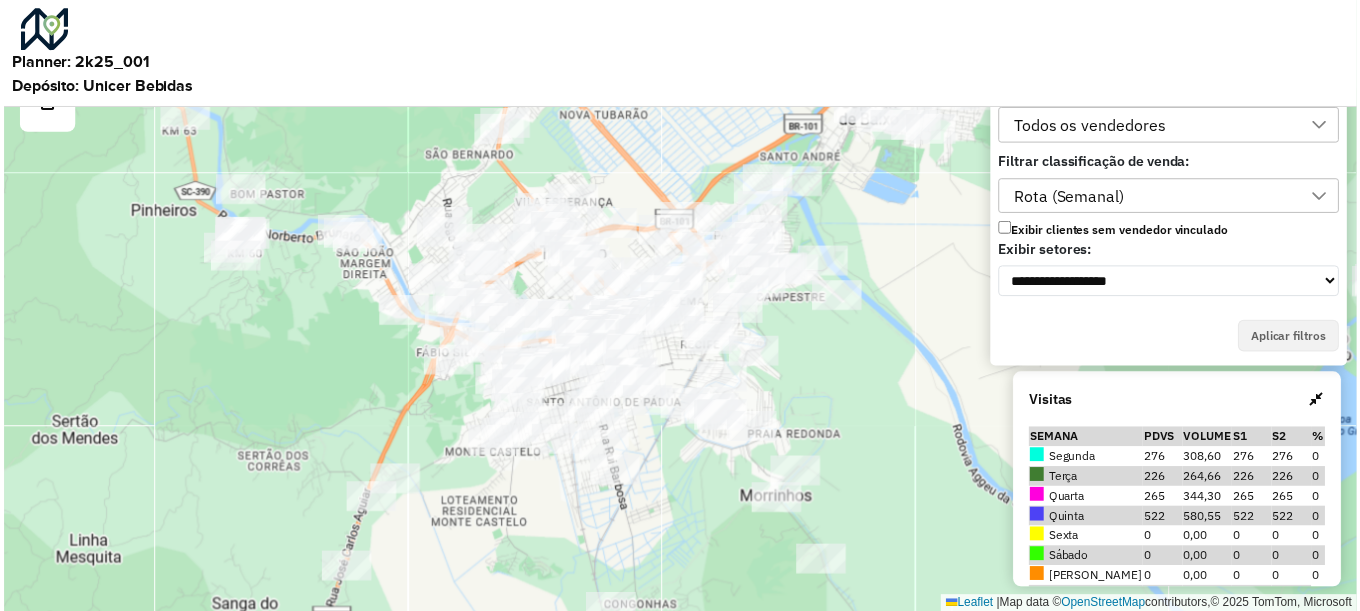 scroll, scrollTop: 0, scrollLeft: 0, axis: both 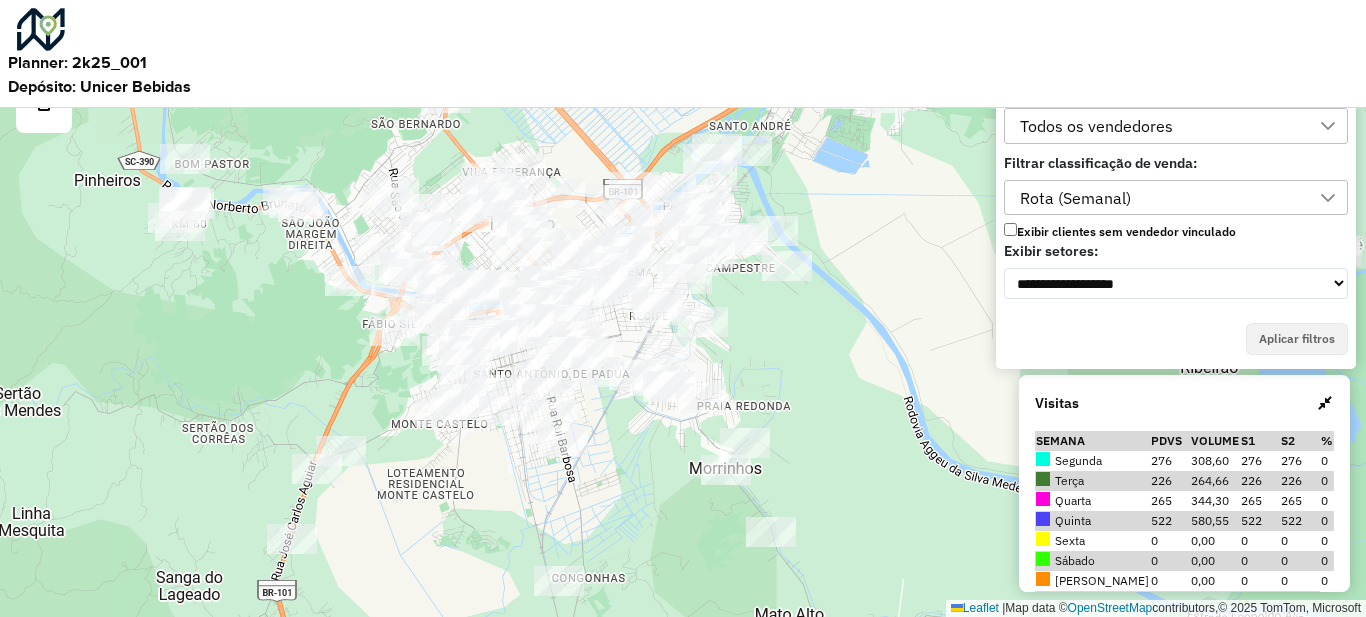 drag, startPoint x: 940, startPoint y: 373, endPoint x: 886, endPoint y: 341, distance: 62.76942 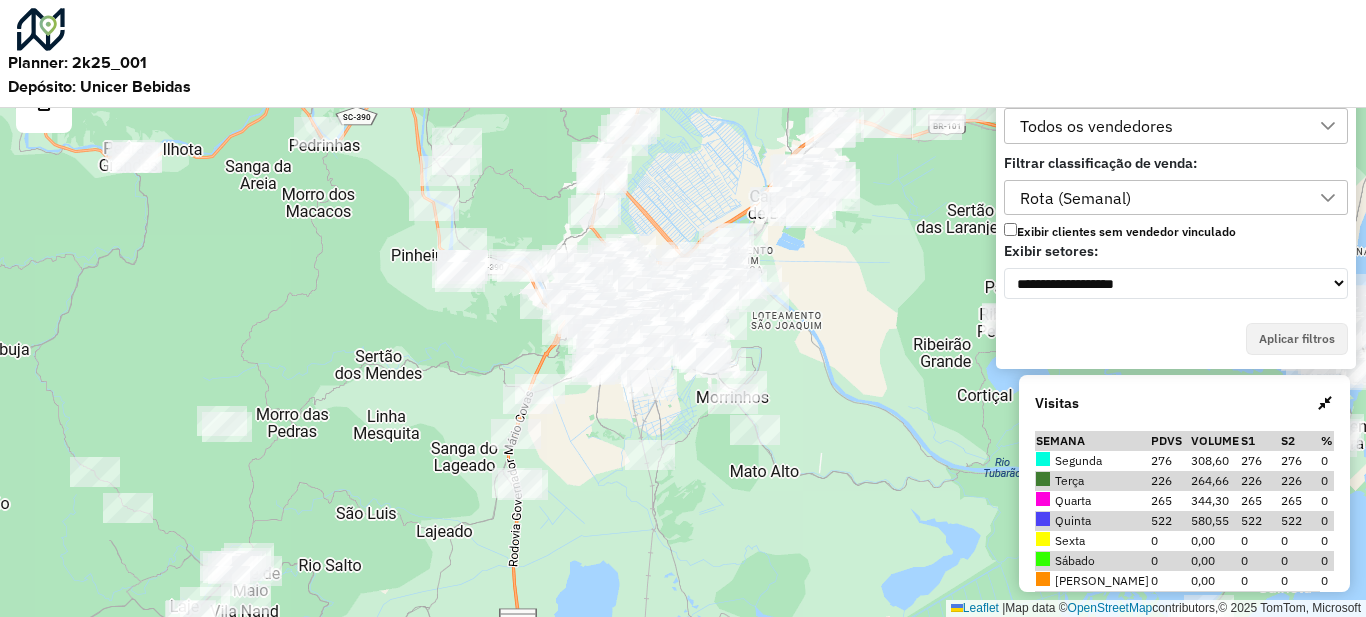 click on "Todos os vendedores" at bounding box center [1161, 126] 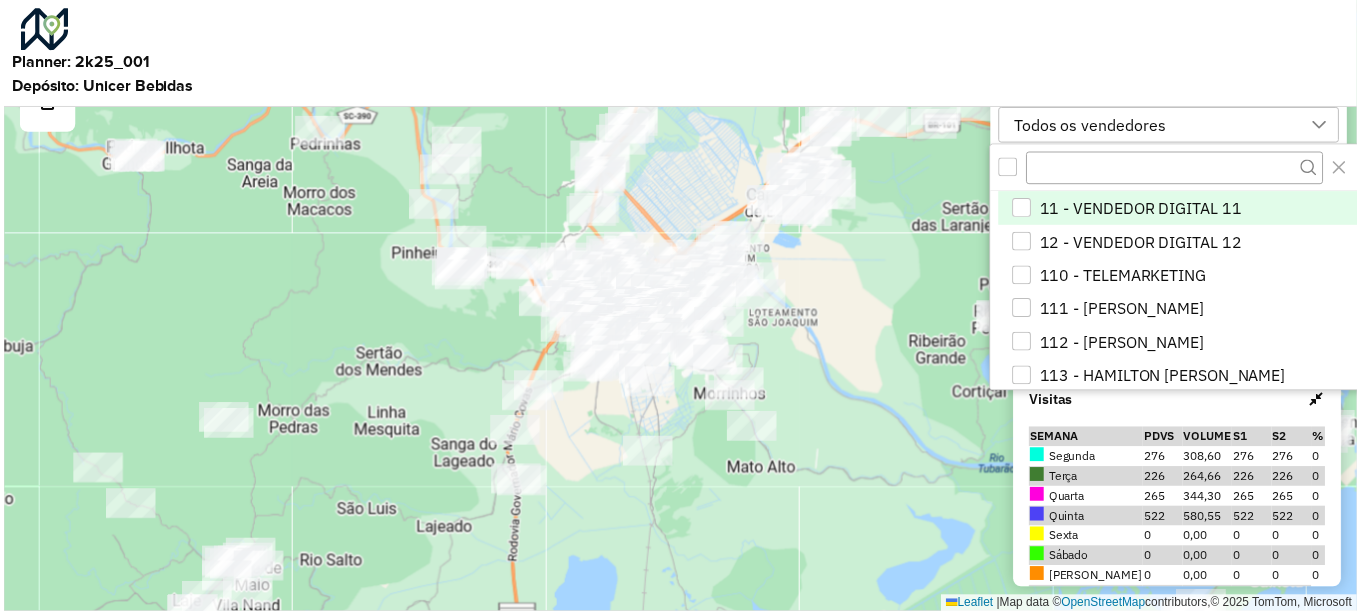 scroll, scrollTop: 13, scrollLeft: 91, axis: both 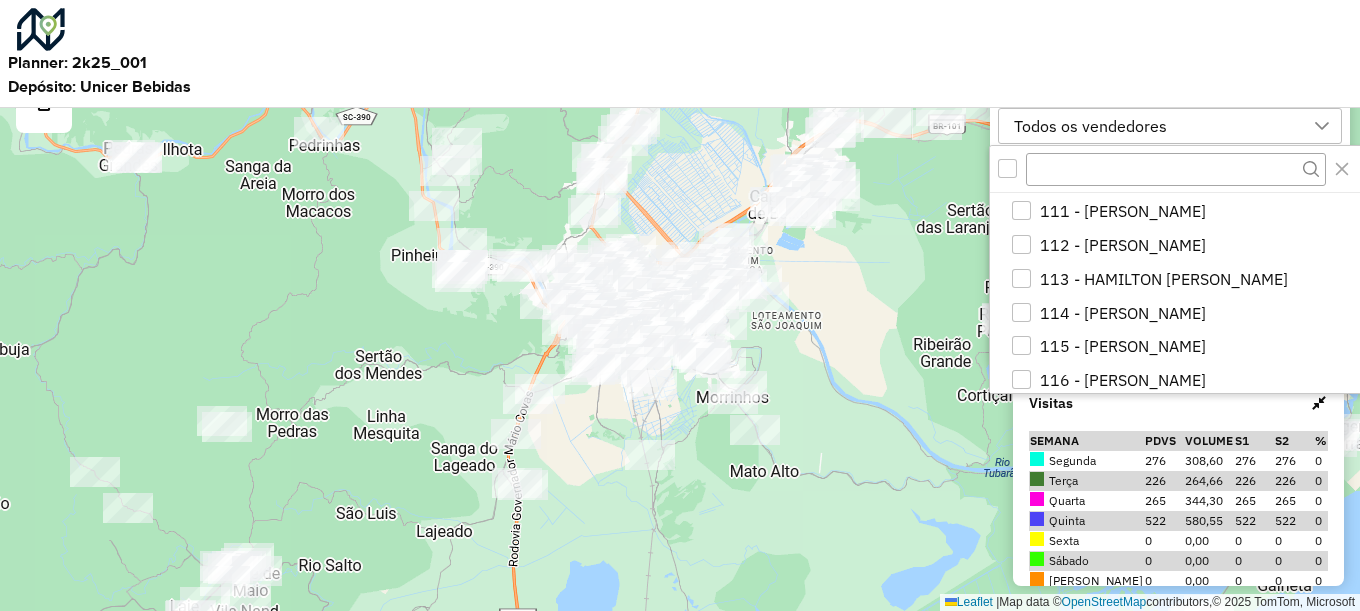 click on "Leaflet   |  Map data ©  OpenStreetMap  contributors,© 2025 TomTom, Microsoft" at bounding box center [680, 305] 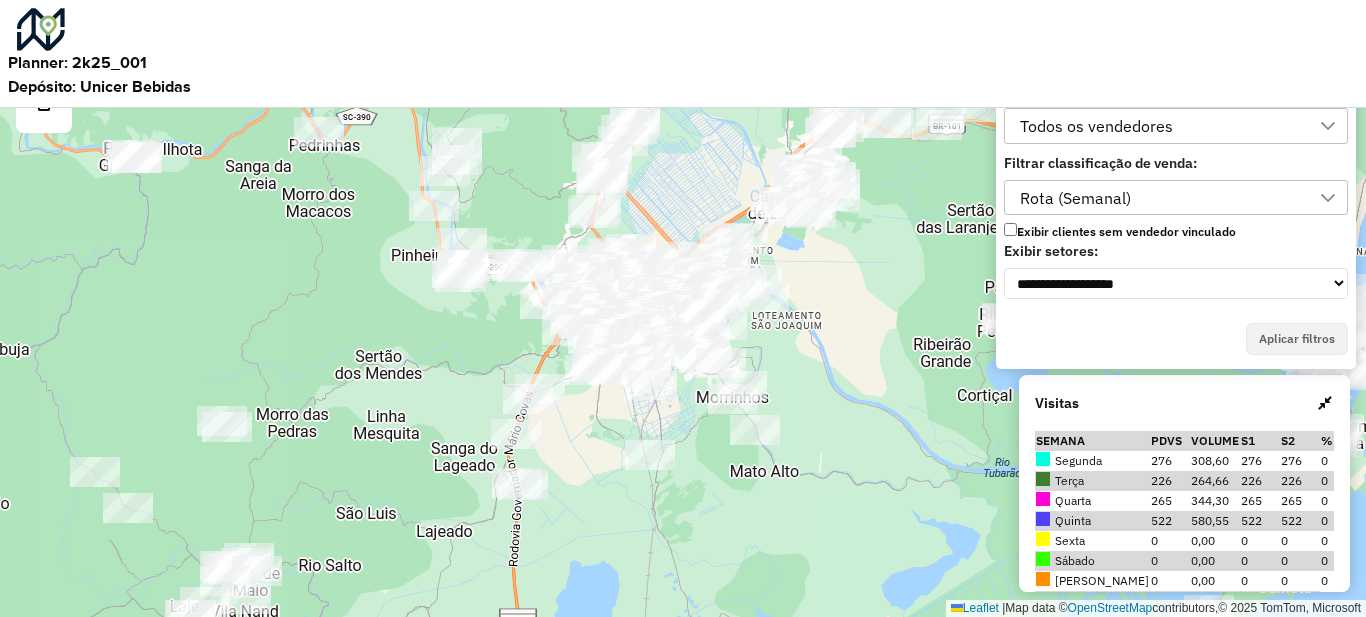 click on "Rota (Semanal)" at bounding box center [1161, 198] 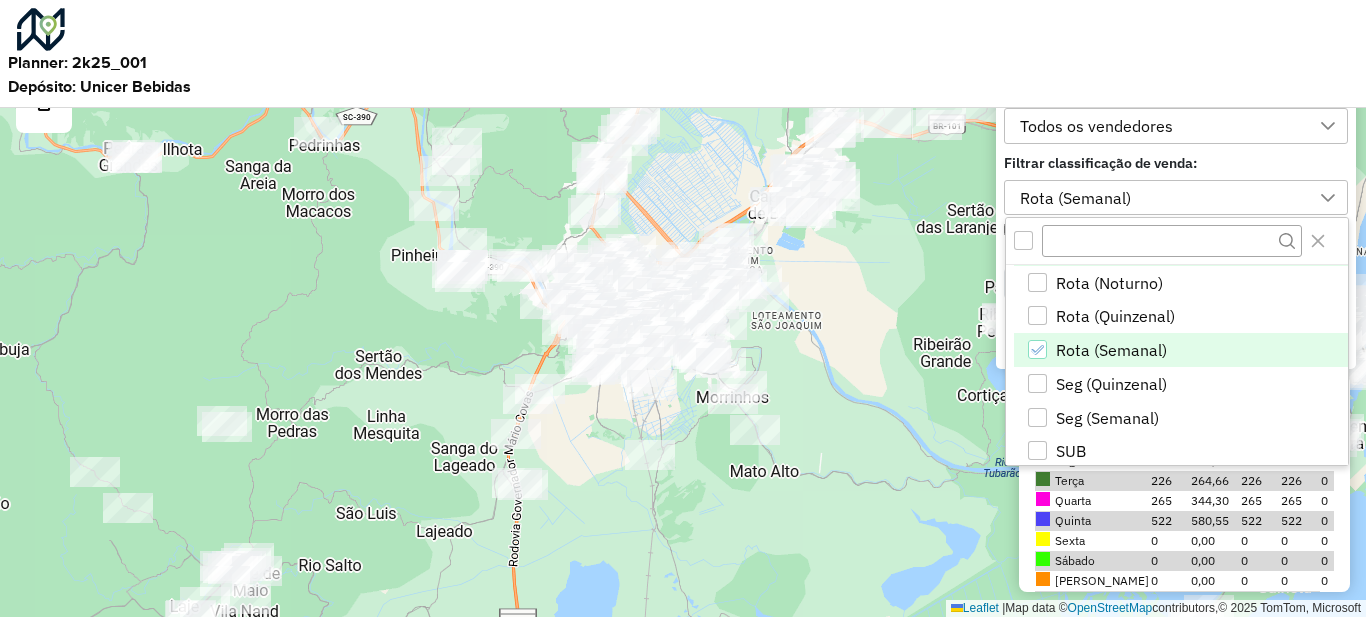 scroll, scrollTop: 271, scrollLeft: 0, axis: vertical 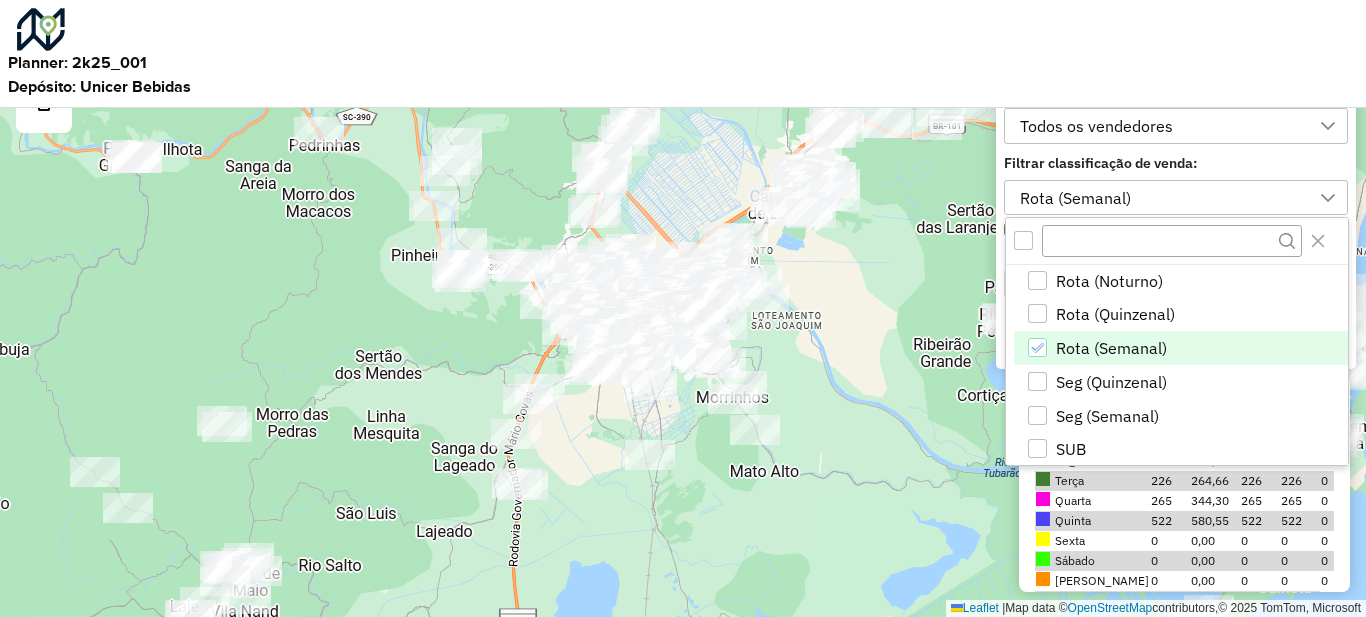 click 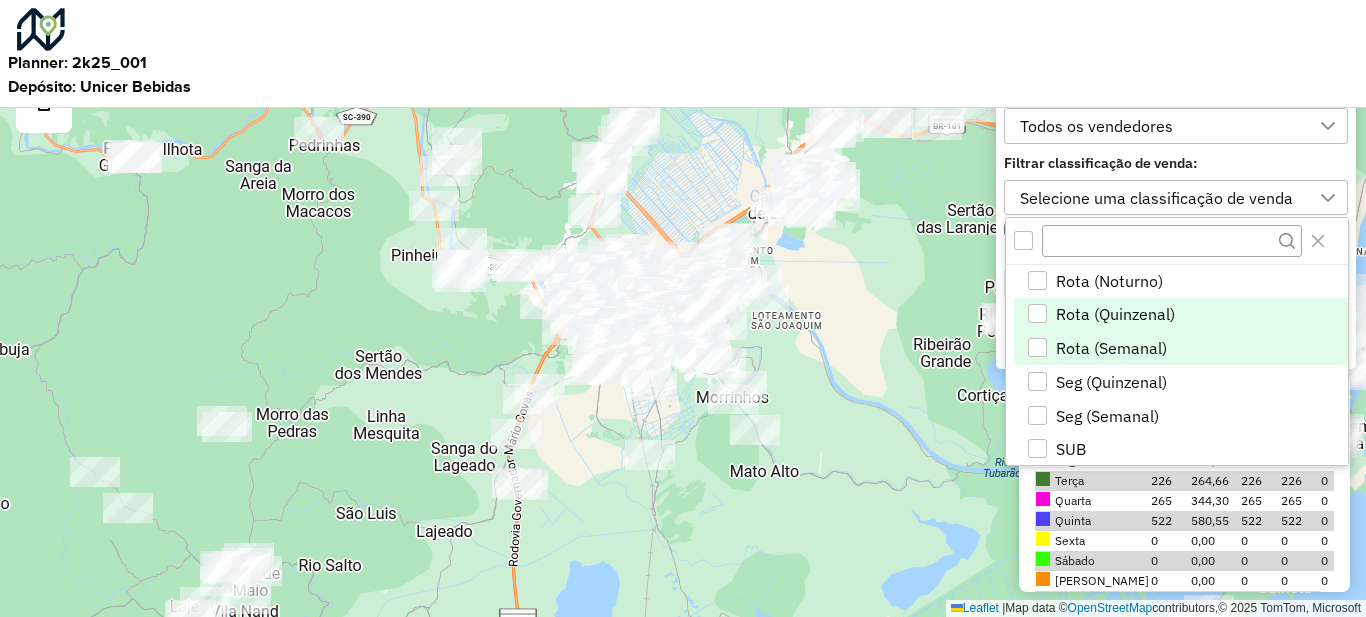 click at bounding box center (1037, 313) 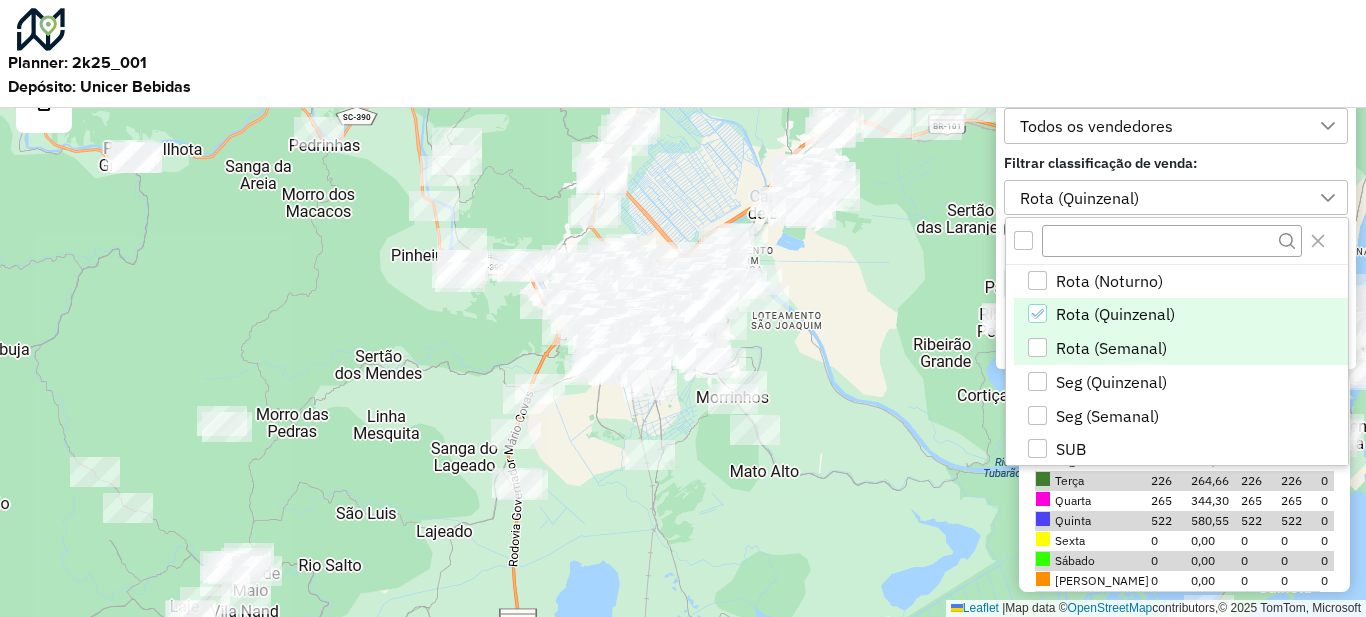click on "Leaflet   |  Map data ©  OpenStreetMap  contributors,© 2025 TomTom, Microsoft" at bounding box center (683, 308) 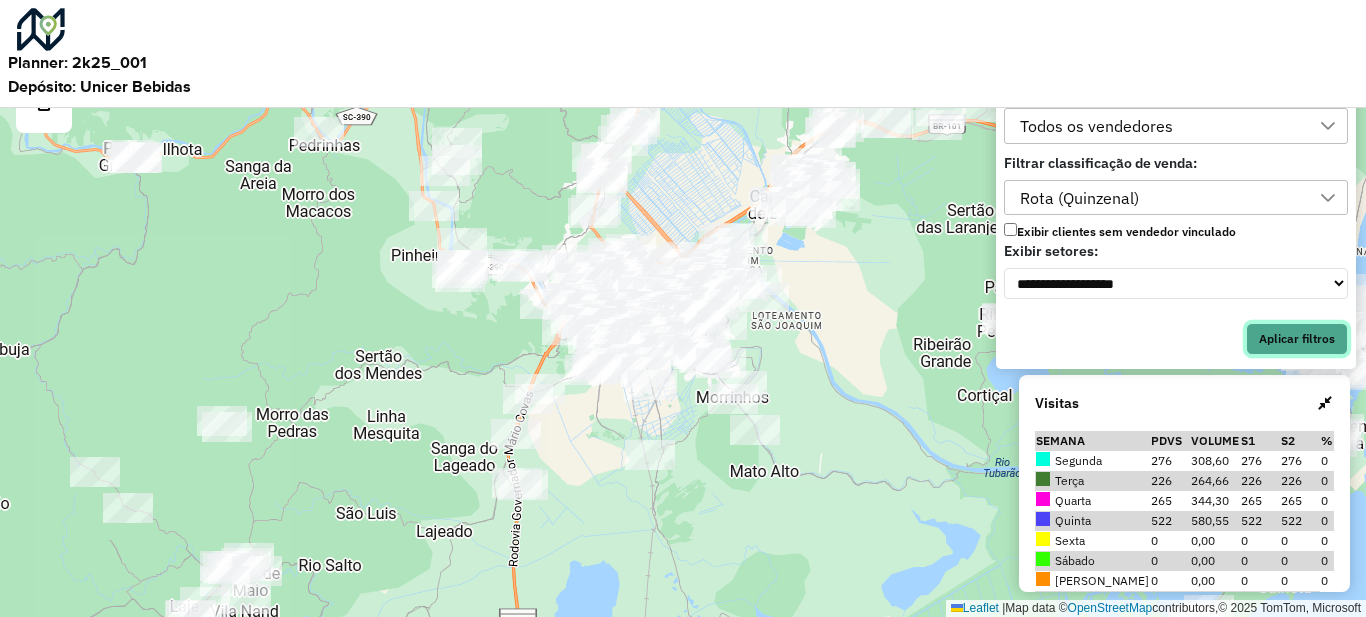 click on "Aplicar filtros" at bounding box center [1297, 339] 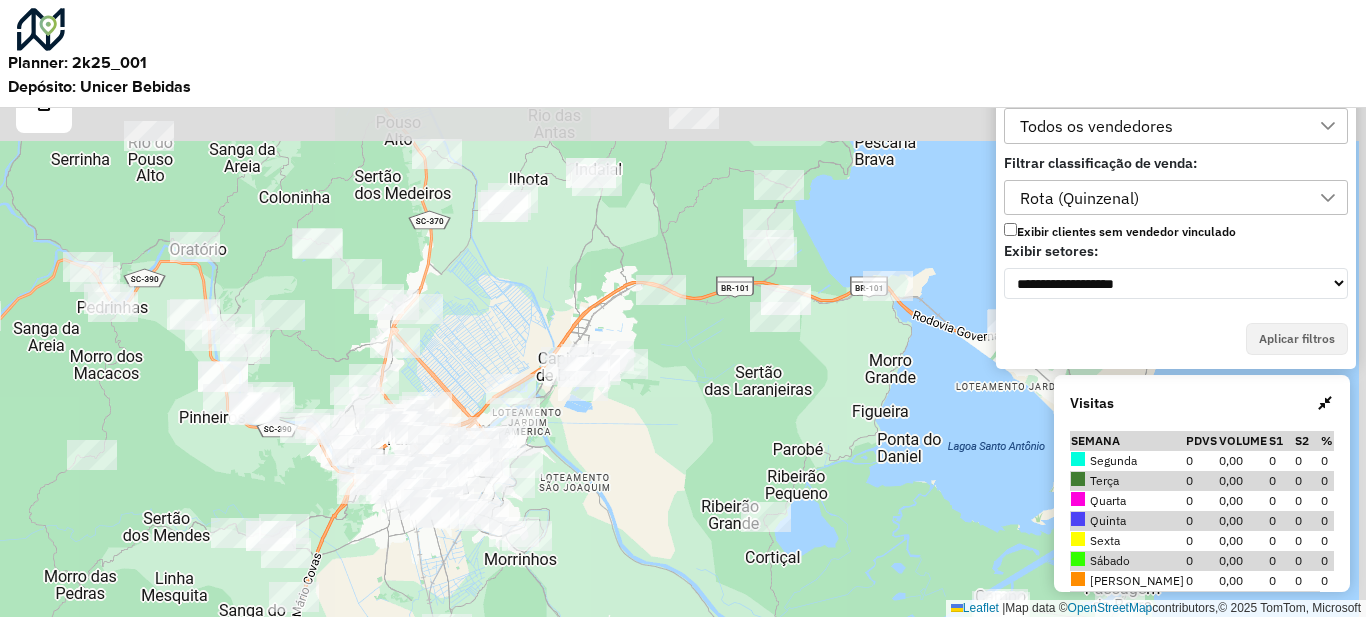 drag, startPoint x: 850, startPoint y: 272, endPoint x: 631, endPoint y: 412, distance: 259.925 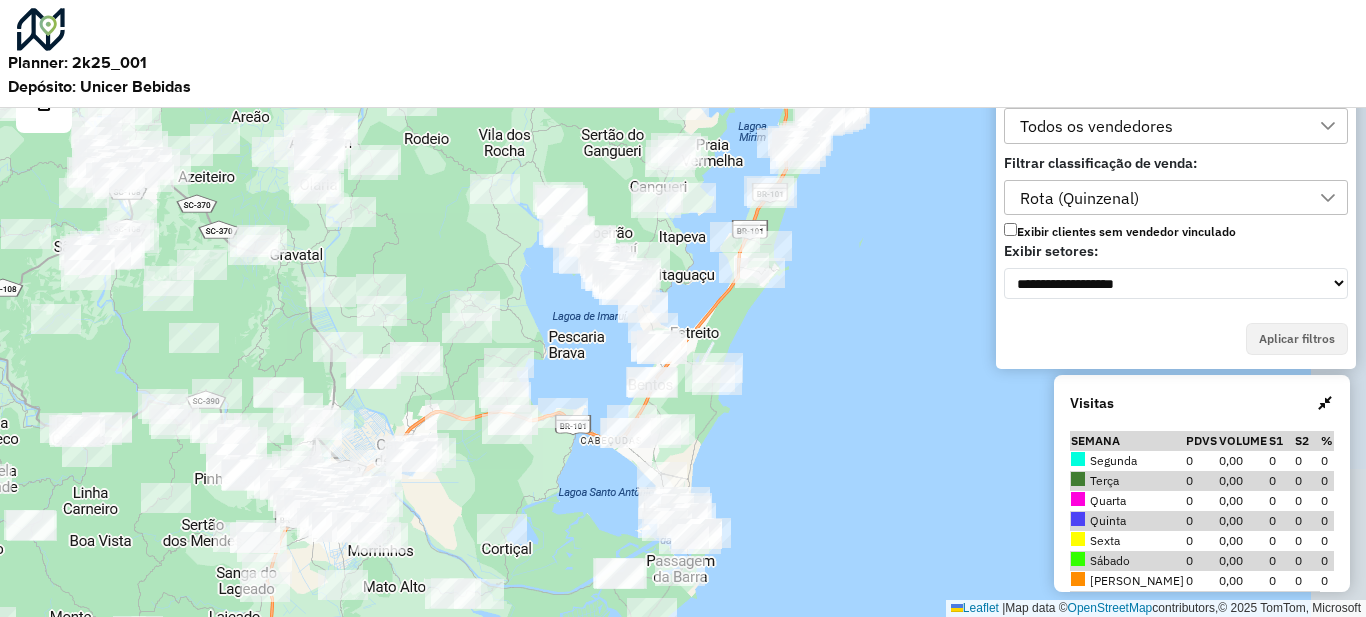 drag, startPoint x: 781, startPoint y: 395, endPoint x: 501, endPoint y: 268, distance: 307.4557 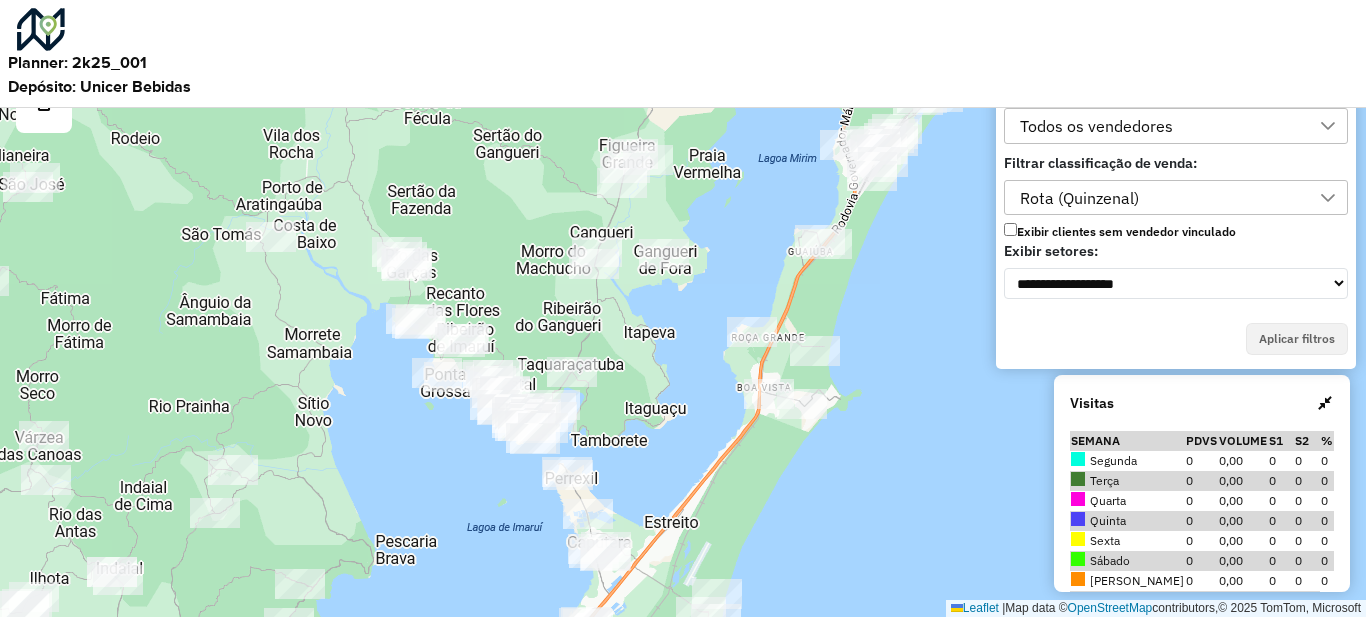 drag, startPoint x: 788, startPoint y: 260, endPoint x: 644, endPoint y: 404, distance: 203.64676 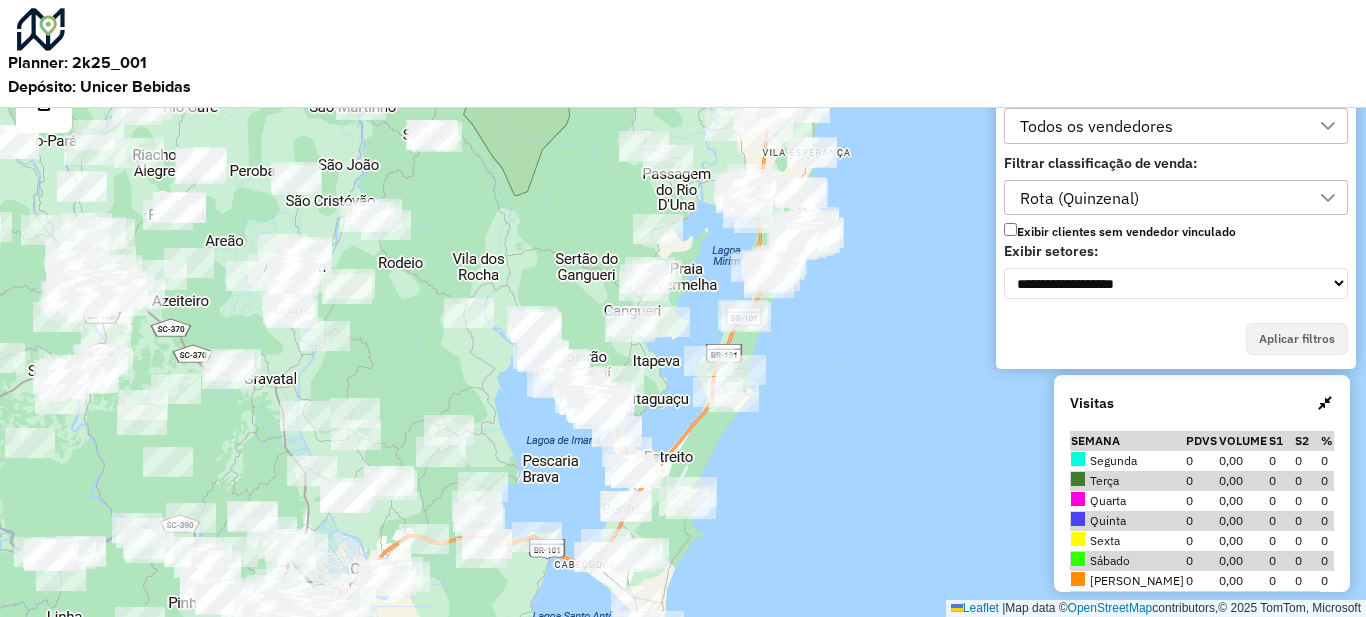click on "Leaflet   |  Map data ©  OpenStreetMap  contributors,© 2025 TomTom, Microsoft" at bounding box center [683, 308] 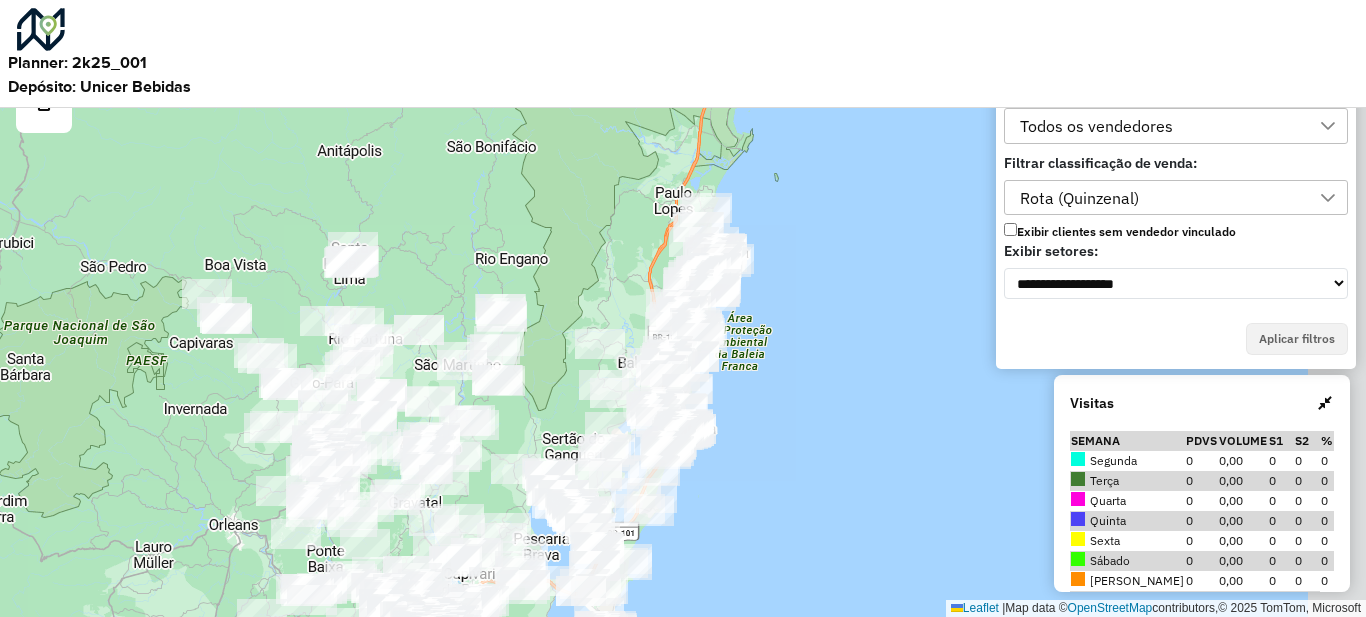 drag, startPoint x: 823, startPoint y: 433, endPoint x: 793, endPoint y: 439, distance: 30.594116 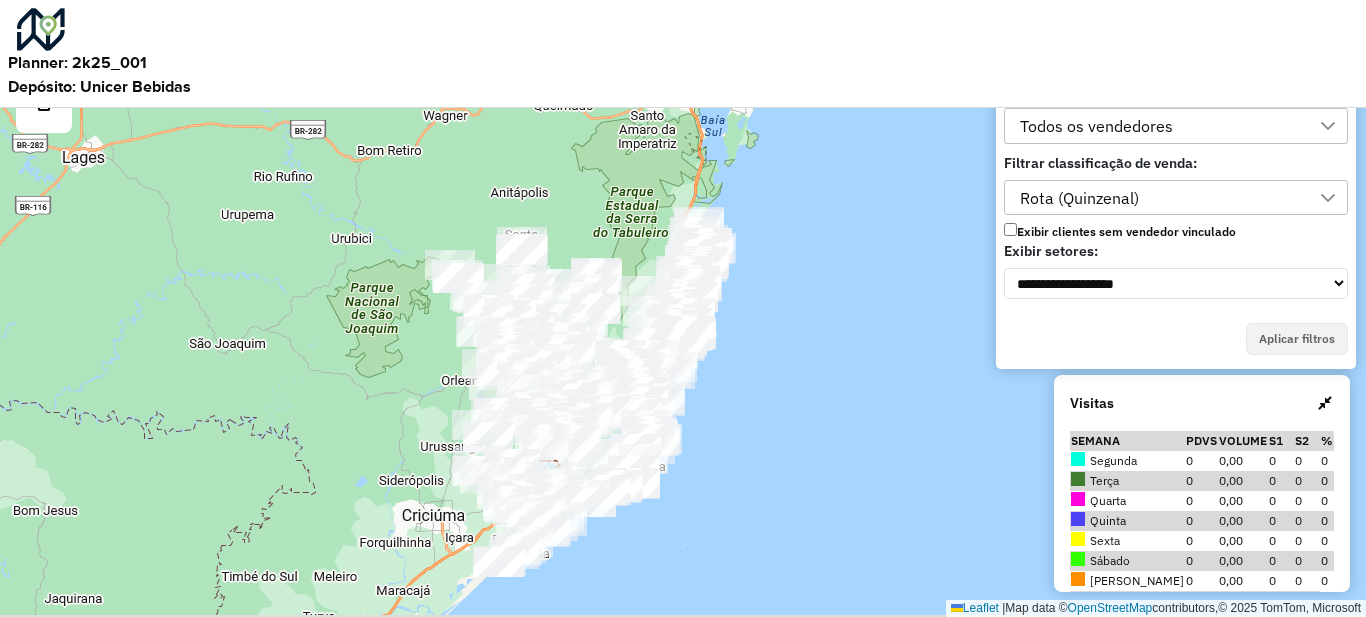 drag, startPoint x: 636, startPoint y: 288, endPoint x: 597, endPoint y: 200, distance: 96.25487 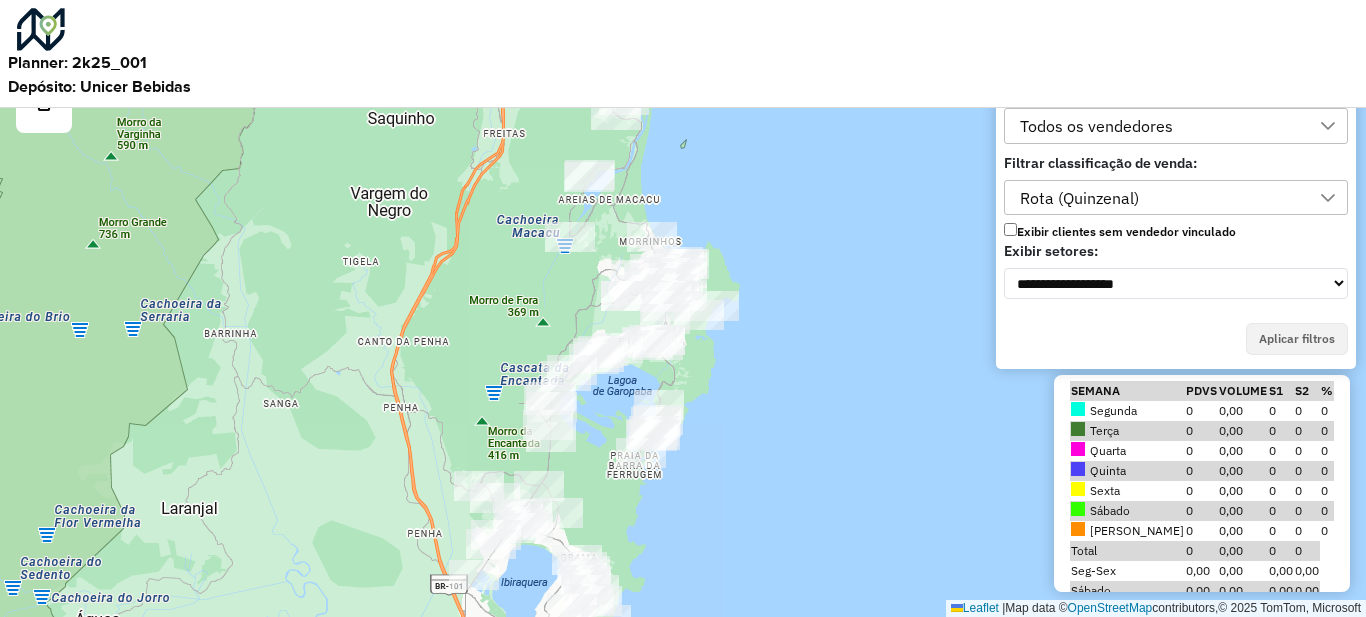 scroll, scrollTop: 75, scrollLeft: 0, axis: vertical 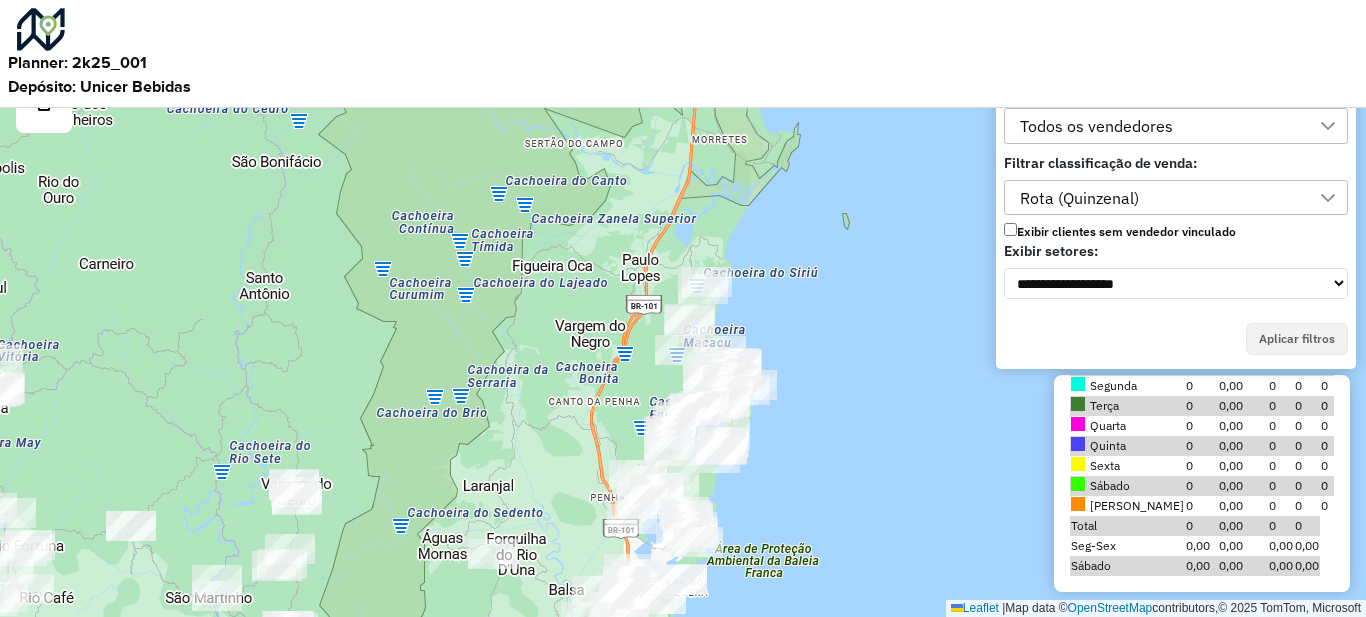 drag, startPoint x: 750, startPoint y: 510, endPoint x: 791, endPoint y: 308, distance: 206.1189 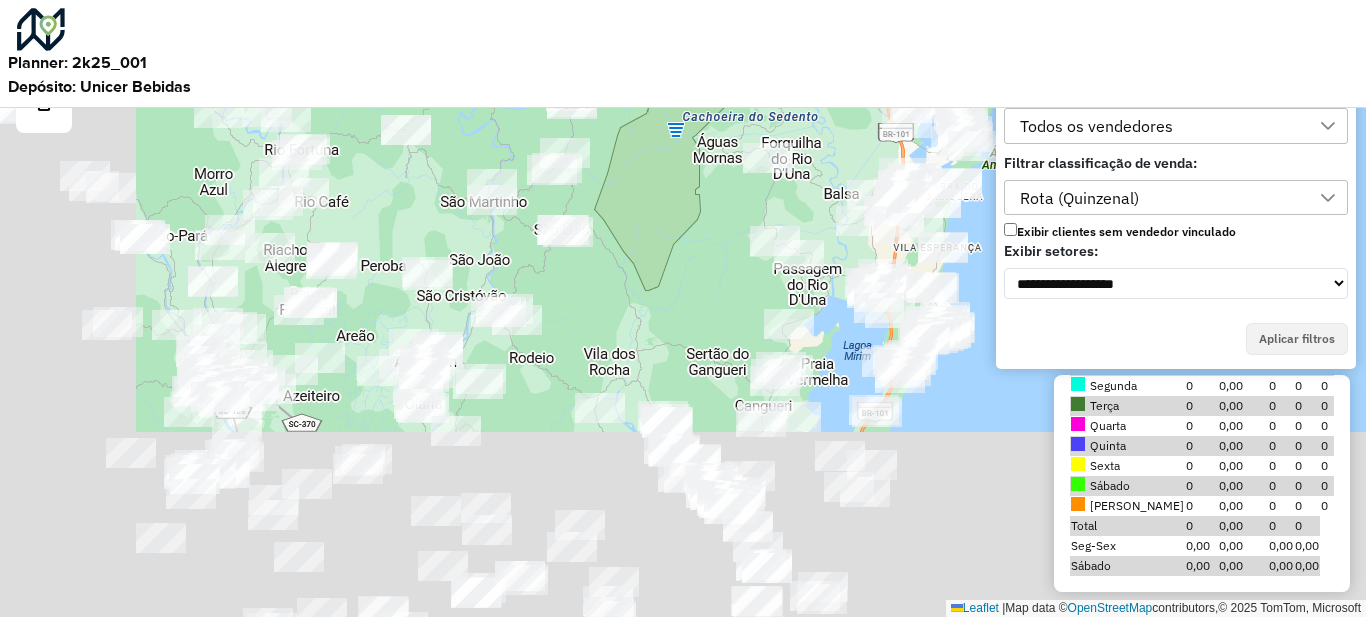 drag, startPoint x: 375, startPoint y: 448, endPoint x: 692, endPoint y: 221, distance: 389.89487 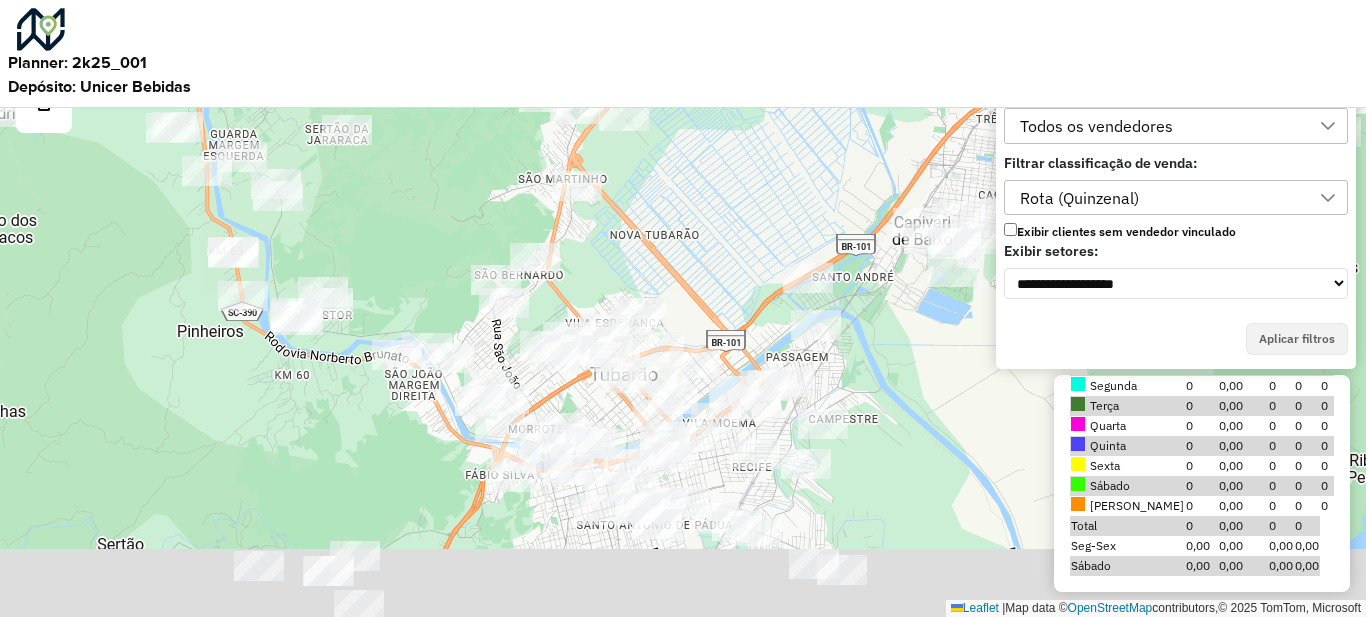 drag, startPoint x: 726, startPoint y: 337, endPoint x: 726, endPoint y: 262, distance: 75 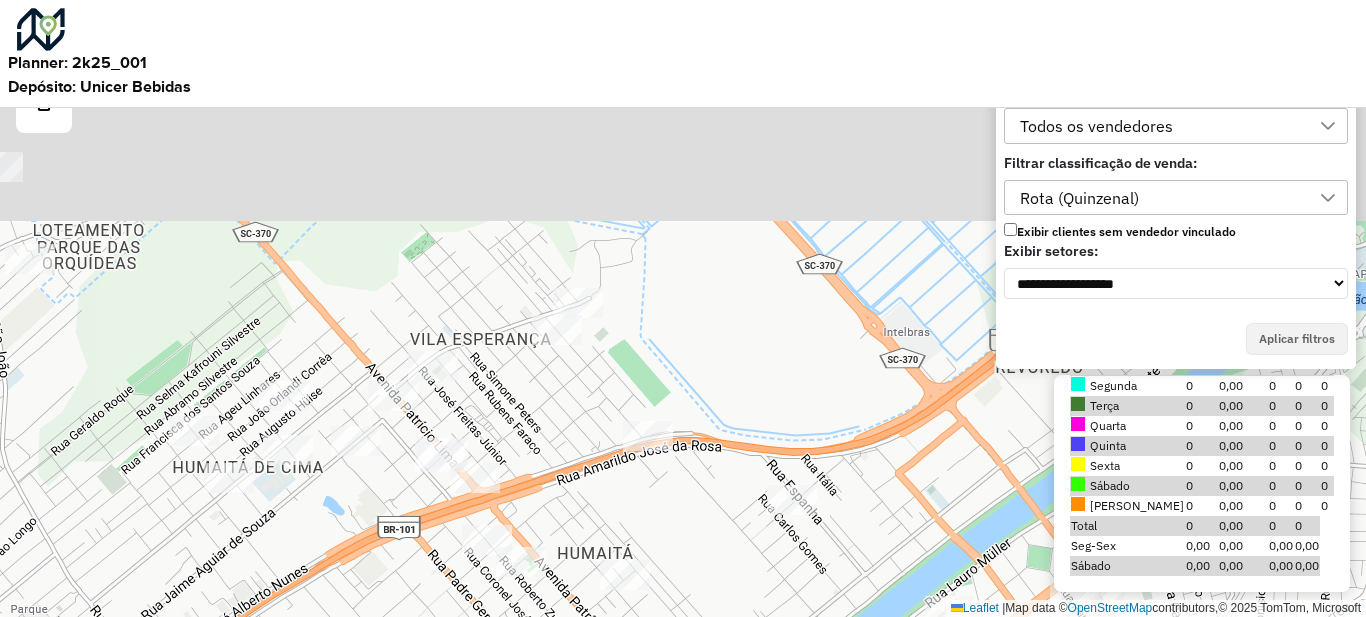 drag, startPoint x: 620, startPoint y: 203, endPoint x: 543, endPoint y: 472, distance: 279.8035 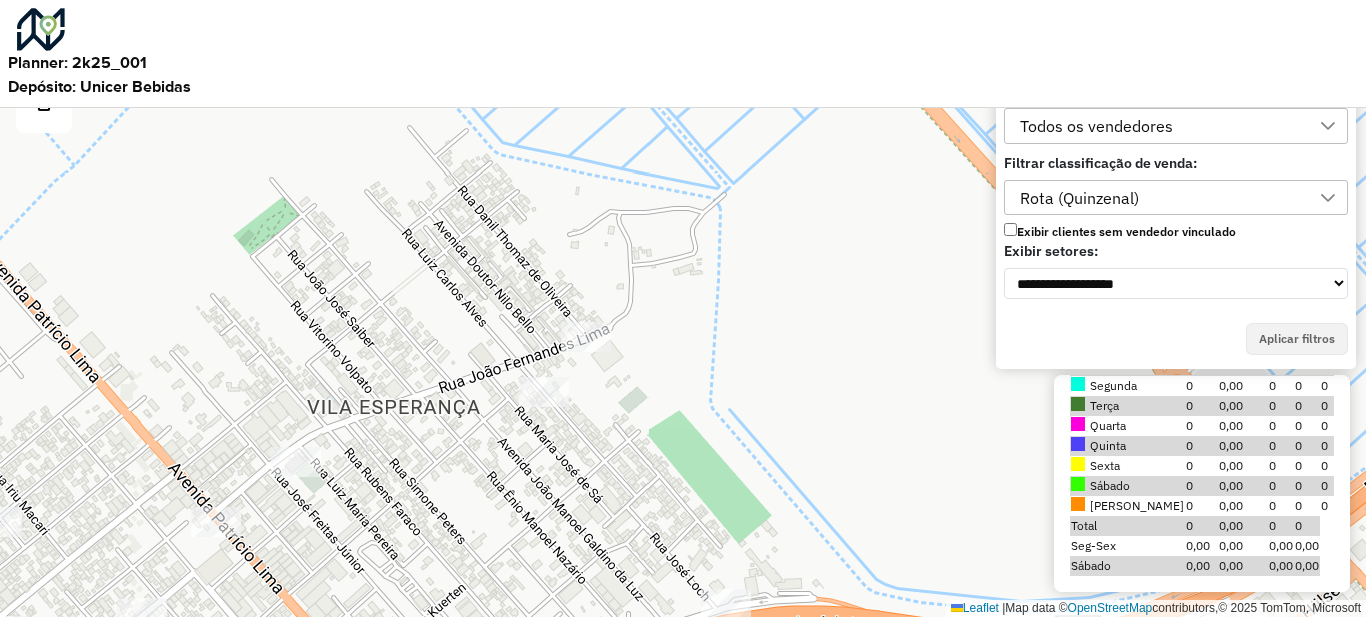 click on "Rota (Quinzenal)" at bounding box center (1161, 198) 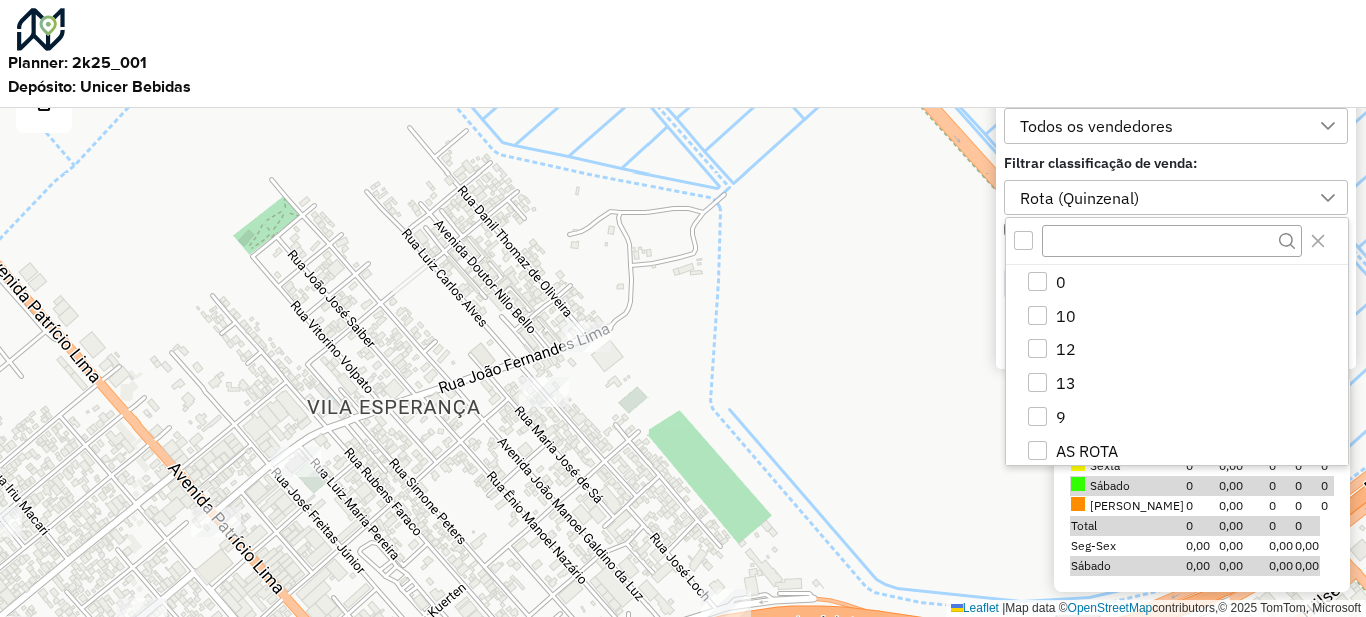 scroll, scrollTop: 137, scrollLeft: 0, axis: vertical 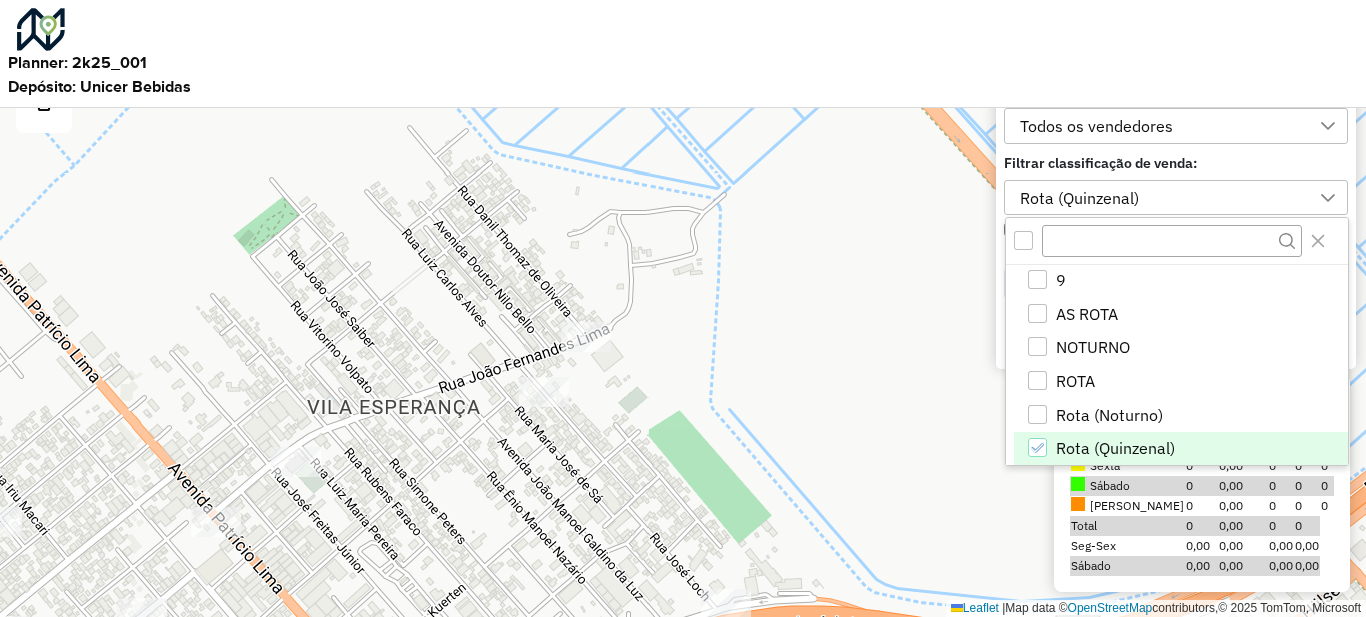 click on "Rota (Quinzenal)" at bounding box center (1115, 448) 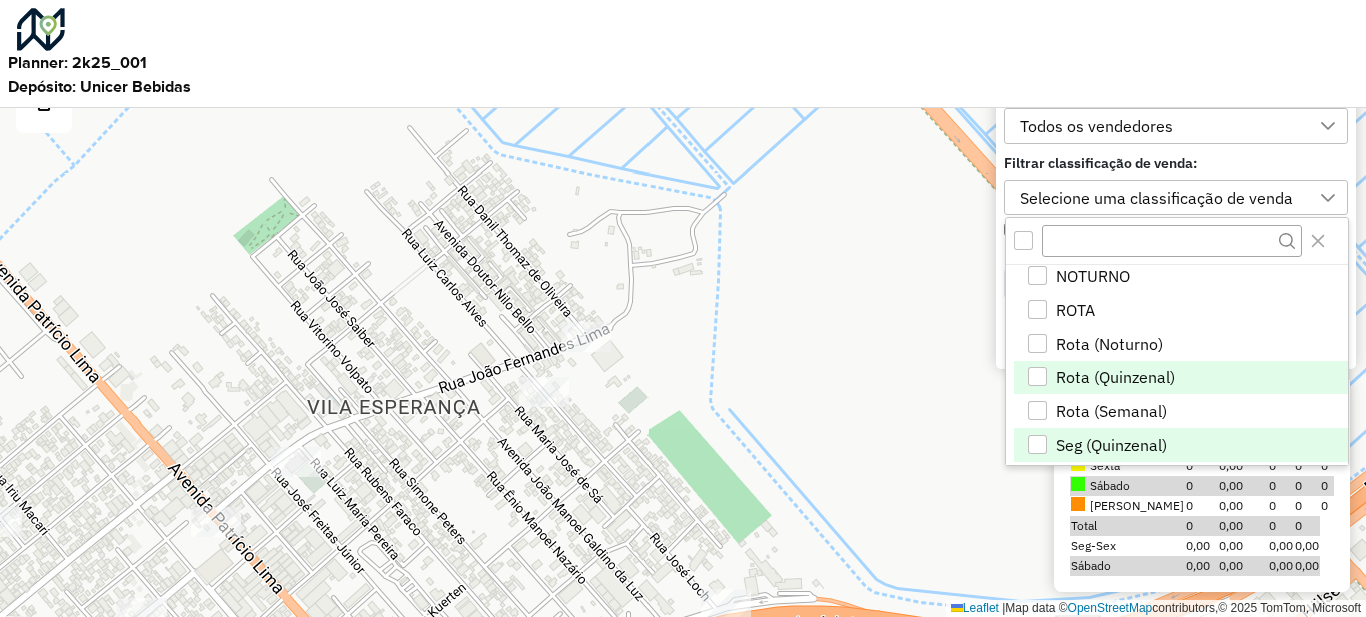 scroll, scrollTop: 237, scrollLeft: 0, axis: vertical 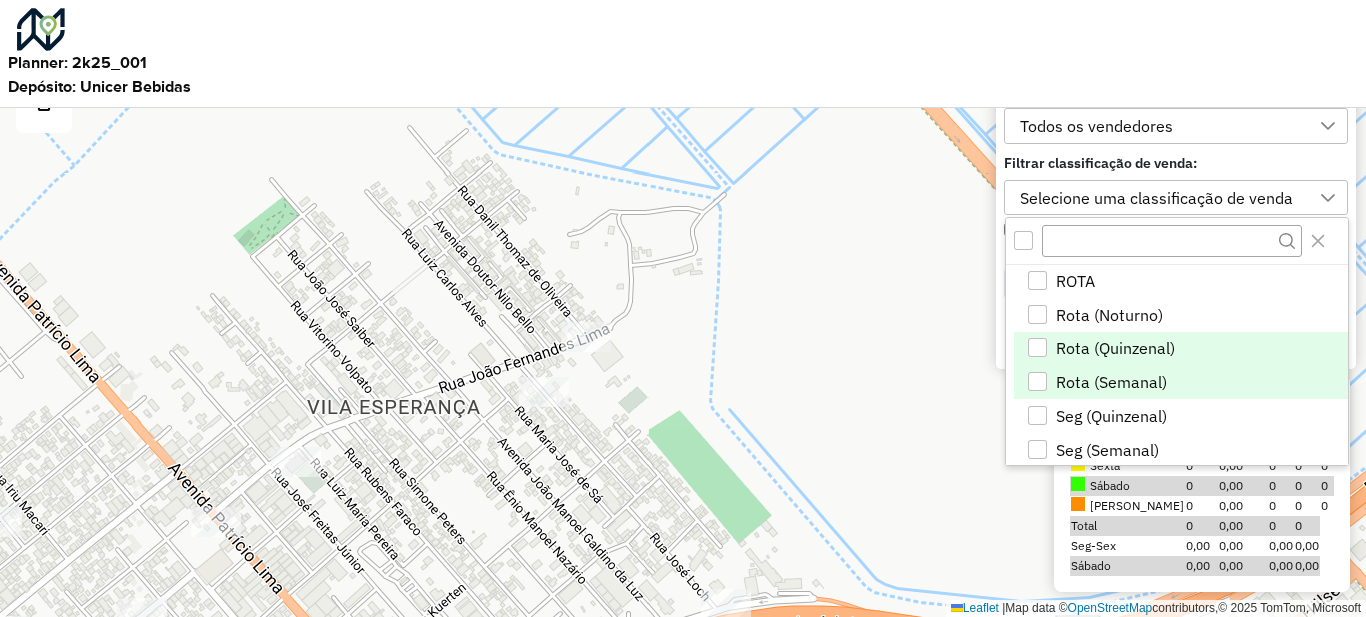 click on "Rota (Semanal)" at bounding box center [1111, 382] 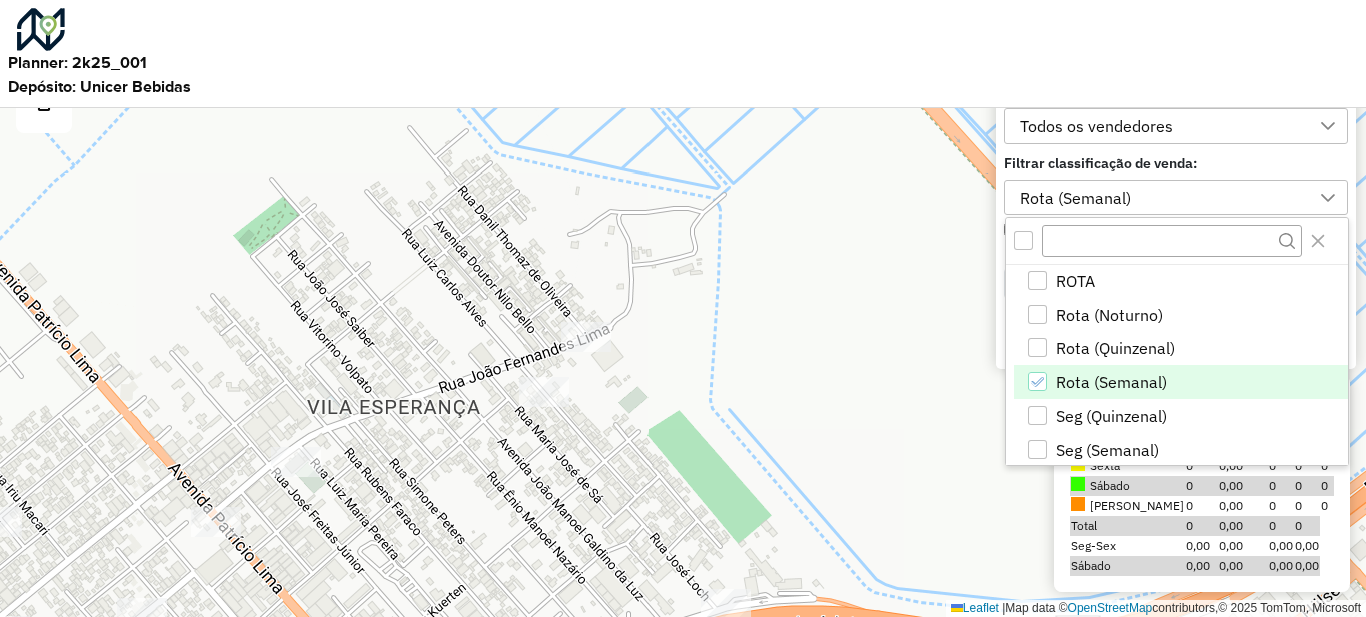 click on "Filtrar classificação de venda:" at bounding box center [1176, 163] 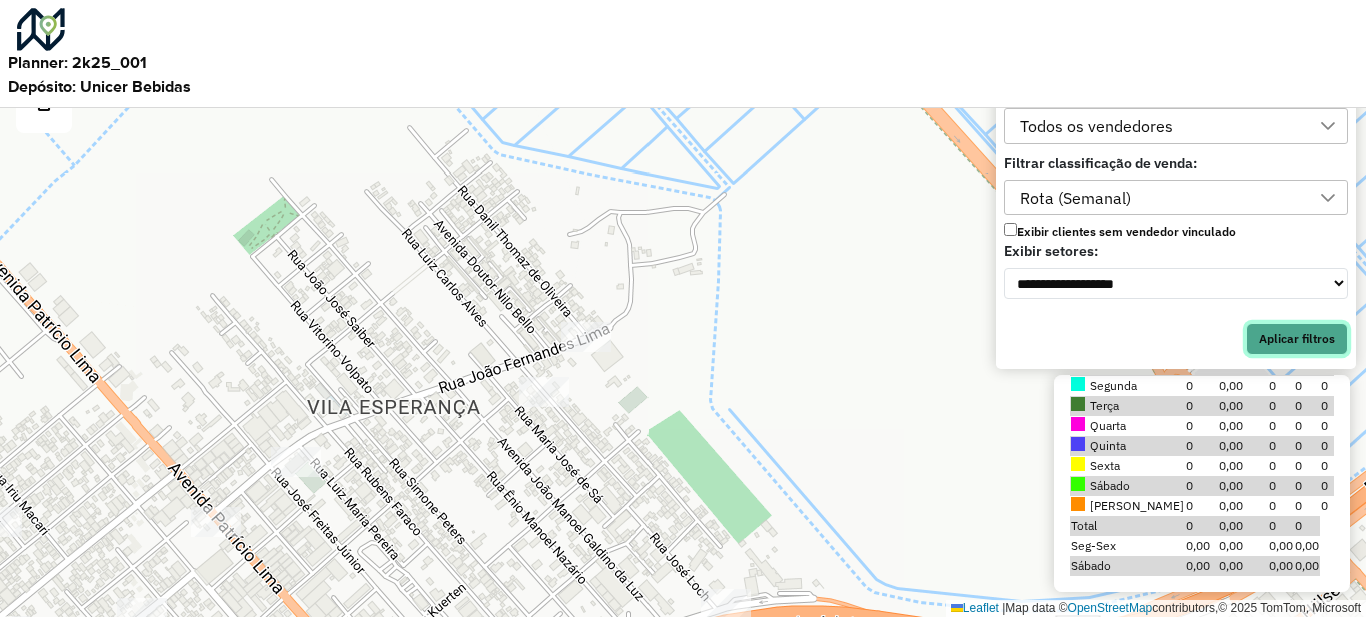 click on "Aplicar filtros" at bounding box center (1297, 339) 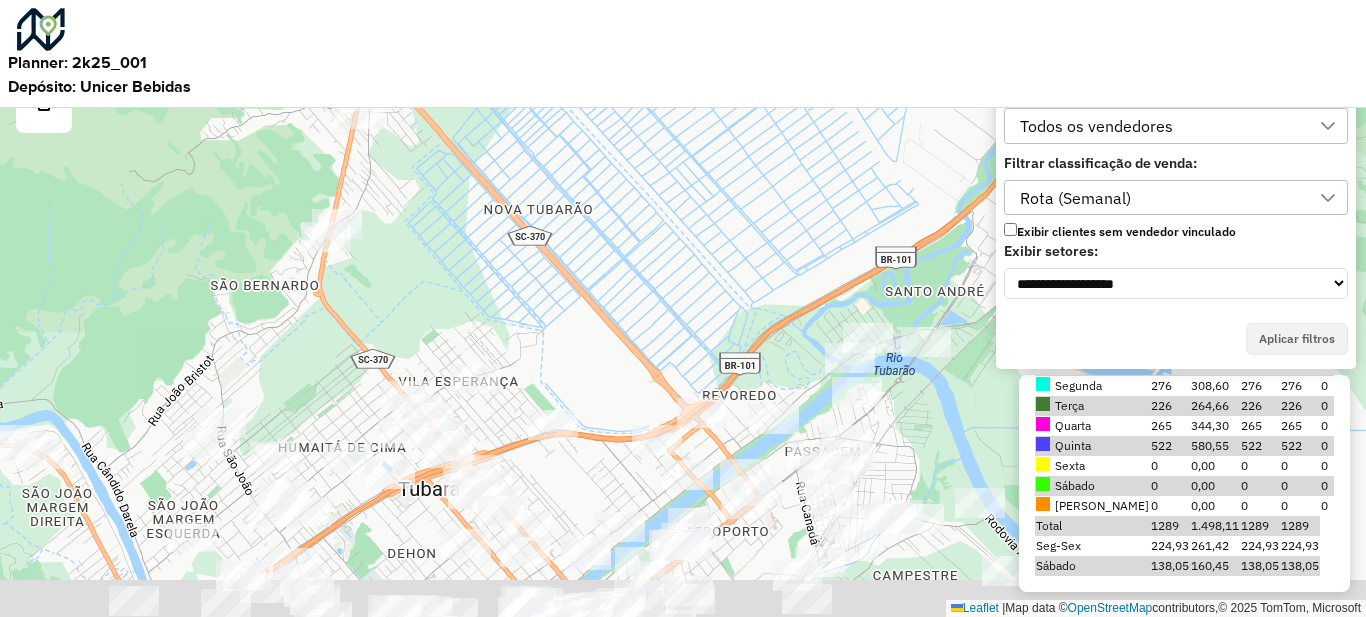 drag, startPoint x: 563, startPoint y: 377, endPoint x: 638, endPoint y: 322, distance: 93.00538 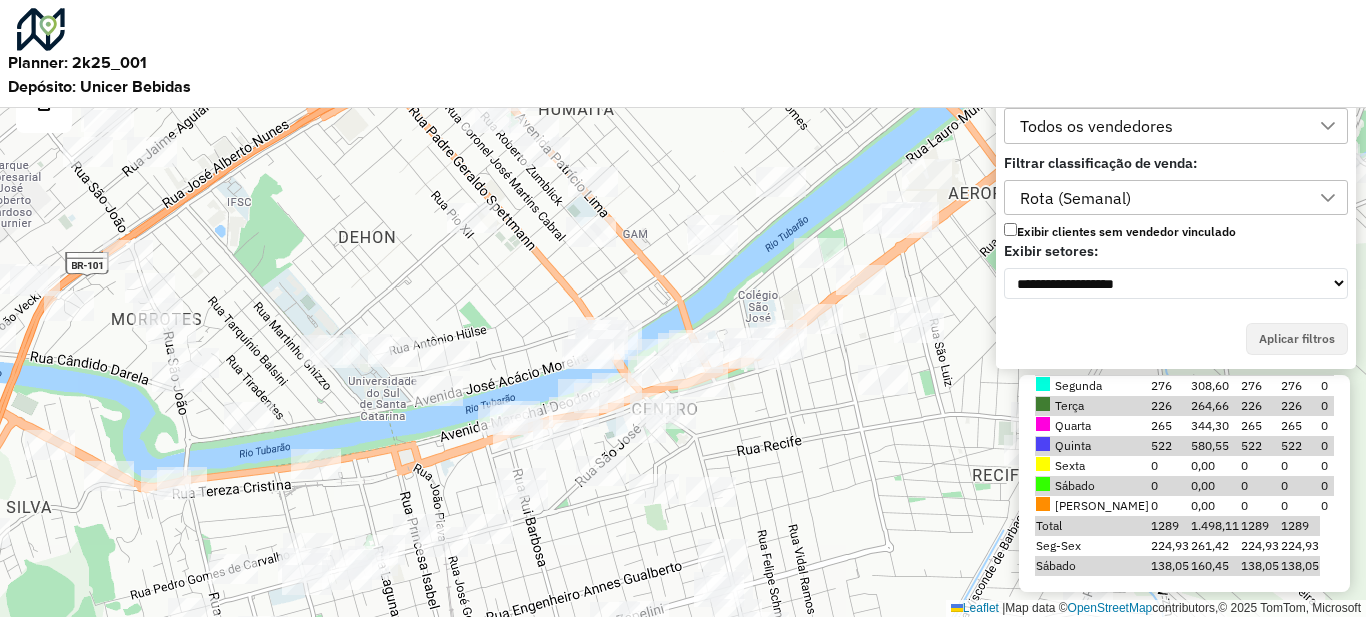 drag, startPoint x: 685, startPoint y: 425, endPoint x: 604, endPoint y: 557, distance: 154.87091 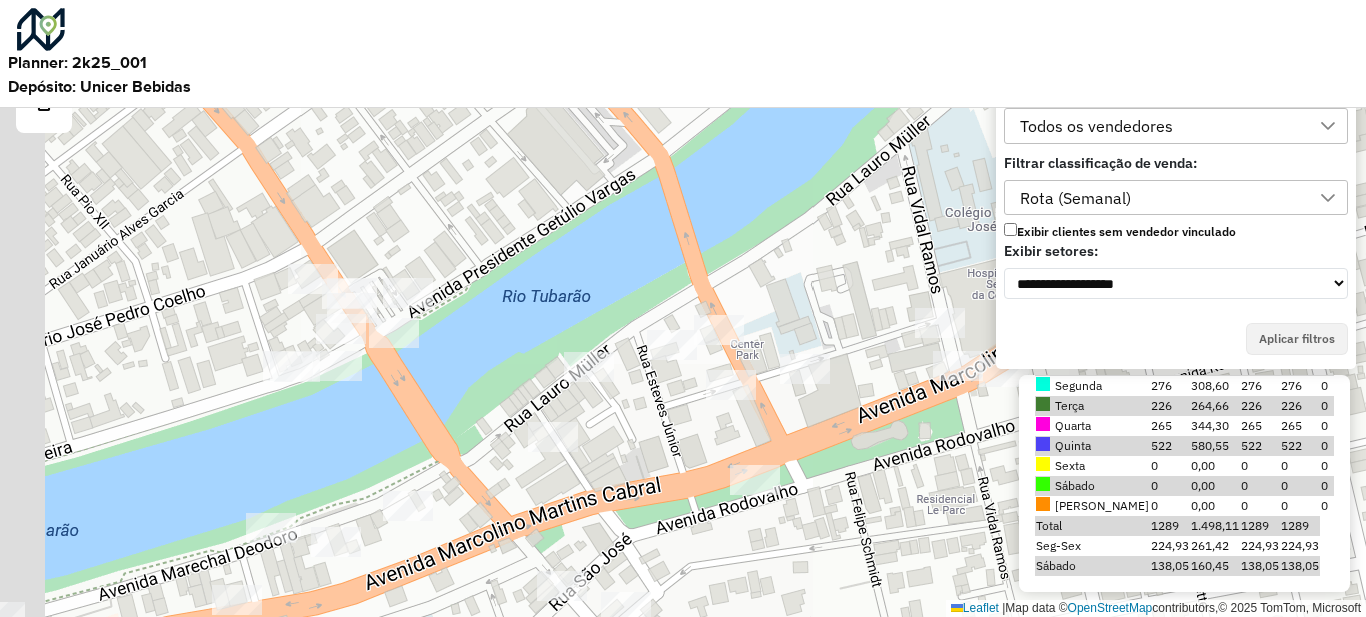 drag, startPoint x: 666, startPoint y: 267, endPoint x: 954, endPoint y: 535, distance: 393.40564 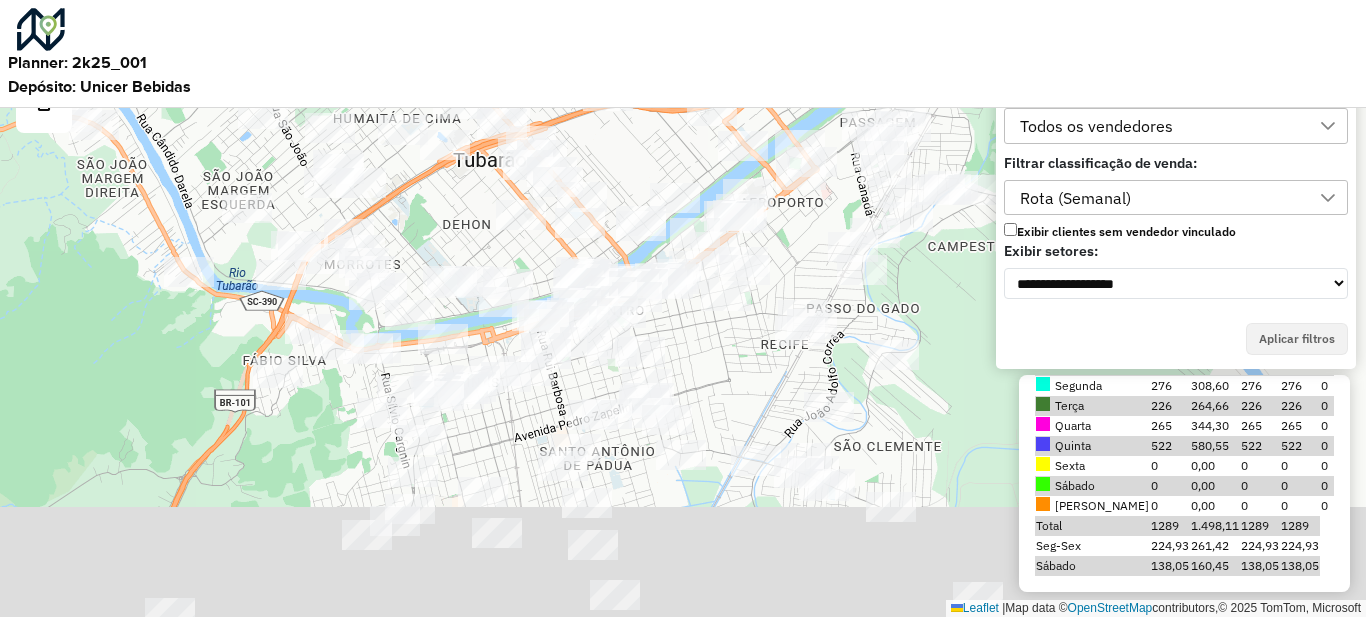 drag, startPoint x: 867, startPoint y: 516, endPoint x: 716, endPoint y: 317, distance: 249.80392 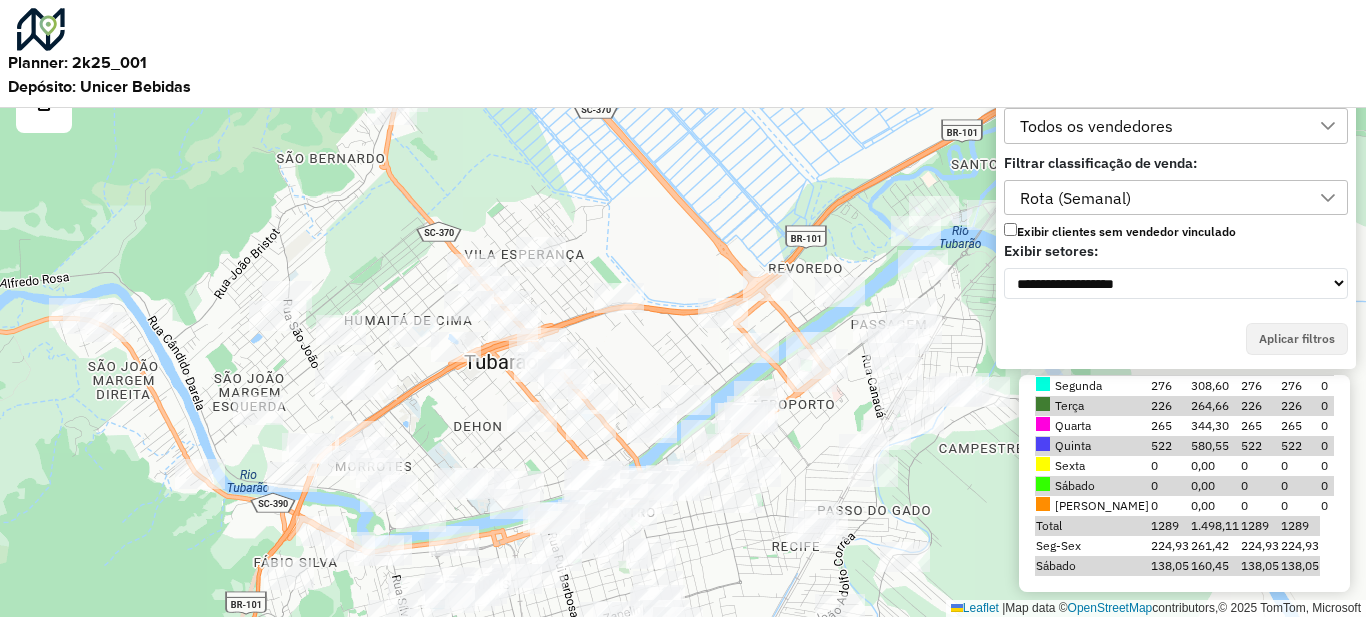 drag, startPoint x: 696, startPoint y: 390, endPoint x: 689, endPoint y: 507, distance: 117.20921 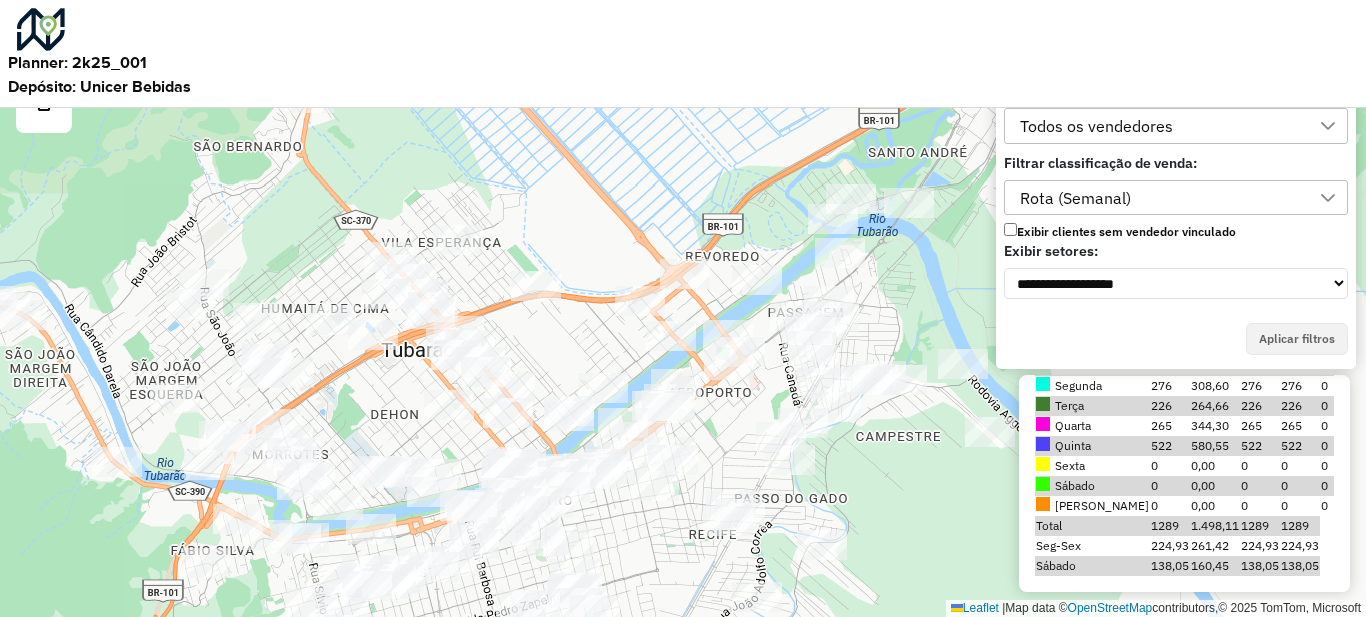 drag, startPoint x: 750, startPoint y: 347, endPoint x: 575, endPoint y: 344, distance: 175.02571 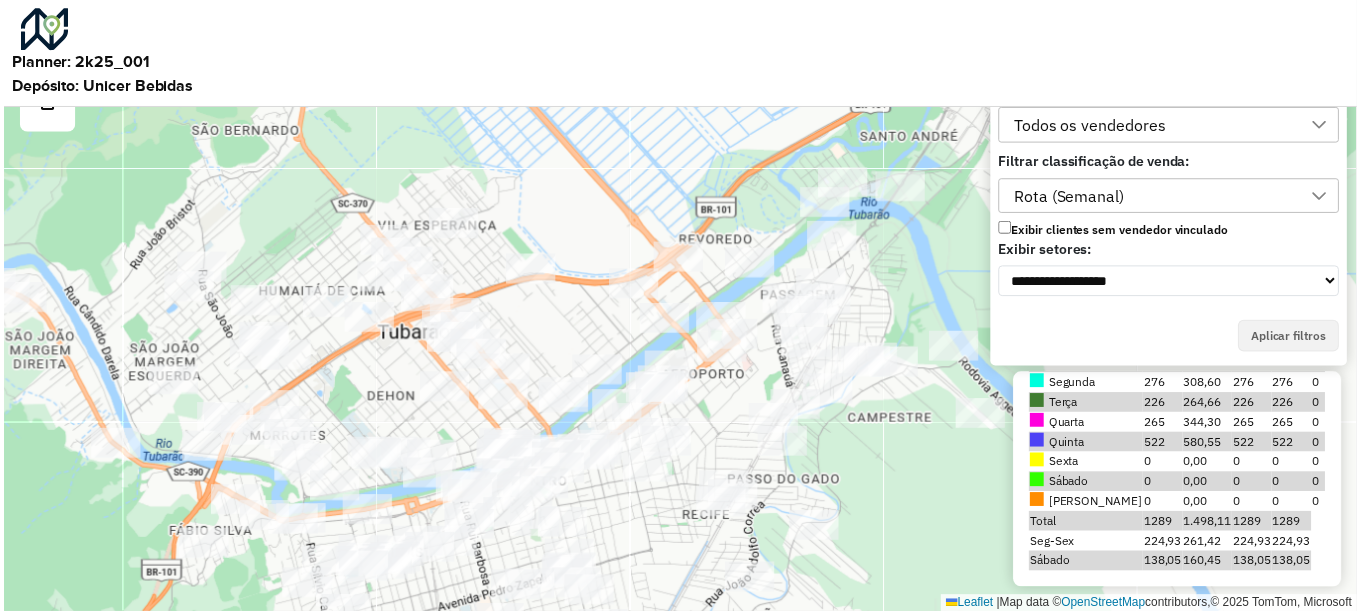 scroll, scrollTop: 0, scrollLeft: 0, axis: both 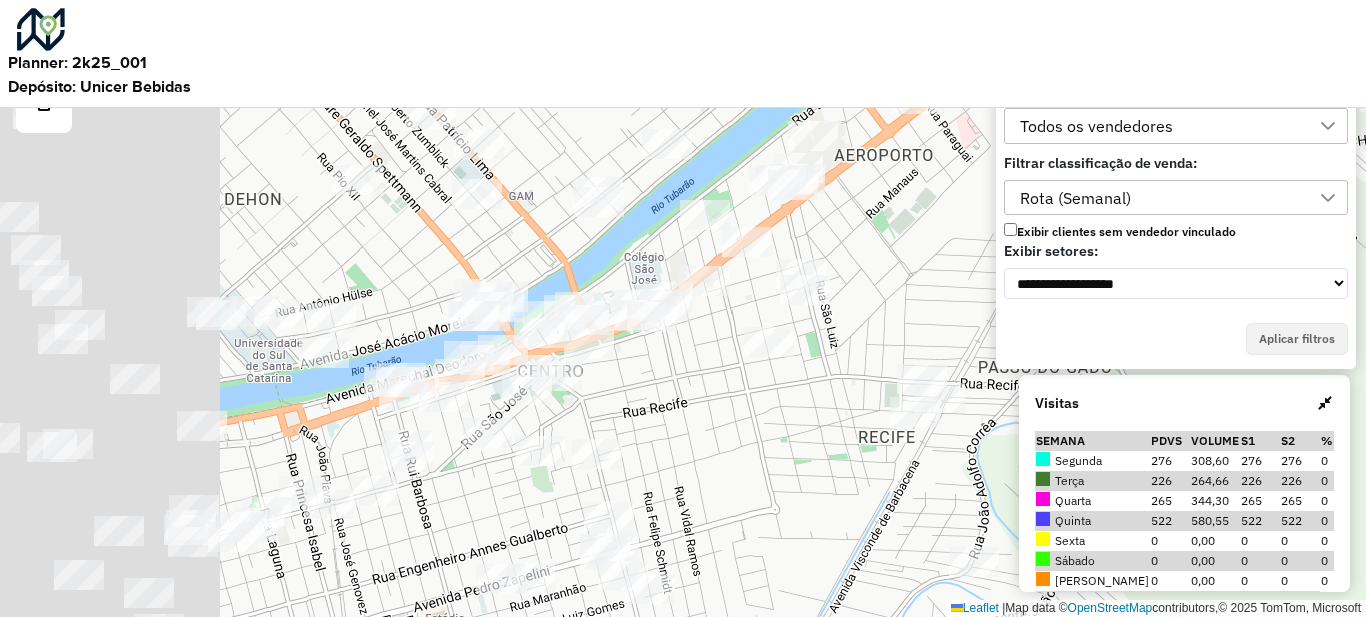 drag, startPoint x: 445, startPoint y: 333, endPoint x: 688, endPoint y: 378, distance: 247.13155 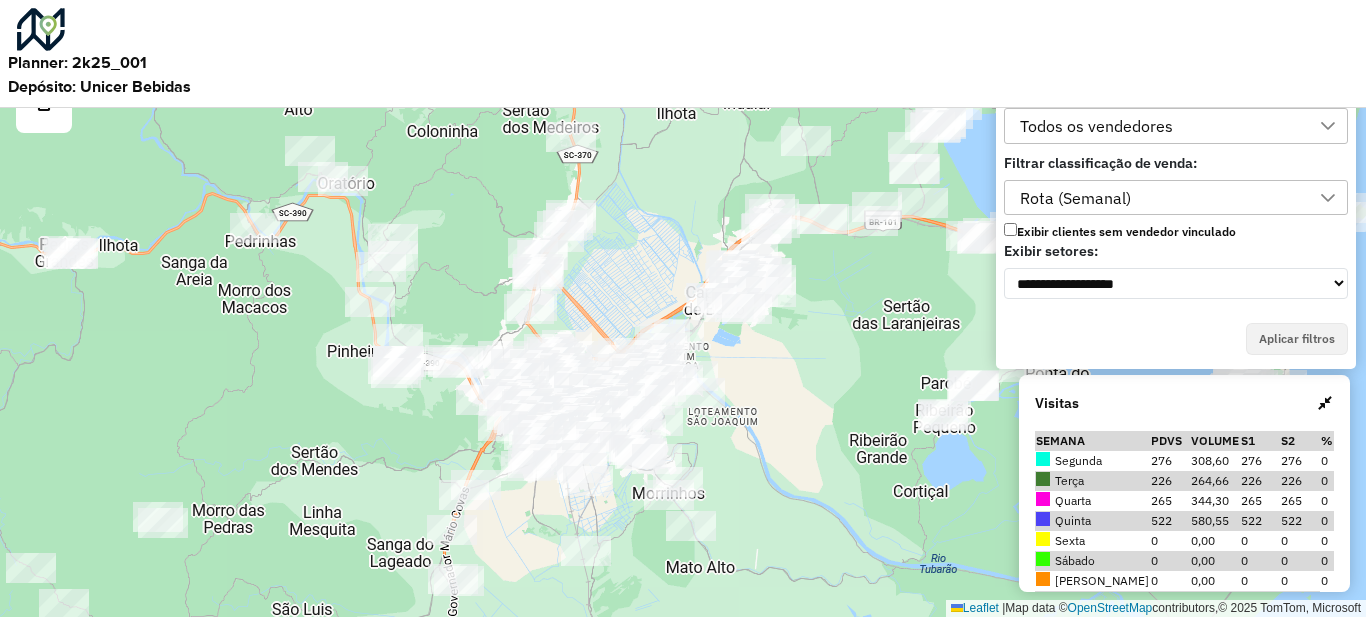 click on "Todos os vendedores" at bounding box center [1161, 126] 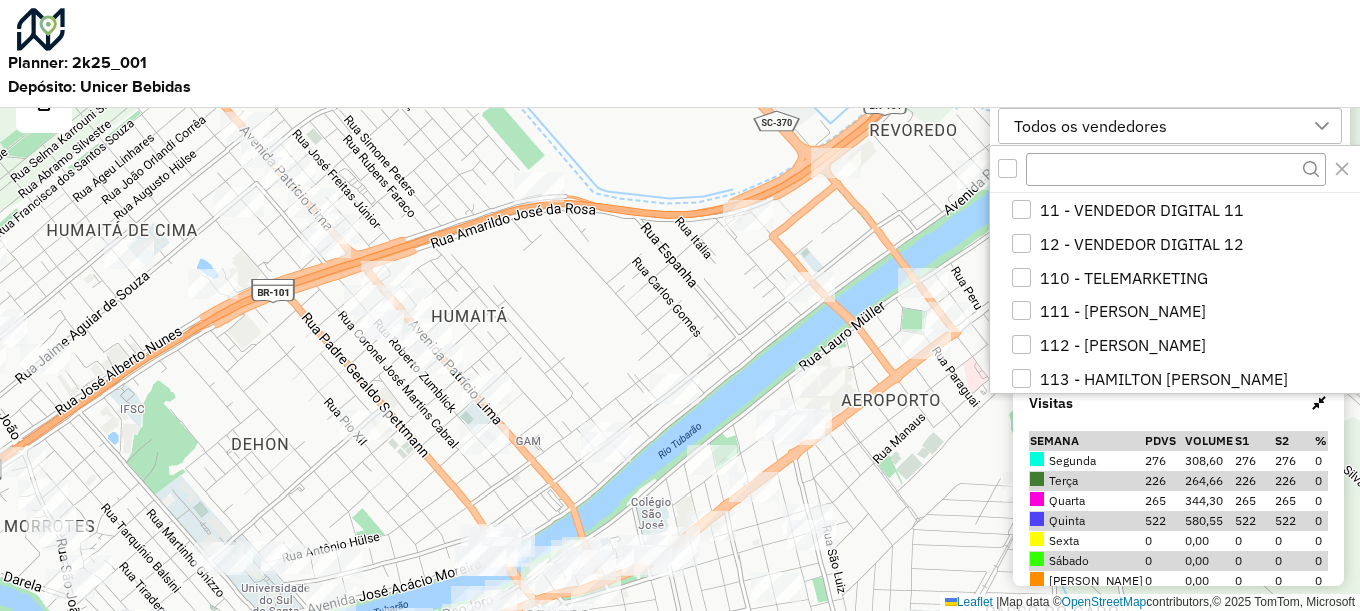 drag, startPoint x: 671, startPoint y: 377, endPoint x: 641, endPoint y: 286, distance: 95.817535 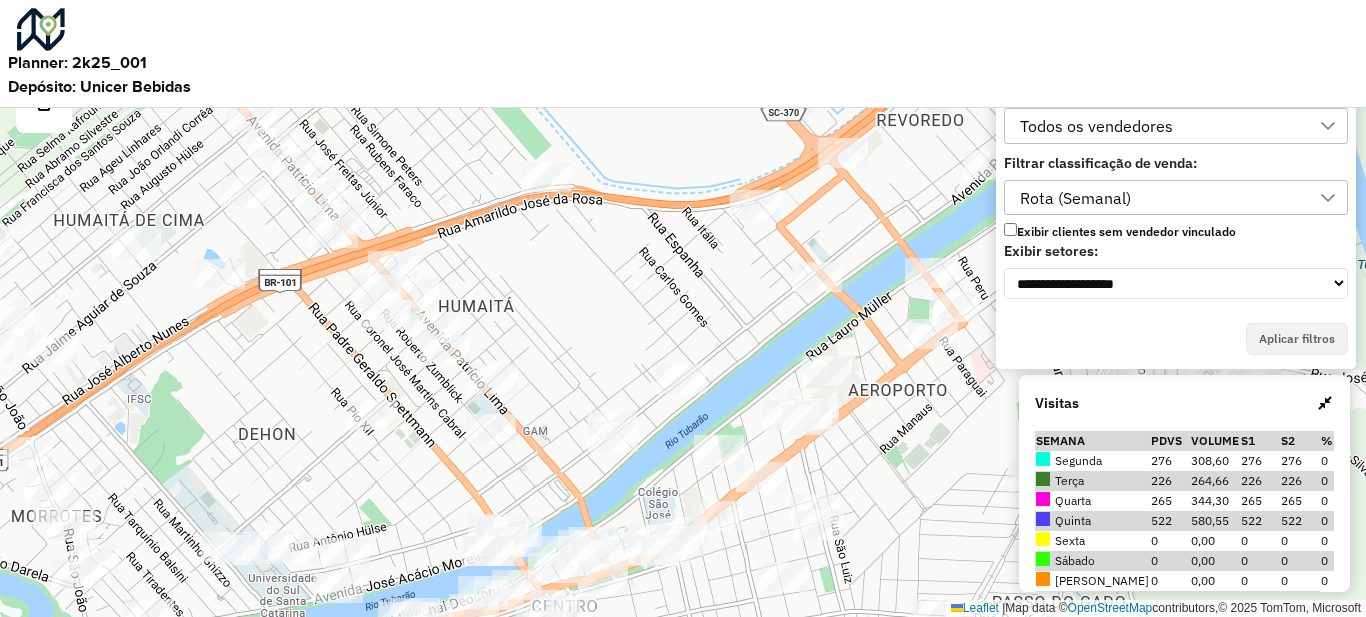 click on "Todos os vendedores" at bounding box center [1096, 126] 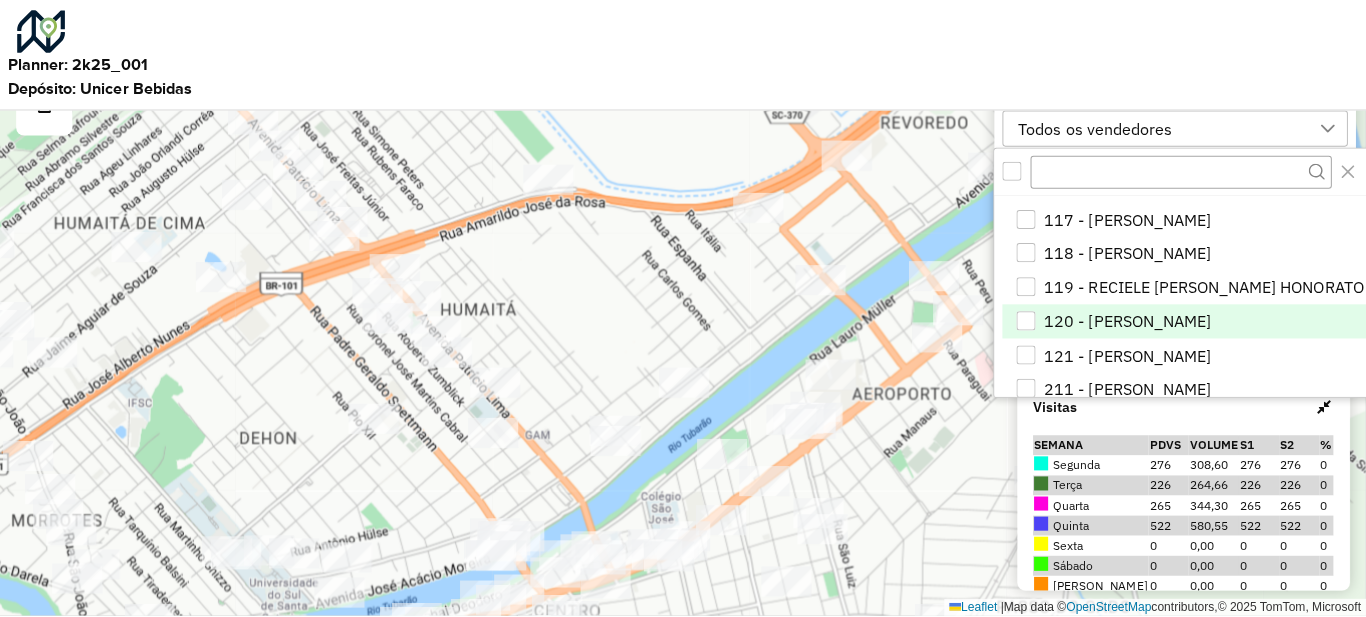 scroll, scrollTop: 300, scrollLeft: 0, axis: vertical 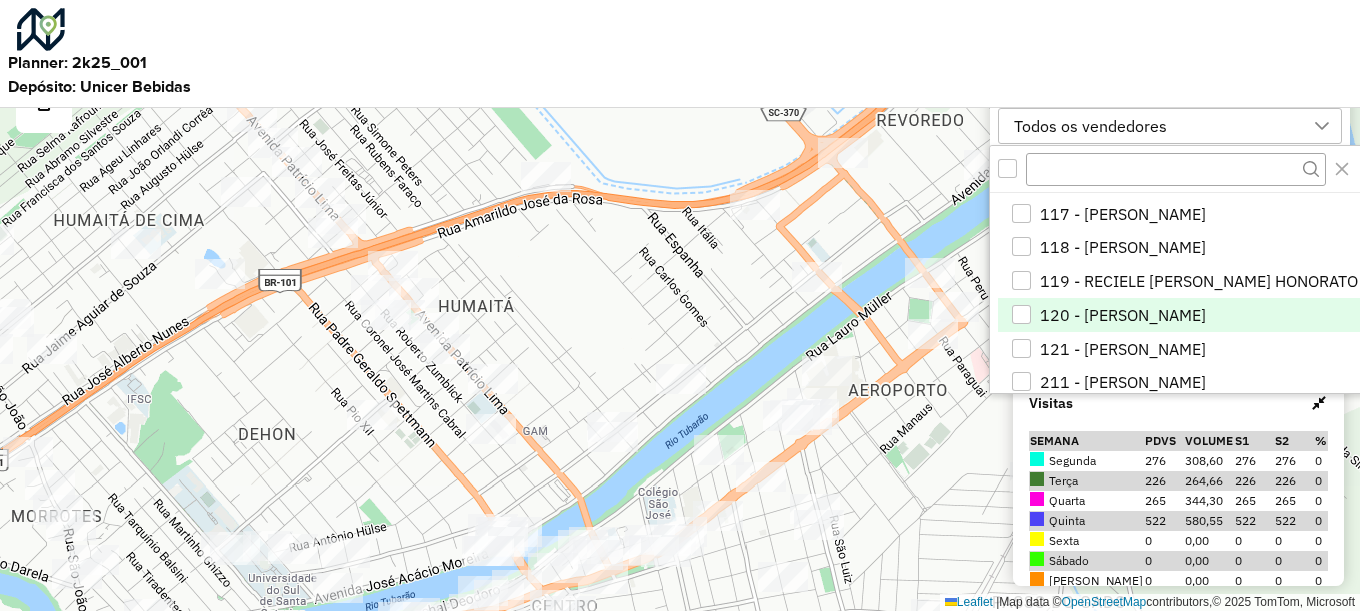 click on "120 - [PERSON_NAME]" at bounding box center [1123, 315] 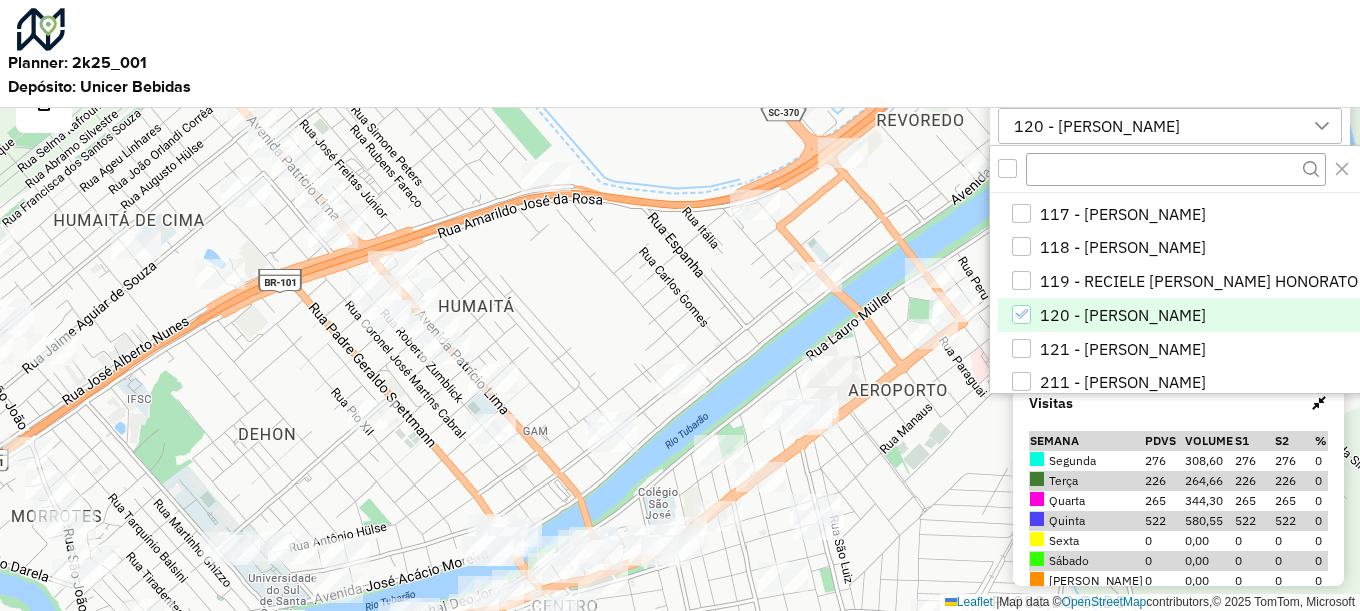 click on "120 - [PERSON_NAME]" at bounding box center (1155, 126) 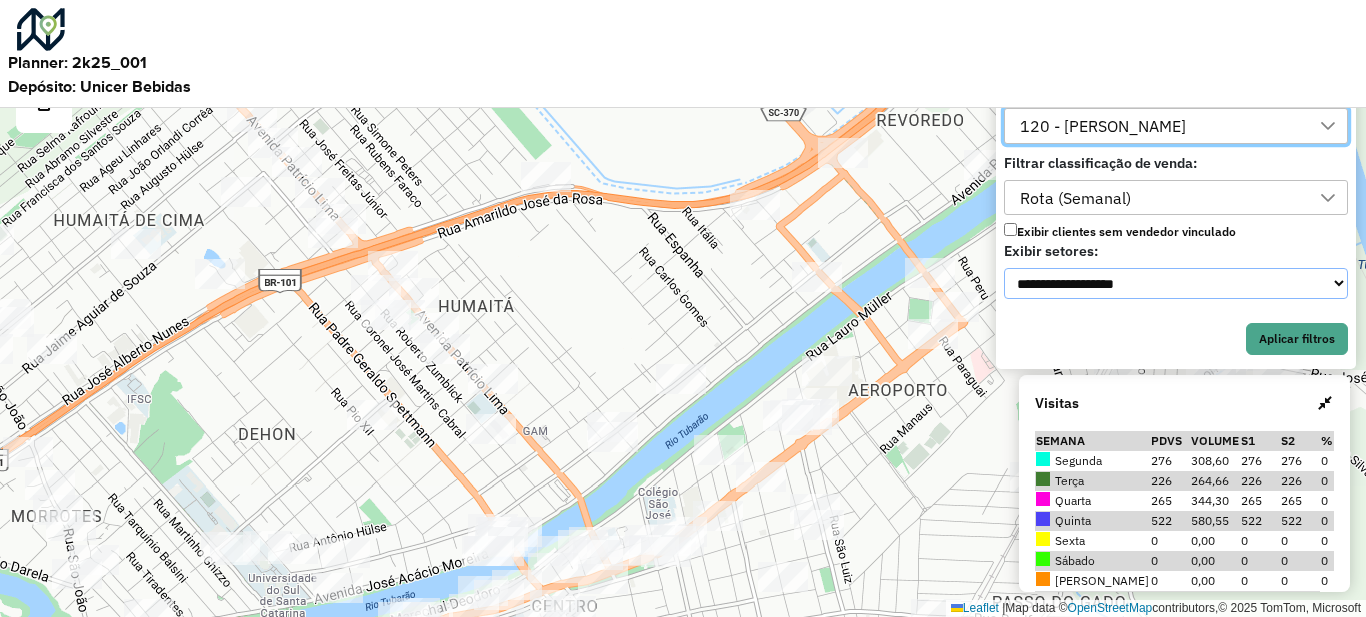 click on "**********" at bounding box center (1176, 283) 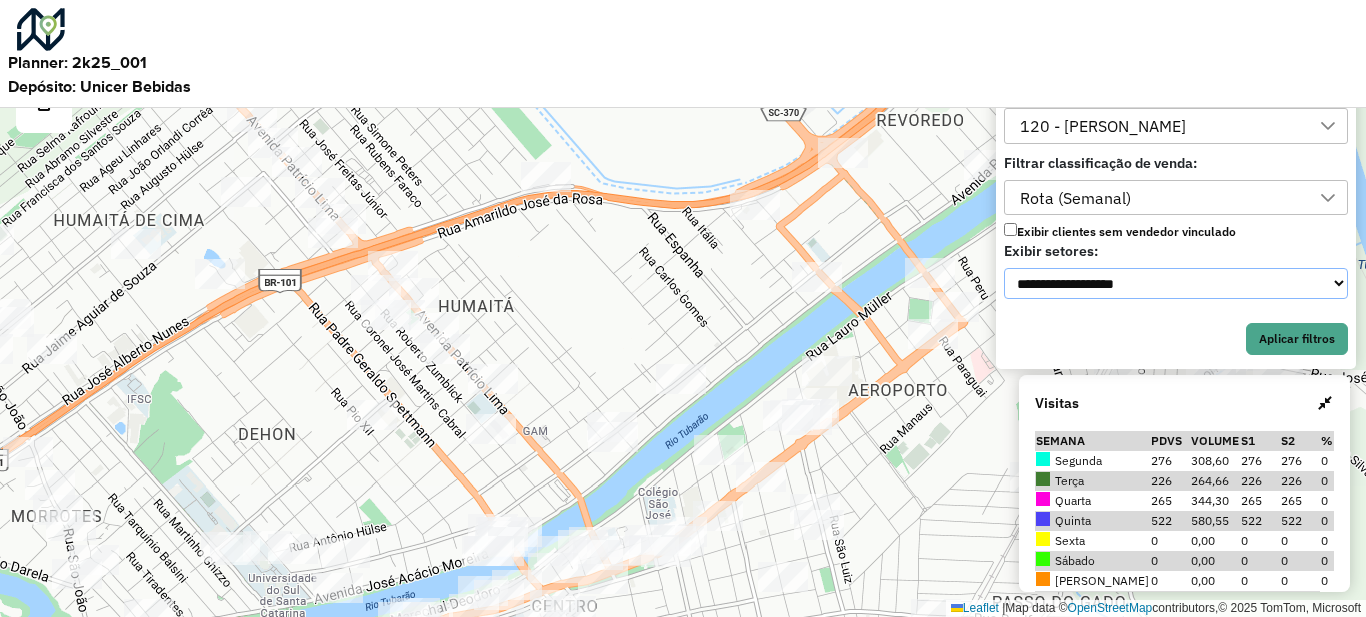 click on "**********" at bounding box center (1176, 283) 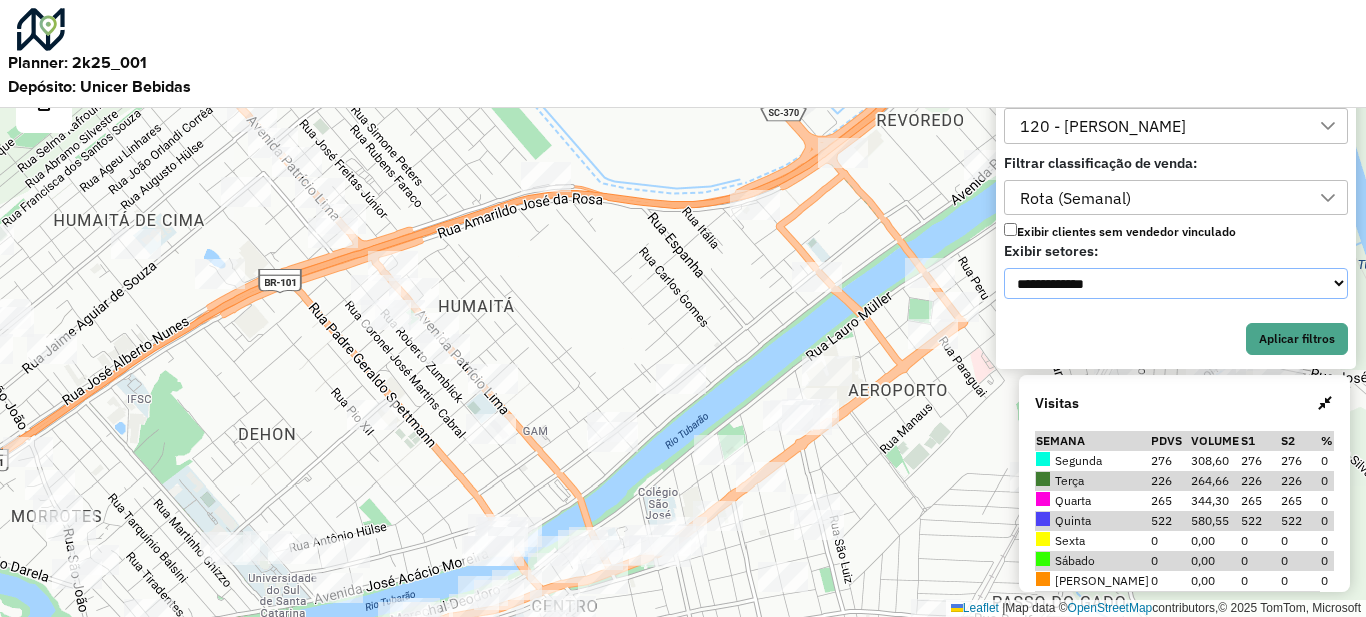 click on "**********" at bounding box center (1176, 283) 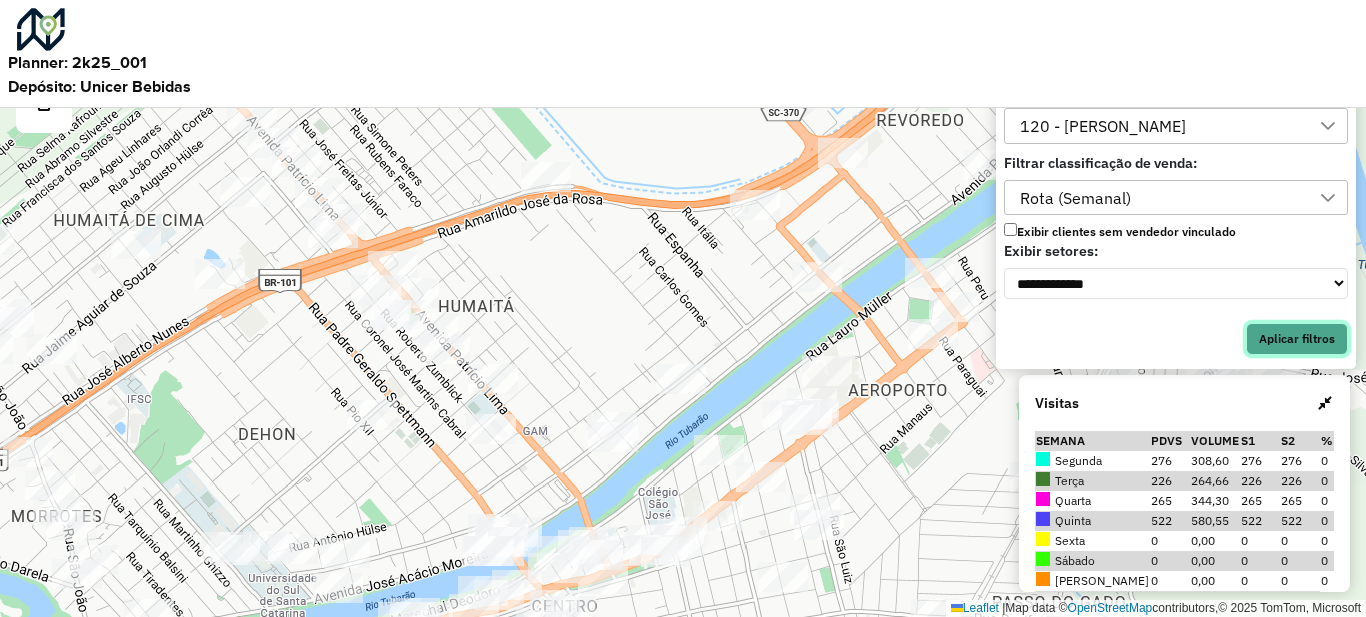 click on "Aplicar filtros" at bounding box center (1297, 339) 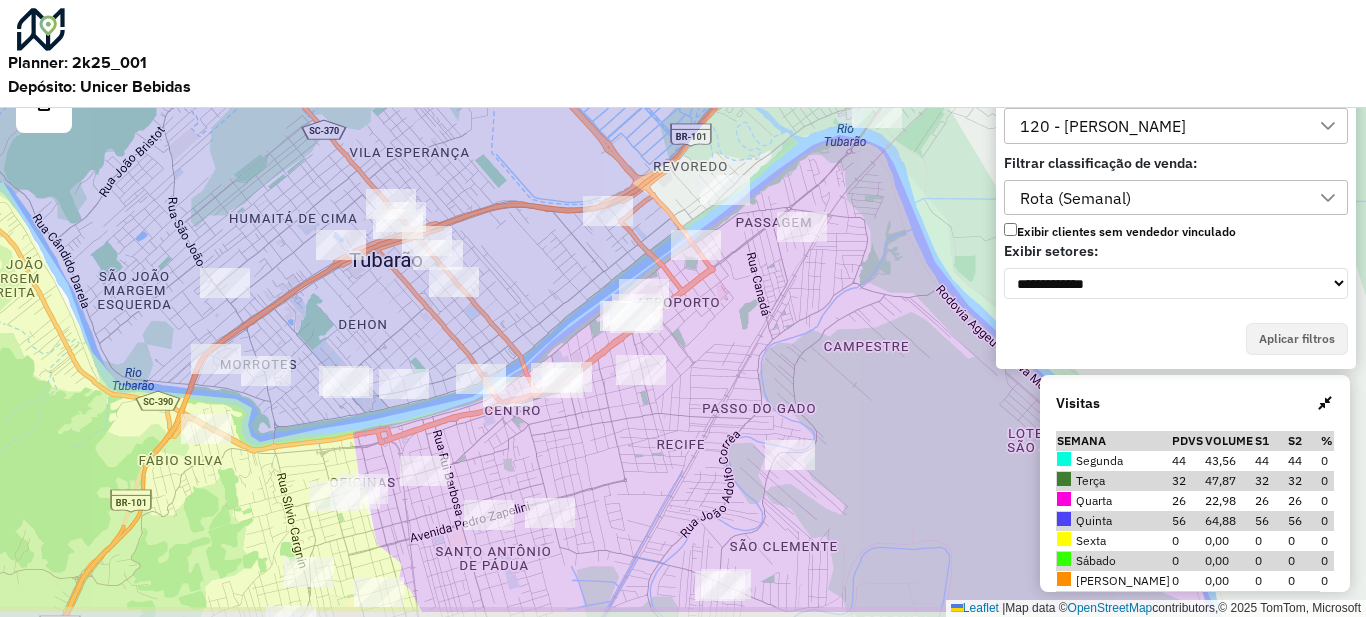 drag, startPoint x: 561, startPoint y: 316, endPoint x: 523, endPoint y: 250, distance: 76.15773 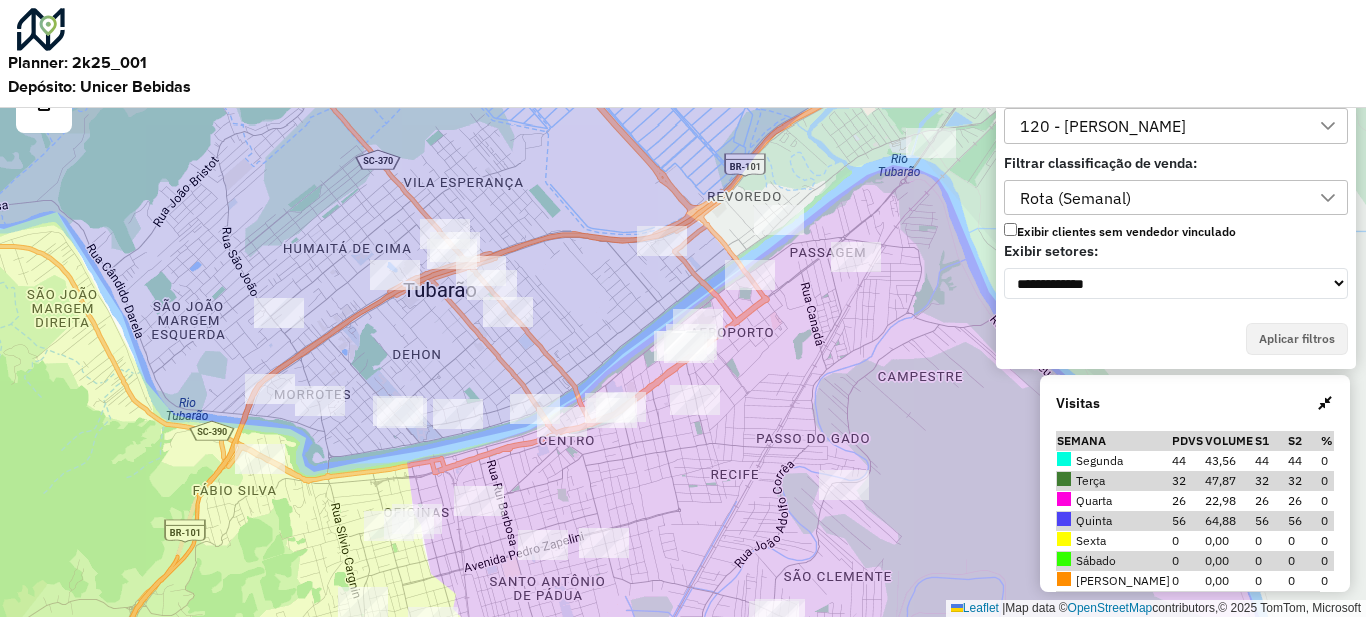 drag, startPoint x: 597, startPoint y: 232, endPoint x: 591, endPoint y: 302, distance: 70.256676 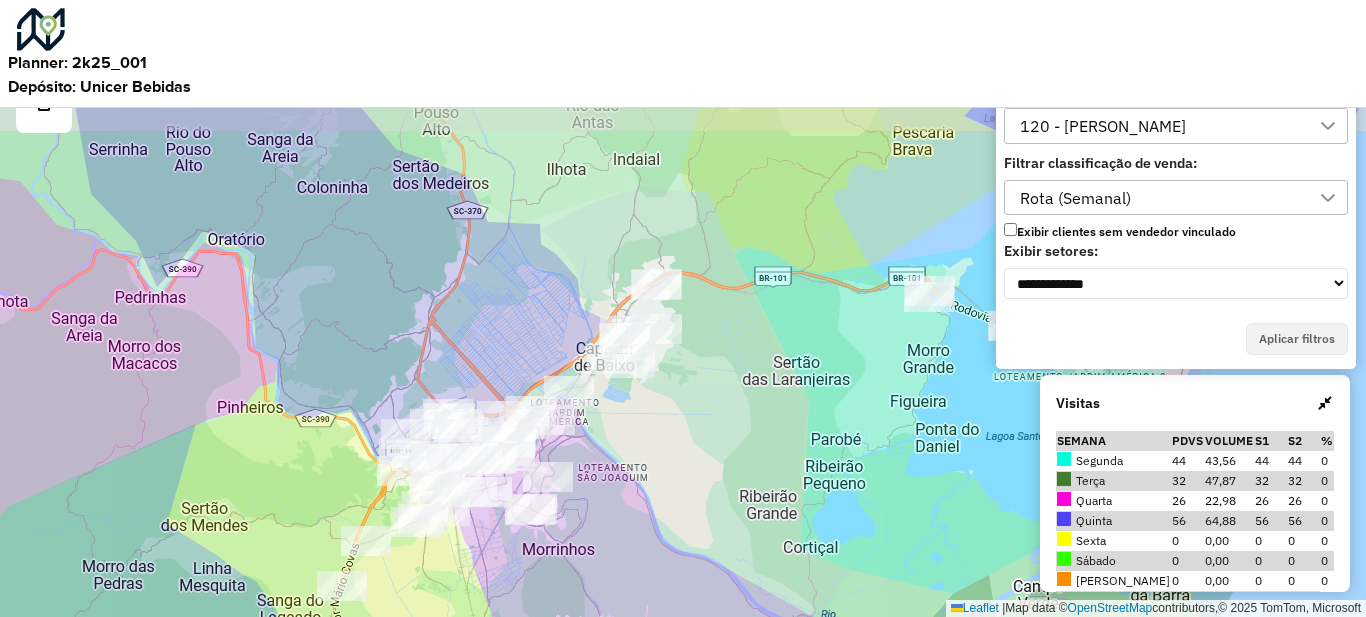 drag, startPoint x: 771, startPoint y: 290, endPoint x: 677, endPoint y: 440, distance: 177.01978 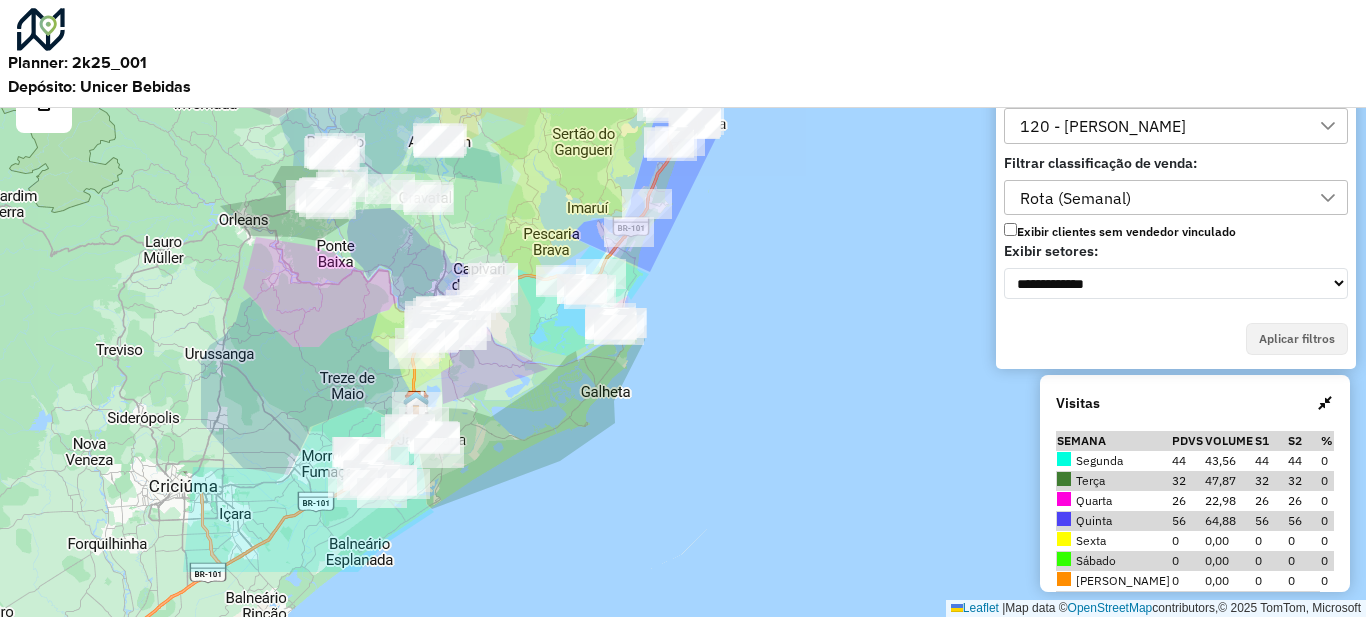 drag, startPoint x: 608, startPoint y: 305, endPoint x: 506, endPoint y: 200, distance: 146.38647 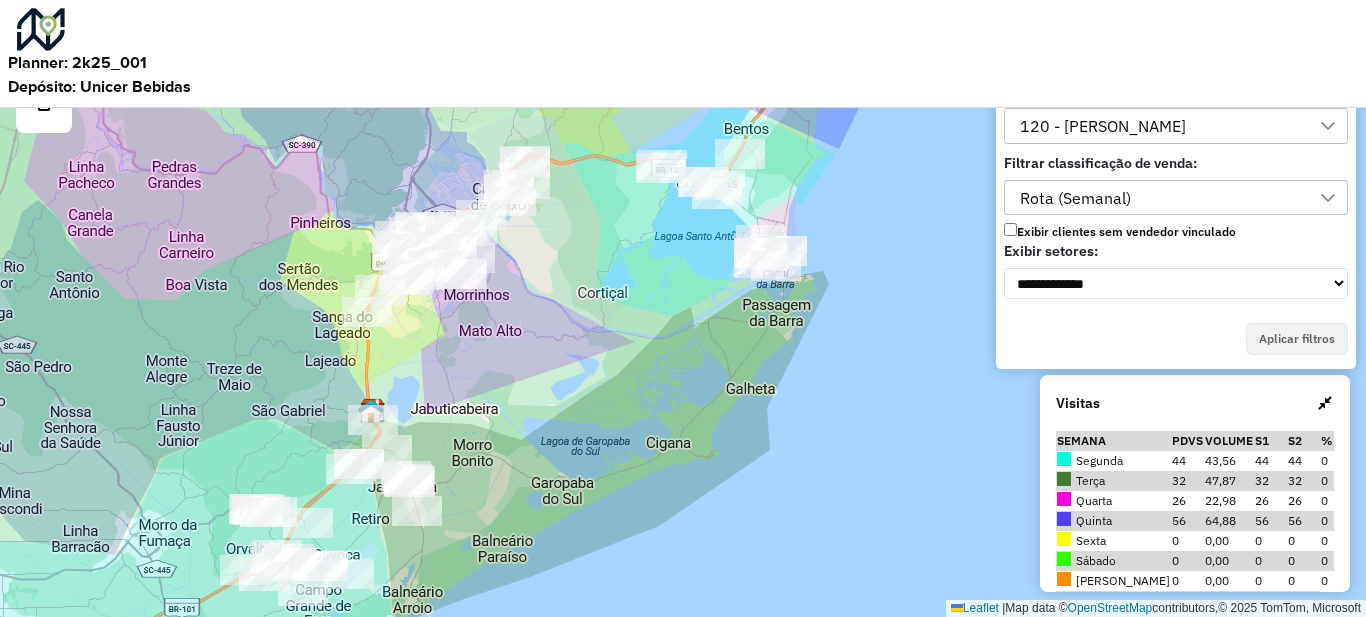 drag, startPoint x: 432, startPoint y: 434, endPoint x: 464, endPoint y: 219, distance: 217.36835 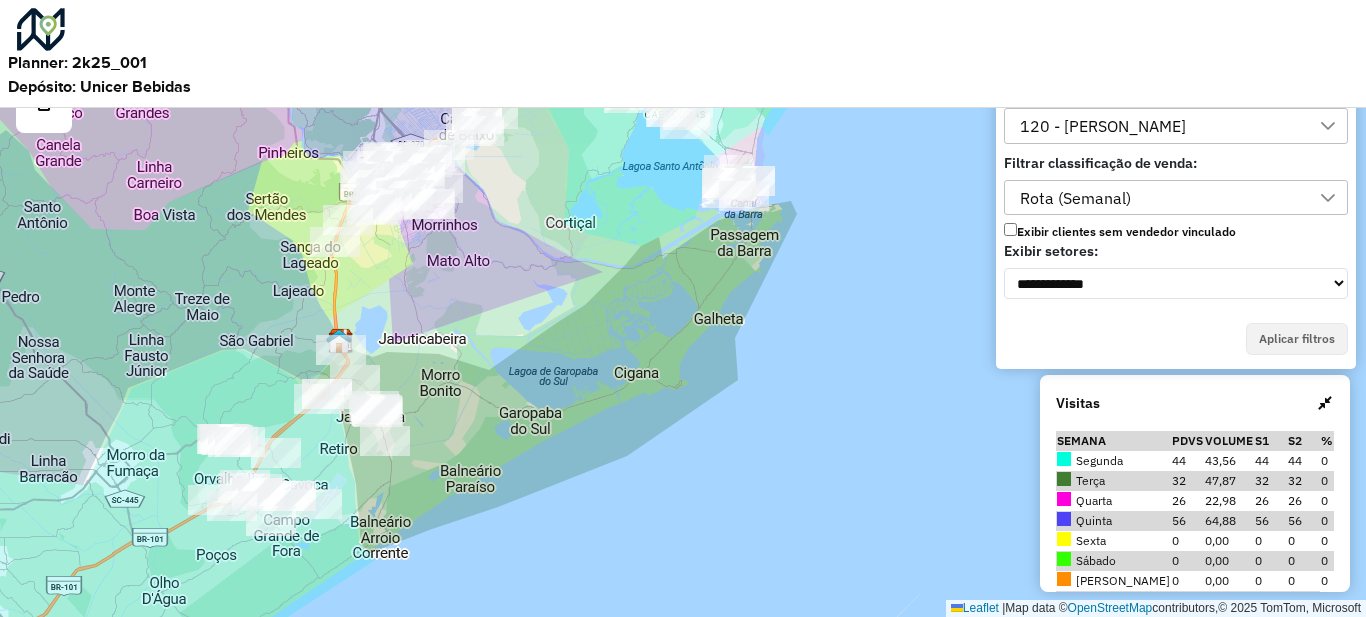 drag, startPoint x: 520, startPoint y: 310, endPoint x: 489, endPoint y: 362, distance: 60.53924 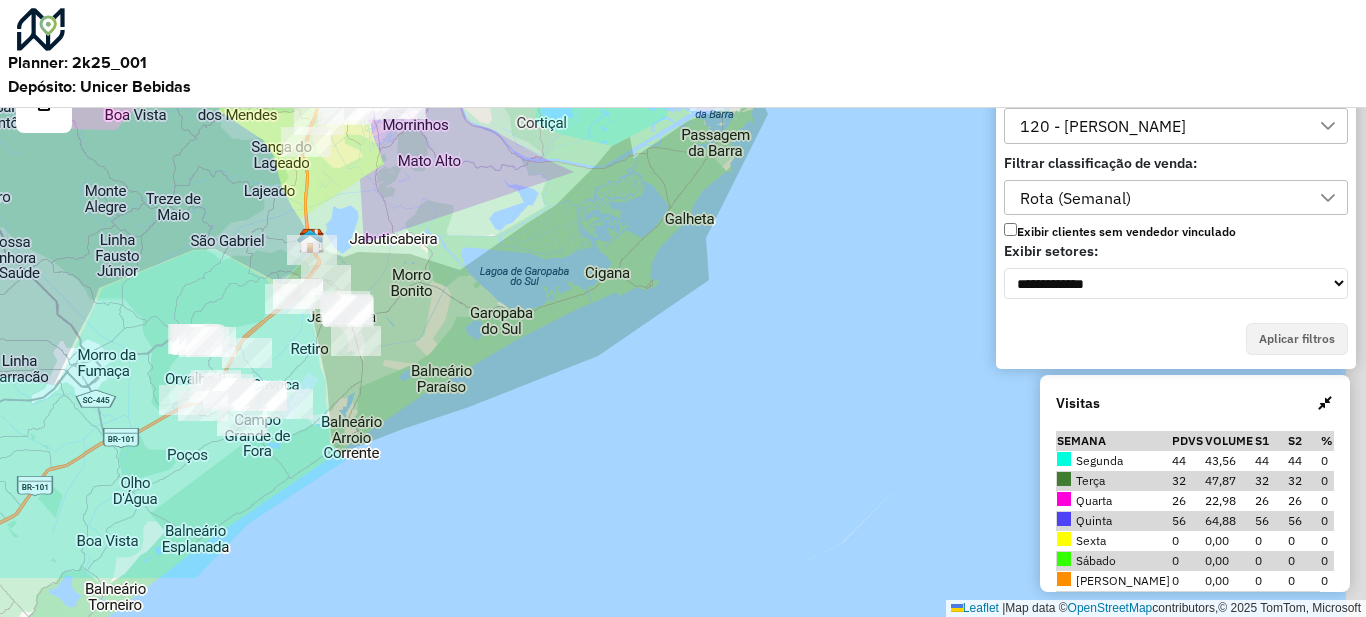 drag, startPoint x: 504, startPoint y: 266, endPoint x: 474, endPoint y: 161, distance: 109.201645 